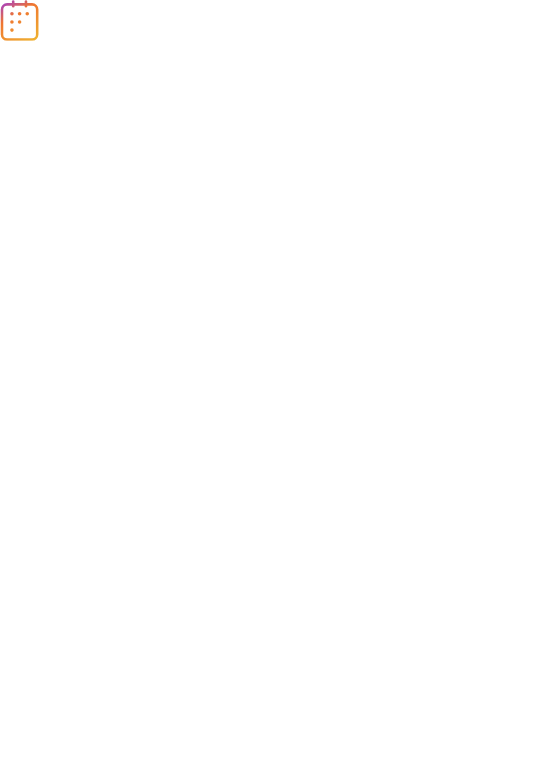 scroll, scrollTop: 0, scrollLeft: 0, axis: both 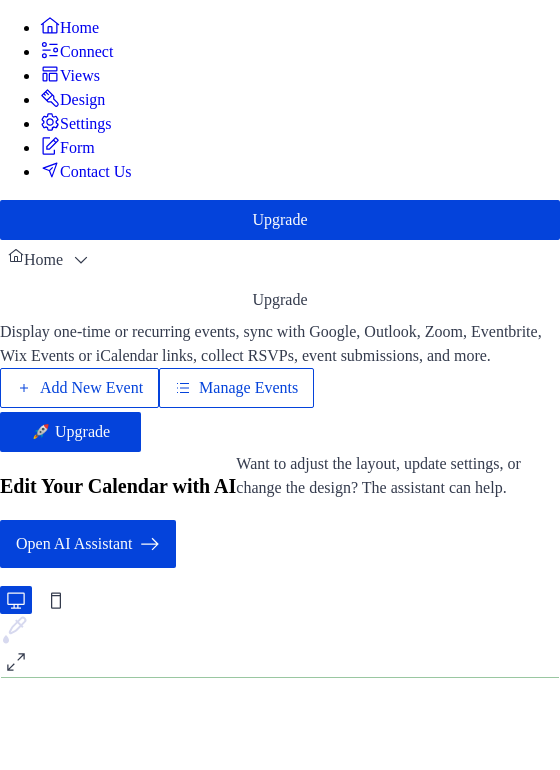 click on "Manage Events" at bounding box center (248, 388) 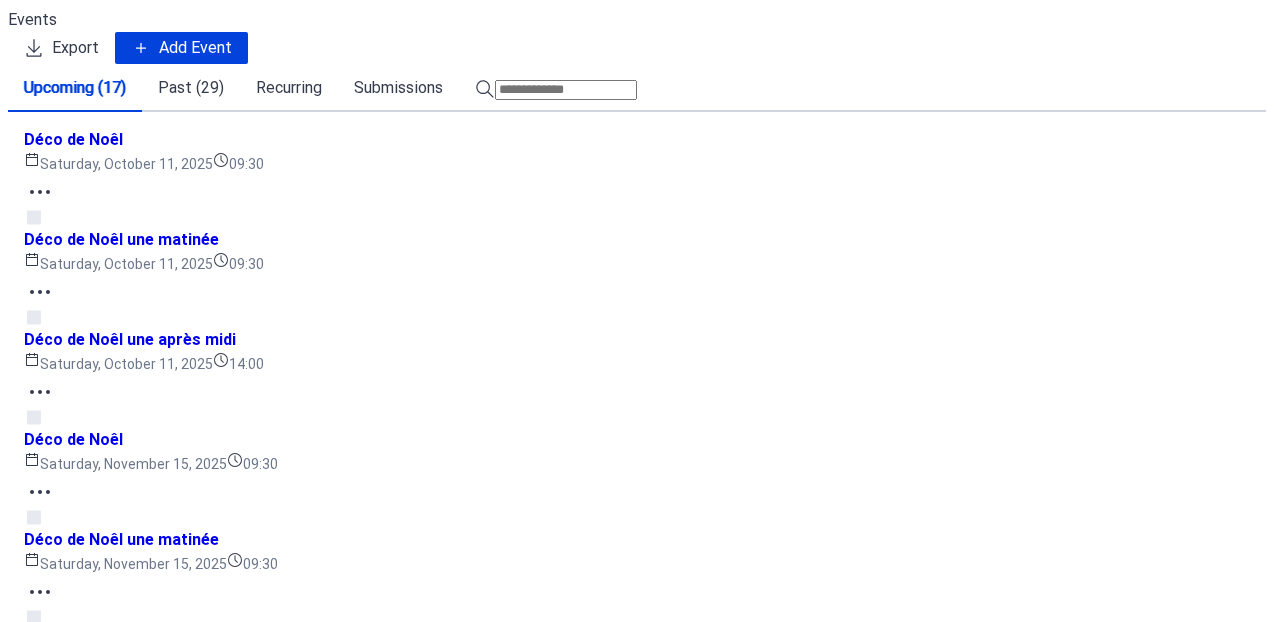 scroll, scrollTop: 0, scrollLeft: 0, axis: both 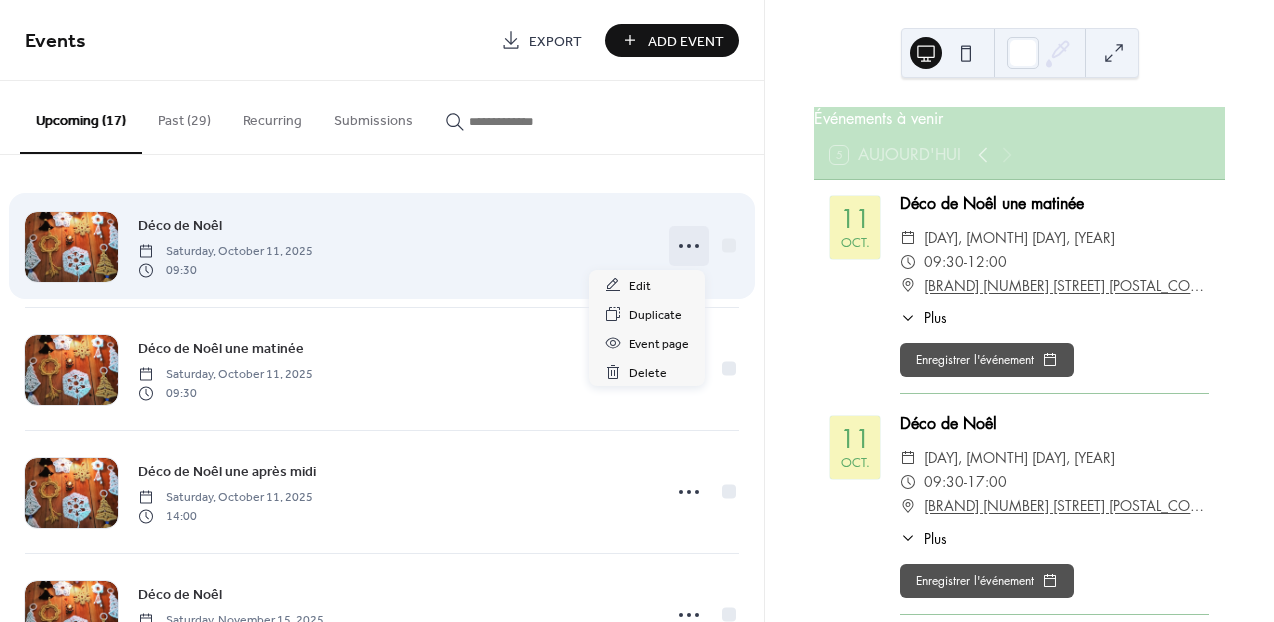 click 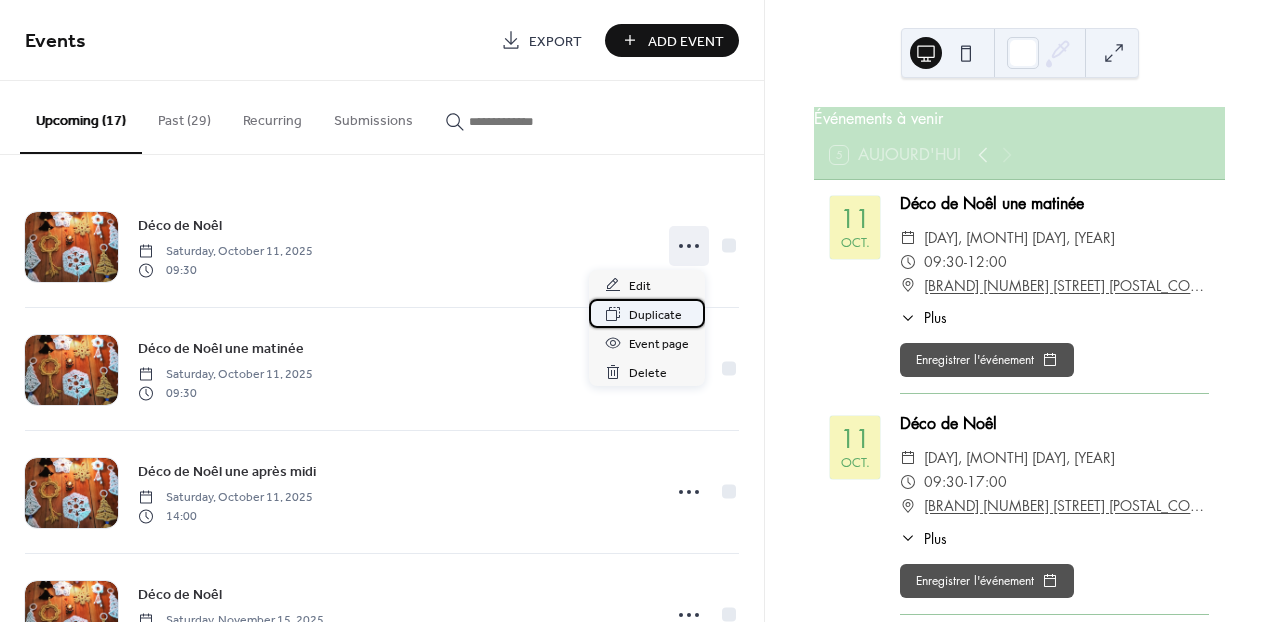 click on "Duplicate" at bounding box center [655, 315] 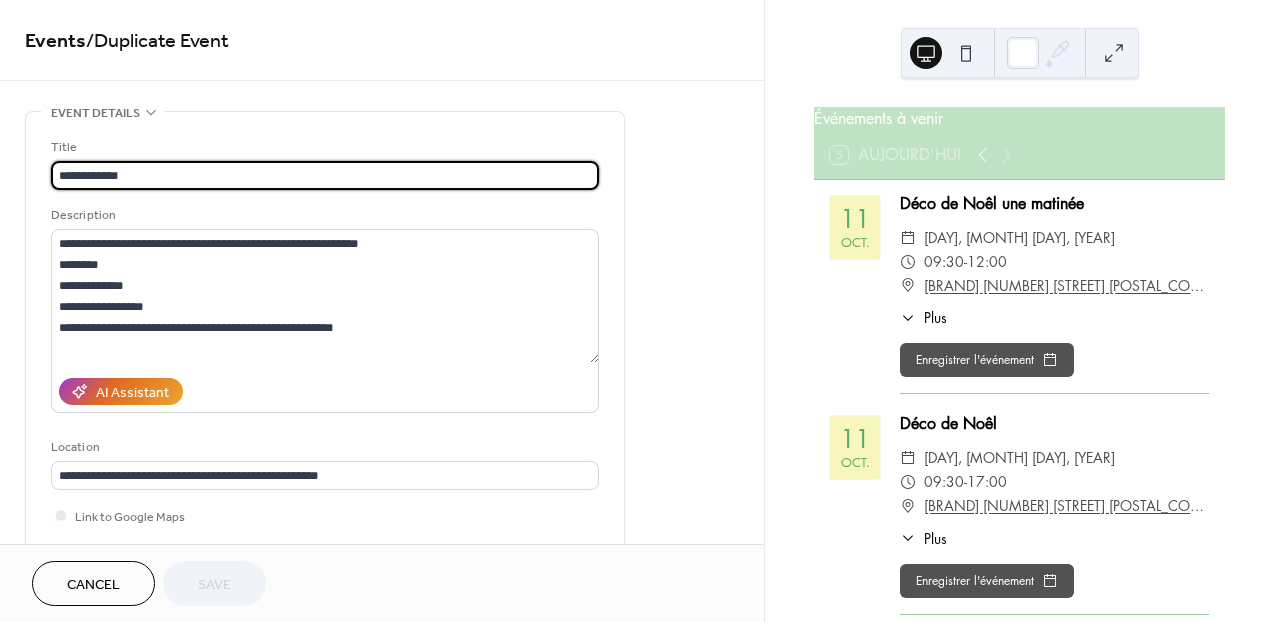 drag, startPoint x: 158, startPoint y: 176, endPoint x: 57, endPoint y: 181, distance: 101.12369 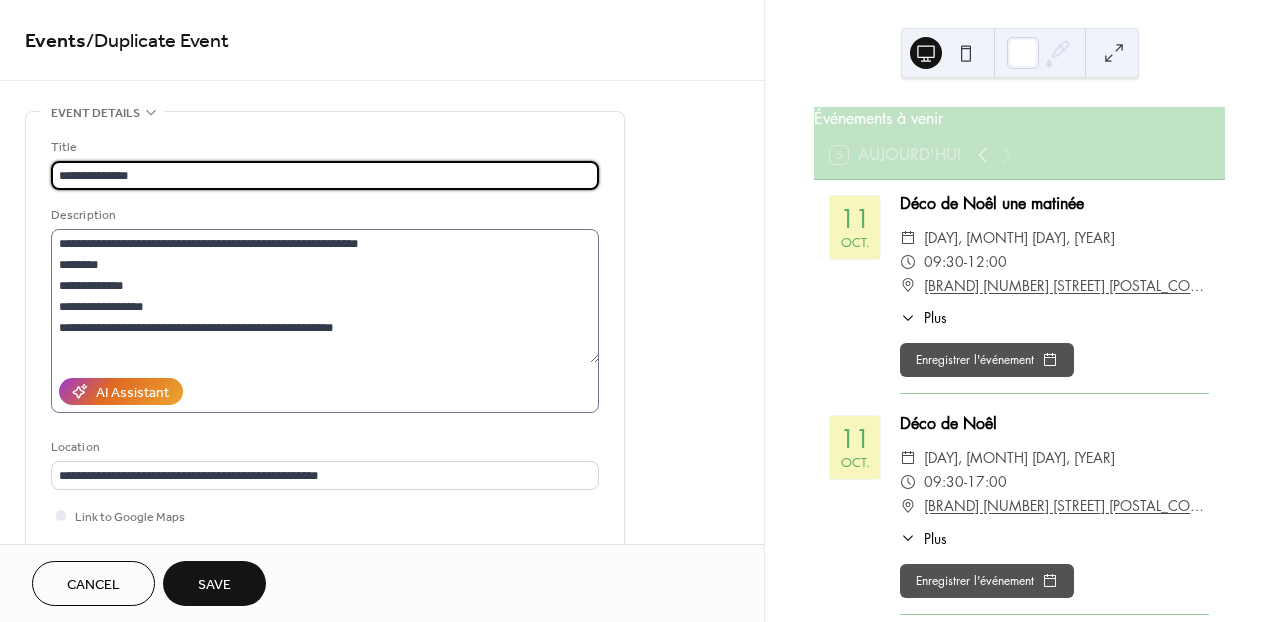 type on "**********" 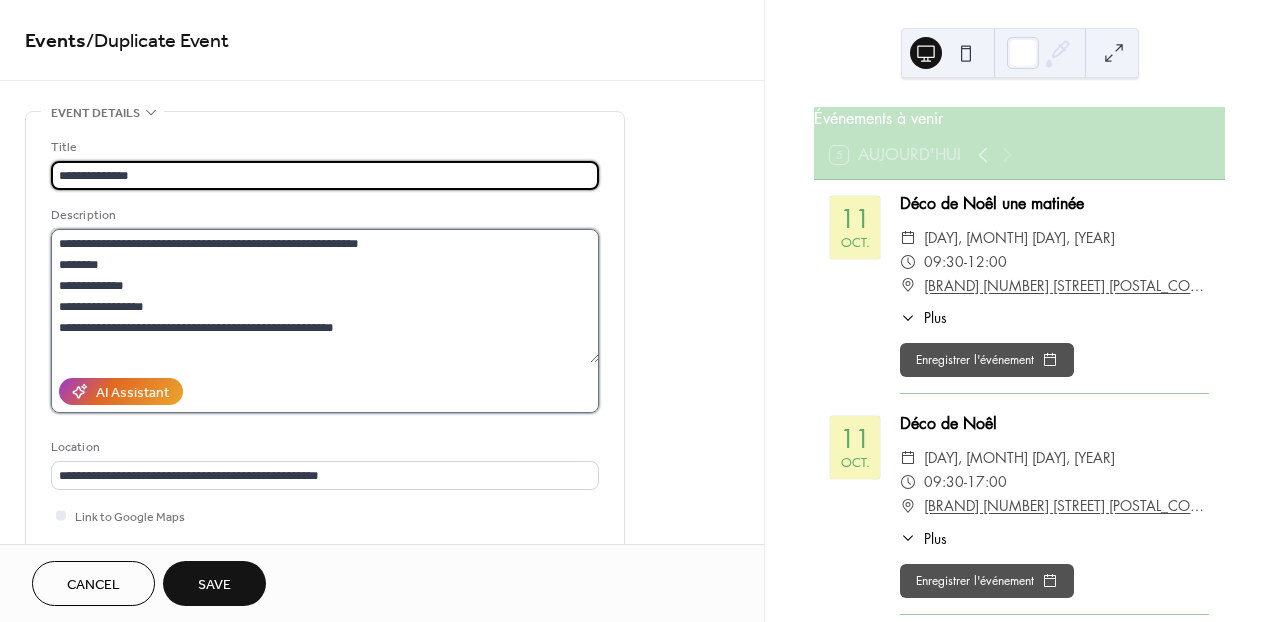 click on "**********" at bounding box center (325, 296) 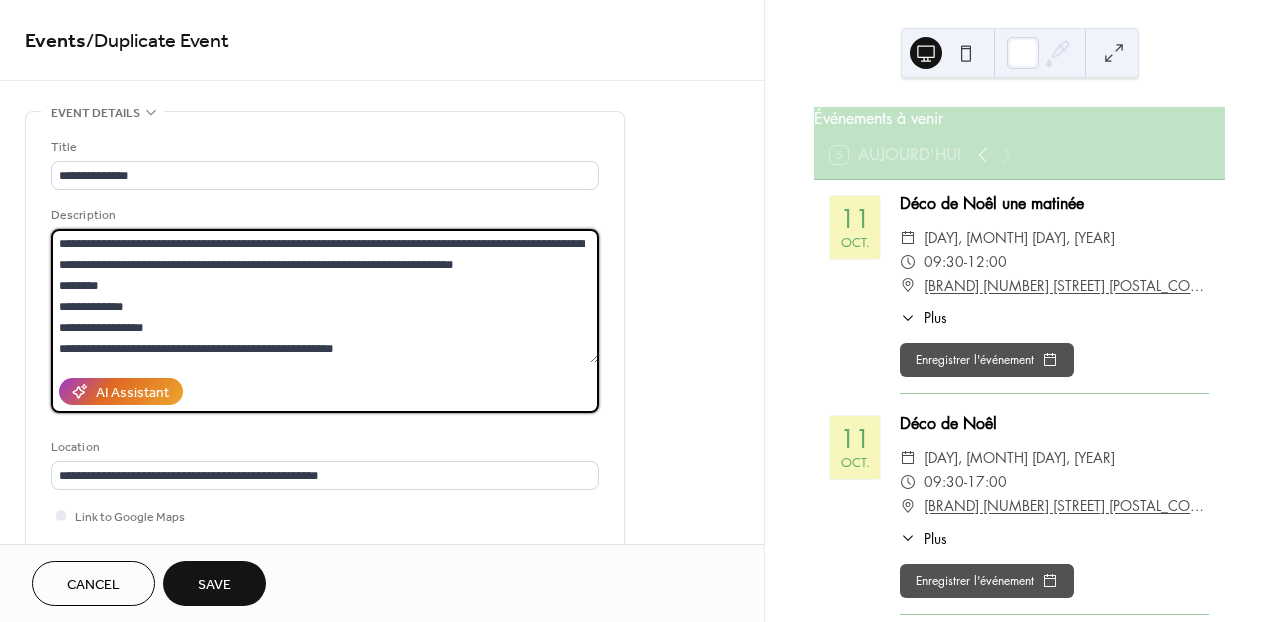 click on "**********" at bounding box center [325, 296] 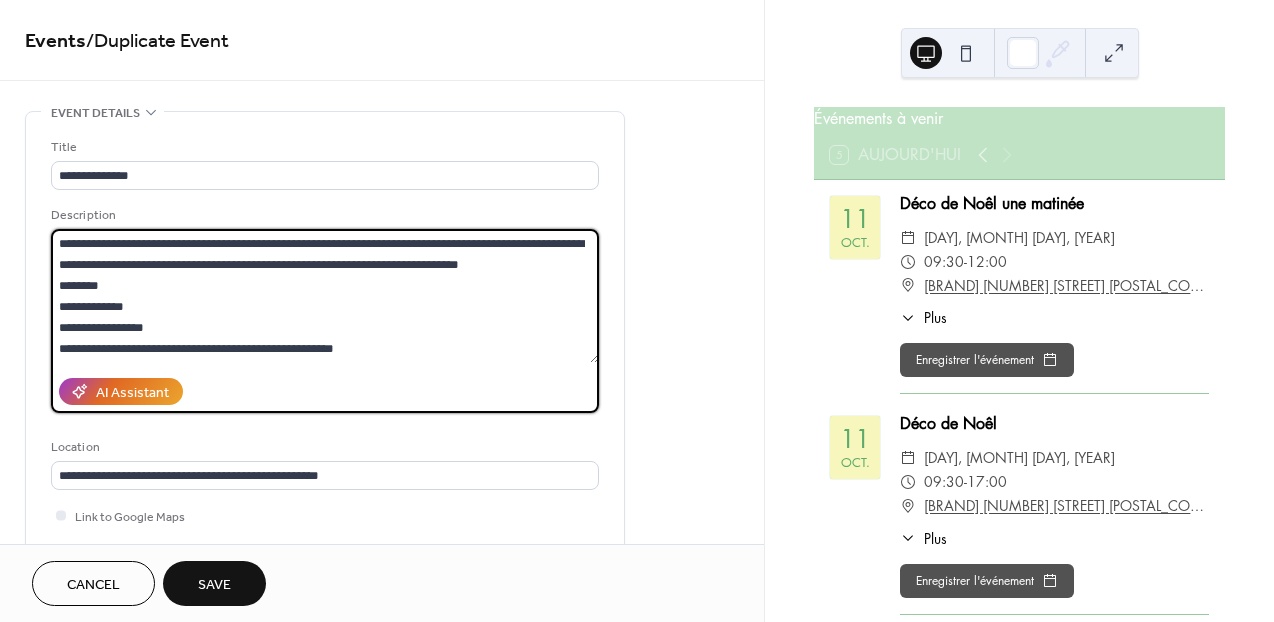 click on "**********" at bounding box center [325, 296] 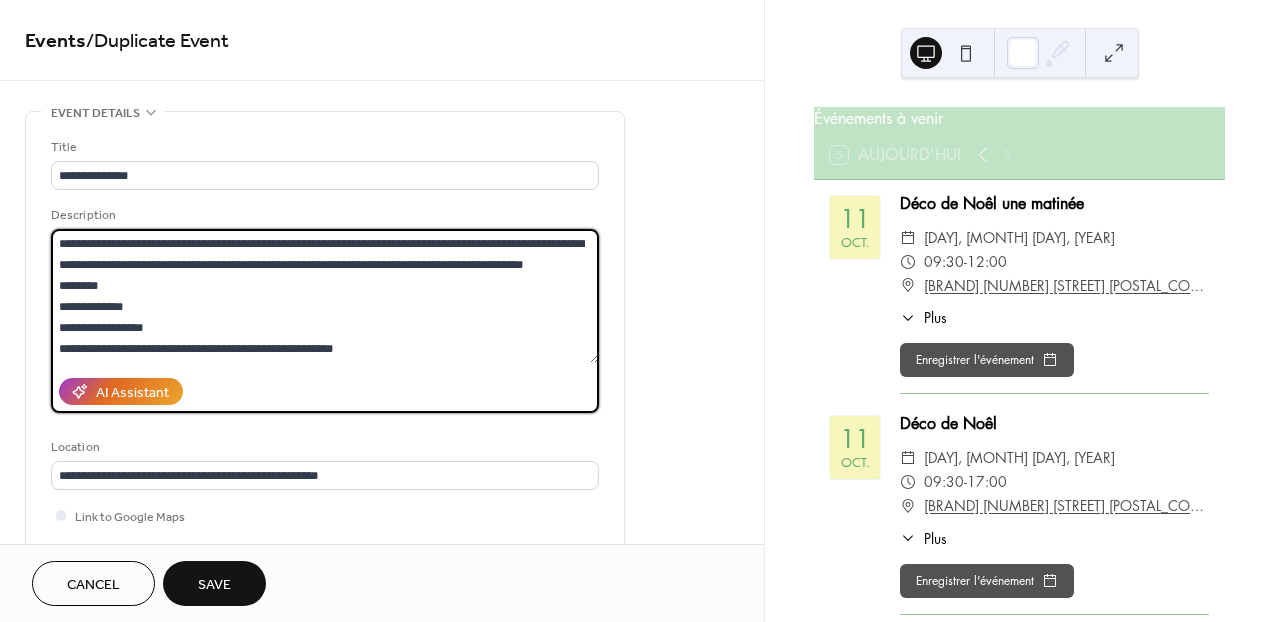 click on "**********" at bounding box center [325, 296] 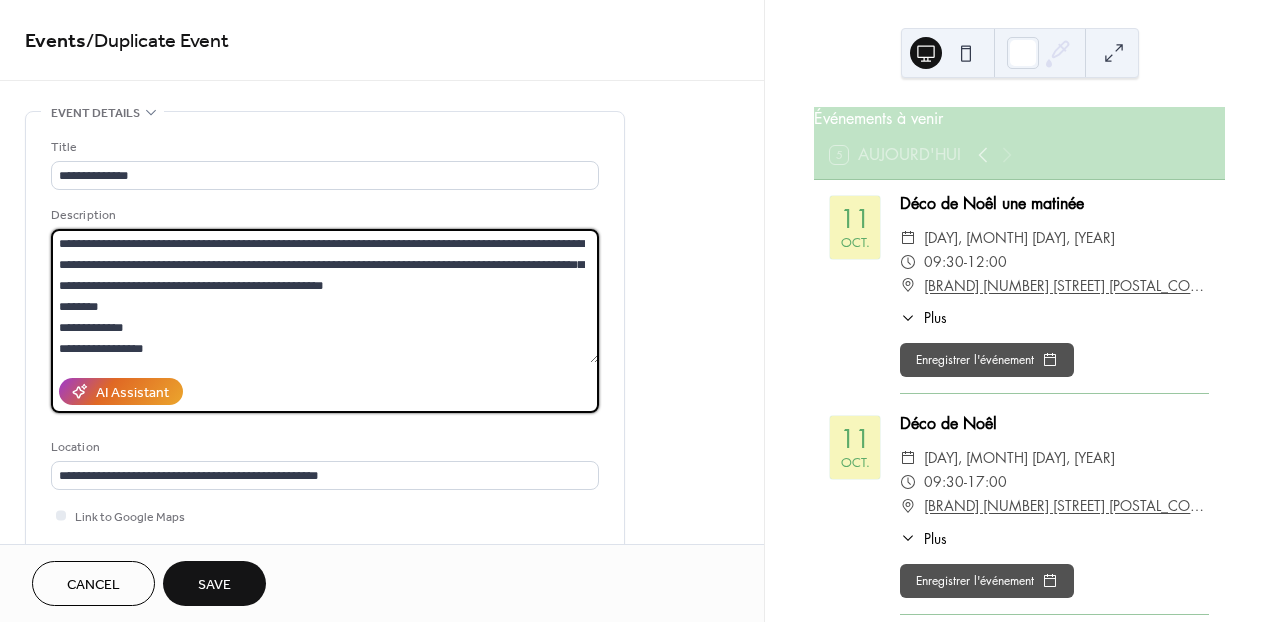 click on "**********" at bounding box center (325, 296) 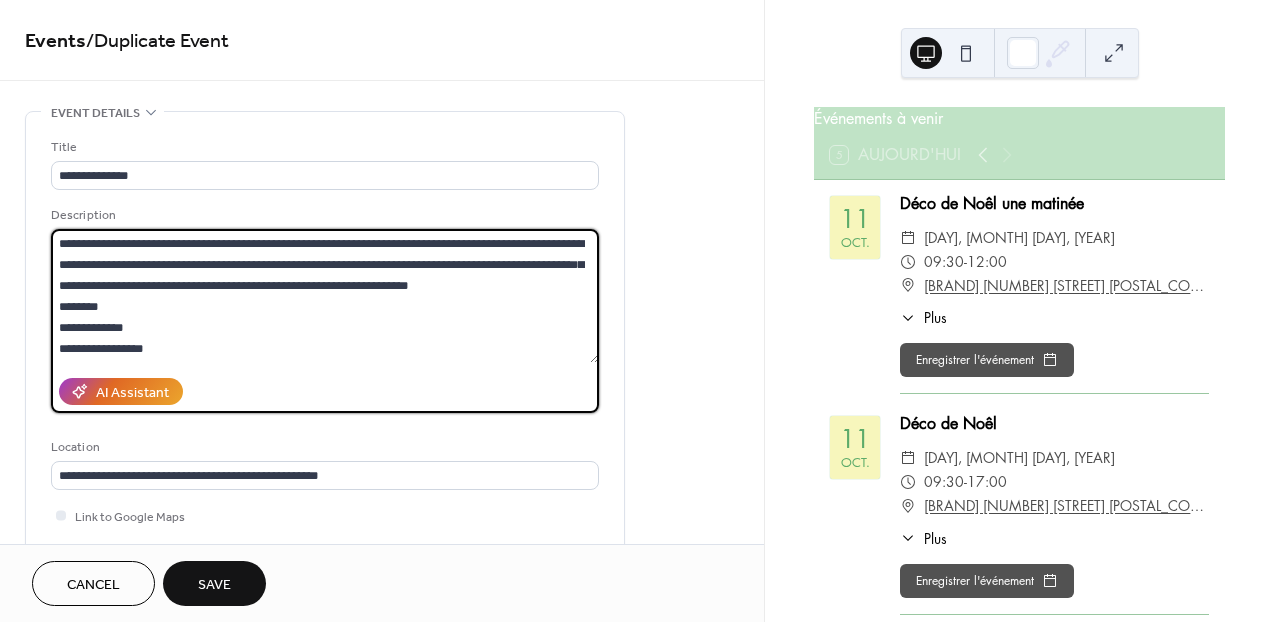 drag, startPoint x: 214, startPoint y: 283, endPoint x: 518, endPoint y: 305, distance: 304.795 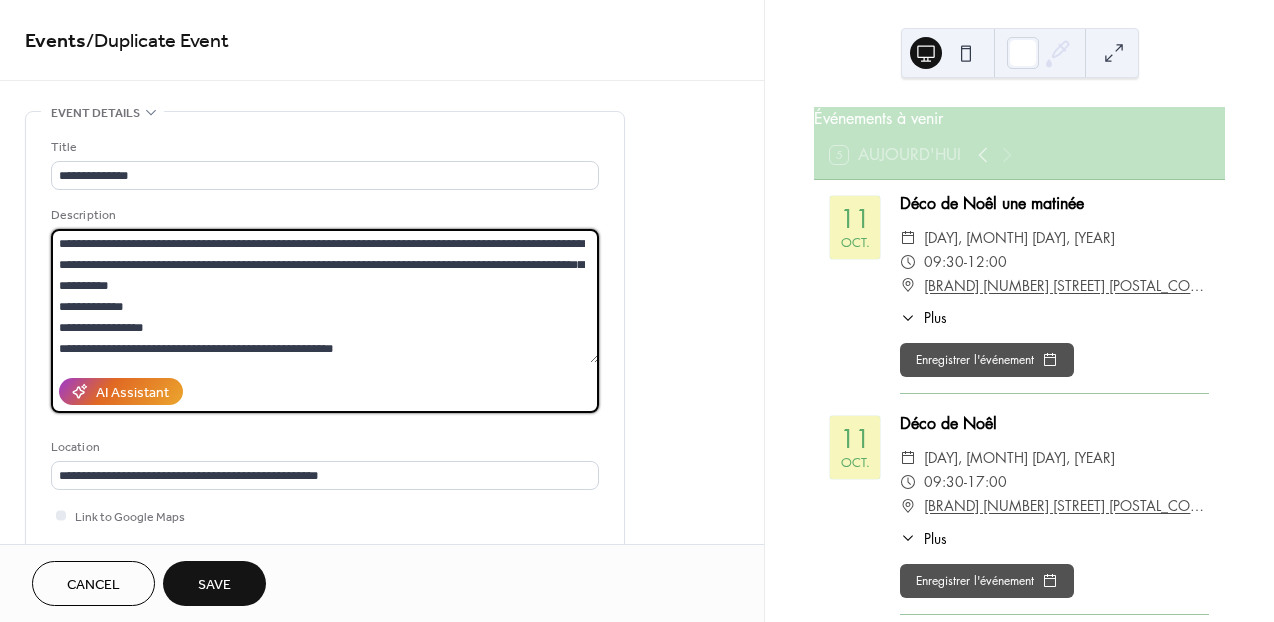 click on "**********" at bounding box center (325, 296) 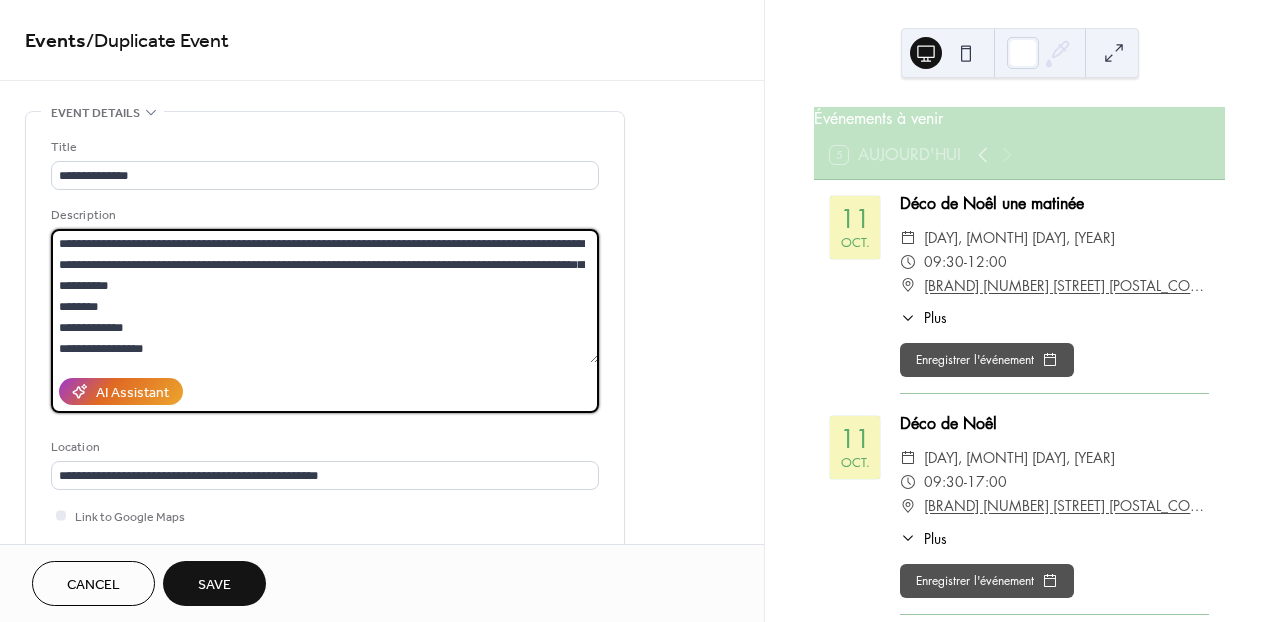 click on "**********" at bounding box center [325, 296] 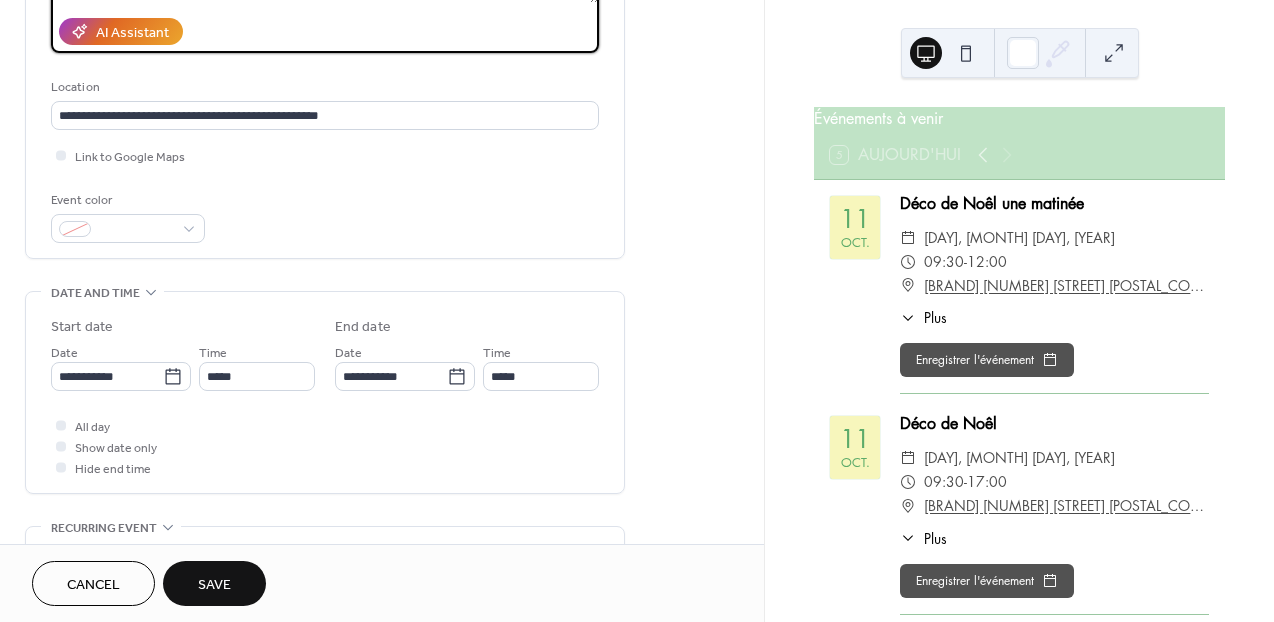 scroll, scrollTop: 374, scrollLeft: 0, axis: vertical 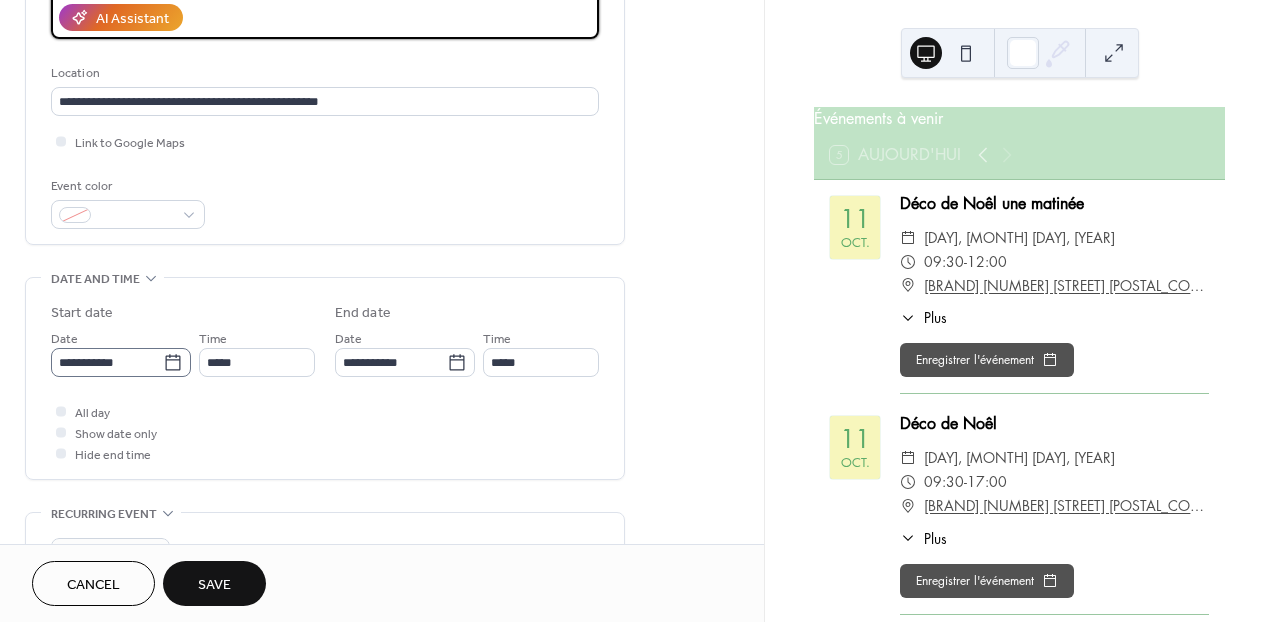 type on "**********" 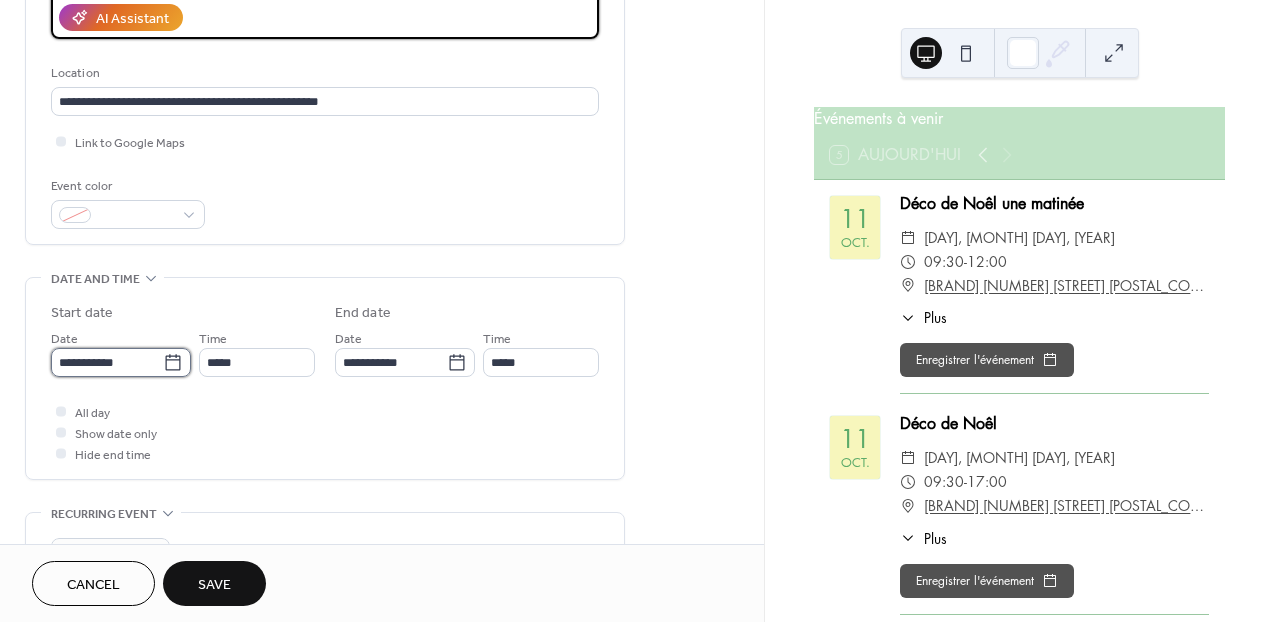 click on "**********" at bounding box center [107, 362] 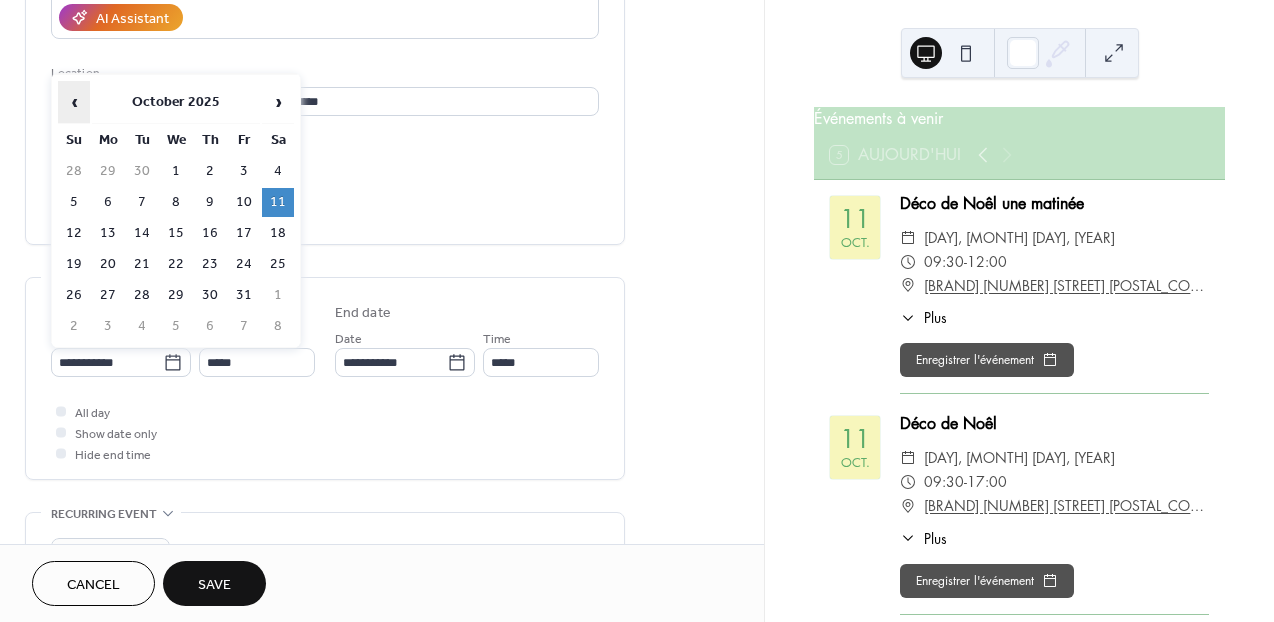 click on "‹" at bounding box center [74, 102] 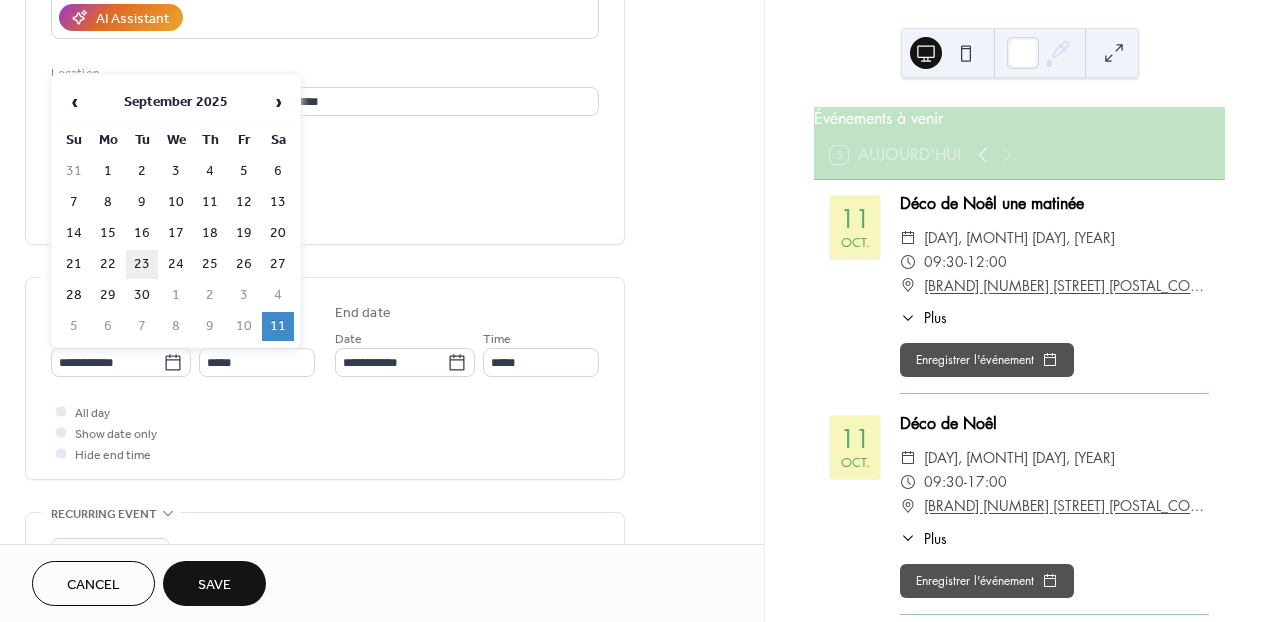 click on "23" at bounding box center [142, 264] 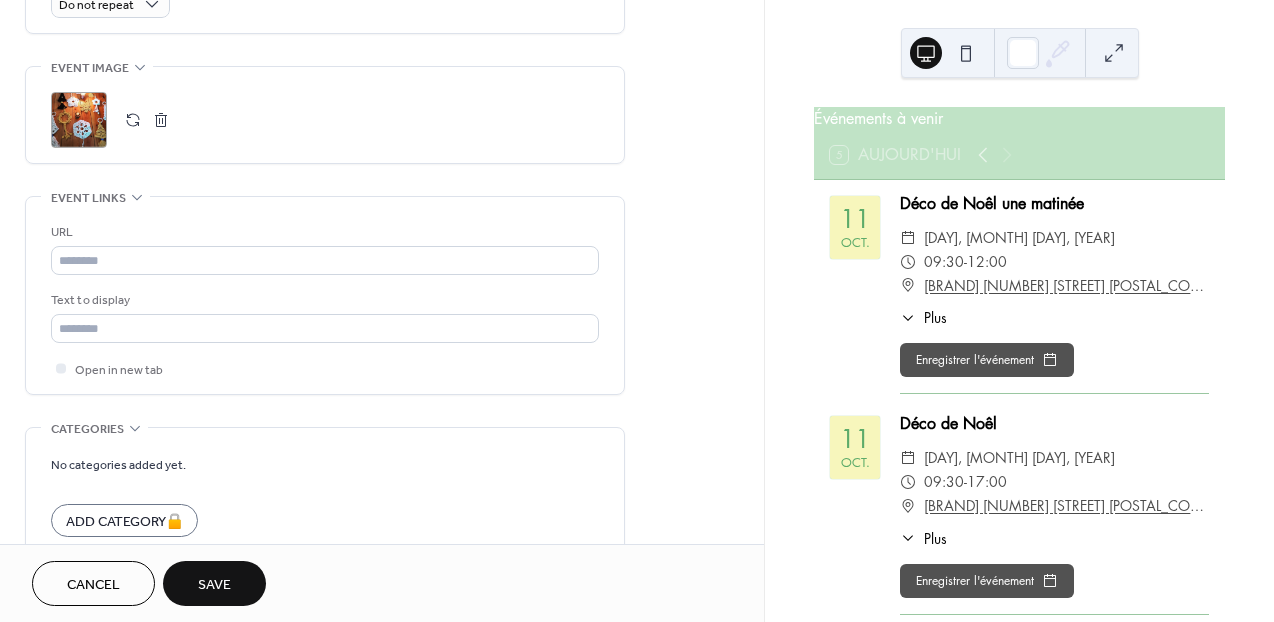 scroll, scrollTop: 926, scrollLeft: 0, axis: vertical 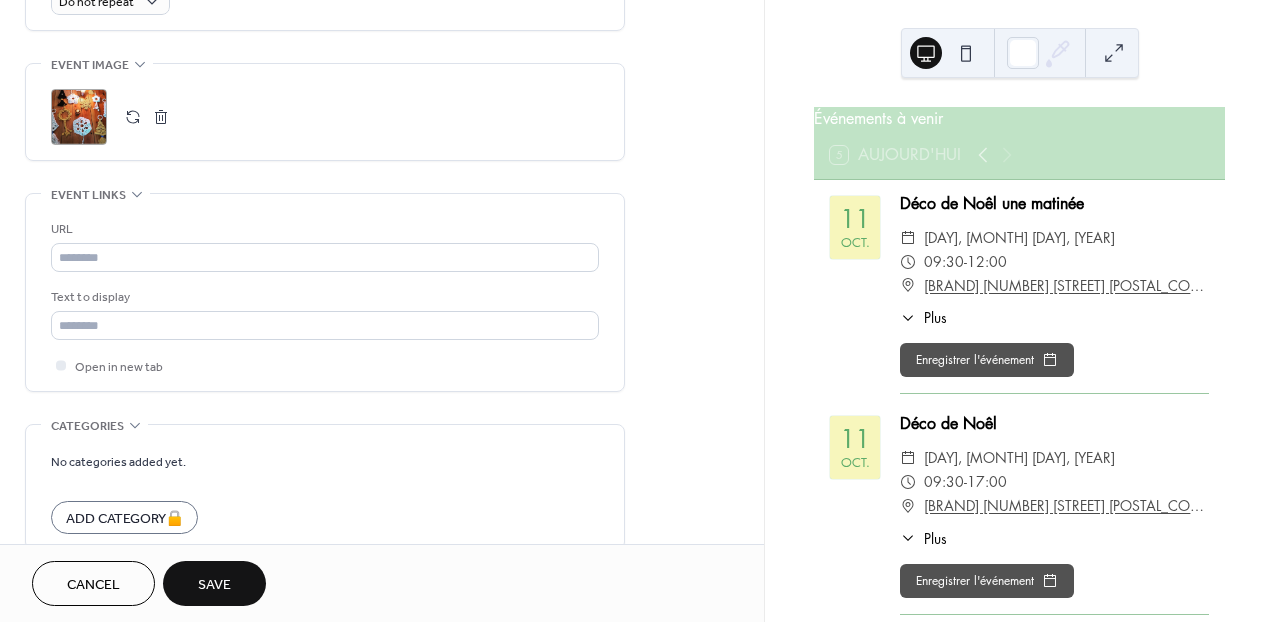 click at bounding box center (133, 117) 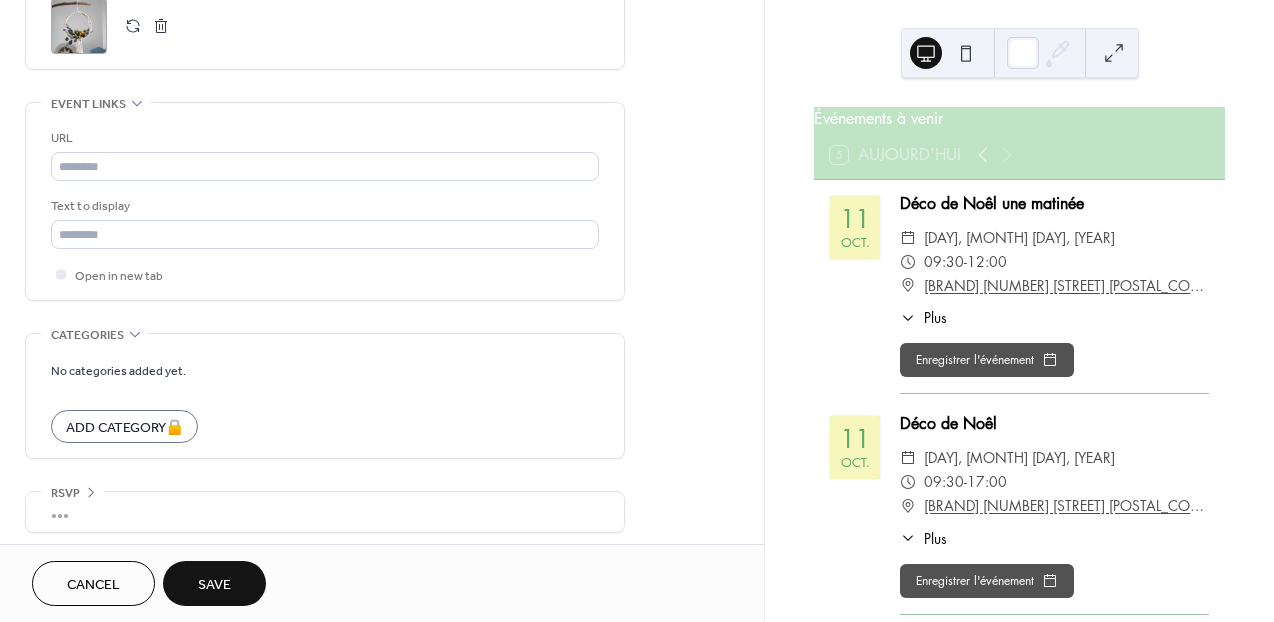 scroll, scrollTop: 1026, scrollLeft: 0, axis: vertical 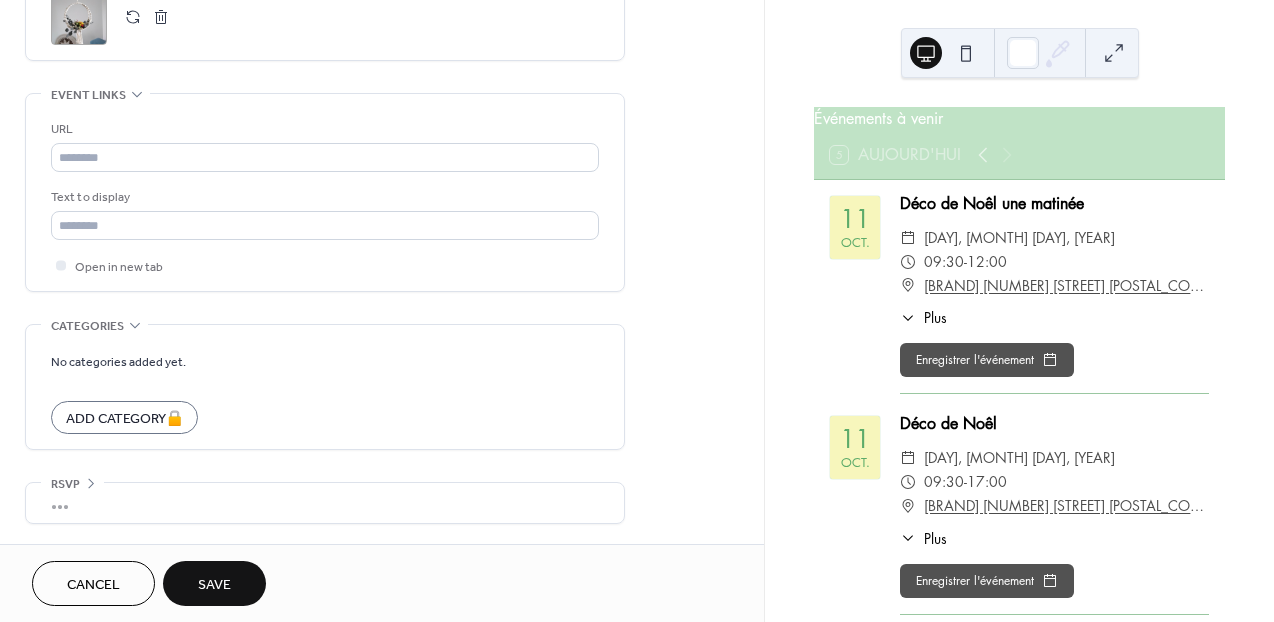 click on "Save" at bounding box center (214, 585) 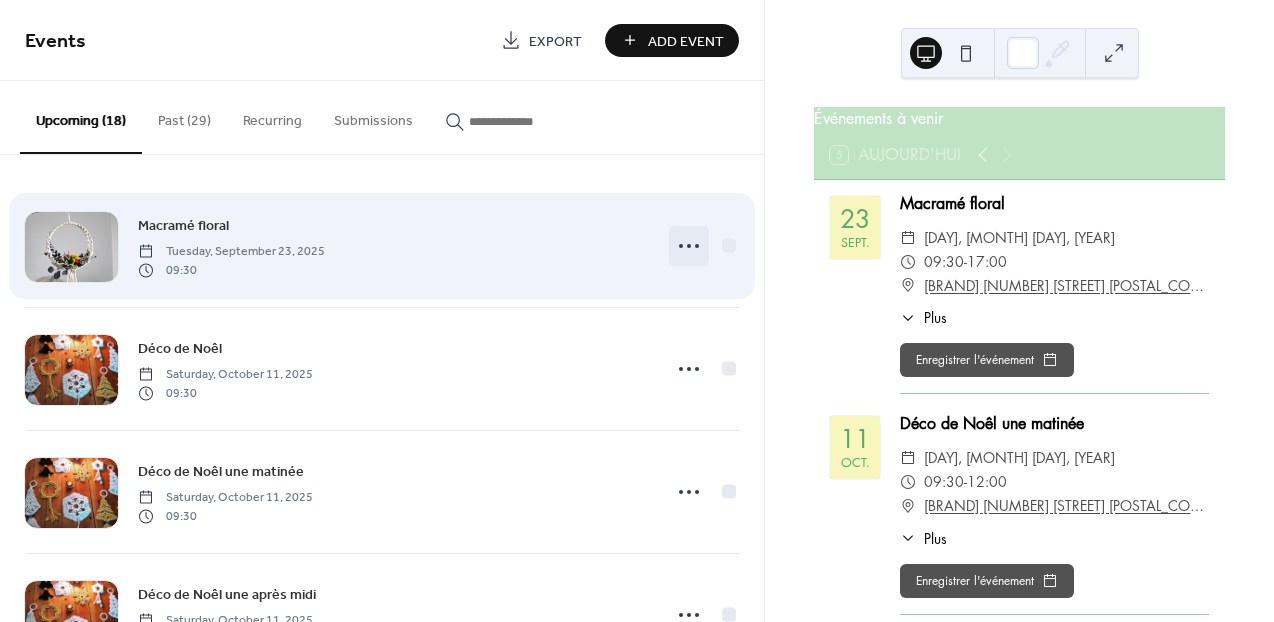 click 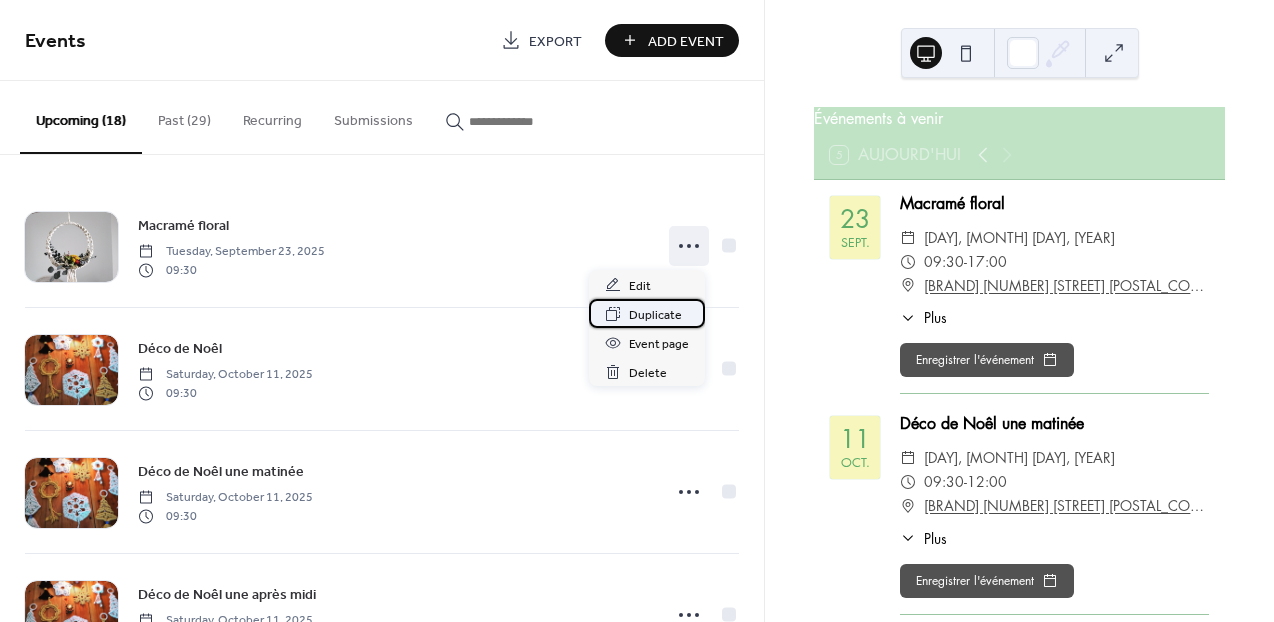 click on "Duplicate" at bounding box center [655, 315] 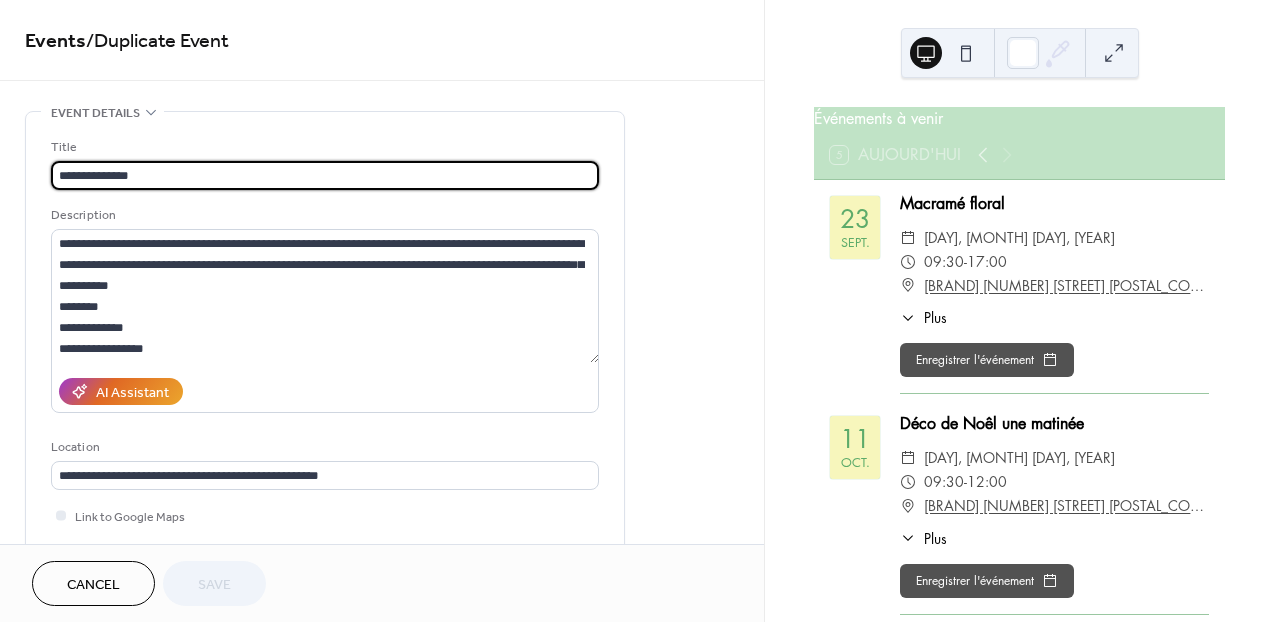 scroll, scrollTop: 21, scrollLeft: 0, axis: vertical 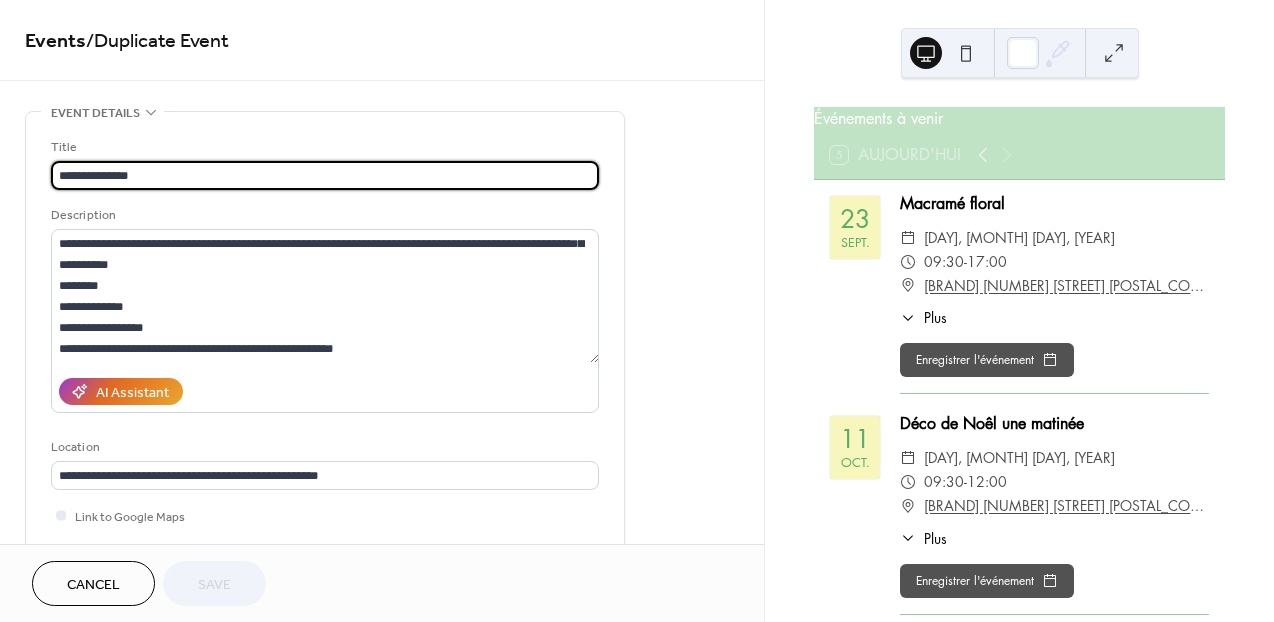 drag, startPoint x: 149, startPoint y: 174, endPoint x: 53, endPoint y: 176, distance: 96.02083 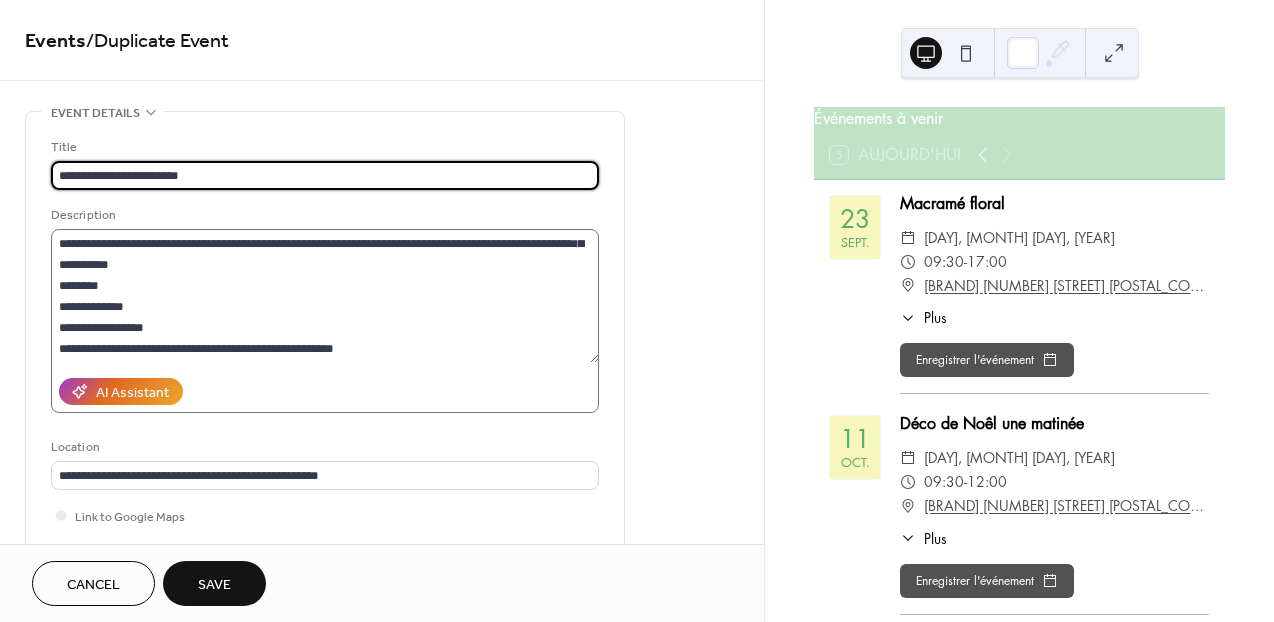 type on "**********" 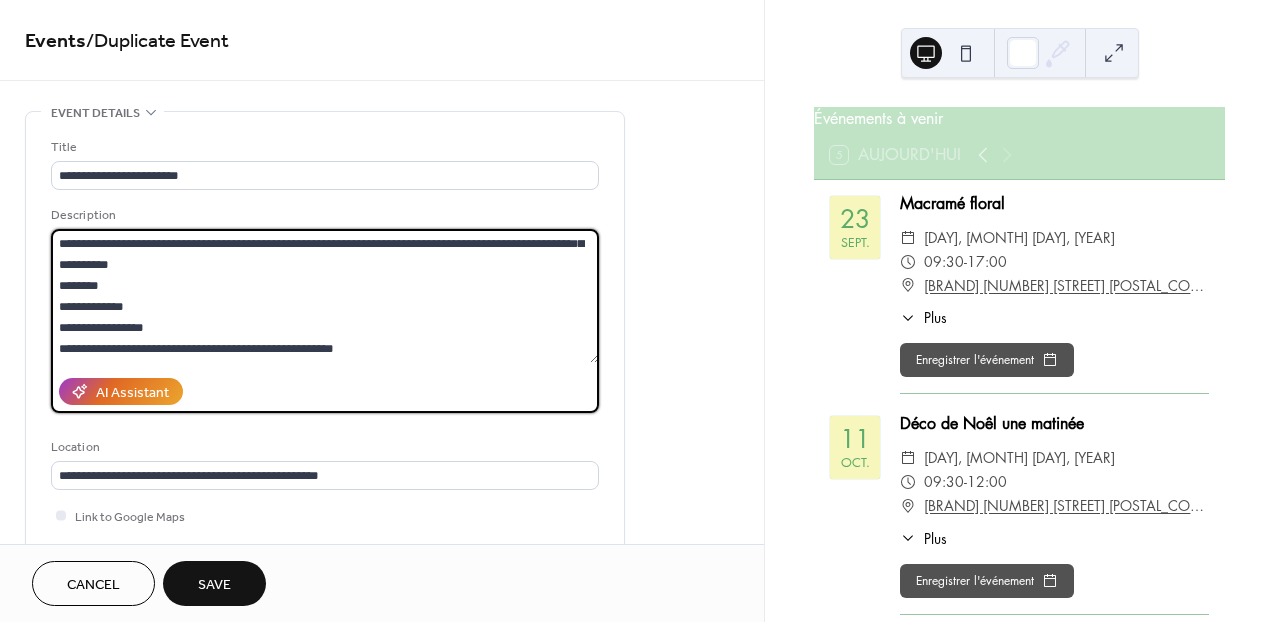 click on "**********" at bounding box center (325, 296) 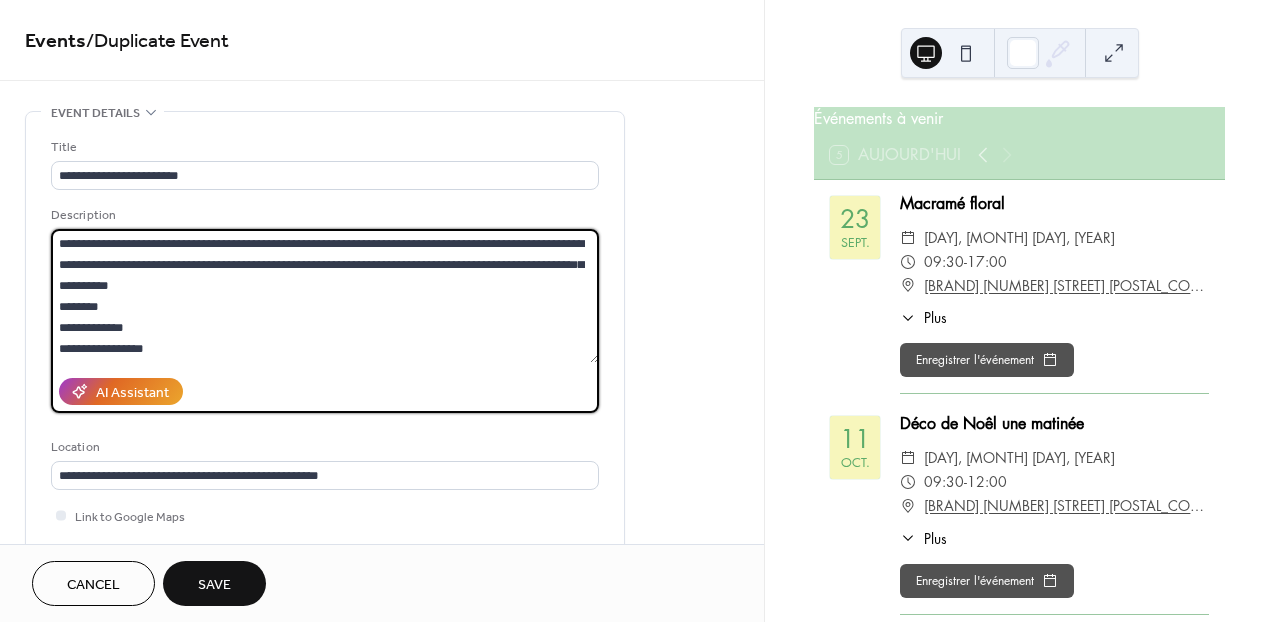 drag, startPoint x: 187, startPoint y: 266, endPoint x: 312, endPoint y: 262, distance: 125.06398 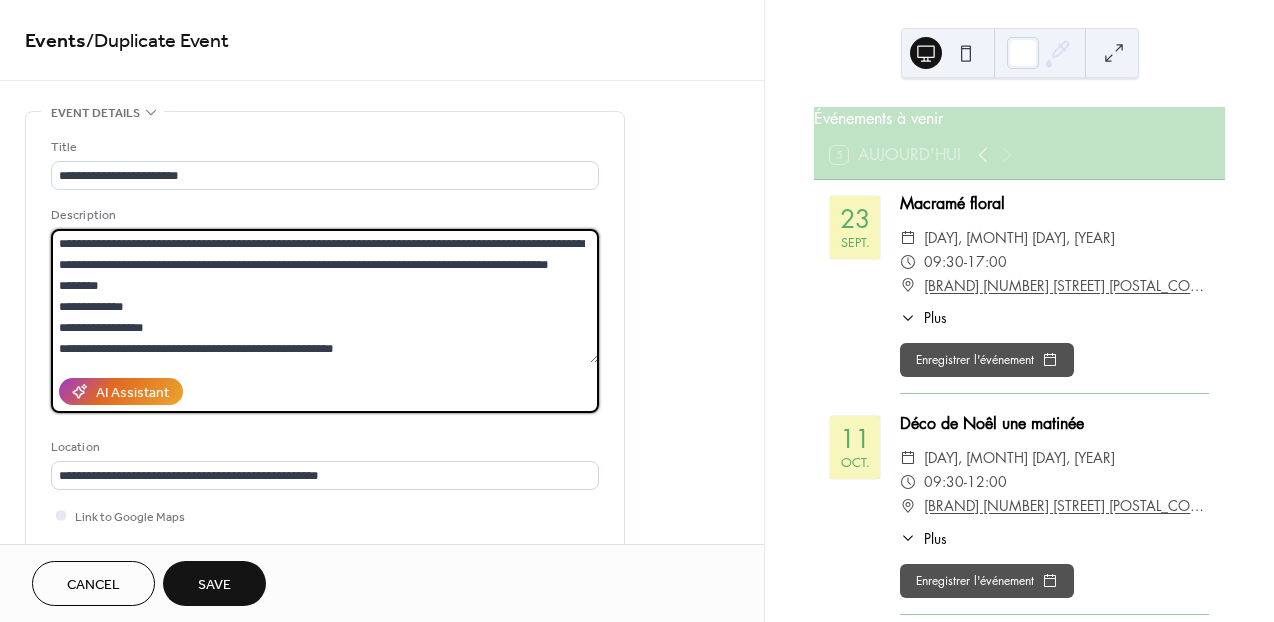 drag, startPoint x: 290, startPoint y: 267, endPoint x: 364, endPoint y: 280, distance: 75.13322 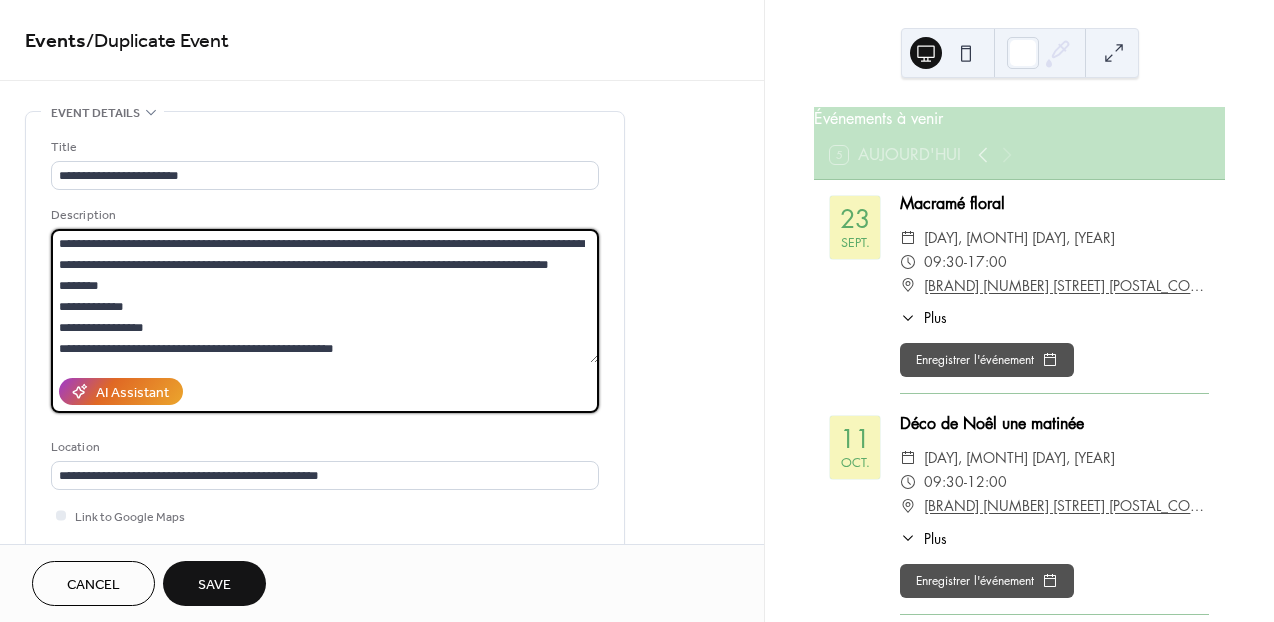 click on "**********" at bounding box center [325, 296] 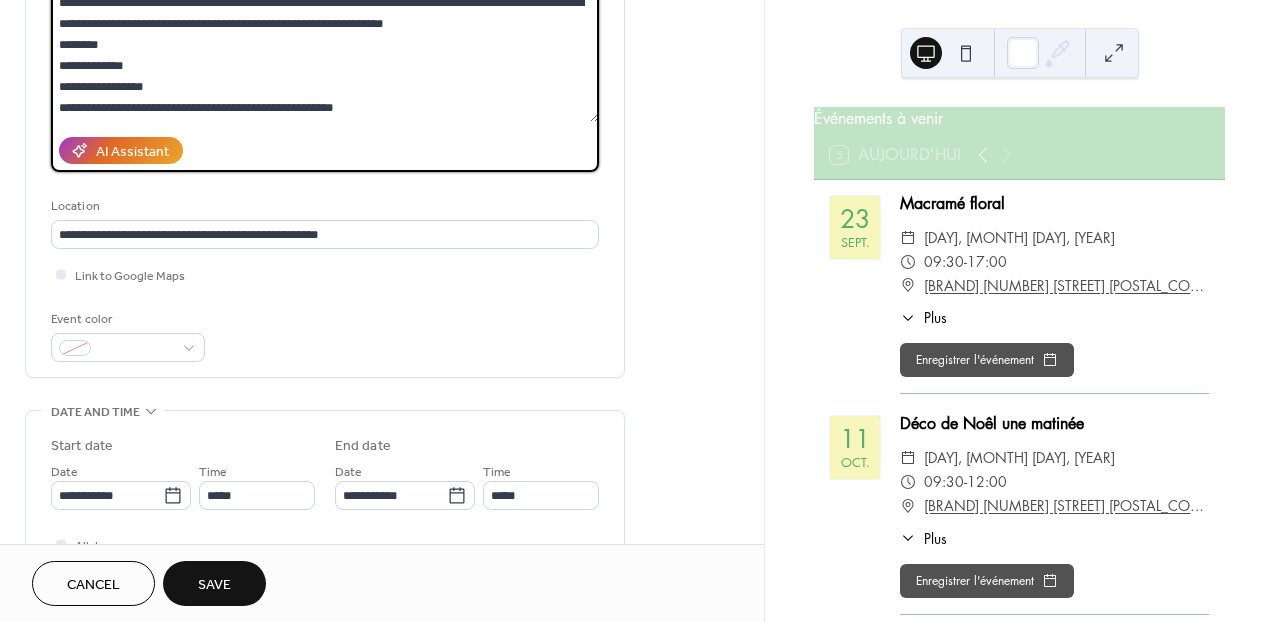 scroll, scrollTop: 247, scrollLeft: 0, axis: vertical 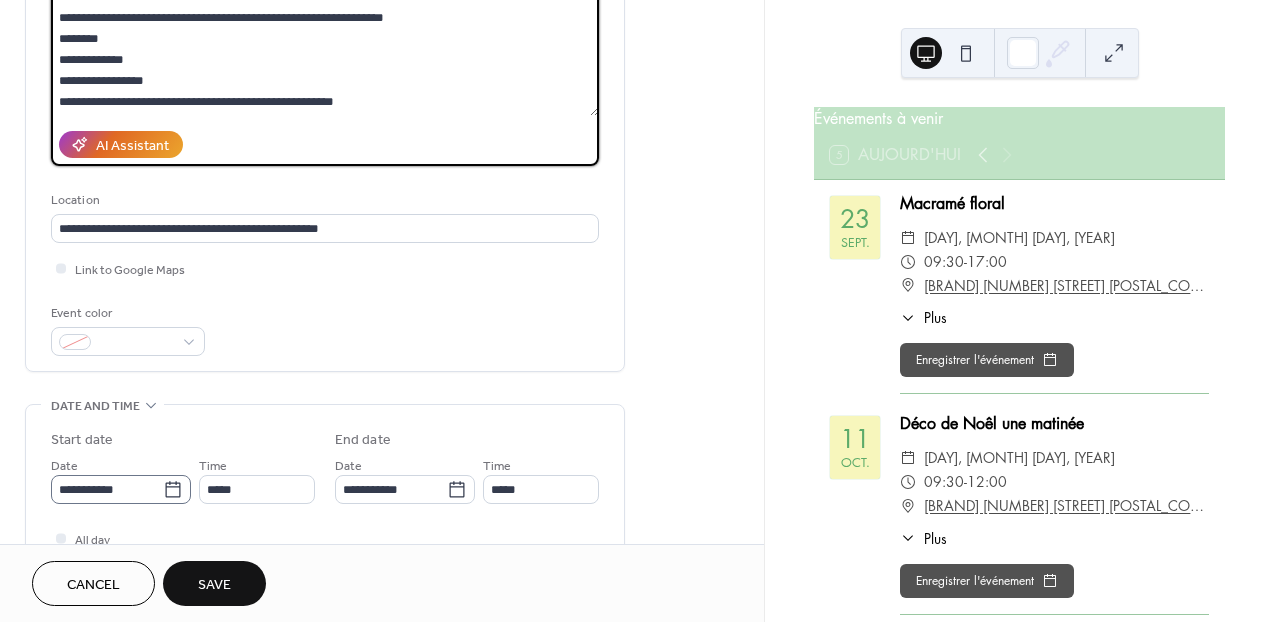 type on "**********" 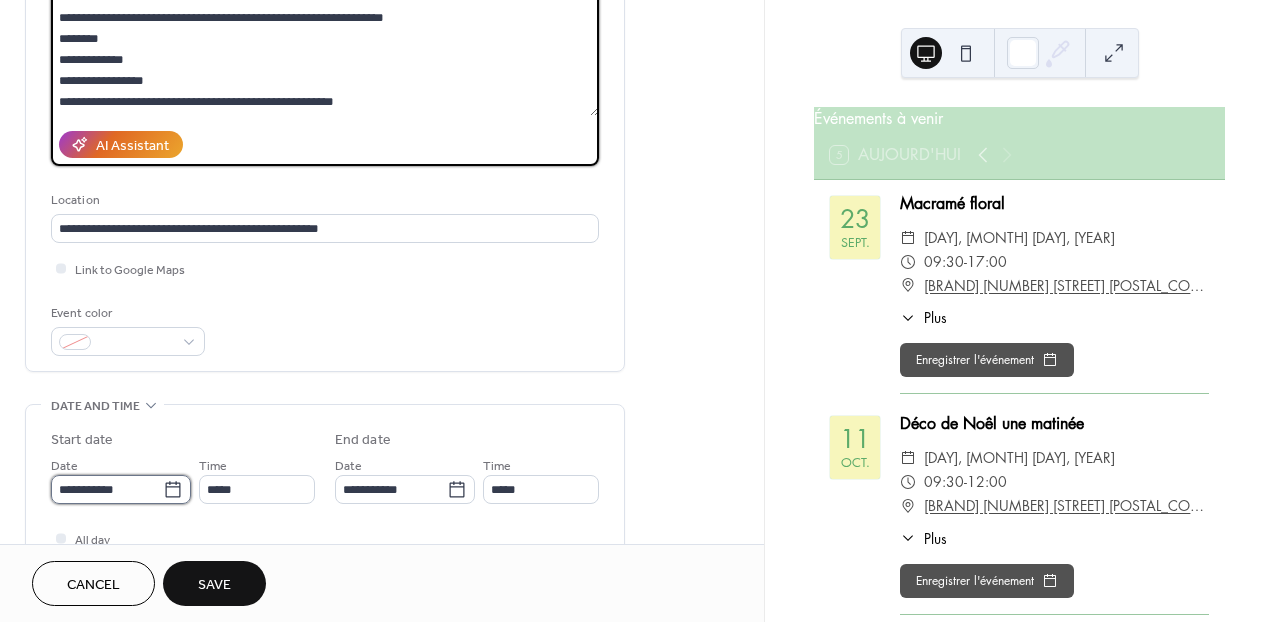 click on "**********" at bounding box center (107, 489) 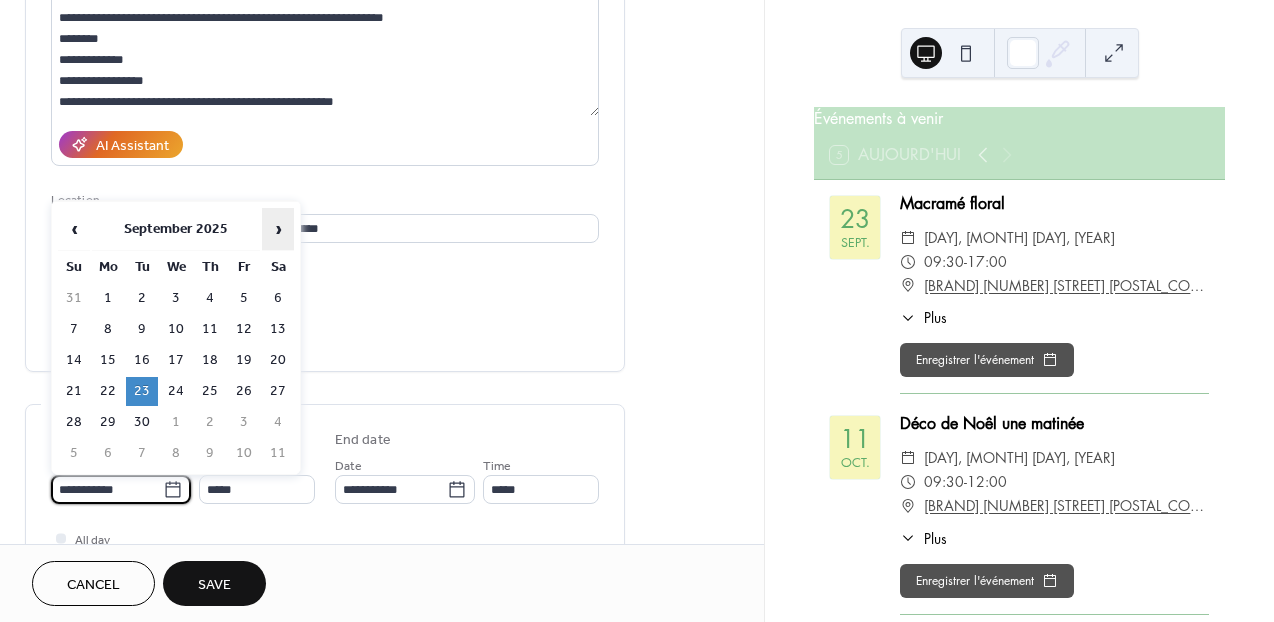 click on "›" at bounding box center (278, 229) 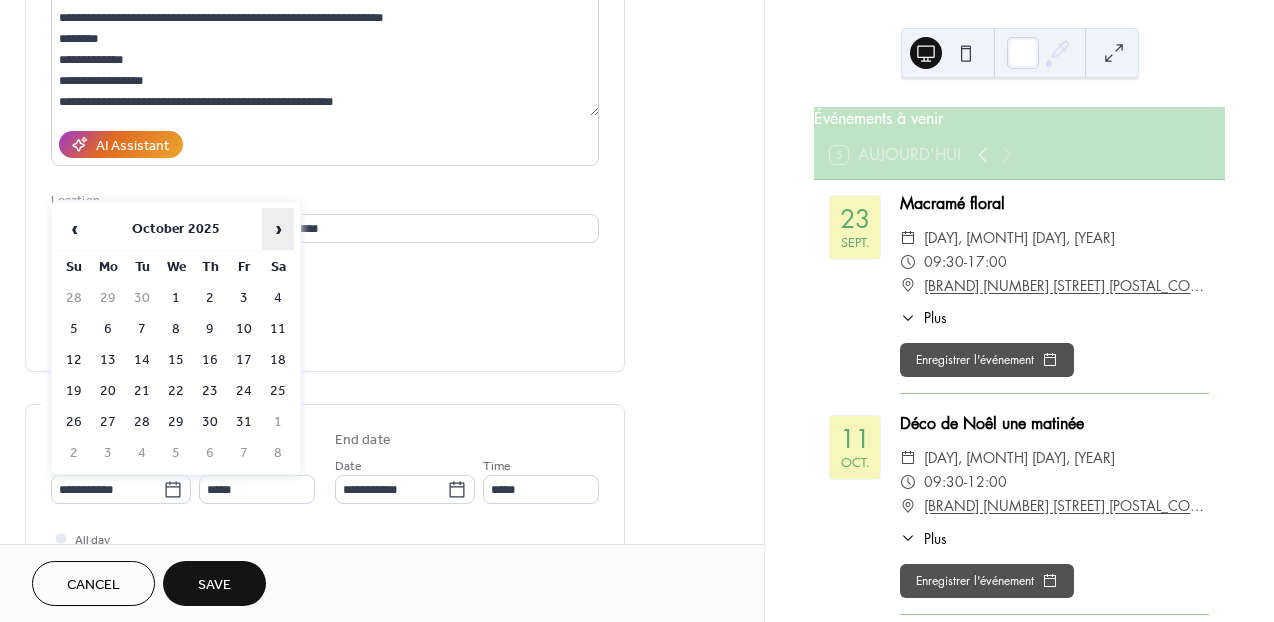 click on "›" at bounding box center [278, 229] 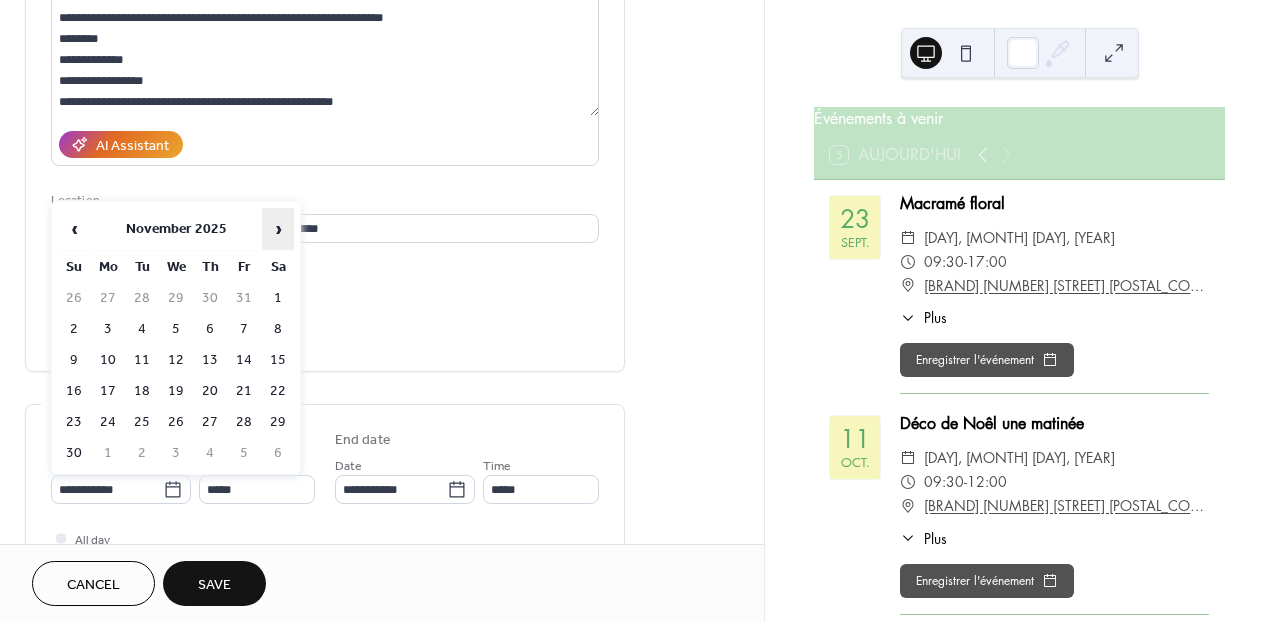 click on "›" at bounding box center (278, 229) 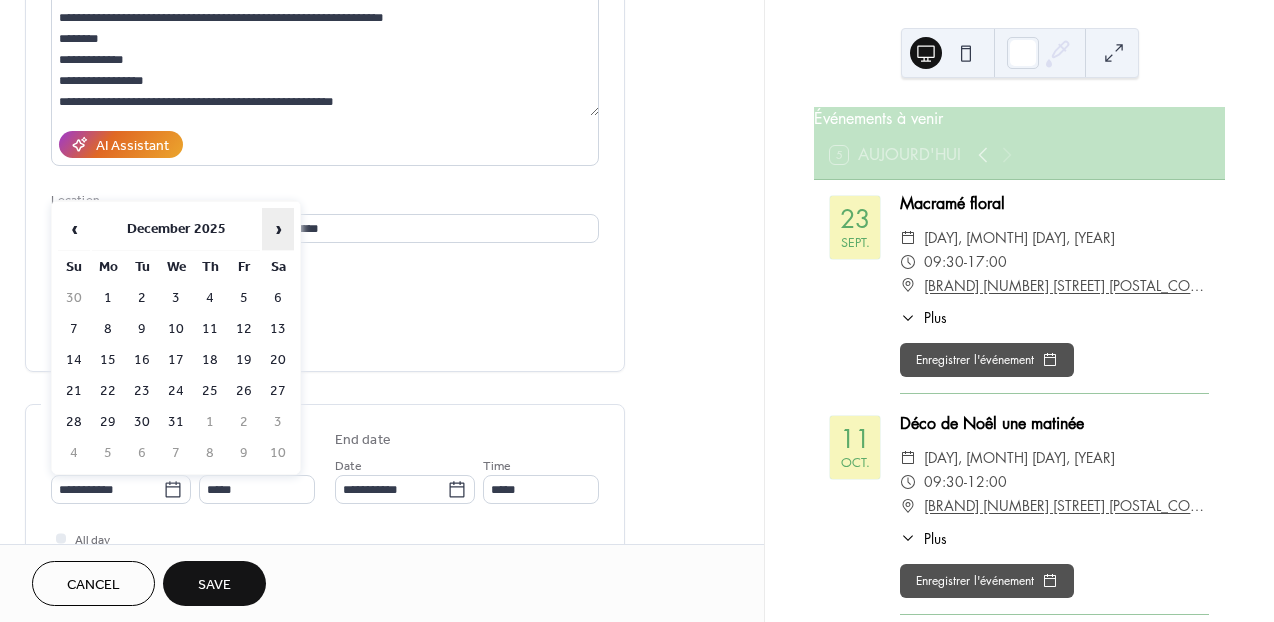 click on "›" at bounding box center (278, 229) 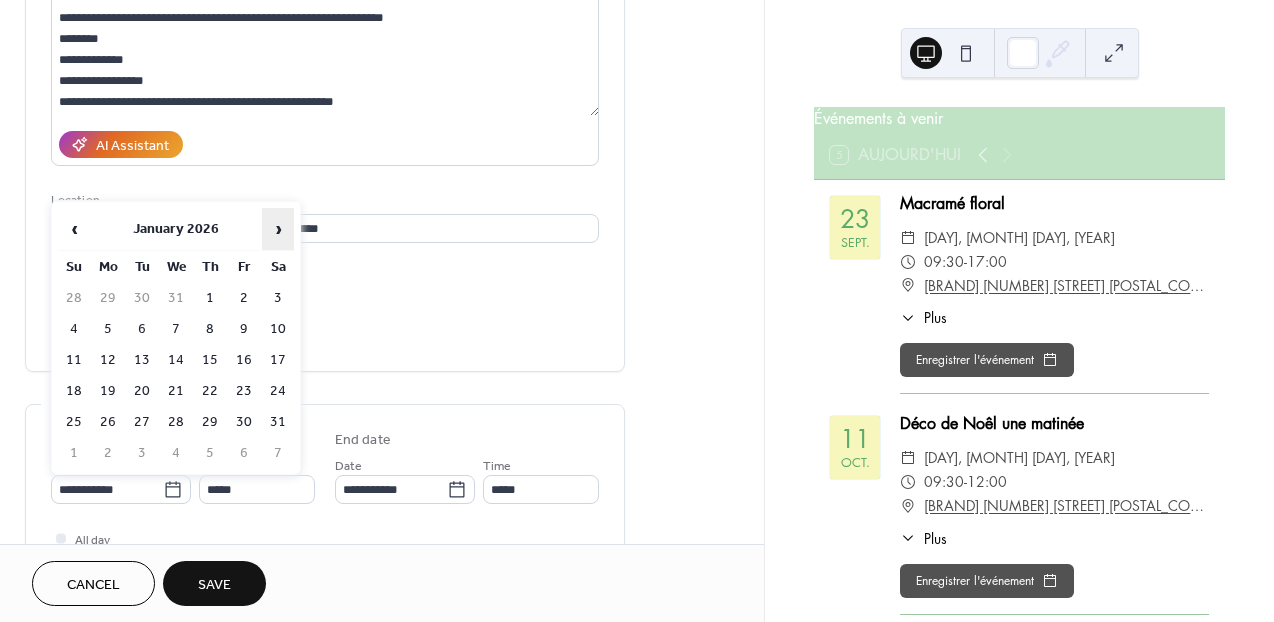 click on "›" at bounding box center [278, 229] 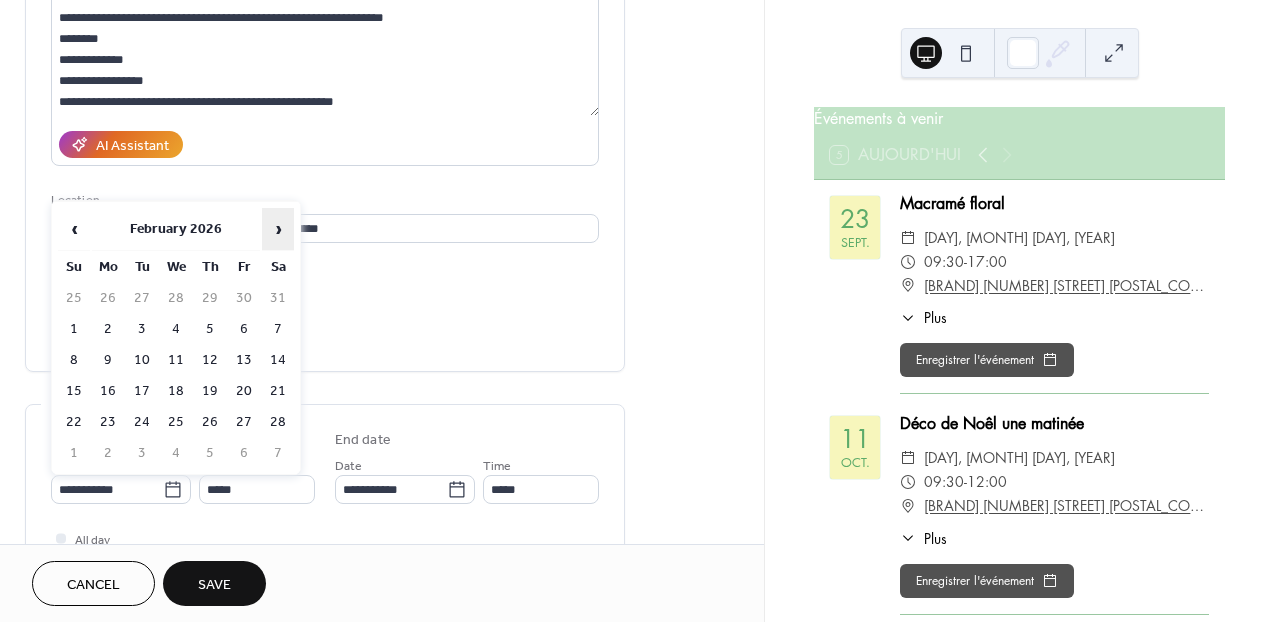 click on "›" at bounding box center [278, 229] 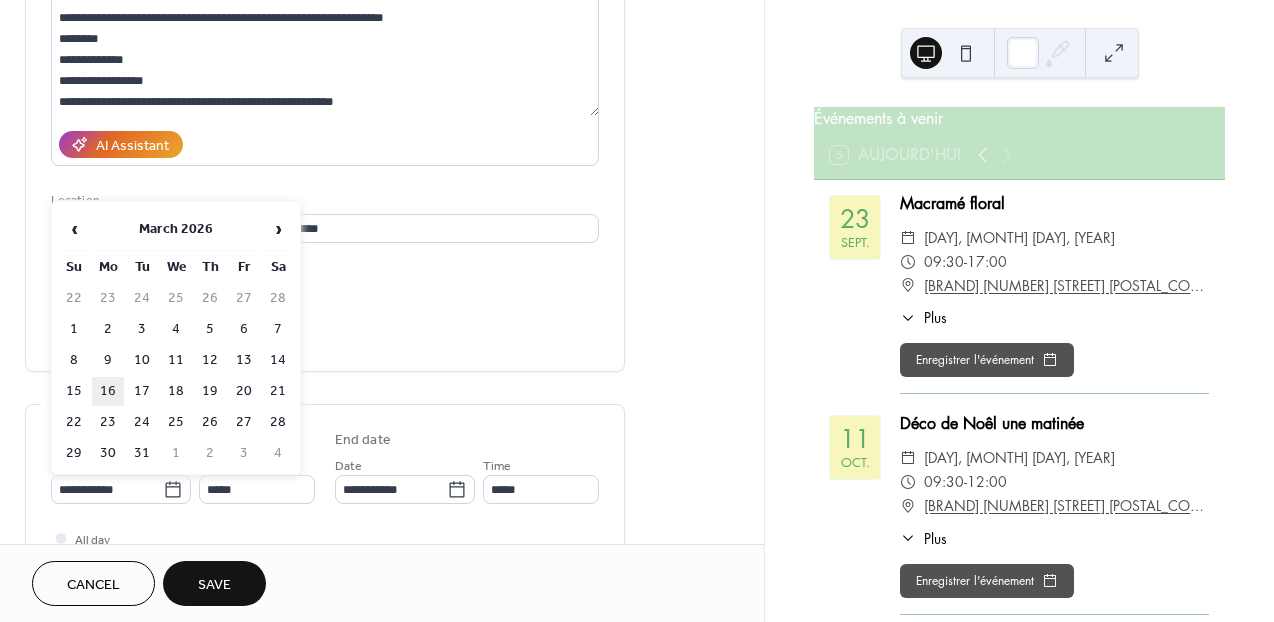 click on "16" at bounding box center [108, 391] 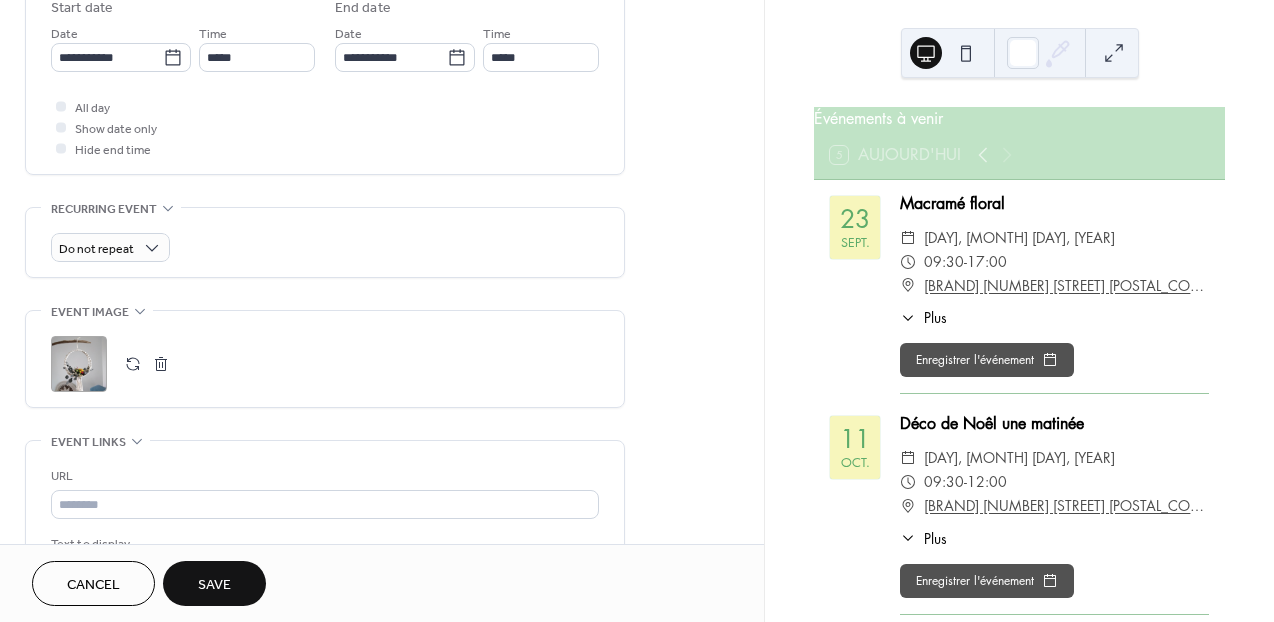 scroll, scrollTop: 681, scrollLeft: 0, axis: vertical 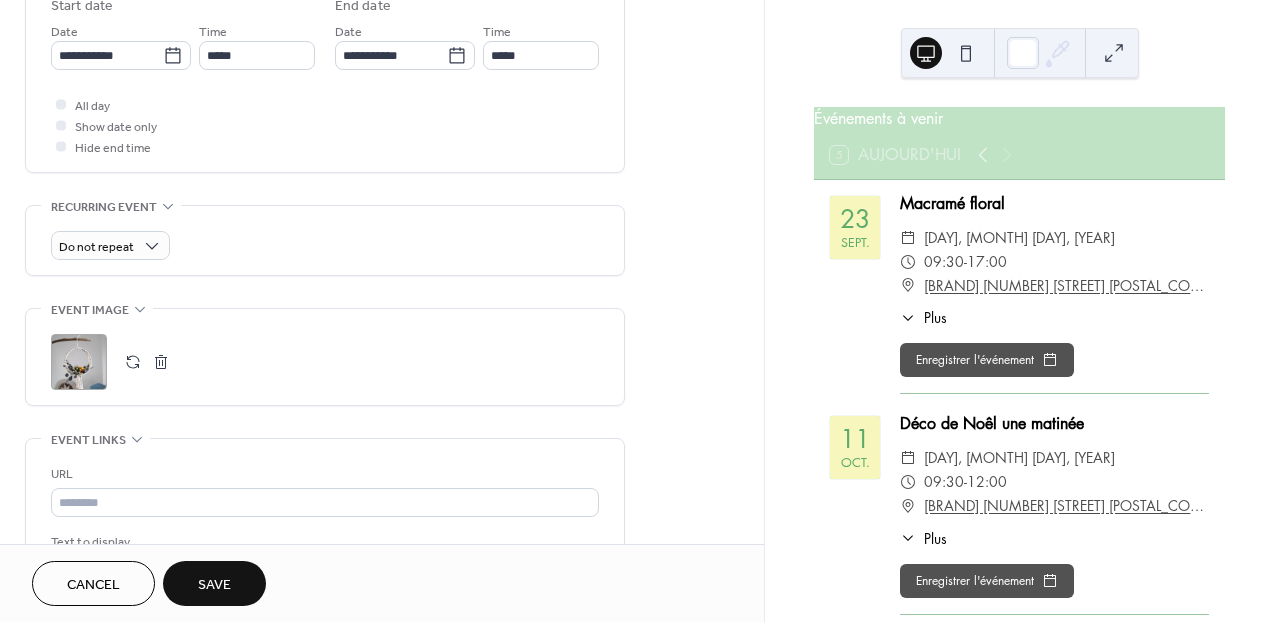 click at bounding box center (161, 362) 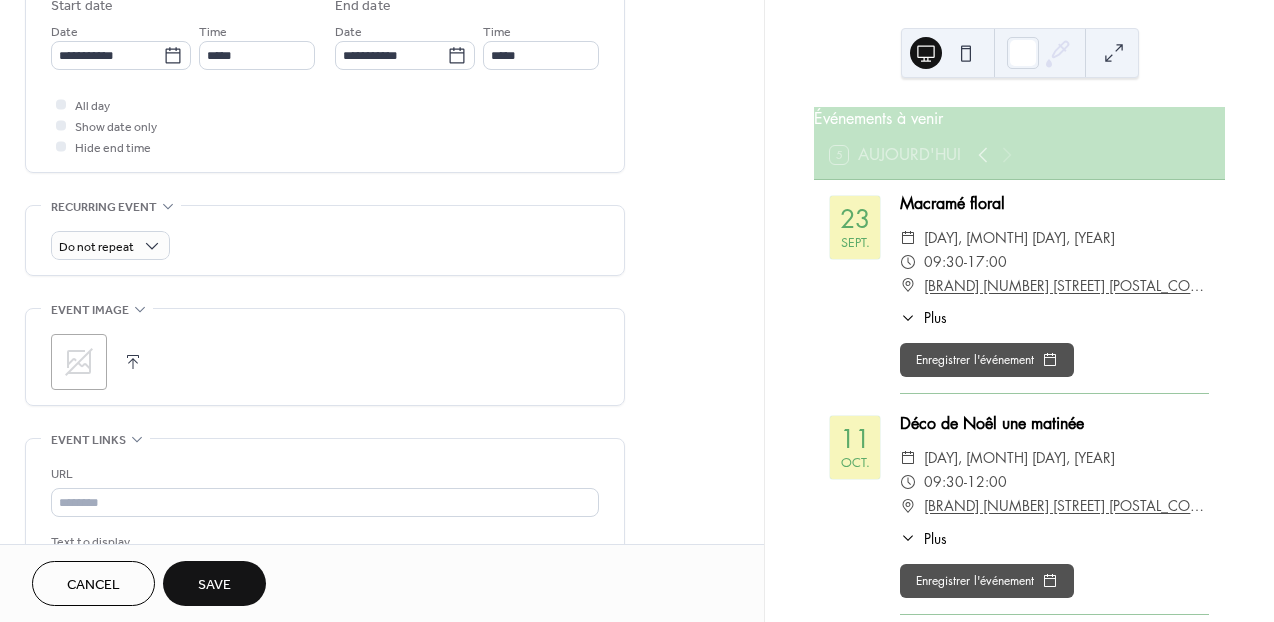 click on "Save" at bounding box center [214, 585] 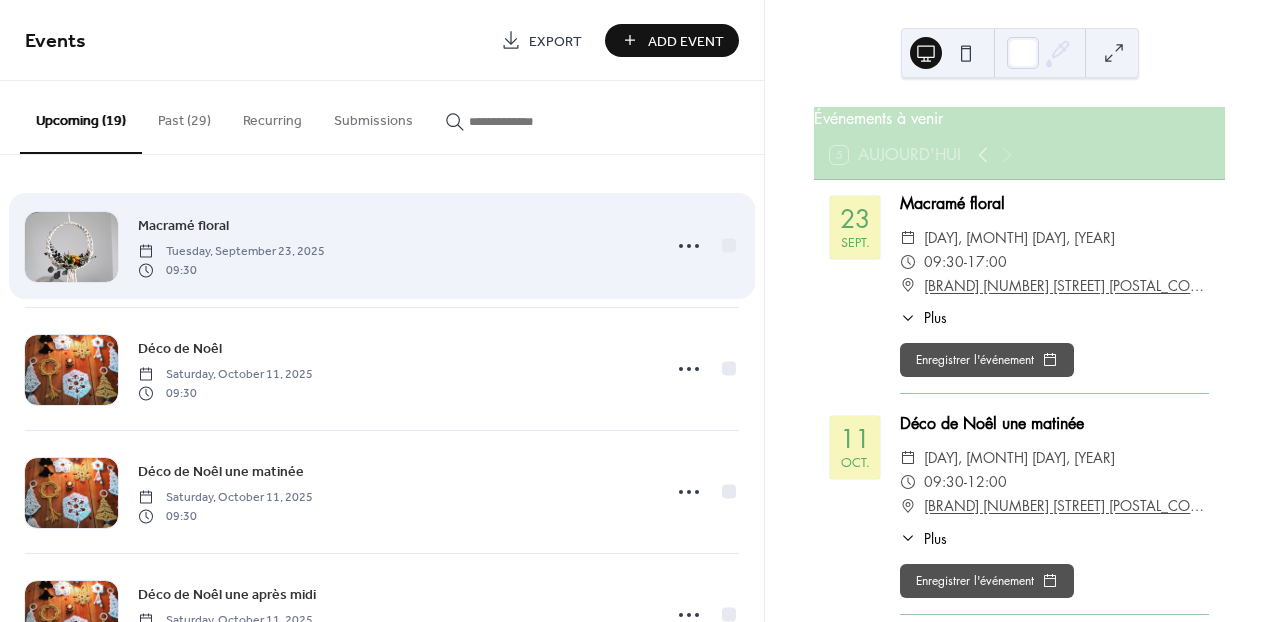 click on "Macramé floral" at bounding box center [183, 226] 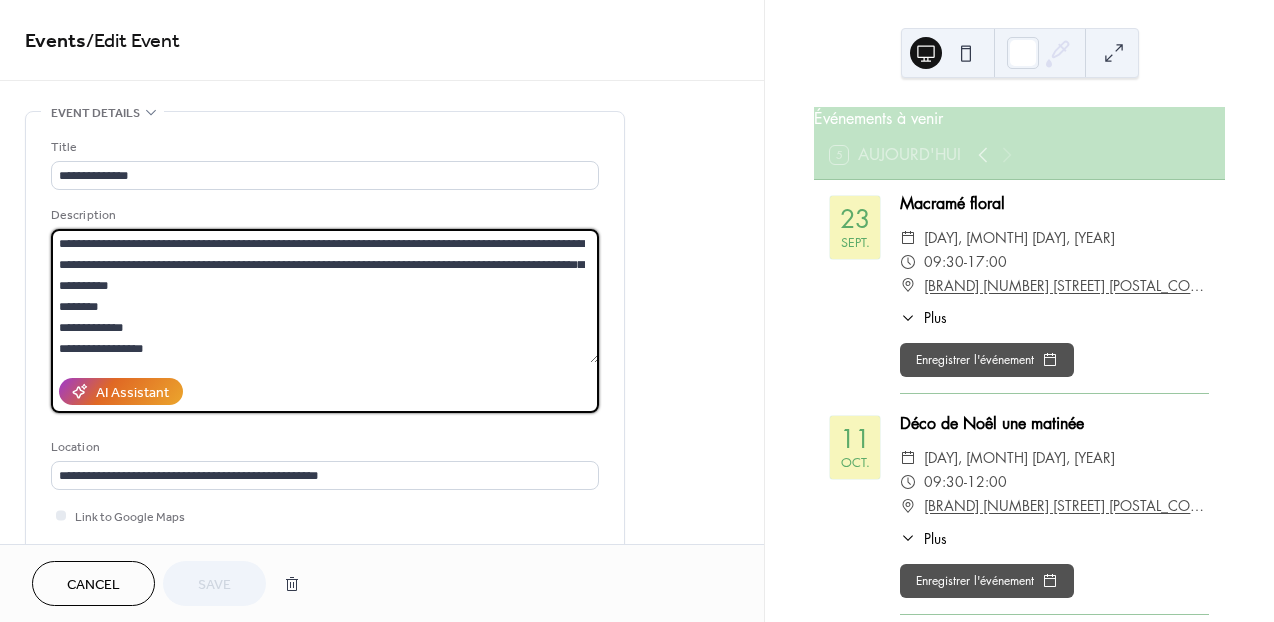 scroll, scrollTop: 21, scrollLeft: 0, axis: vertical 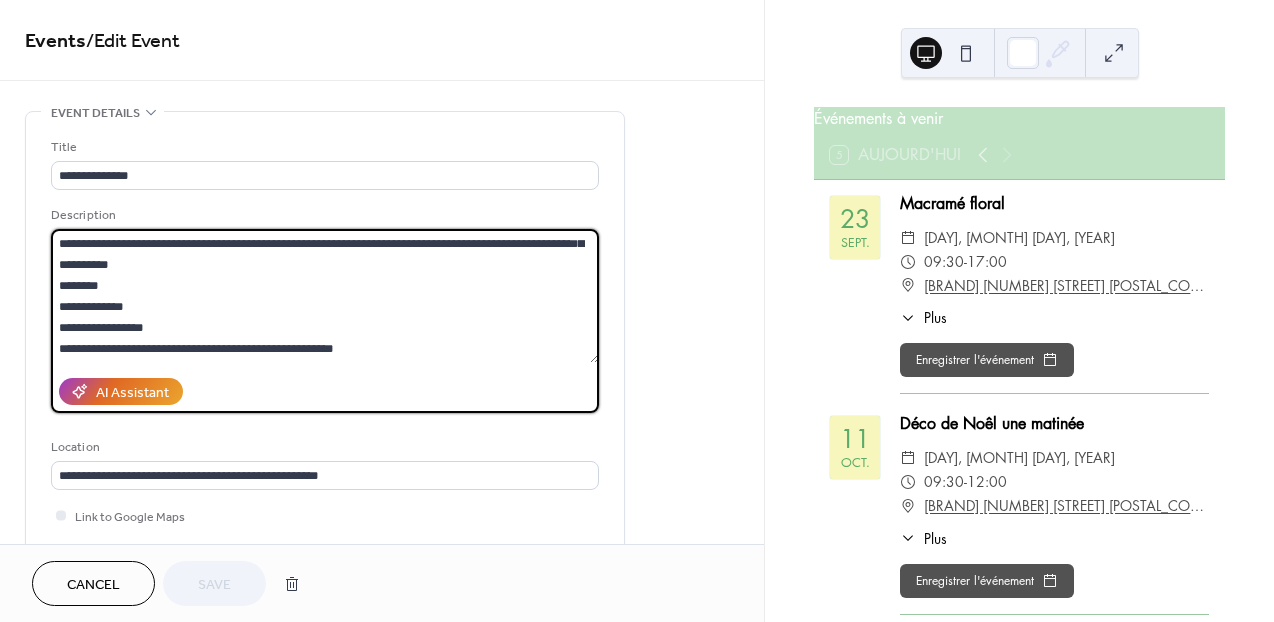 drag, startPoint x: 57, startPoint y: 237, endPoint x: 360, endPoint y: 357, distance: 325.89722 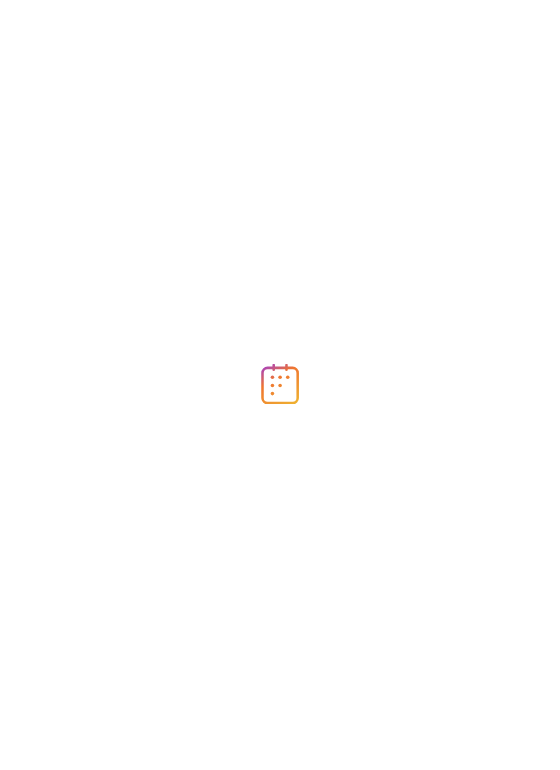 scroll, scrollTop: 0, scrollLeft: 0, axis: both 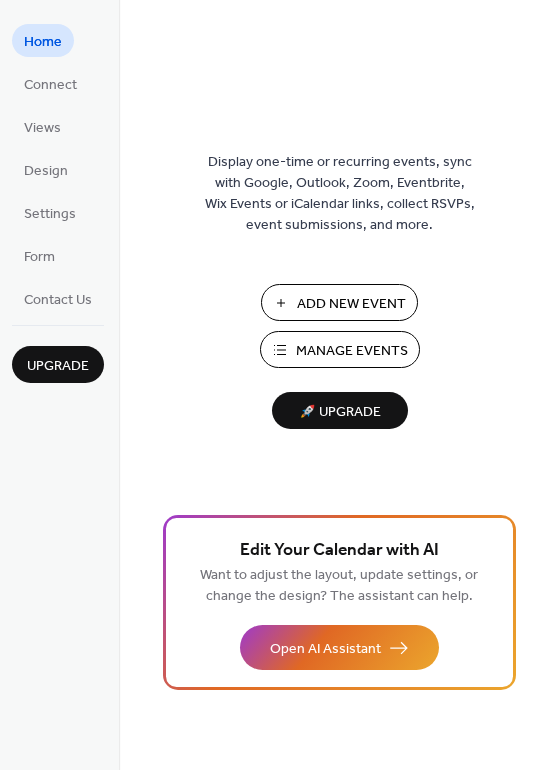click on "Manage Events" at bounding box center [352, 351] 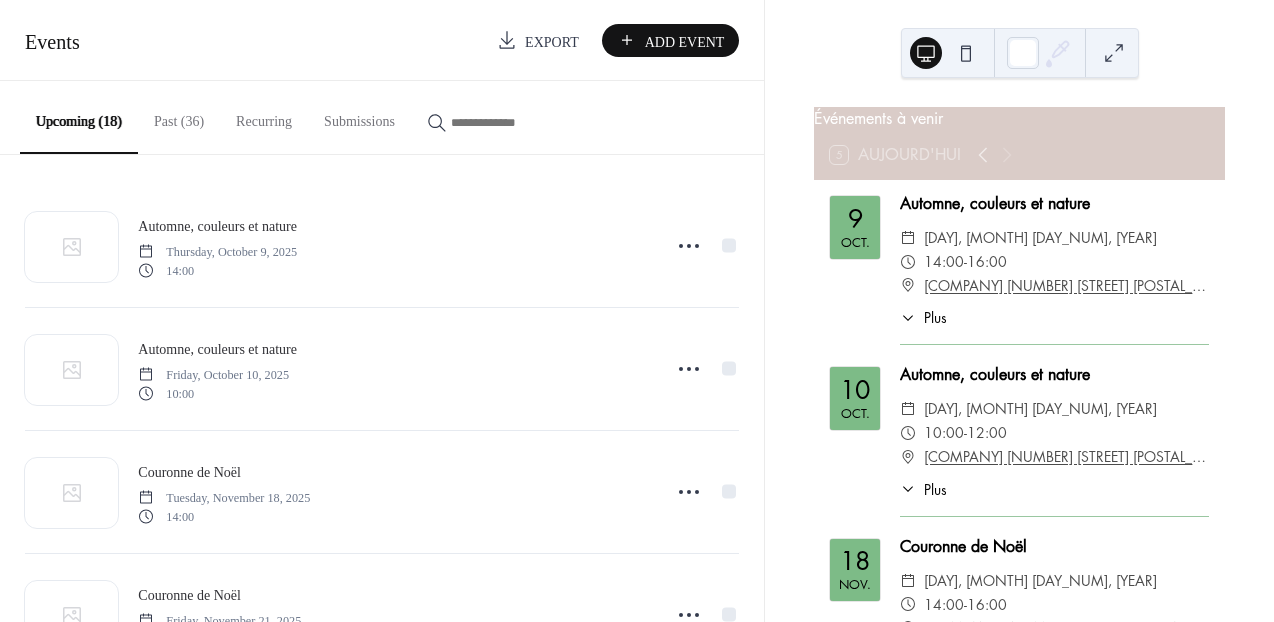 scroll, scrollTop: 0, scrollLeft: 0, axis: both 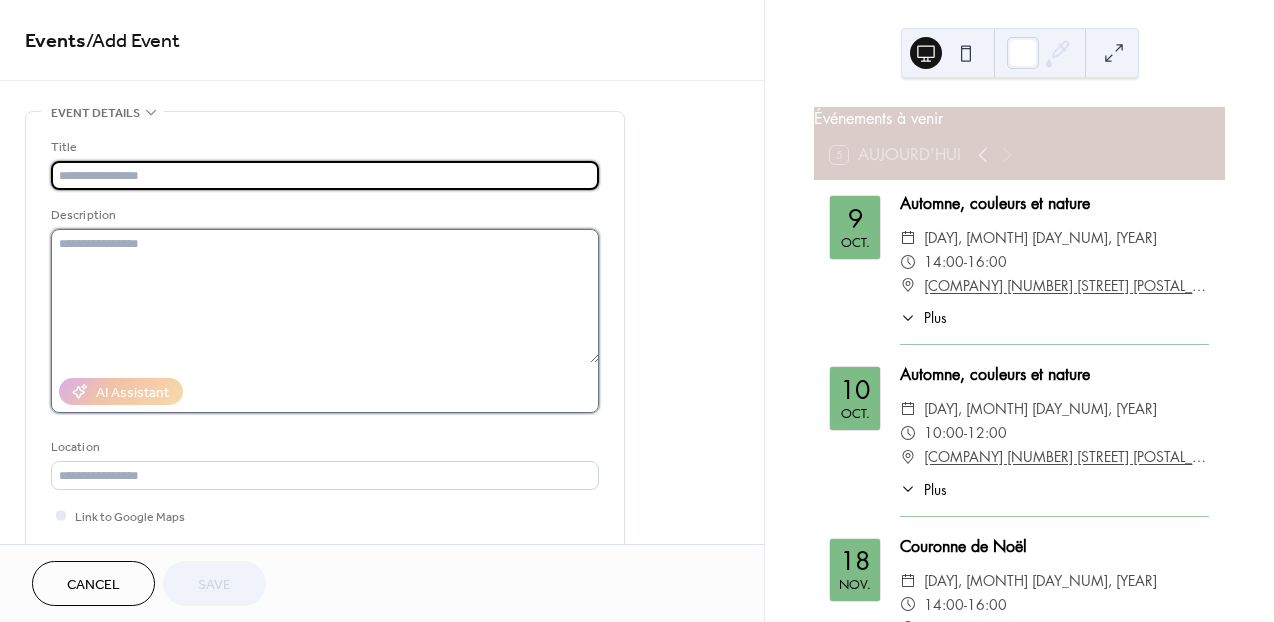 click at bounding box center [325, 296] 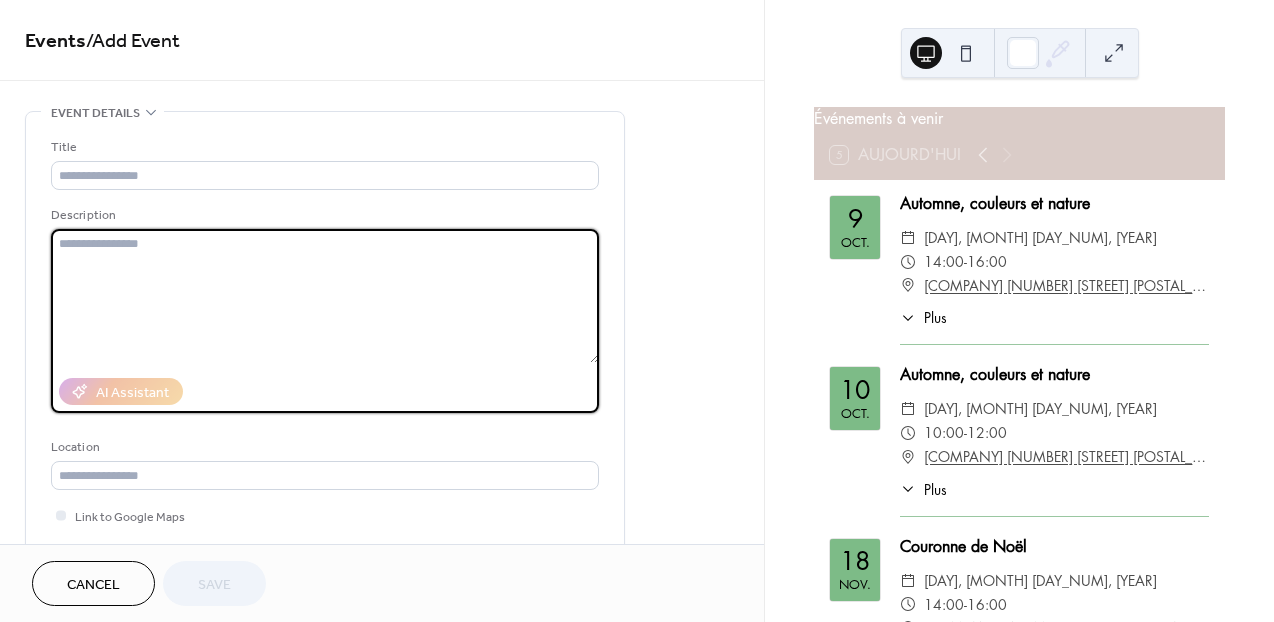 paste on "**********" 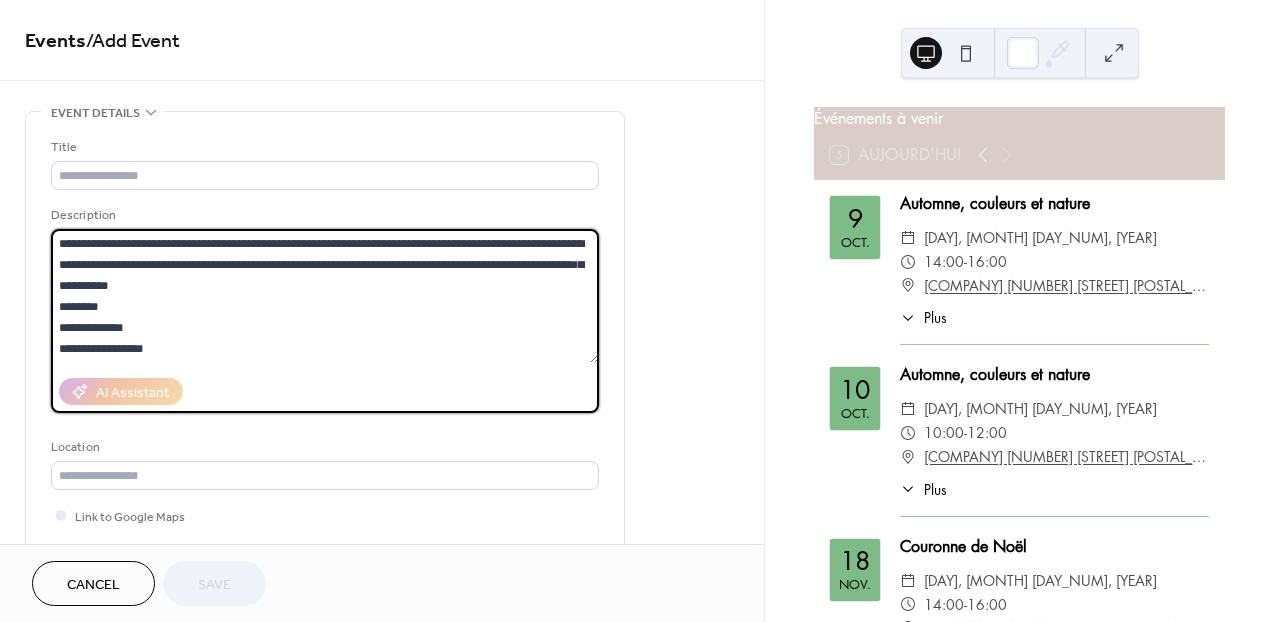 scroll, scrollTop: 18, scrollLeft: 0, axis: vertical 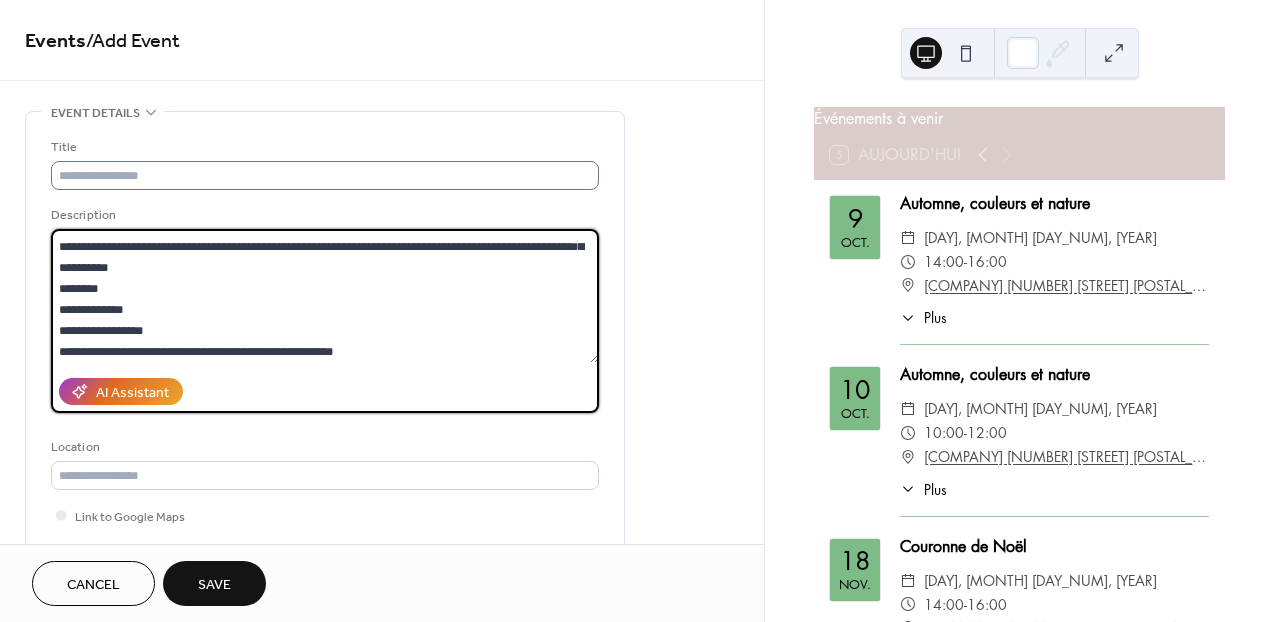 type on "**********" 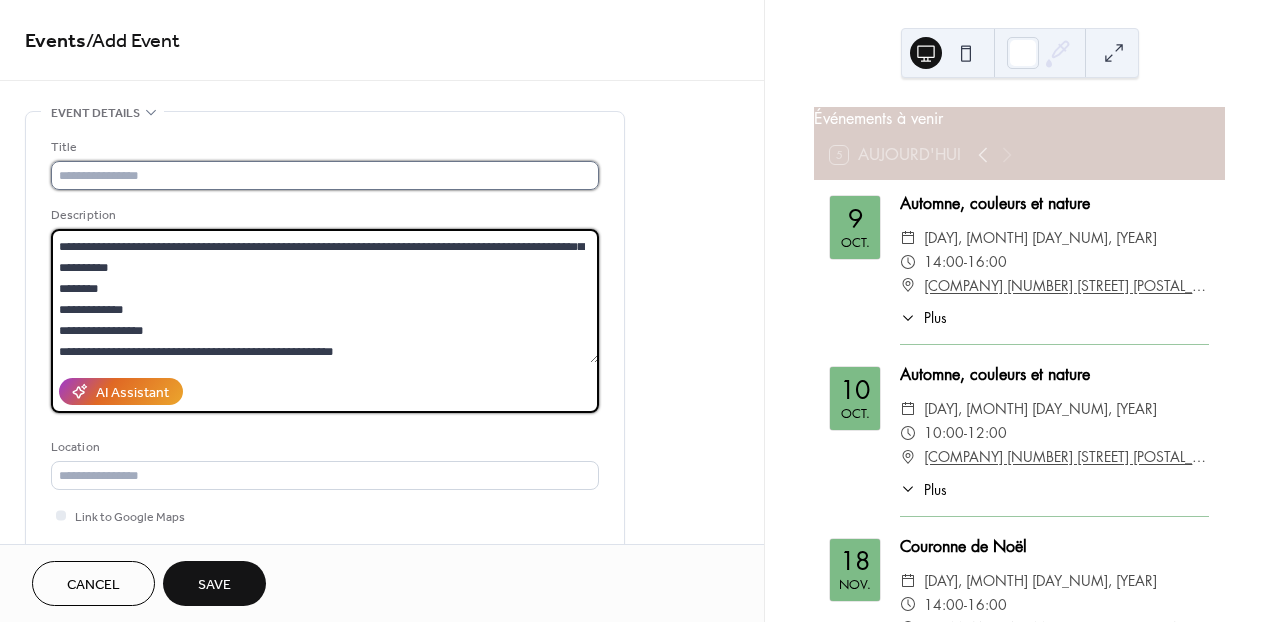 click at bounding box center (325, 175) 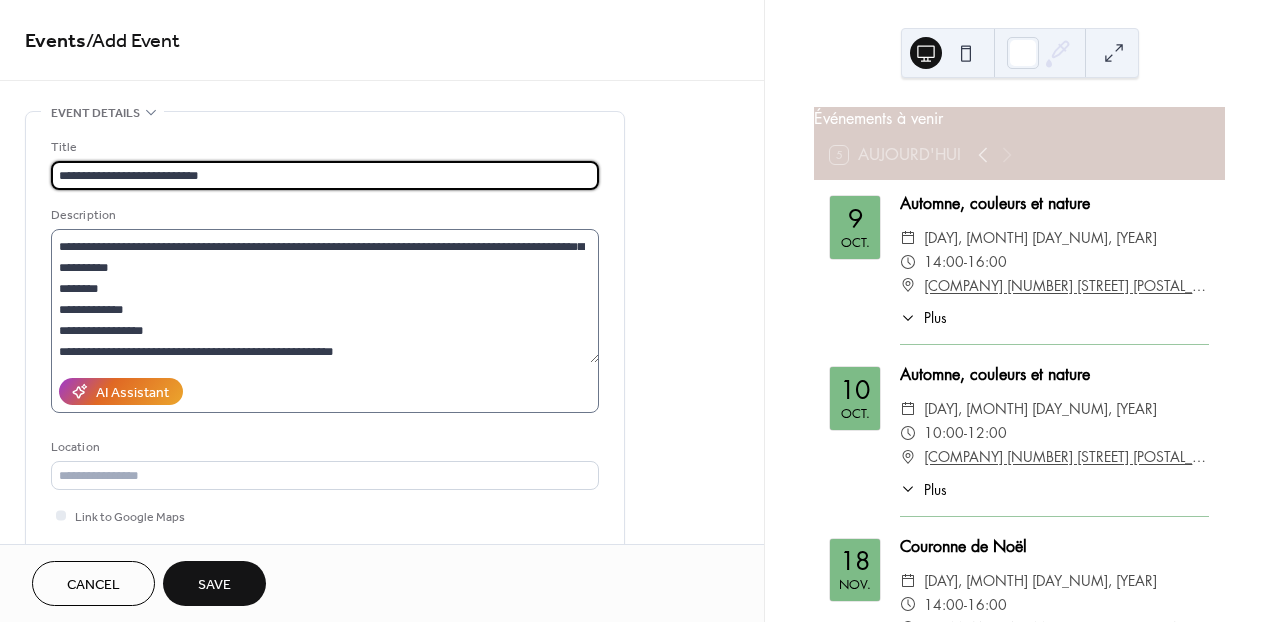 scroll, scrollTop: 21, scrollLeft: 0, axis: vertical 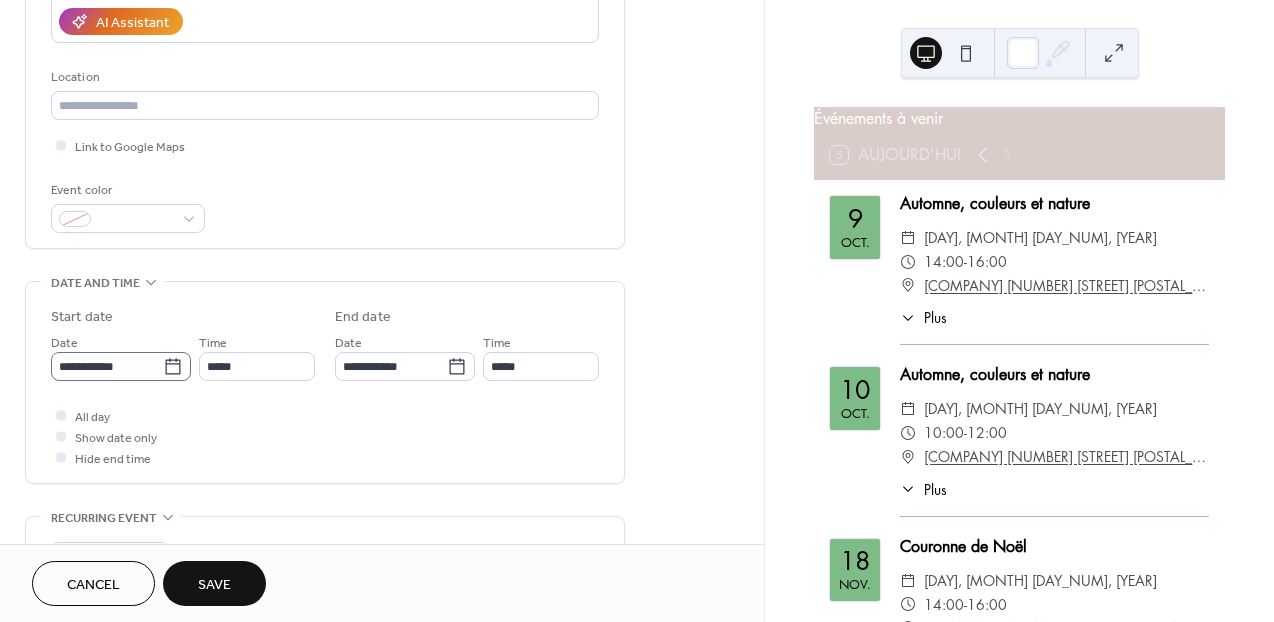 type on "**********" 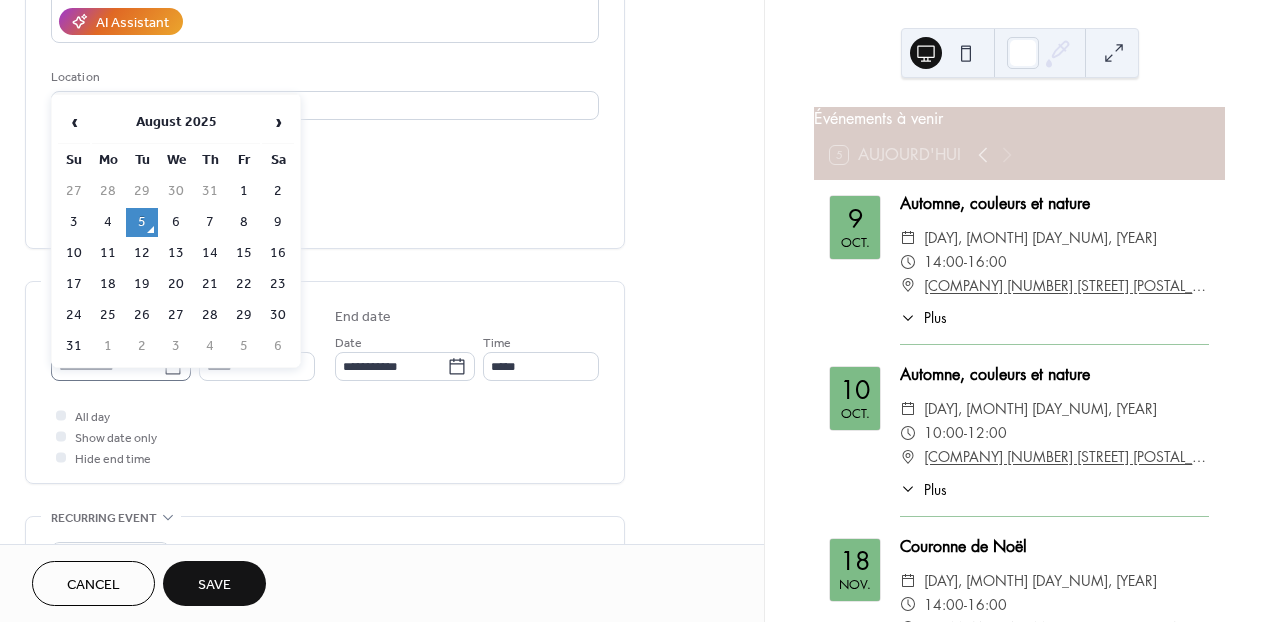 click 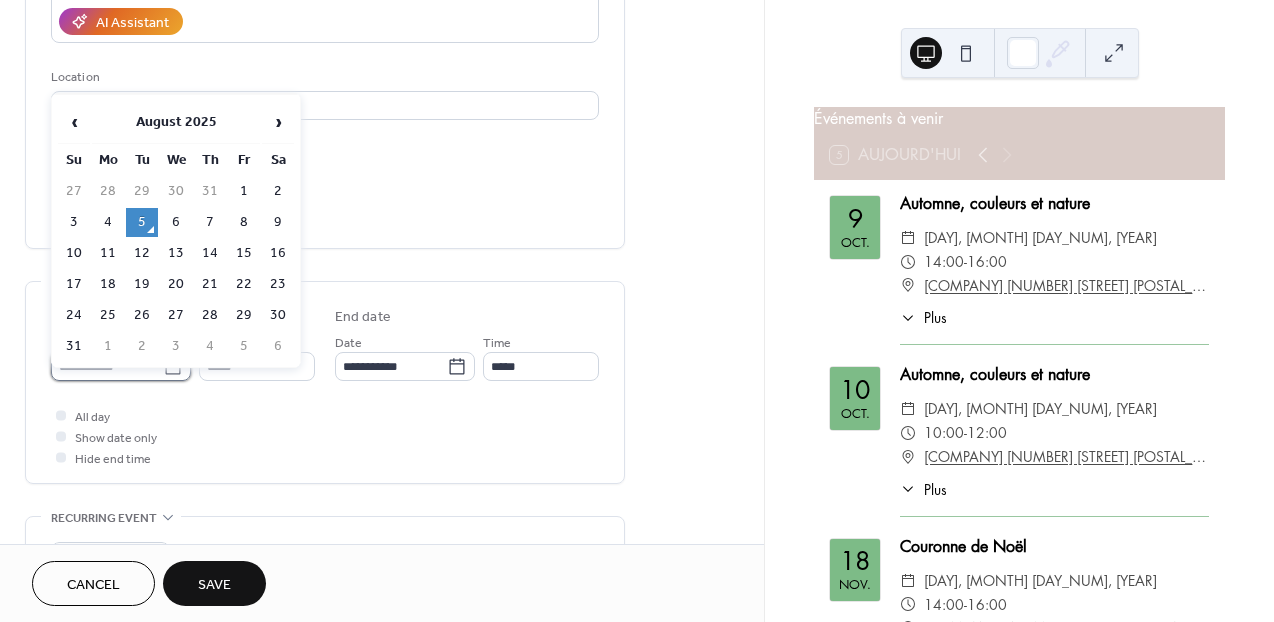 click on "**********" at bounding box center (107, 366) 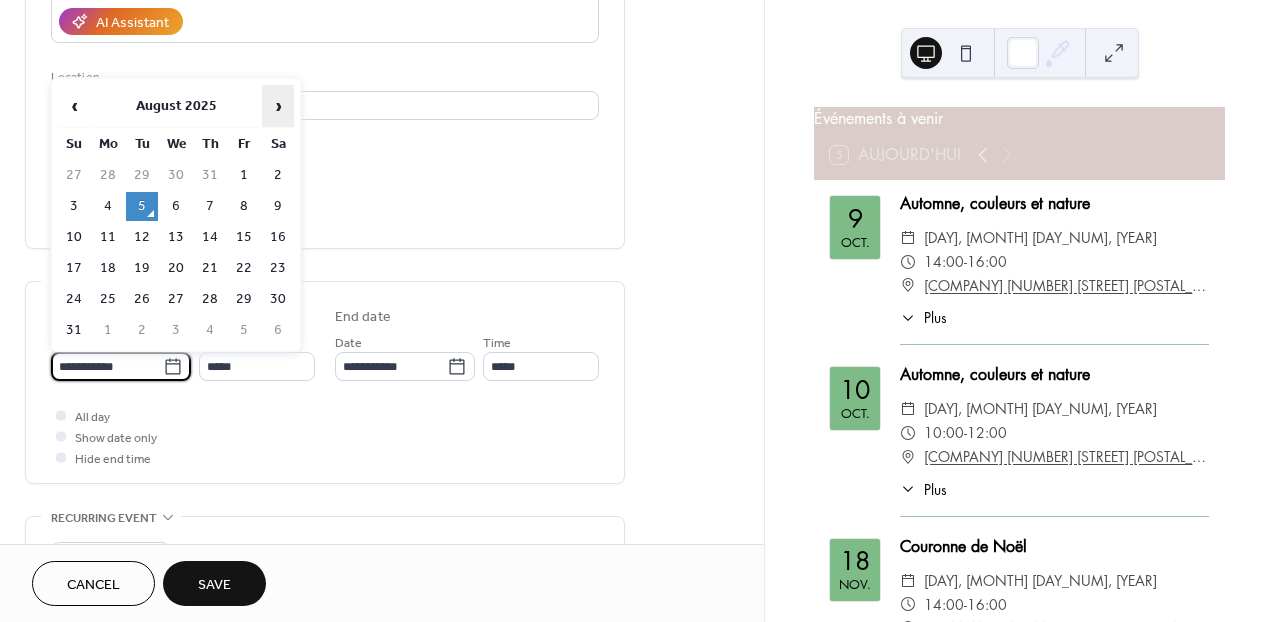 click on "›" at bounding box center (278, 106) 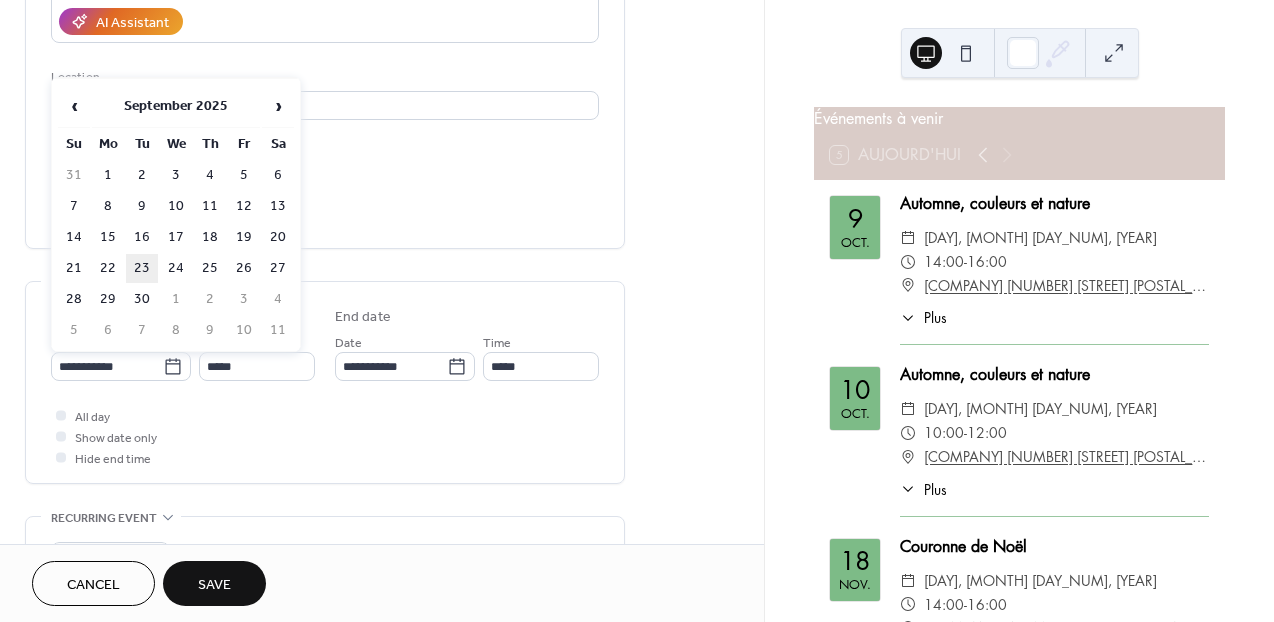 click on "23" at bounding box center (142, 268) 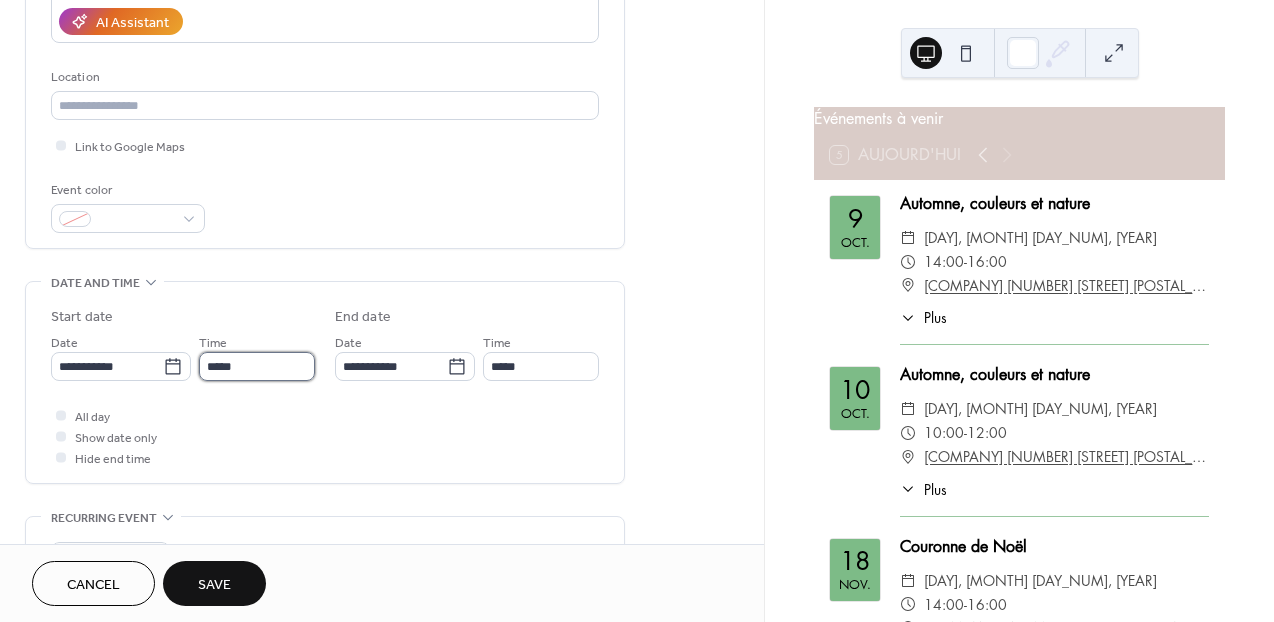 click on "*****" at bounding box center [257, 366] 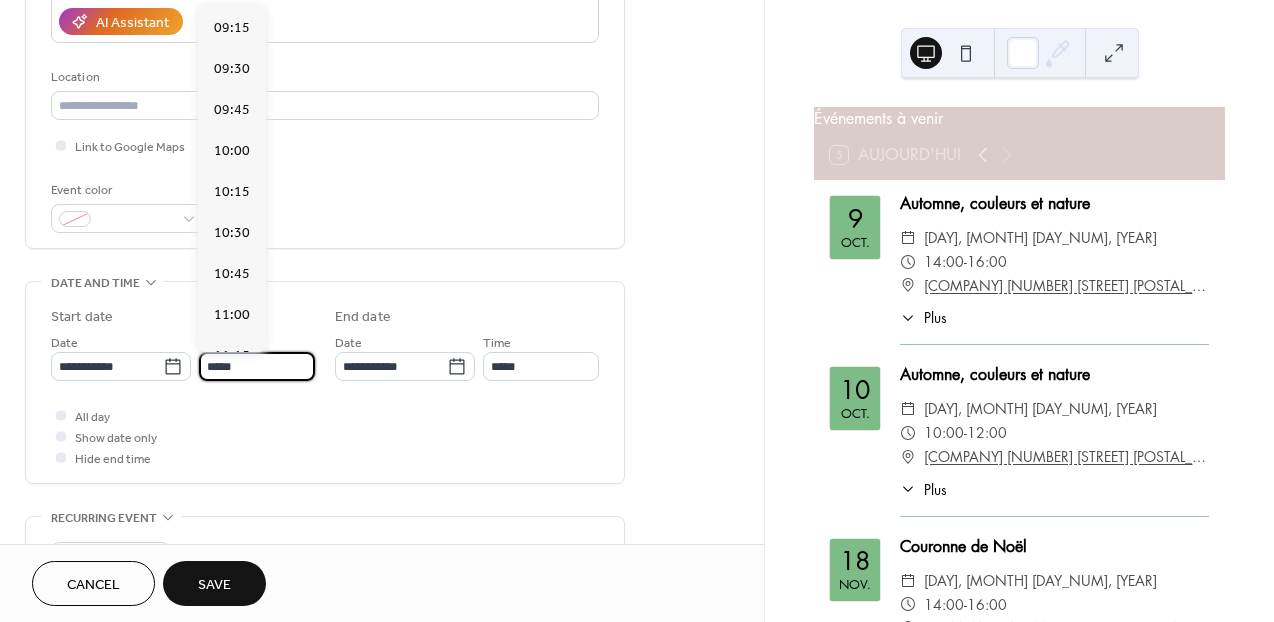 scroll, scrollTop: 1488, scrollLeft: 0, axis: vertical 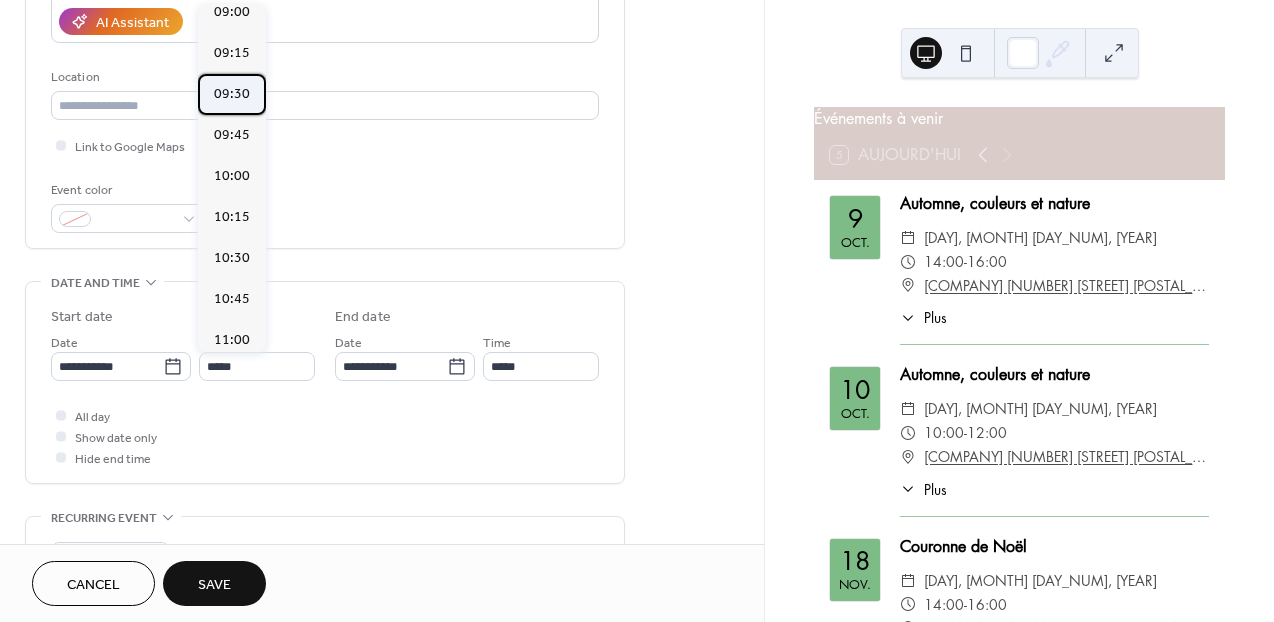 click on "09:30" at bounding box center [232, 94] 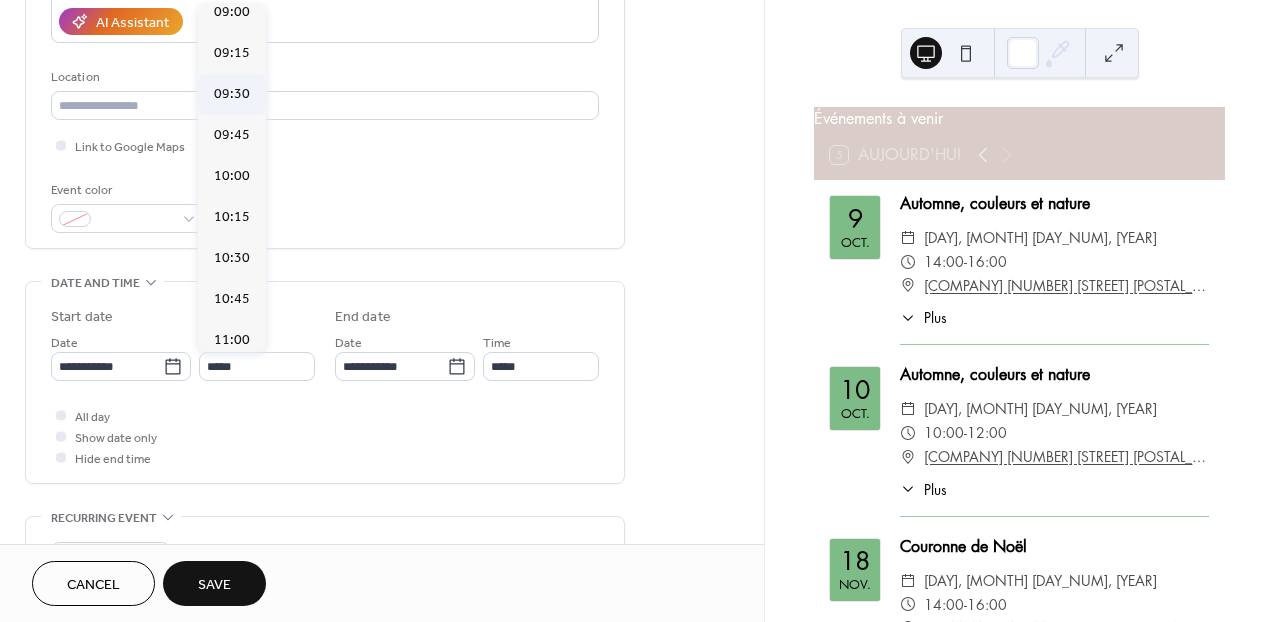 type on "*****" 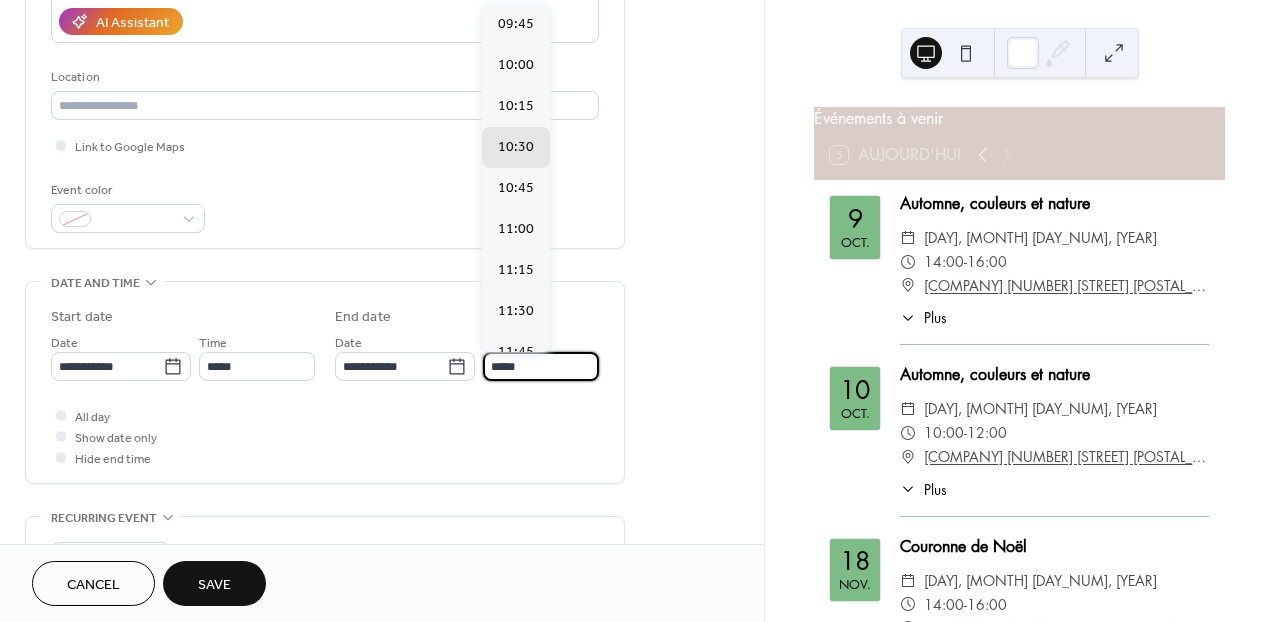click on "*****" at bounding box center [541, 366] 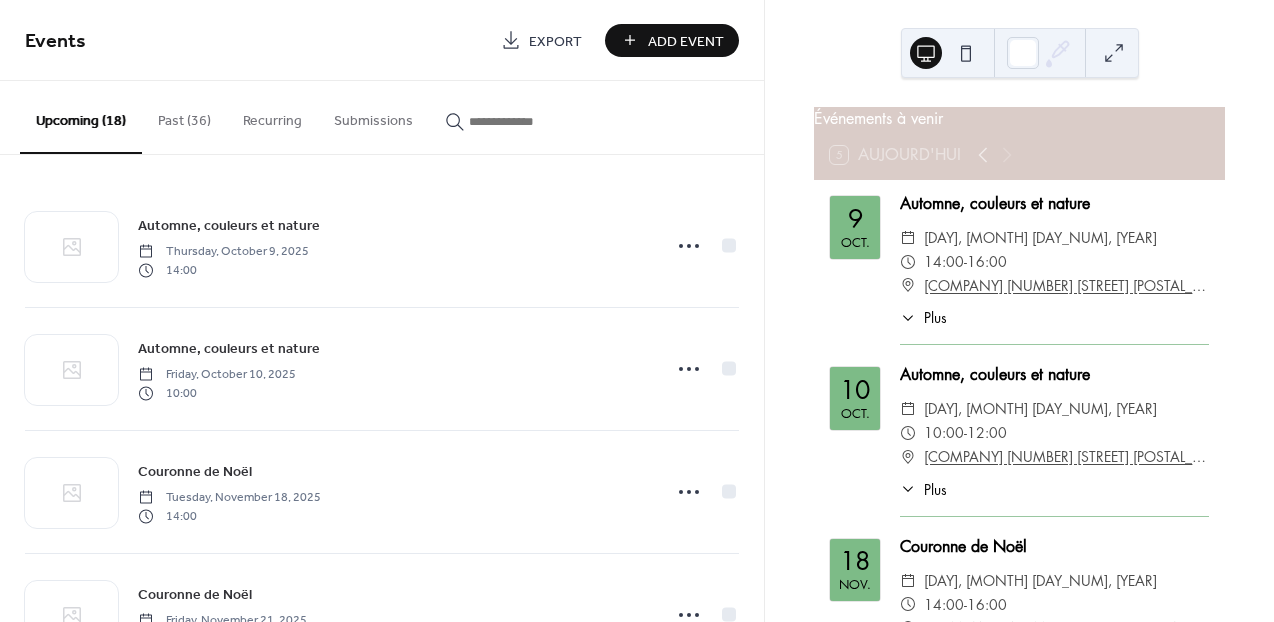 click on "Add Event" at bounding box center (686, 41) 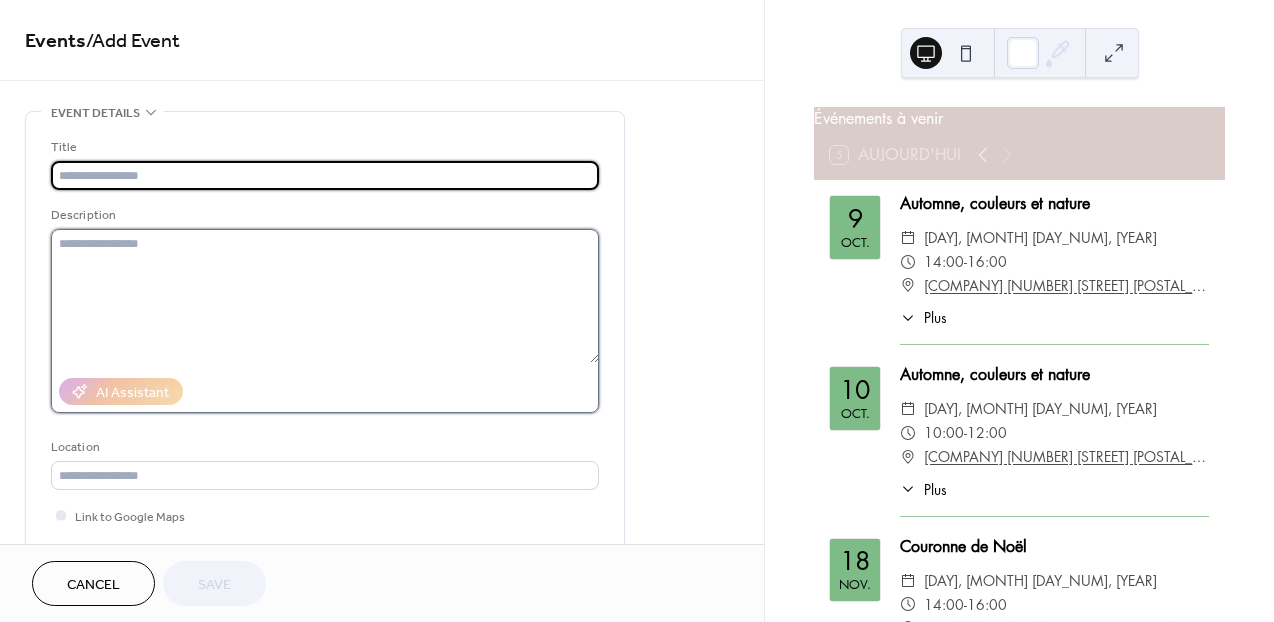 click at bounding box center (325, 296) 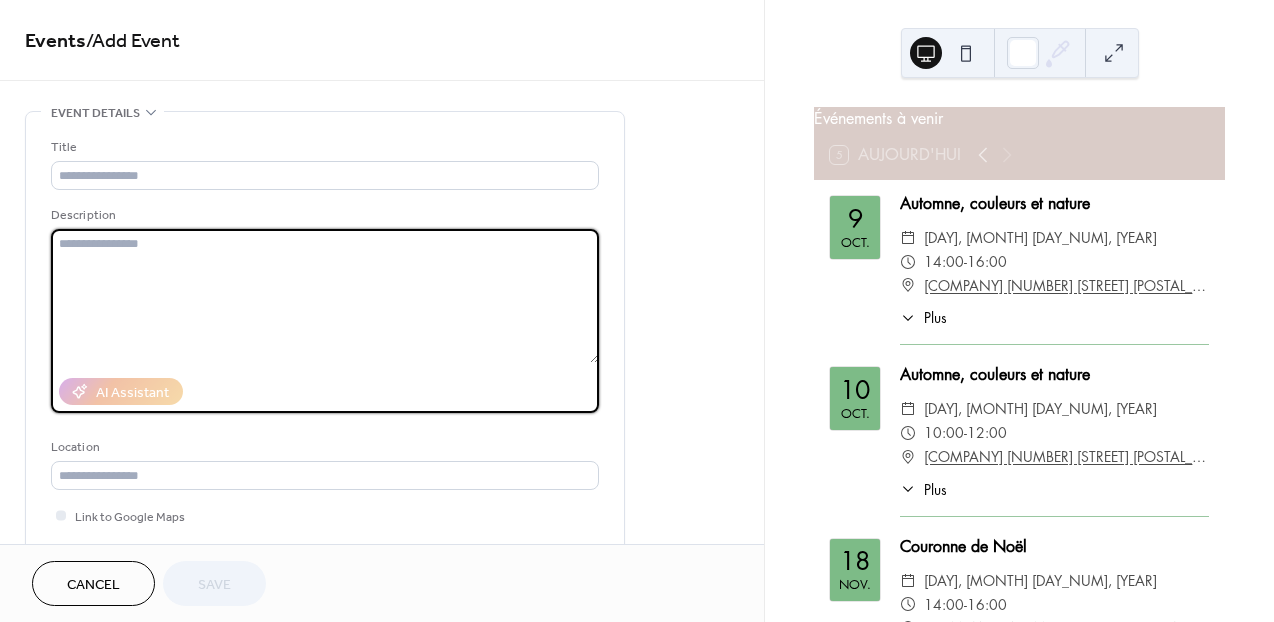 paste on "**********" 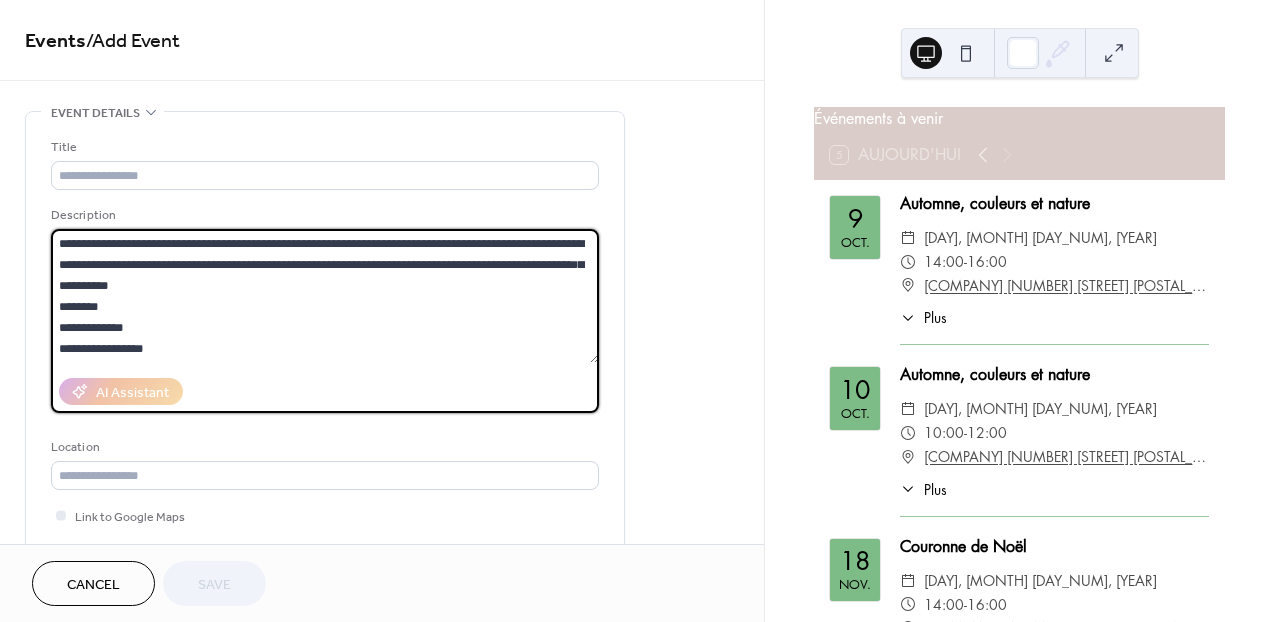 scroll, scrollTop: 18, scrollLeft: 0, axis: vertical 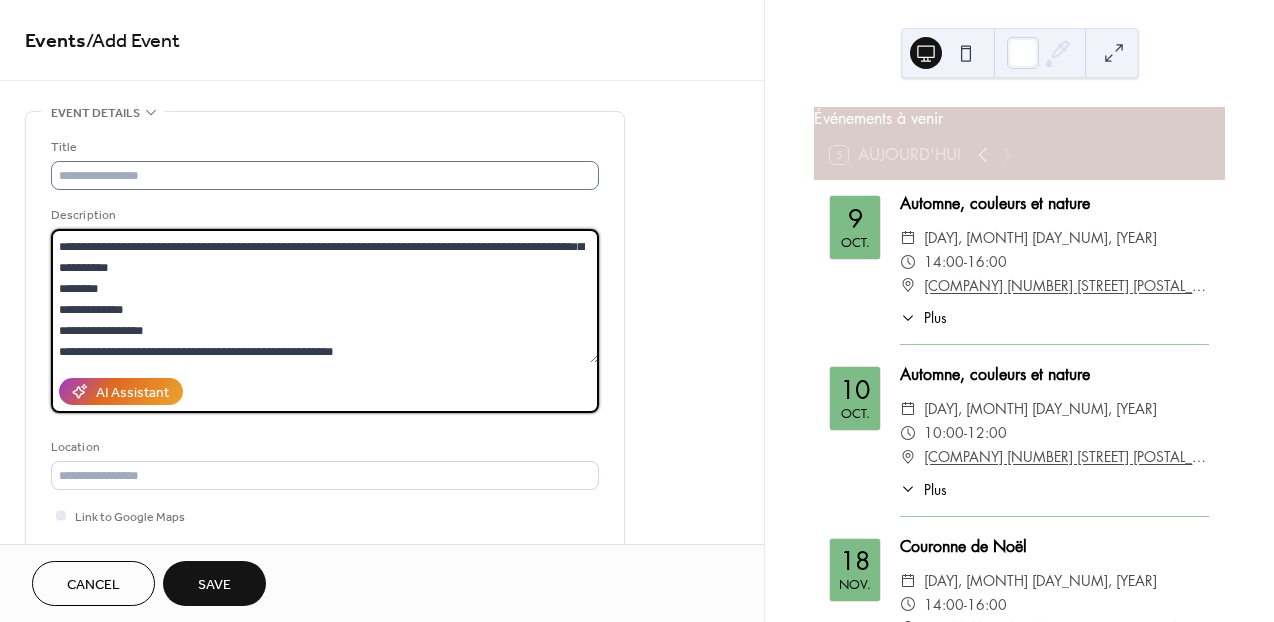 type on "**********" 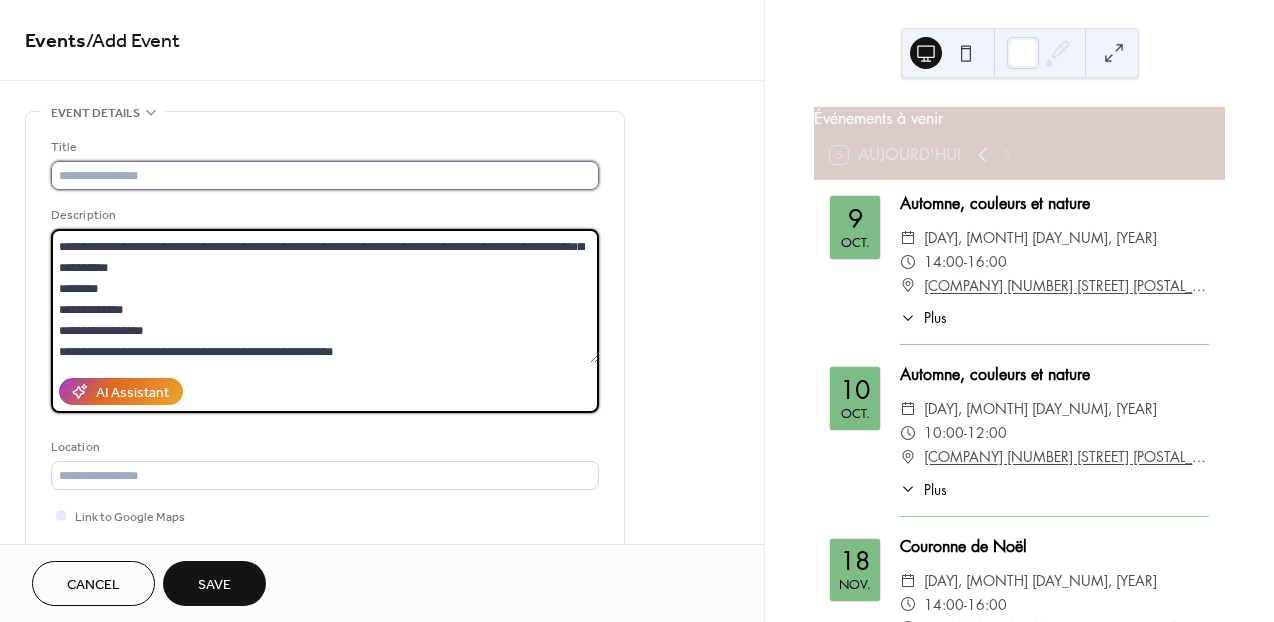 click at bounding box center [325, 175] 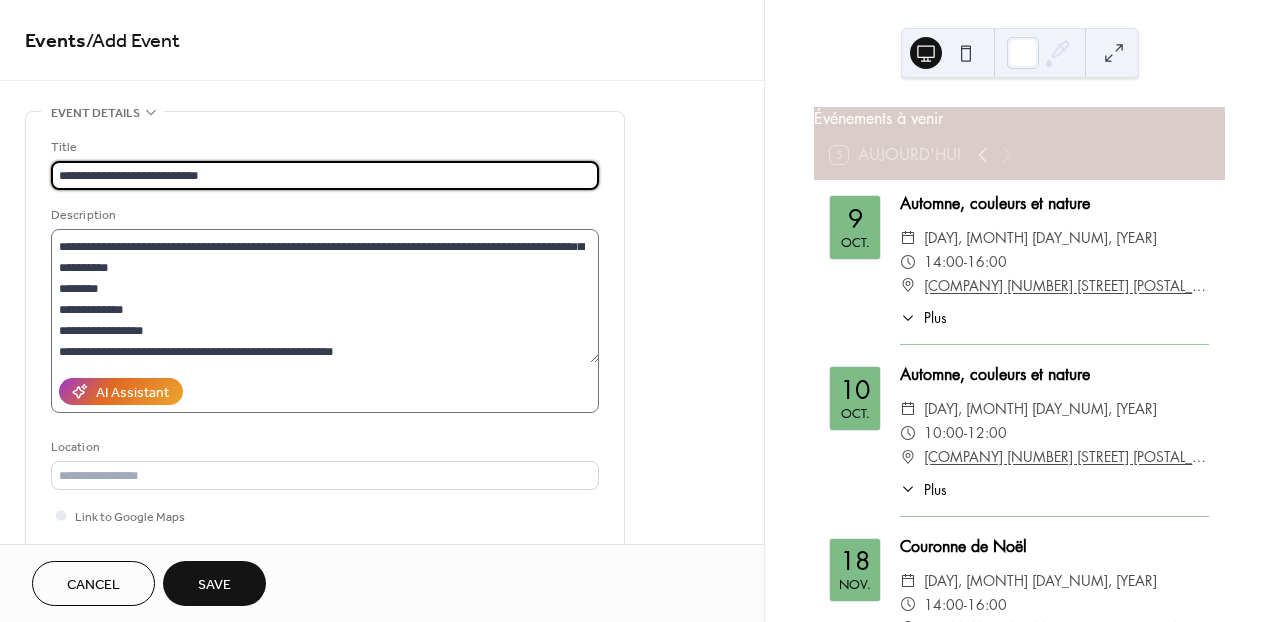 type on "**********" 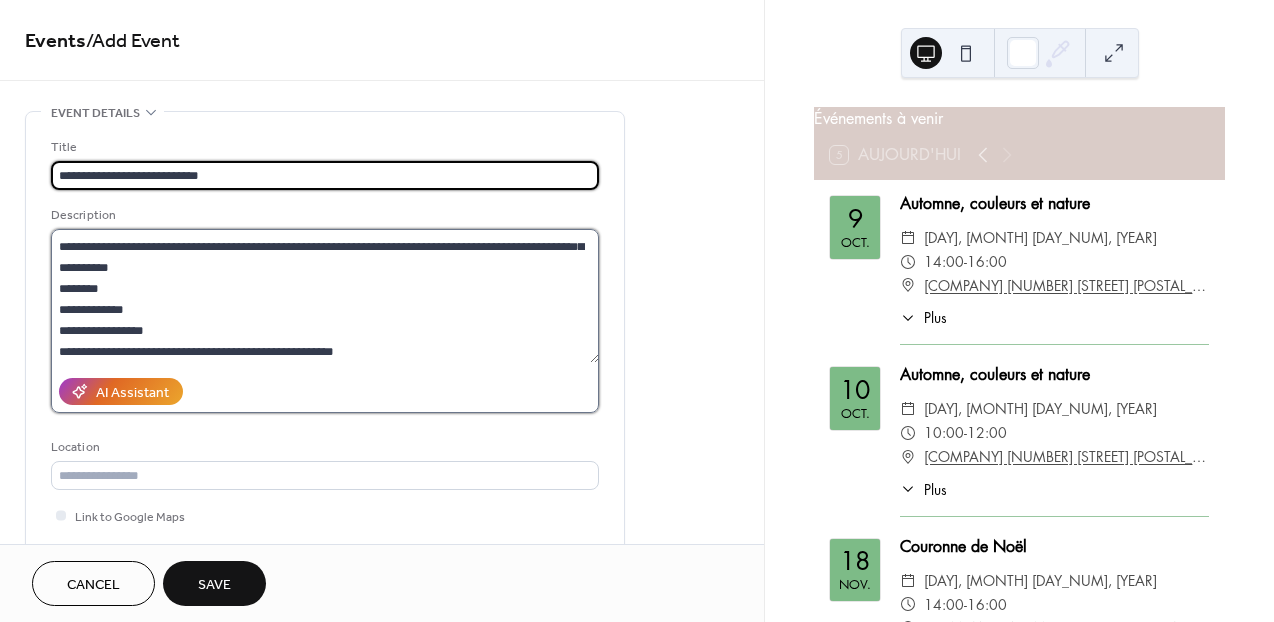 click on "**********" at bounding box center [325, 296] 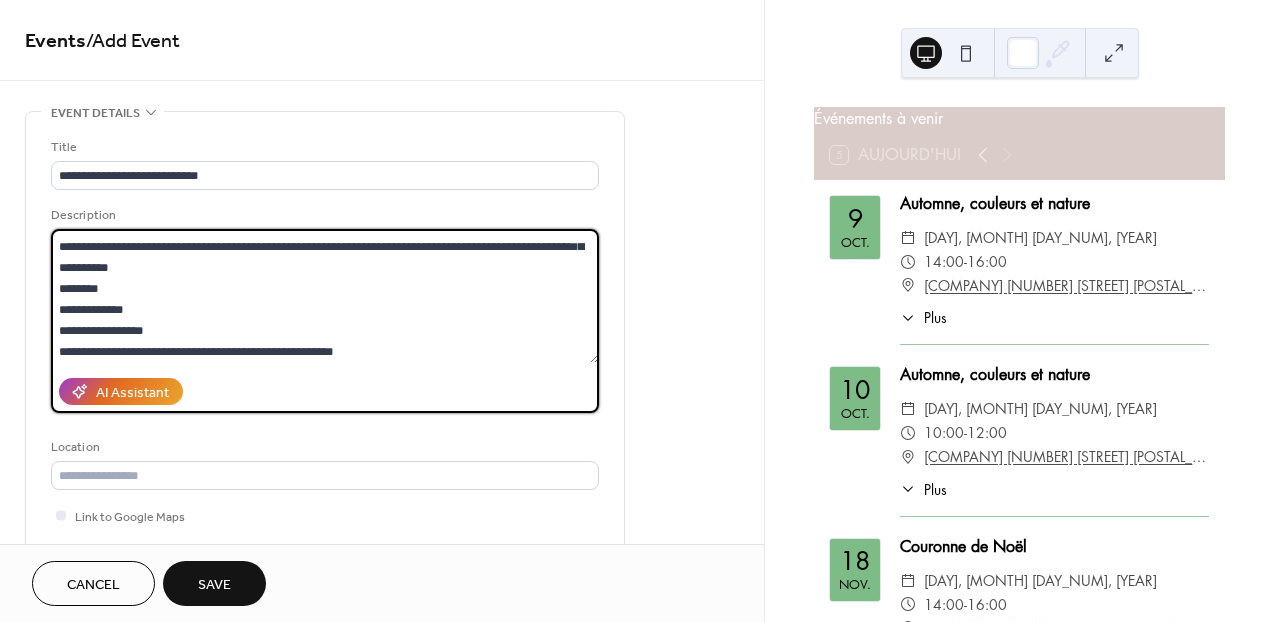 scroll, scrollTop: 21, scrollLeft: 0, axis: vertical 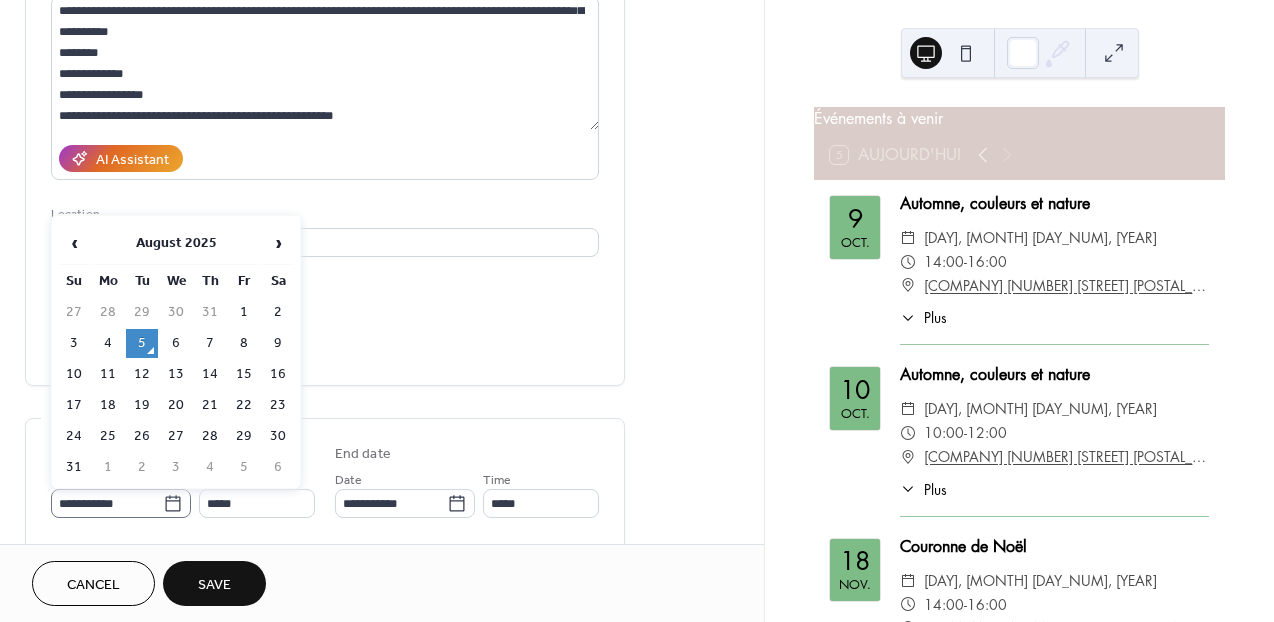 click 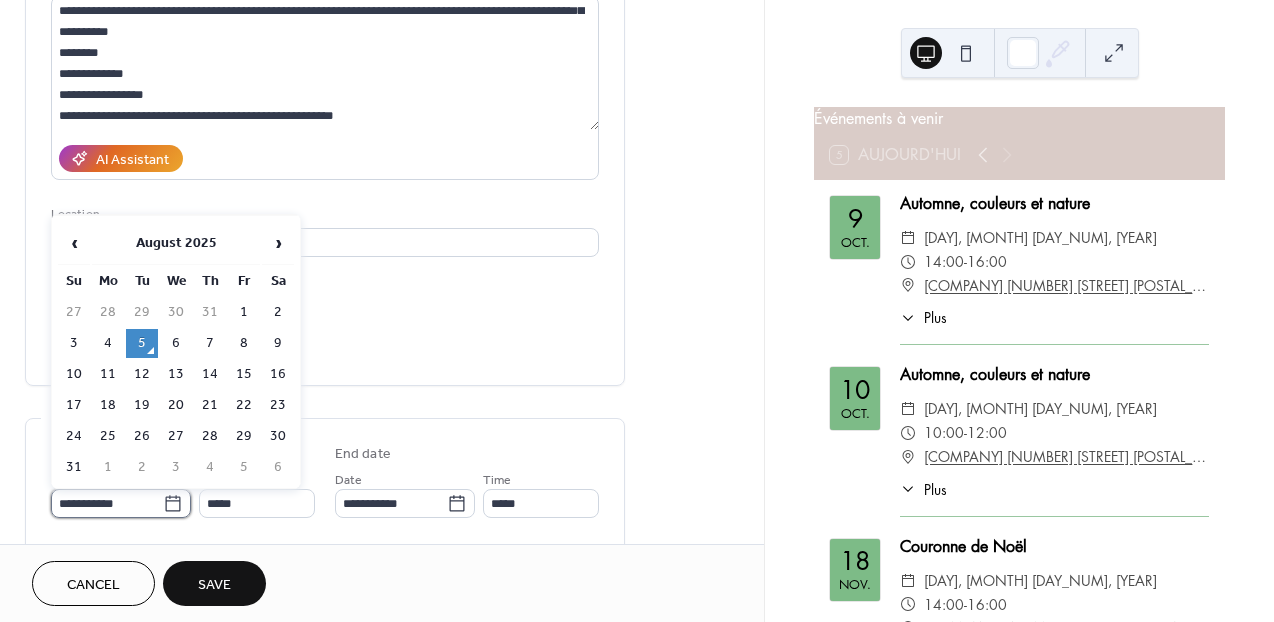 click on "**********" at bounding box center [107, 503] 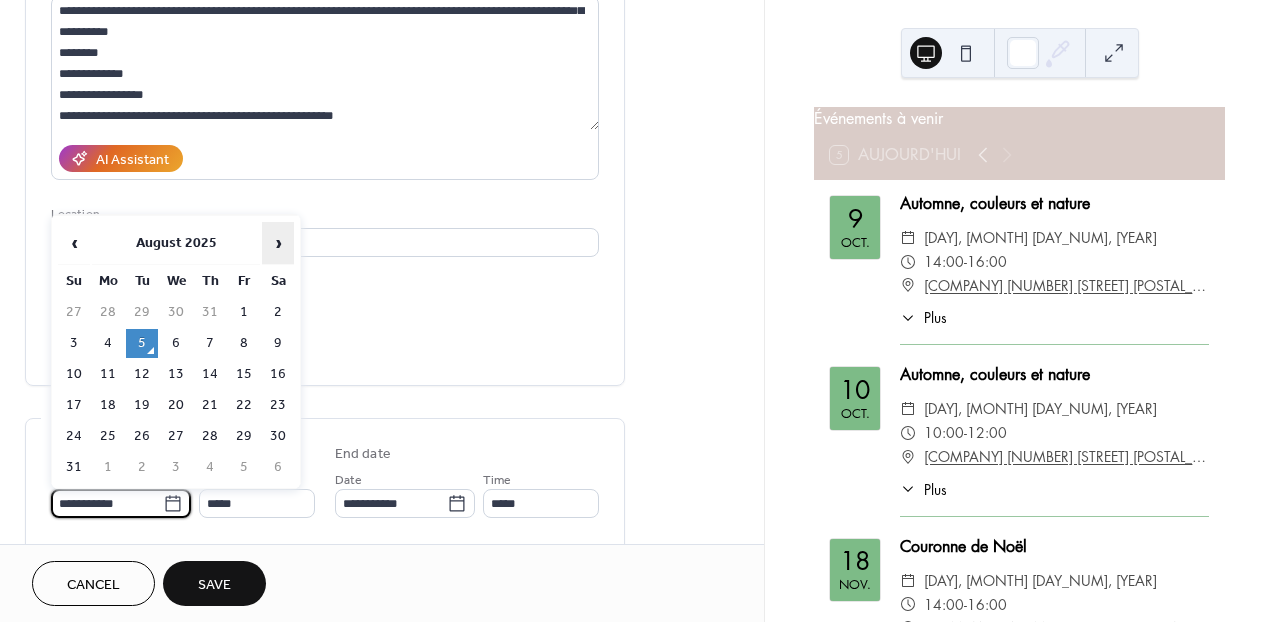 click on "›" at bounding box center (278, 243) 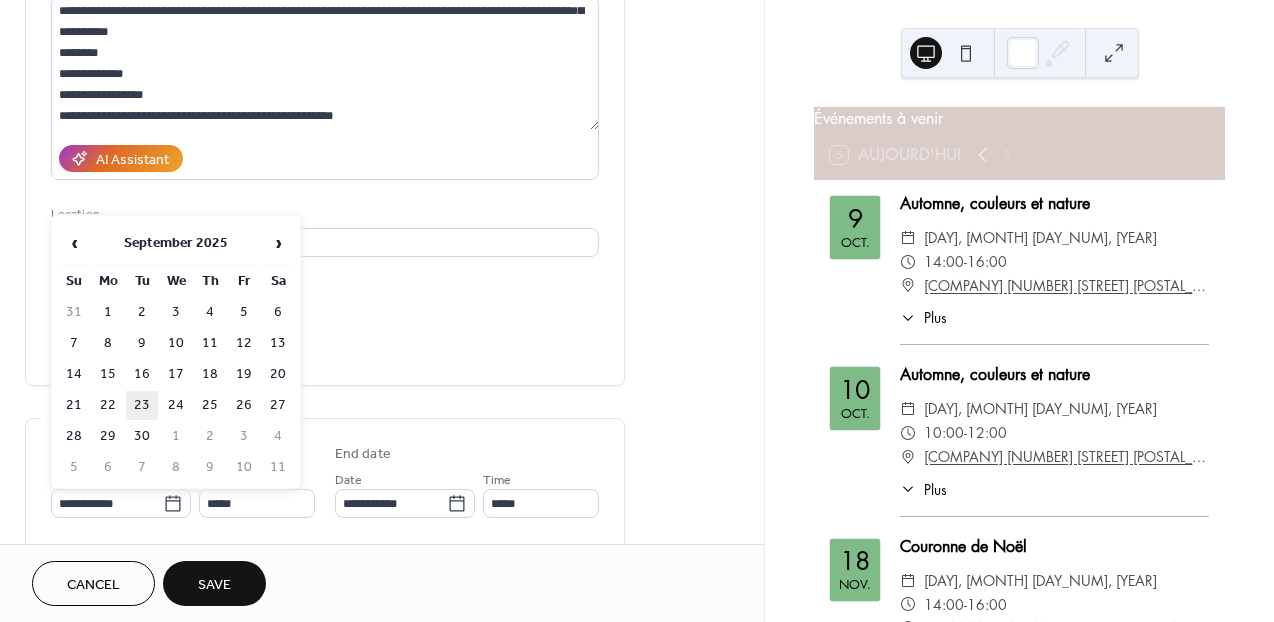 click on "23" at bounding box center [142, 405] 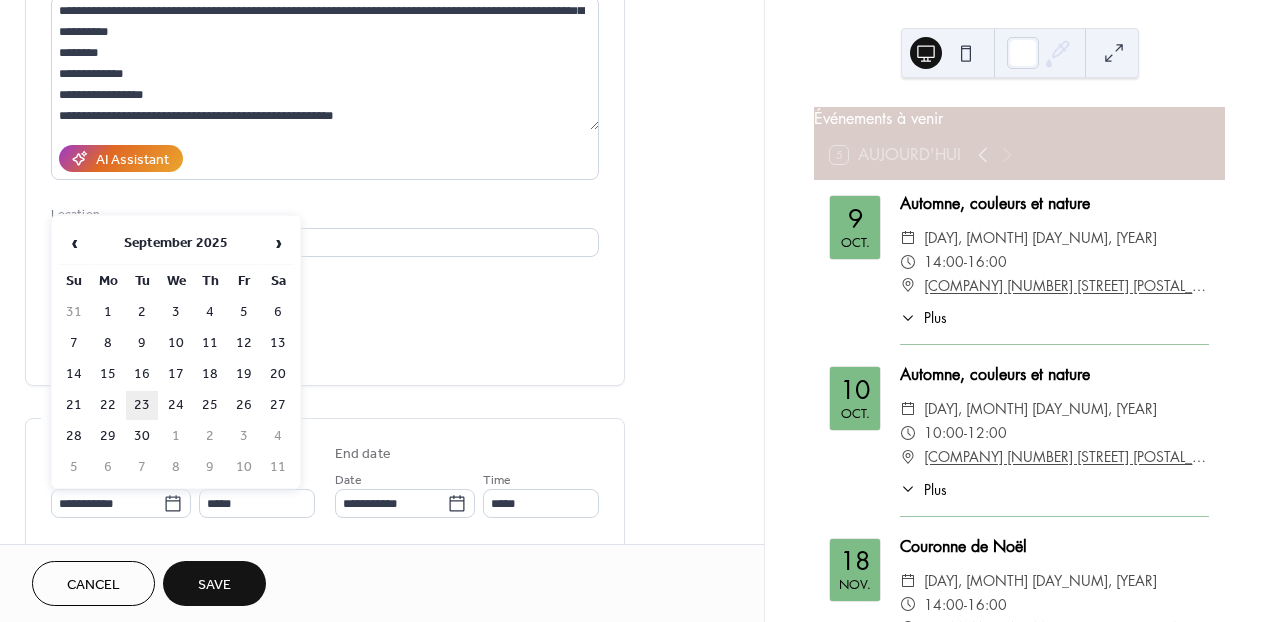 type on "**********" 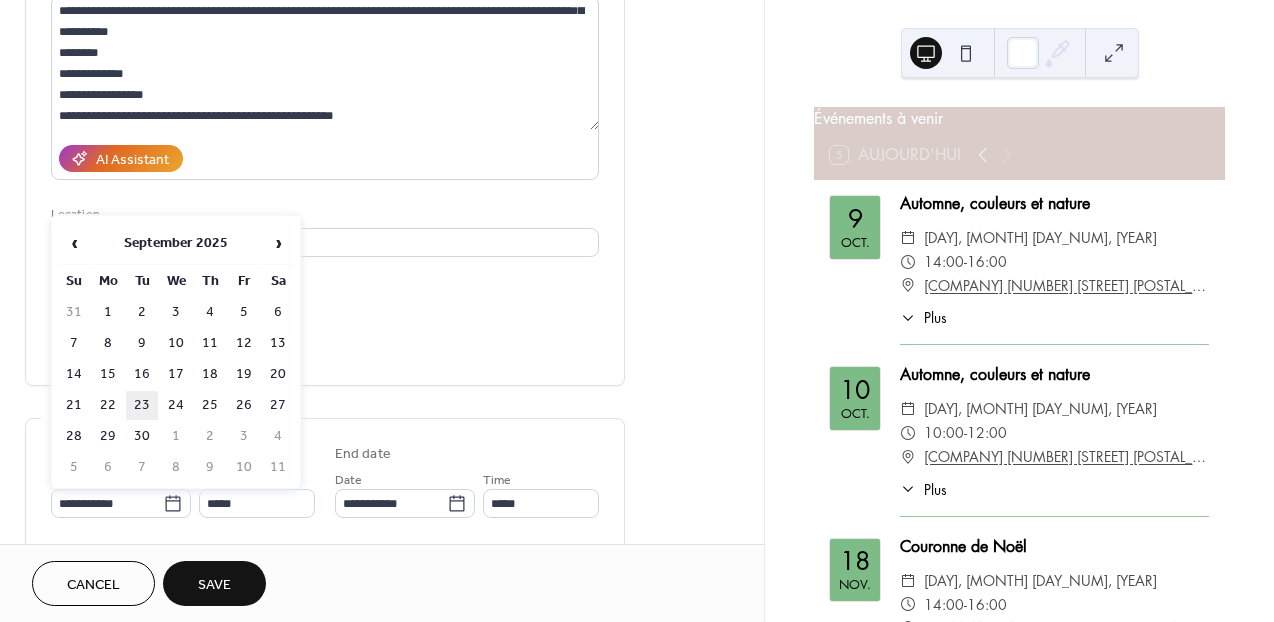type on "**********" 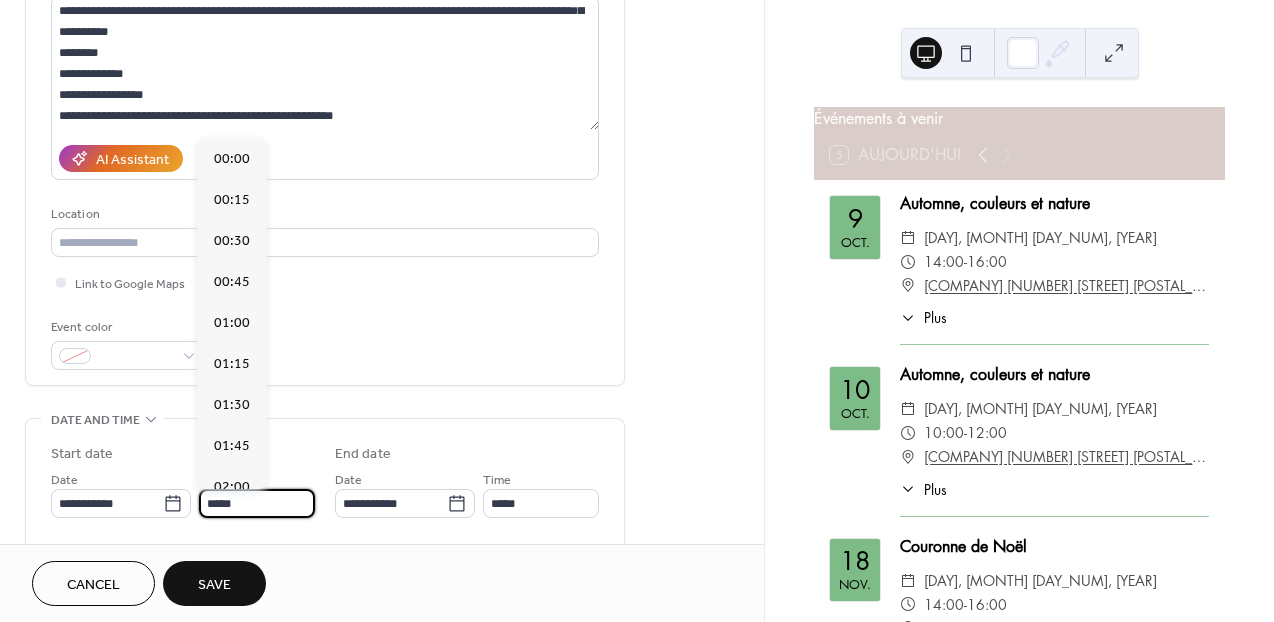 click on "*****" at bounding box center [257, 503] 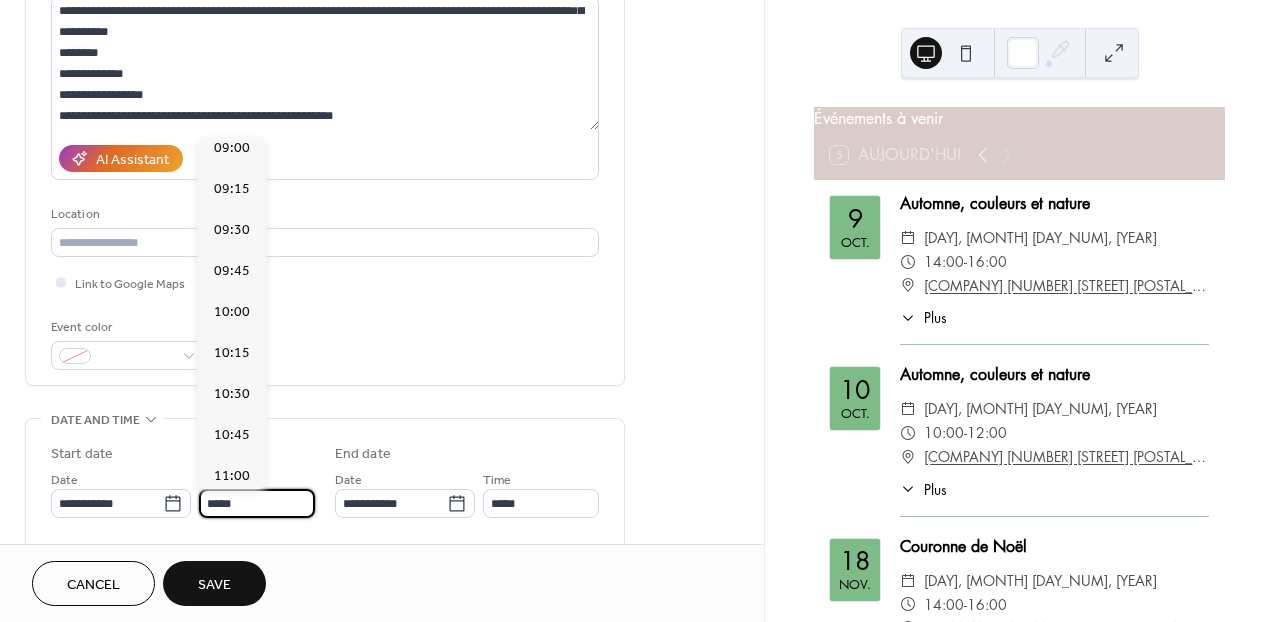 scroll, scrollTop: 1485, scrollLeft: 0, axis: vertical 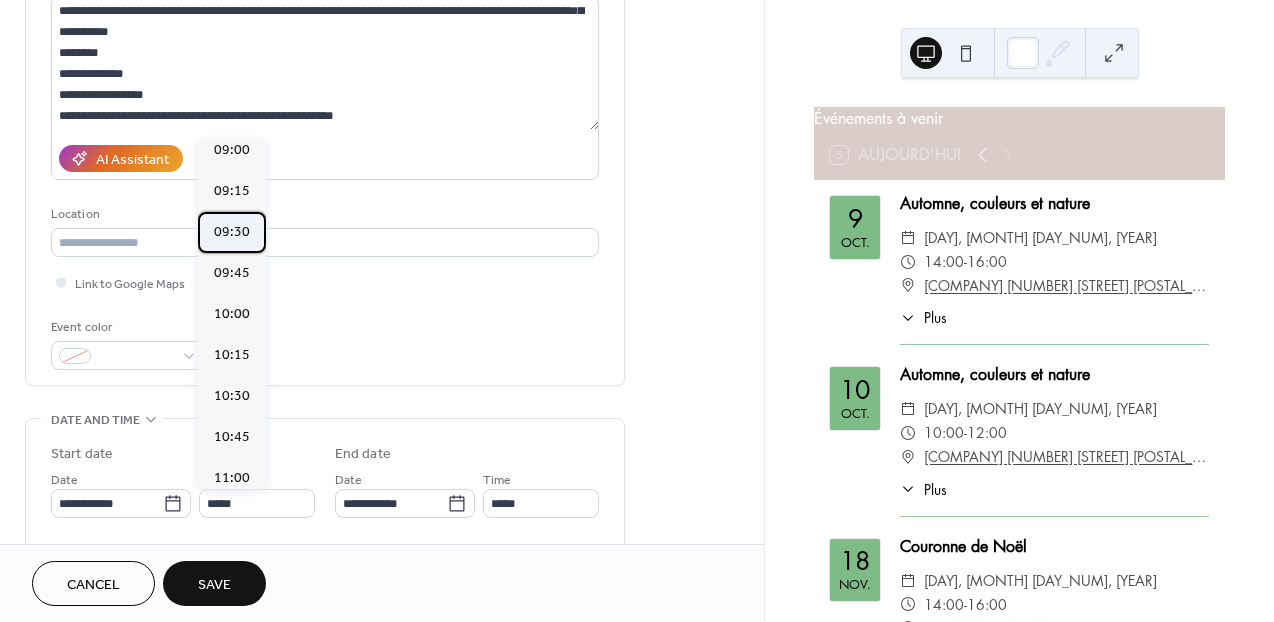 click on "09:30" at bounding box center [232, 232] 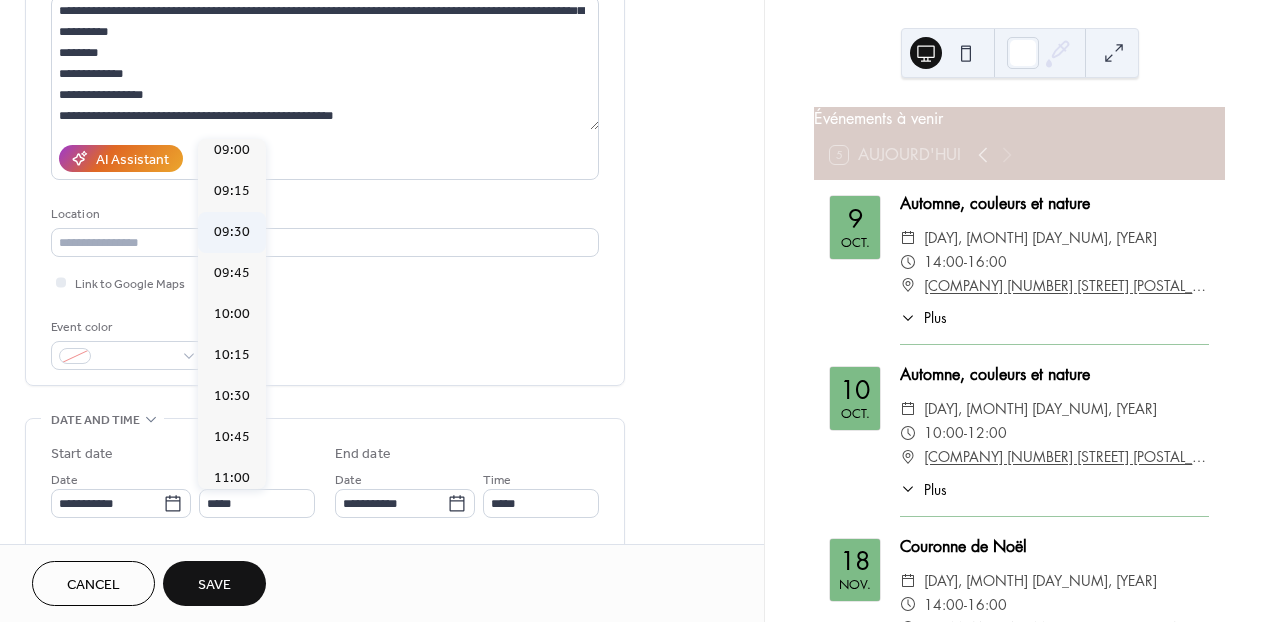 type on "*****" 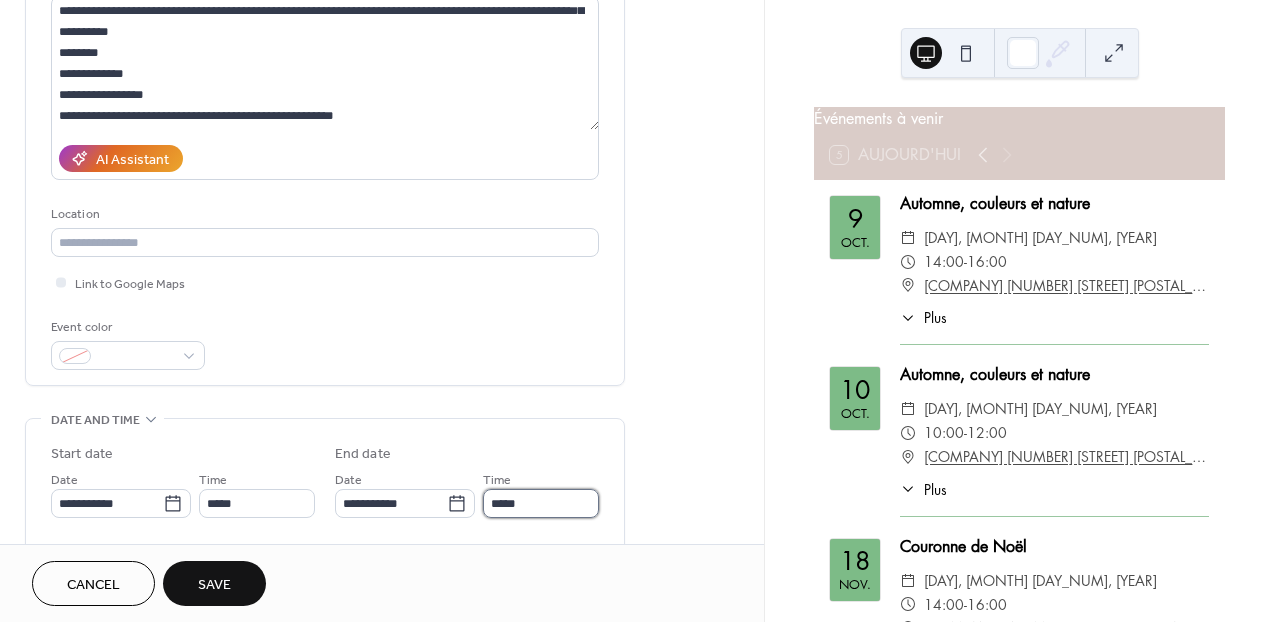 click on "*****" at bounding box center [541, 503] 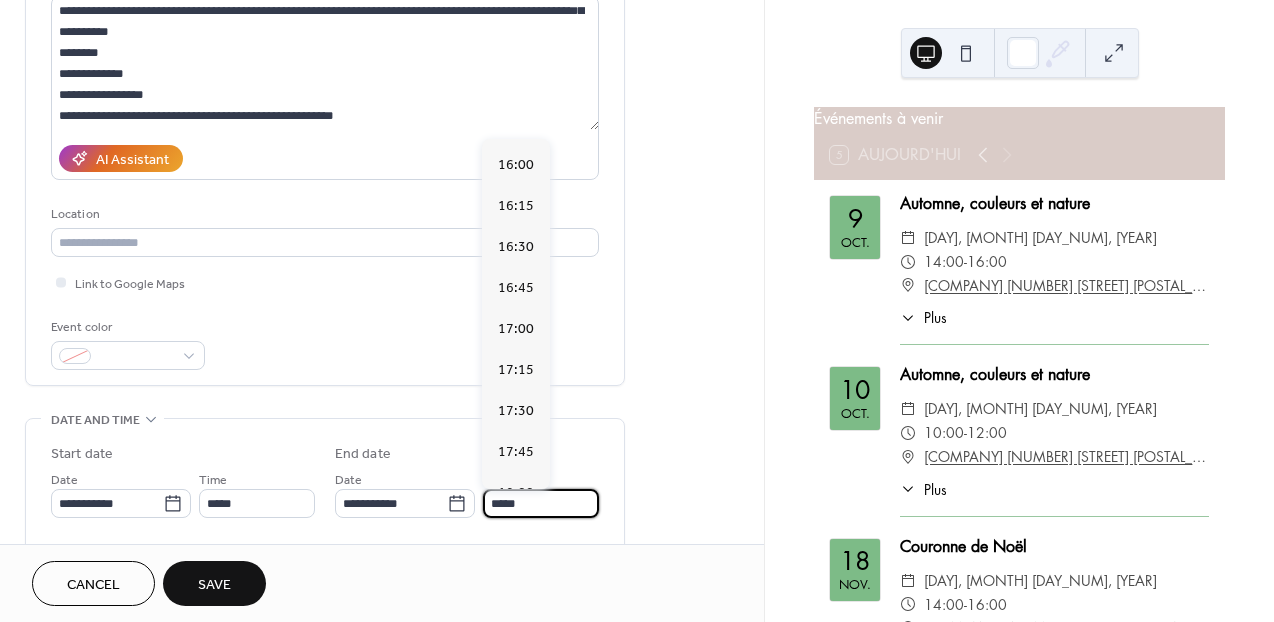 scroll, scrollTop: 1023, scrollLeft: 0, axis: vertical 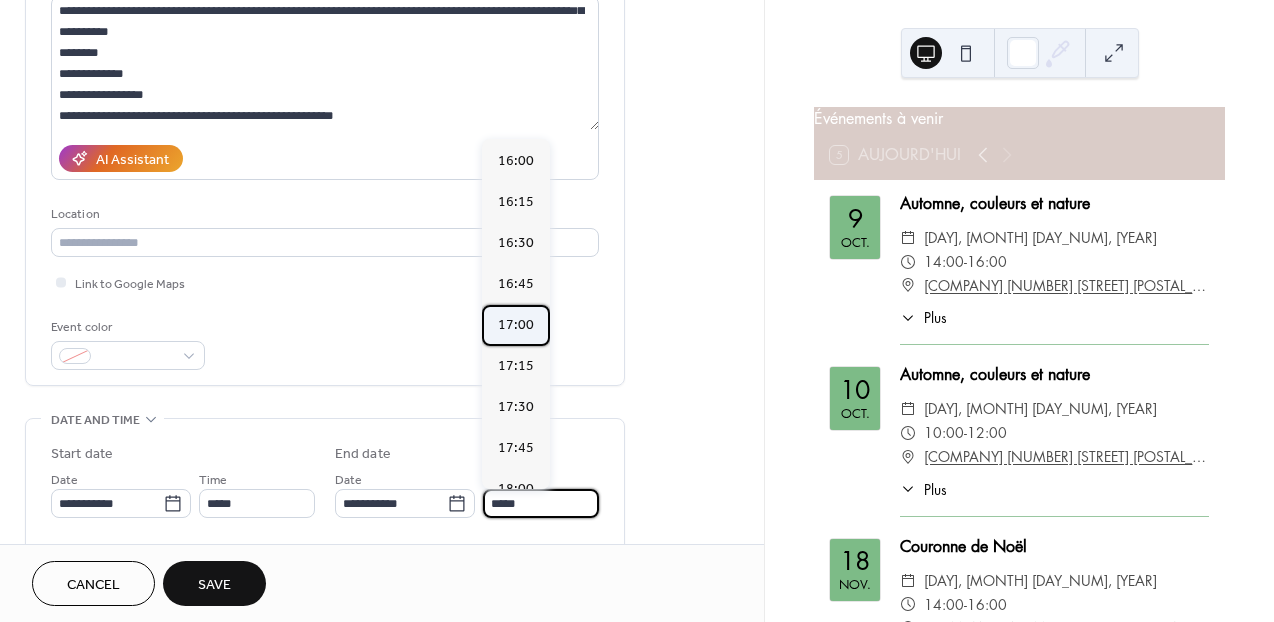 click on "17:00" at bounding box center (516, 325) 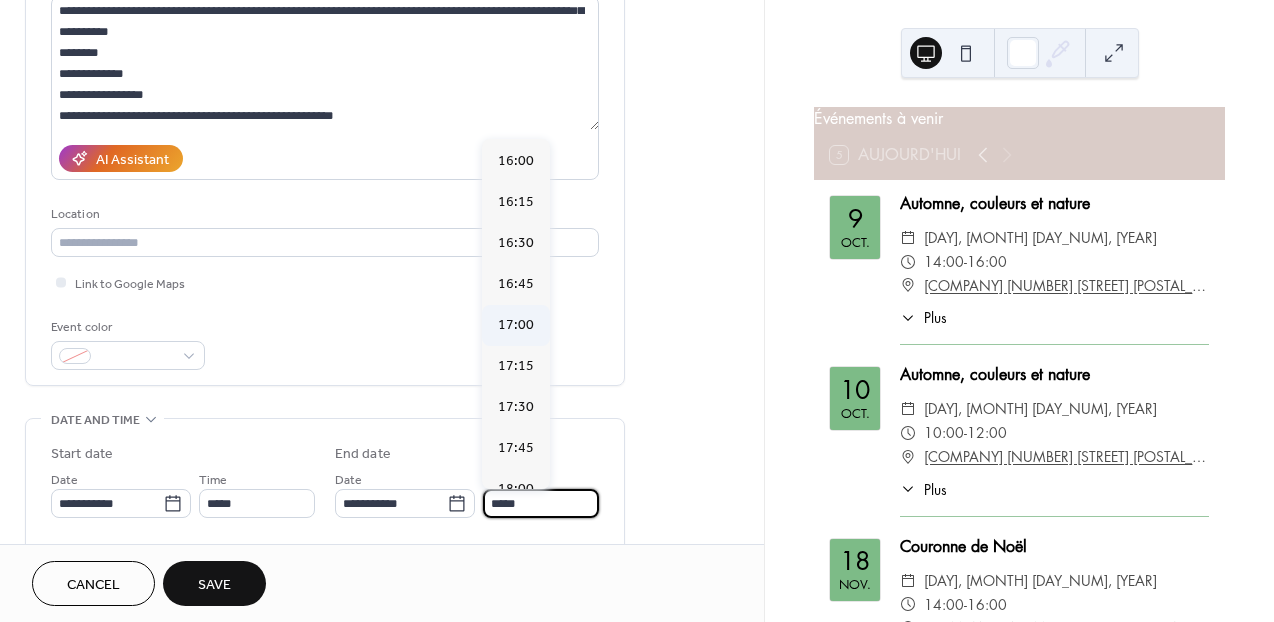 type on "*****" 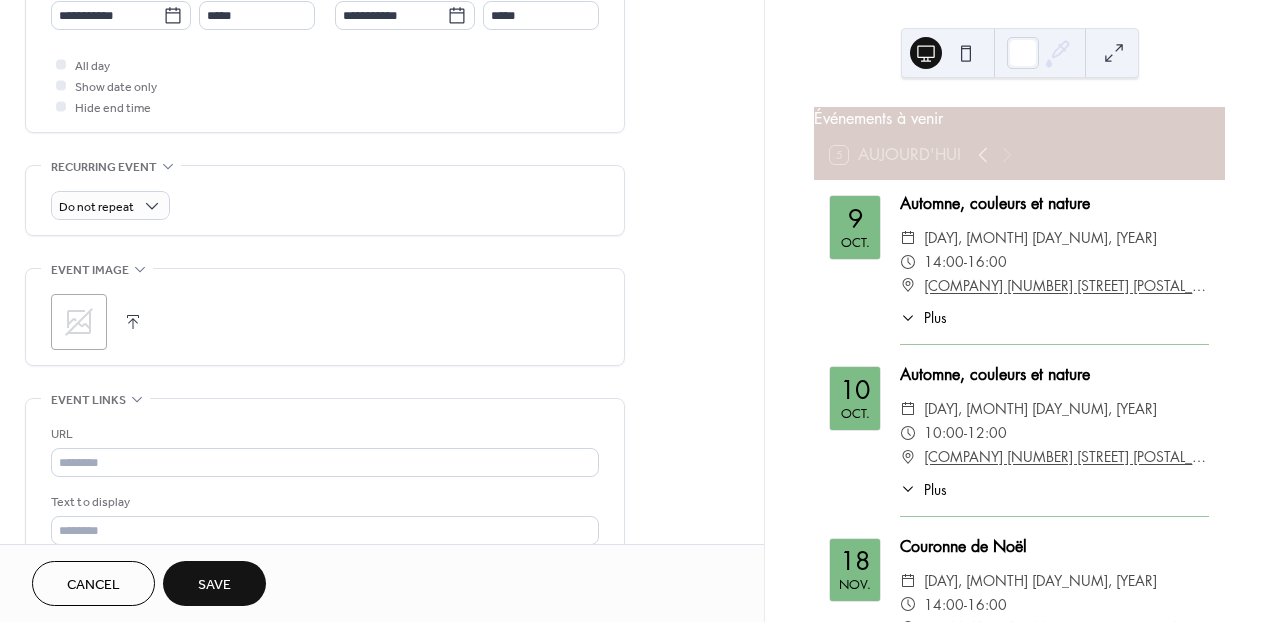 scroll, scrollTop: 741, scrollLeft: 0, axis: vertical 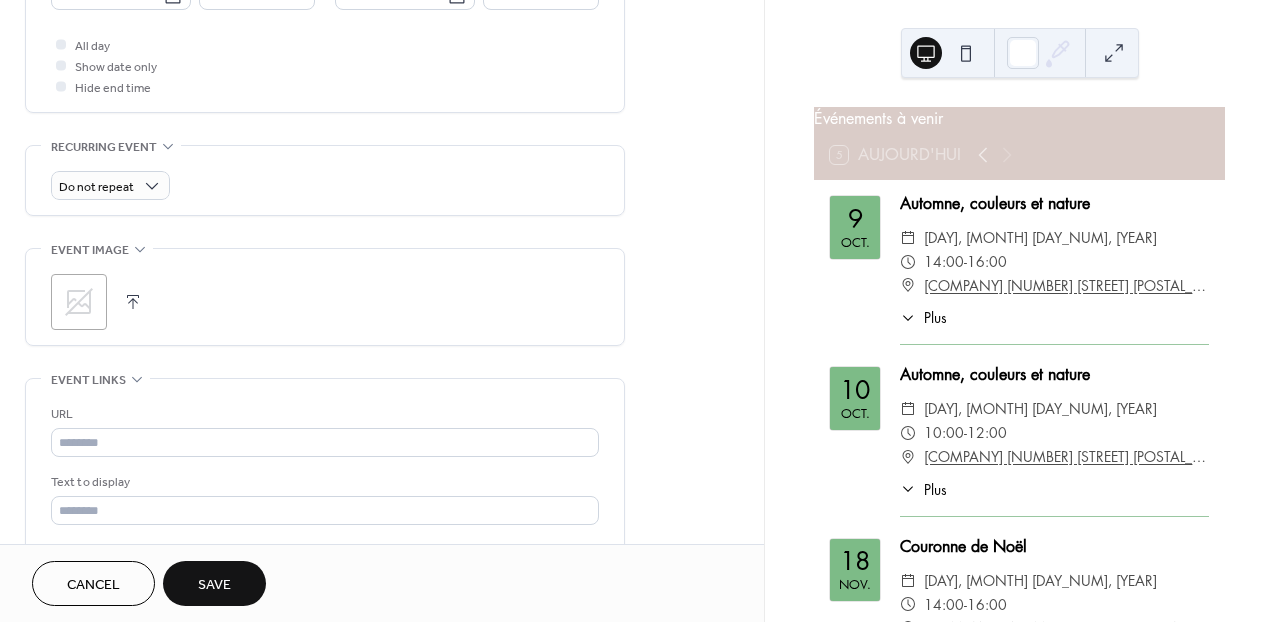 click at bounding box center [133, 302] 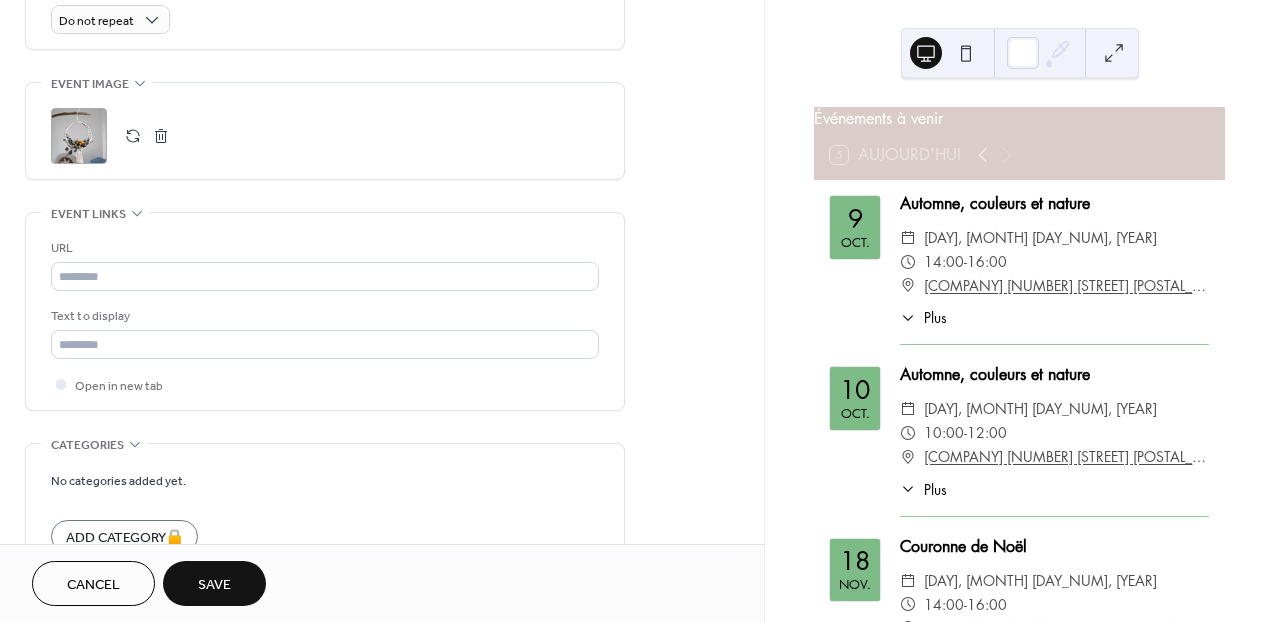 scroll, scrollTop: 908, scrollLeft: 0, axis: vertical 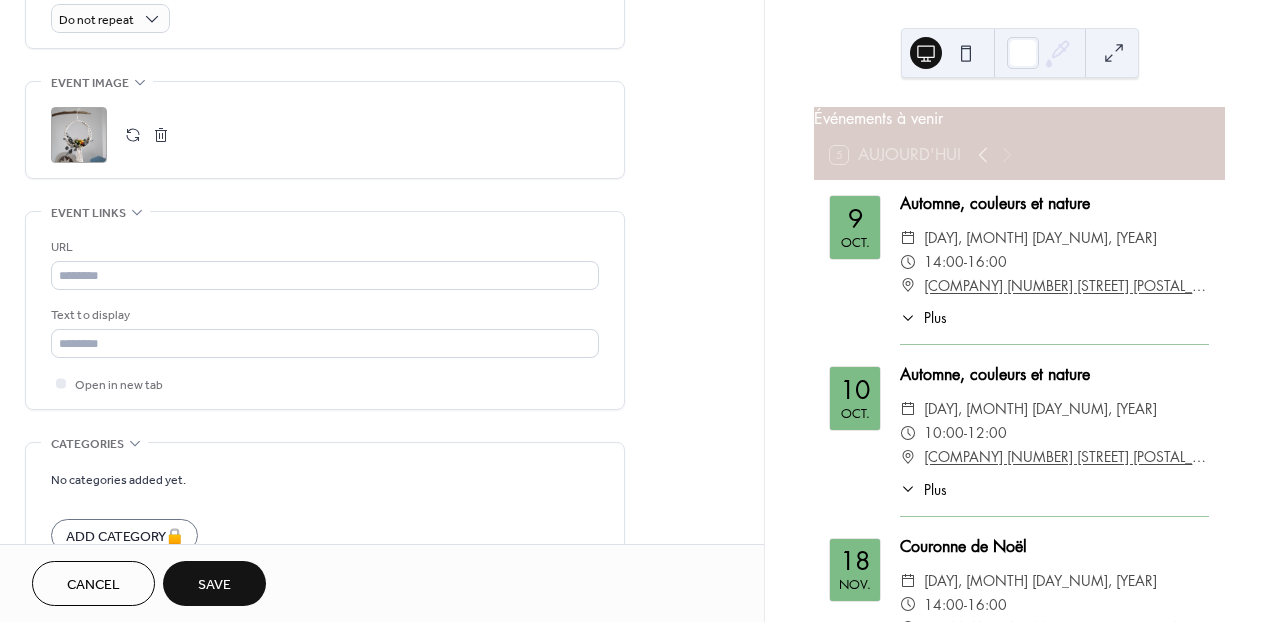 click on "Save" at bounding box center (214, 585) 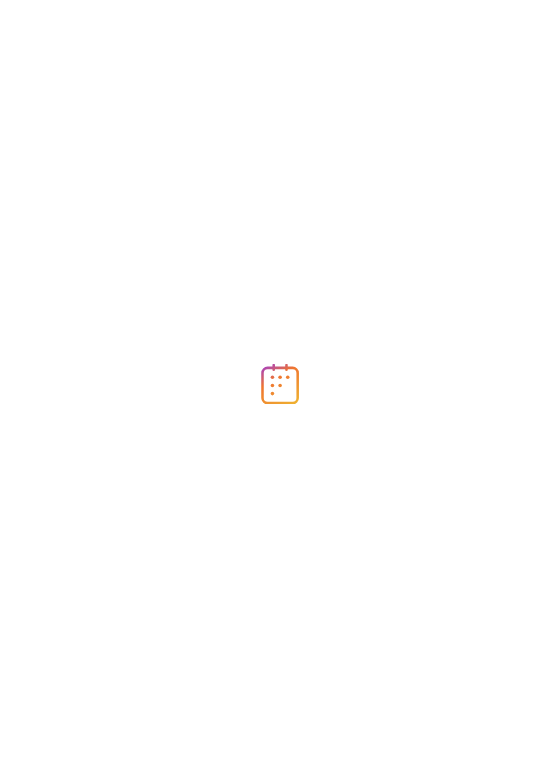 scroll, scrollTop: 0, scrollLeft: 0, axis: both 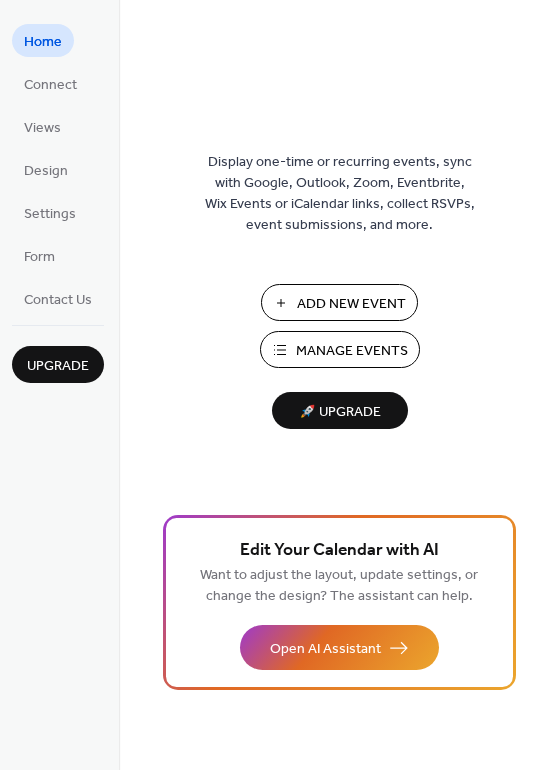 click on "Manage Events" at bounding box center (352, 351) 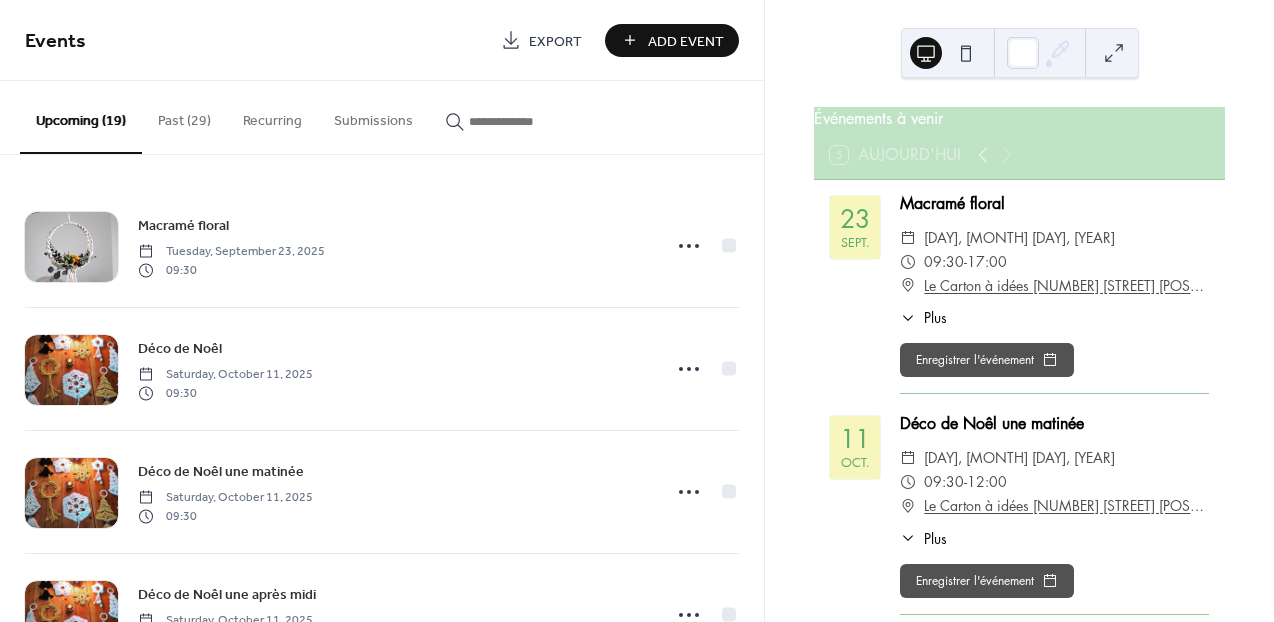 scroll, scrollTop: 0, scrollLeft: 0, axis: both 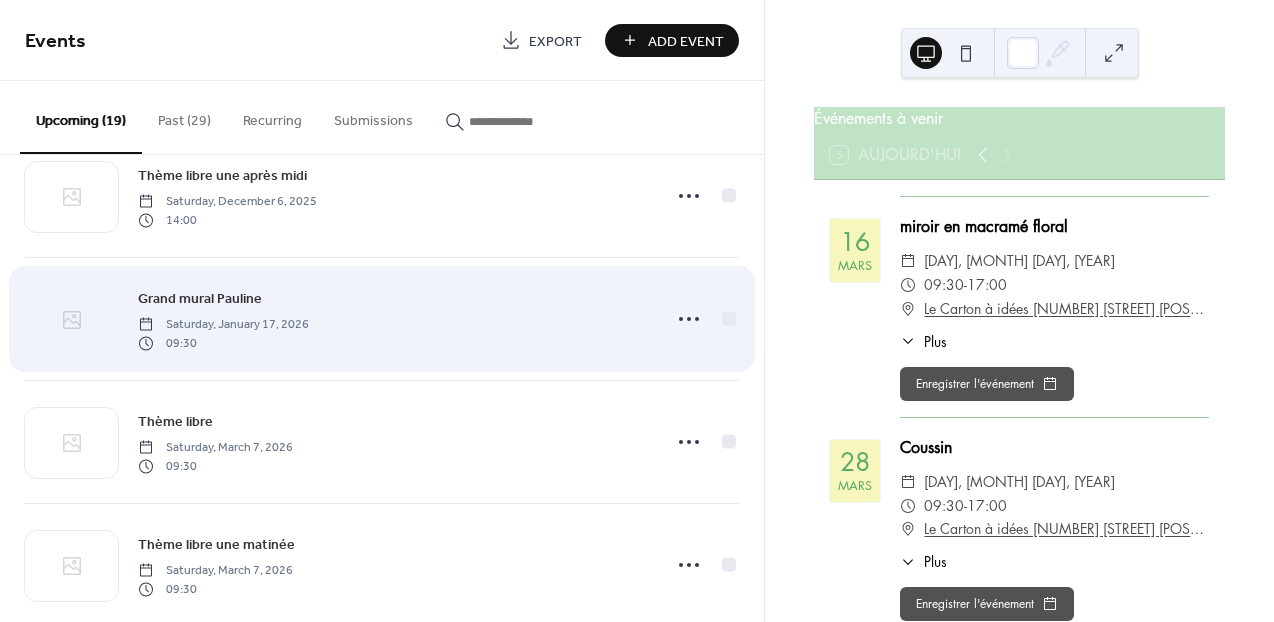 click 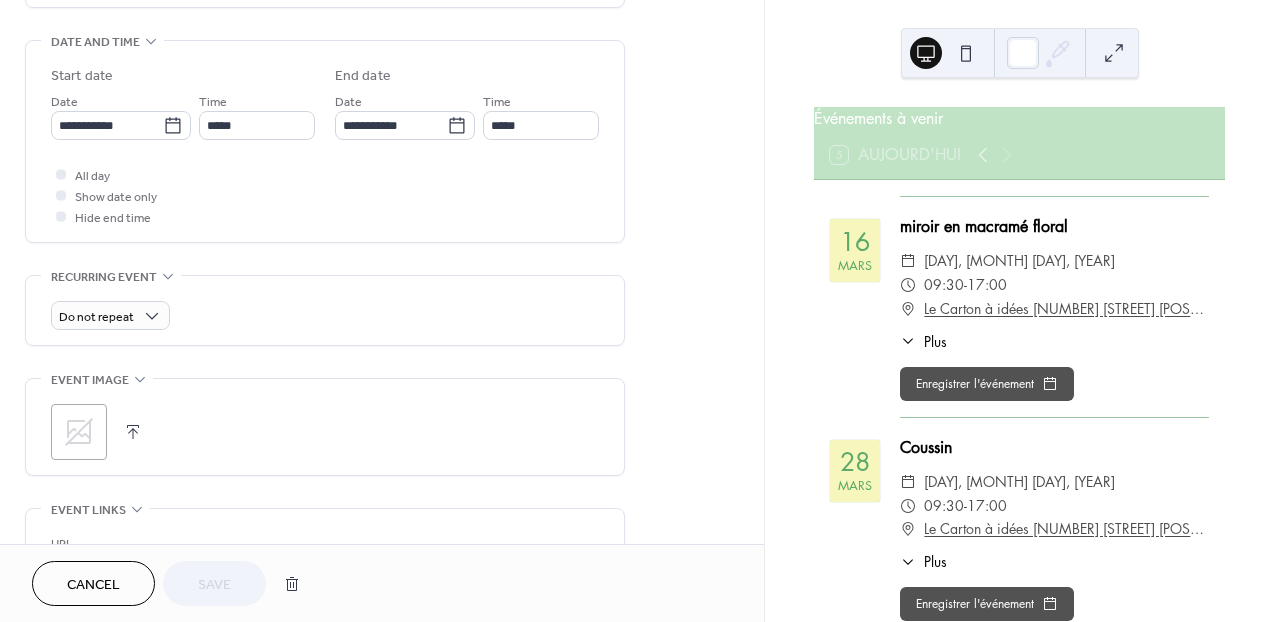 scroll, scrollTop: 612, scrollLeft: 0, axis: vertical 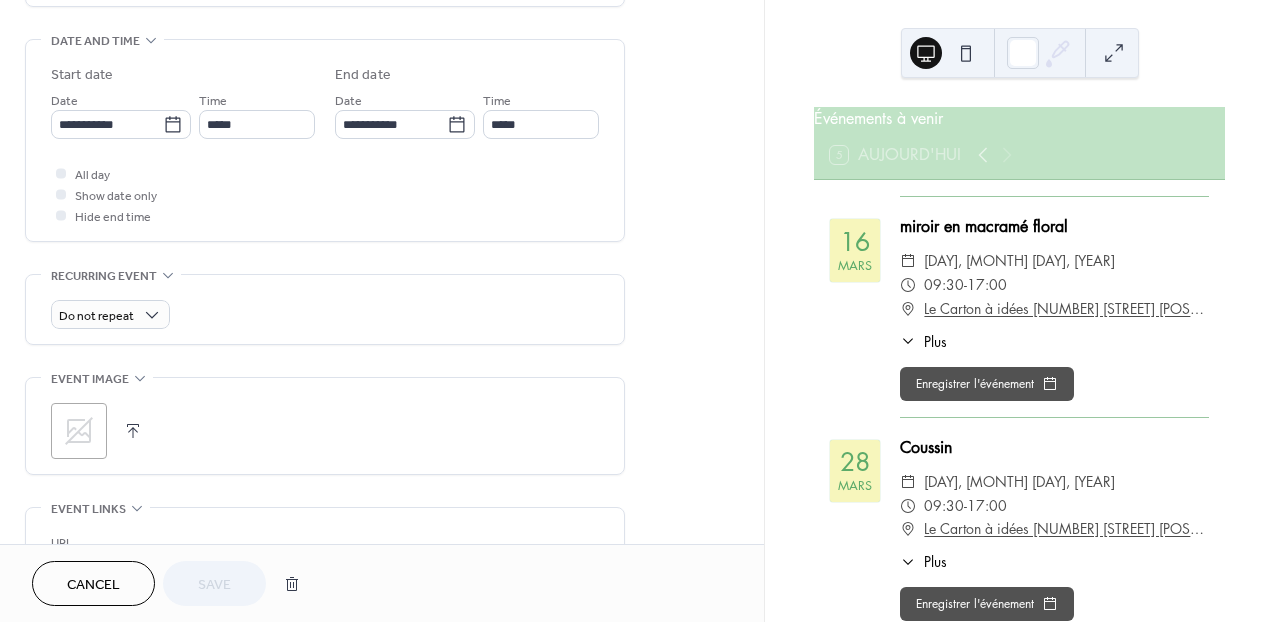 click at bounding box center [133, 431] 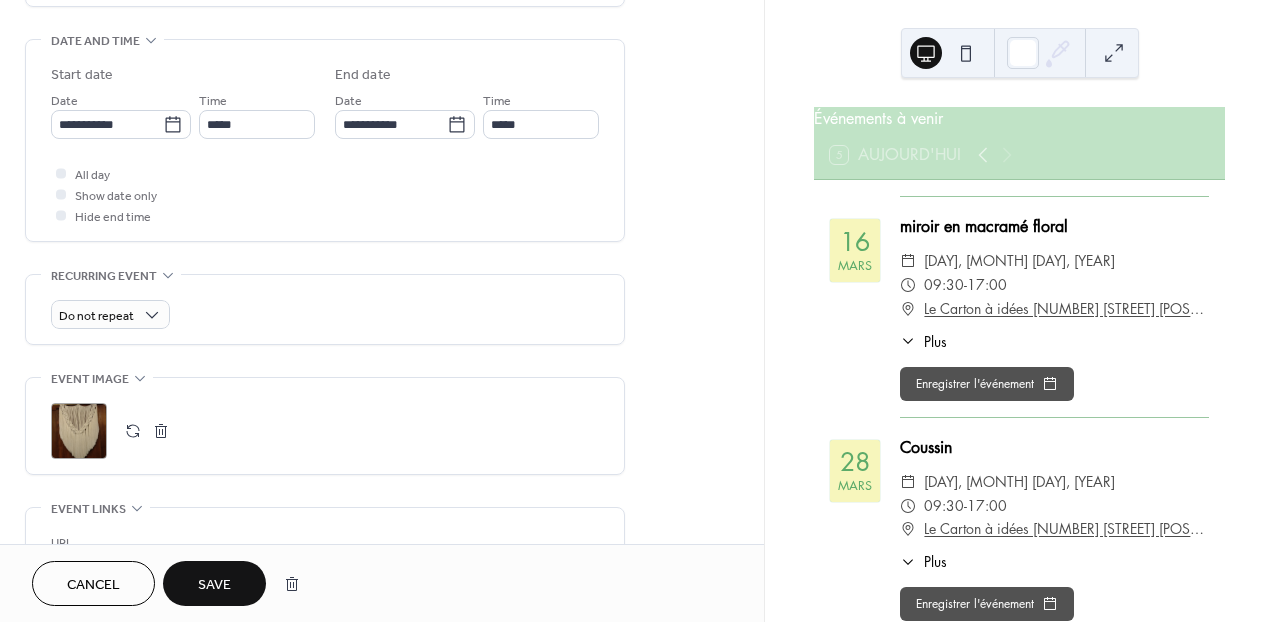 click on "Save" at bounding box center (214, 585) 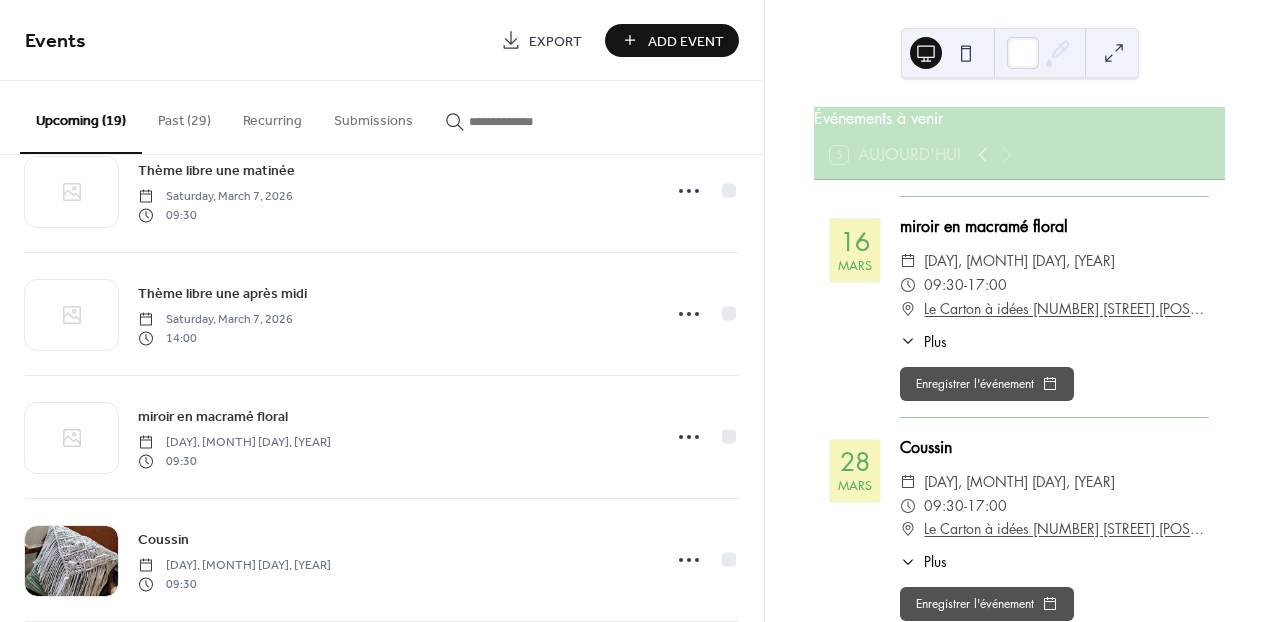 scroll, scrollTop: 1542, scrollLeft: 0, axis: vertical 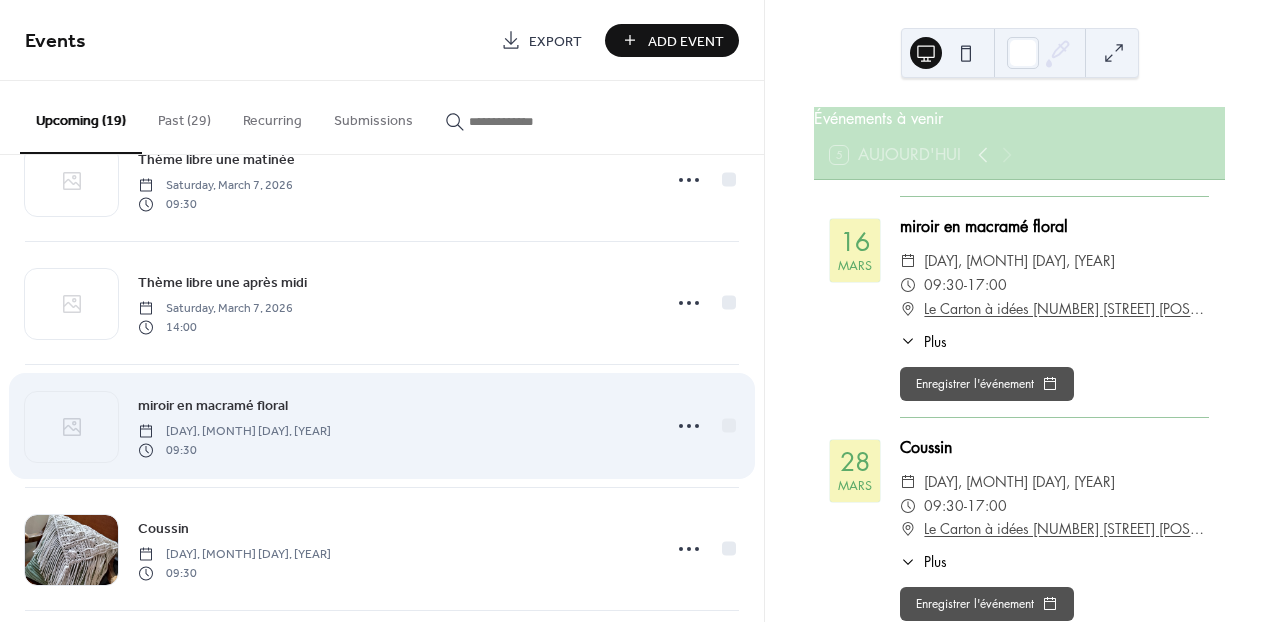 click on "miroir en macramé floral" at bounding box center [213, 406] 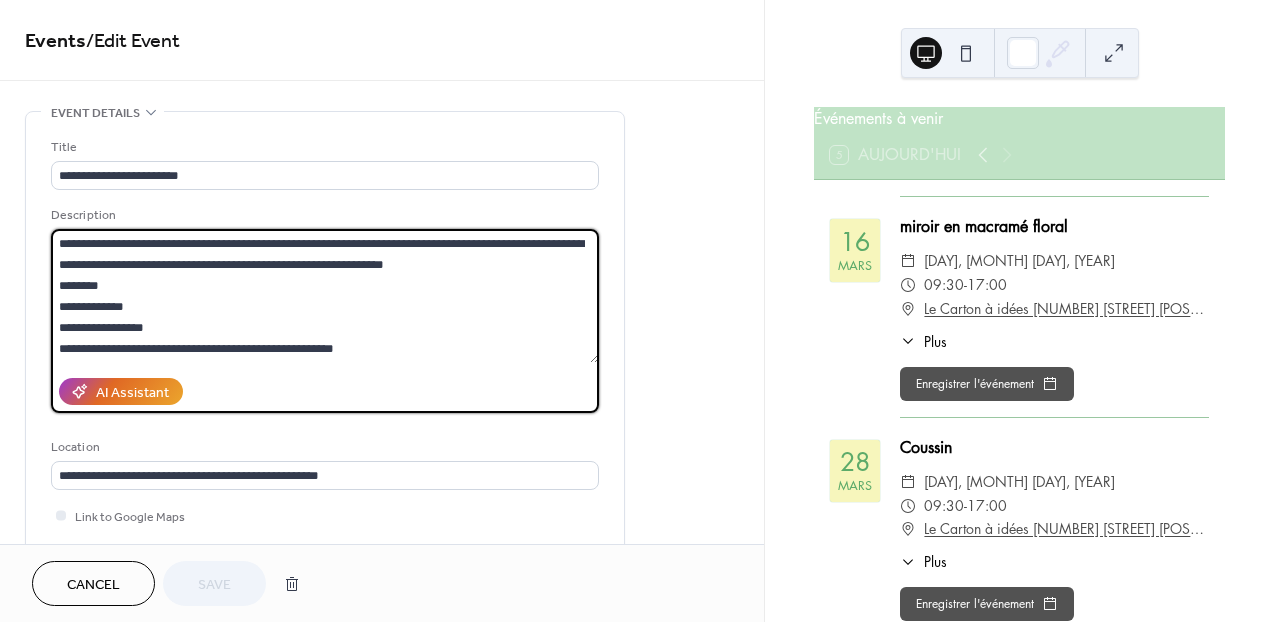 drag, startPoint x: 58, startPoint y: 244, endPoint x: 403, endPoint y: 350, distance: 360.9169 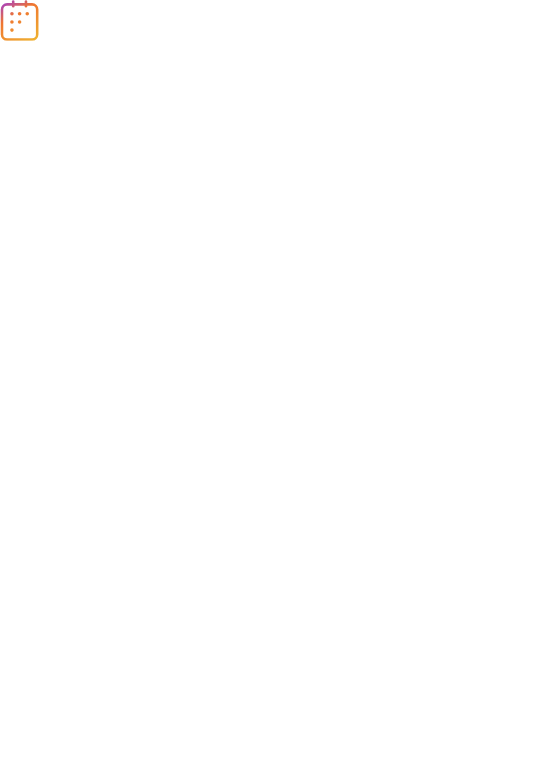 scroll, scrollTop: 0, scrollLeft: 0, axis: both 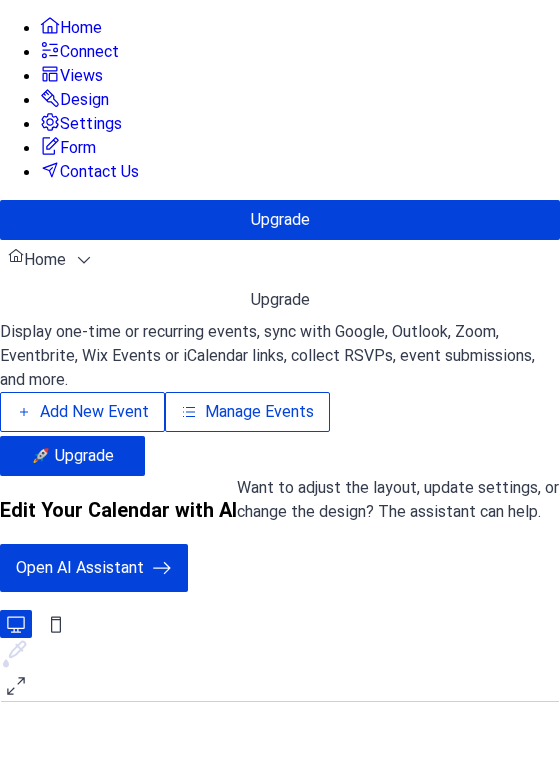 click on "Manage Events" at bounding box center [350, 351] 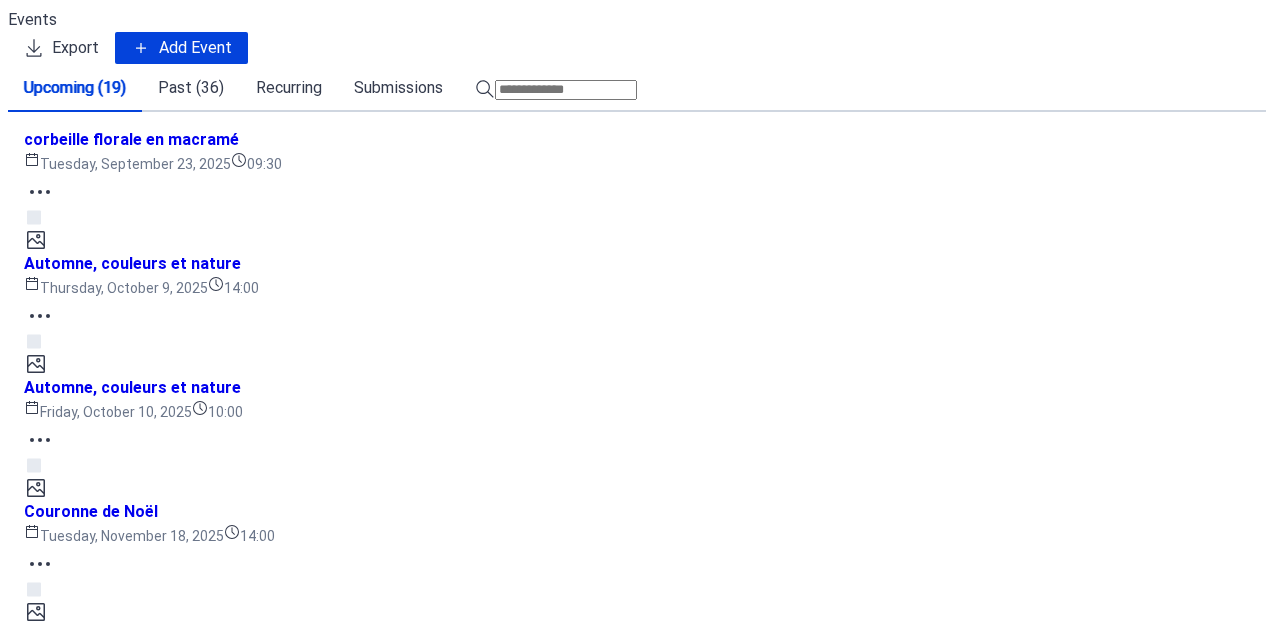 scroll, scrollTop: 0, scrollLeft: 0, axis: both 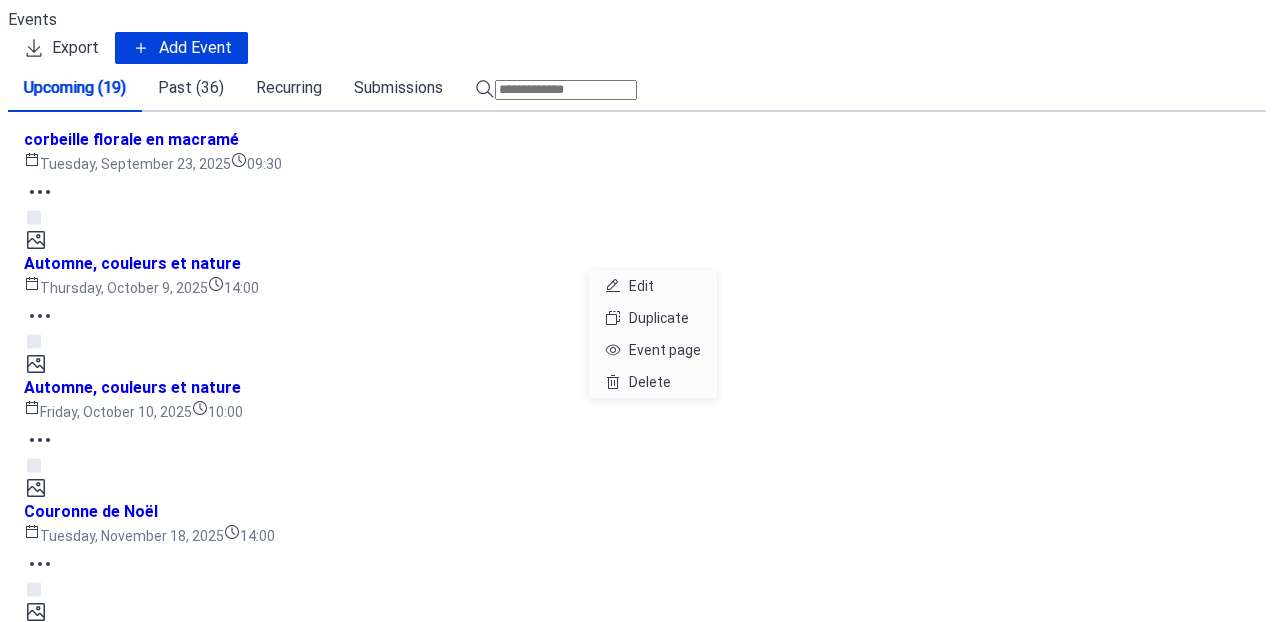 click 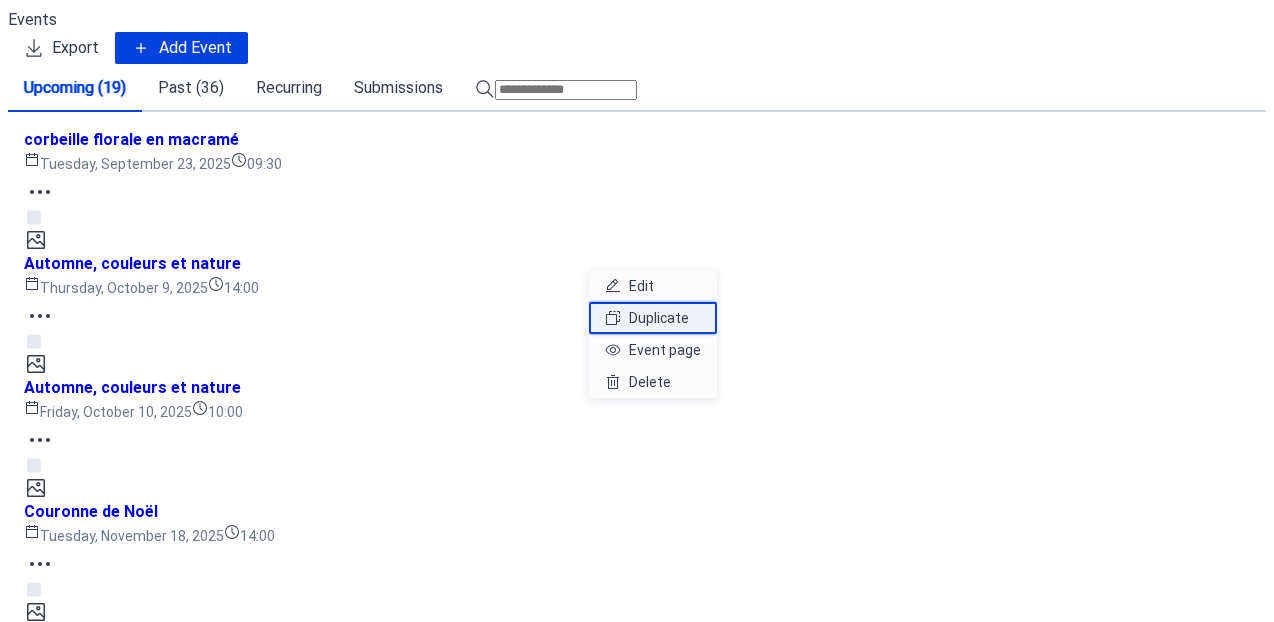 click on "Duplicate" at bounding box center (659, 318) 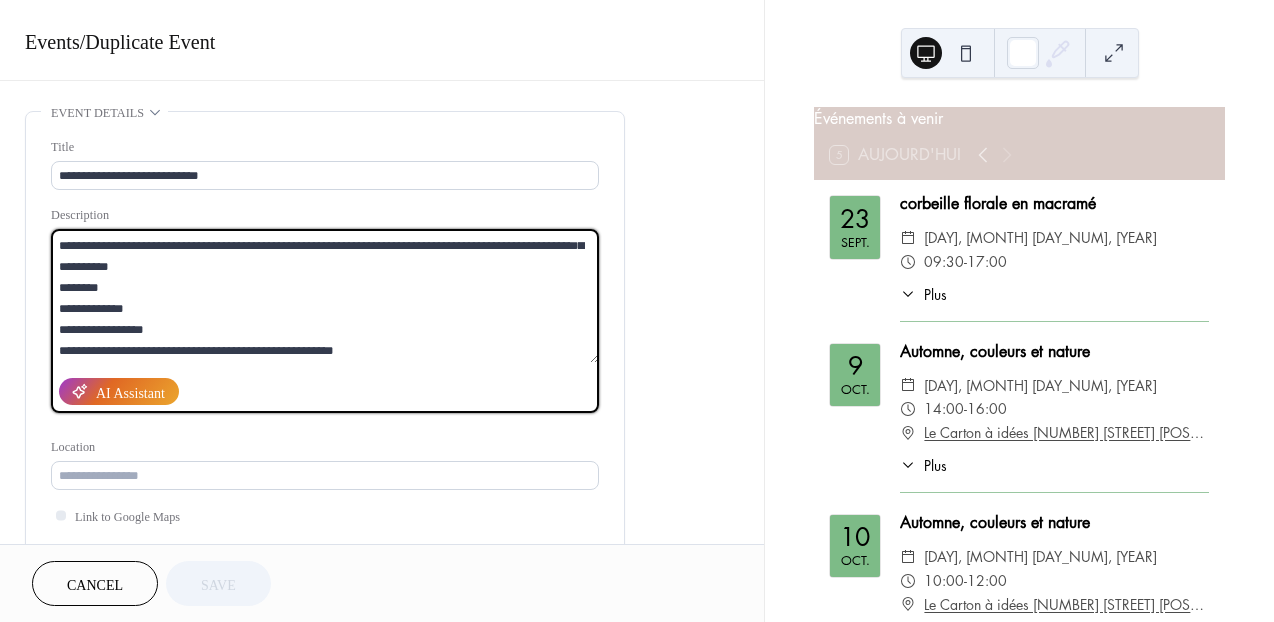 scroll, scrollTop: 21, scrollLeft: 0, axis: vertical 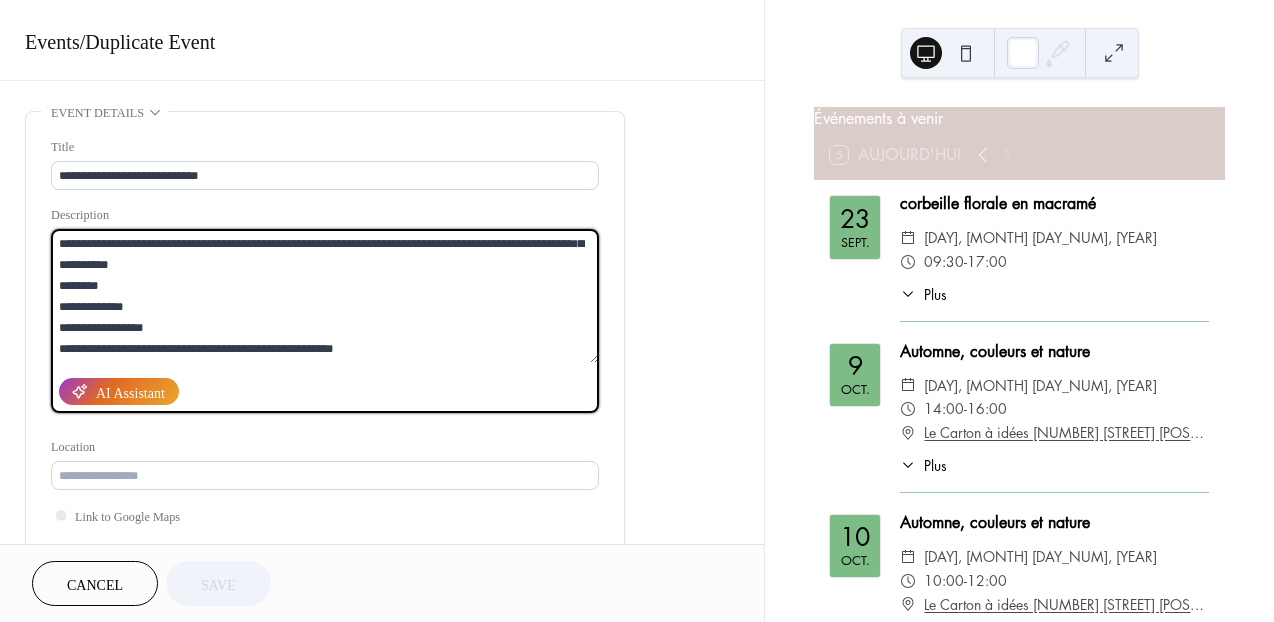 drag, startPoint x: 59, startPoint y: 240, endPoint x: 381, endPoint y: 351, distance: 340.59506 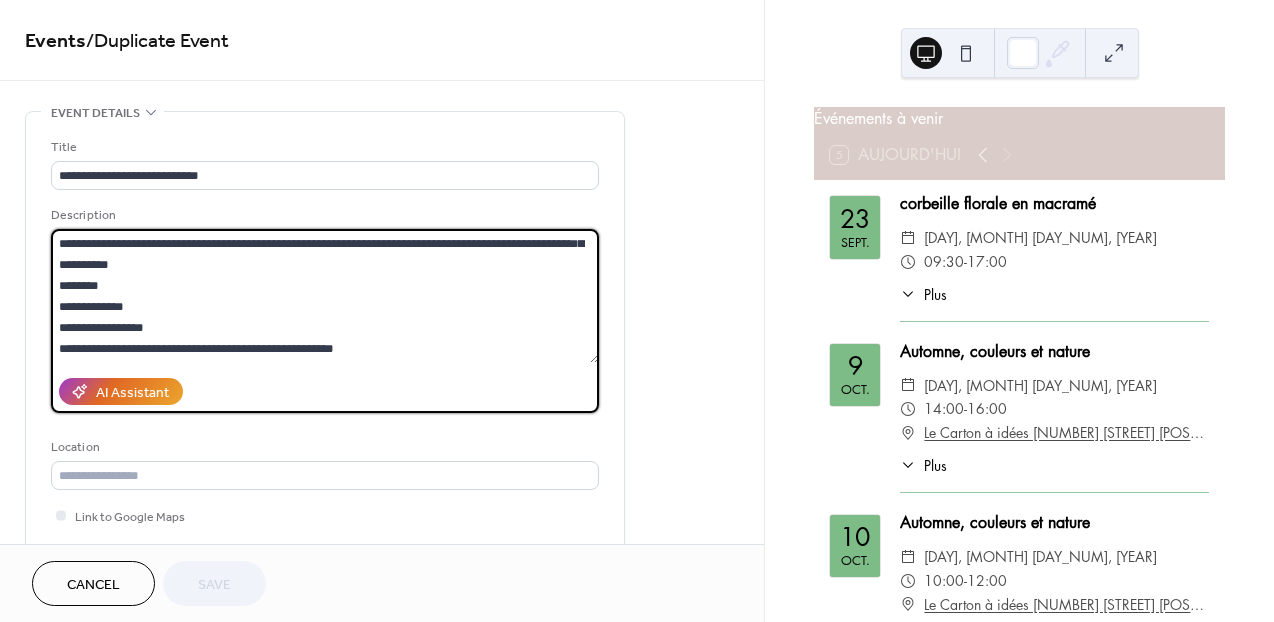 click on "**********" at bounding box center (325, 296) 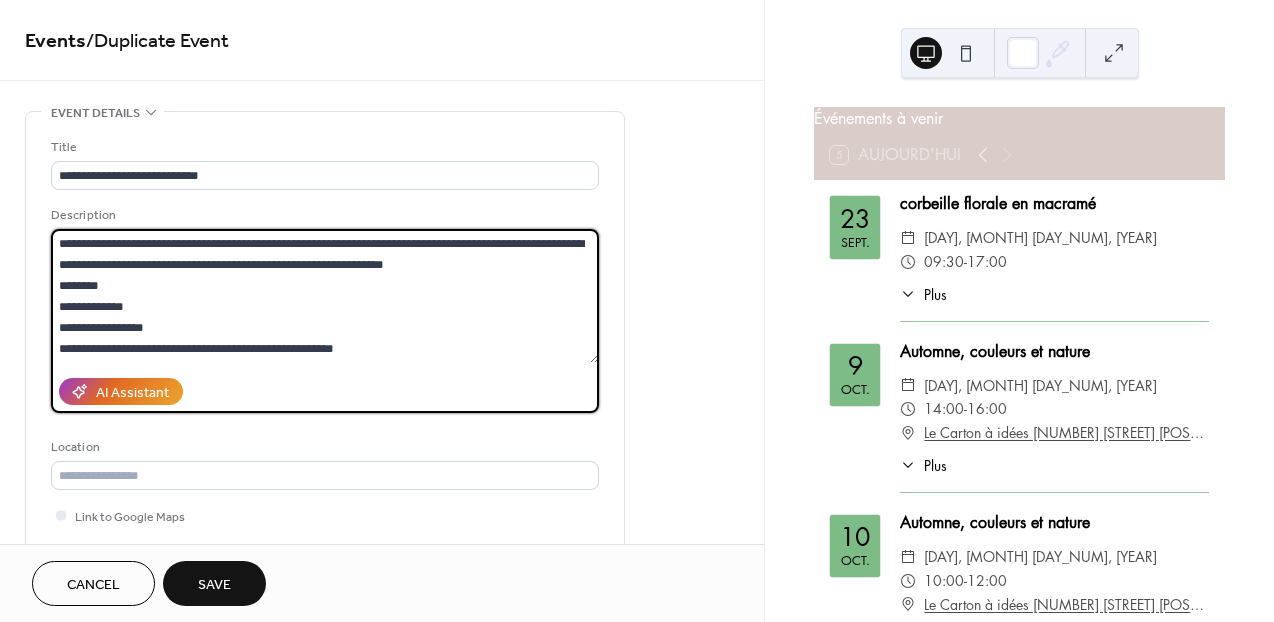 scroll, scrollTop: 0, scrollLeft: 0, axis: both 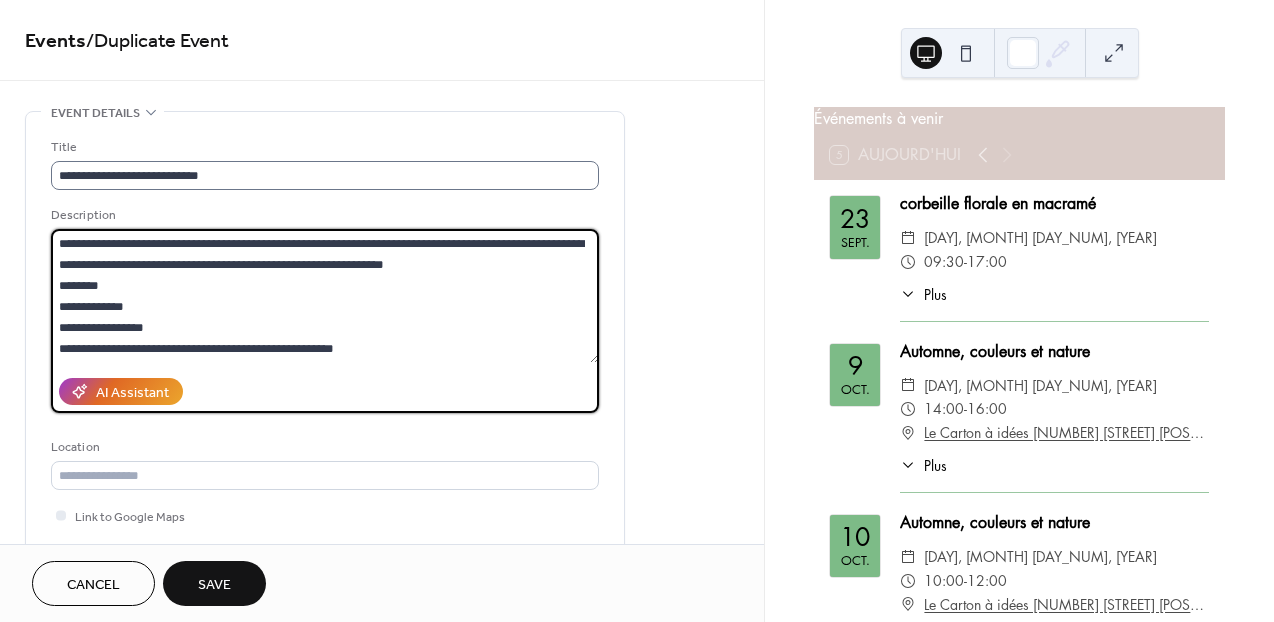 type on "**********" 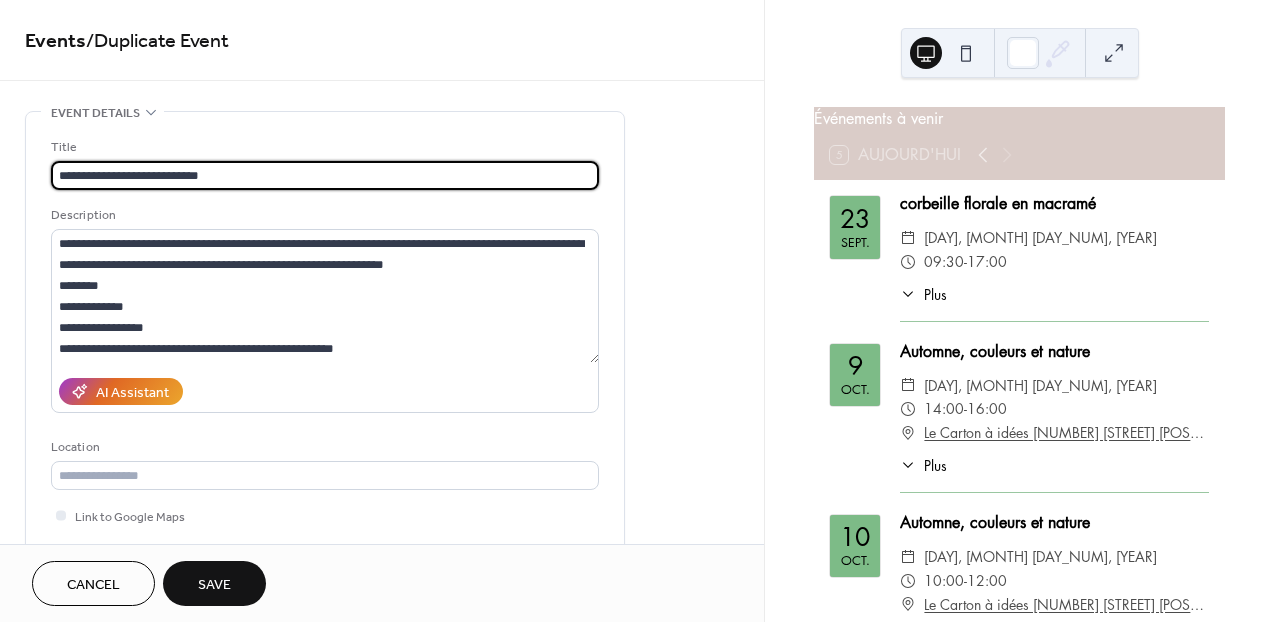 drag, startPoint x: 222, startPoint y: 173, endPoint x: 48, endPoint y: 177, distance: 174.04597 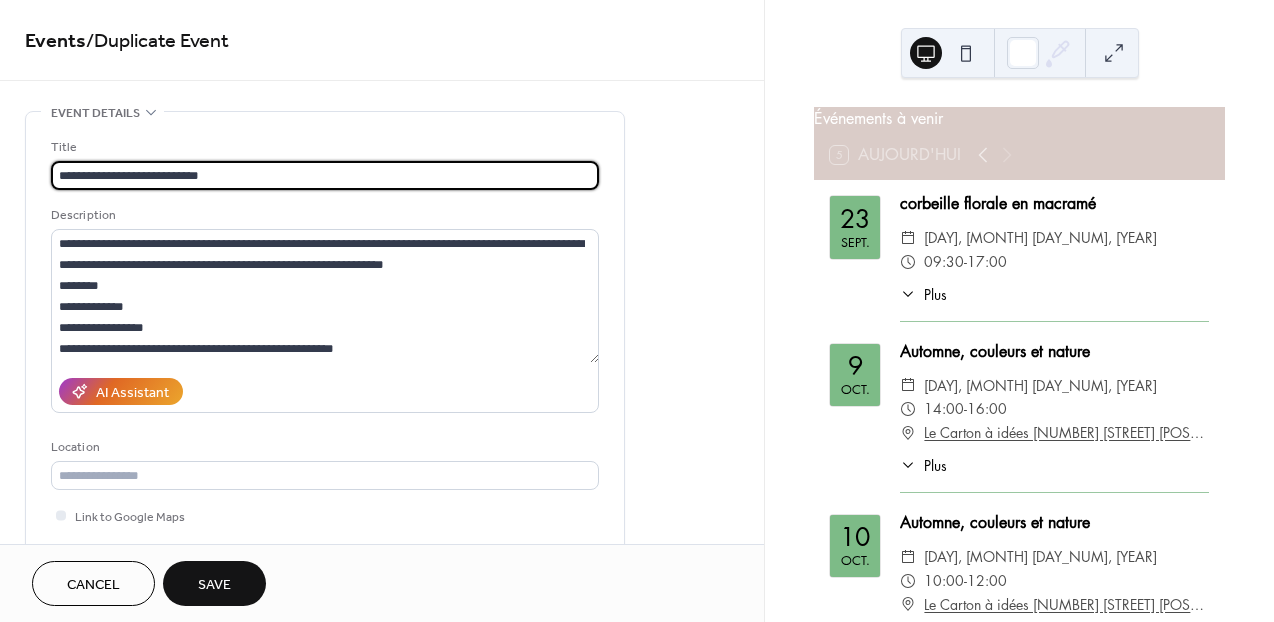 click on "**********" at bounding box center (325, 365) 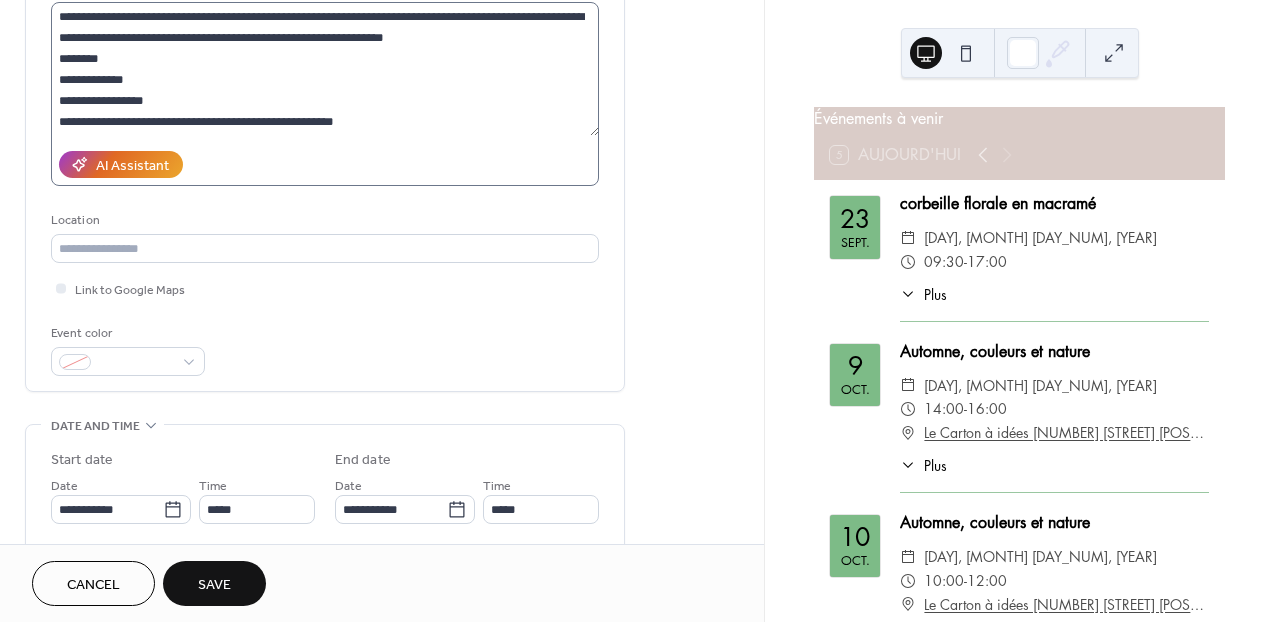 scroll, scrollTop: 231, scrollLeft: 0, axis: vertical 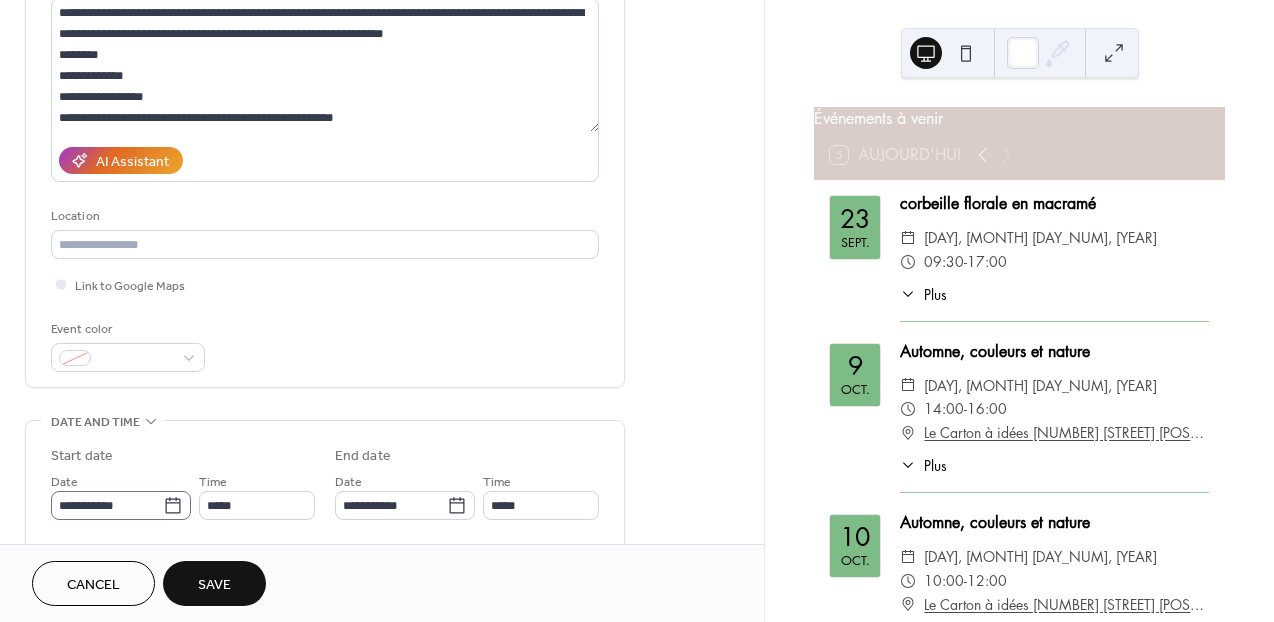 type on "**********" 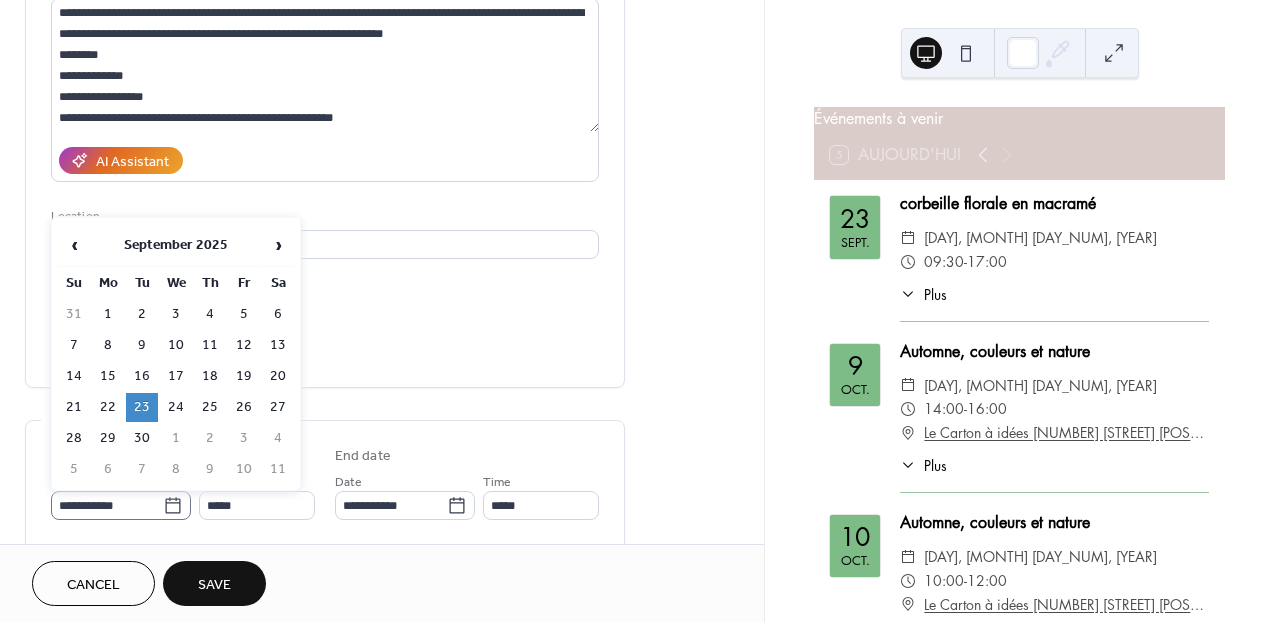 click 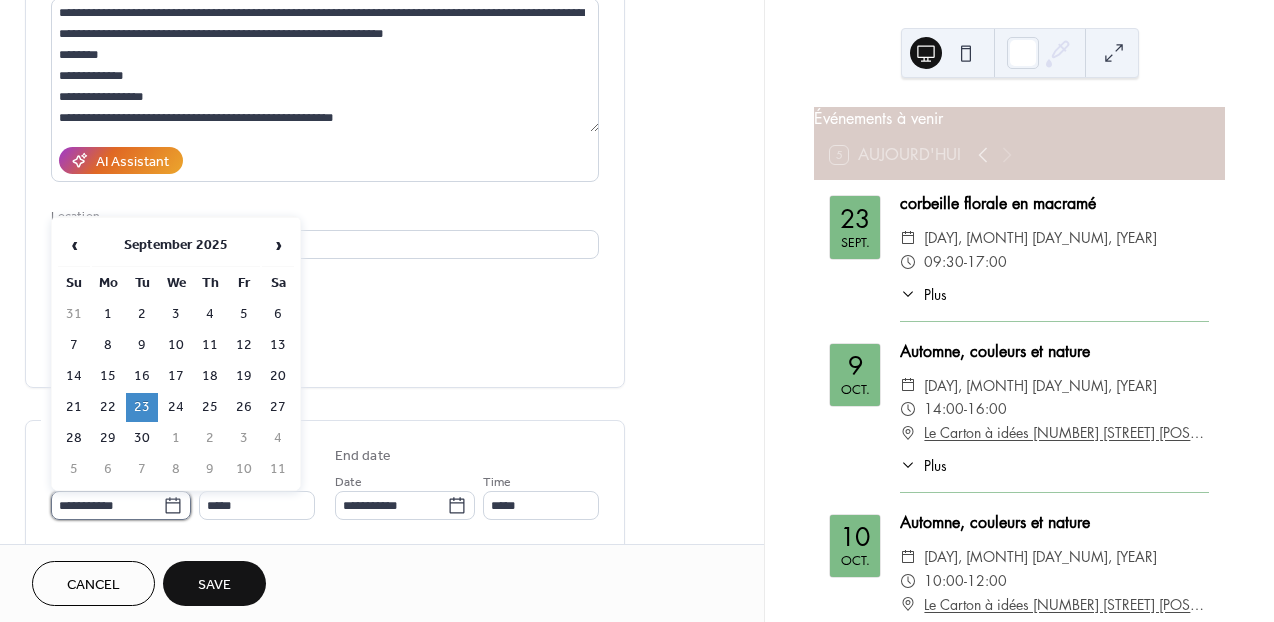 click on "**********" at bounding box center (107, 505) 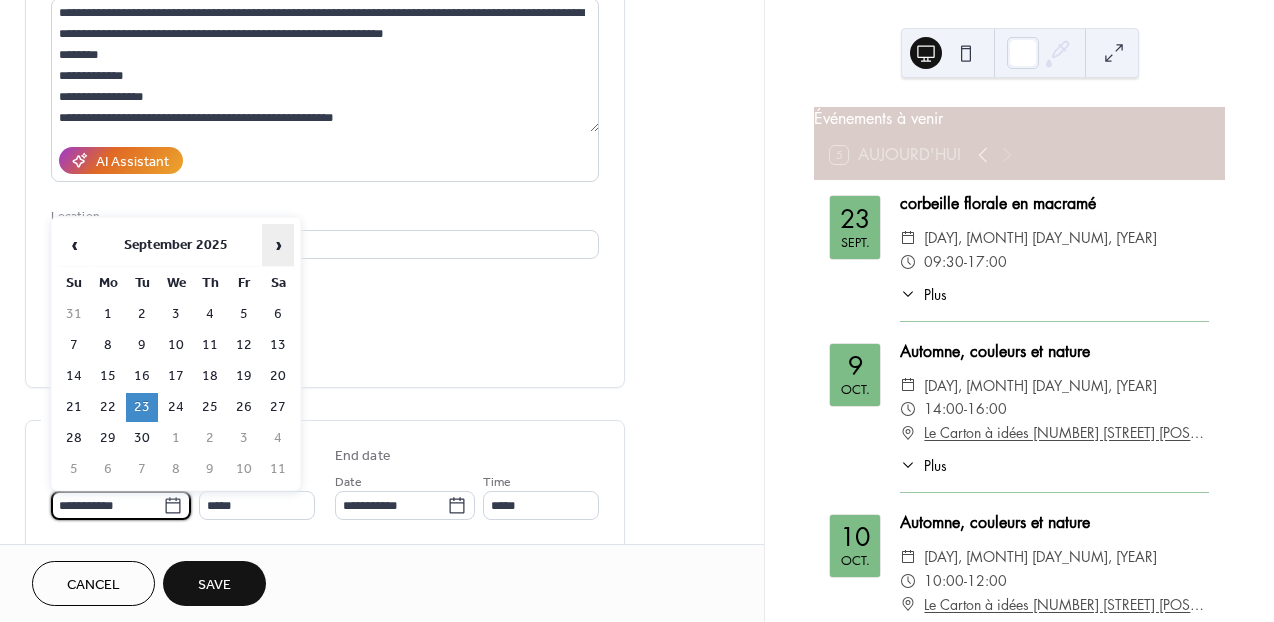 click on "›" at bounding box center (278, 245) 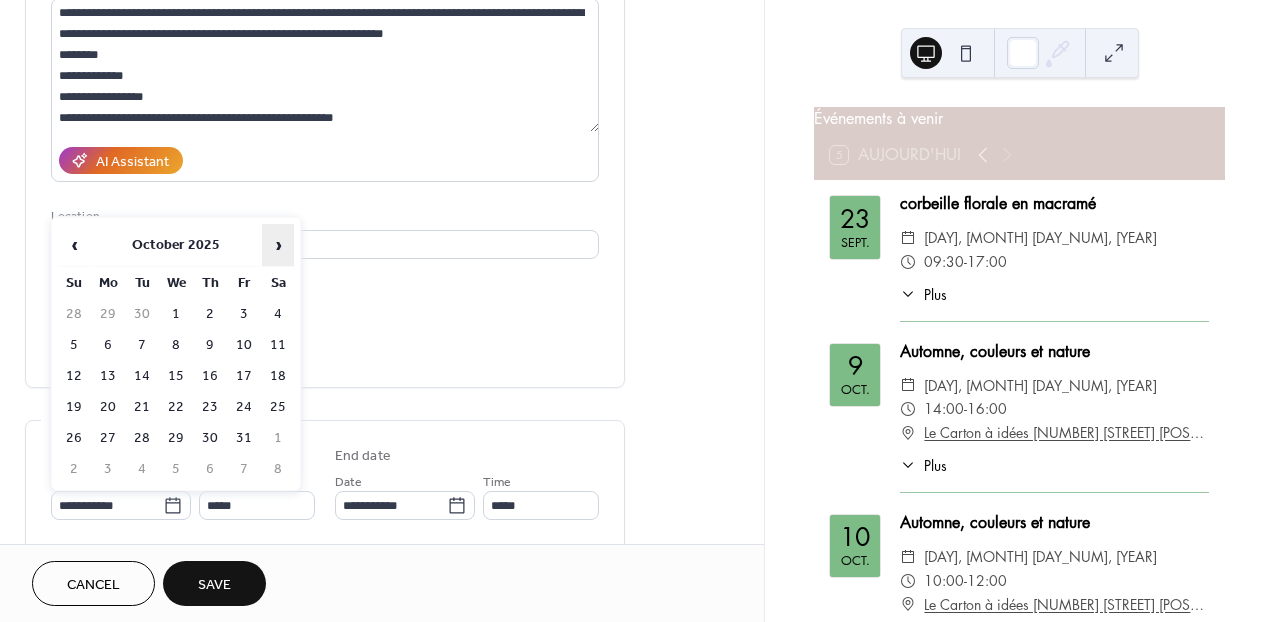 click on "›" at bounding box center (278, 245) 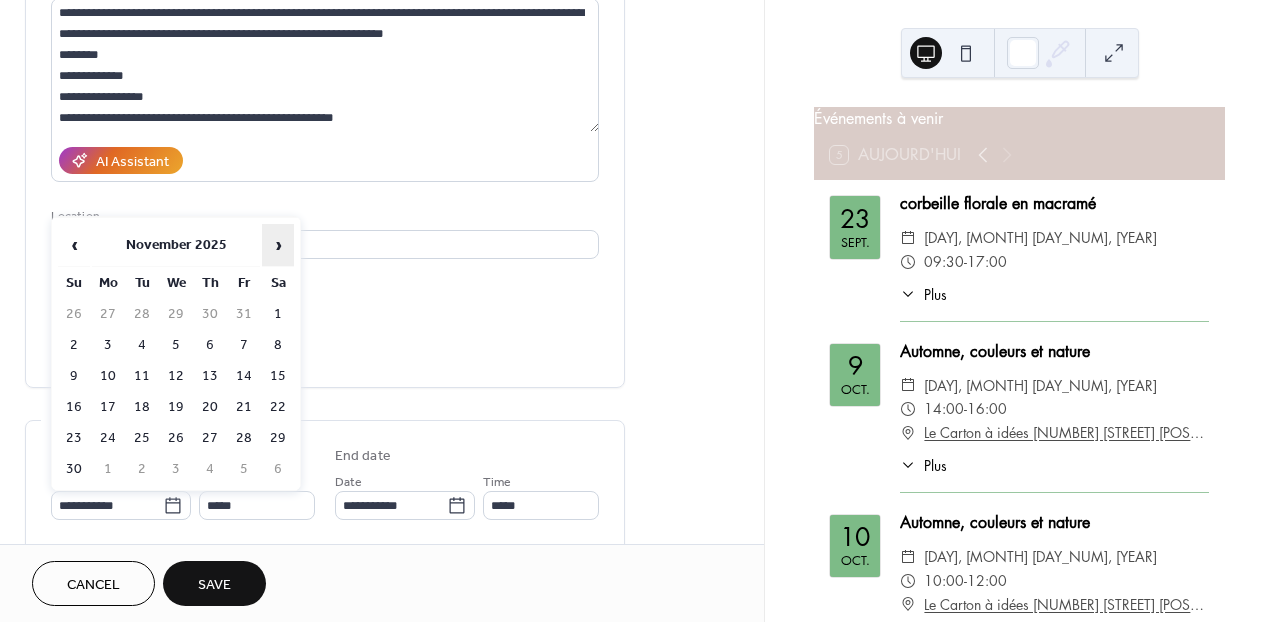 click on "›" at bounding box center [278, 245] 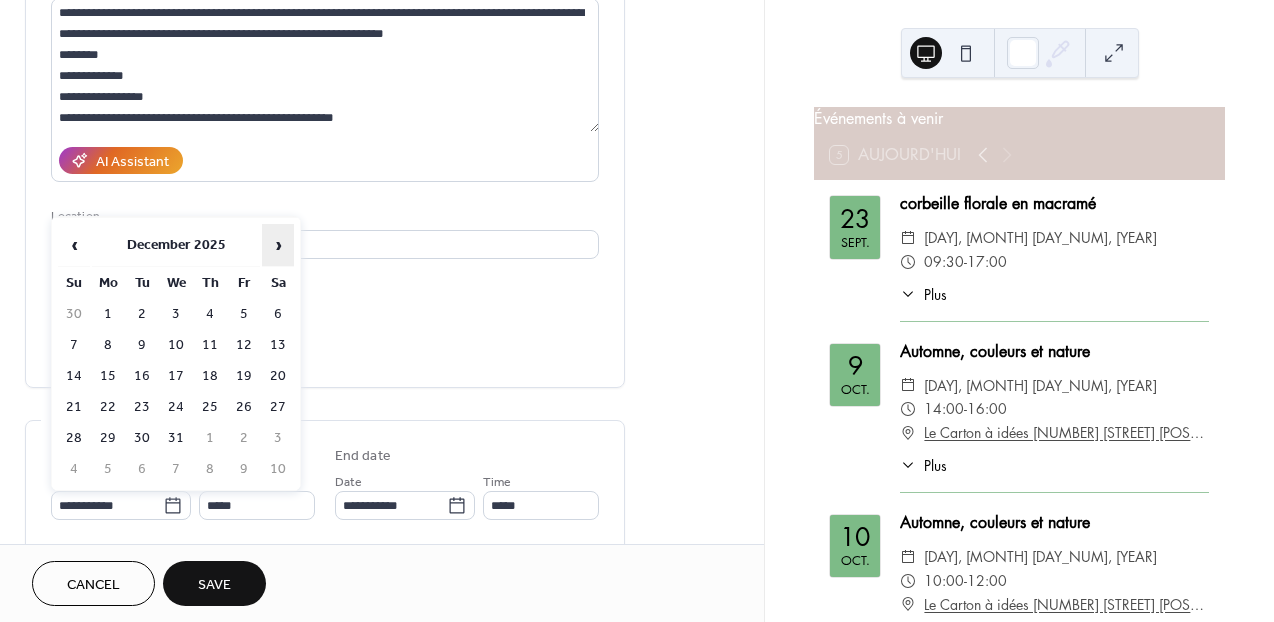 click on "›" at bounding box center (278, 245) 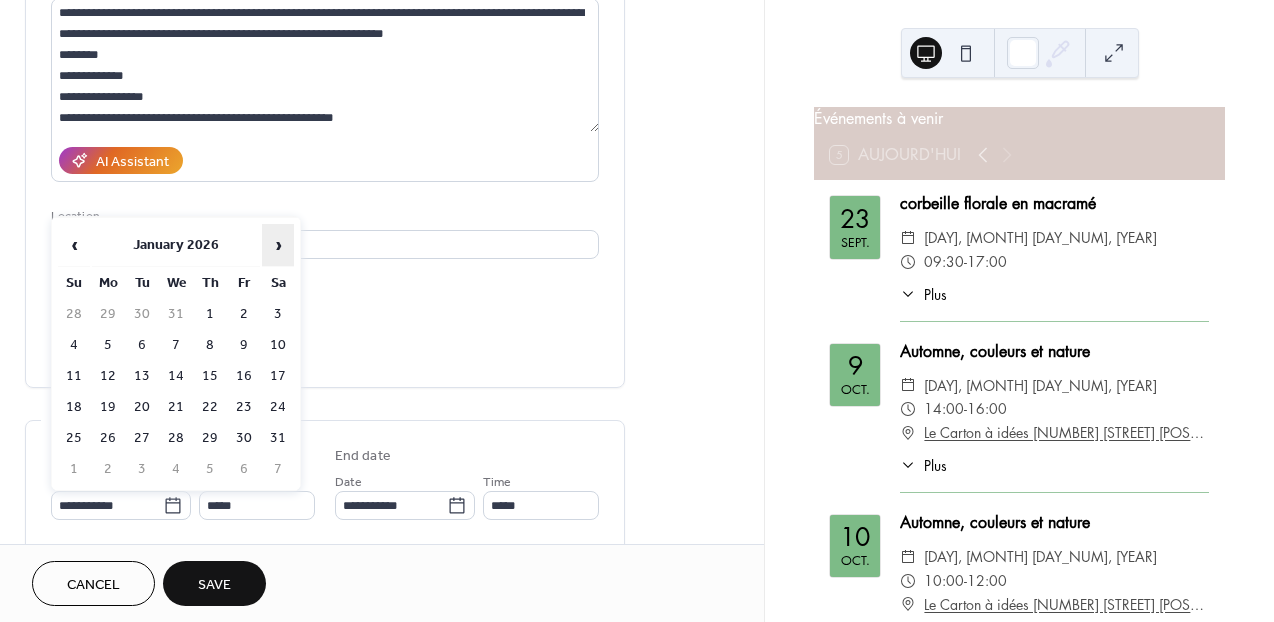 click on "›" at bounding box center [278, 245] 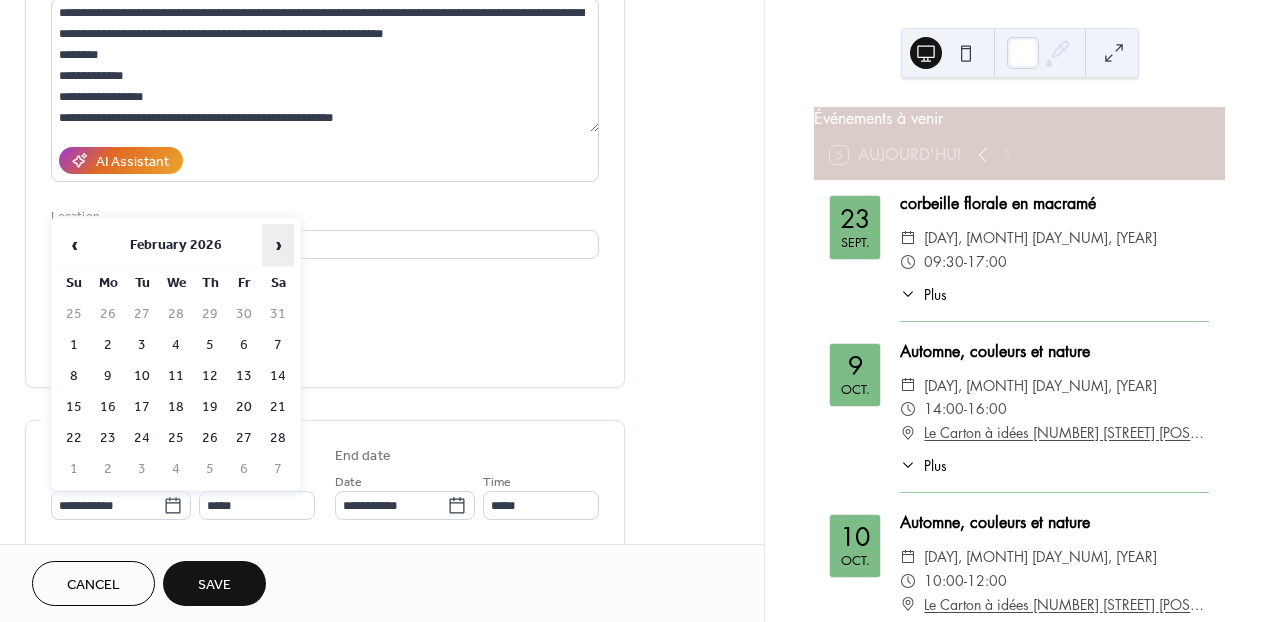 click on "›" at bounding box center (278, 245) 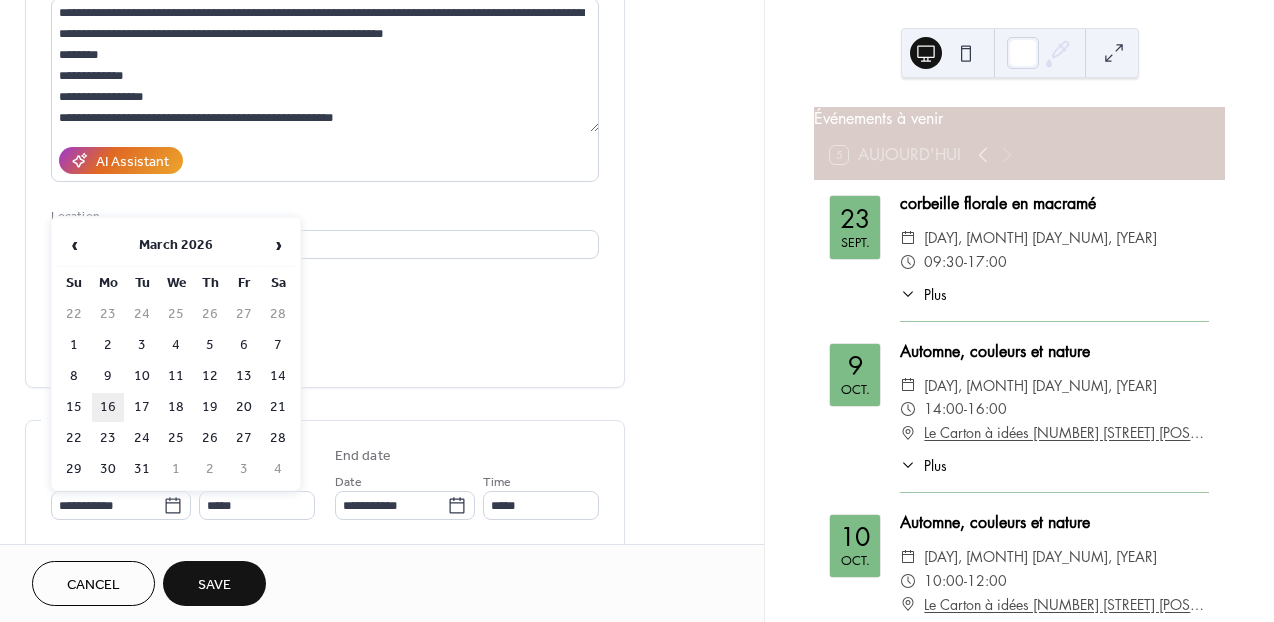 click on "16" at bounding box center [108, 407] 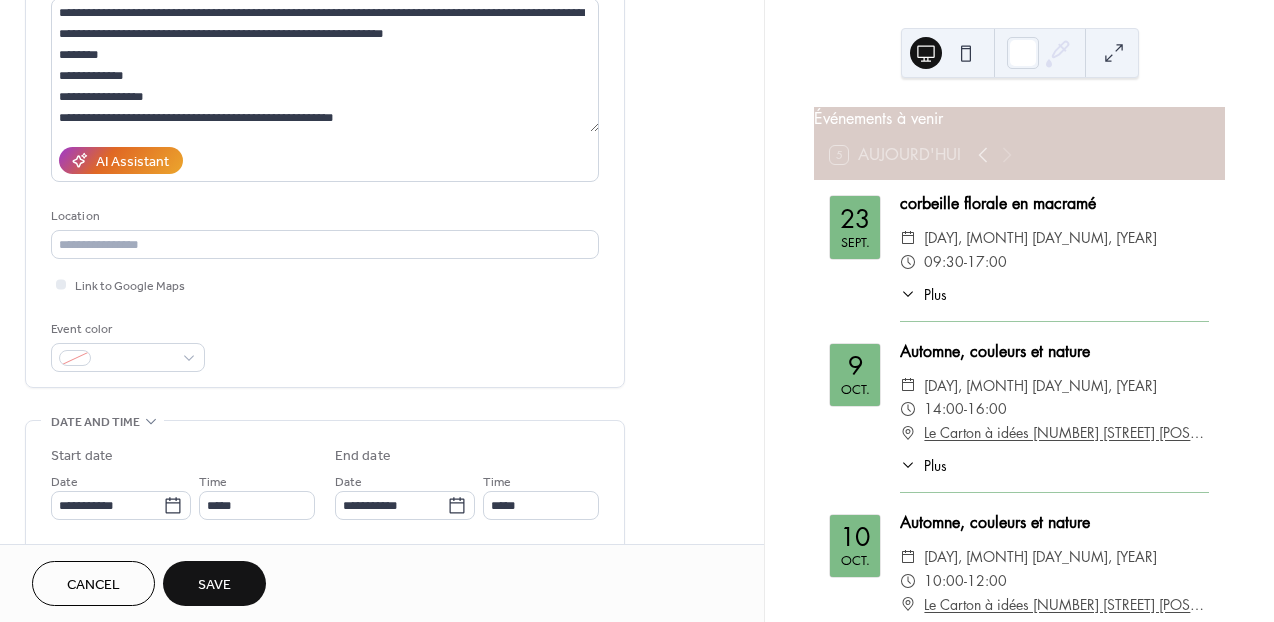 click on "Save" at bounding box center [214, 585] 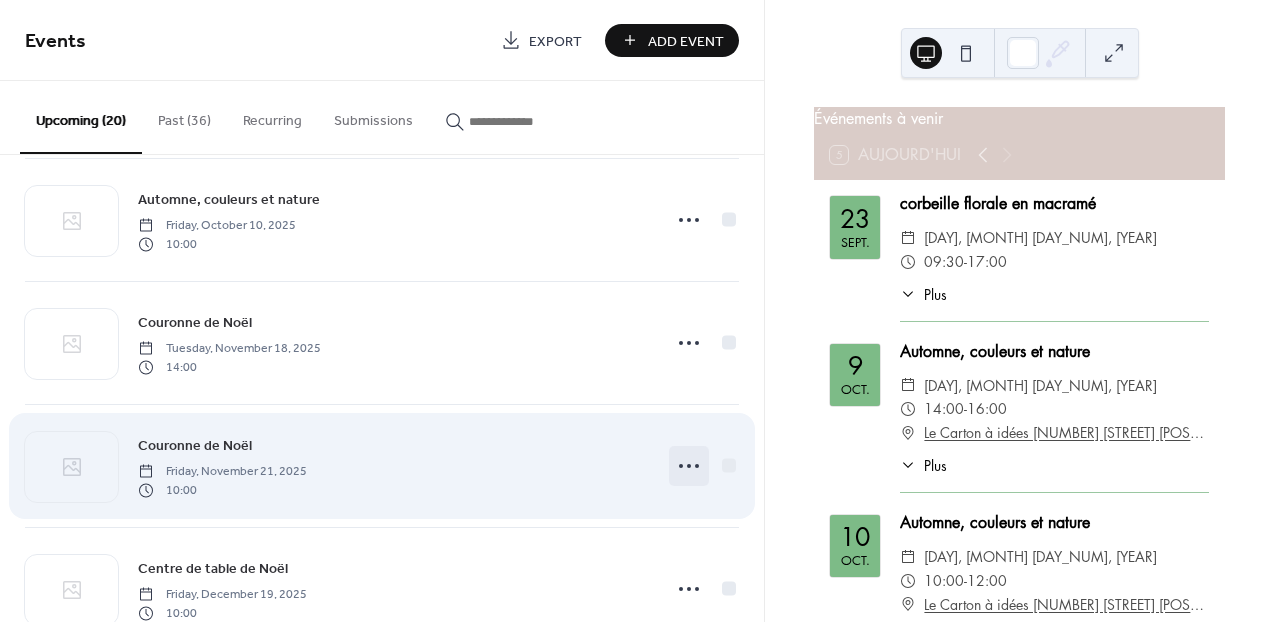 scroll, scrollTop: 276, scrollLeft: 0, axis: vertical 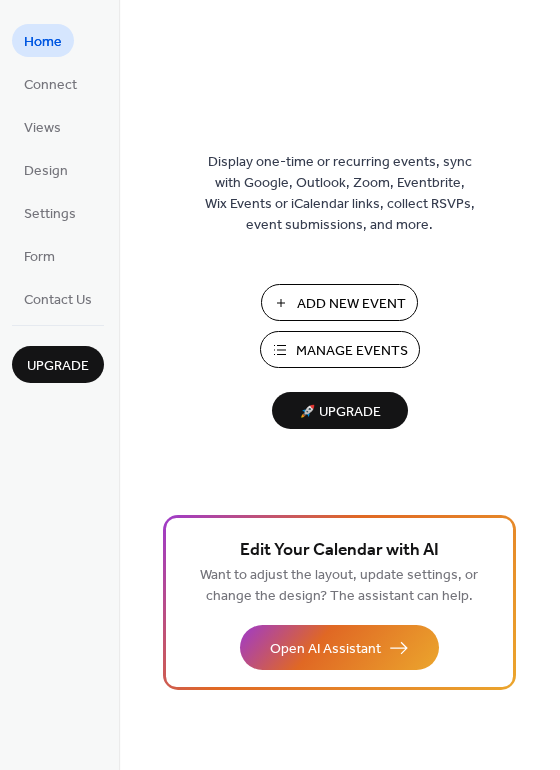 click on "Manage Events" at bounding box center (352, 351) 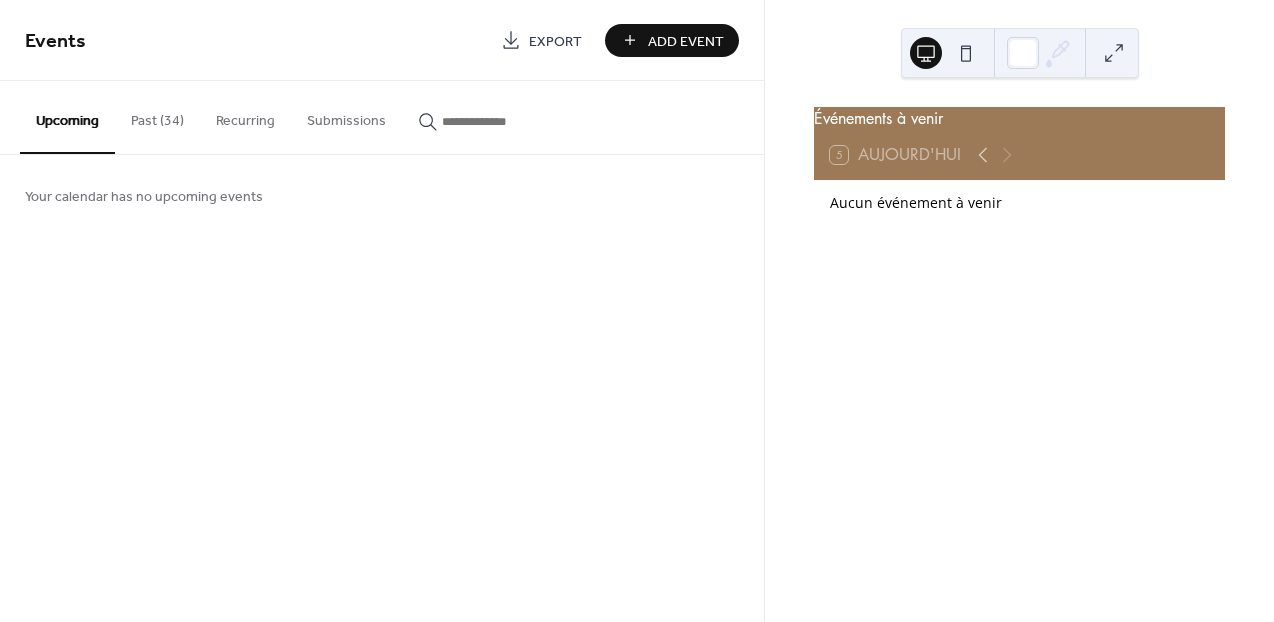 scroll, scrollTop: 0, scrollLeft: 0, axis: both 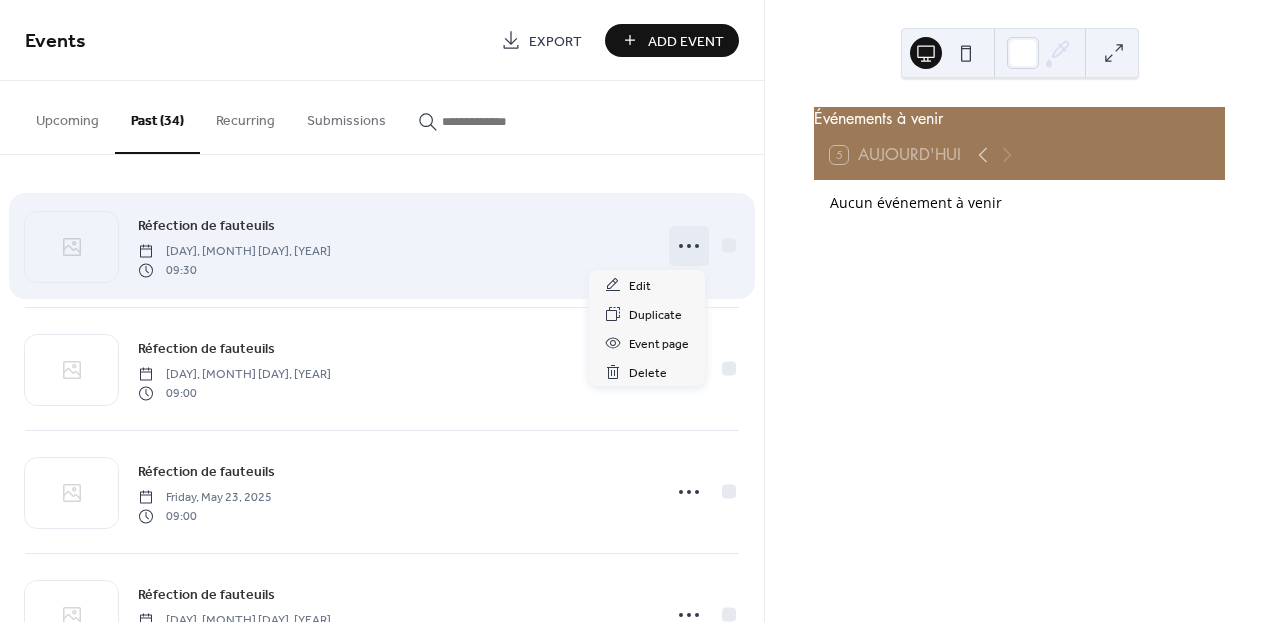 click 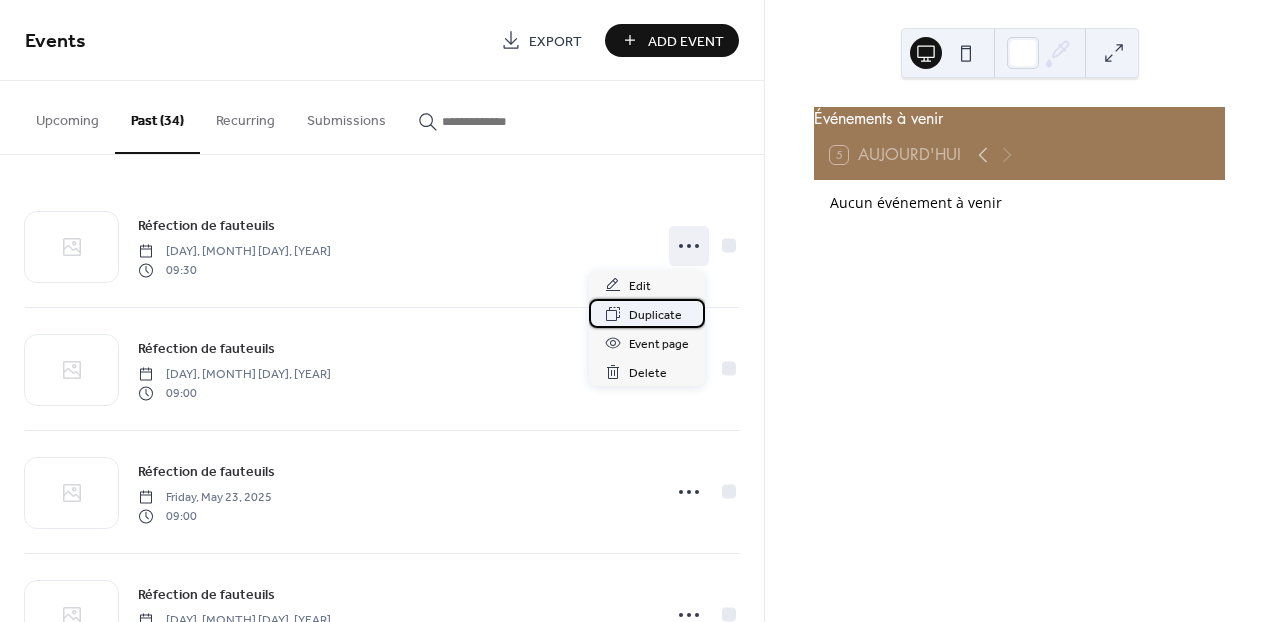 click on "Duplicate" at bounding box center (655, 315) 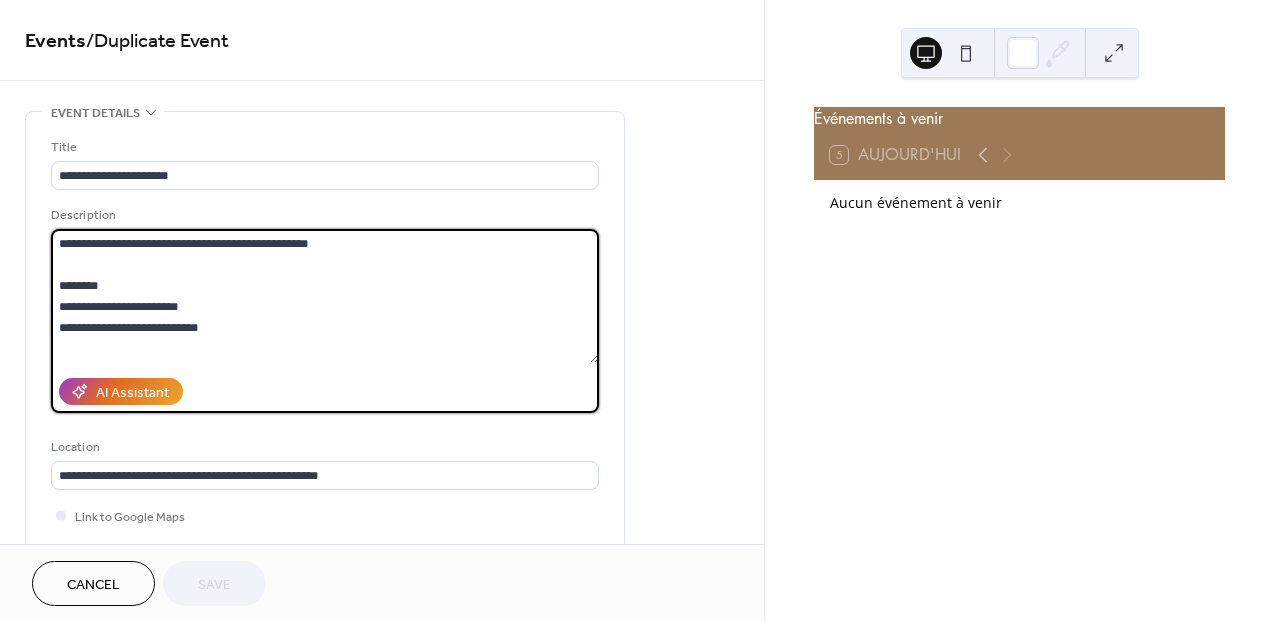 click on "**********" at bounding box center [325, 296] 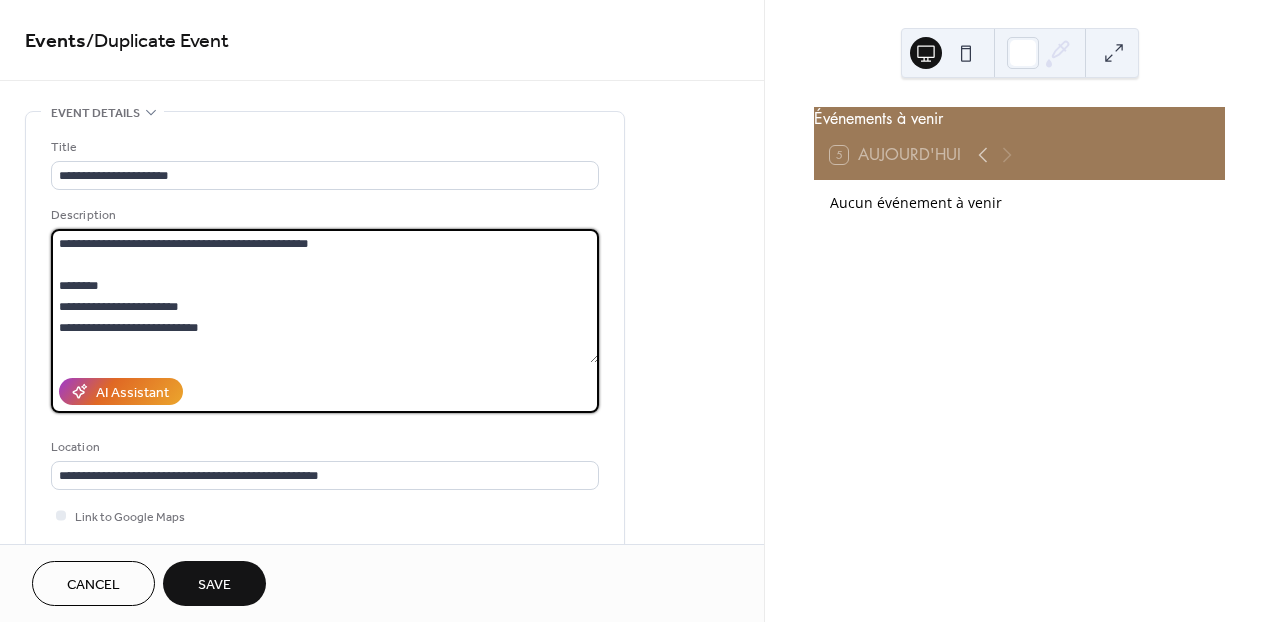 drag, startPoint x: 210, startPoint y: 244, endPoint x: 334, endPoint y: 244, distance: 124 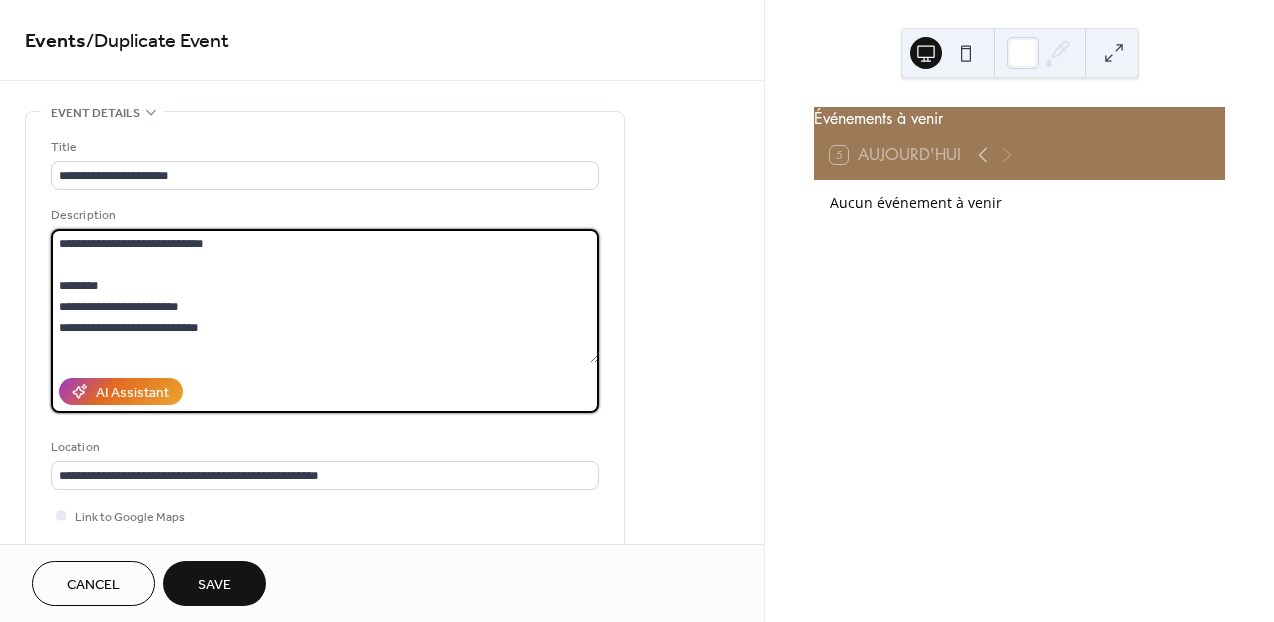 click on "**********" at bounding box center [325, 296] 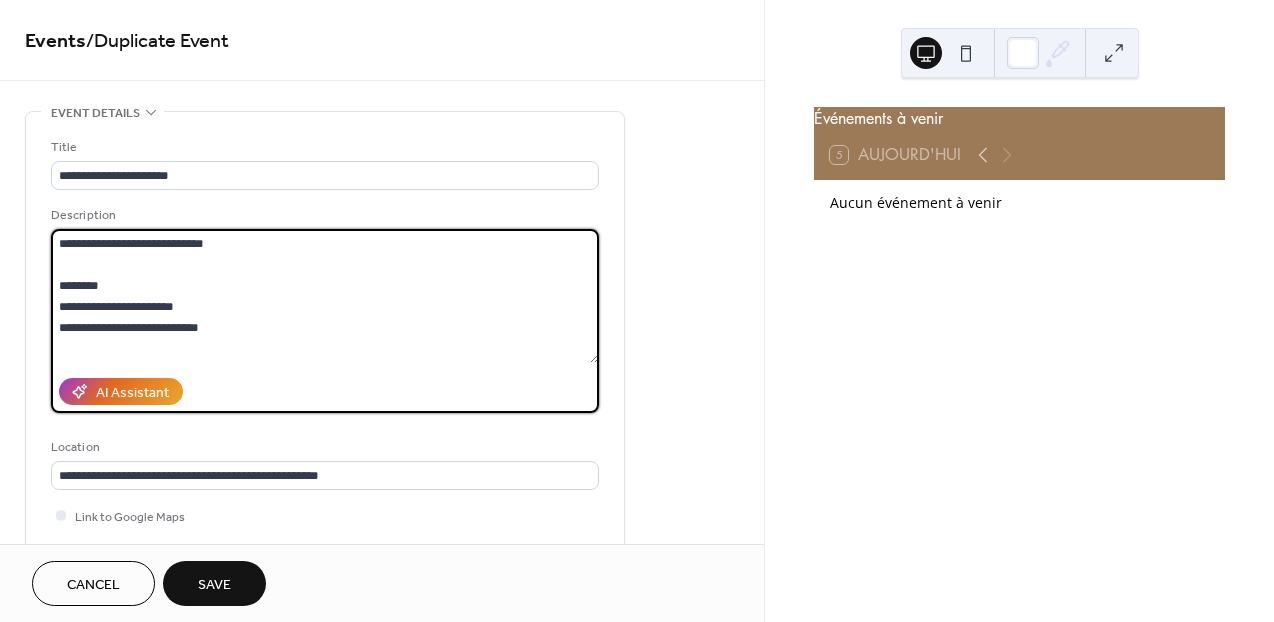 click on "**********" at bounding box center [325, 296] 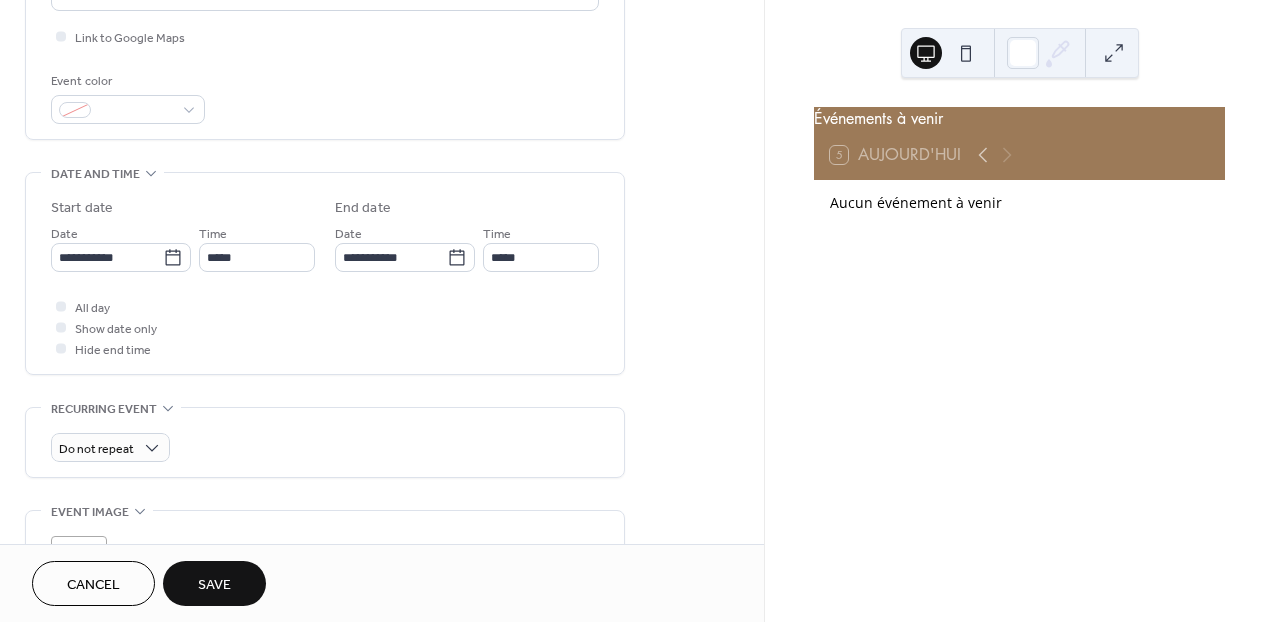 scroll, scrollTop: 482, scrollLeft: 0, axis: vertical 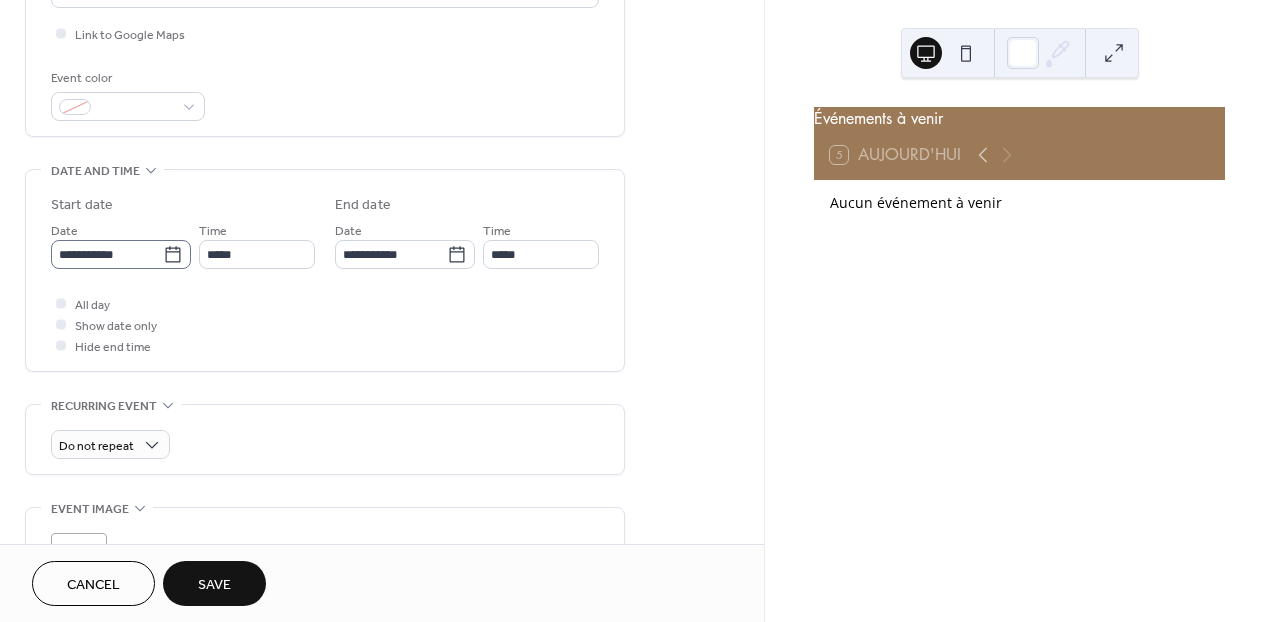 type on "**********" 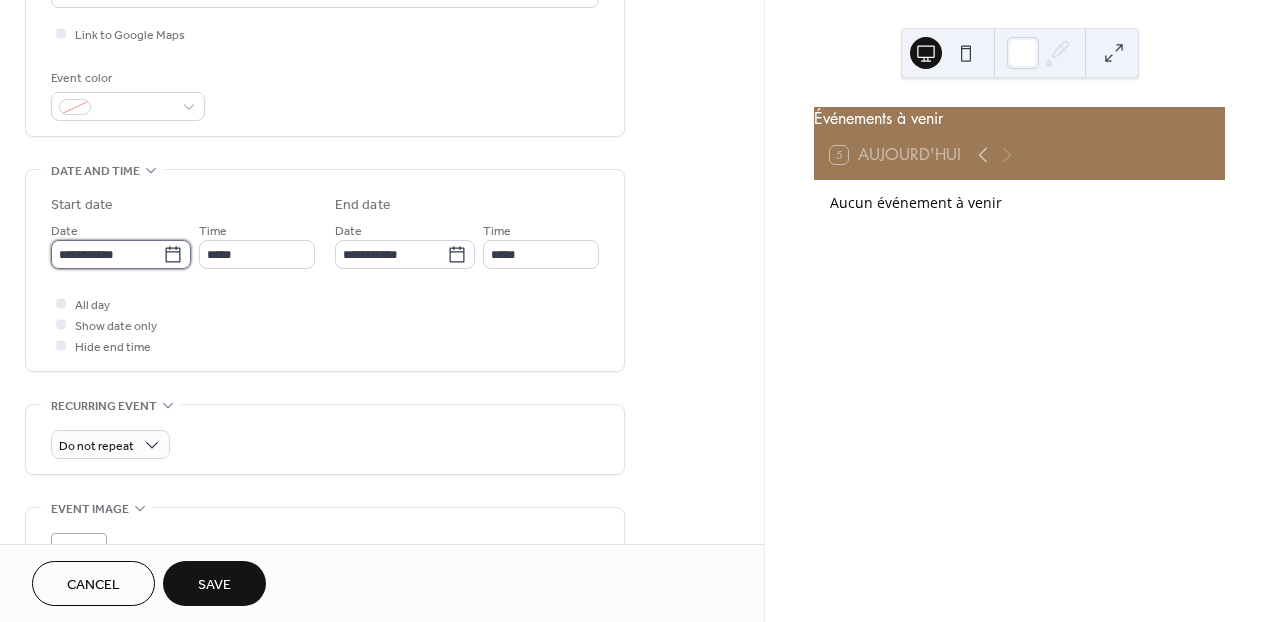 click on "**********" at bounding box center [107, 254] 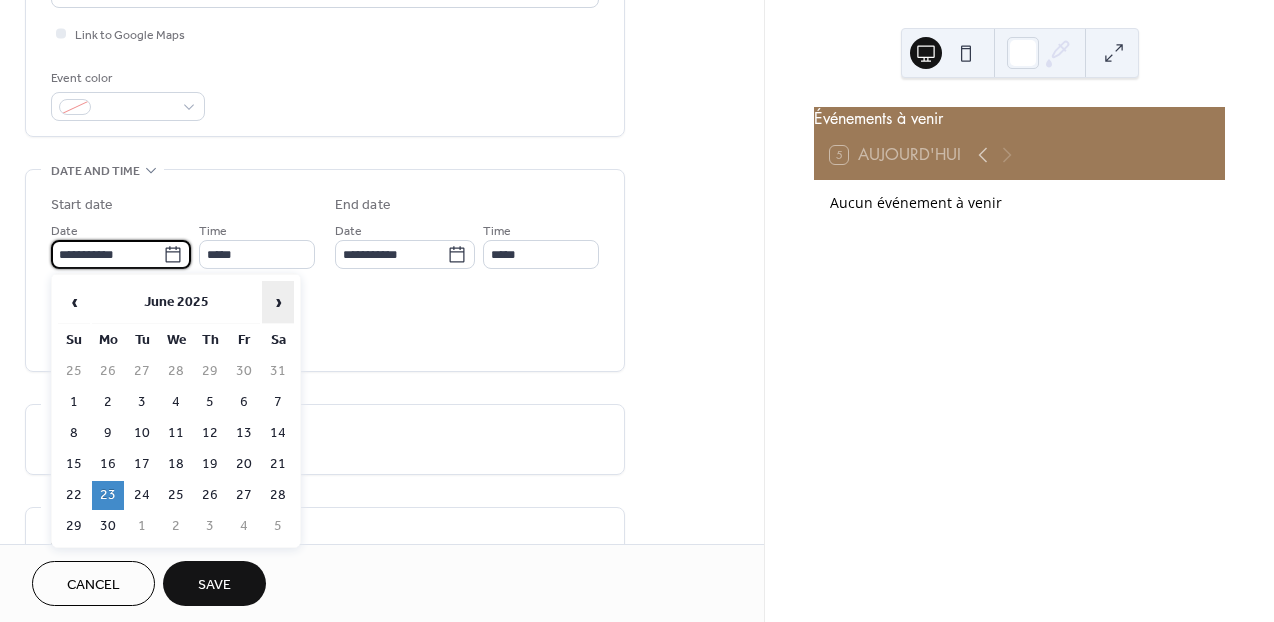 click on "›" at bounding box center (278, 302) 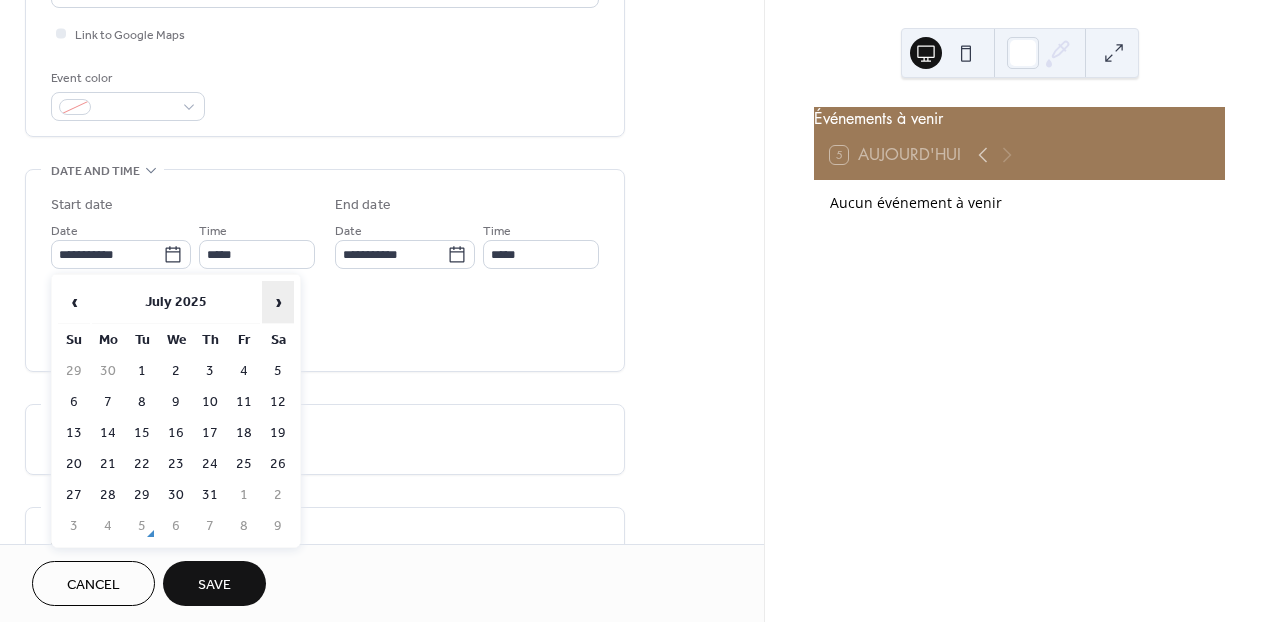 click on "›" at bounding box center [278, 302] 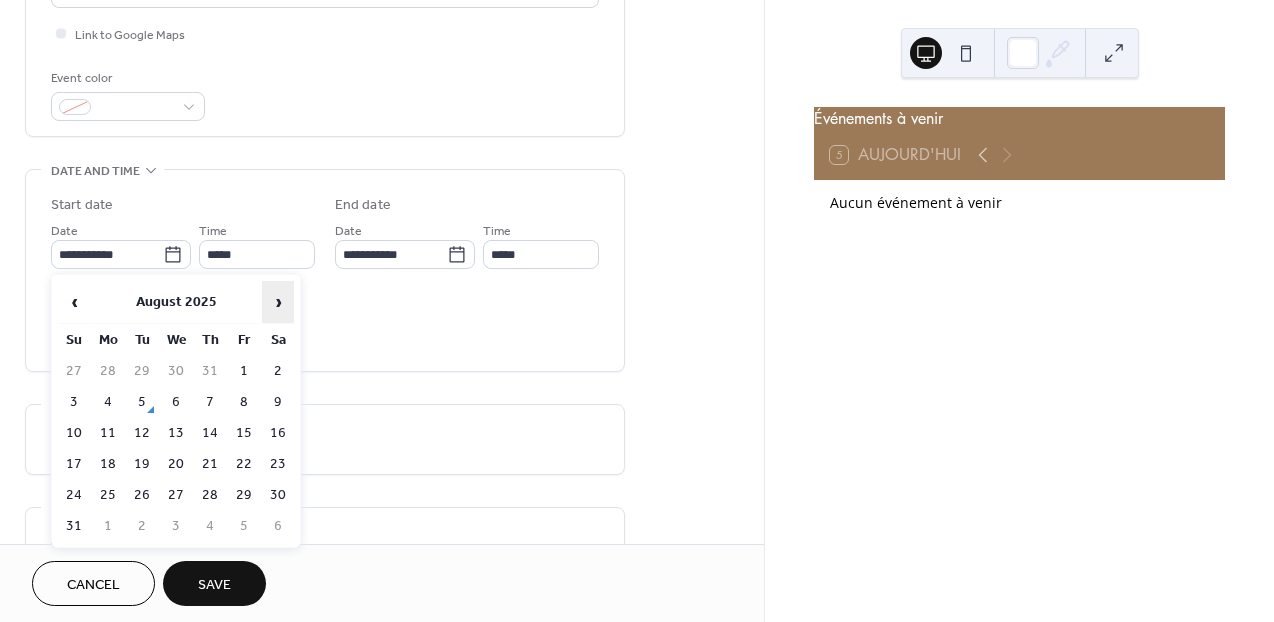 click on "›" at bounding box center (278, 302) 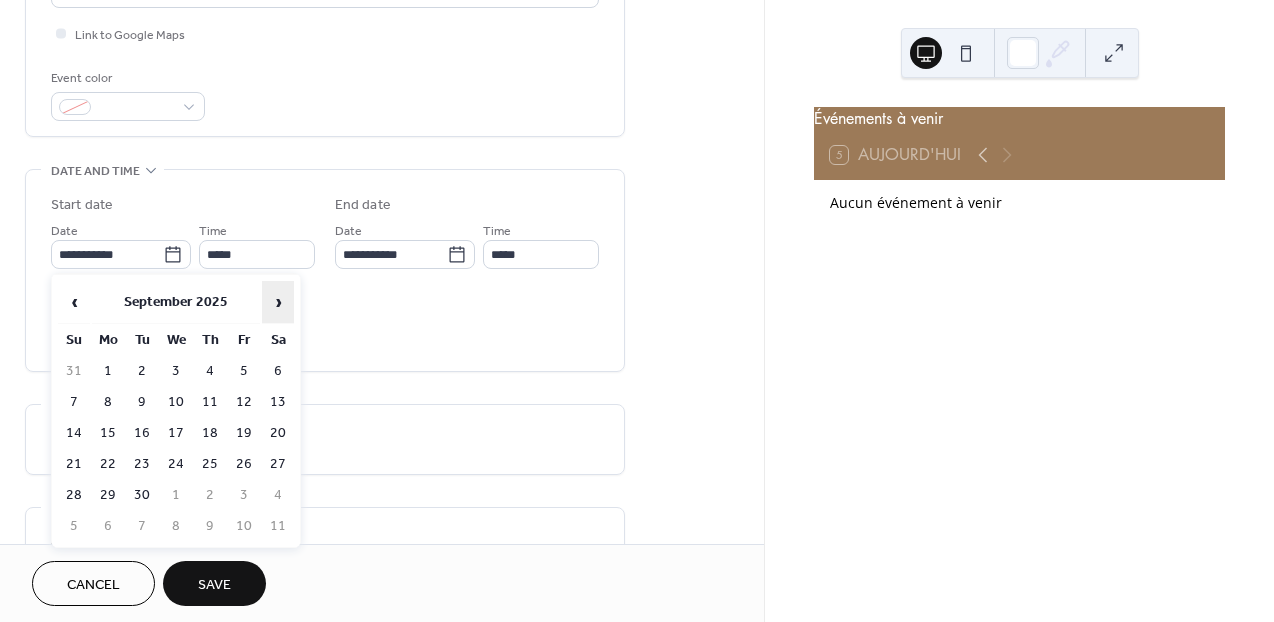 click on "›" at bounding box center [278, 302] 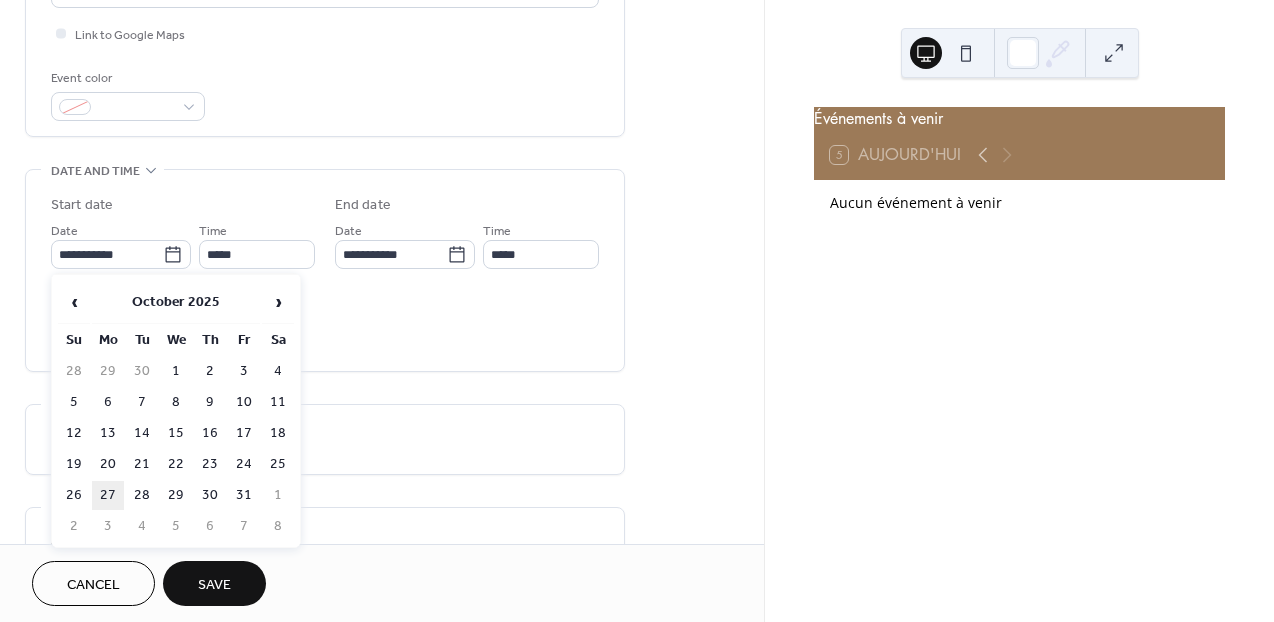 click on "27" at bounding box center [108, 495] 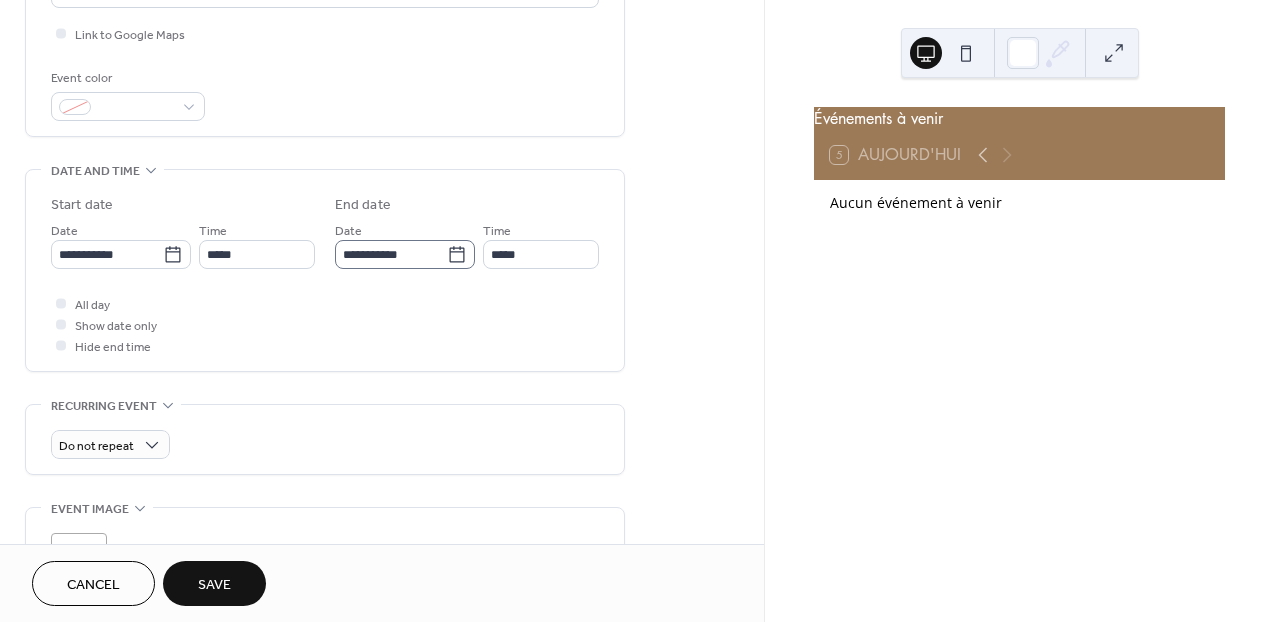 click 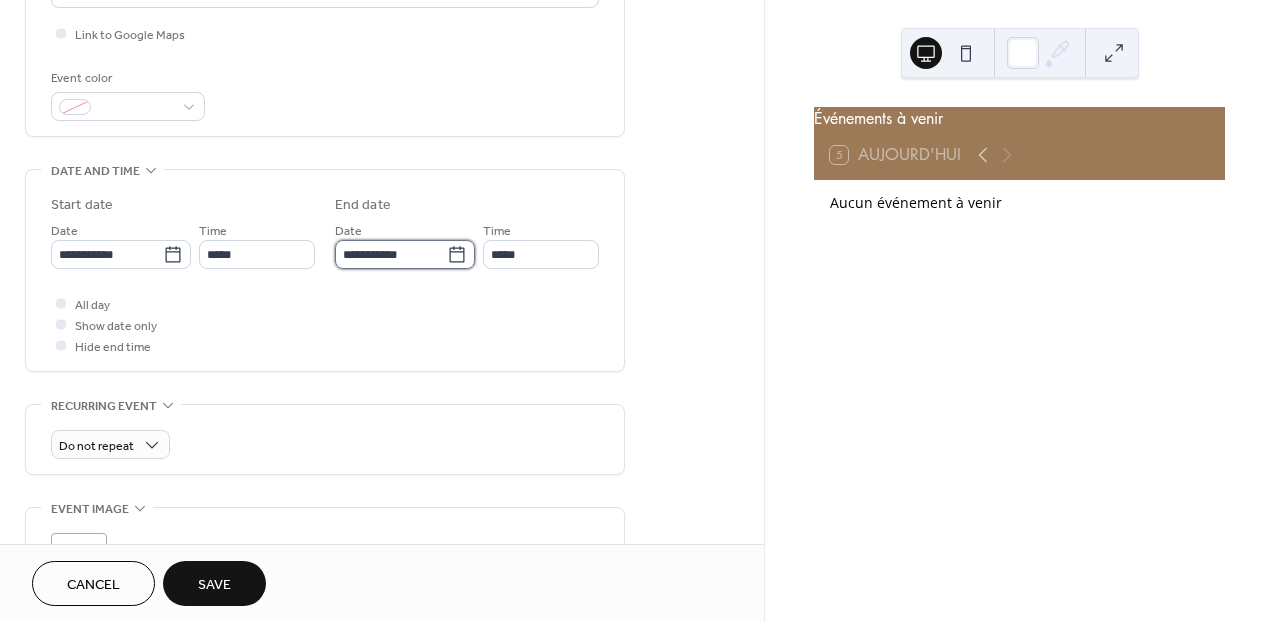 click on "**********" at bounding box center (391, 254) 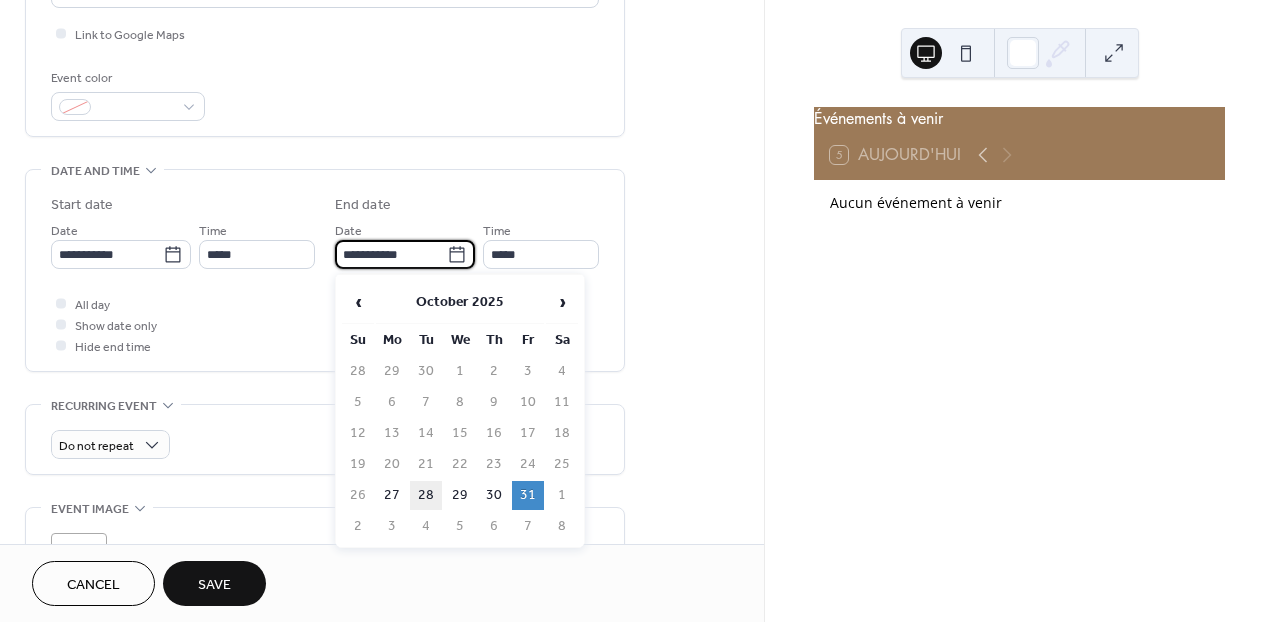 click on "28" at bounding box center [426, 495] 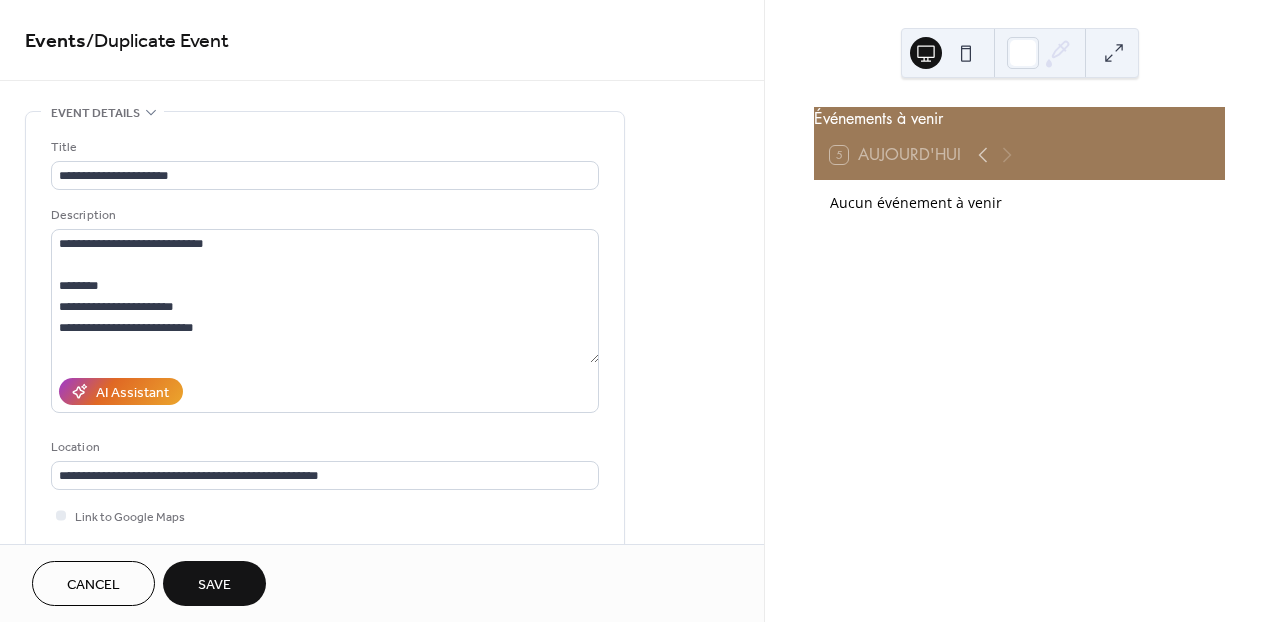 scroll, scrollTop: 10, scrollLeft: 0, axis: vertical 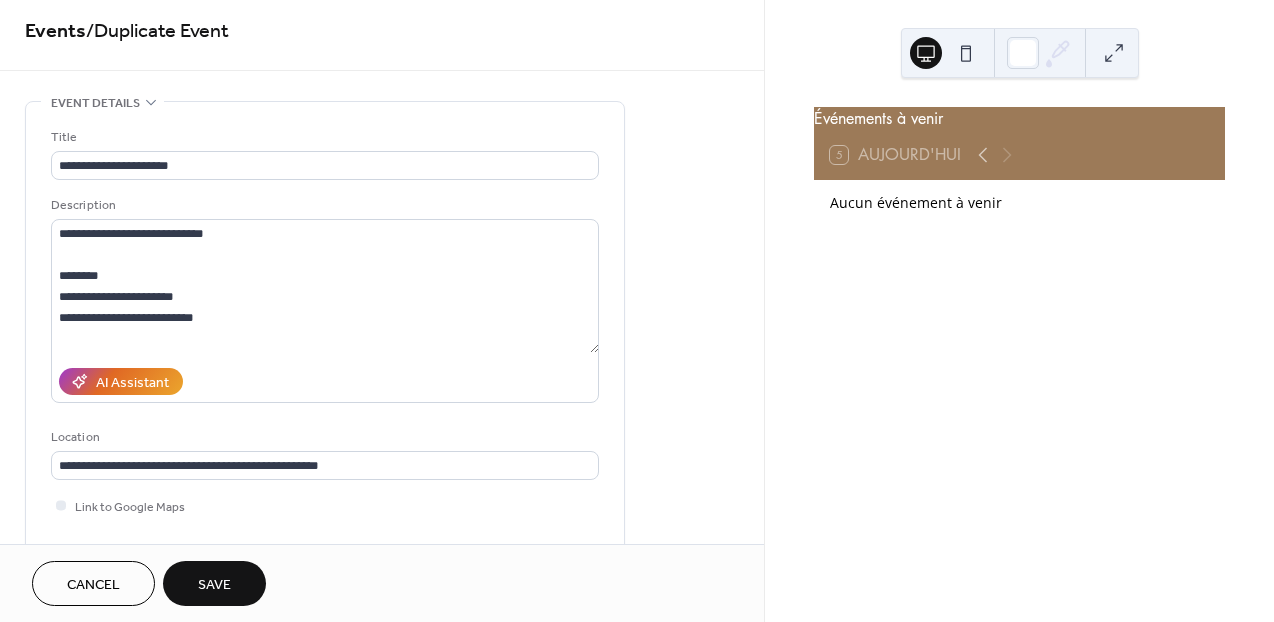 click on "Save" at bounding box center [214, 583] 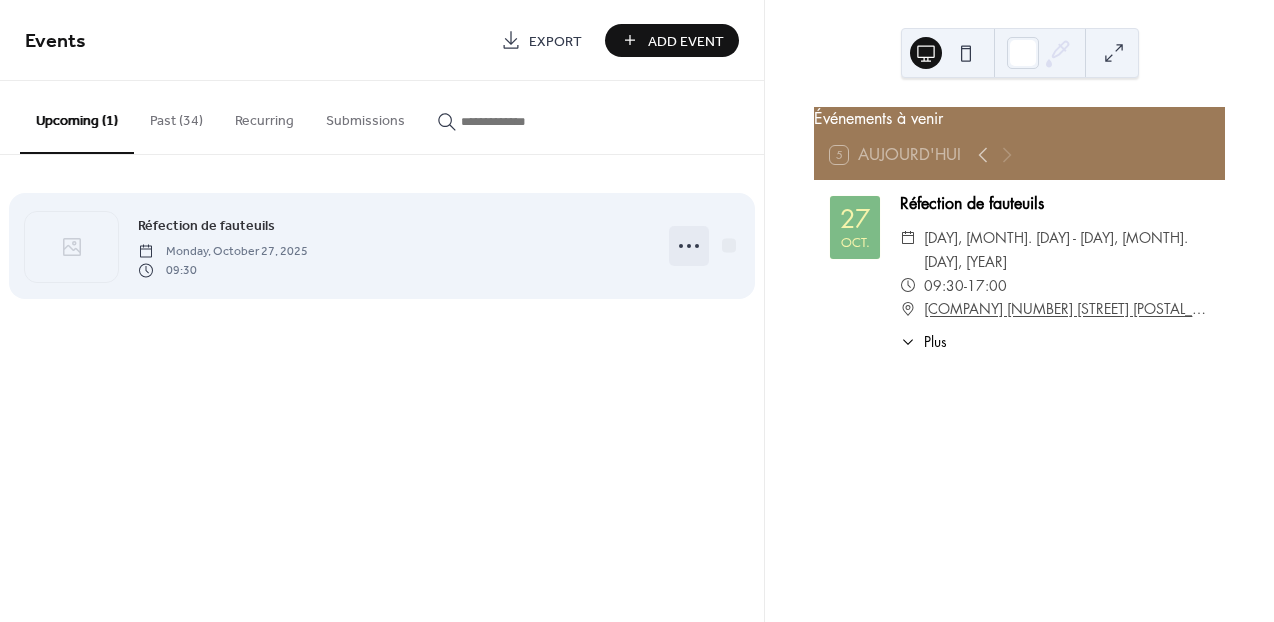 click 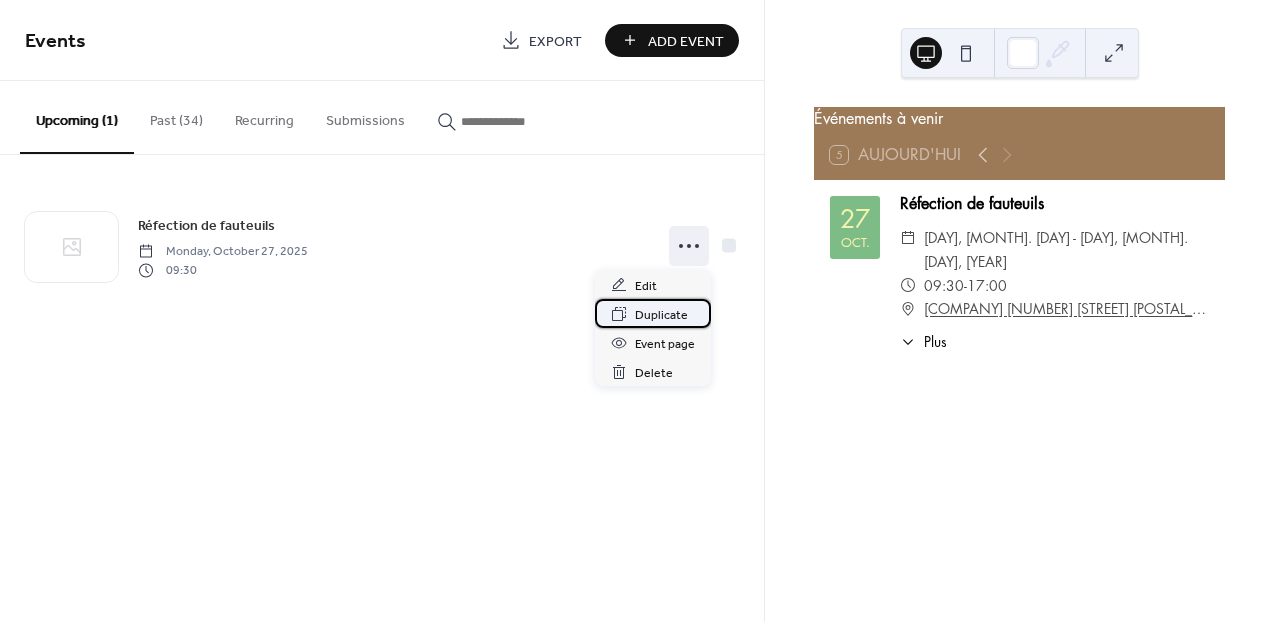 click on "Duplicate" at bounding box center [661, 315] 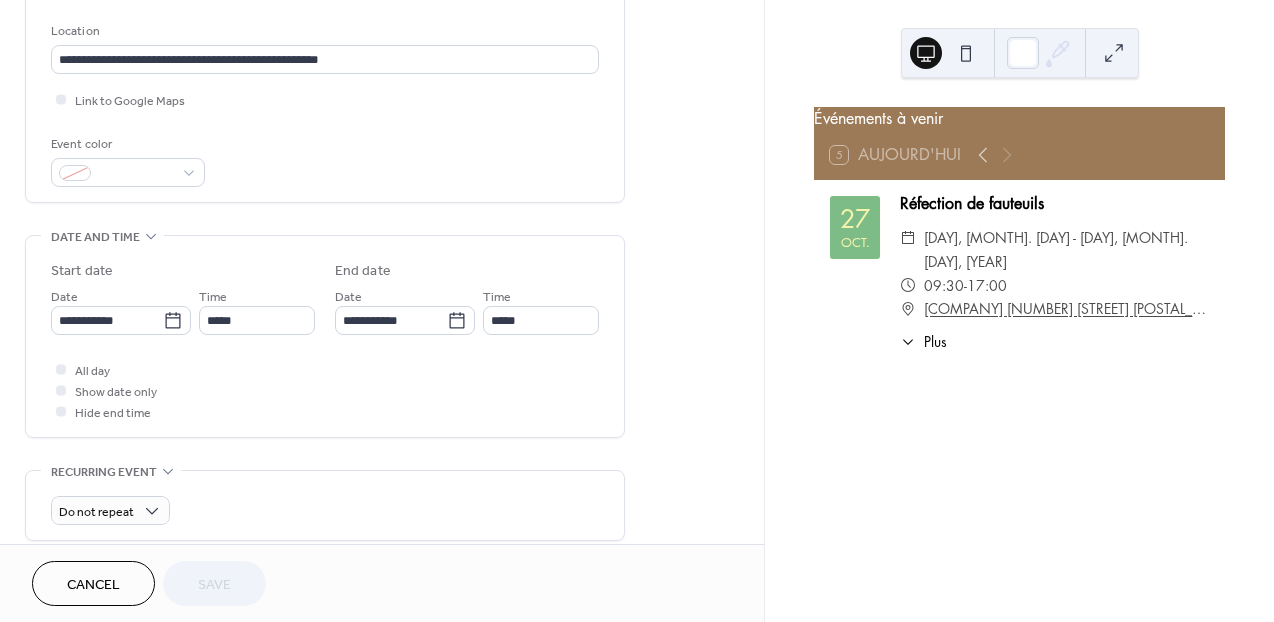 scroll, scrollTop: 420, scrollLeft: 0, axis: vertical 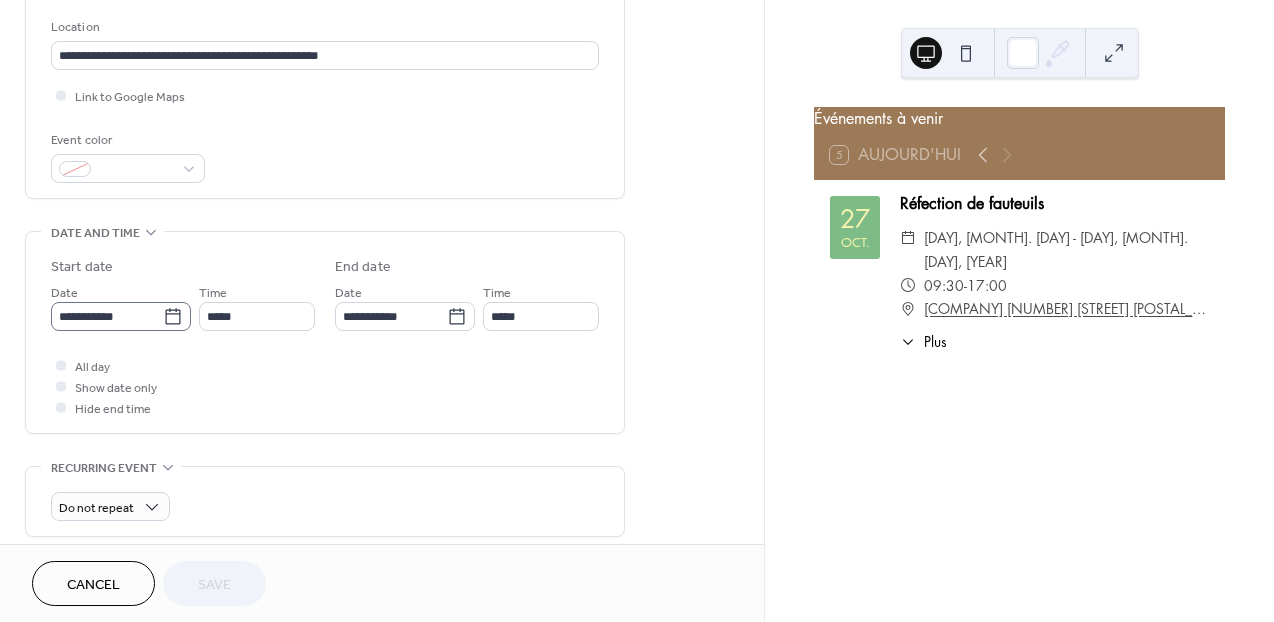click 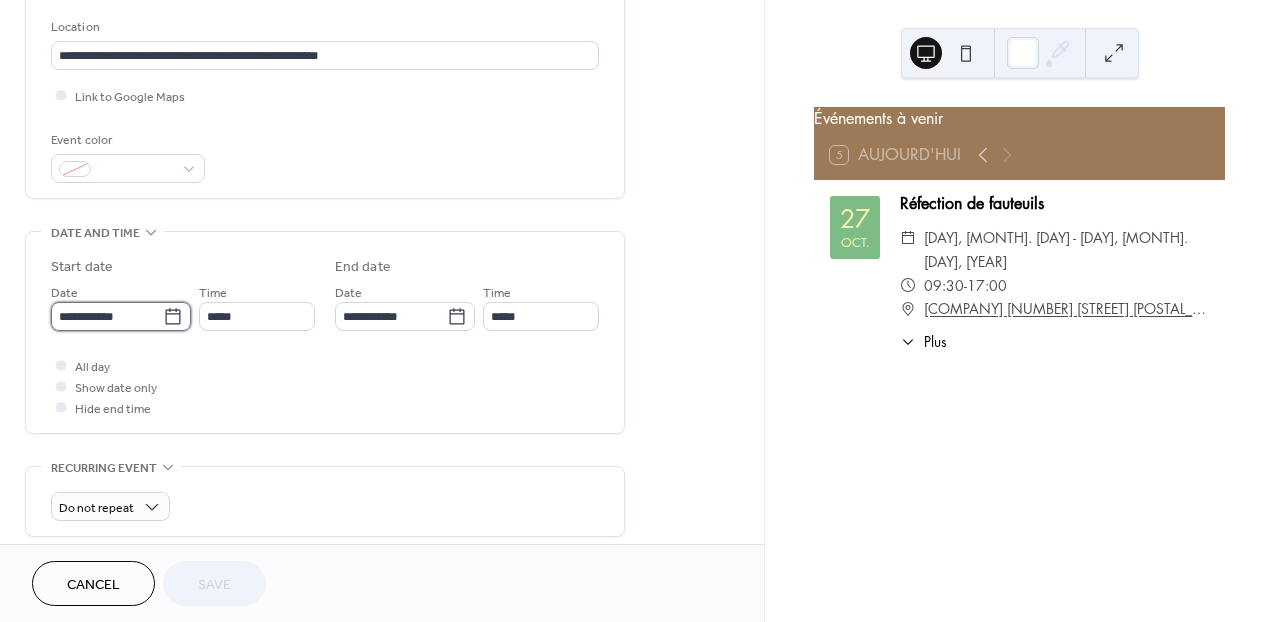 click on "**********" at bounding box center (107, 316) 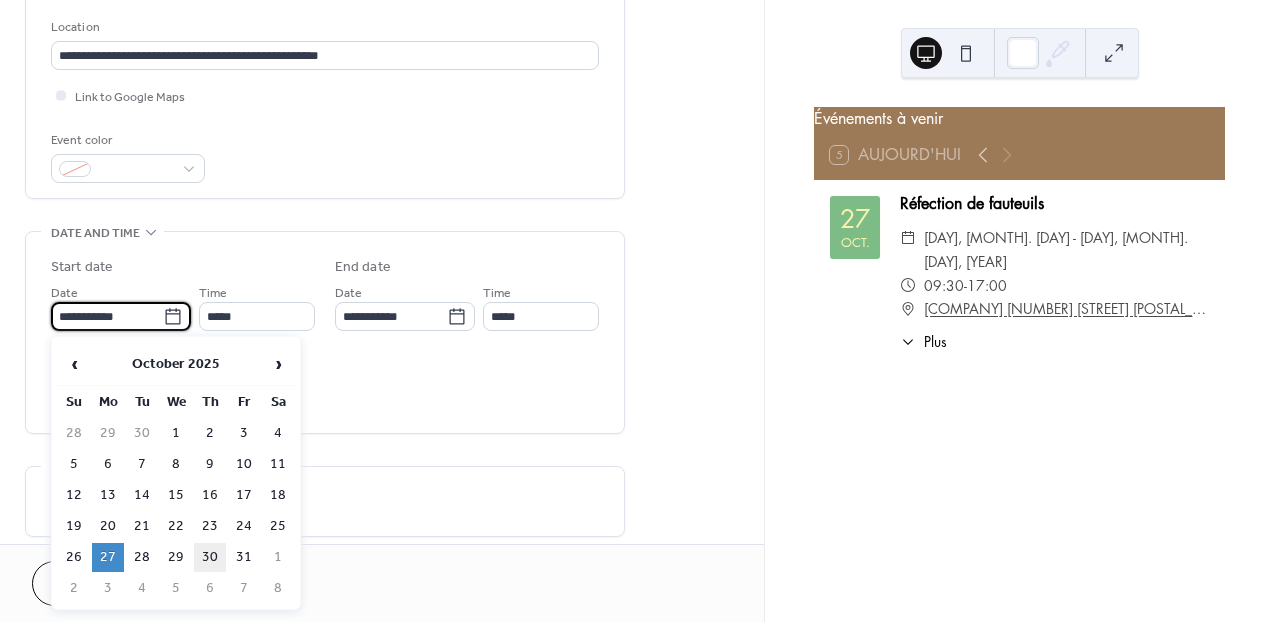 click on "30" at bounding box center (210, 557) 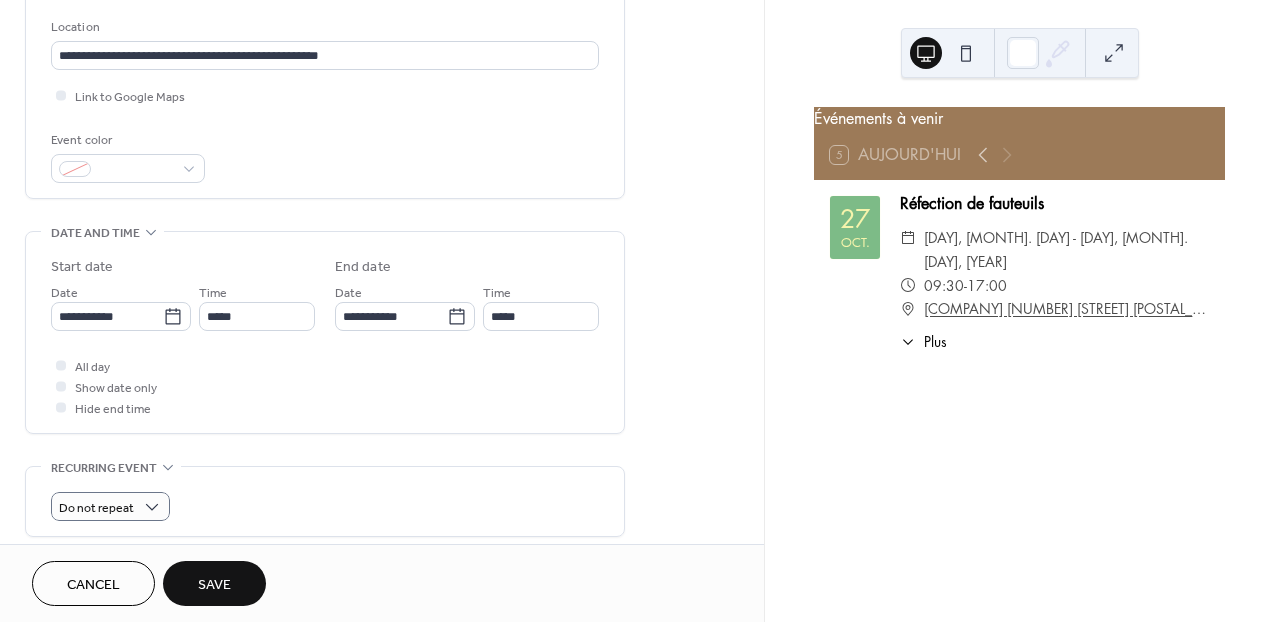 click on "Do not repeat" at bounding box center (325, 501) 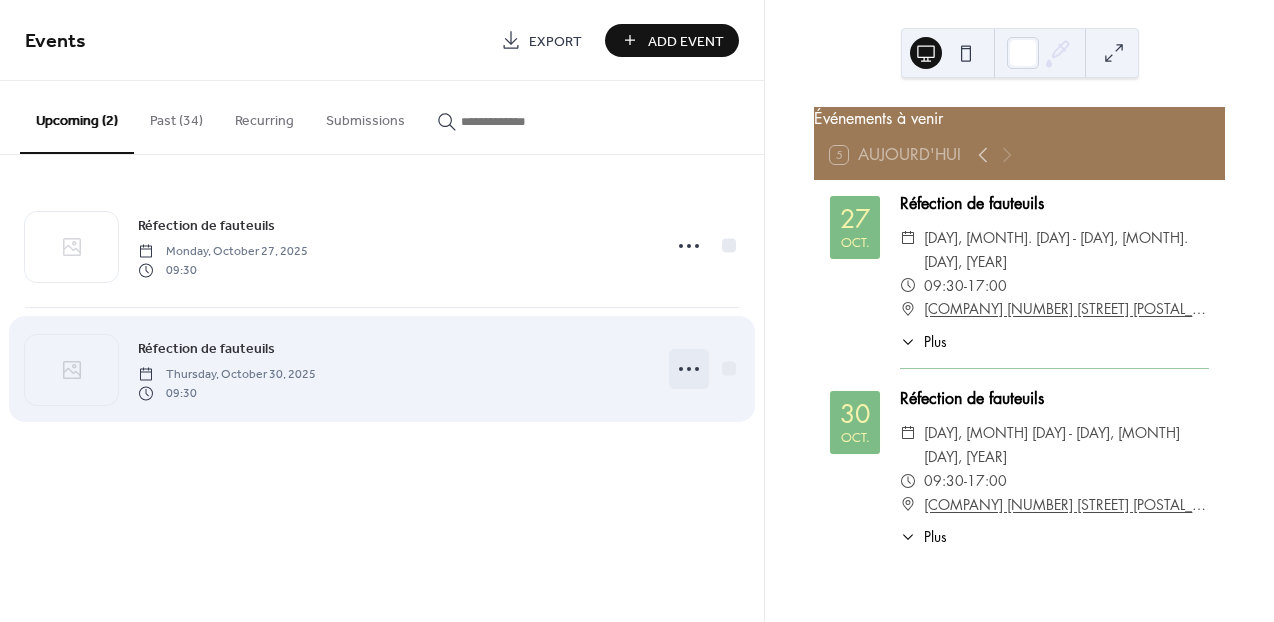click 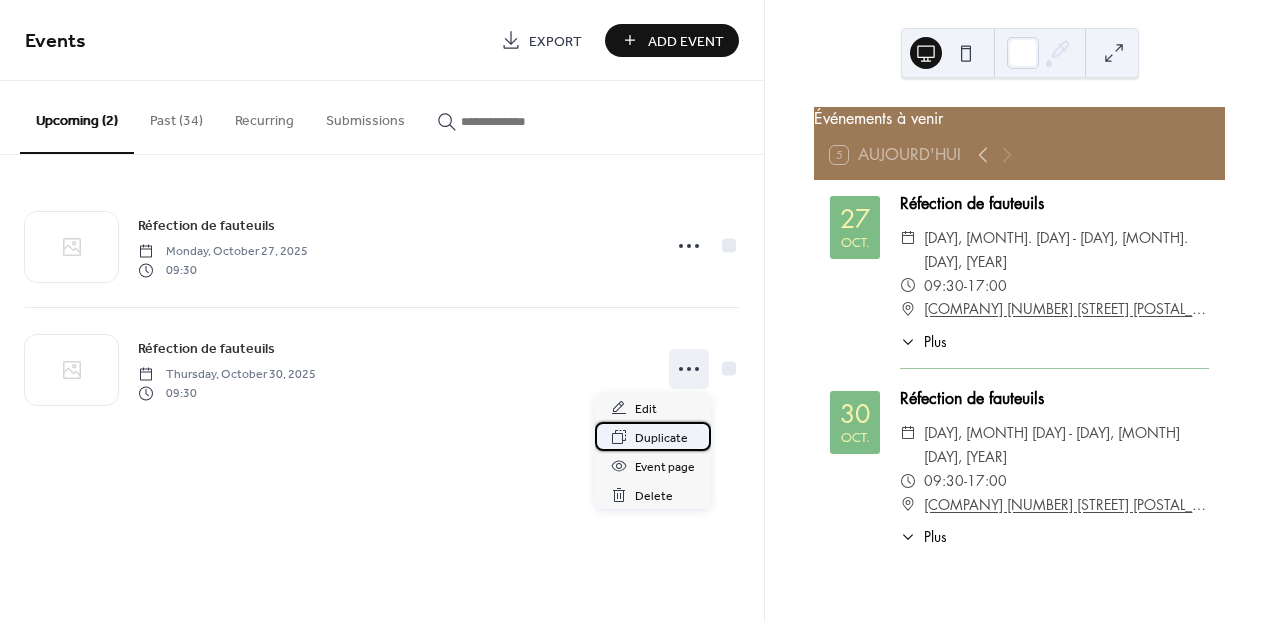 click on "Duplicate" at bounding box center [661, 438] 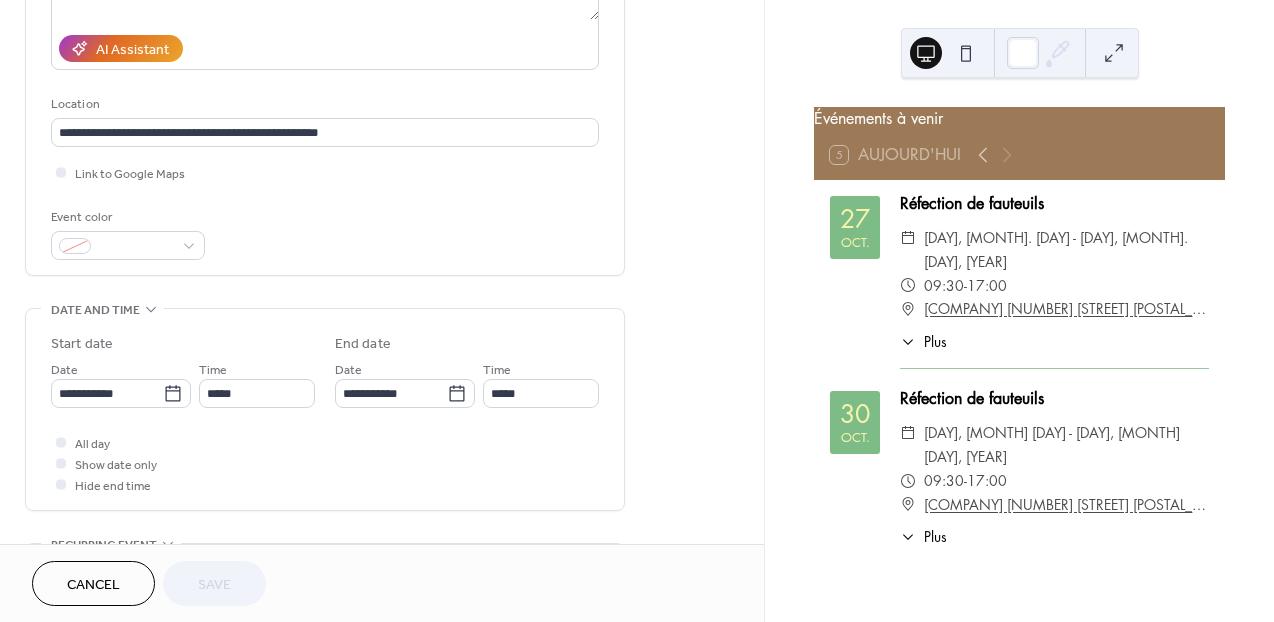 scroll, scrollTop: 349, scrollLeft: 0, axis: vertical 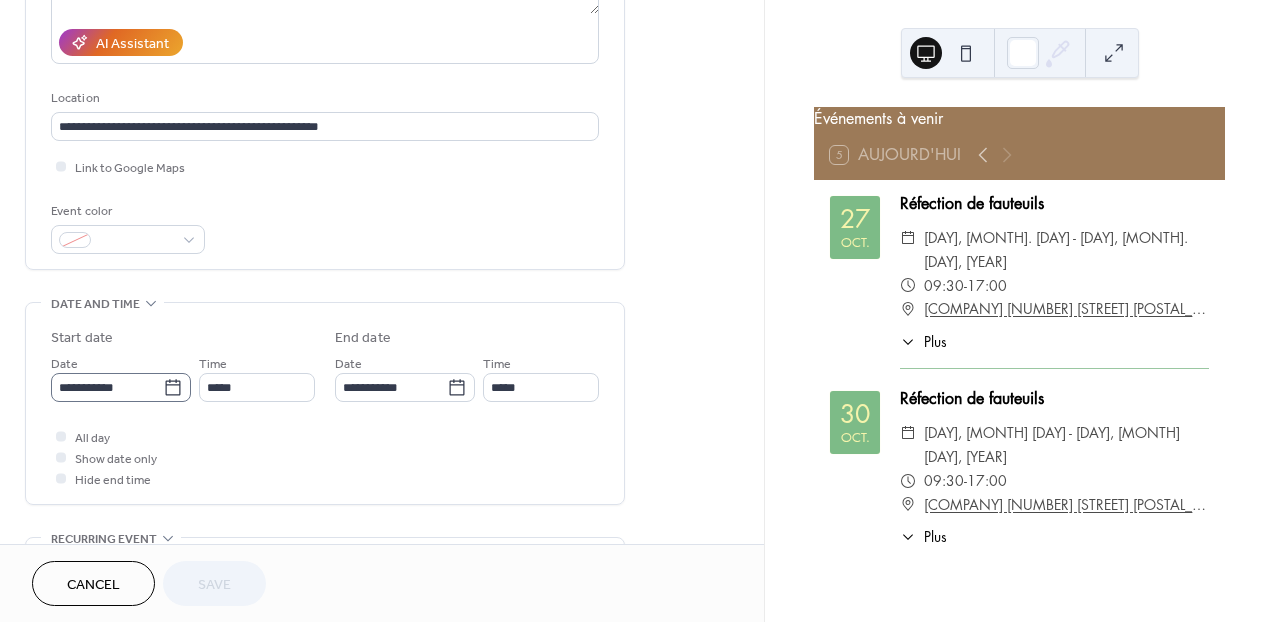 click 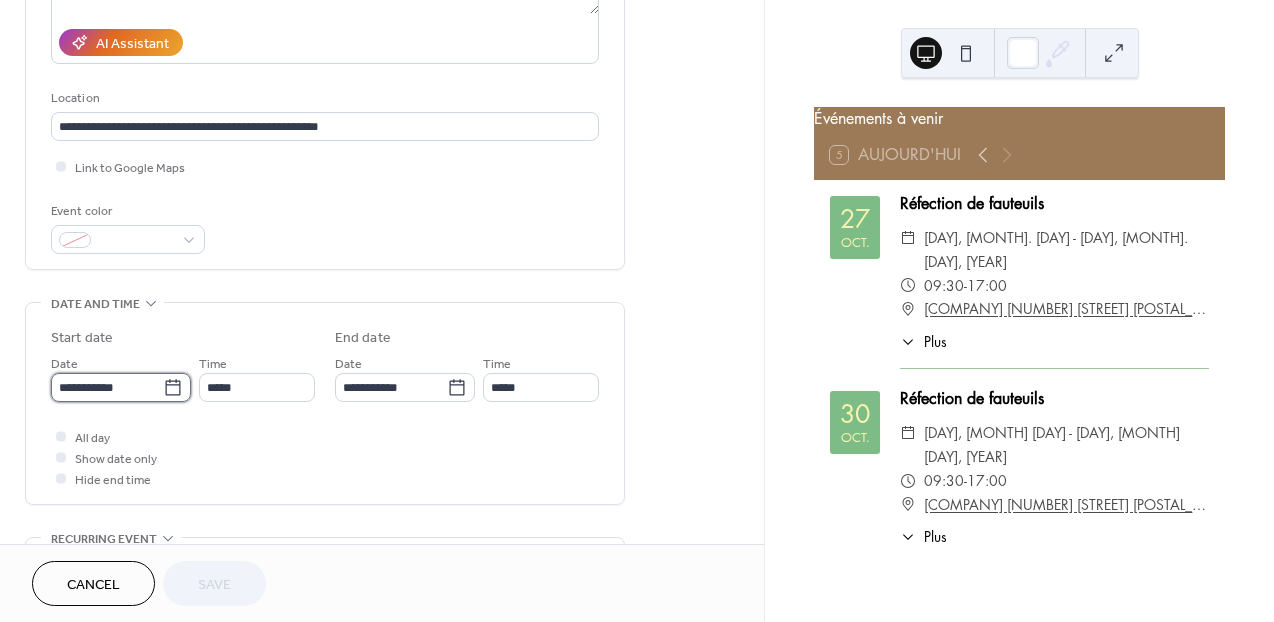 click on "**********" at bounding box center (107, 387) 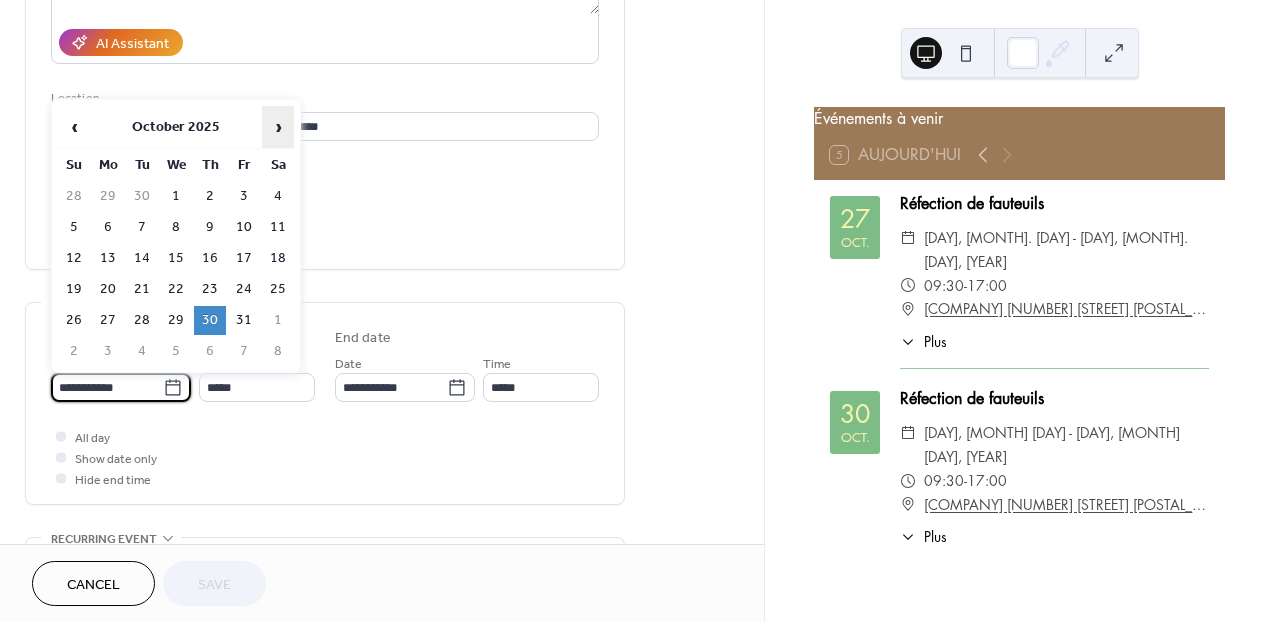 click on "›" at bounding box center (278, 127) 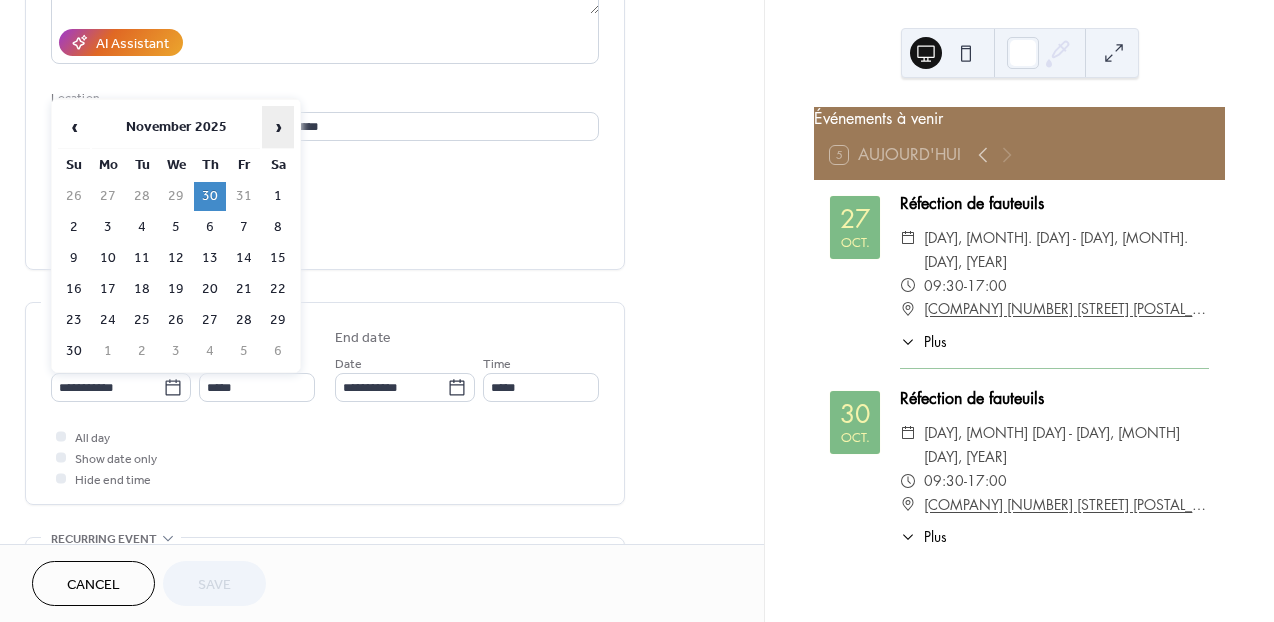 click on "›" at bounding box center (278, 127) 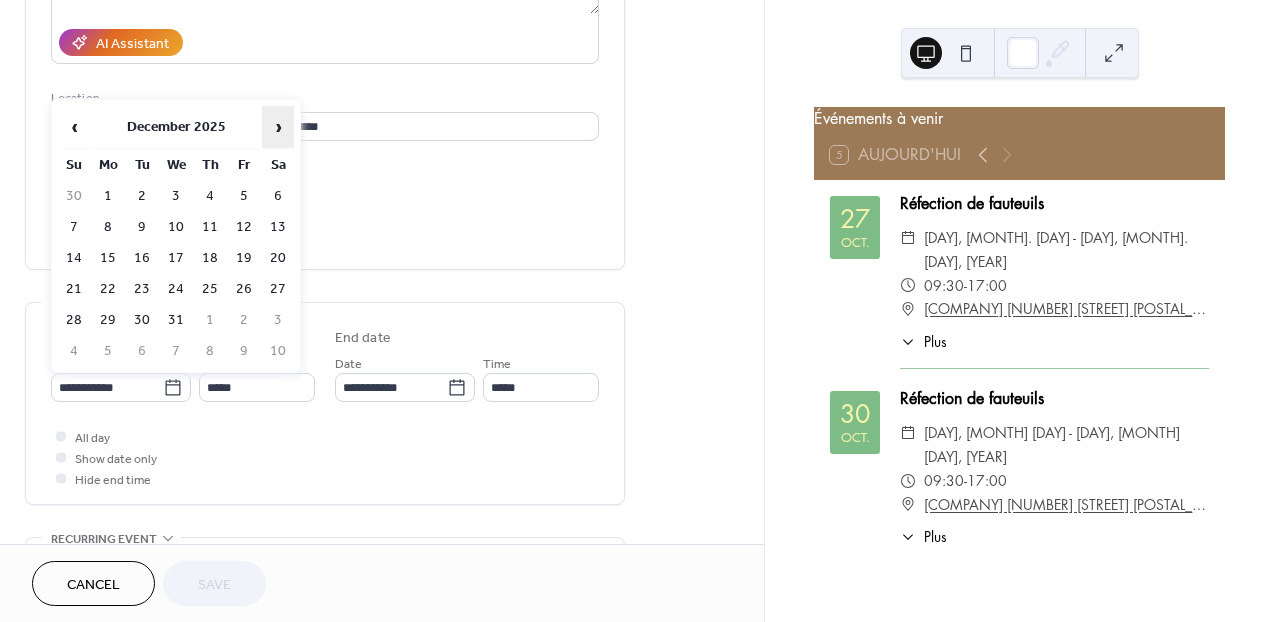 click on "›" at bounding box center [278, 127] 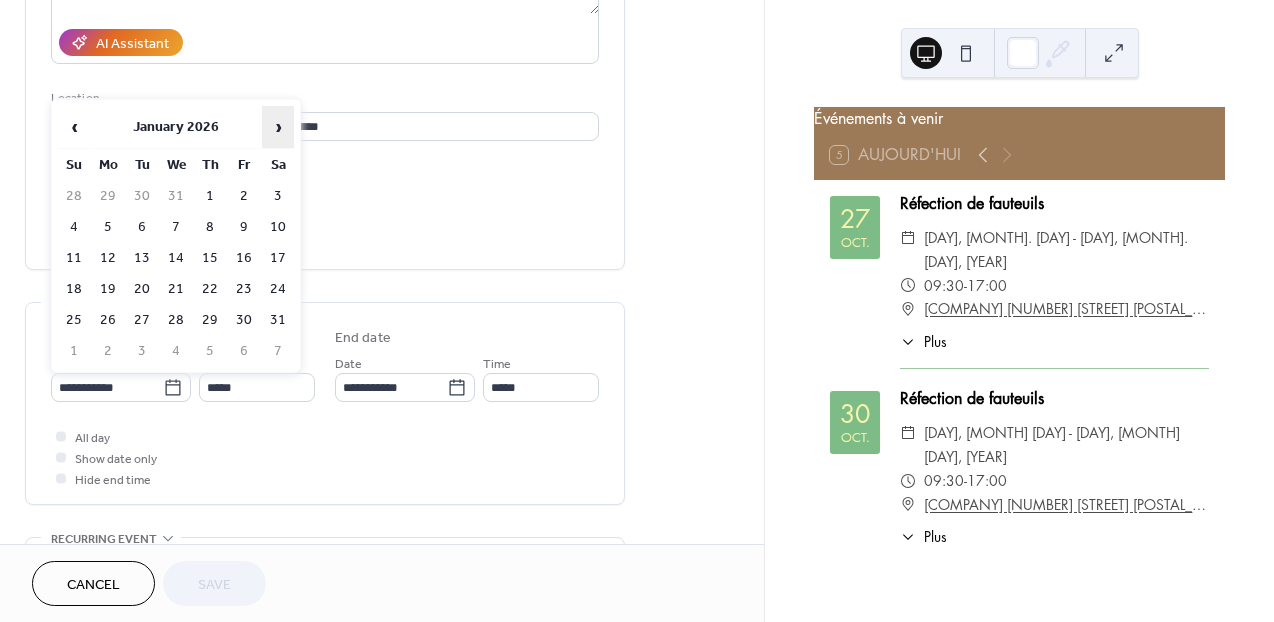 click on "›" at bounding box center [278, 127] 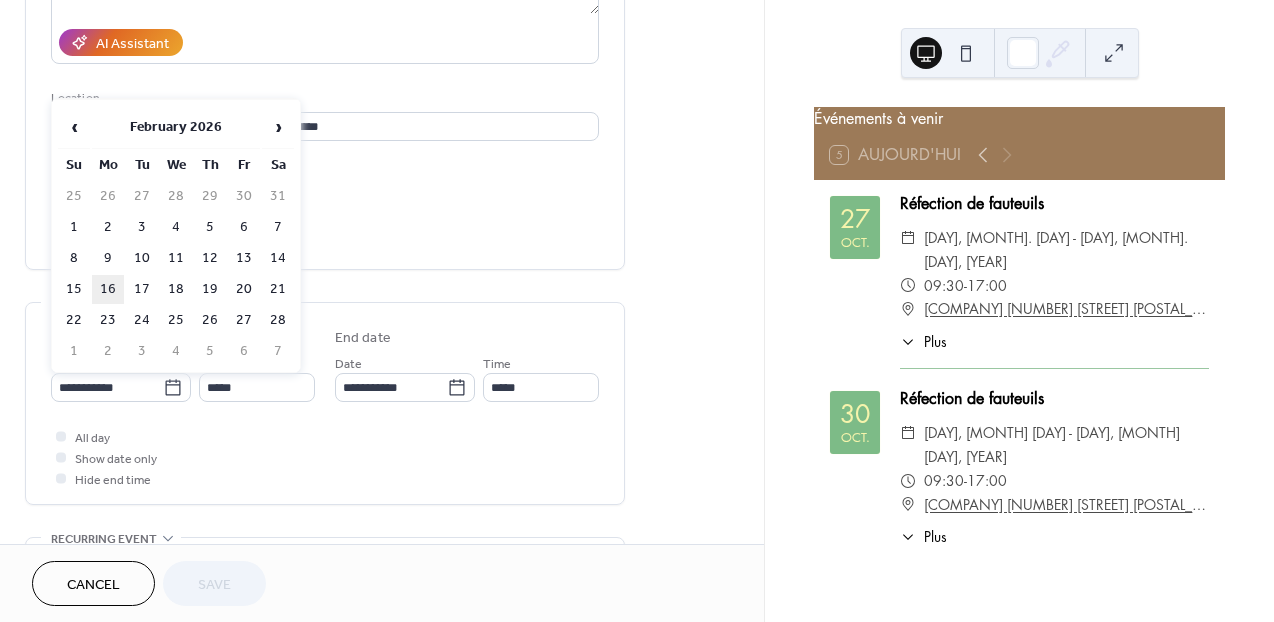 click on "16" at bounding box center [108, 289] 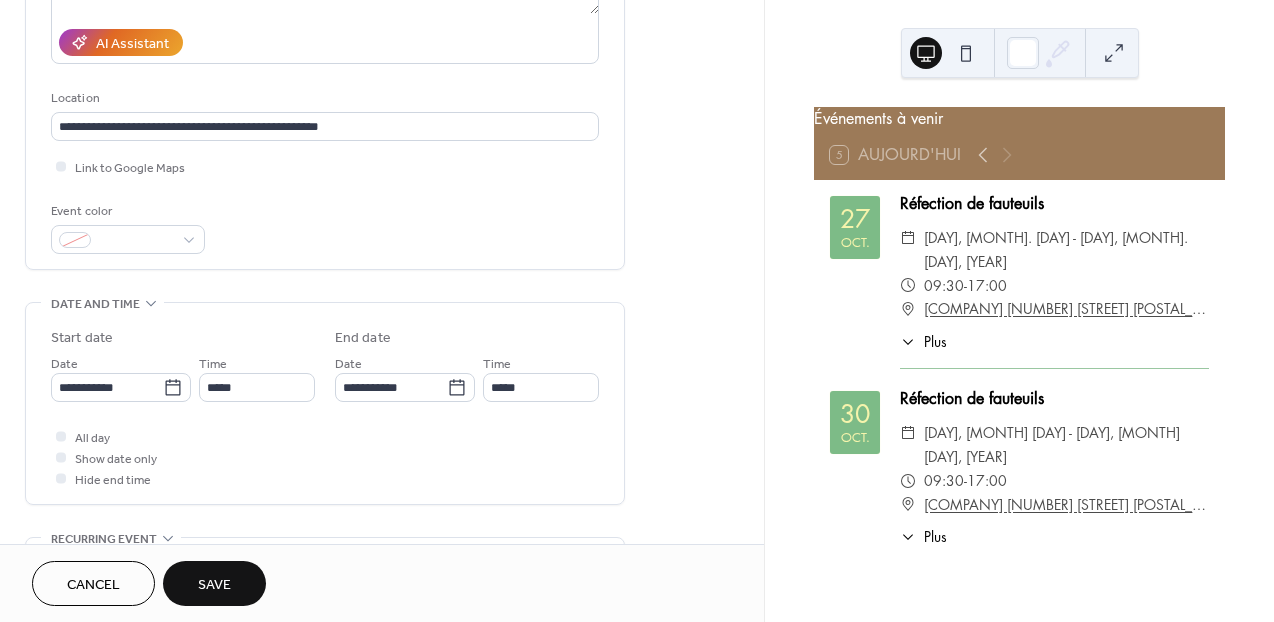 click on "Save" at bounding box center [214, 583] 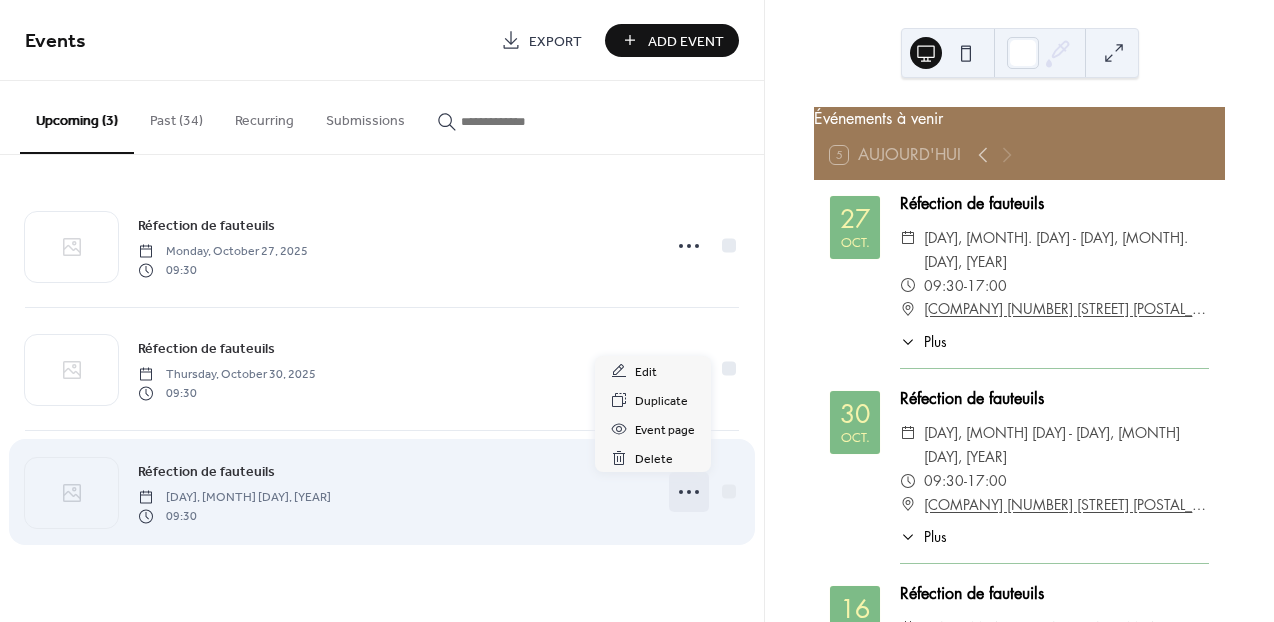click 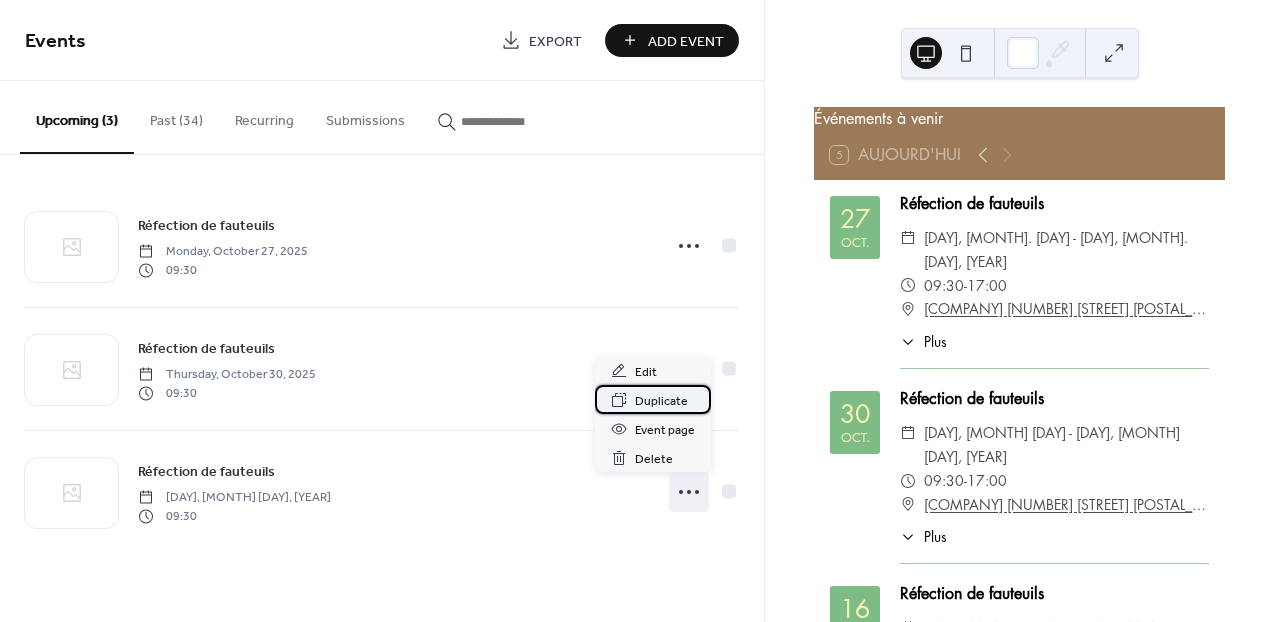 click on "Duplicate" at bounding box center (661, 401) 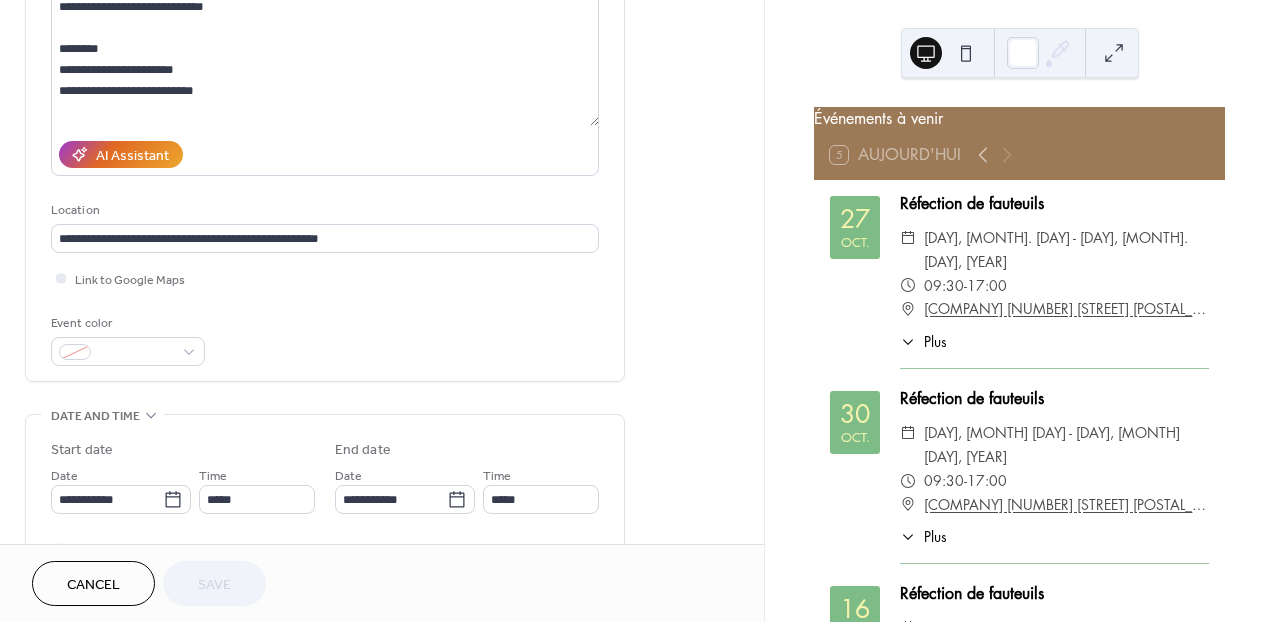 scroll, scrollTop: 238, scrollLeft: 0, axis: vertical 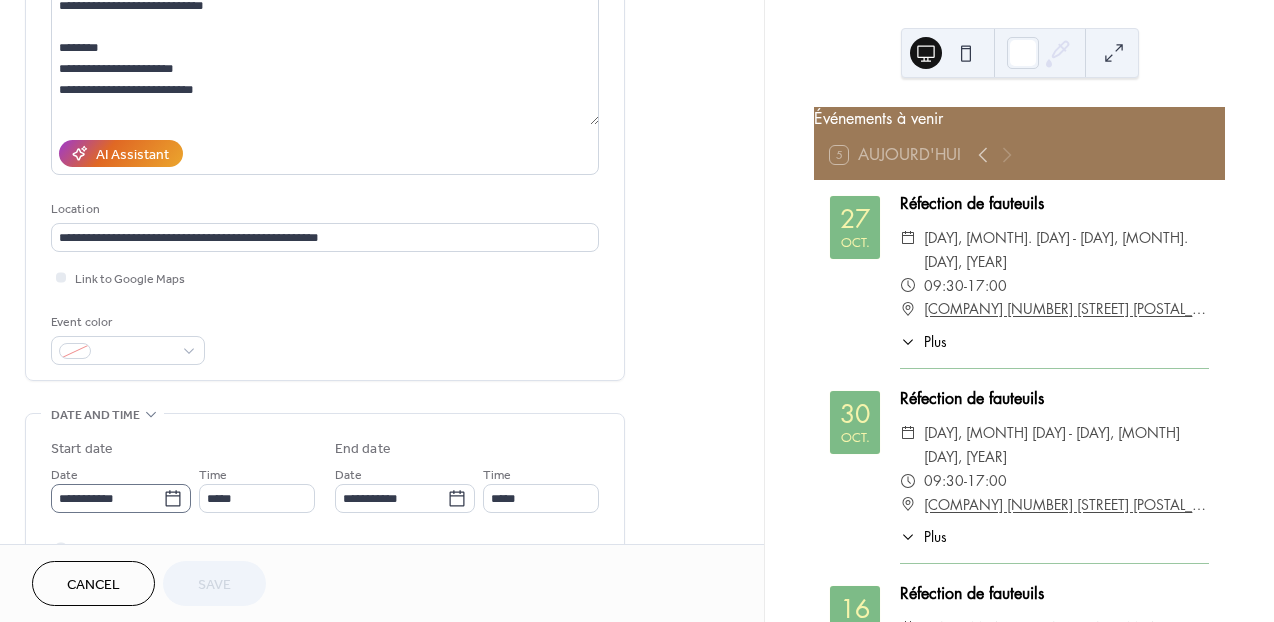 click 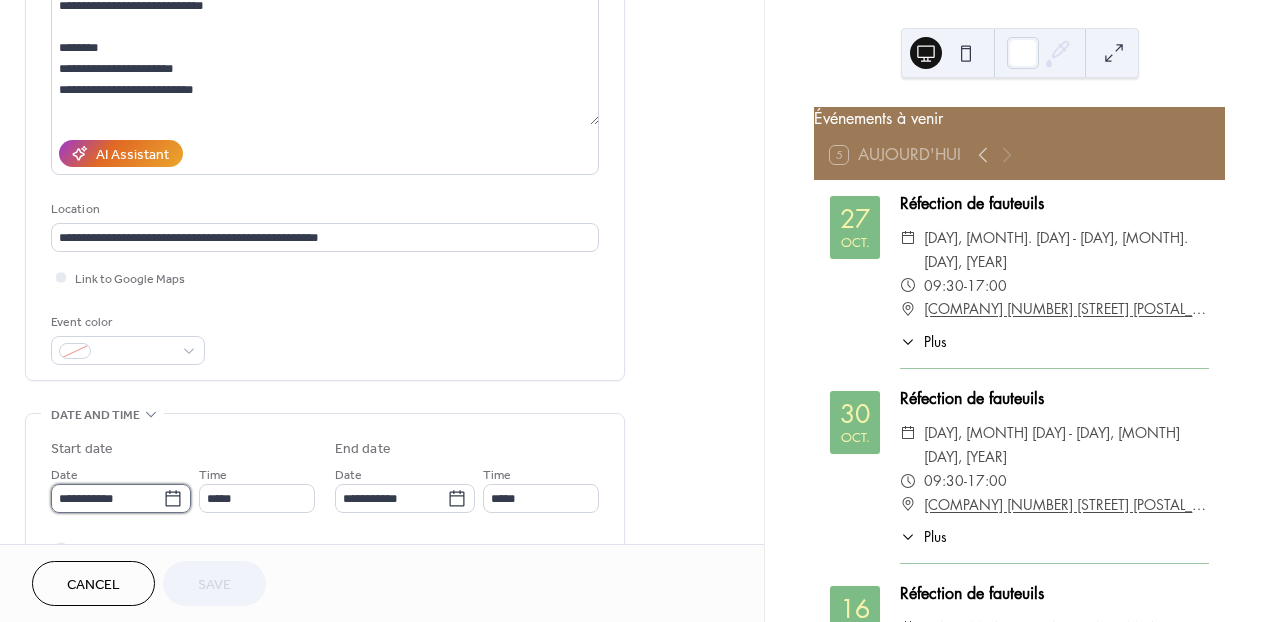 click on "**********" at bounding box center (107, 498) 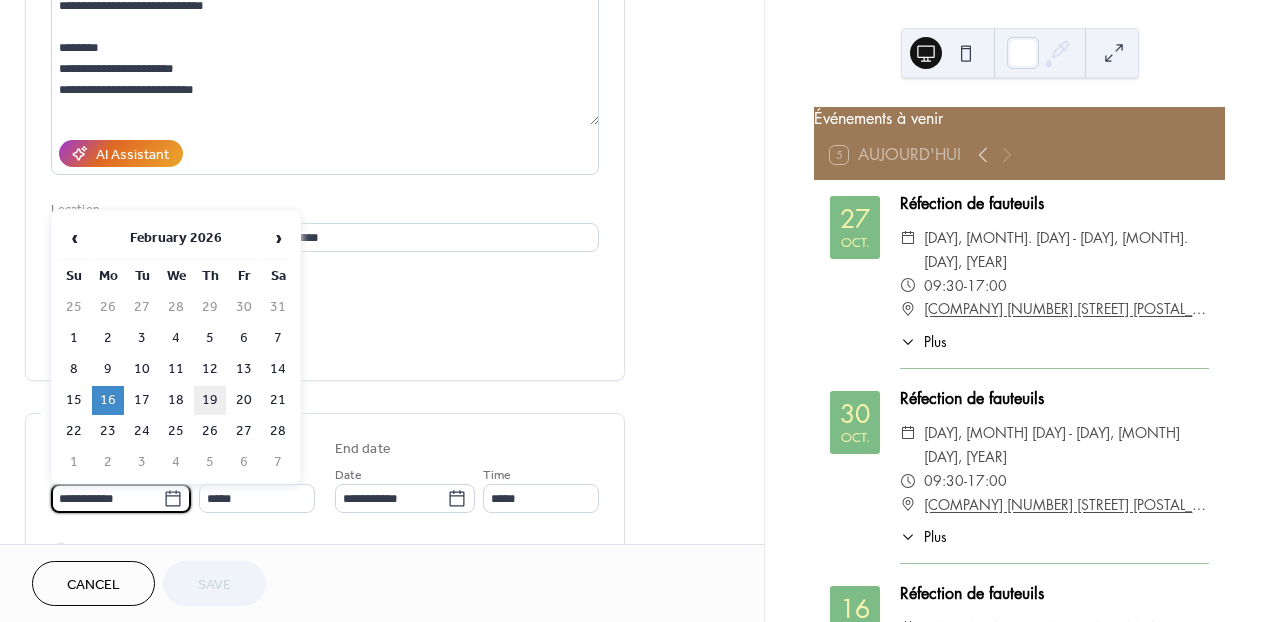 click on "19" at bounding box center (210, 400) 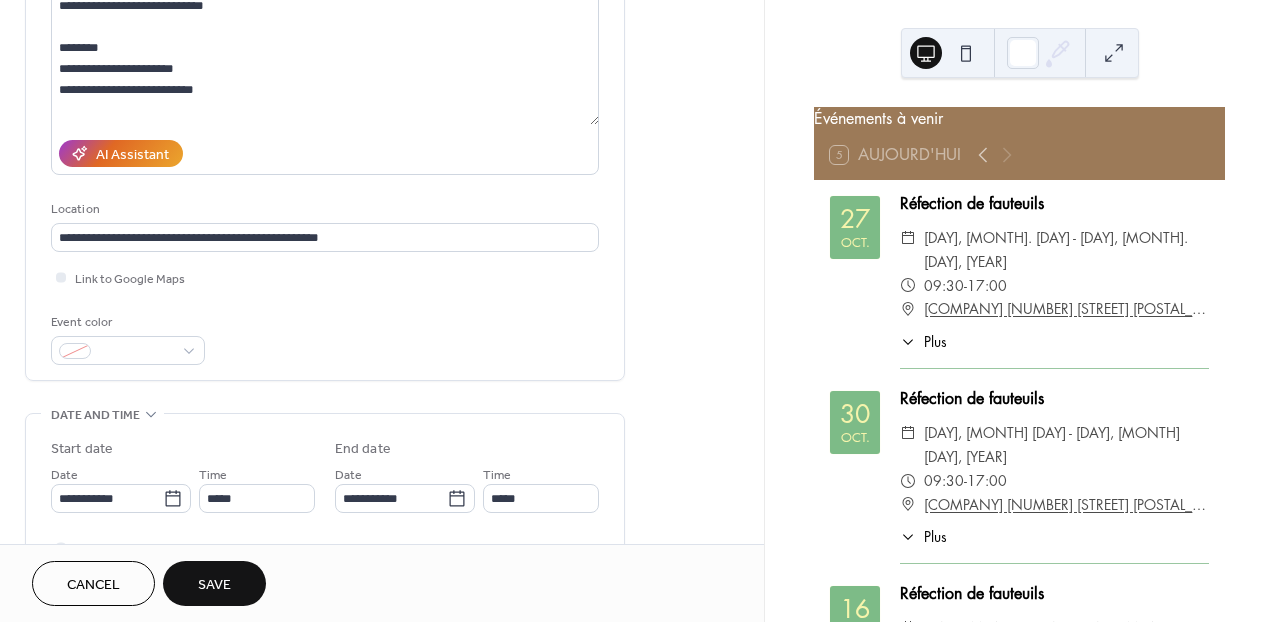 click on "Save" at bounding box center [214, 585] 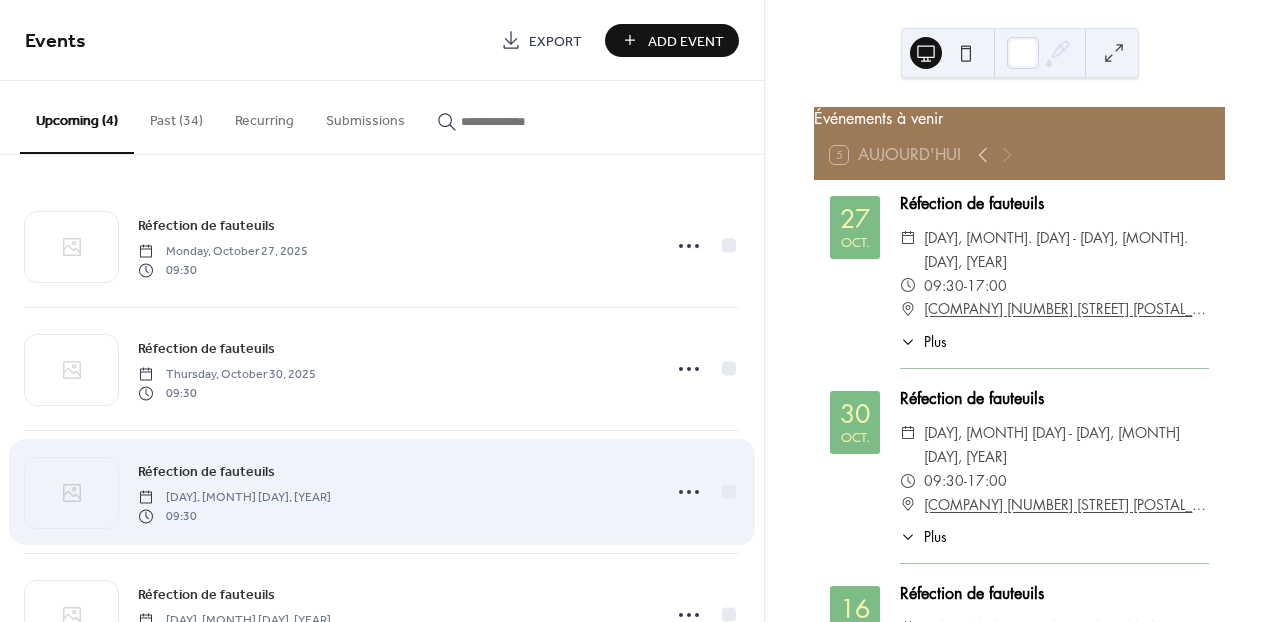 scroll, scrollTop: 84, scrollLeft: 0, axis: vertical 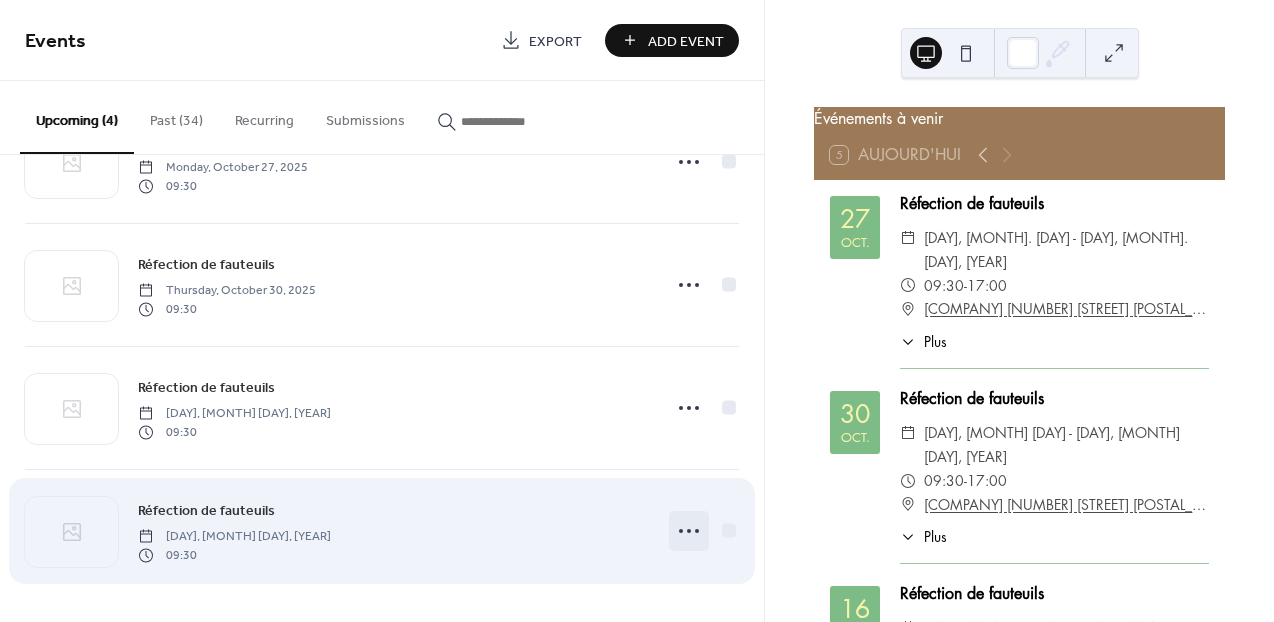 click 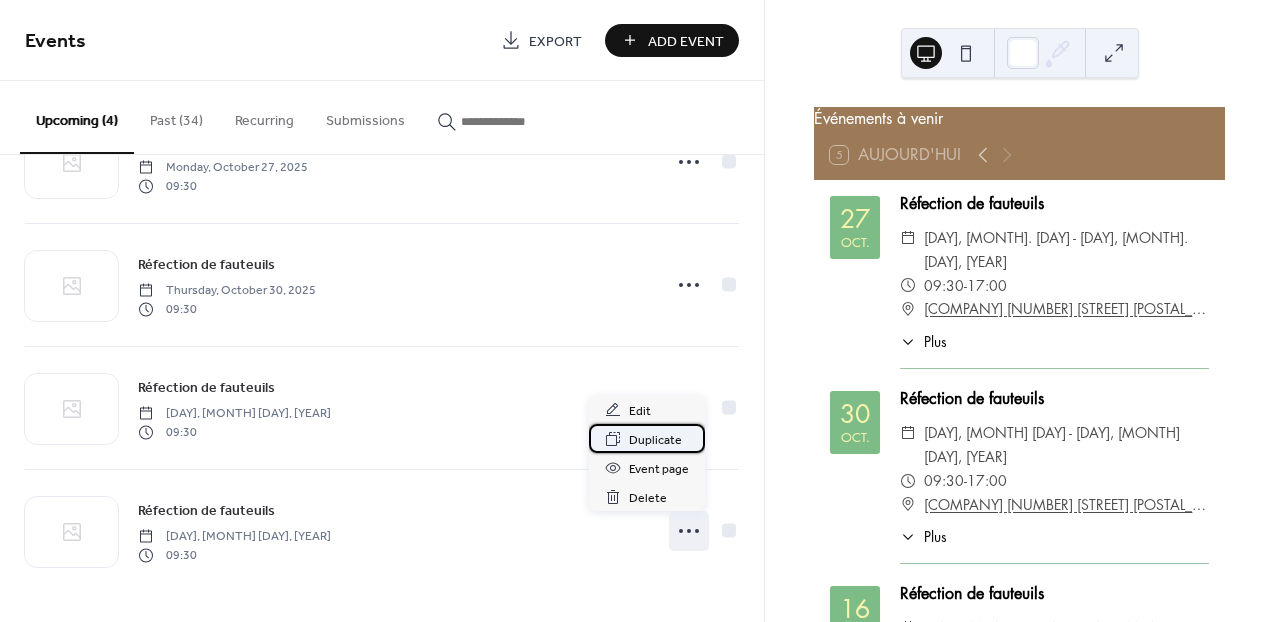 click on "Duplicate" at bounding box center [655, 440] 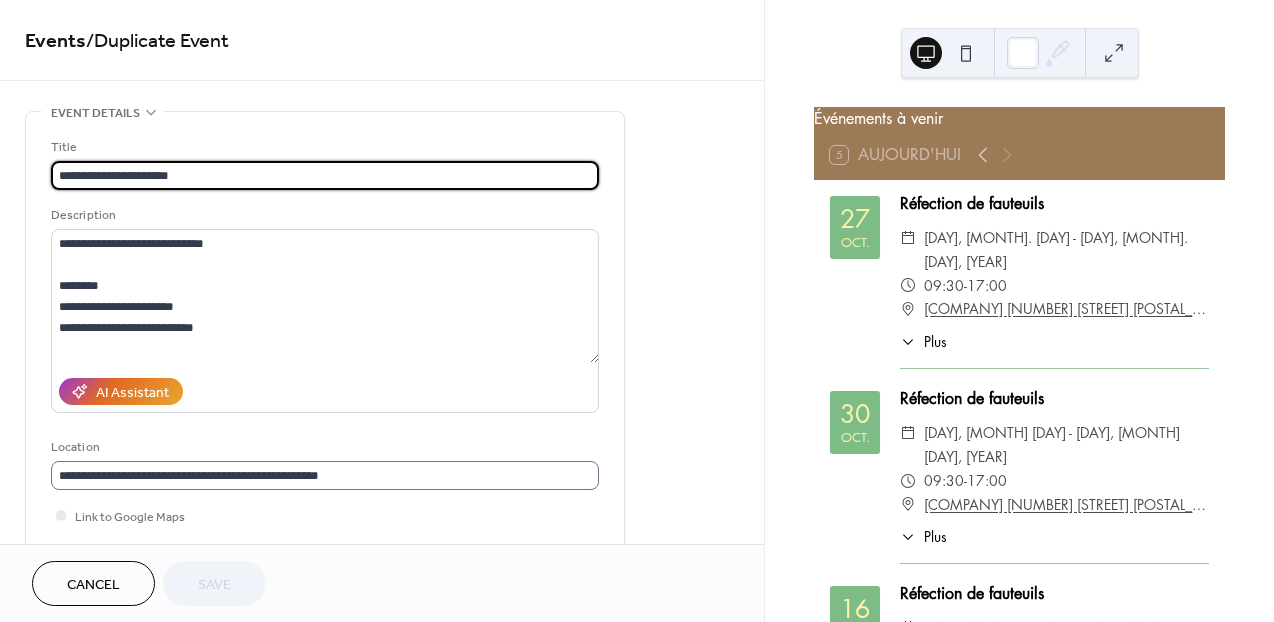 scroll, scrollTop: 0, scrollLeft: 0, axis: both 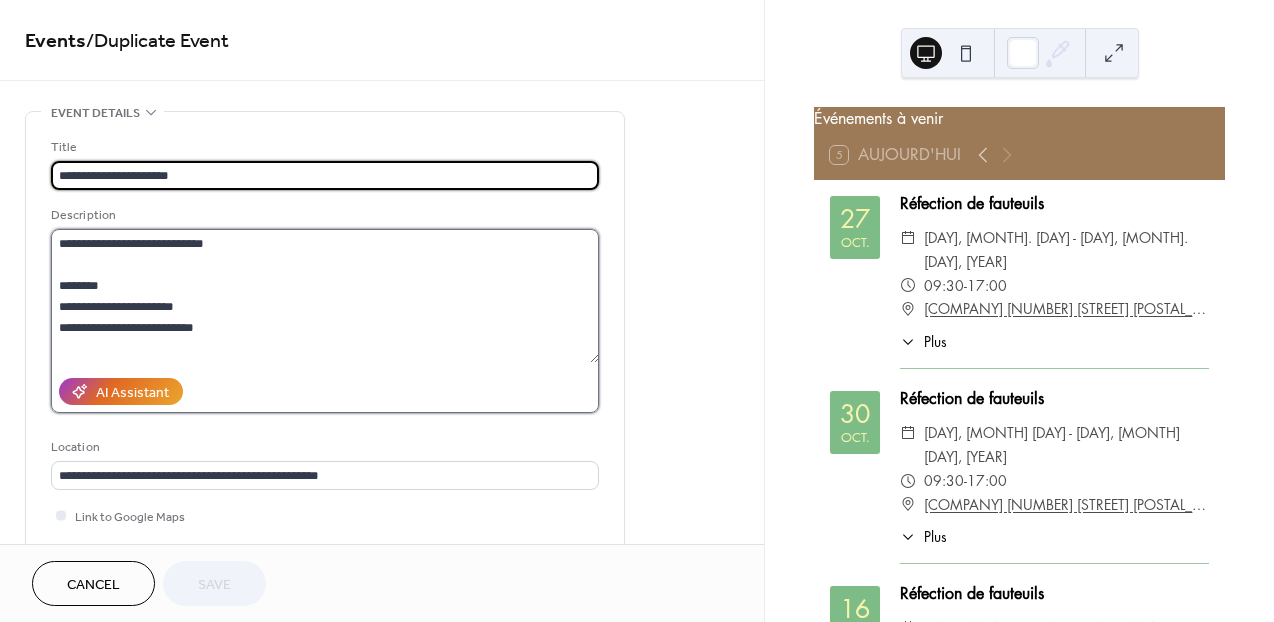 click on "**********" at bounding box center [325, 296] 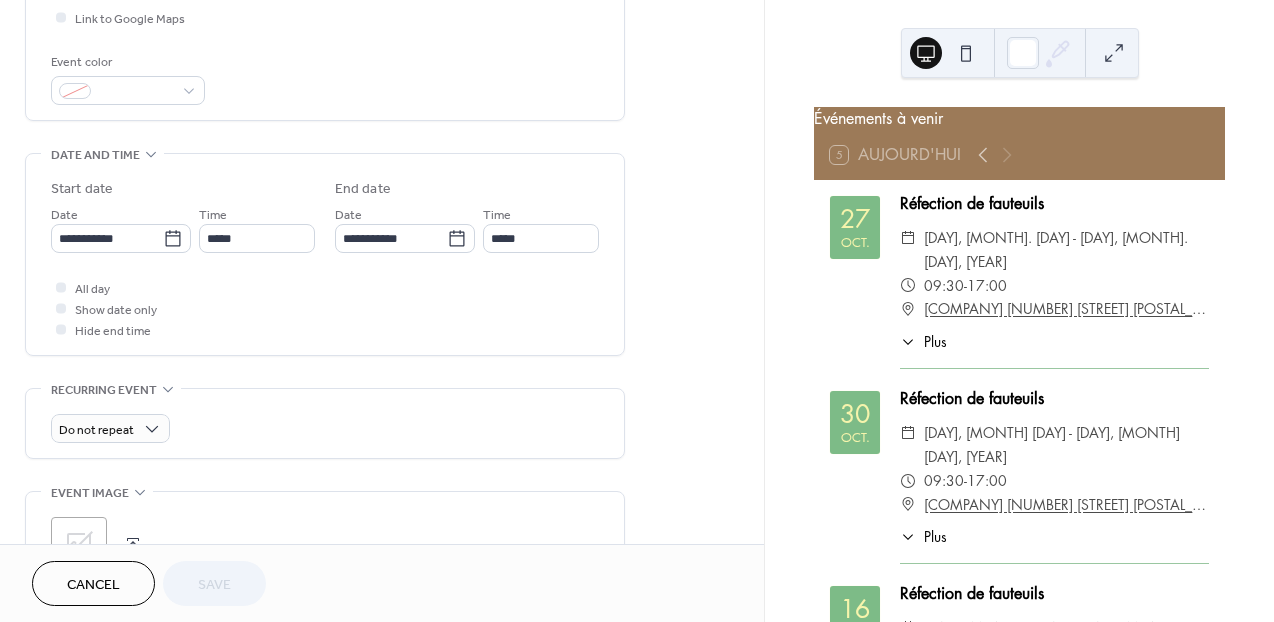scroll, scrollTop: 518, scrollLeft: 0, axis: vertical 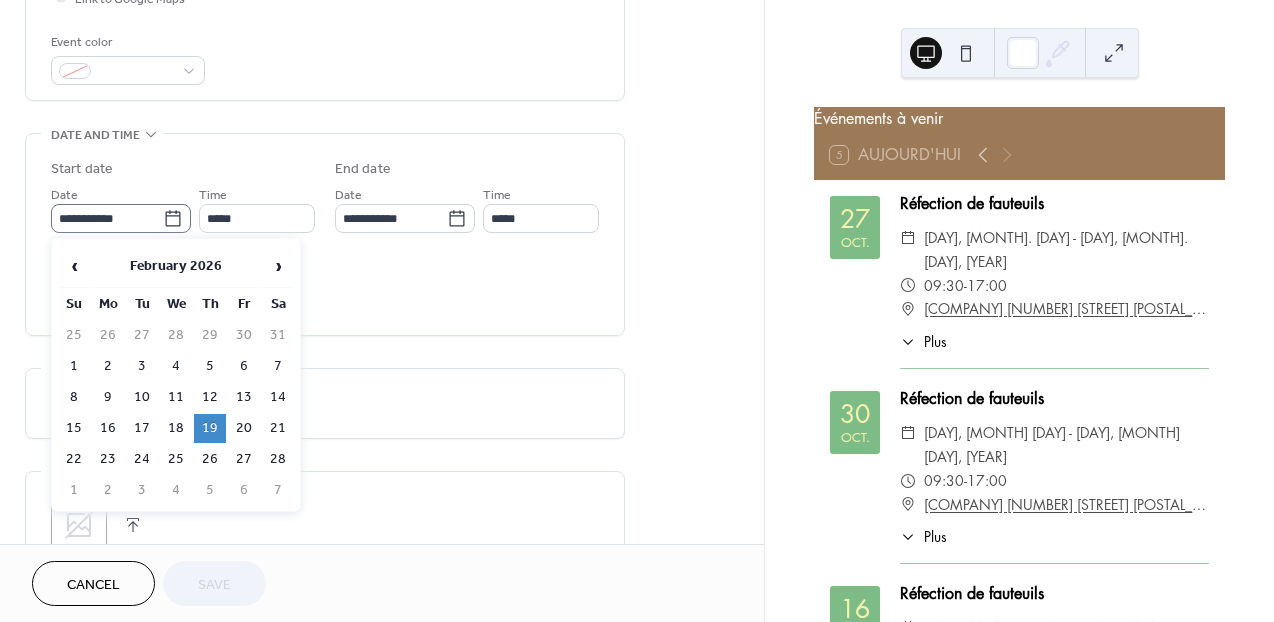 click 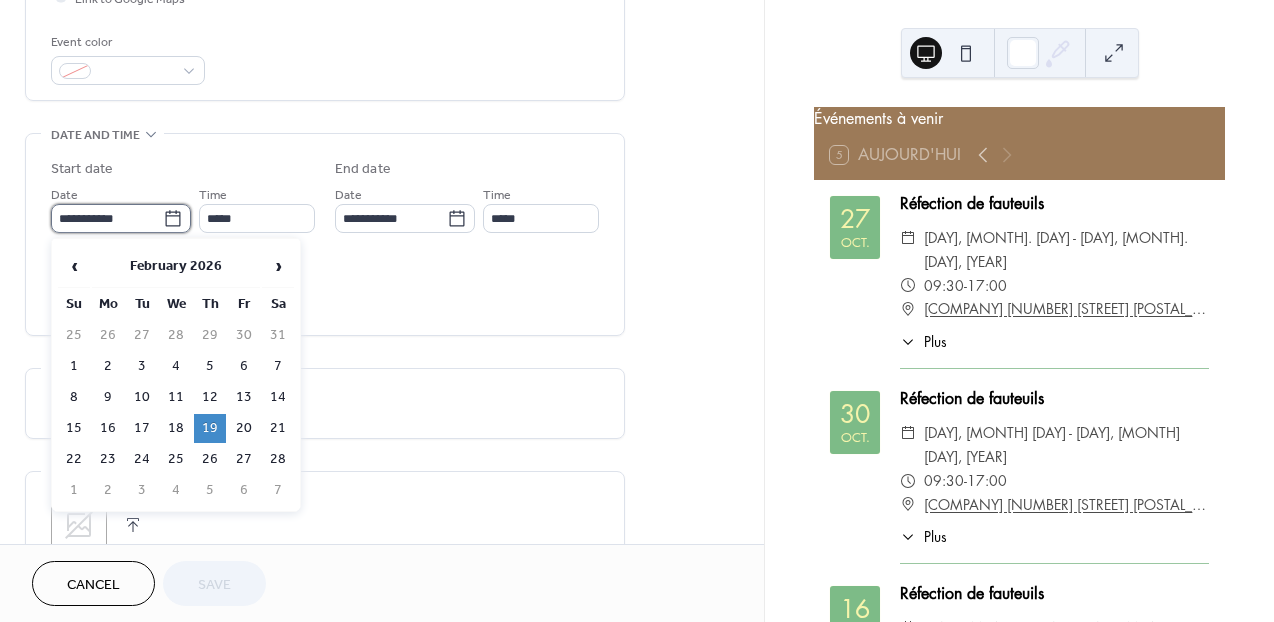 click on "**********" at bounding box center (107, 218) 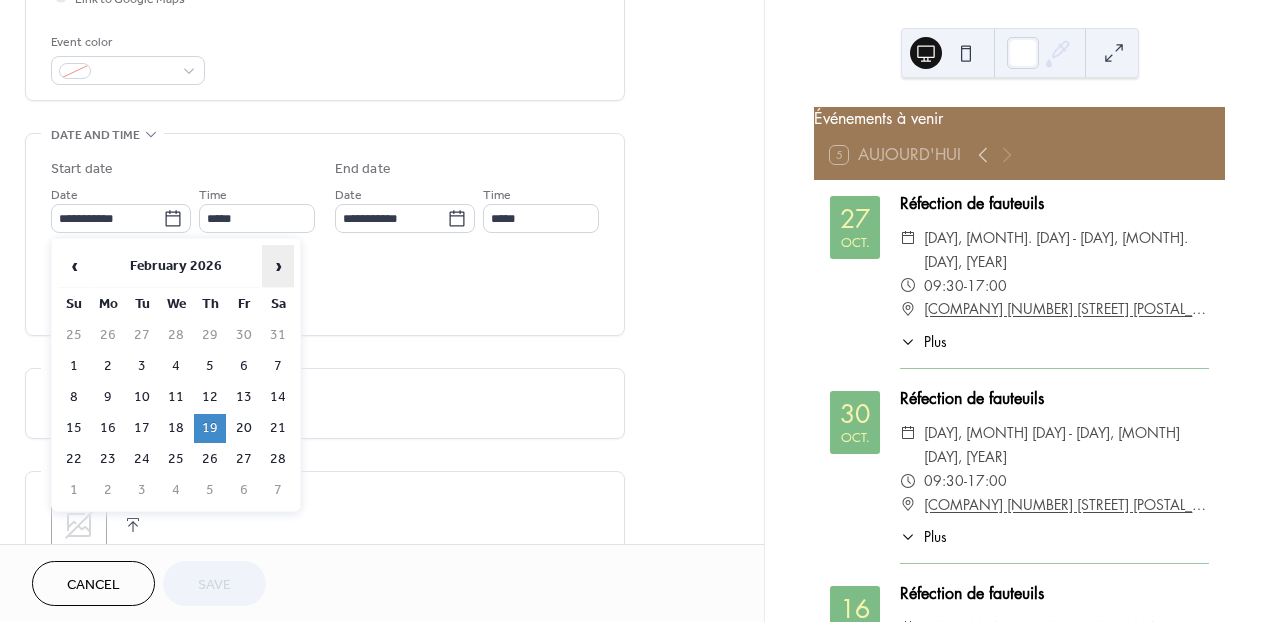 click on "›" at bounding box center [278, 266] 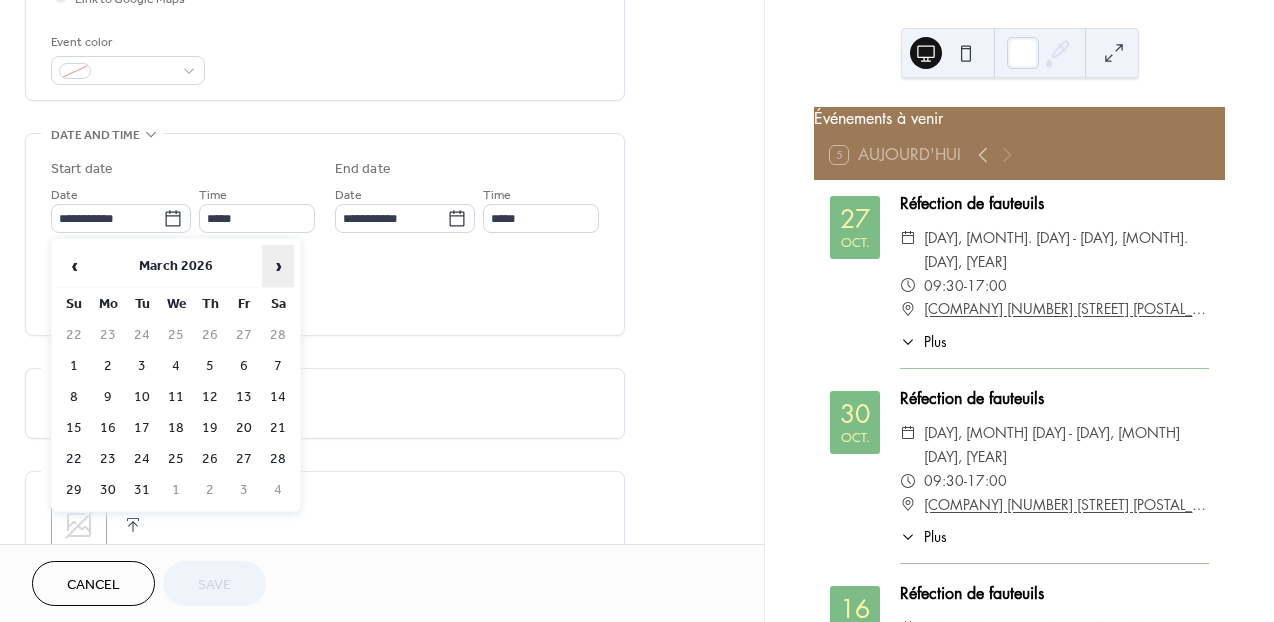 click on "›" at bounding box center [278, 266] 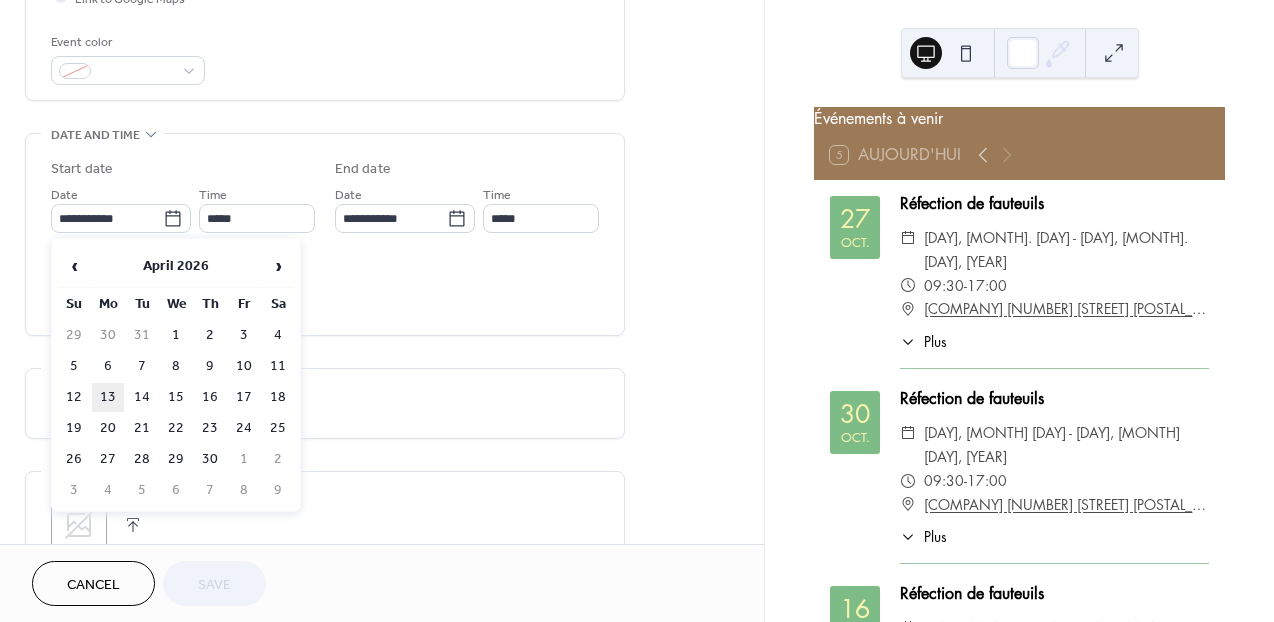 click on "13" at bounding box center (108, 397) 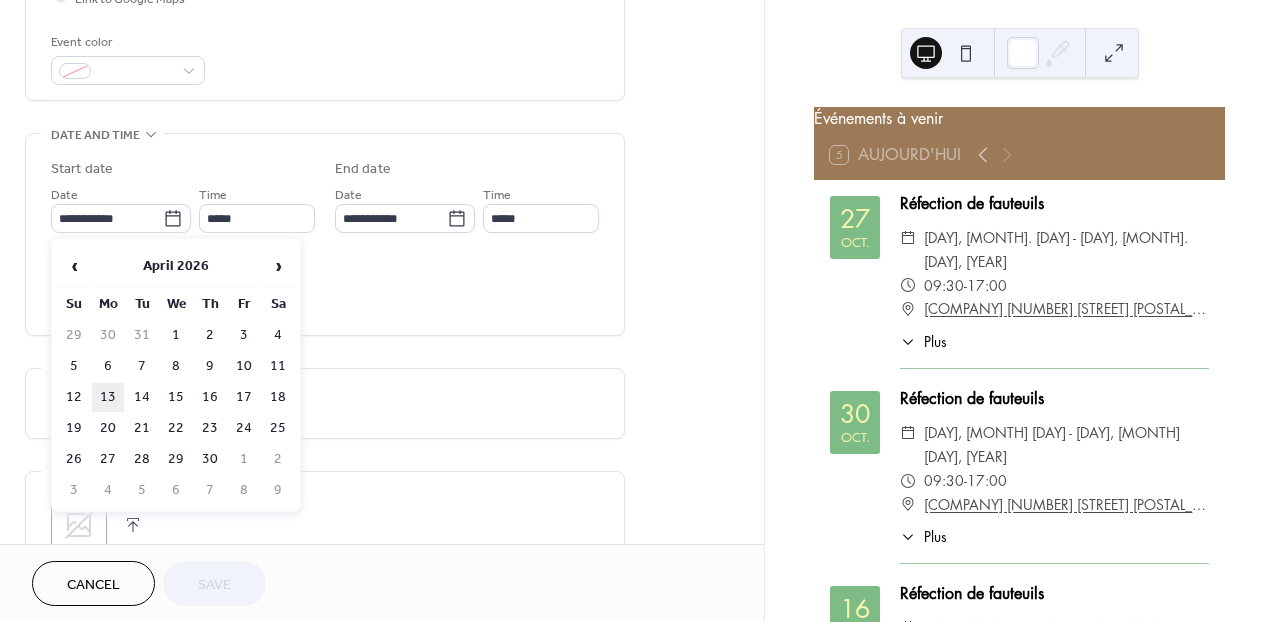 type on "**********" 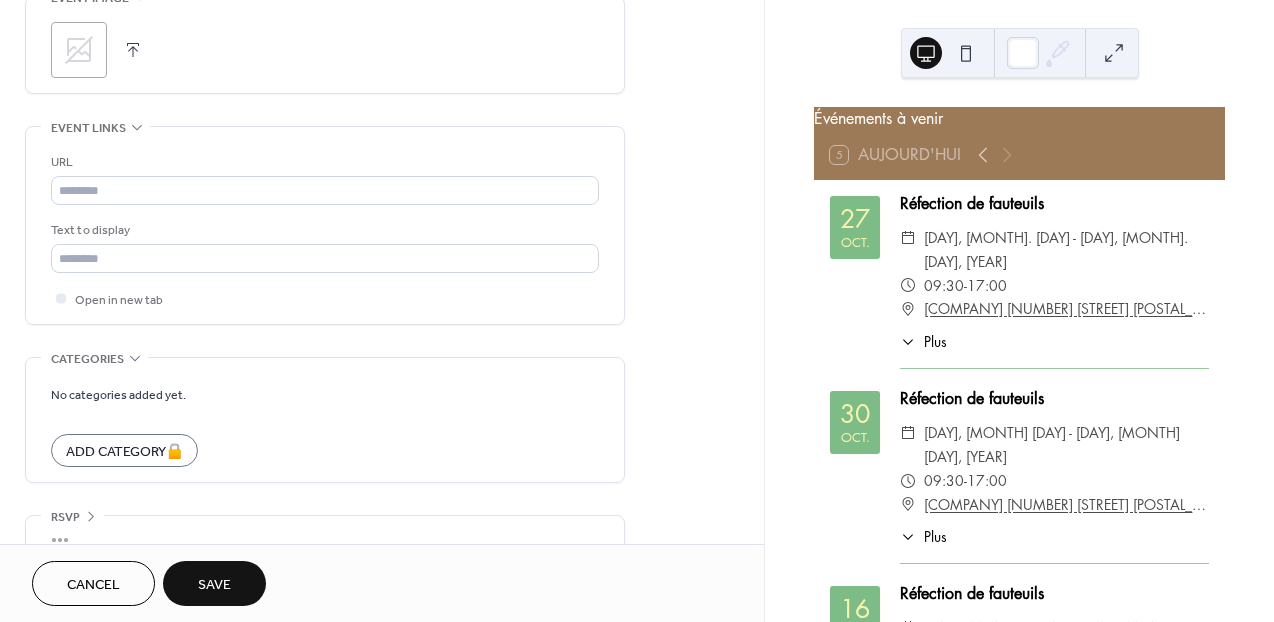 scroll, scrollTop: 1026, scrollLeft: 0, axis: vertical 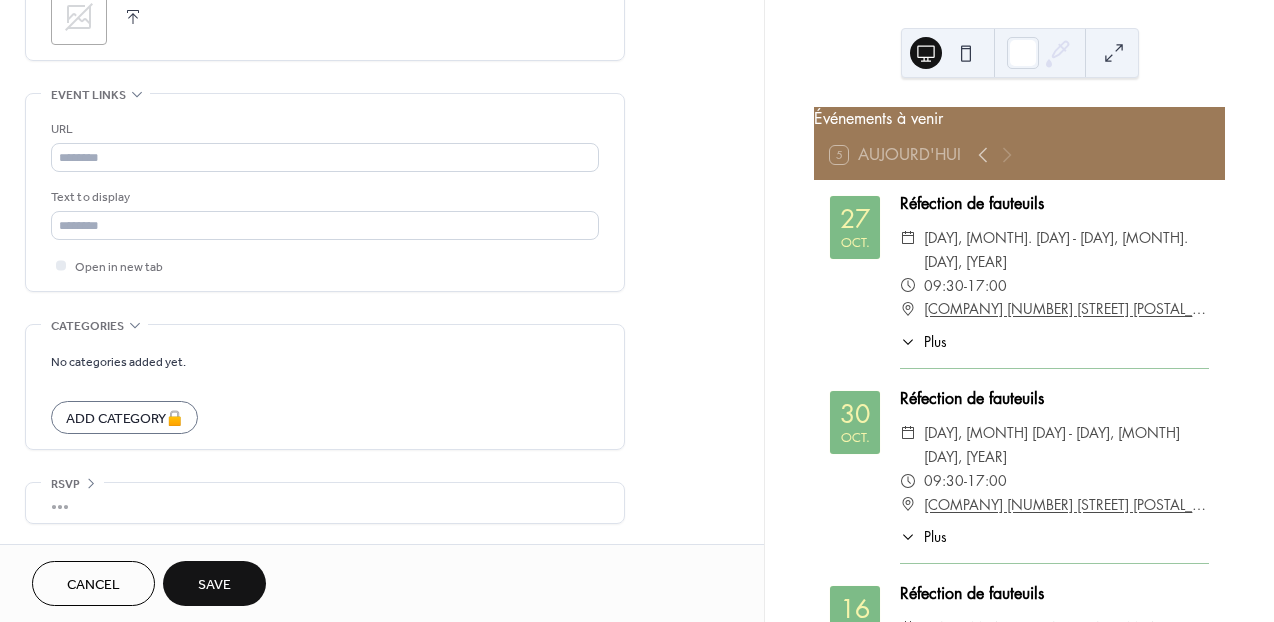 click on "Save" at bounding box center (214, 585) 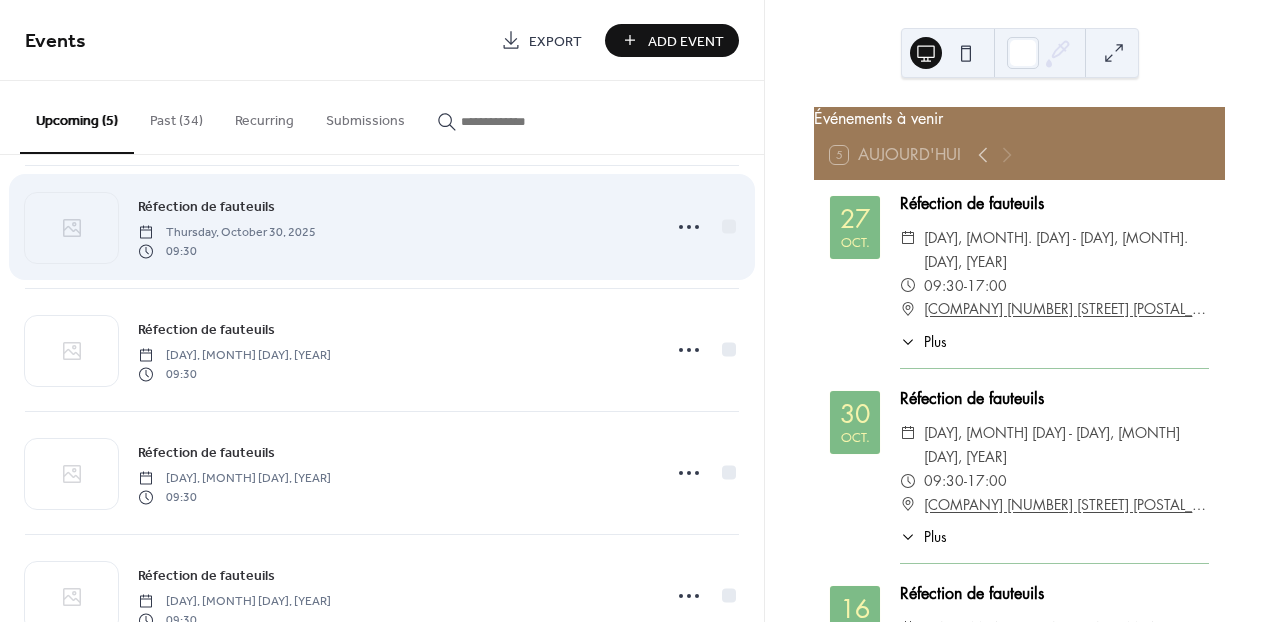 scroll, scrollTop: 207, scrollLeft: 0, axis: vertical 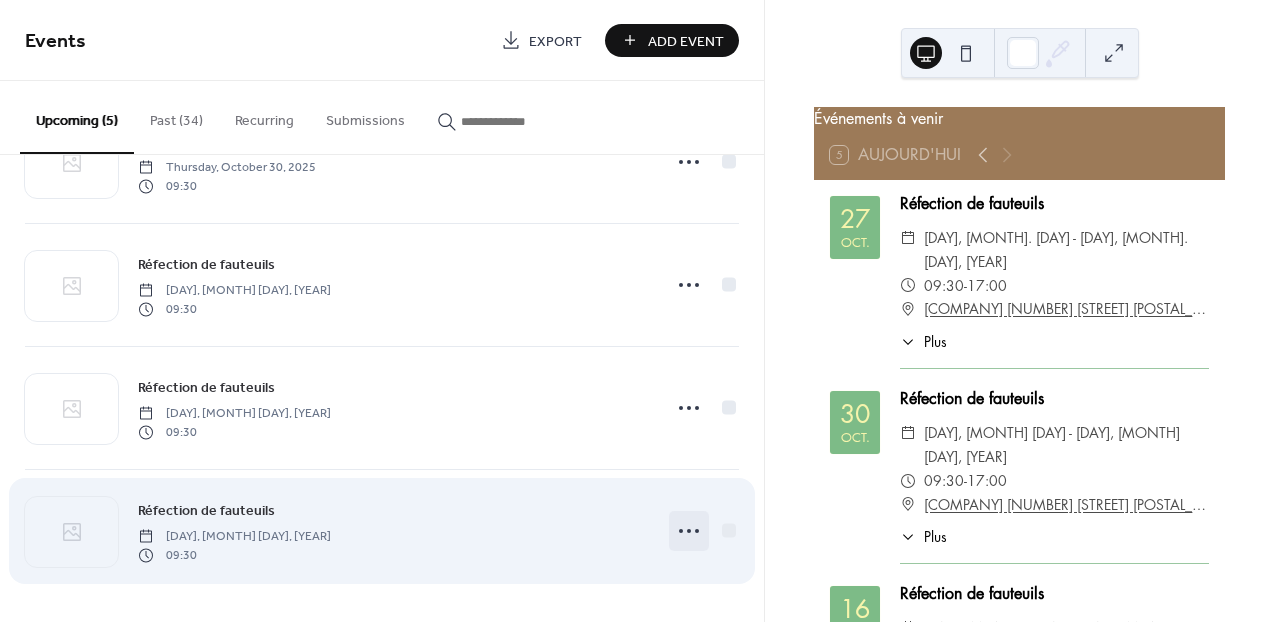 click 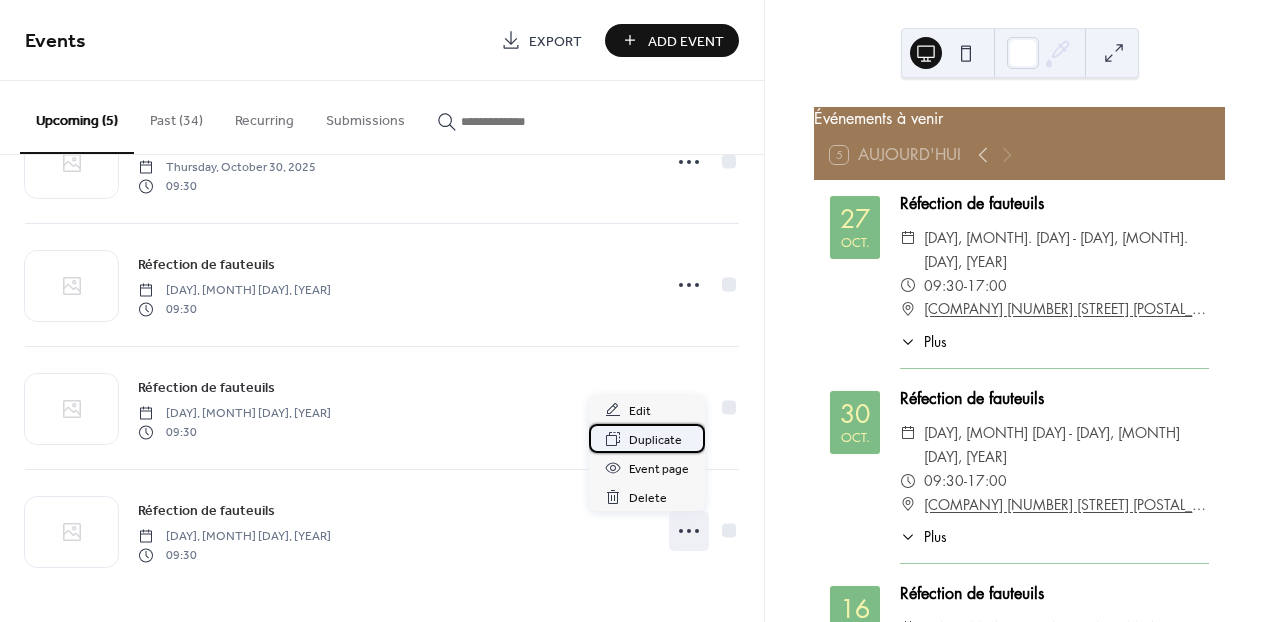 click on "Duplicate" at bounding box center (655, 440) 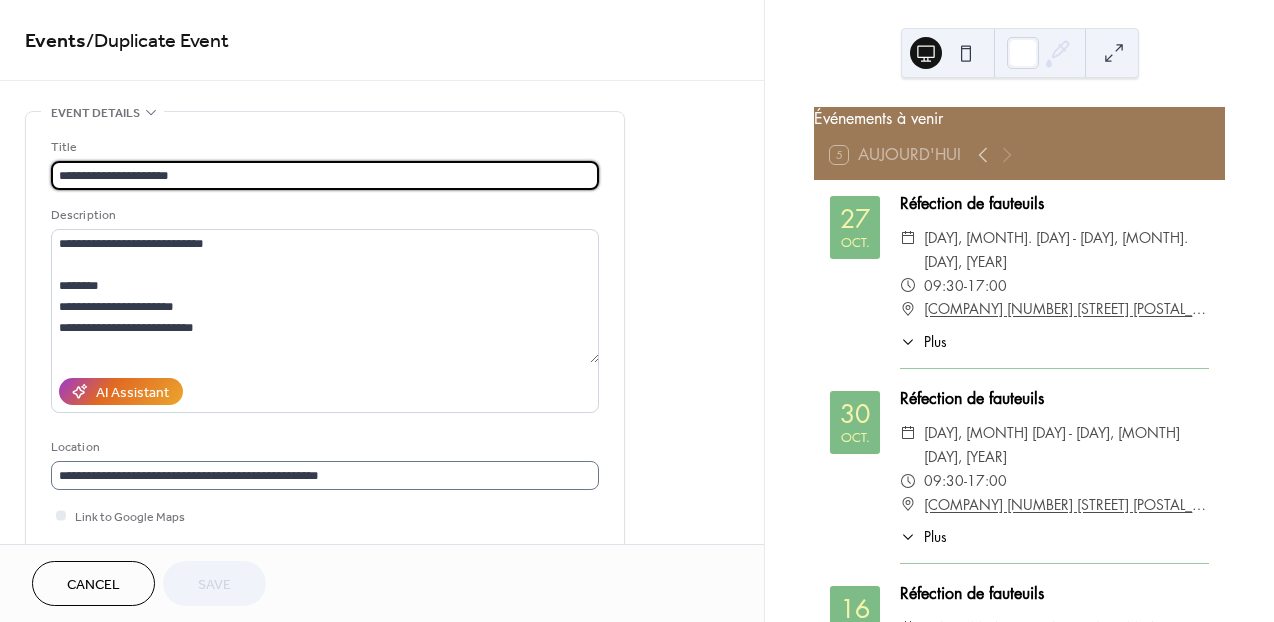 scroll, scrollTop: 1, scrollLeft: 0, axis: vertical 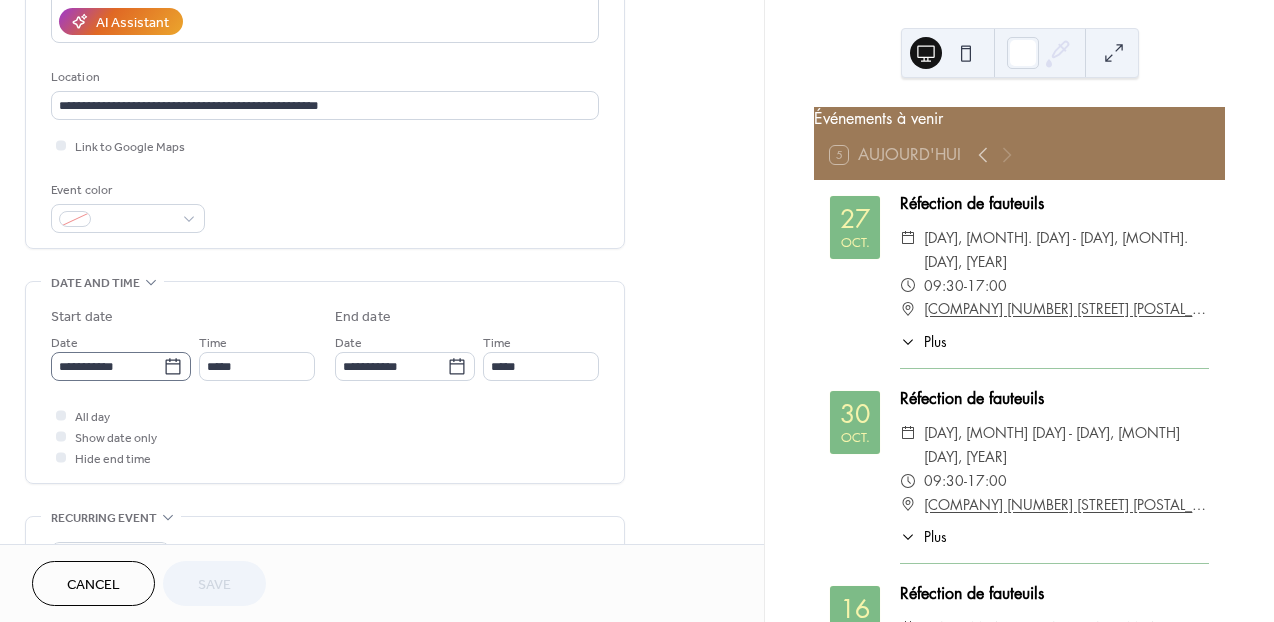 click 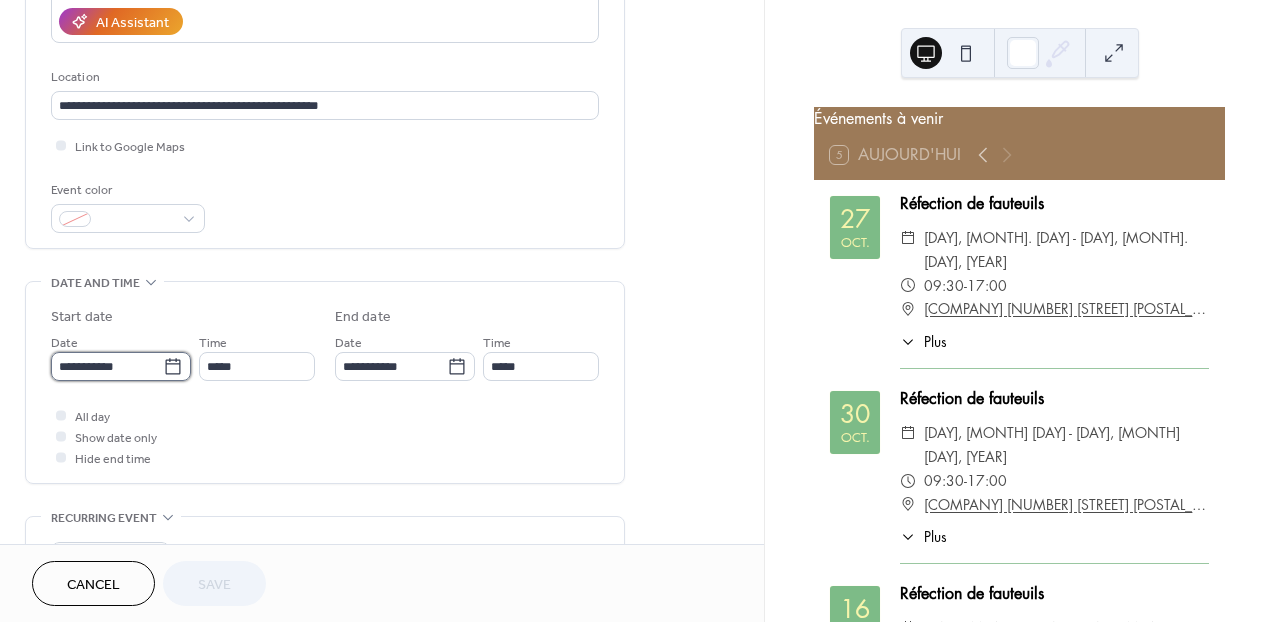 click on "**********" at bounding box center [107, 366] 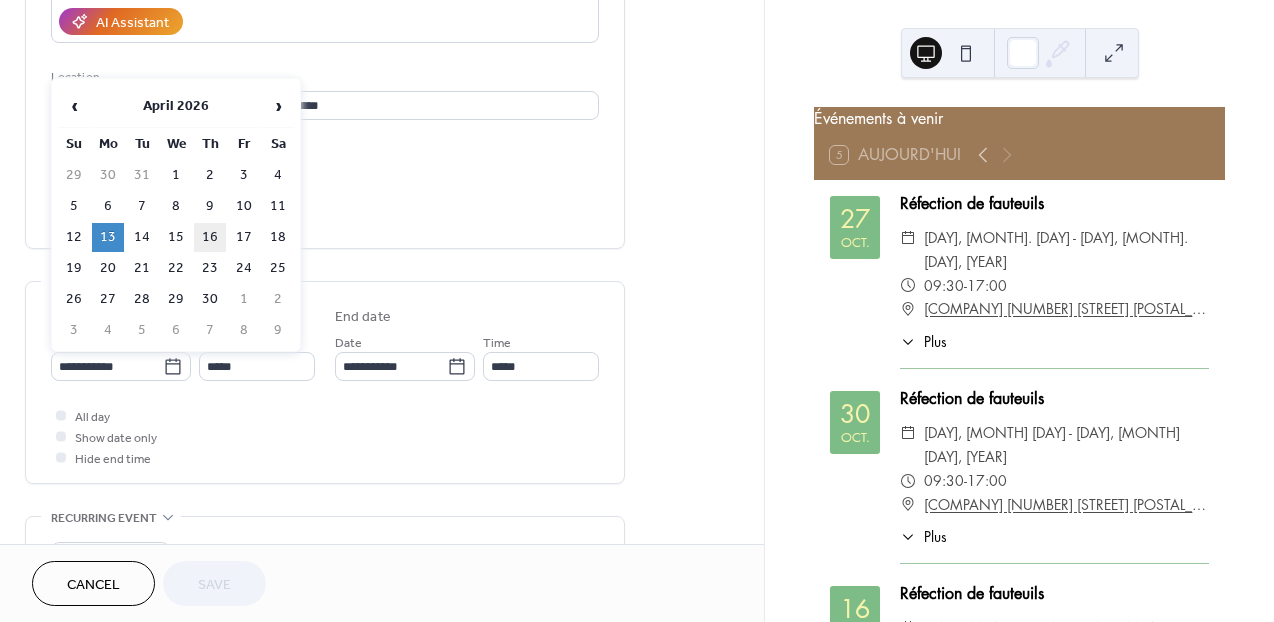 click on "16" at bounding box center [210, 237] 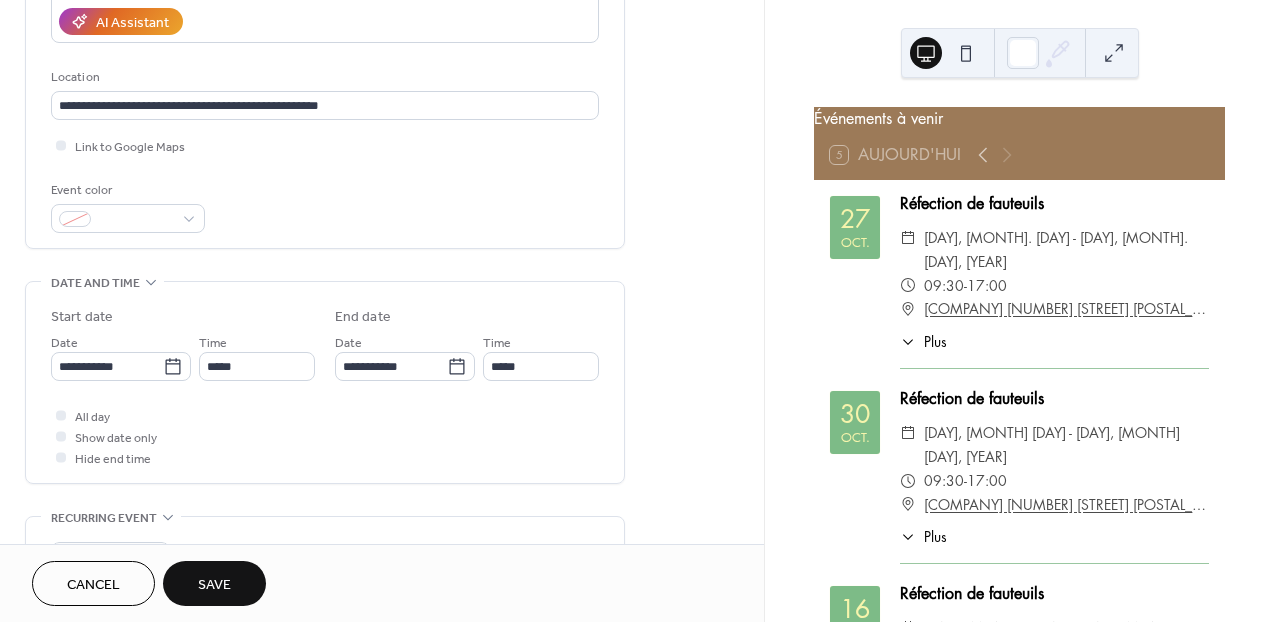 click on "Save" at bounding box center [214, 585] 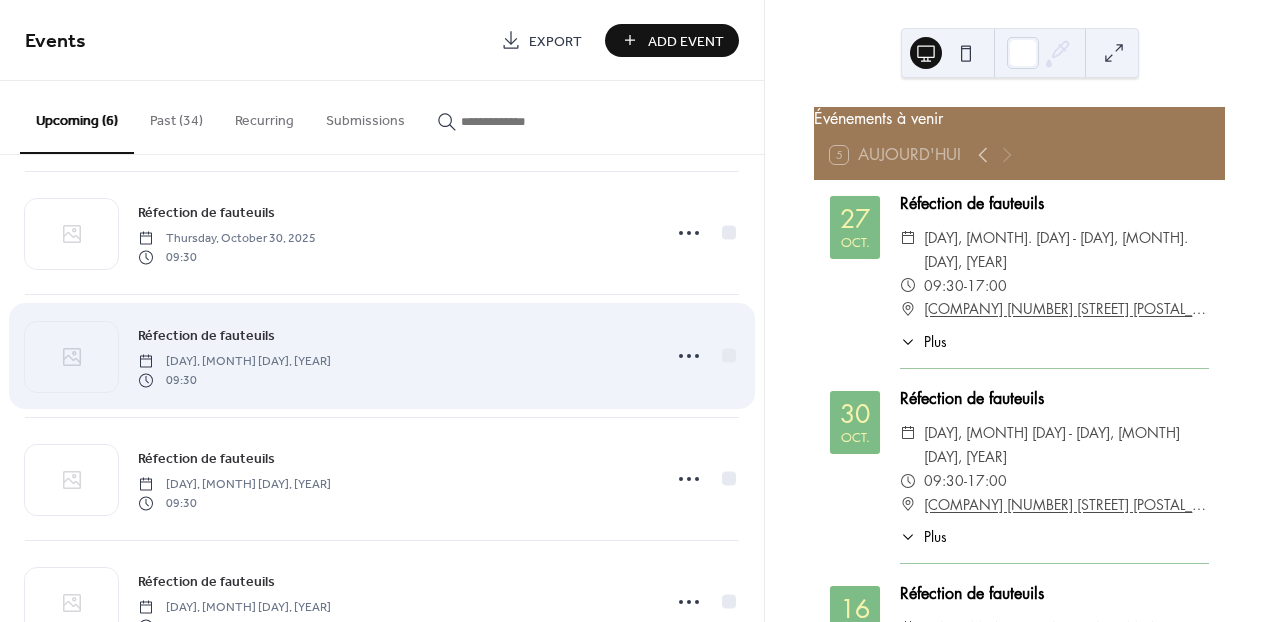 scroll, scrollTop: 330, scrollLeft: 0, axis: vertical 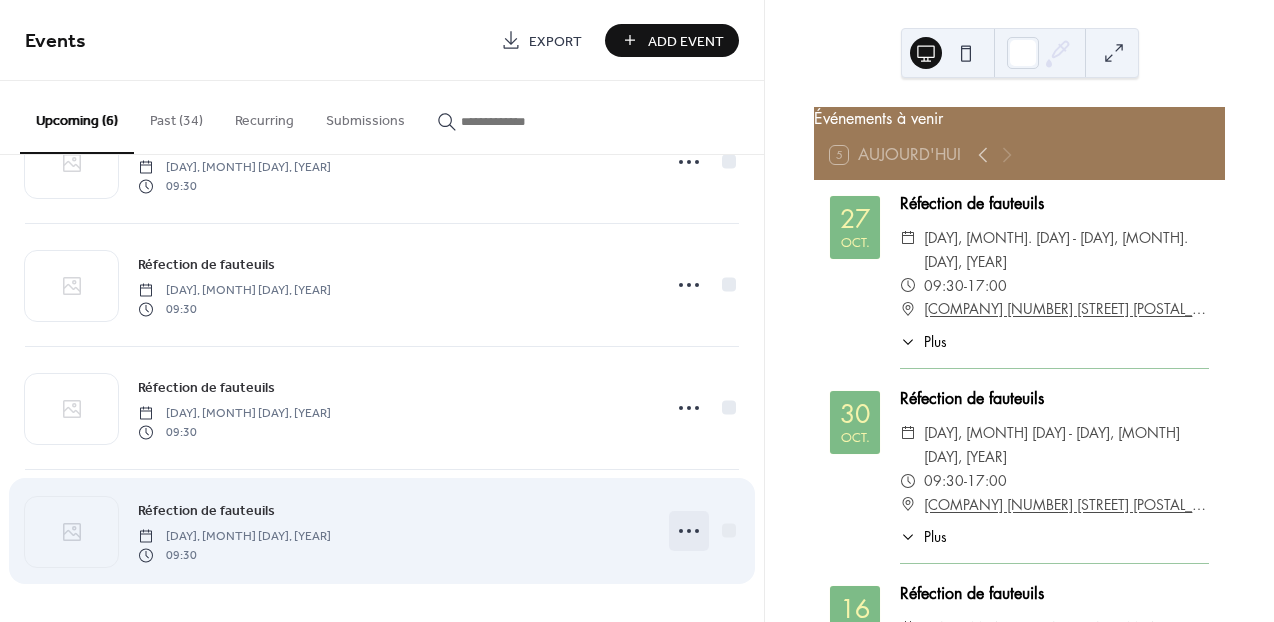 click 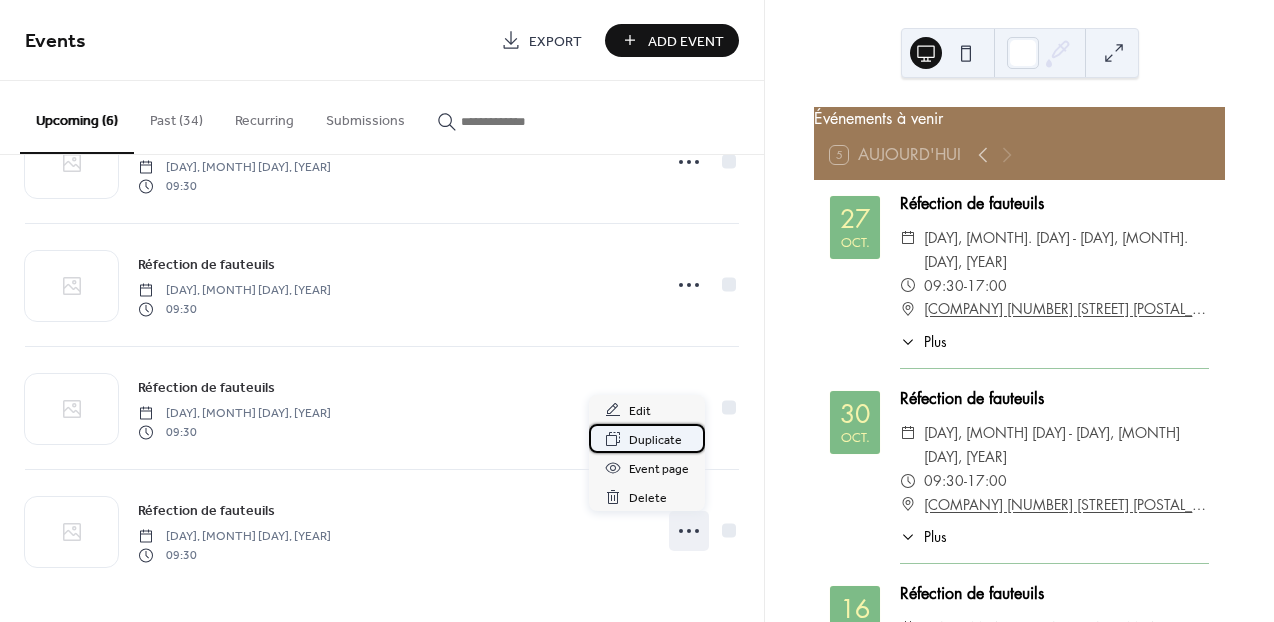 click on "Duplicate" at bounding box center [655, 440] 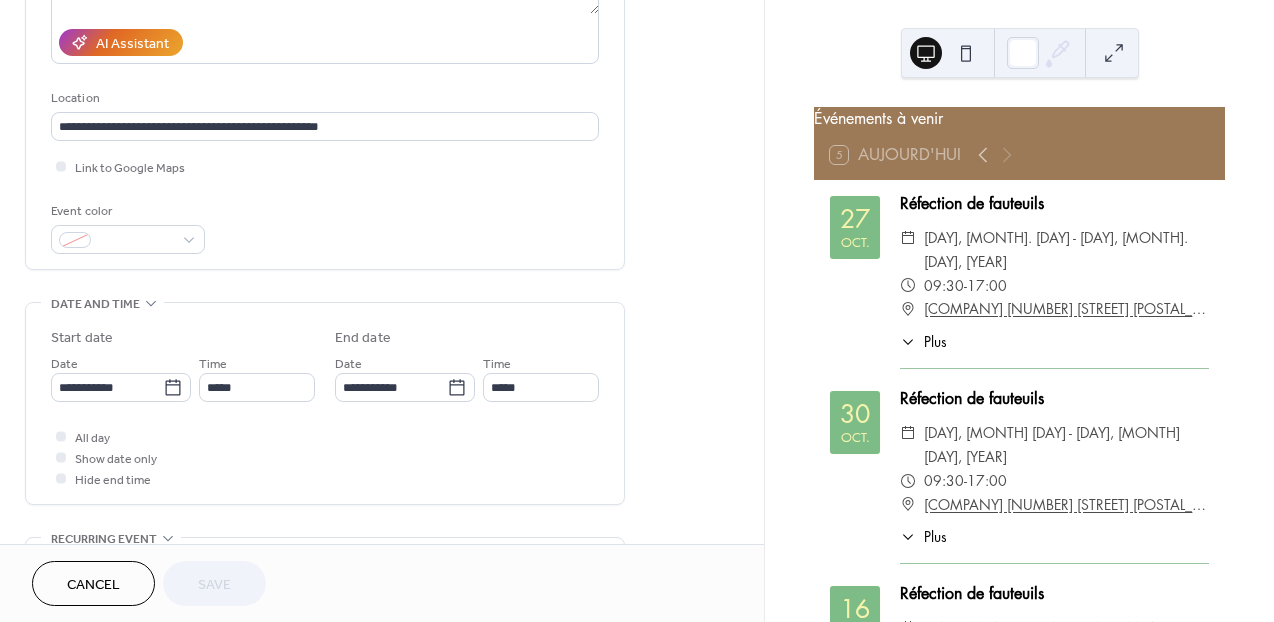 scroll, scrollTop: 354, scrollLeft: 0, axis: vertical 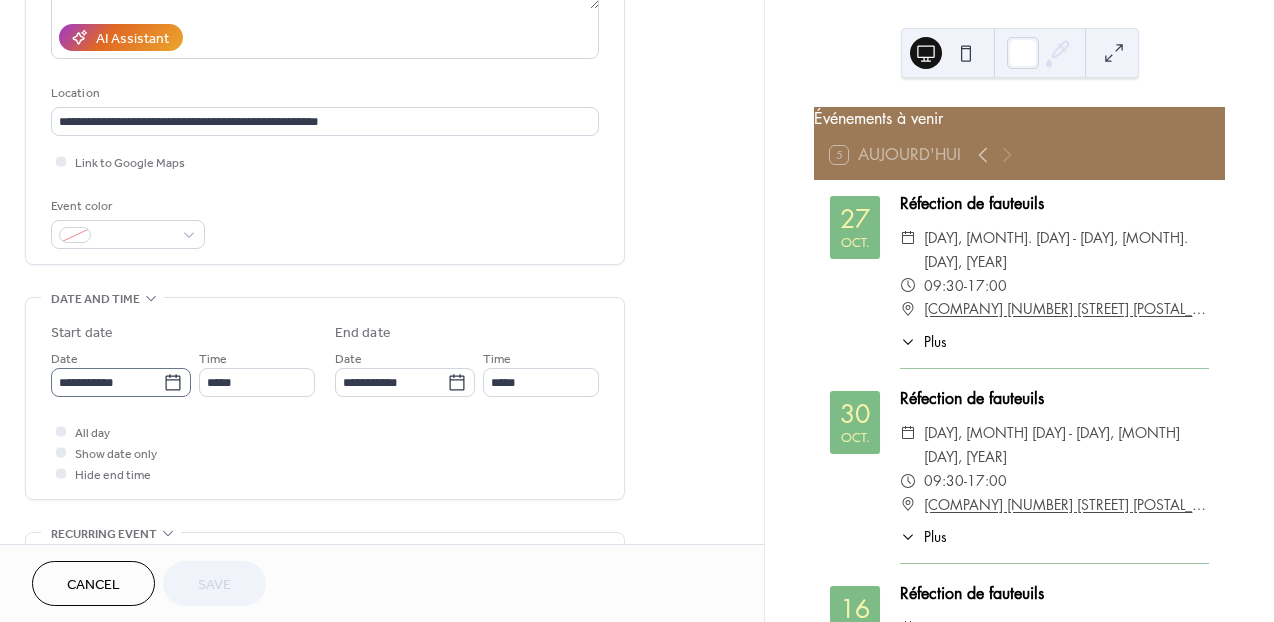 click 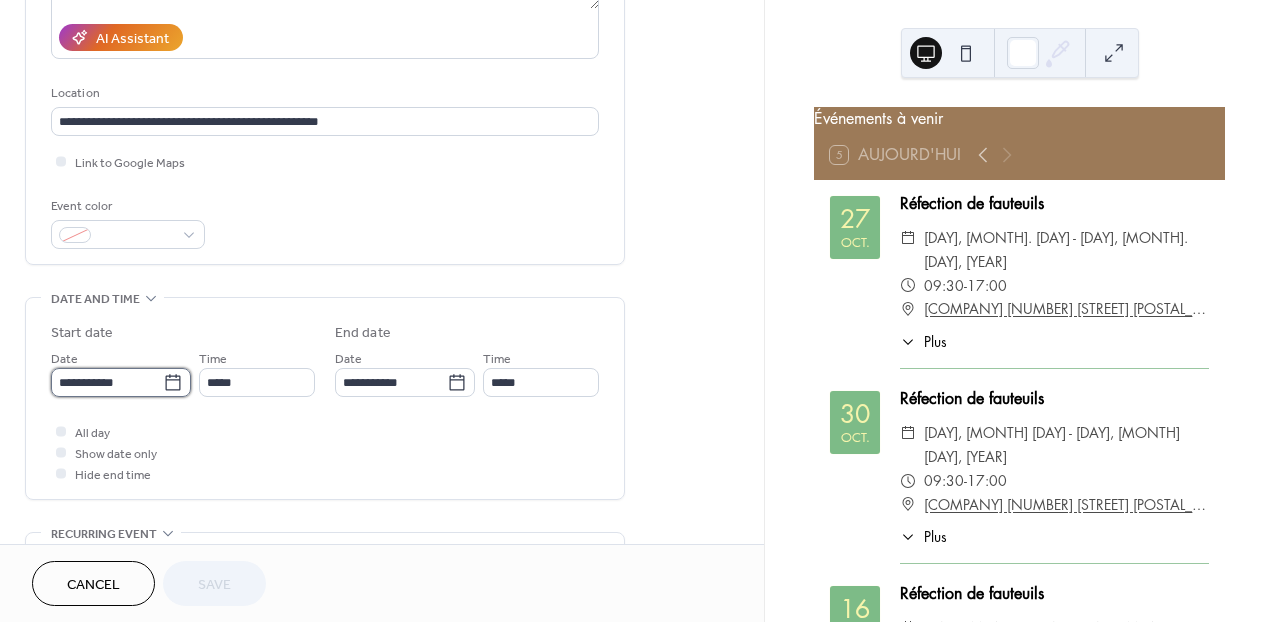 click on "**********" at bounding box center (107, 382) 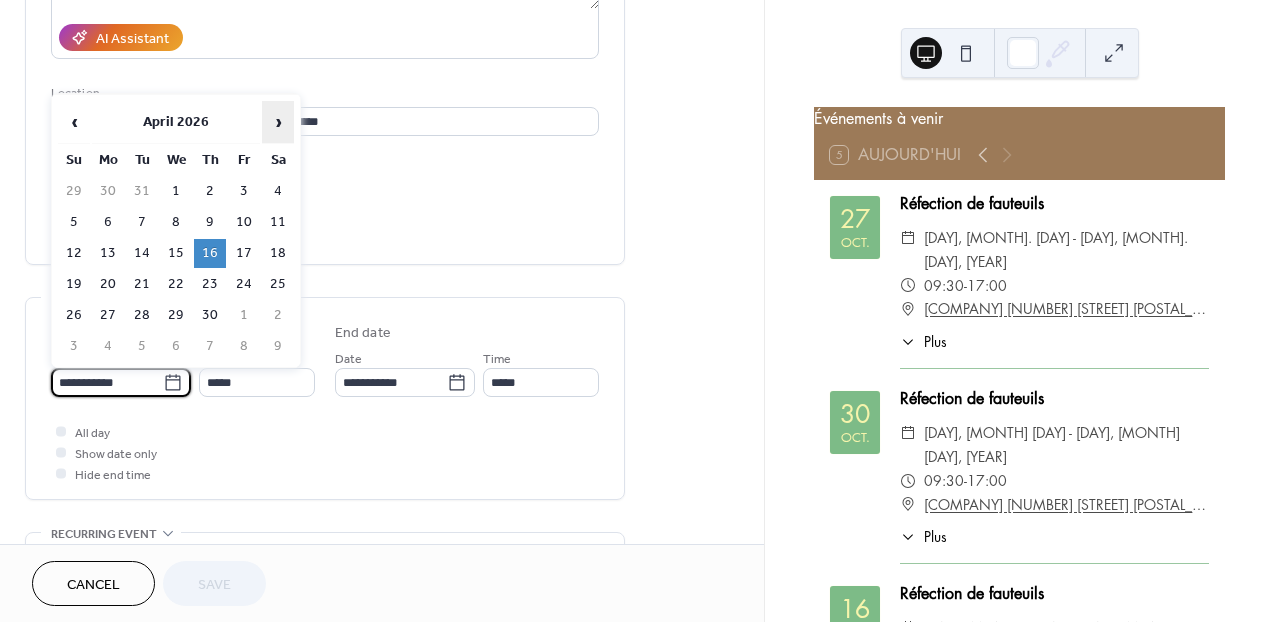 click on "›" at bounding box center (278, 122) 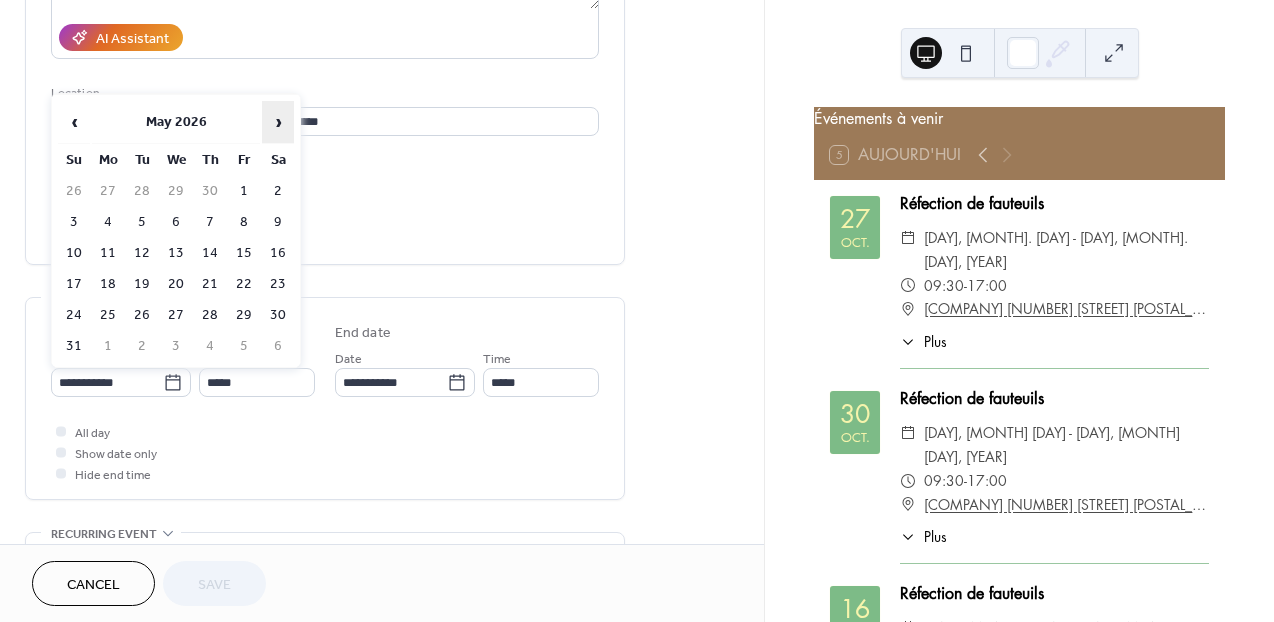 click on "›" at bounding box center [278, 122] 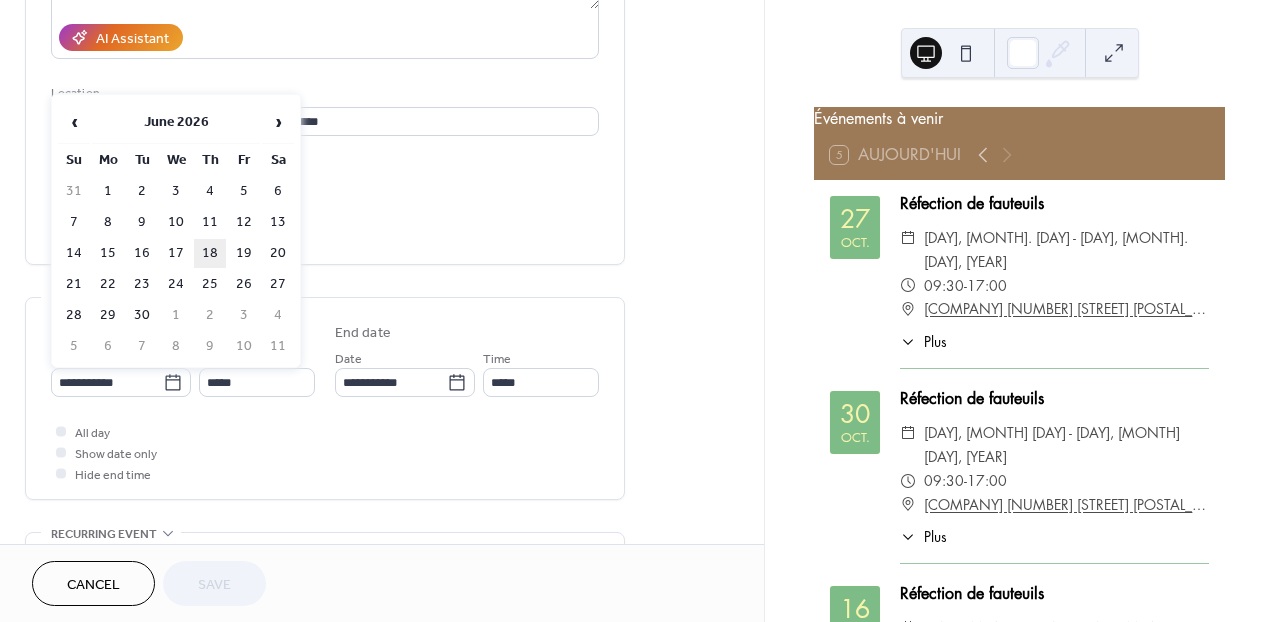 click on "18" at bounding box center [210, 253] 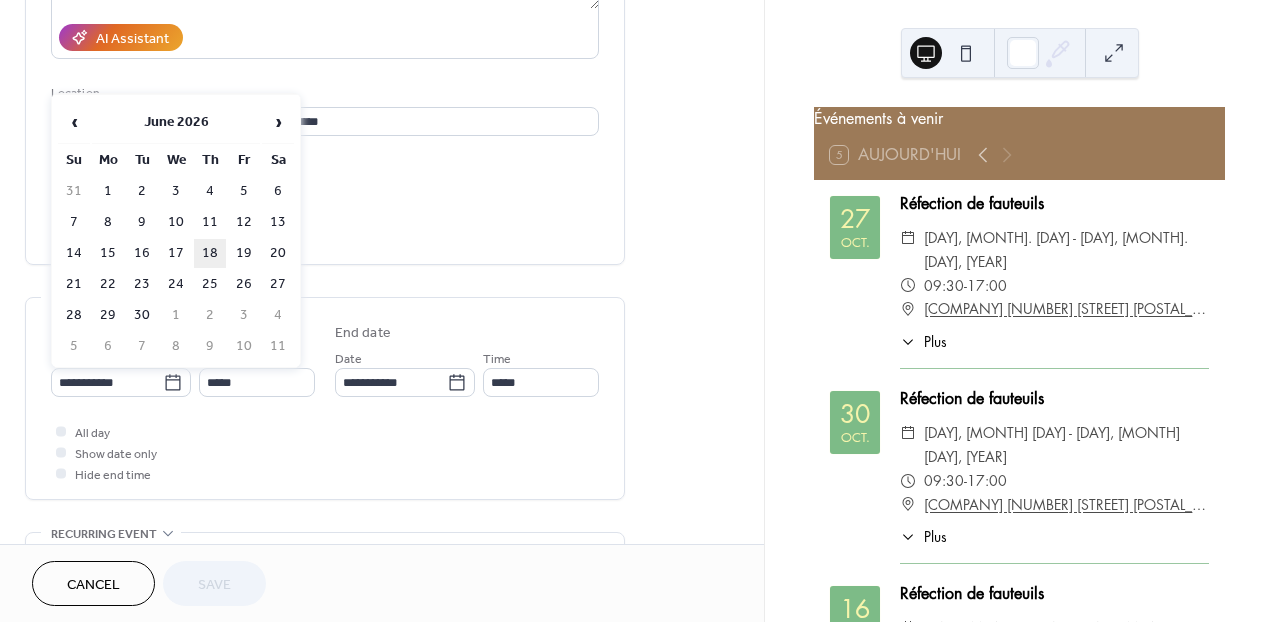 type on "**********" 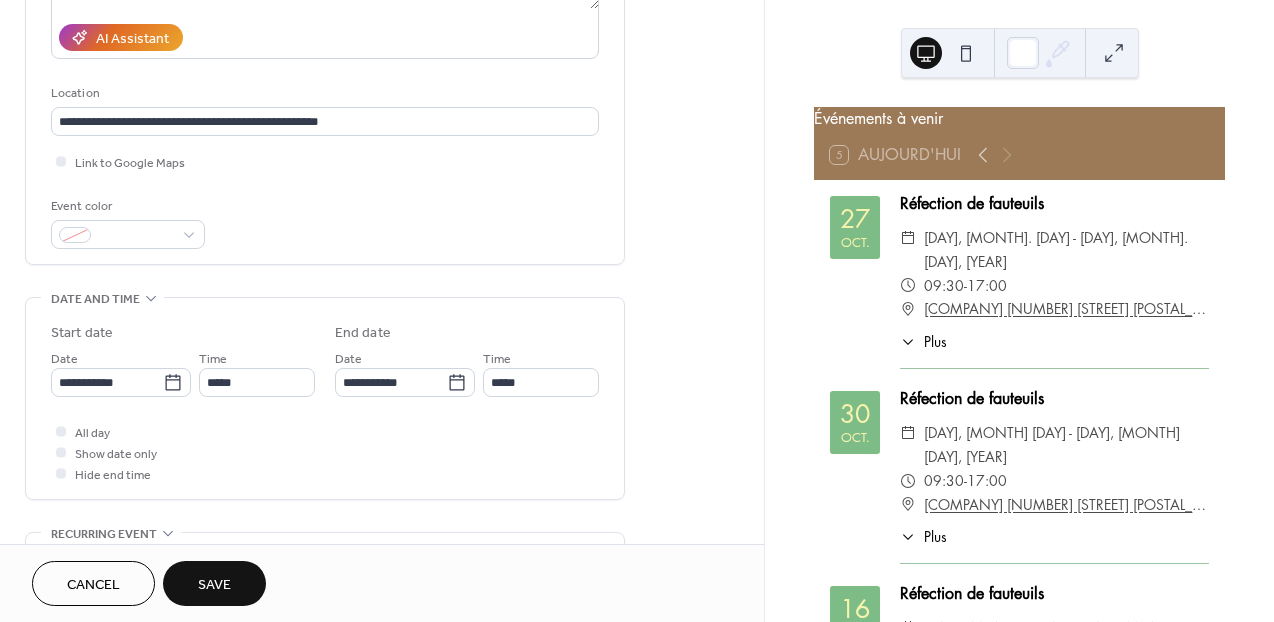 click on "Save" at bounding box center (214, 585) 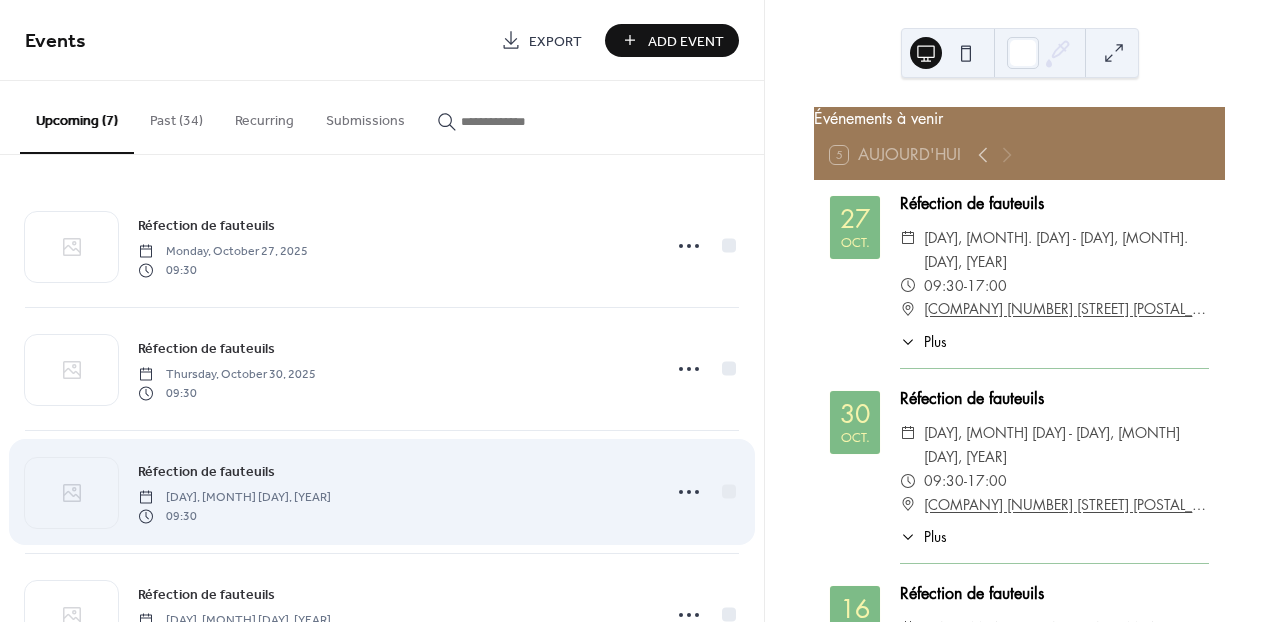 scroll, scrollTop: 453, scrollLeft: 0, axis: vertical 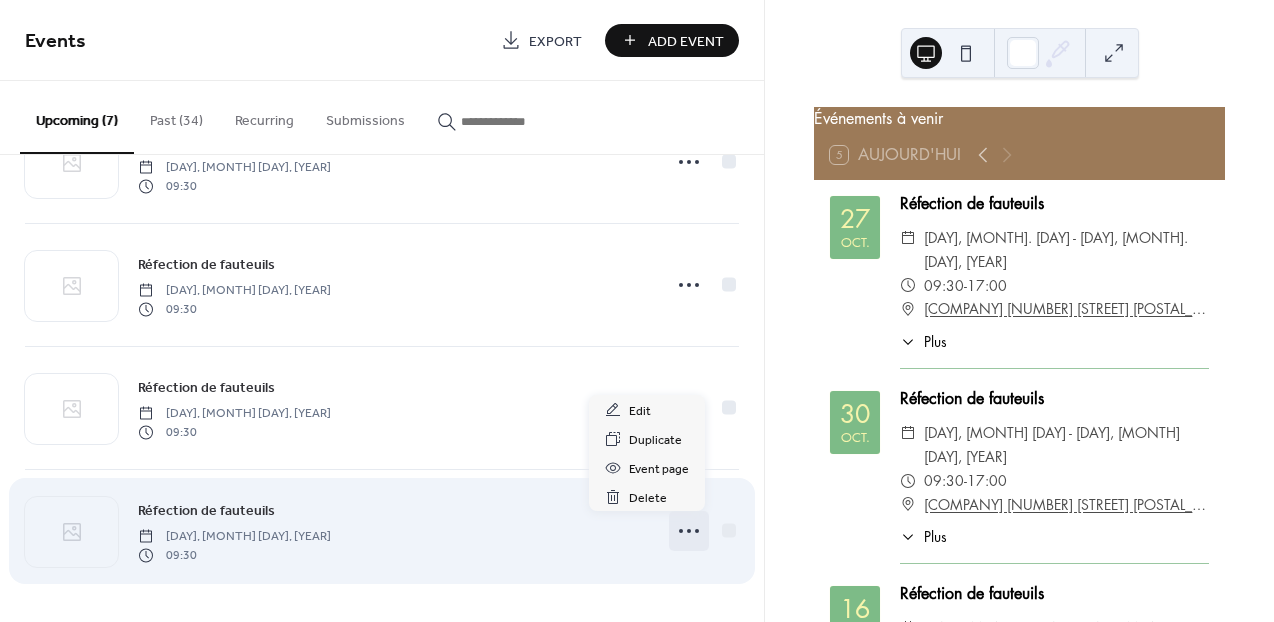 click 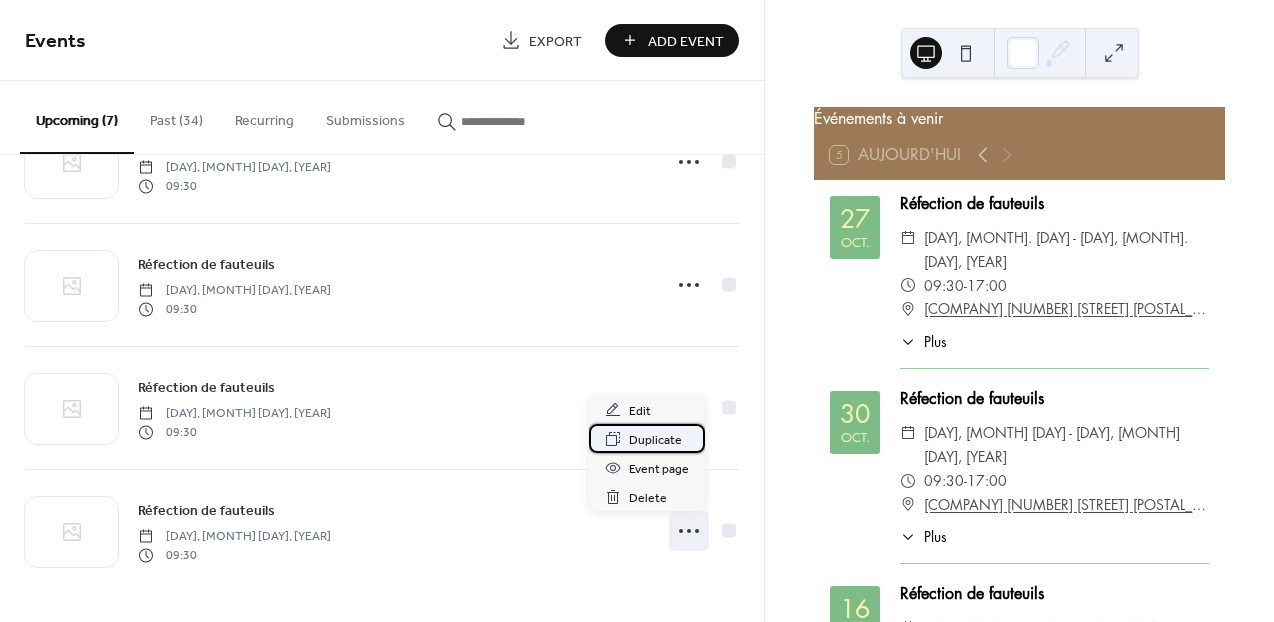 click on "Duplicate" at bounding box center (655, 440) 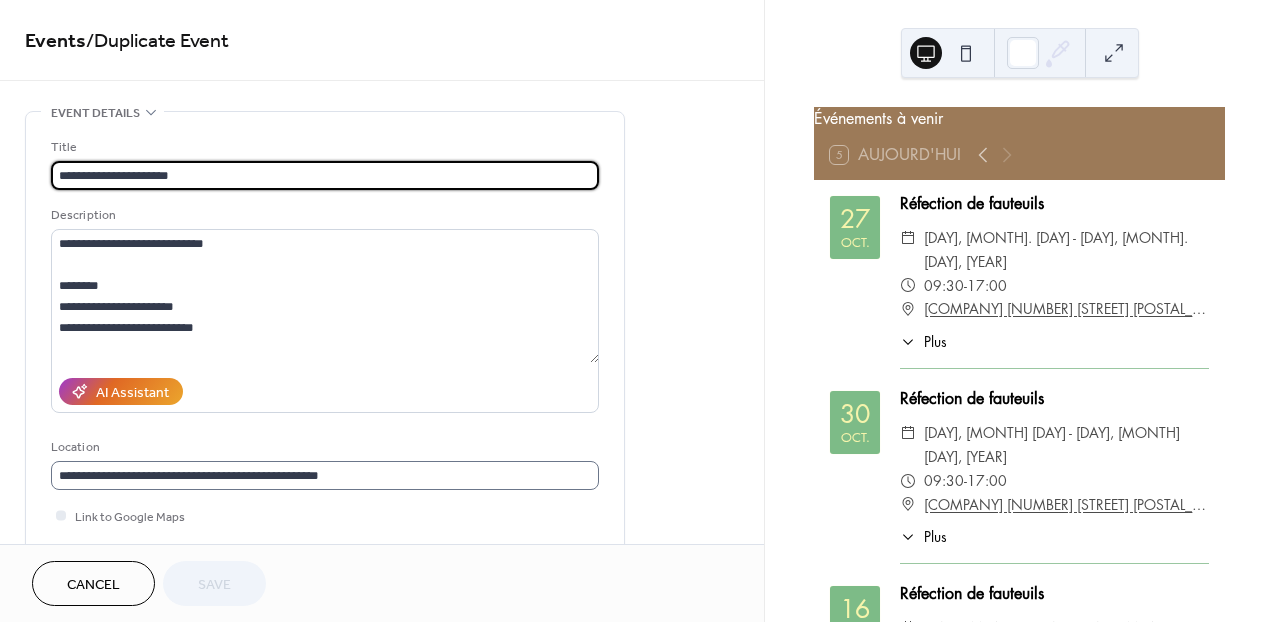 scroll, scrollTop: 1, scrollLeft: 0, axis: vertical 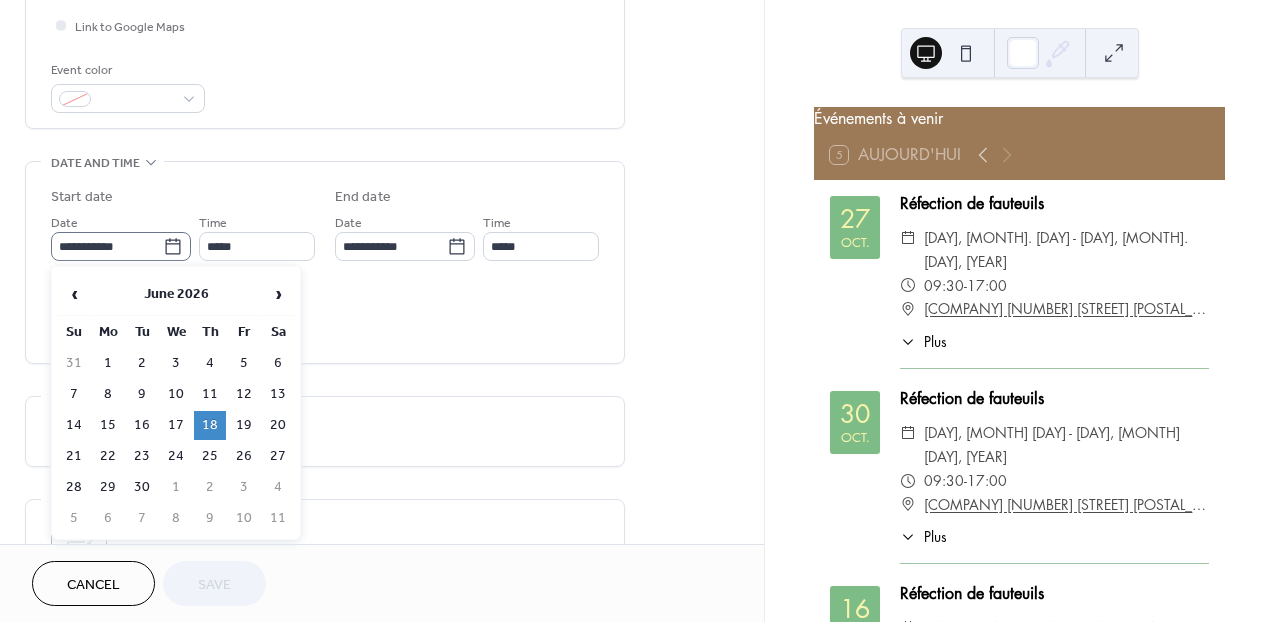 click 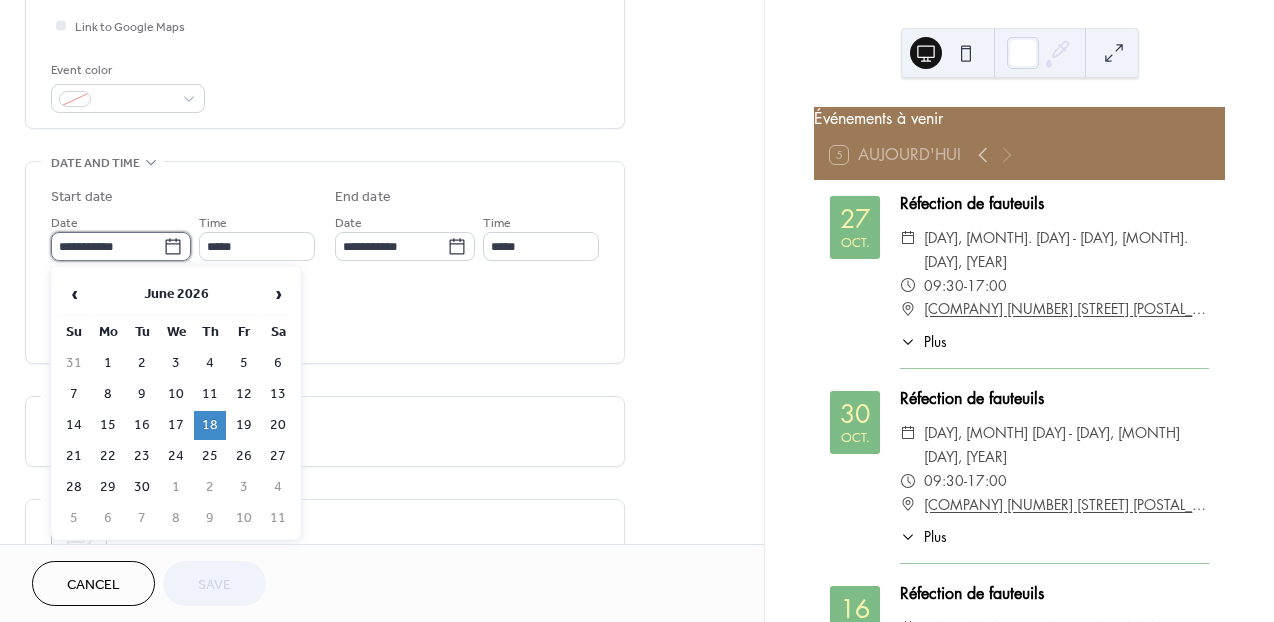 click on "**********" at bounding box center [107, 246] 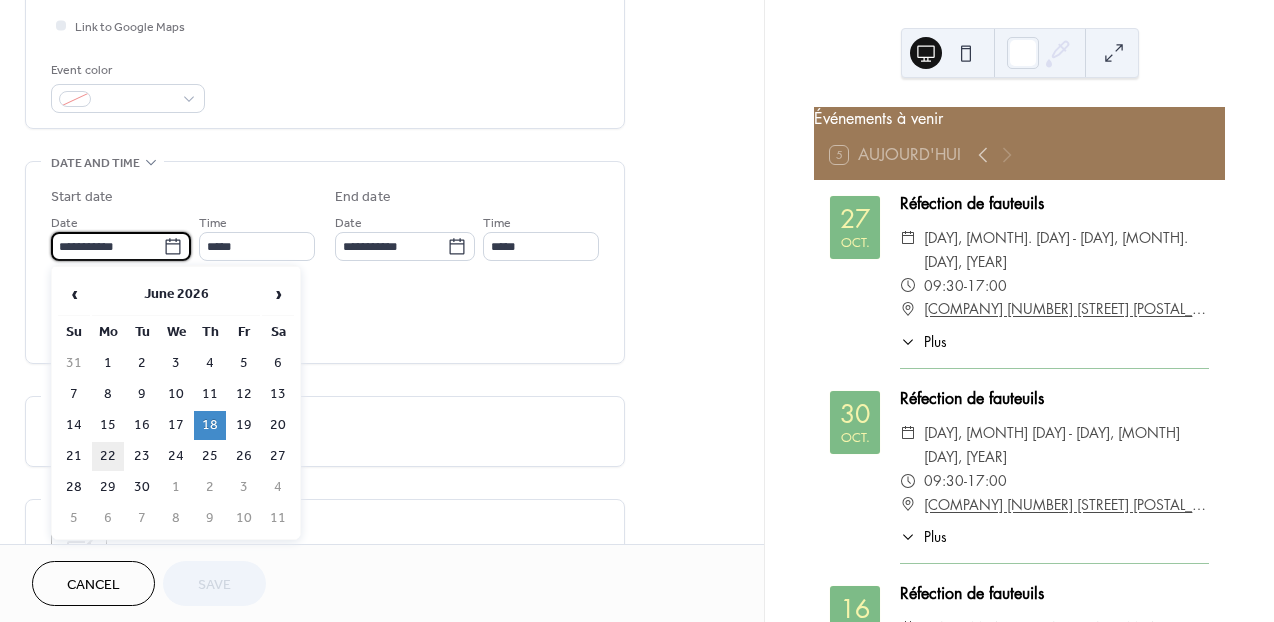 click on "22" at bounding box center (108, 456) 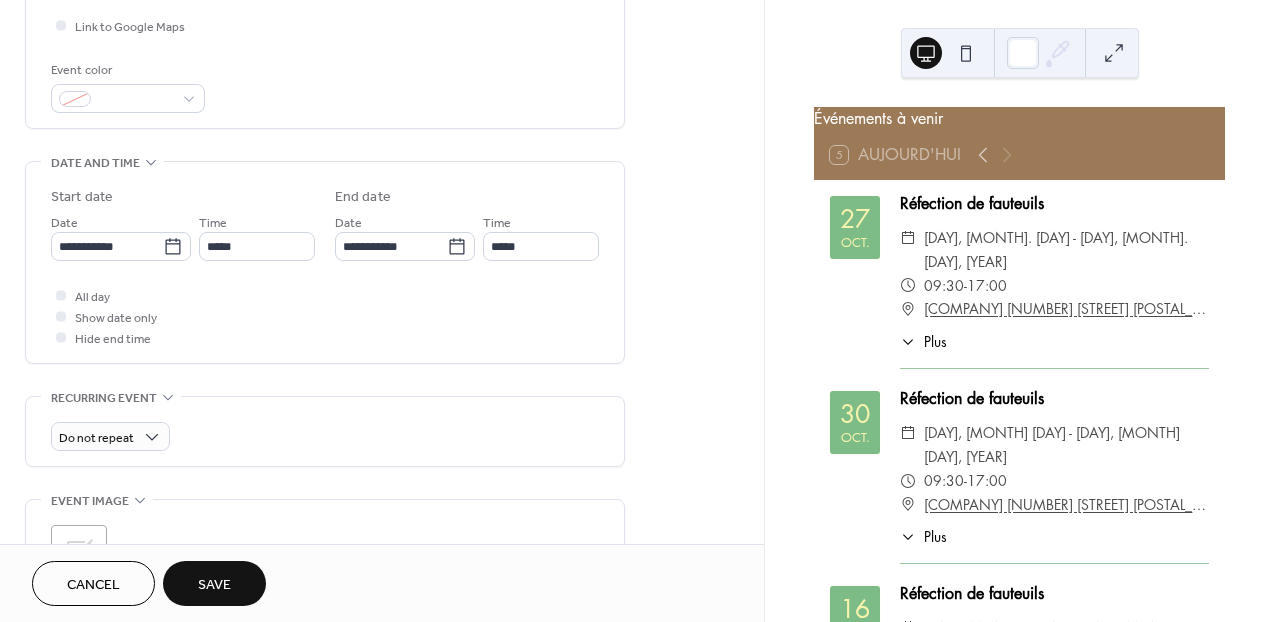 click on "Save" at bounding box center (214, 585) 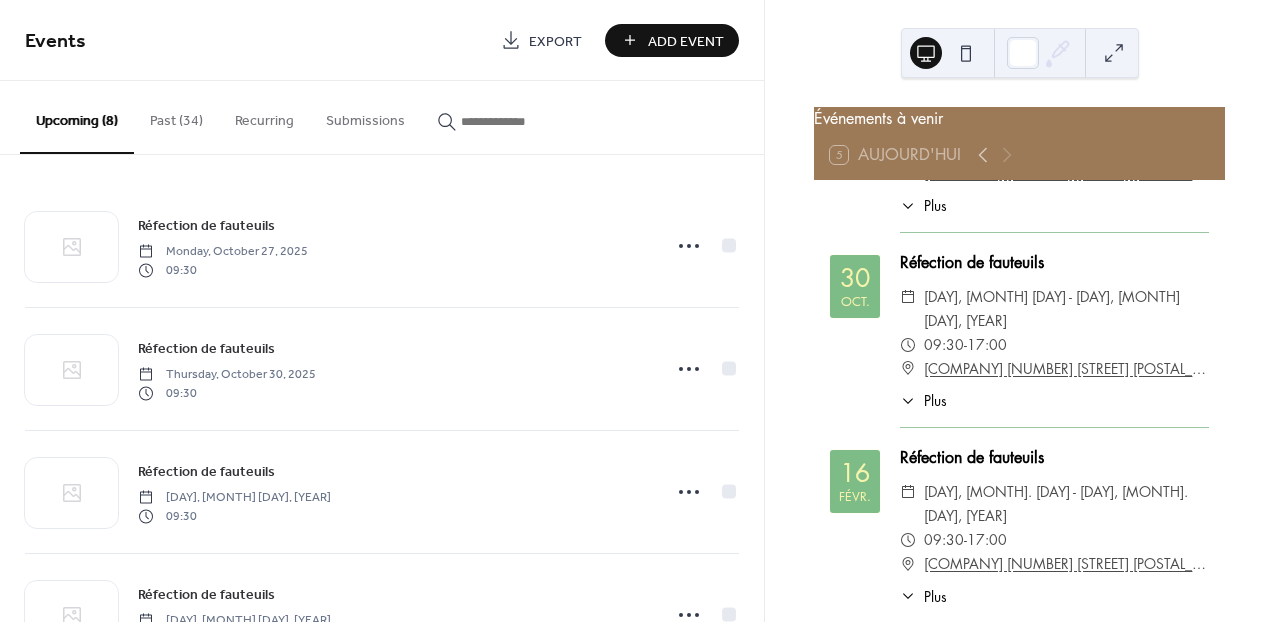 scroll, scrollTop: 121, scrollLeft: 0, axis: vertical 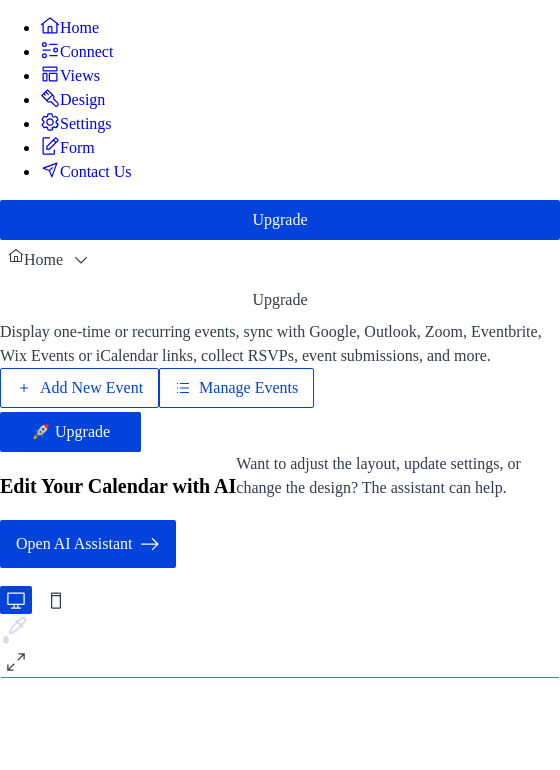 click on "Manage Events" at bounding box center (248, 388) 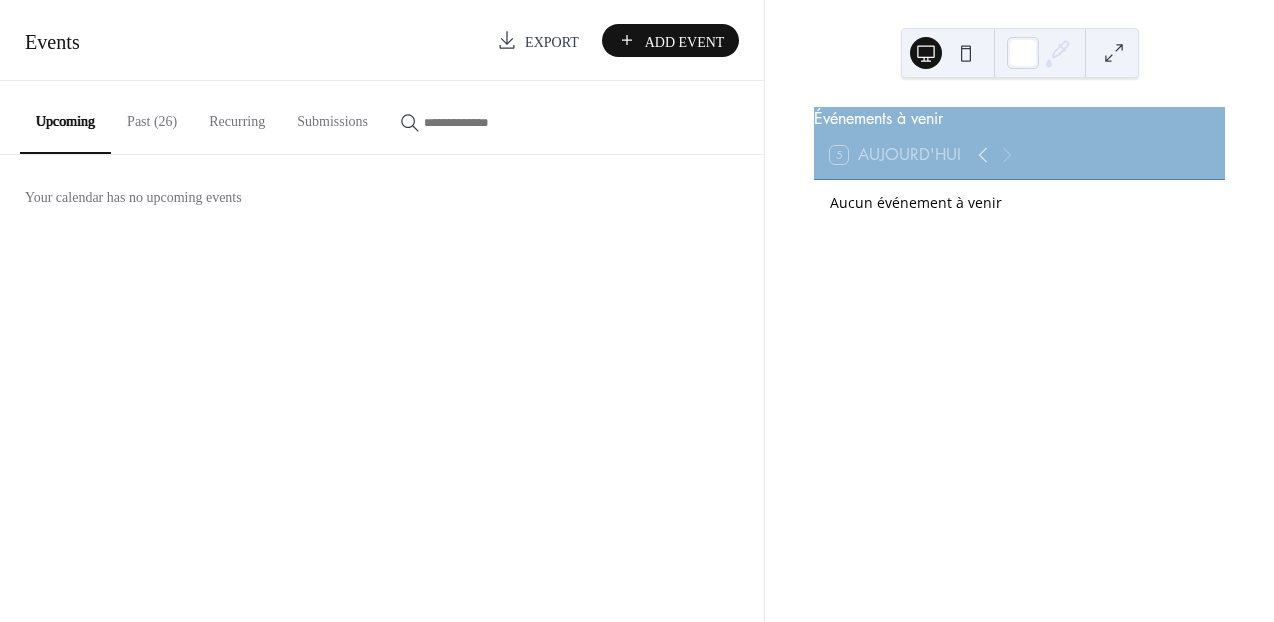 scroll, scrollTop: 0, scrollLeft: 0, axis: both 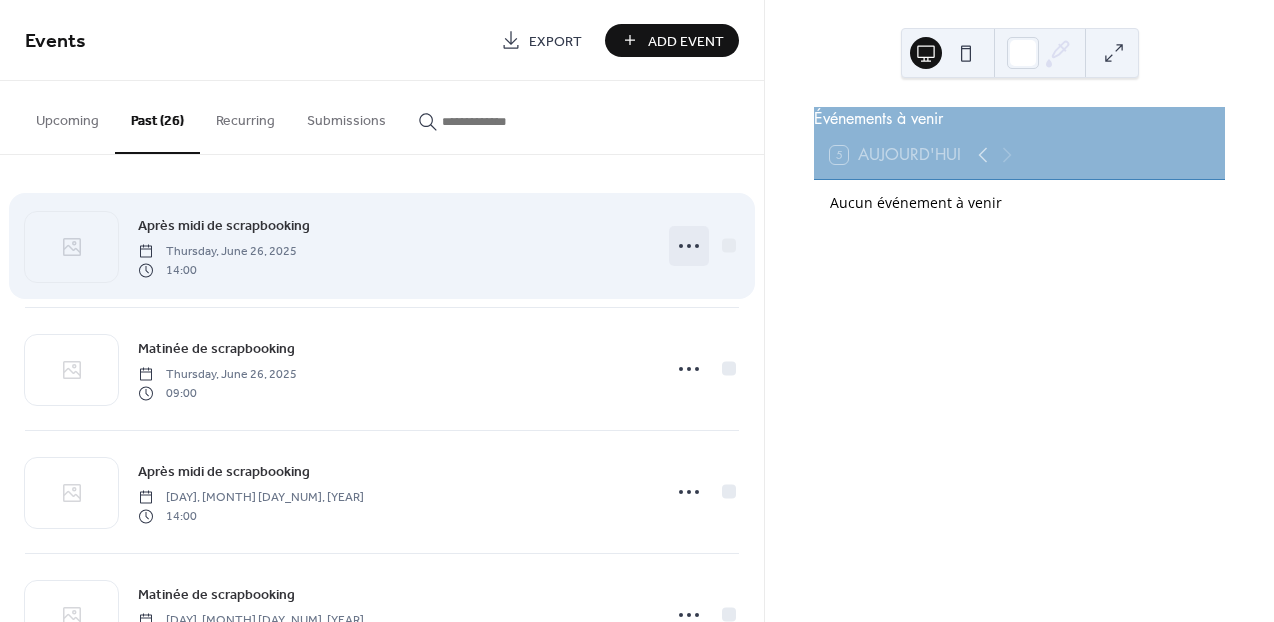 click 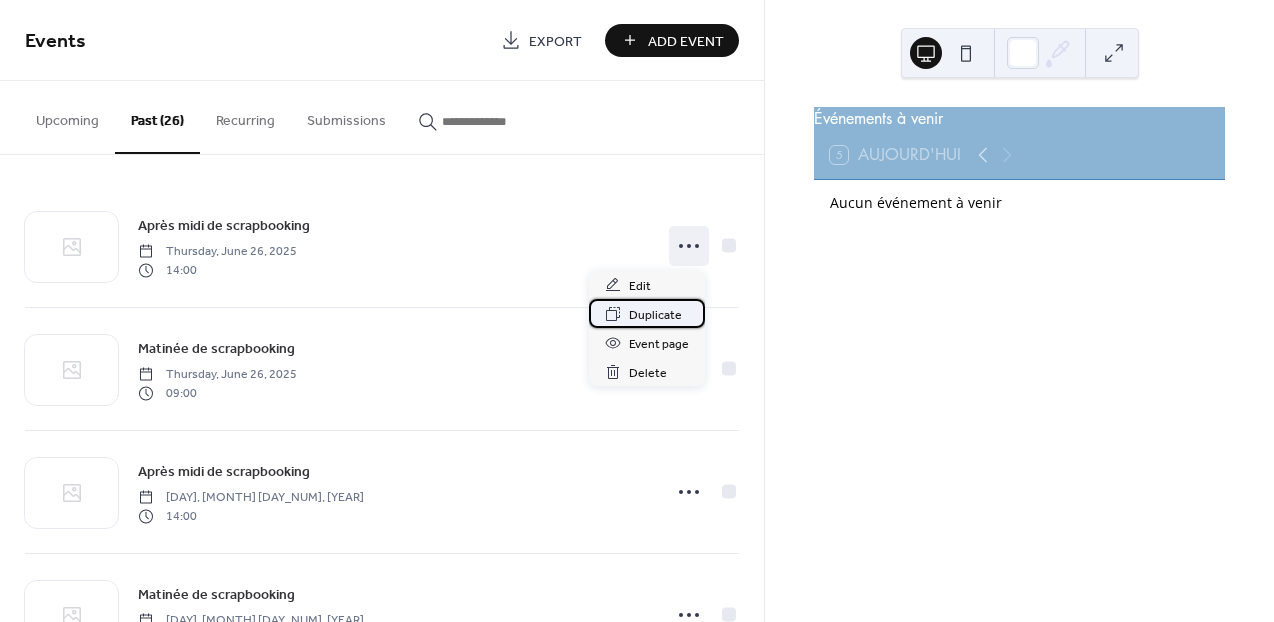click on "Duplicate" at bounding box center [655, 315] 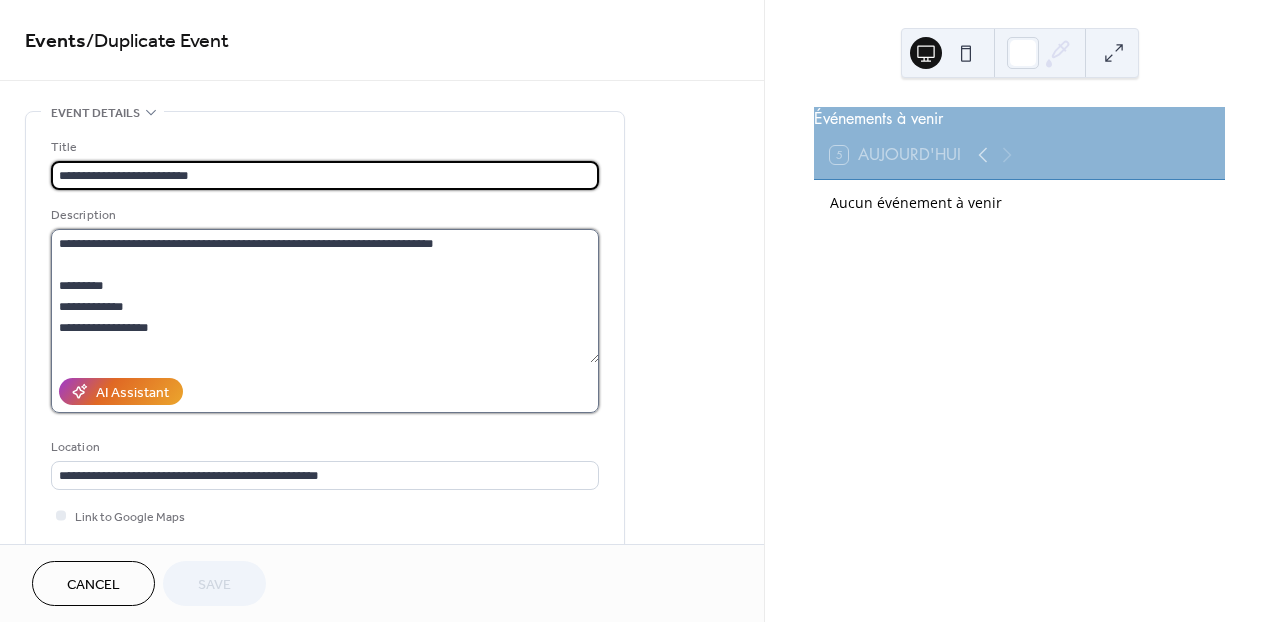 click on "**********" at bounding box center (325, 296) 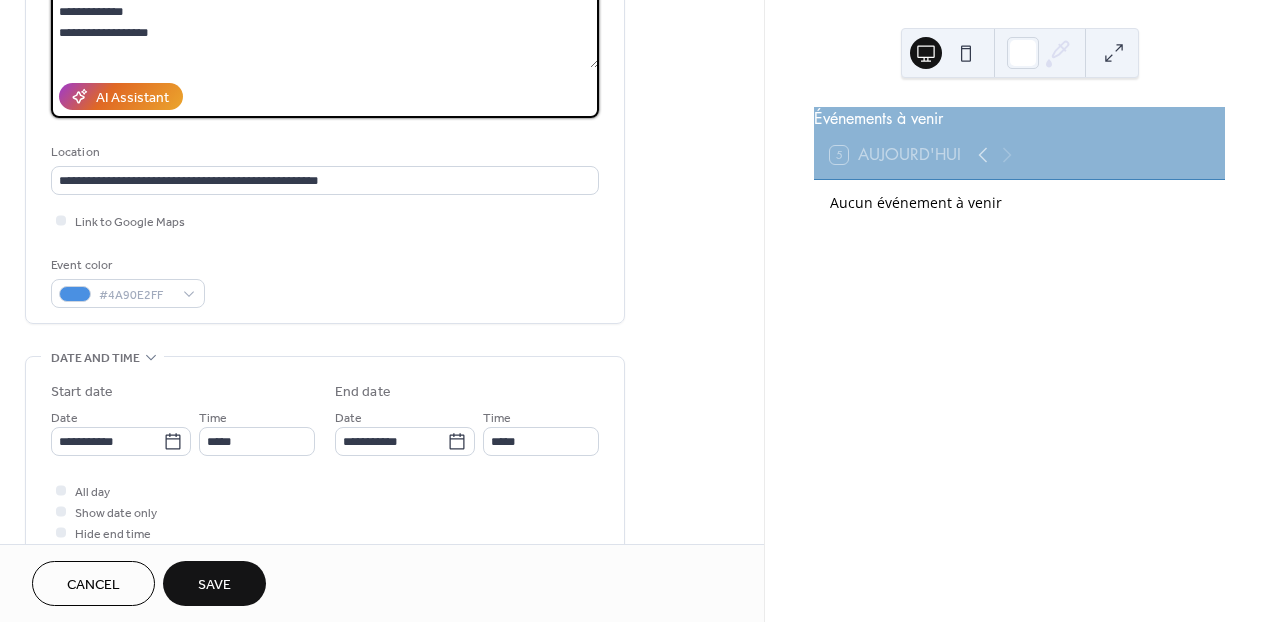 scroll, scrollTop: 298, scrollLeft: 0, axis: vertical 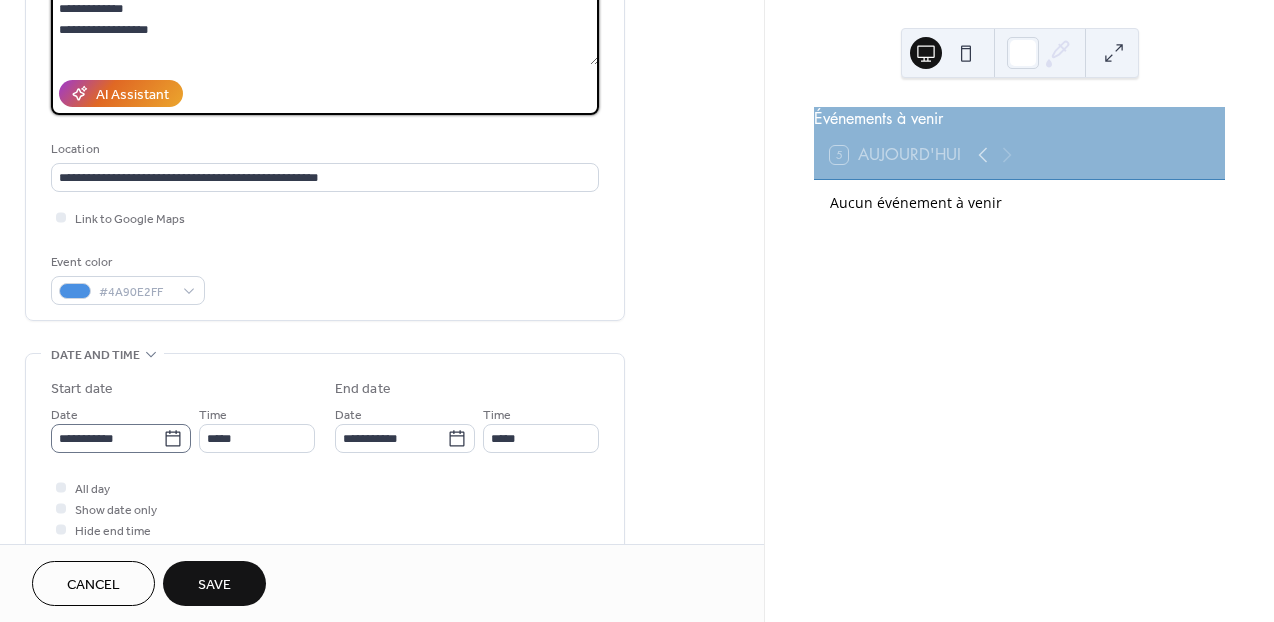 type on "**********" 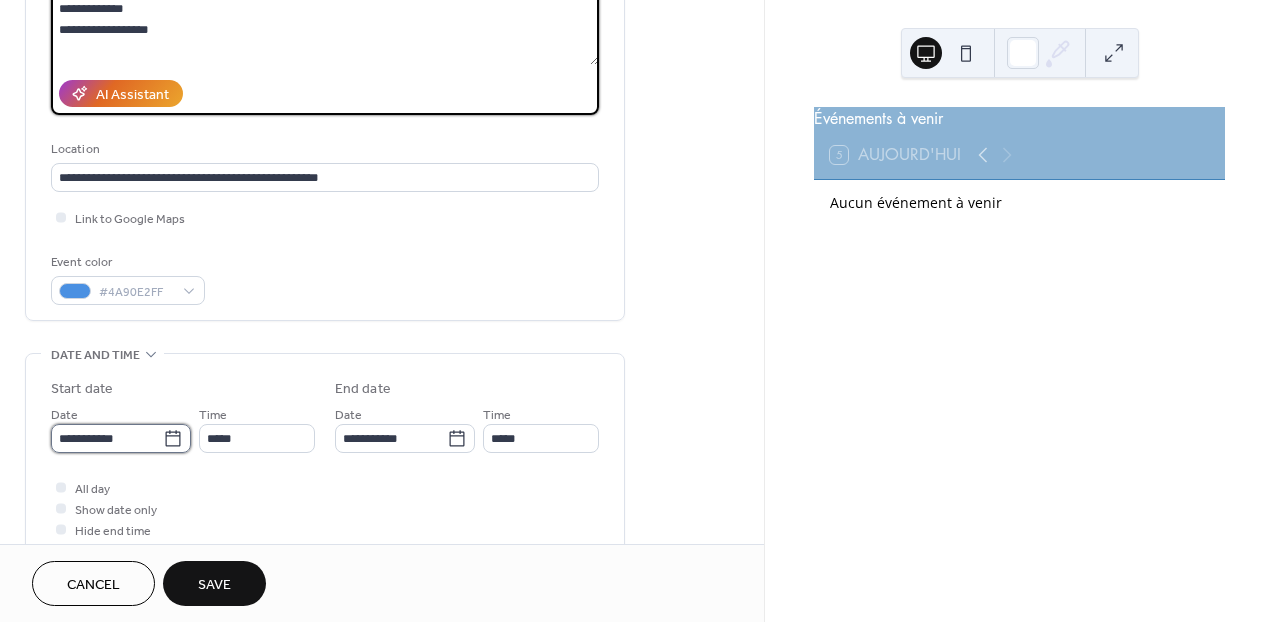 click on "**********" at bounding box center (107, 438) 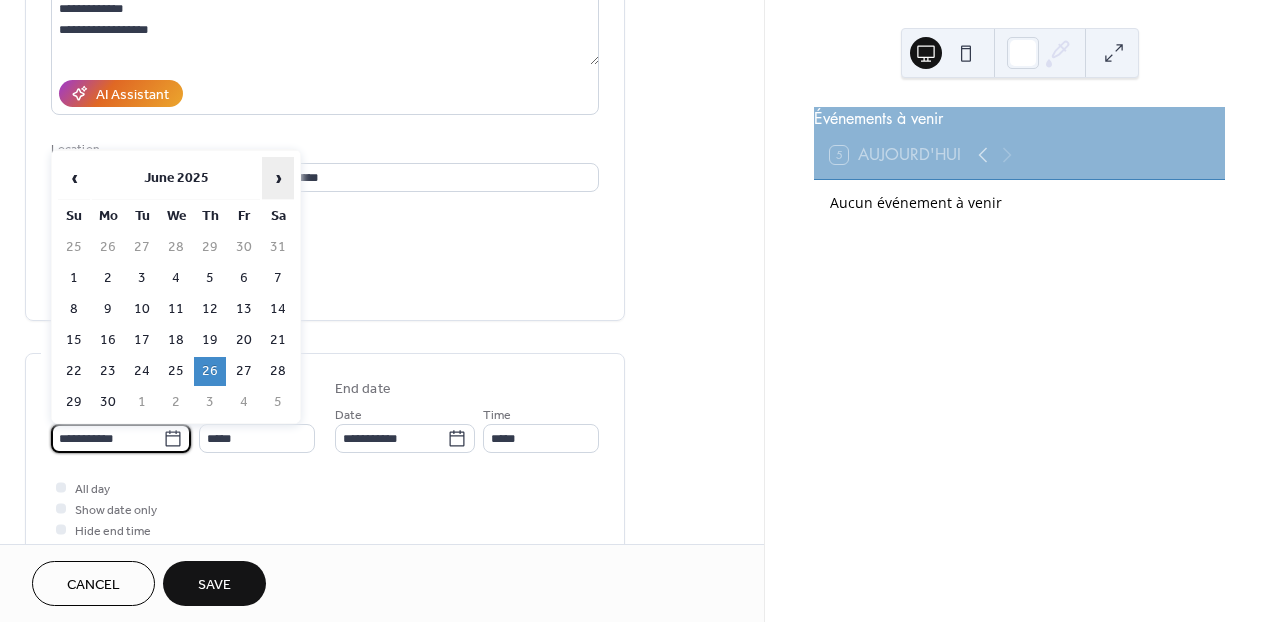click on "›" at bounding box center [278, 178] 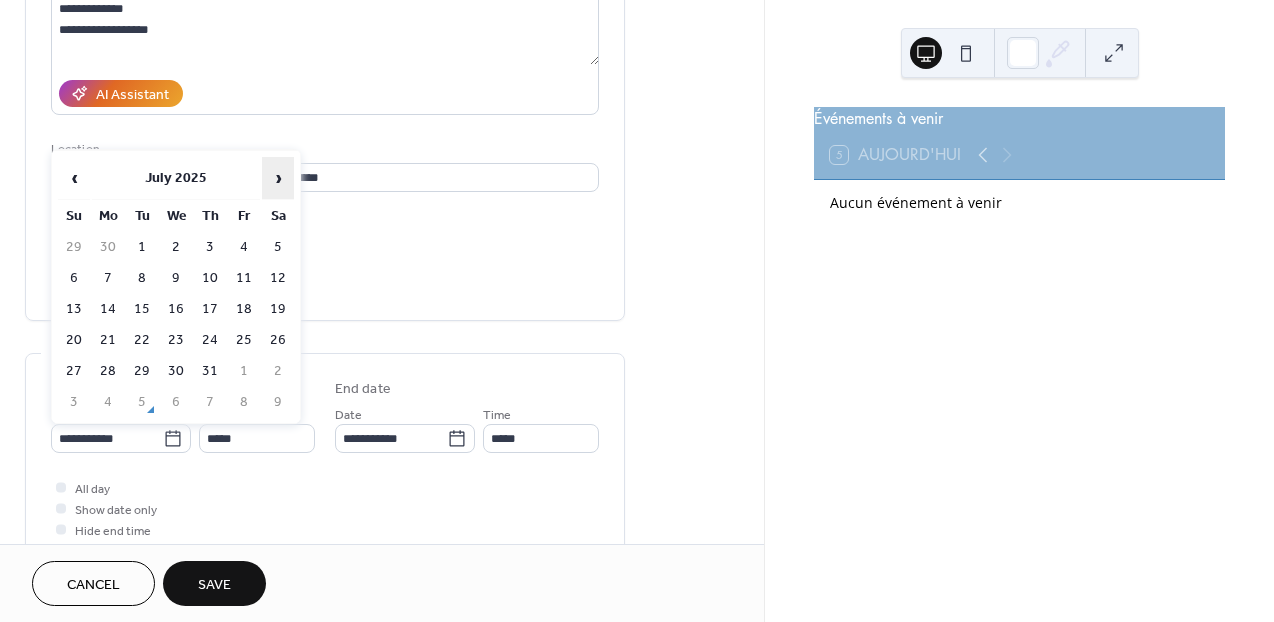 click on "›" at bounding box center [278, 178] 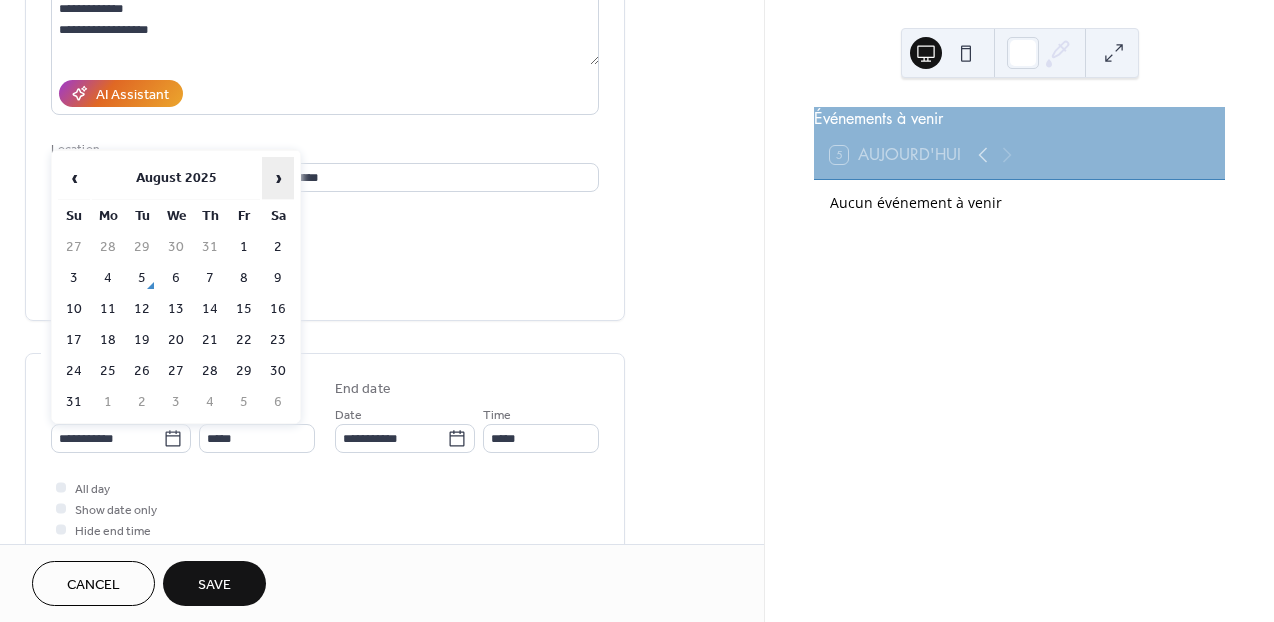 click on "›" at bounding box center [278, 178] 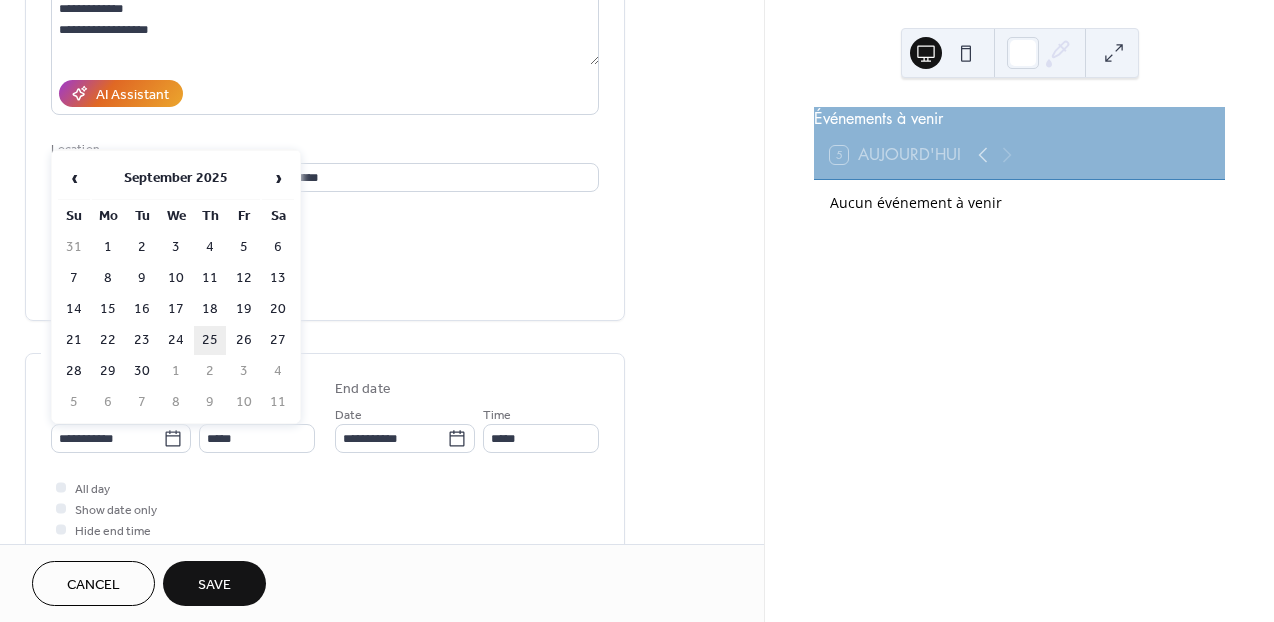 click on "25" at bounding box center [210, 340] 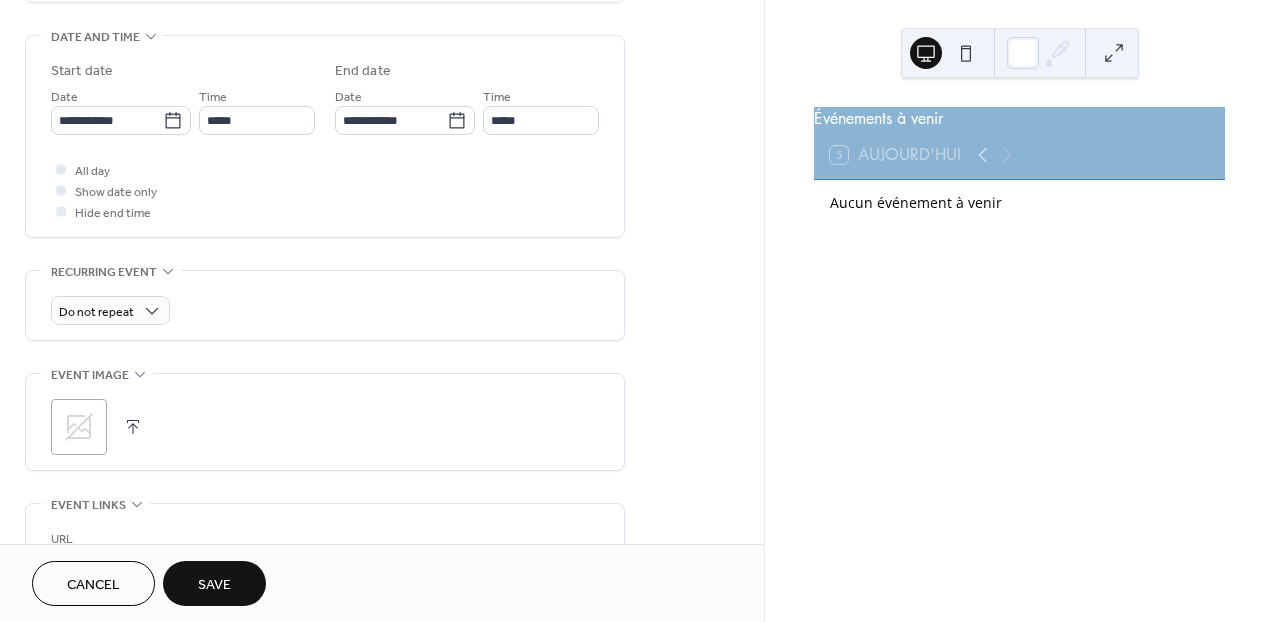 scroll, scrollTop: 619, scrollLeft: 0, axis: vertical 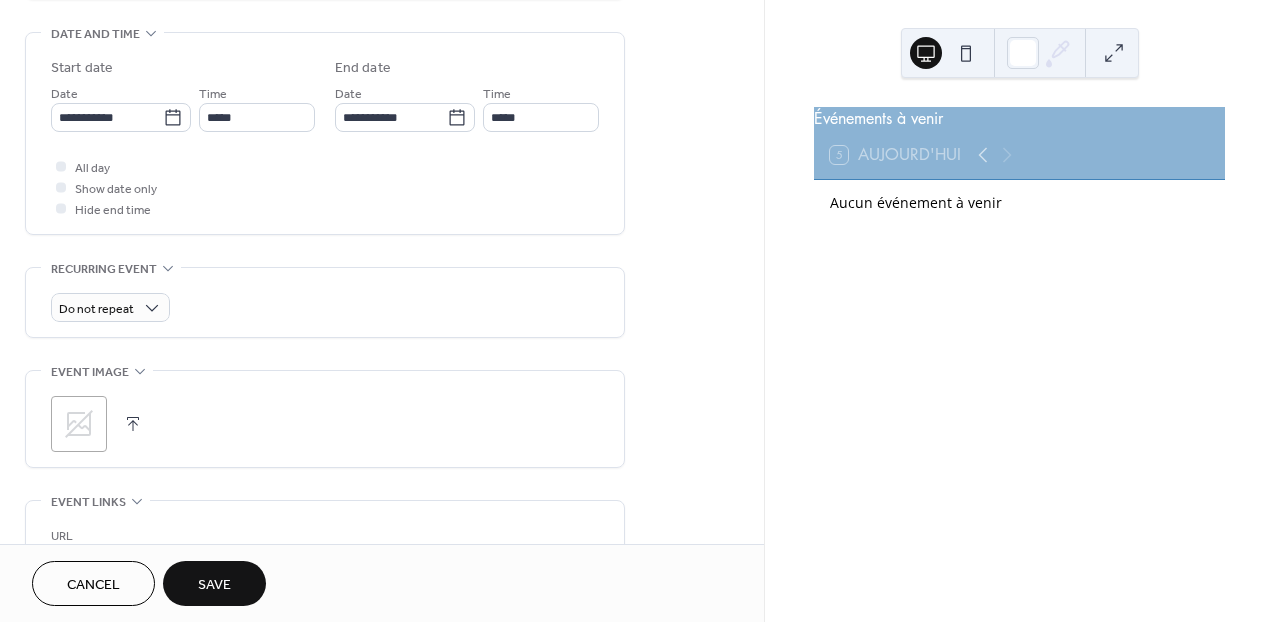 click on "Save" at bounding box center [214, 585] 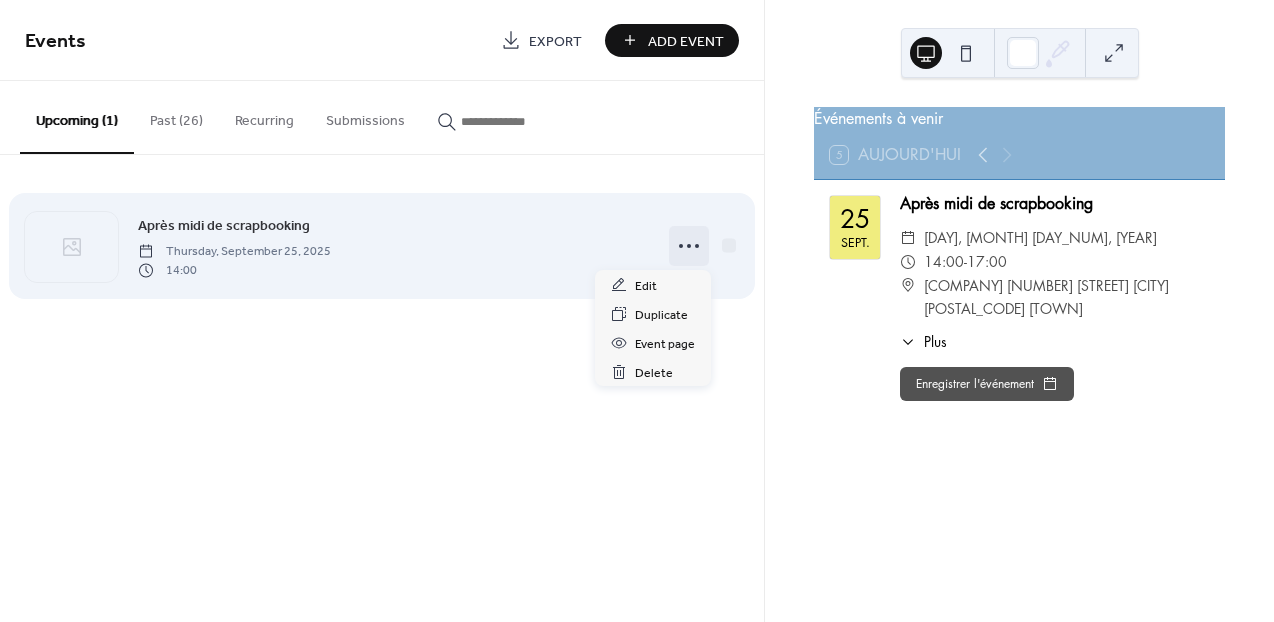 click 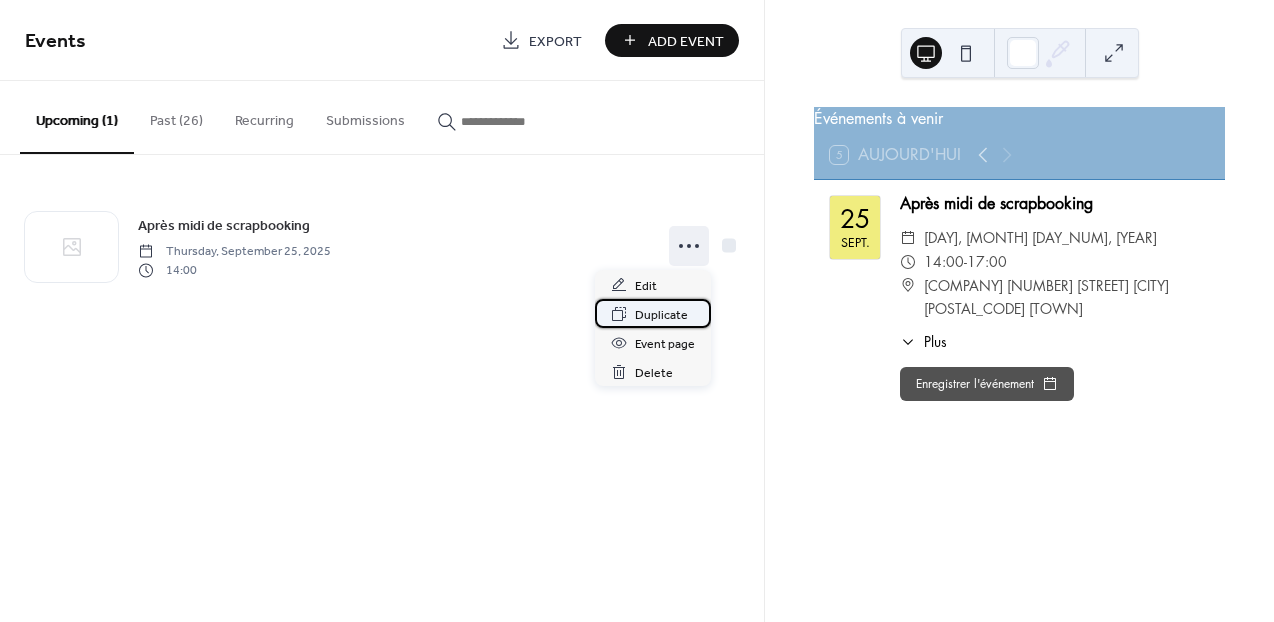 click on "Duplicate" at bounding box center (661, 315) 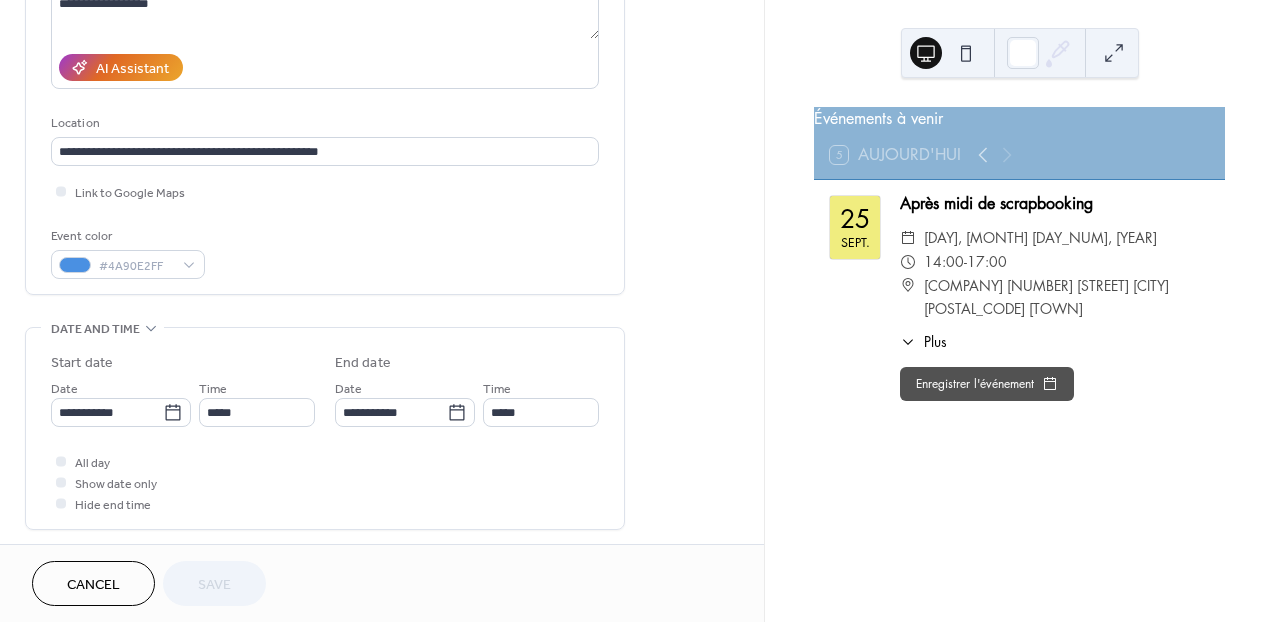 scroll, scrollTop: 346, scrollLeft: 0, axis: vertical 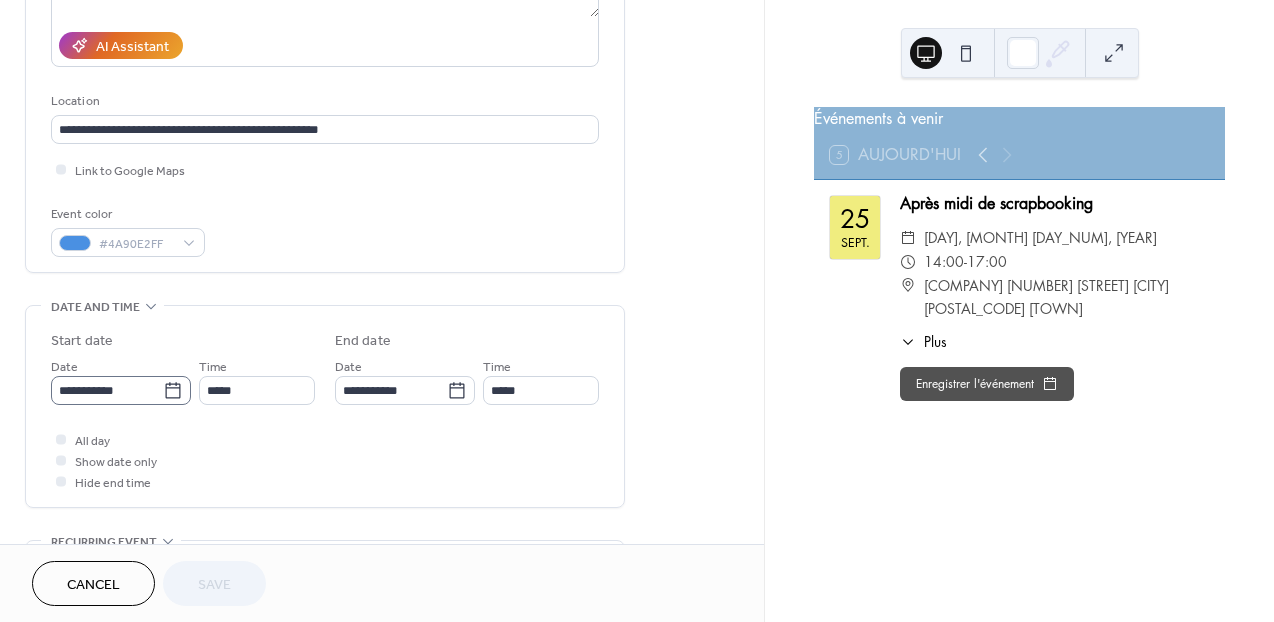 click 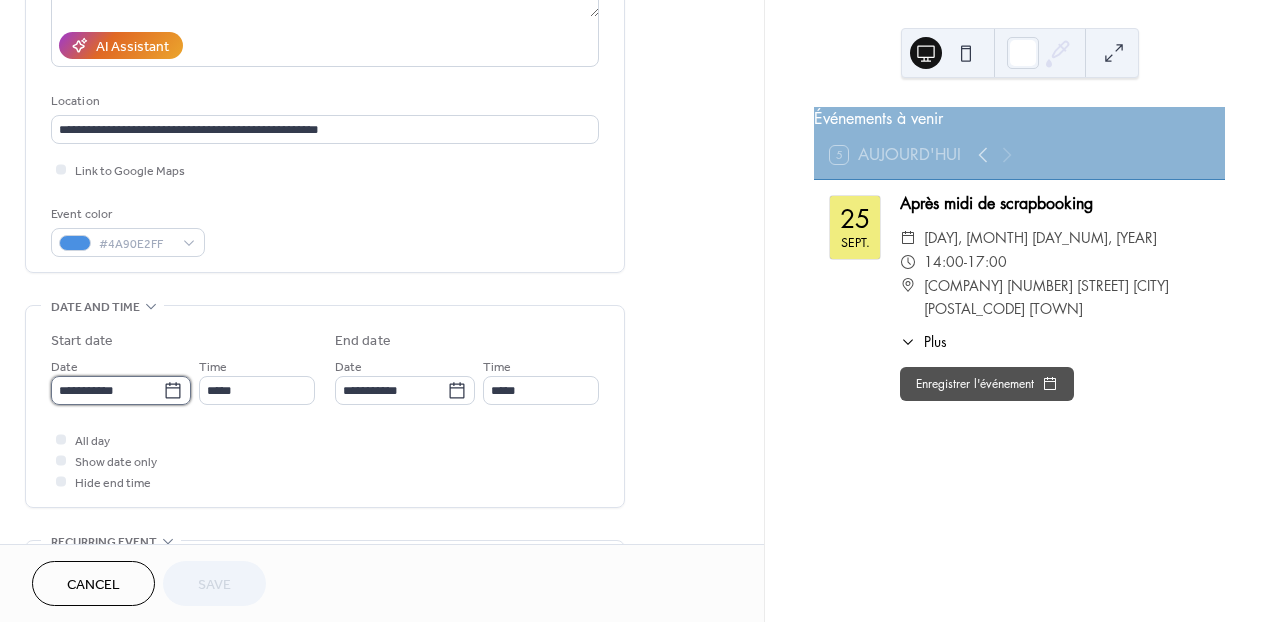 click on "**********" at bounding box center (107, 390) 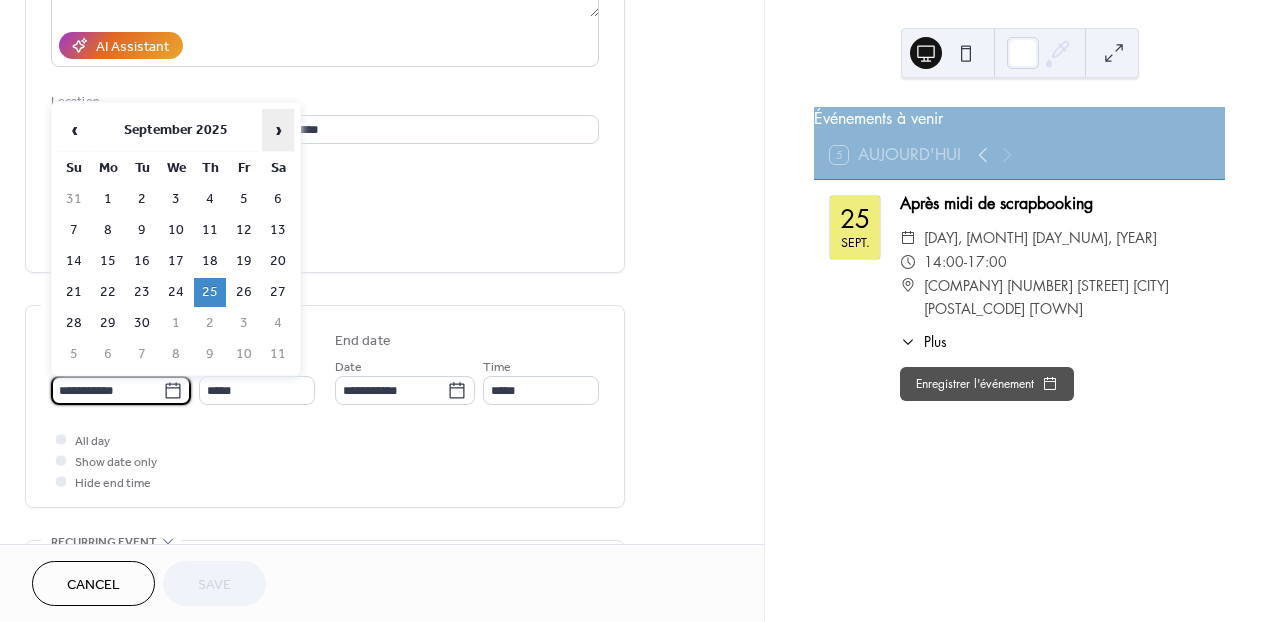 click on "›" at bounding box center (278, 130) 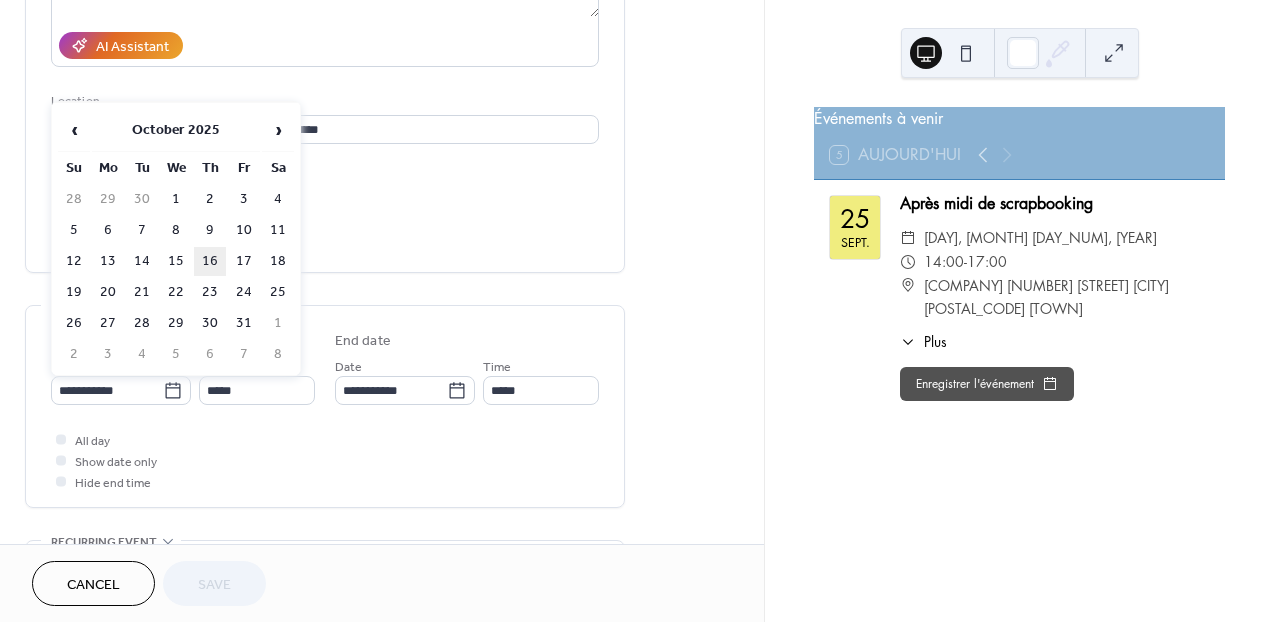 click on "16" at bounding box center [210, 261] 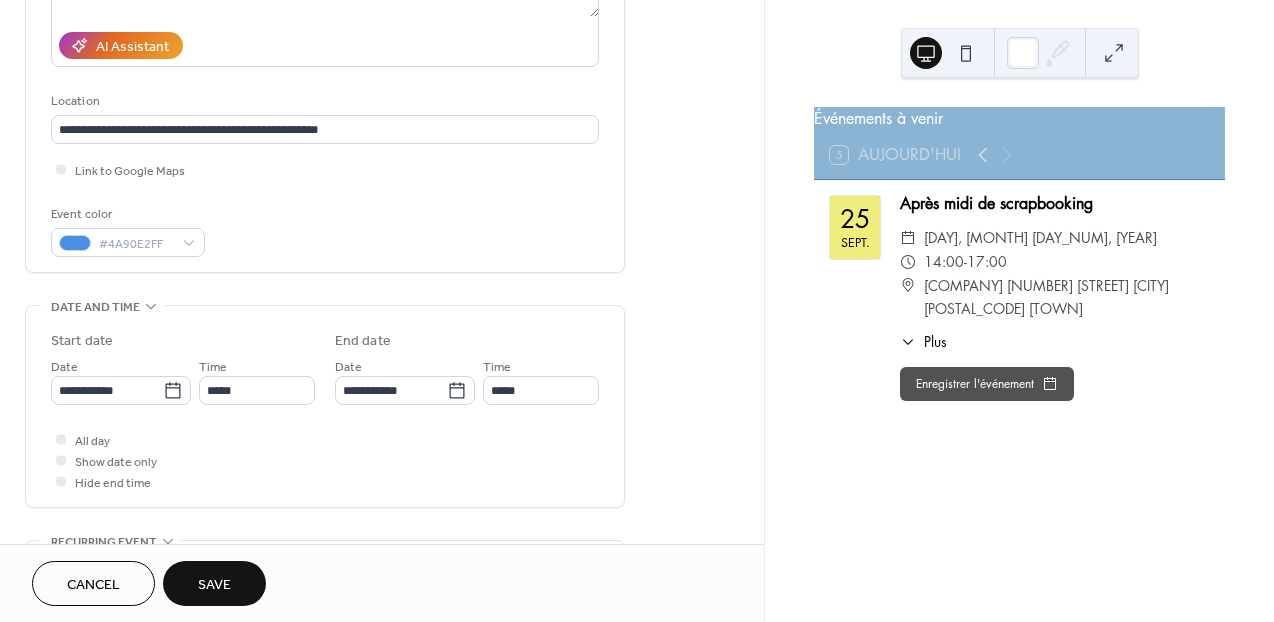 click on "Save" at bounding box center (214, 585) 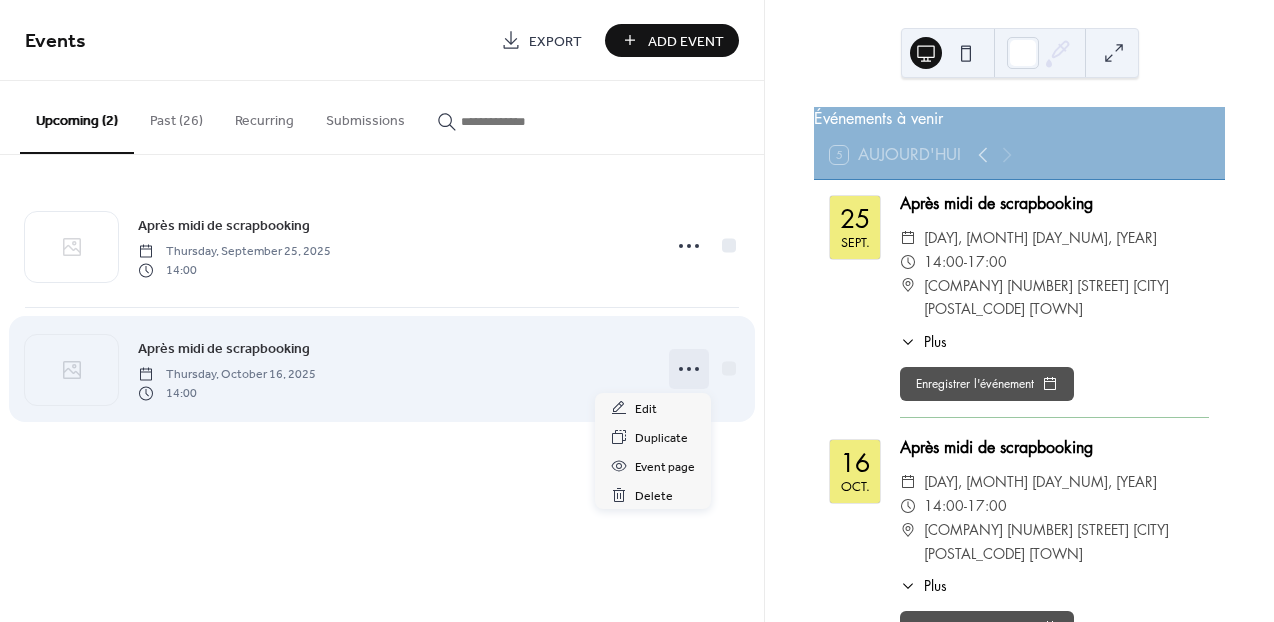 click 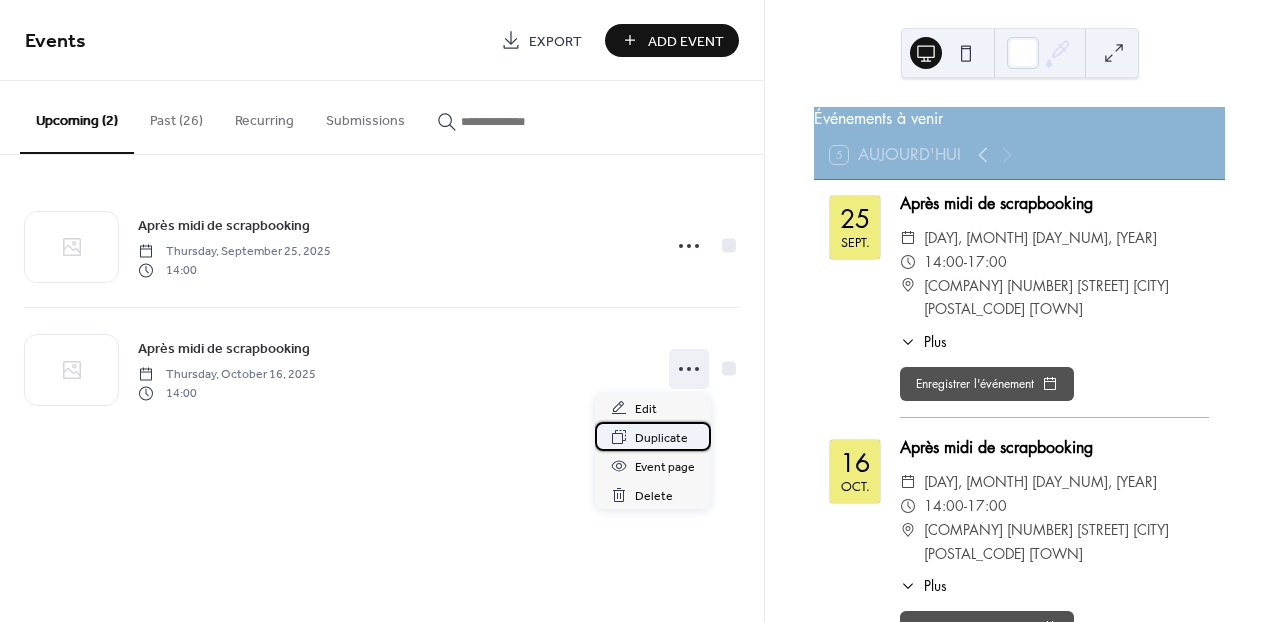 click on "Duplicate" at bounding box center [661, 438] 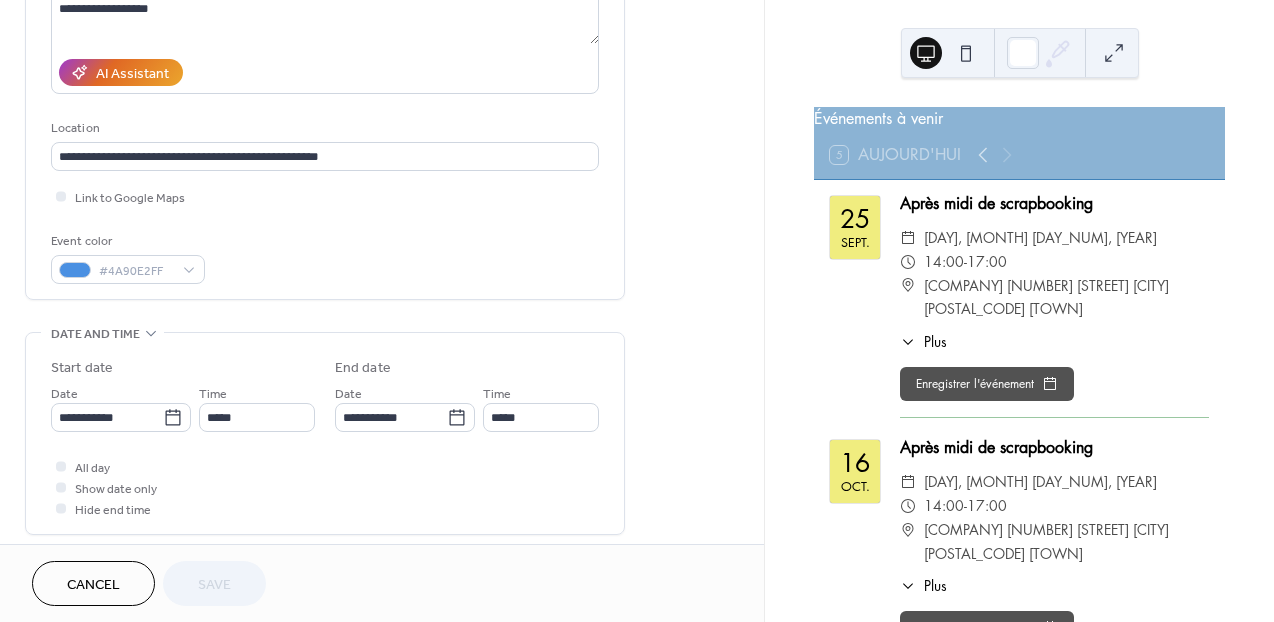 scroll, scrollTop: 348, scrollLeft: 0, axis: vertical 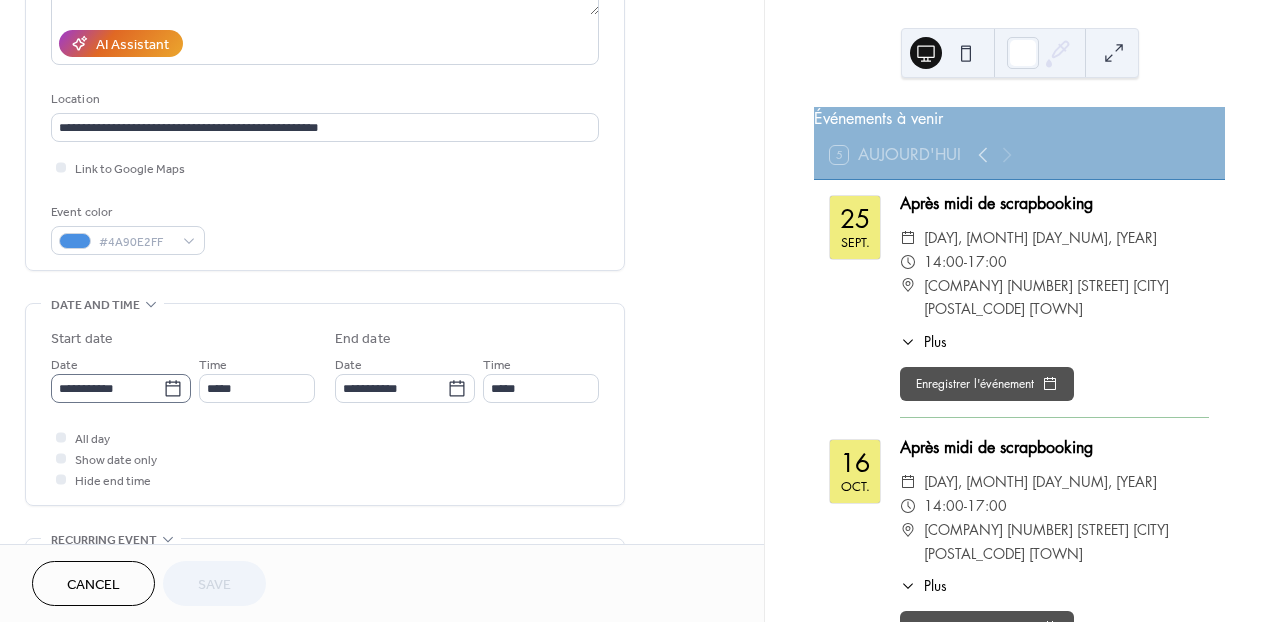 click 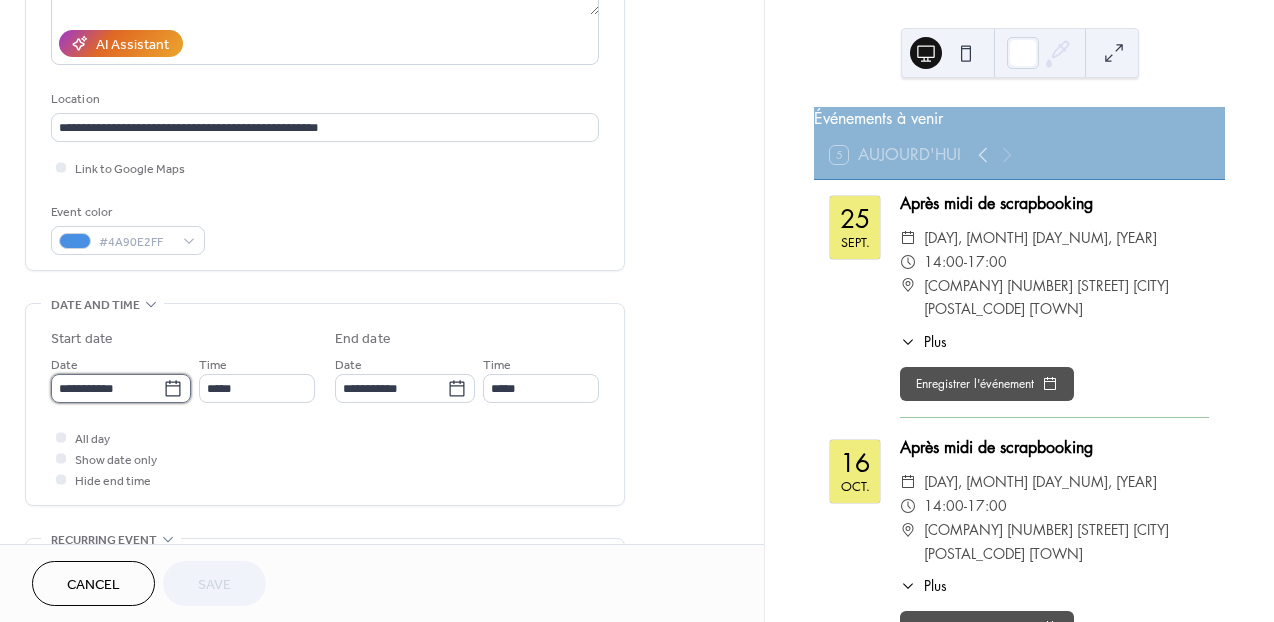 click on "**********" at bounding box center [107, 388] 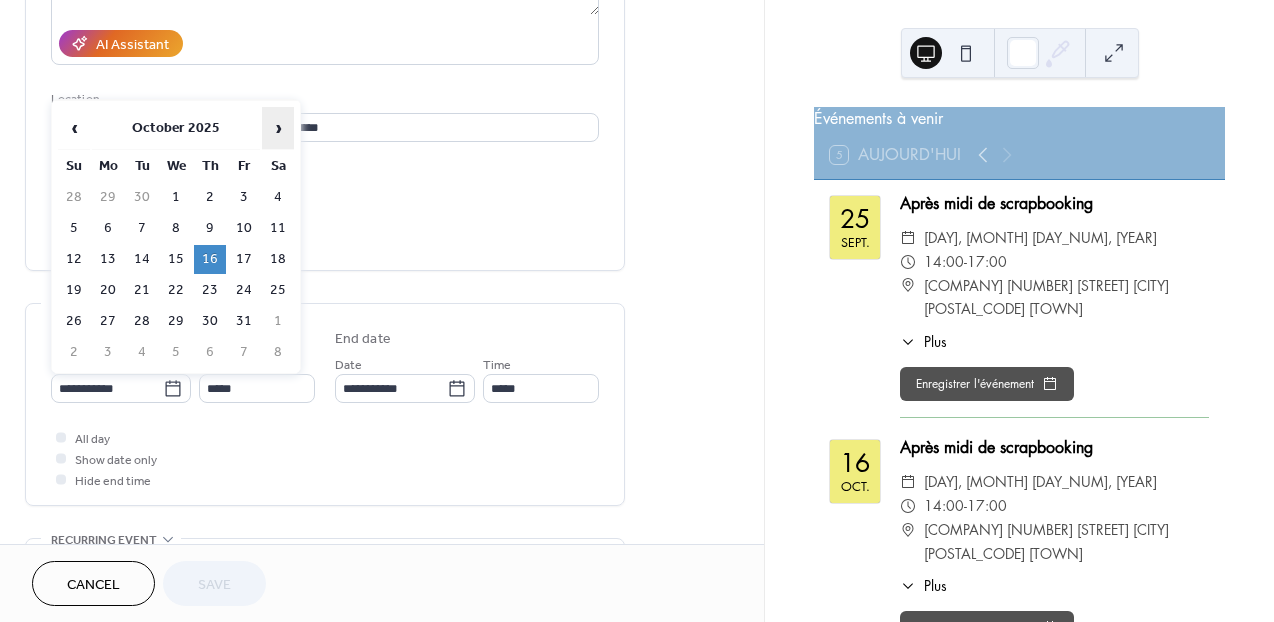 click on "›" at bounding box center (278, 128) 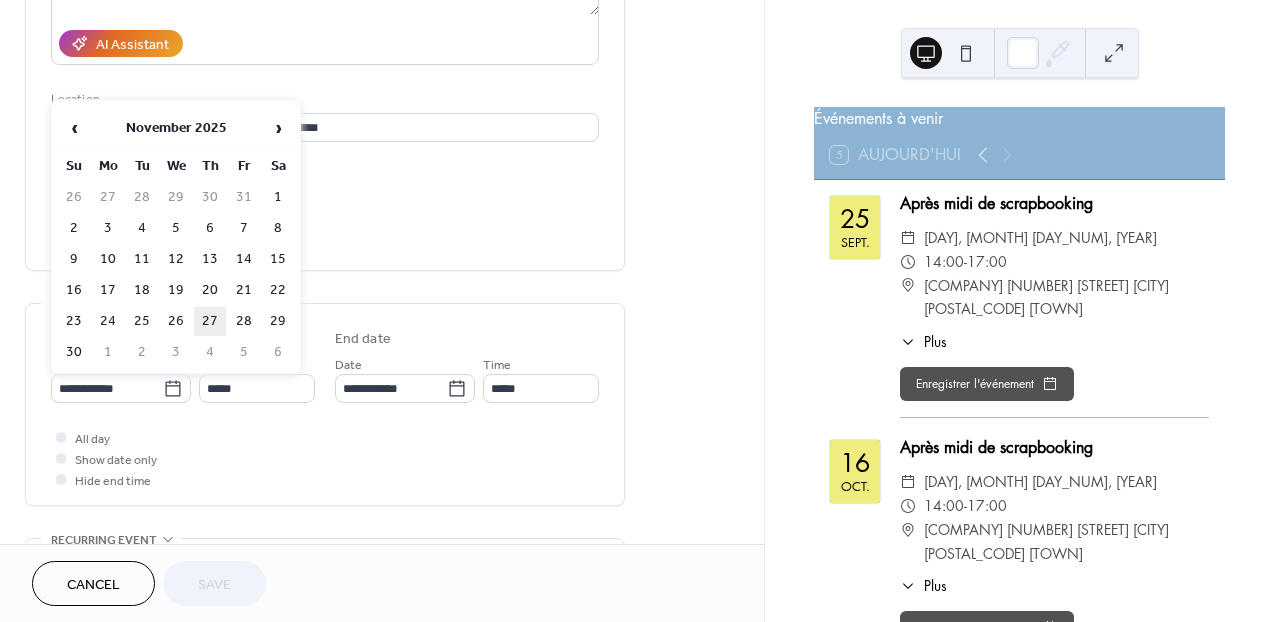click on "27" at bounding box center [210, 321] 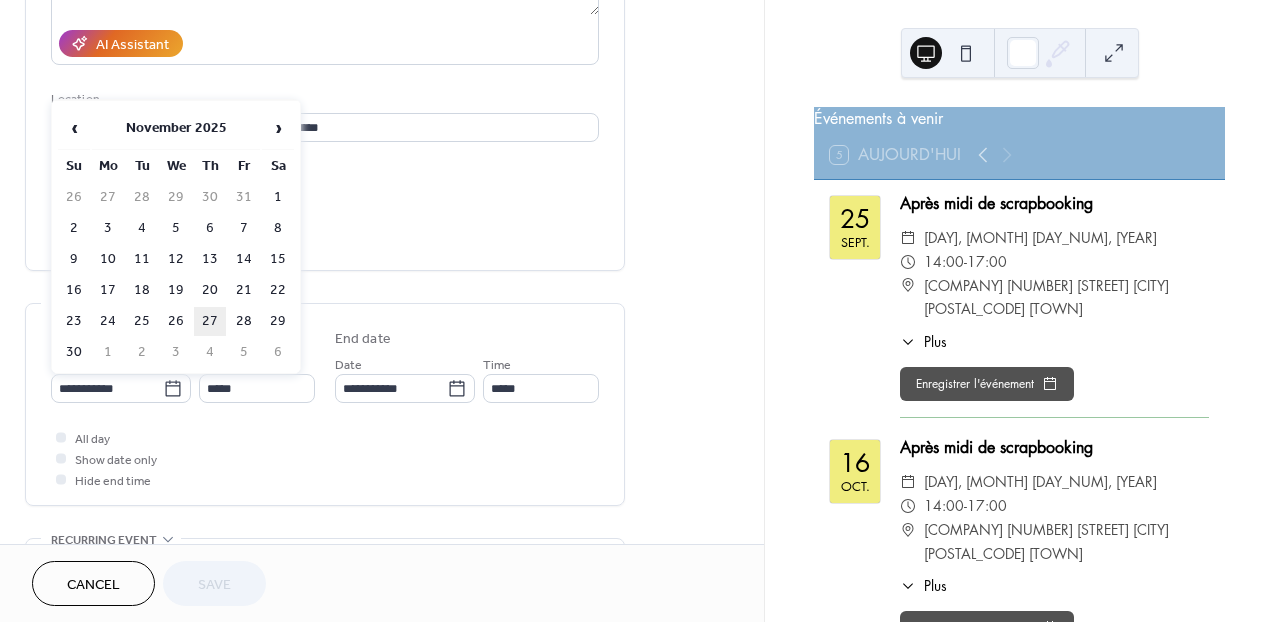 type on "**********" 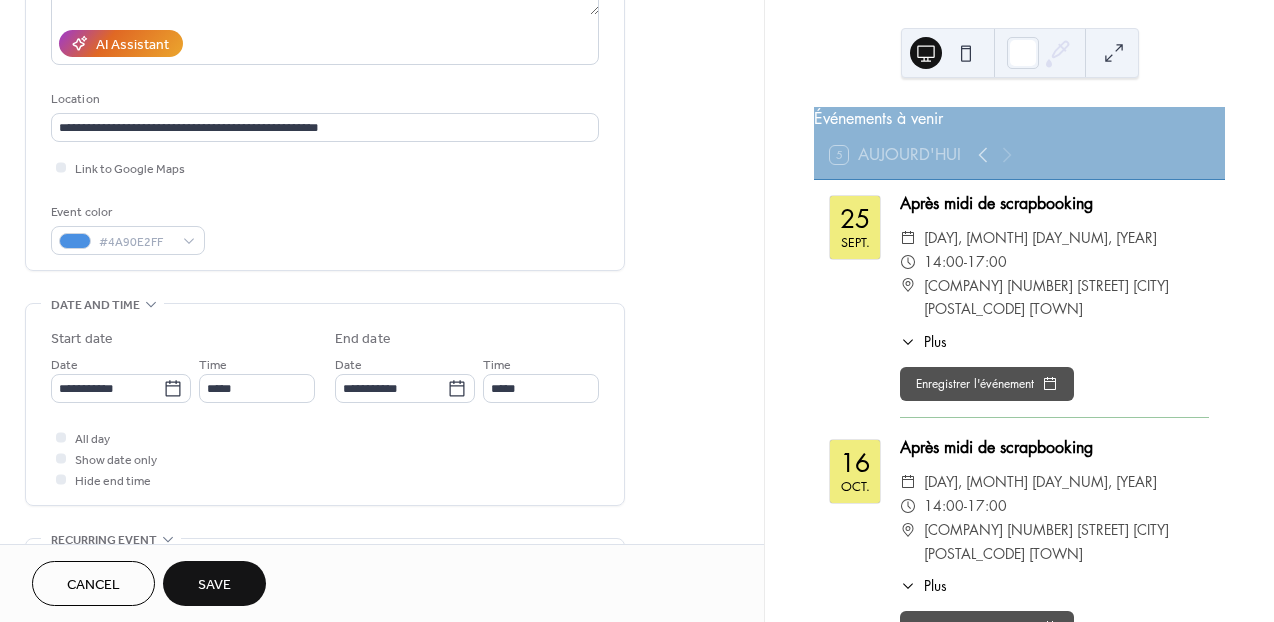 click on "Save" at bounding box center [214, 585] 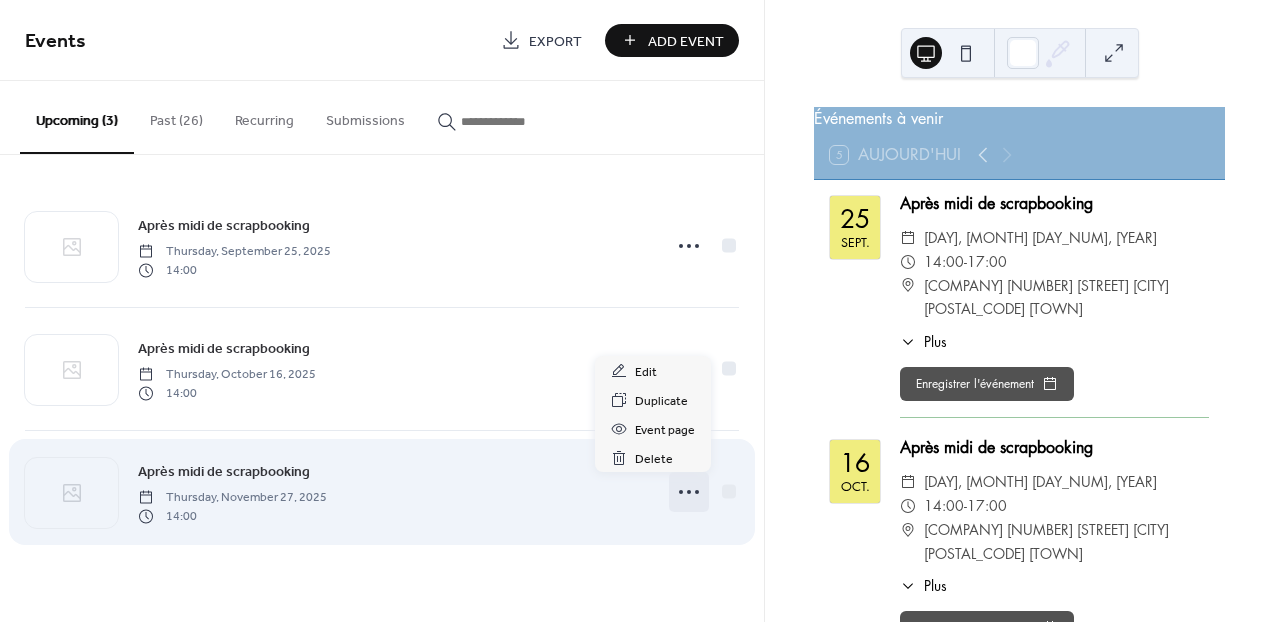 click 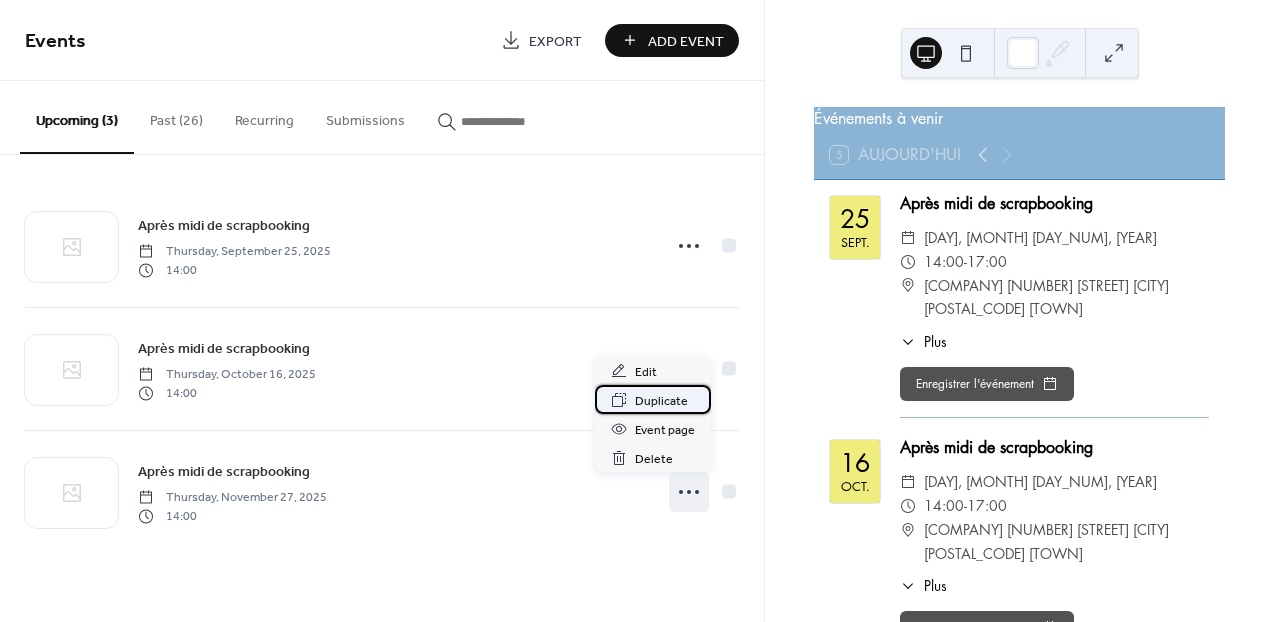 click on "Duplicate" at bounding box center [661, 401] 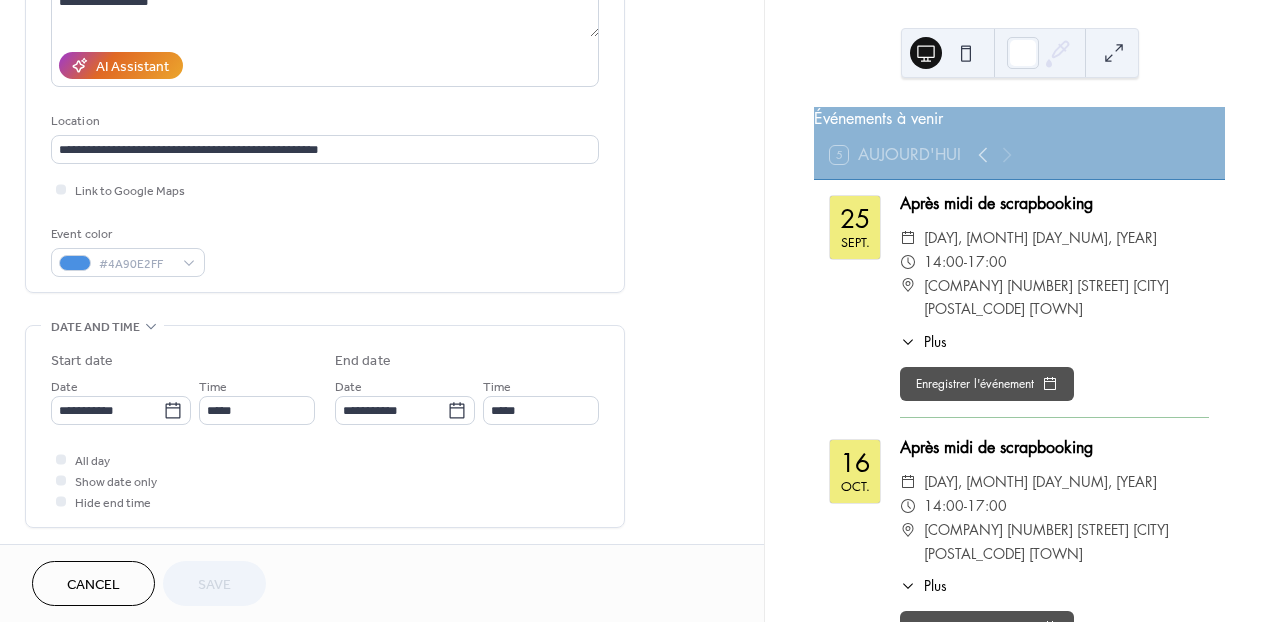 scroll, scrollTop: 330, scrollLeft: 0, axis: vertical 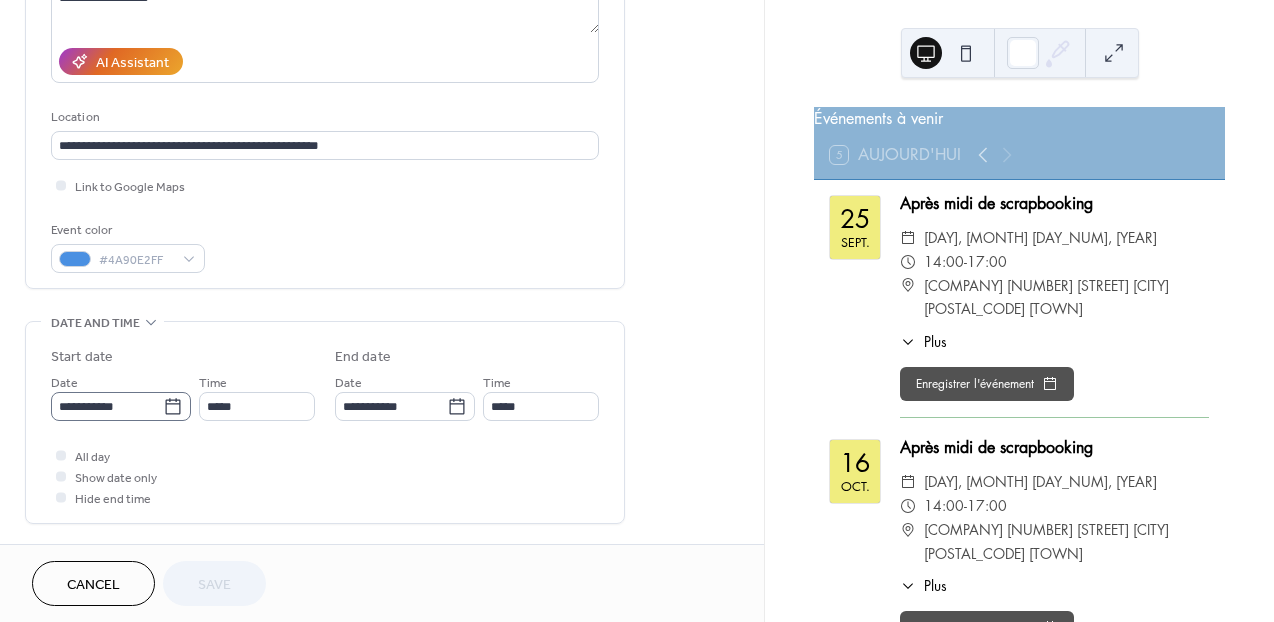 click 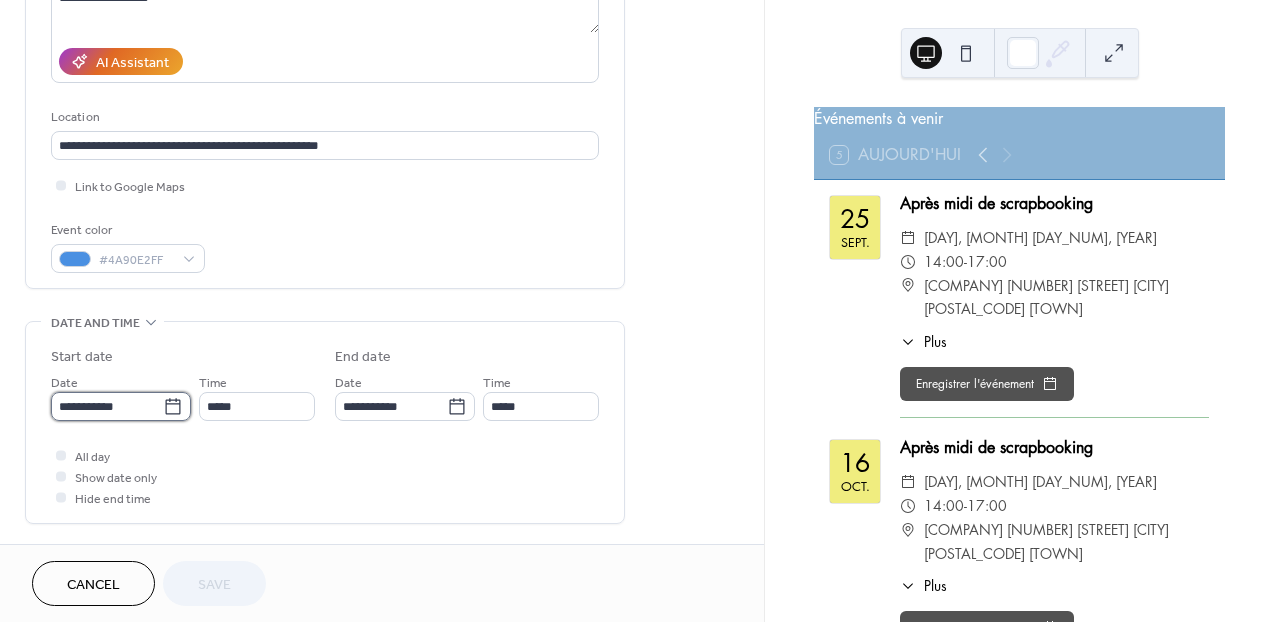 click on "**********" at bounding box center (107, 406) 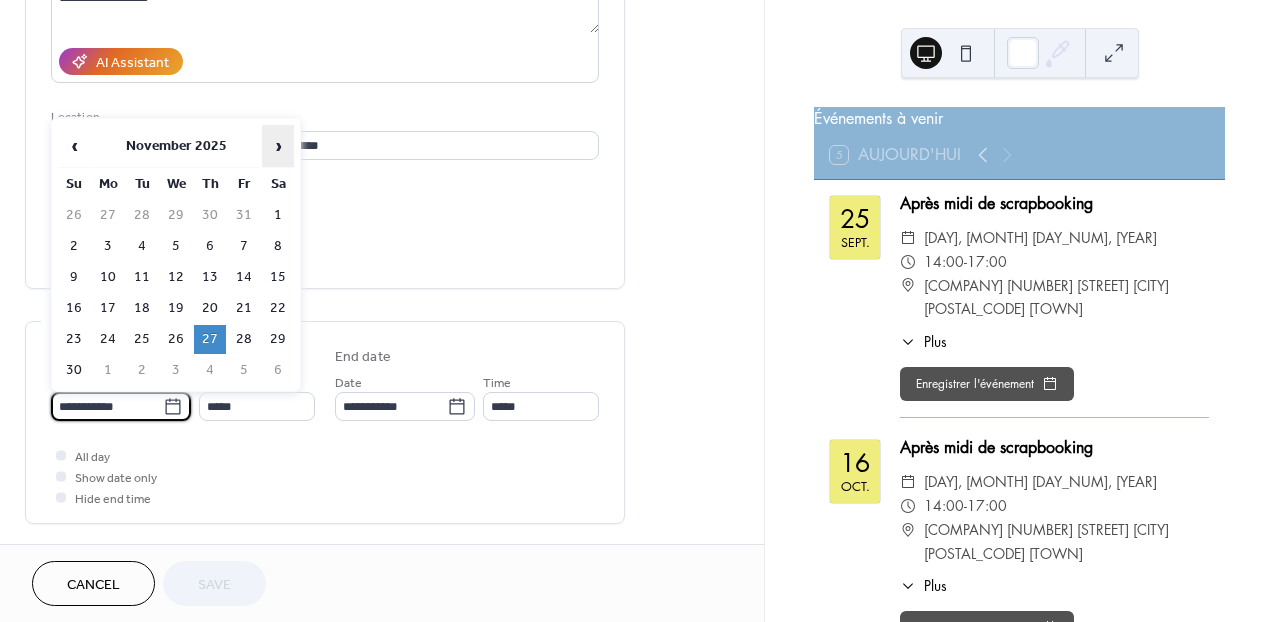click on "›" at bounding box center (278, 146) 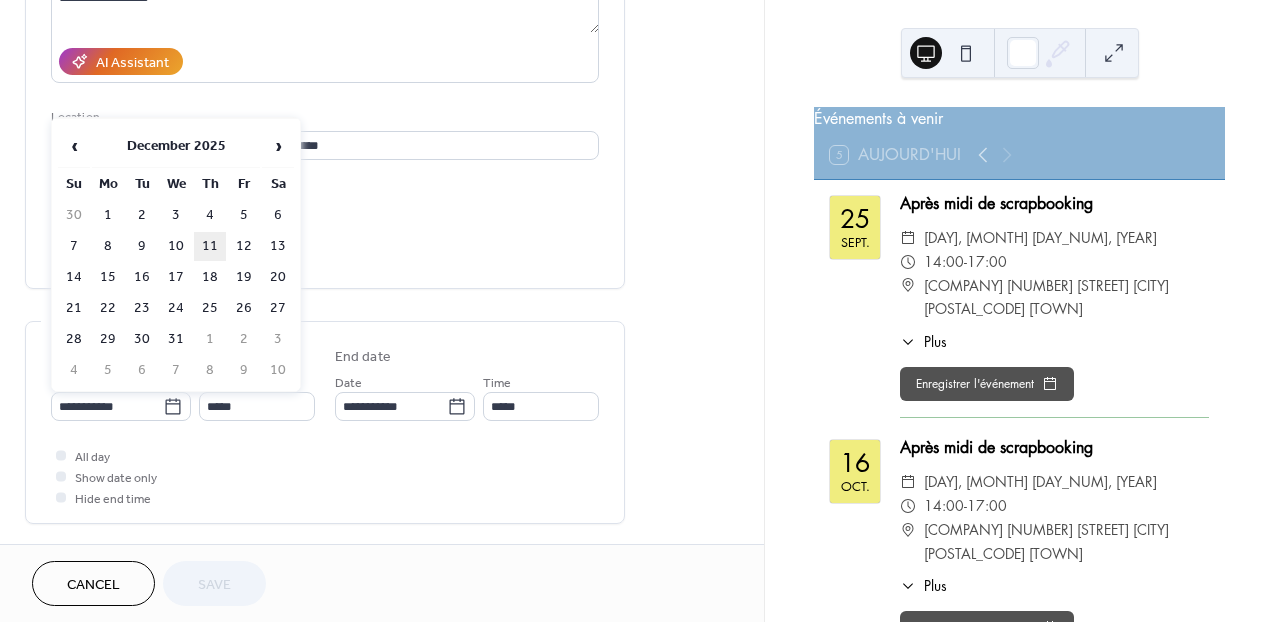 click on "11" at bounding box center [210, 246] 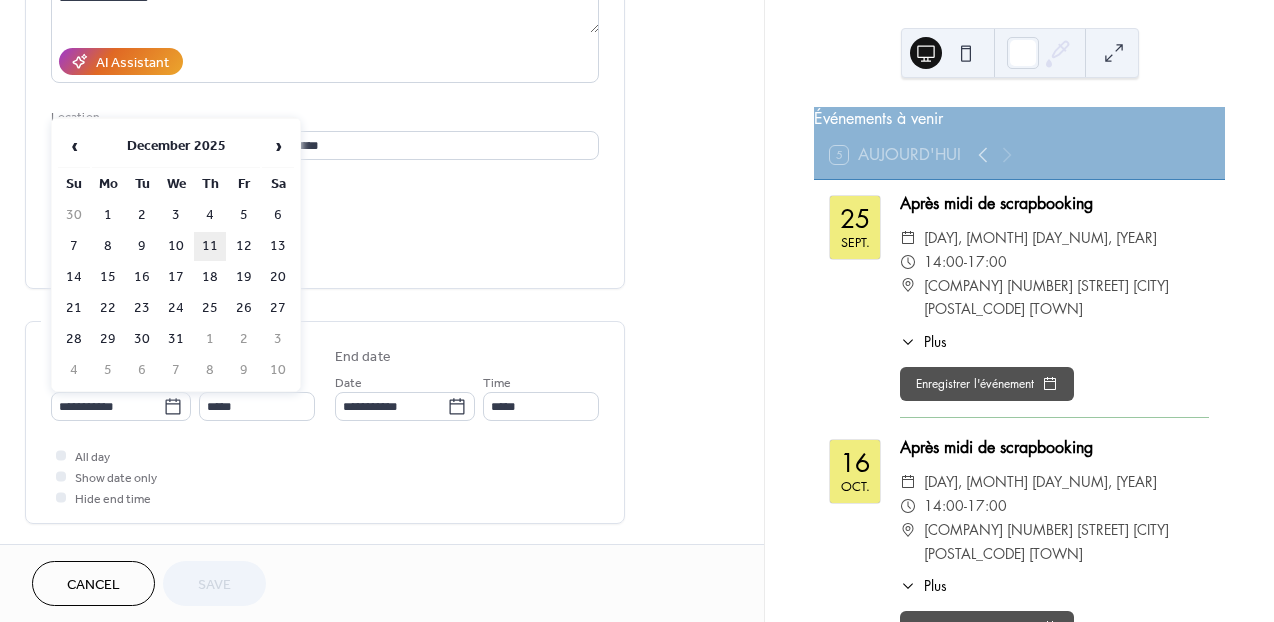type on "**********" 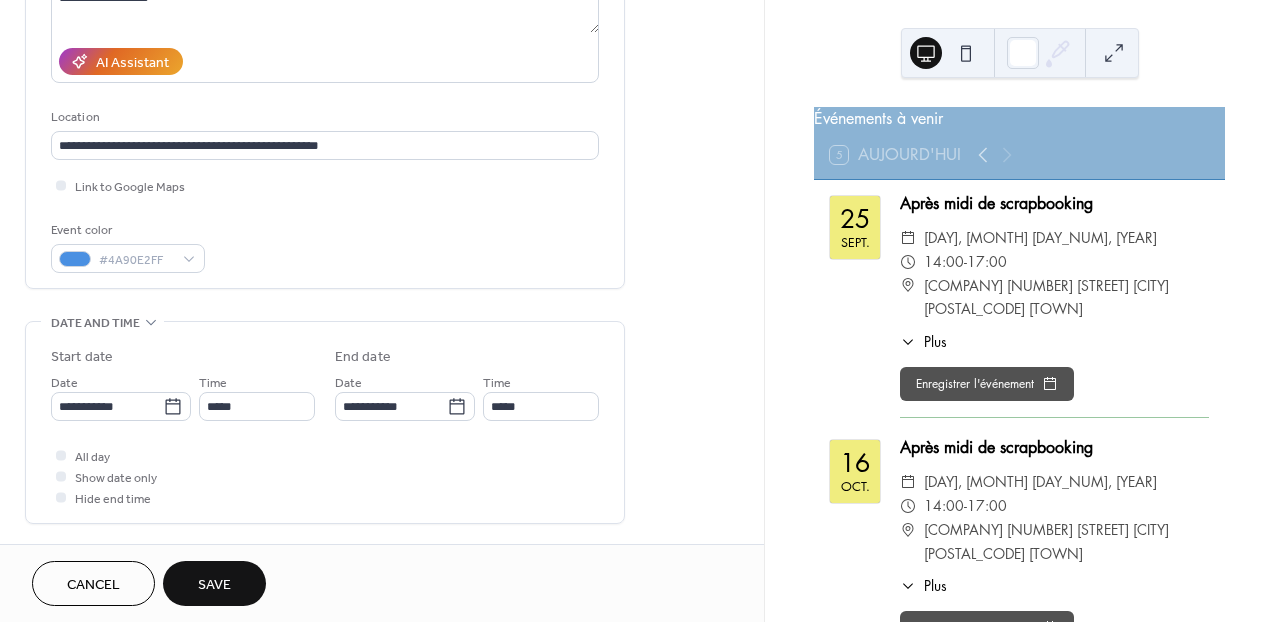 click on "Save" at bounding box center [214, 585] 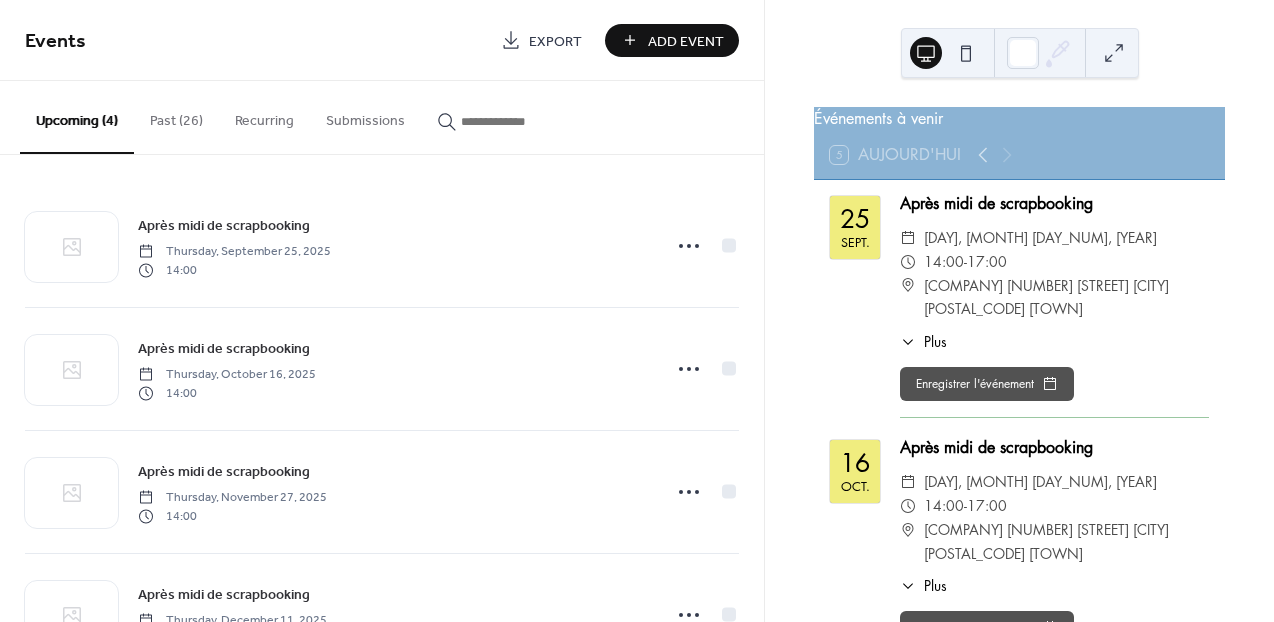 scroll, scrollTop: 84, scrollLeft: 0, axis: vertical 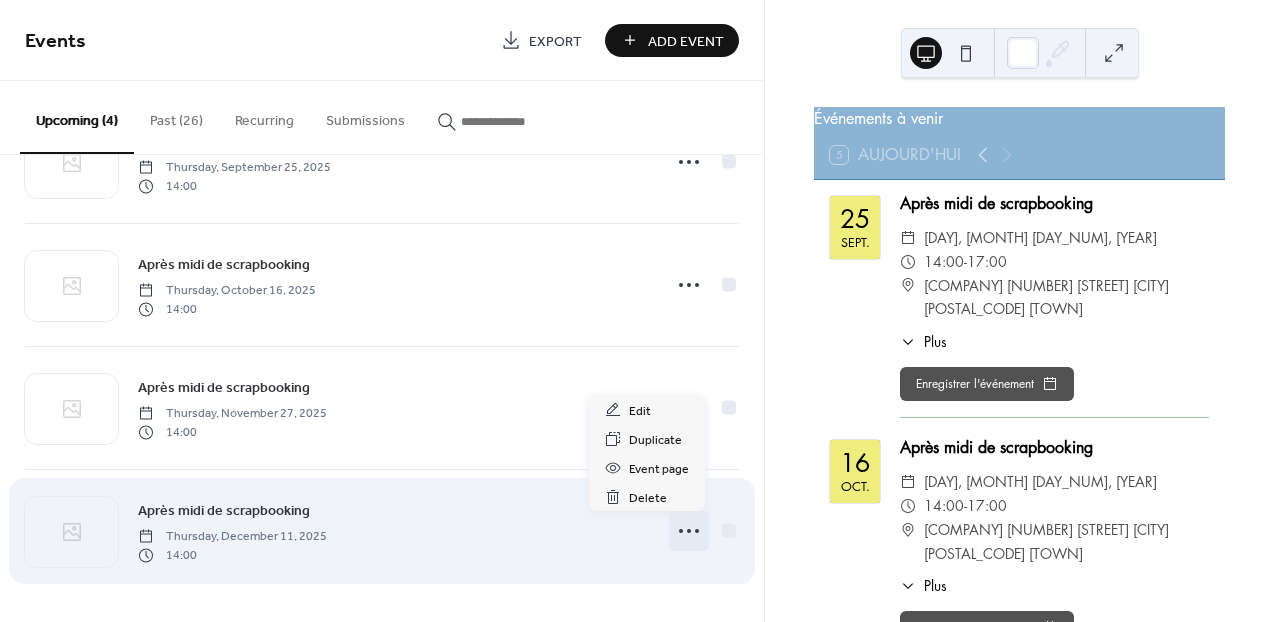 click 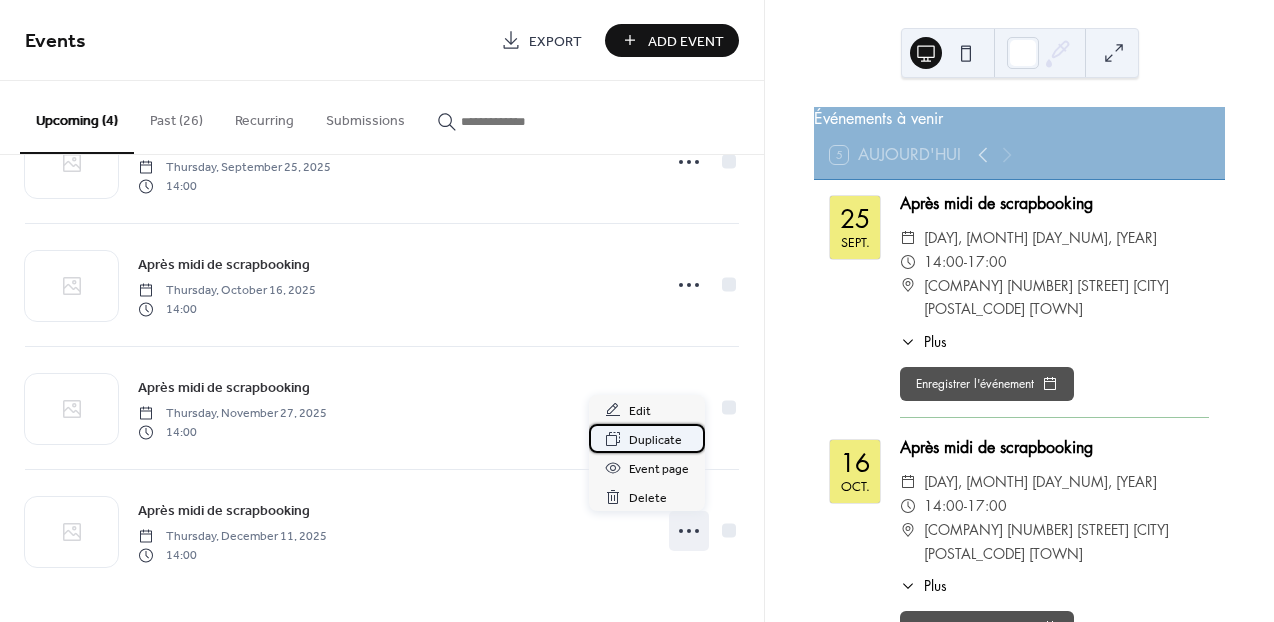 click on "Duplicate" at bounding box center (655, 440) 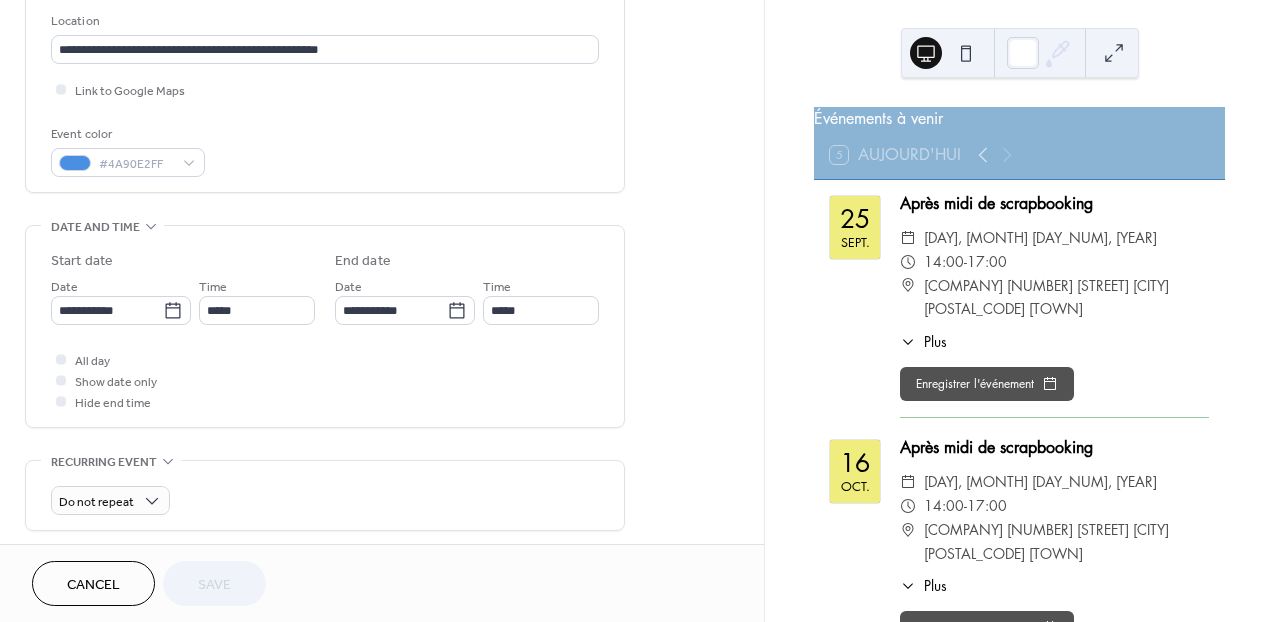 scroll, scrollTop: 432, scrollLeft: 0, axis: vertical 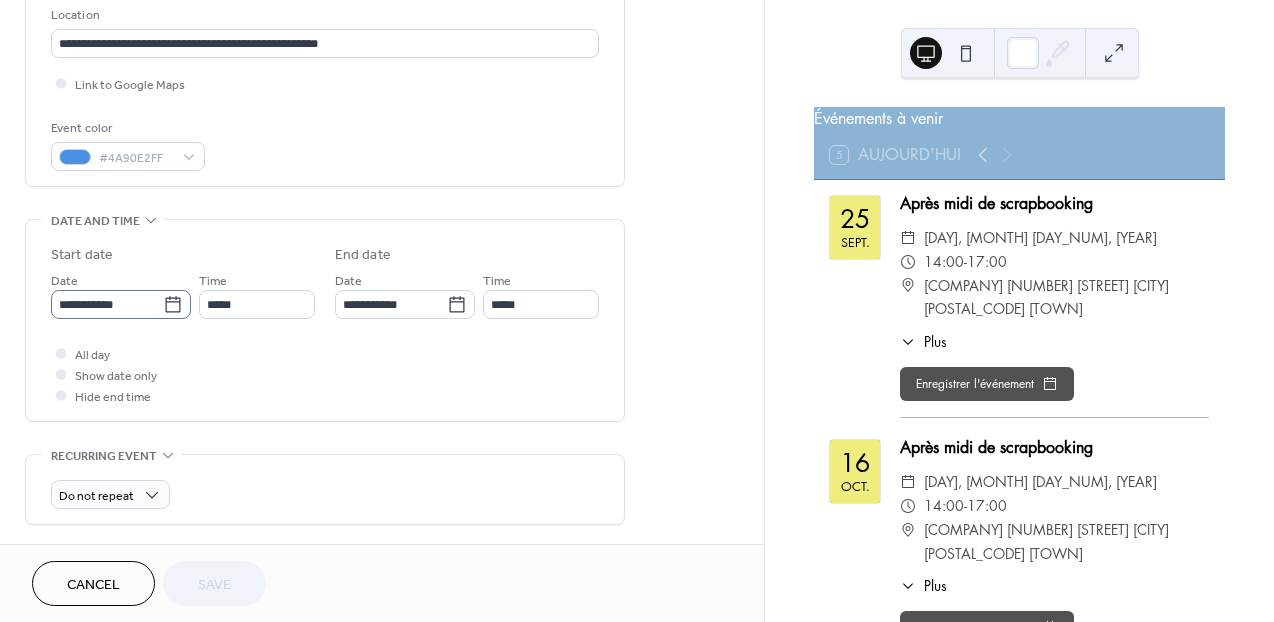 click 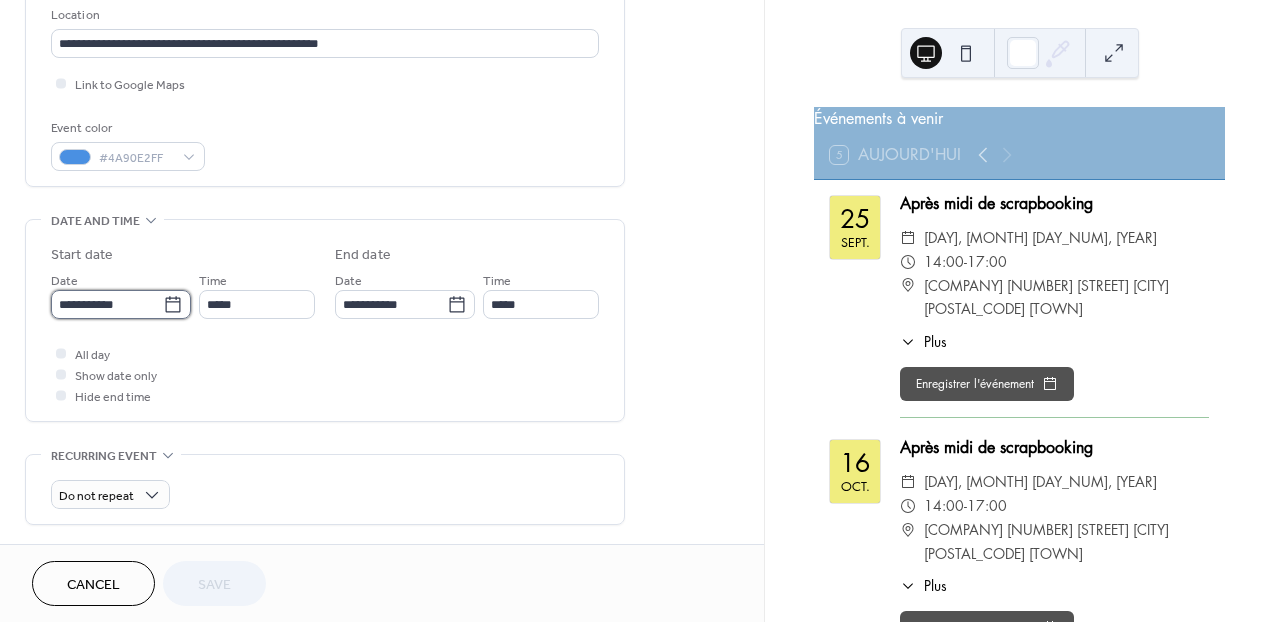 click on "**********" at bounding box center [107, 304] 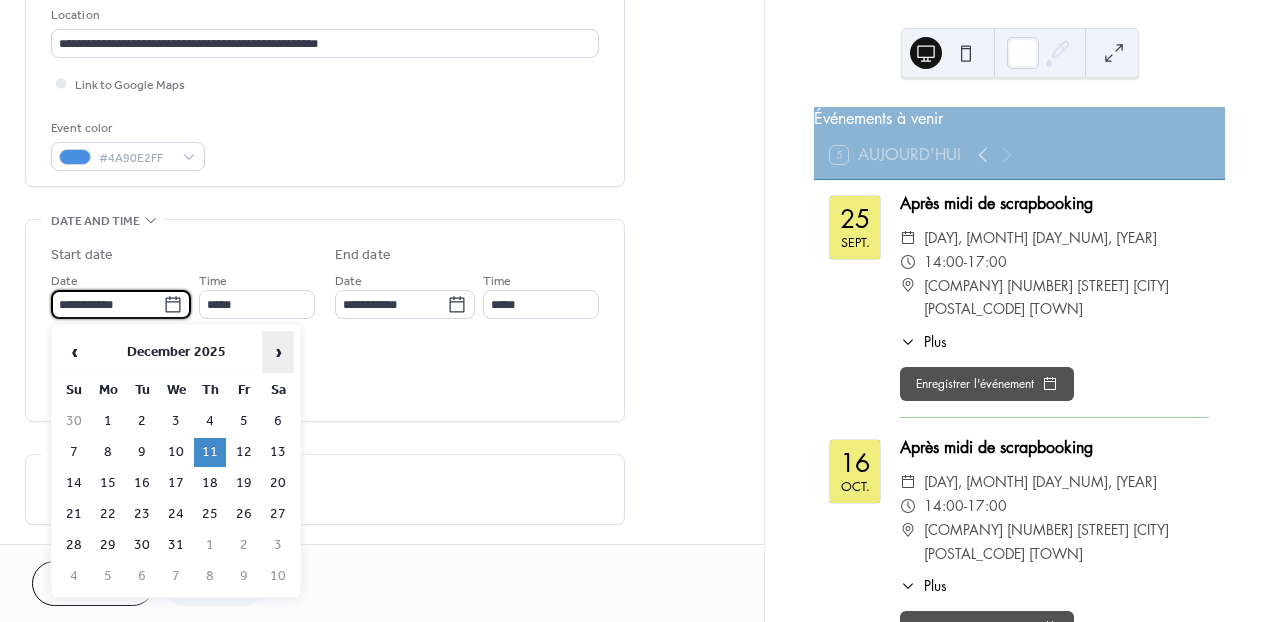 click on "›" at bounding box center [278, 352] 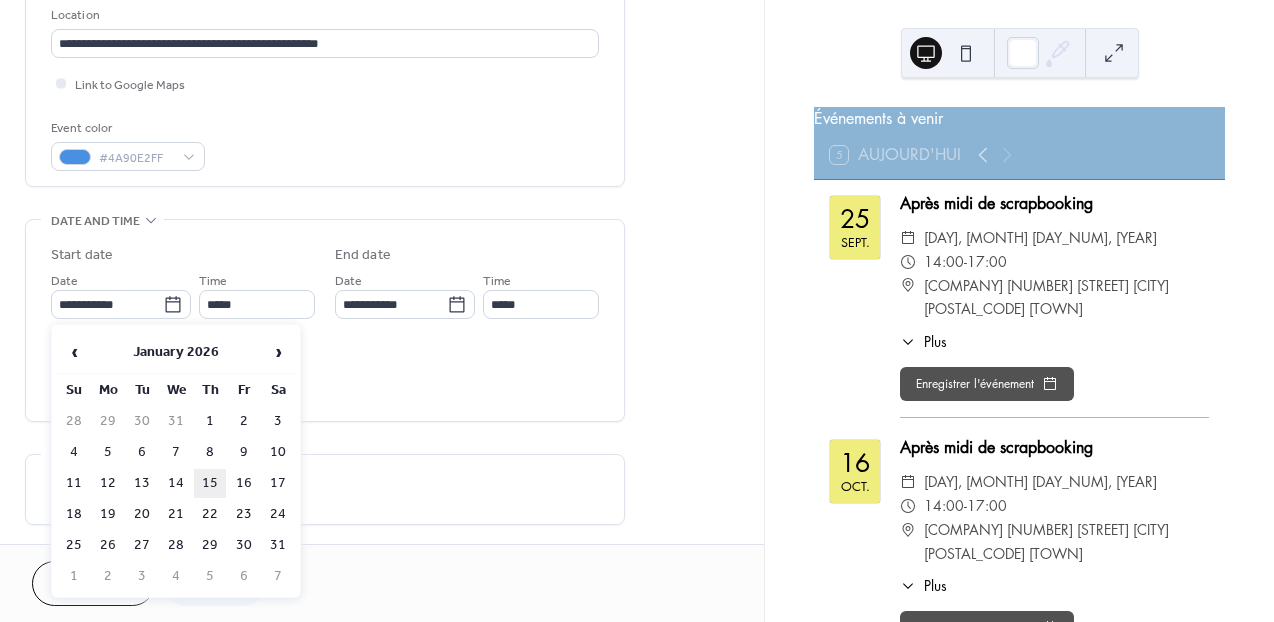 click on "15" at bounding box center [210, 483] 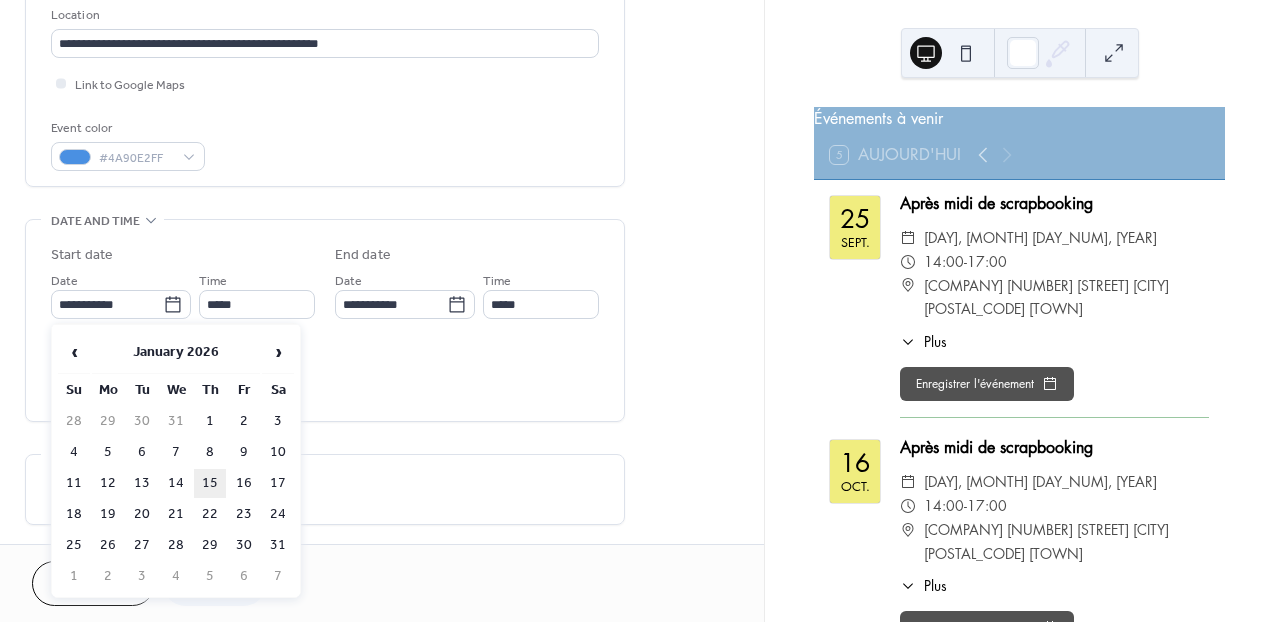 type on "**********" 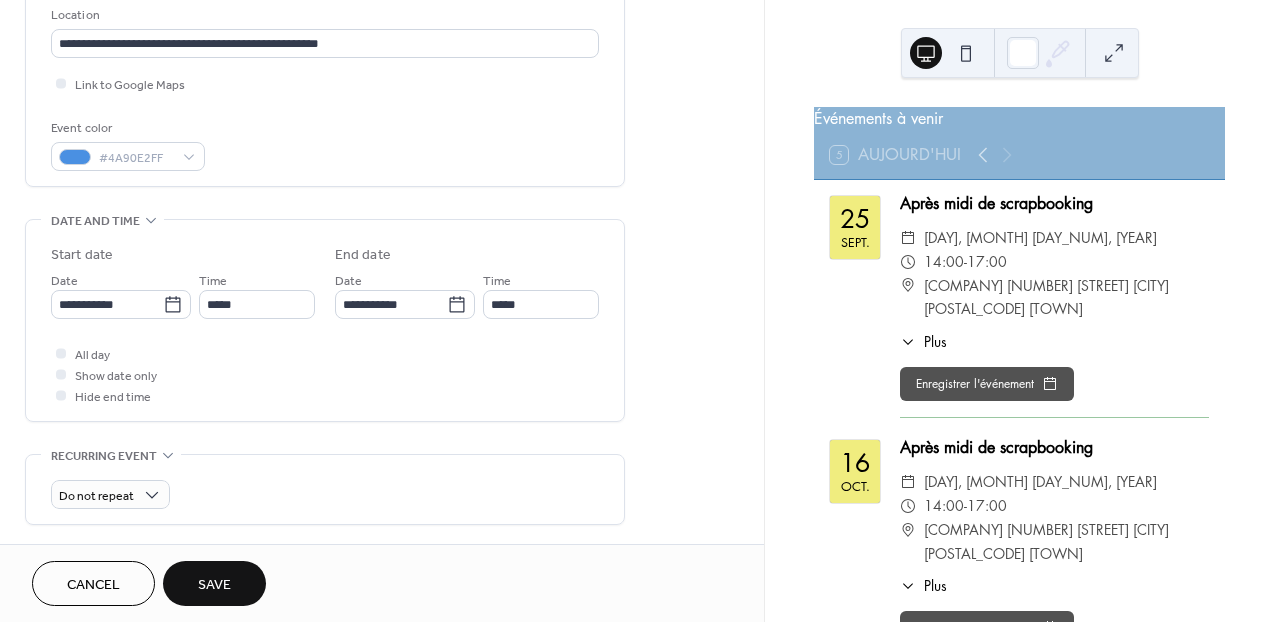 click on "Save" at bounding box center [214, 585] 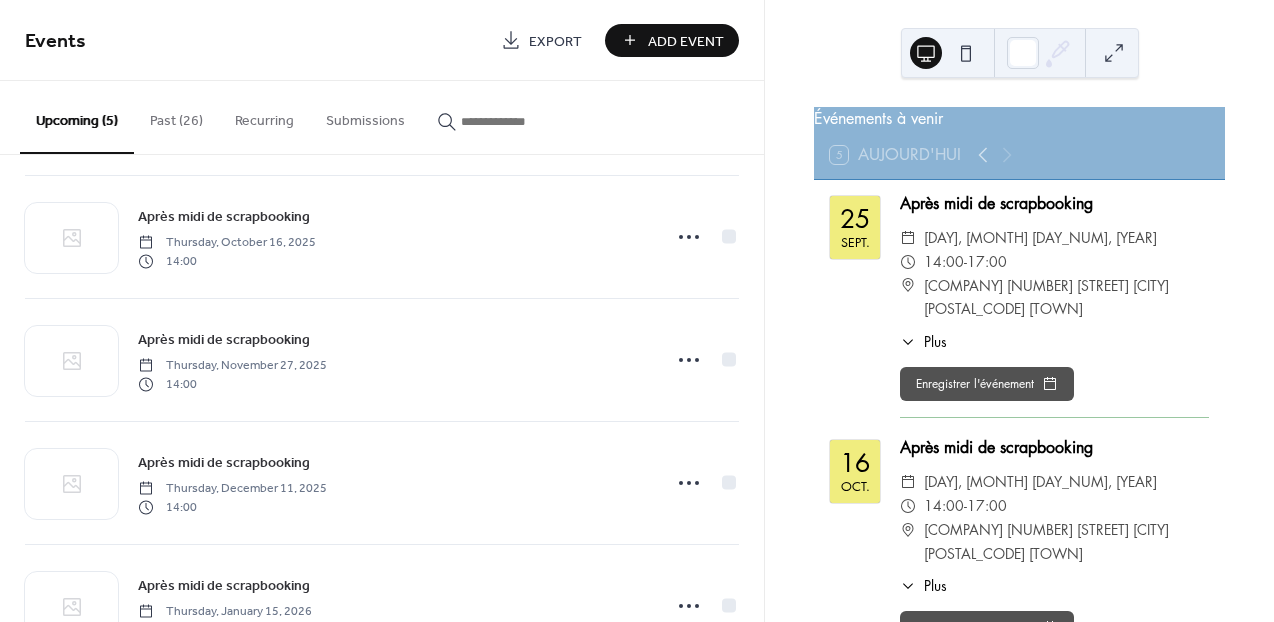 scroll, scrollTop: 207, scrollLeft: 0, axis: vertical 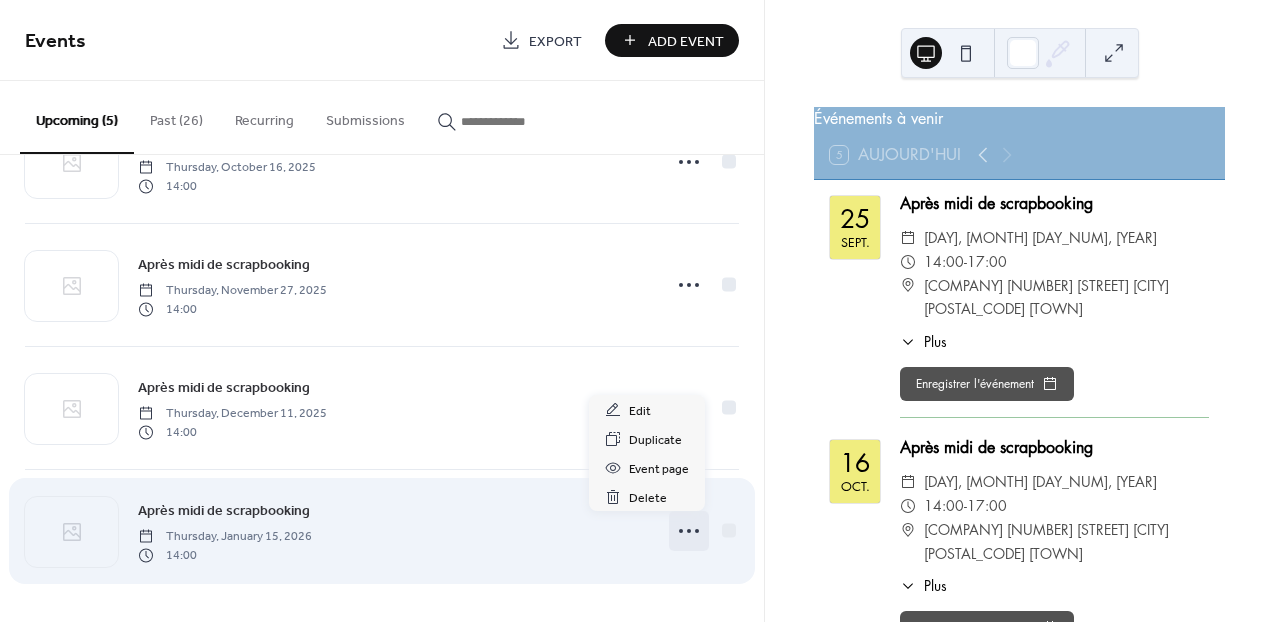 click 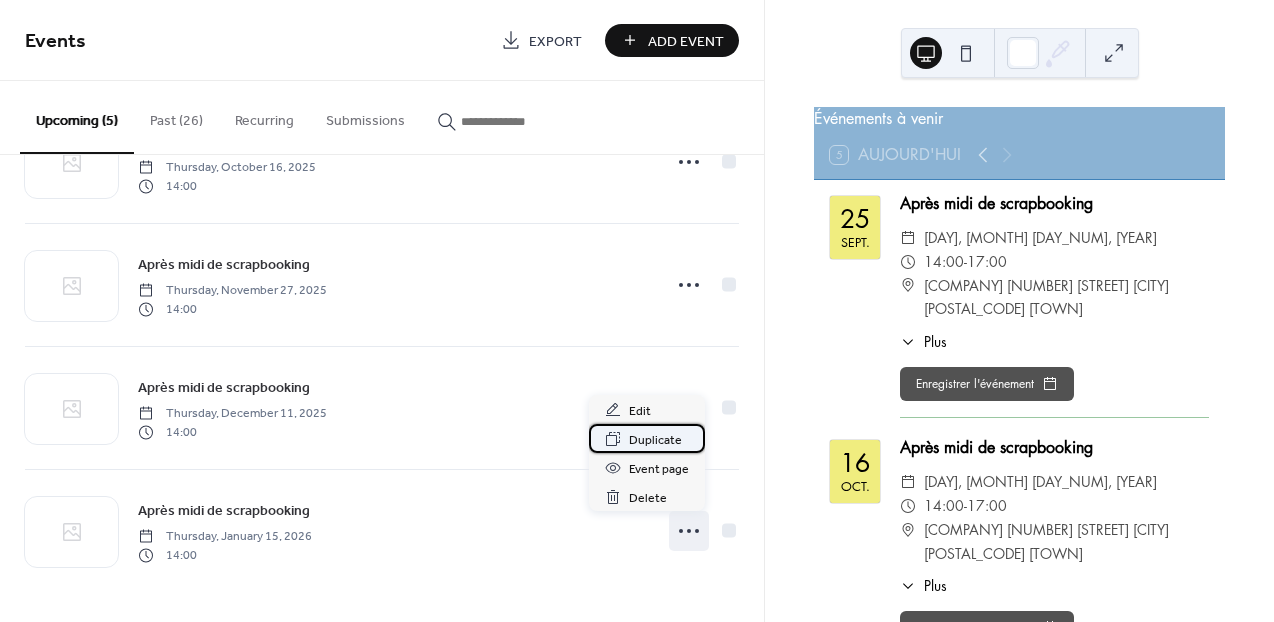 click on "Duplicate" at bounding box center (655, 440) 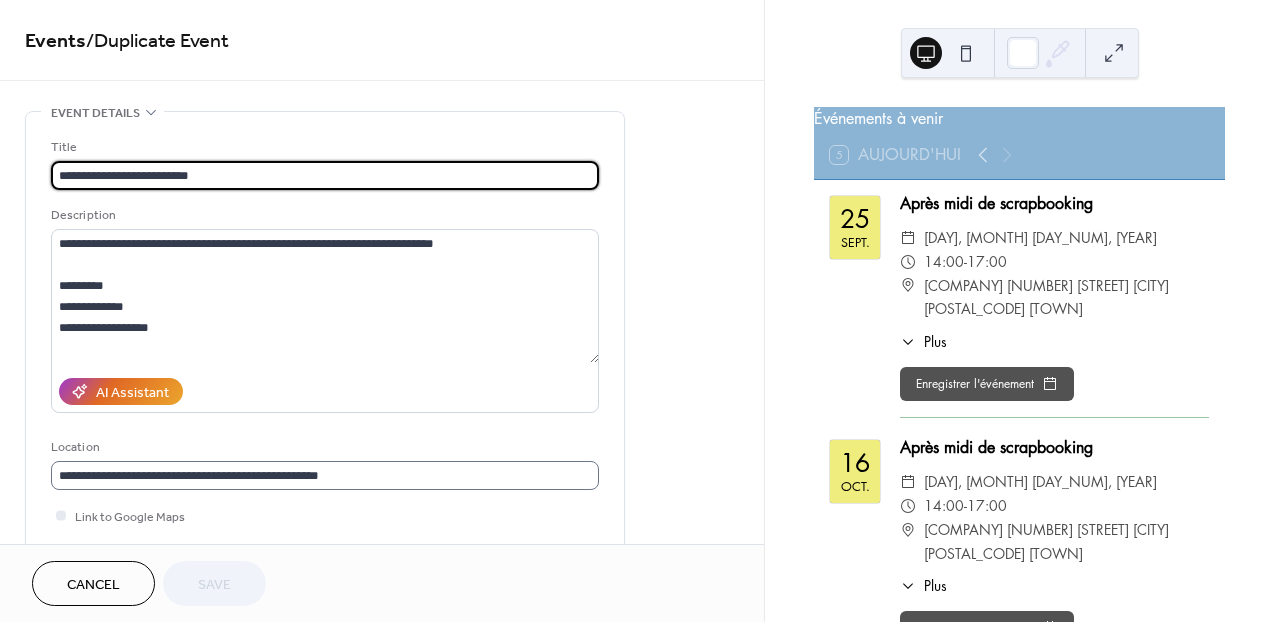scroll, scrollTop: 1, scrollLeft: 0, axis: vertical 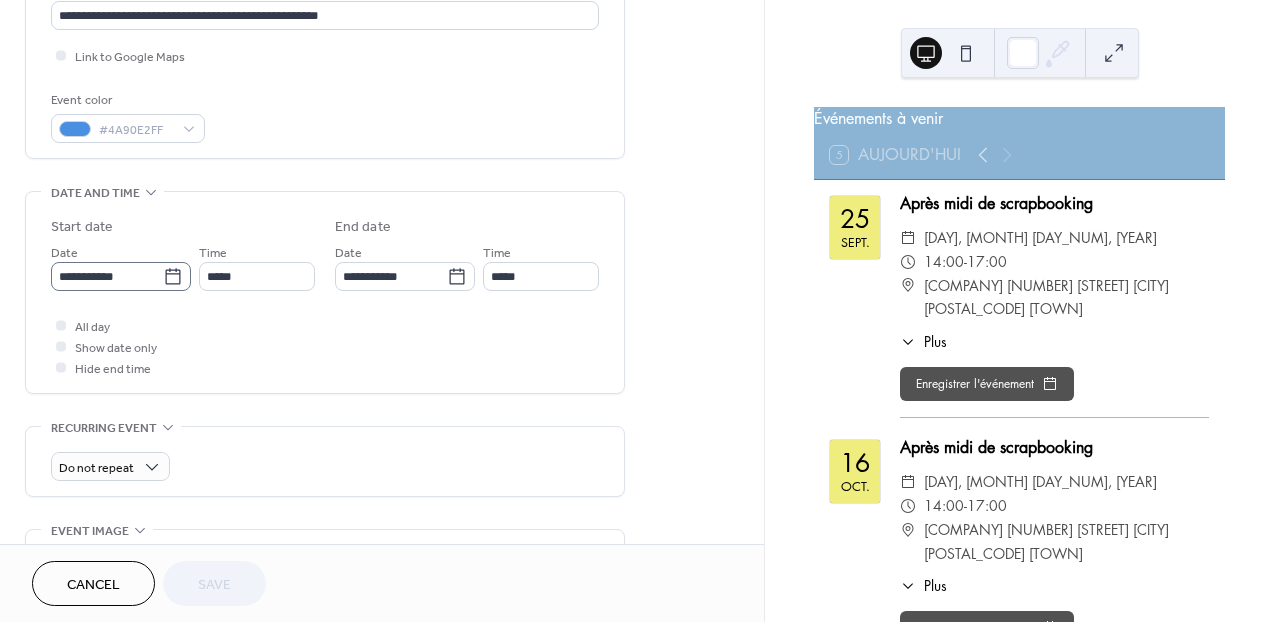 click 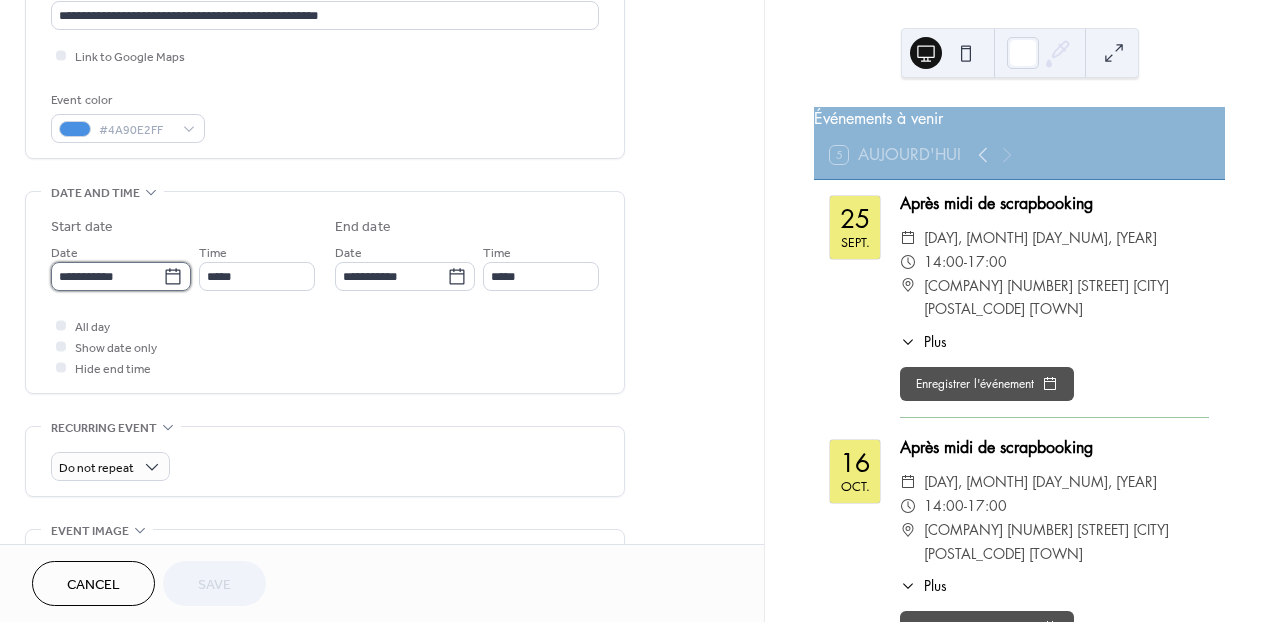 click on "**********" at bounding box center (107, 276) 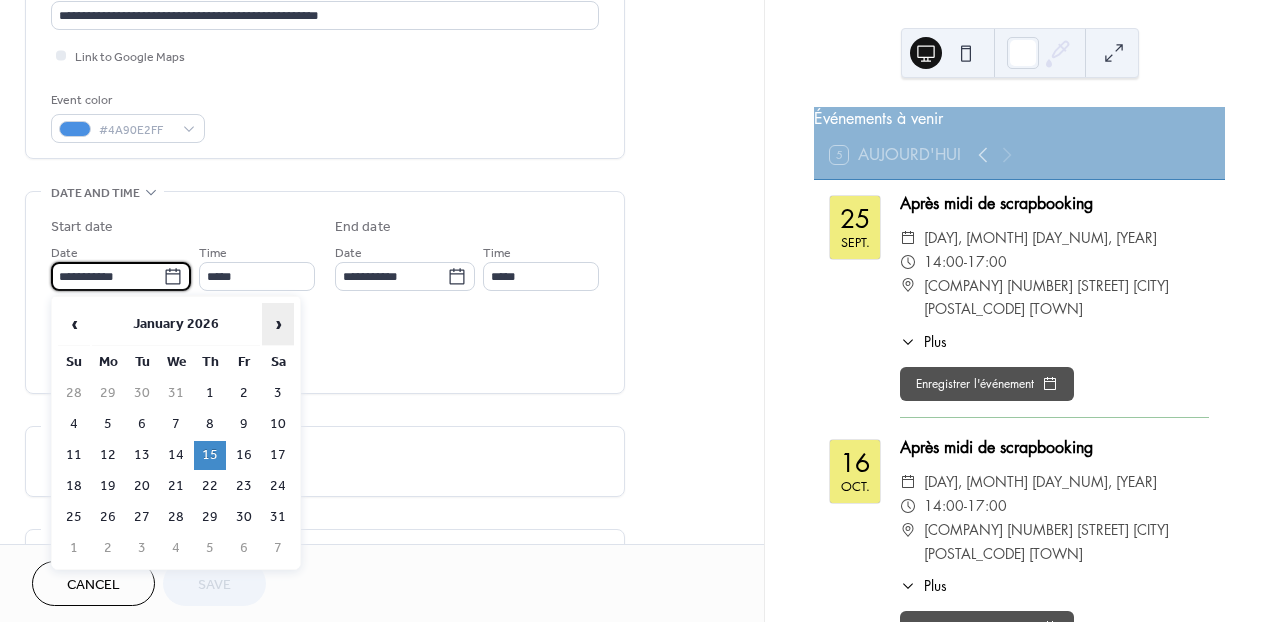 click on "›" at bounding box center (278, 324) 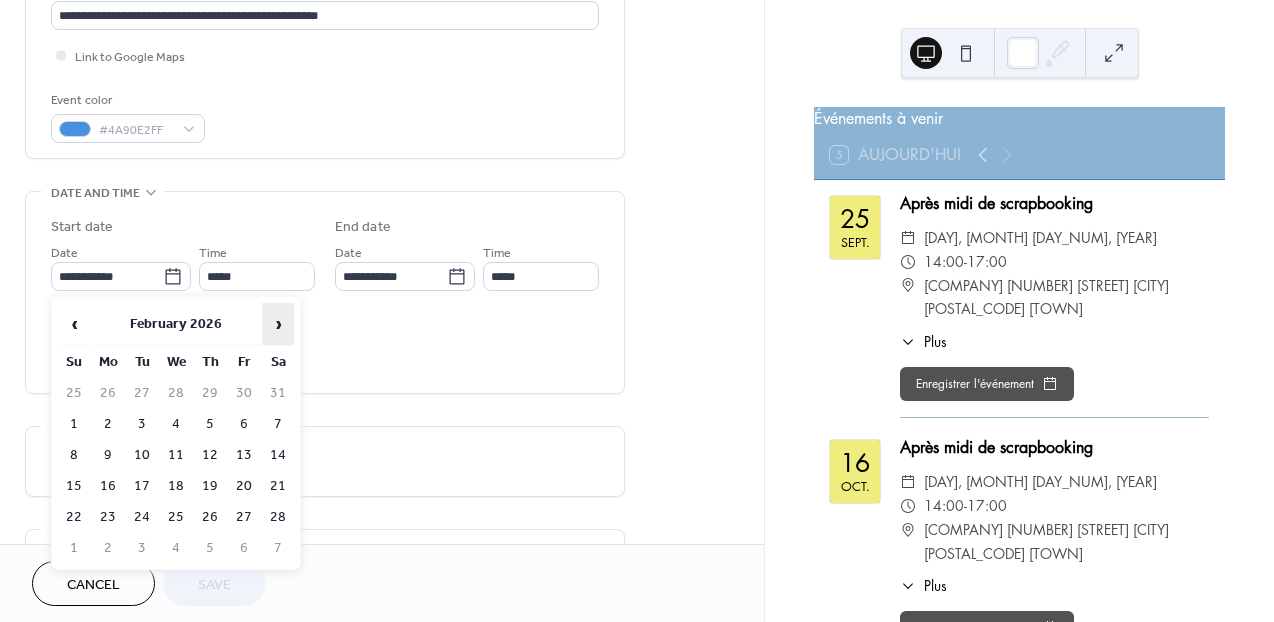 click on "›" at bounding box center (278, 324) 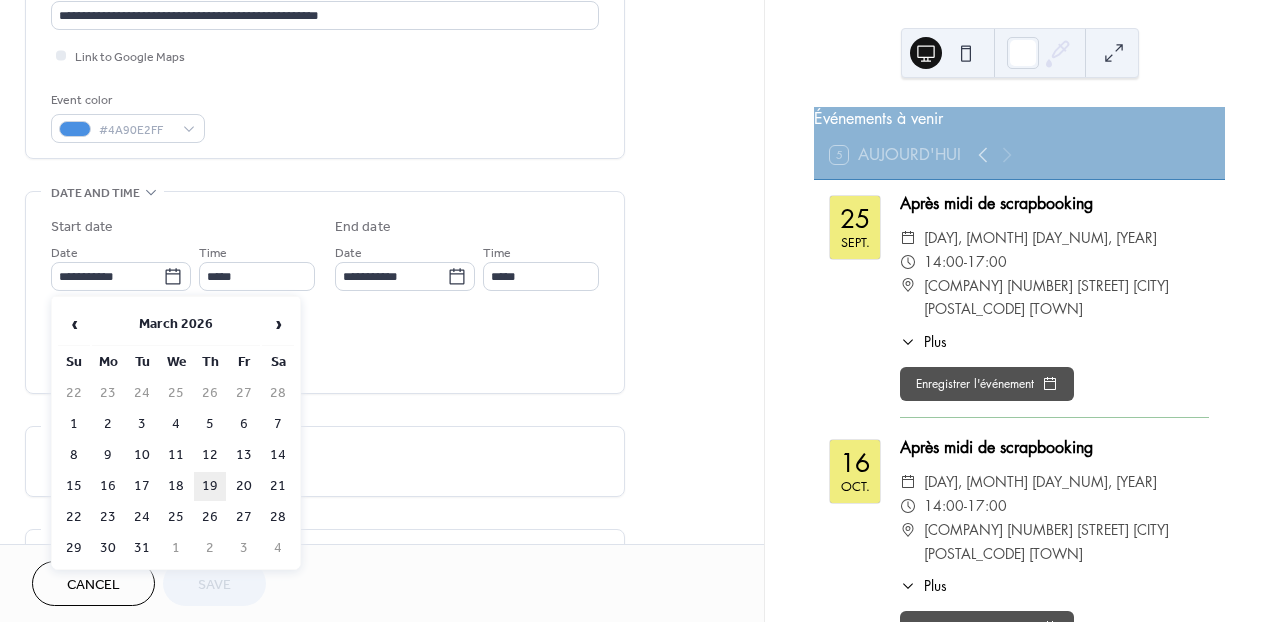 click on "19" at bounding box center (210, 486) 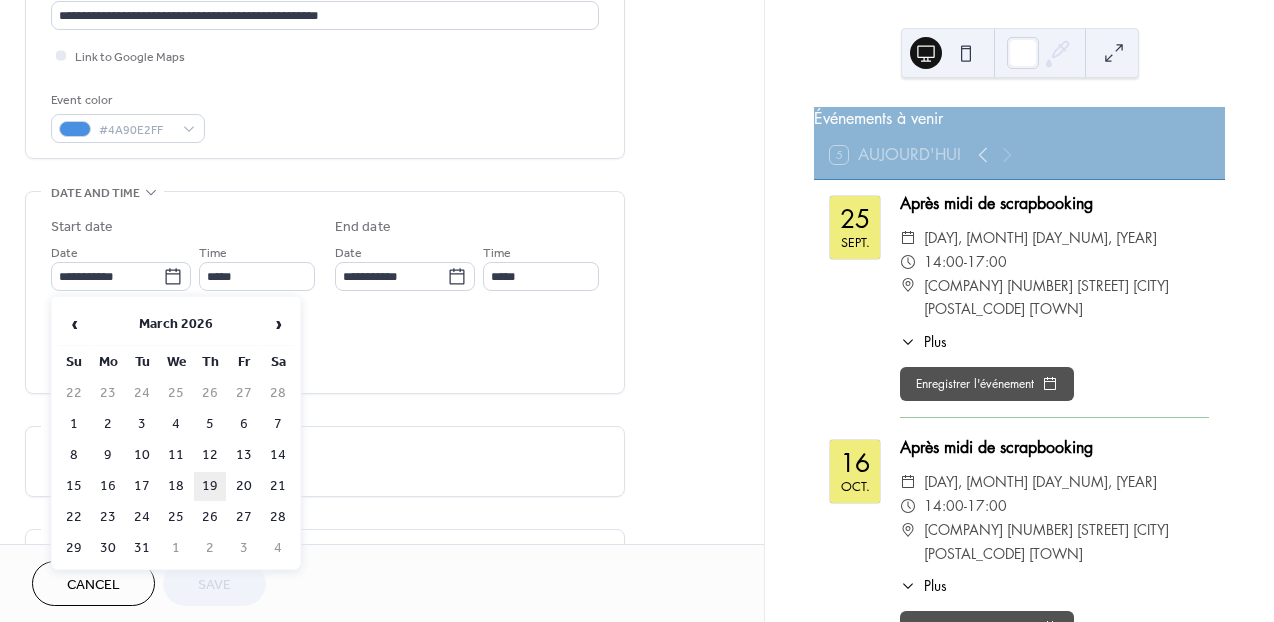 type on "**********" 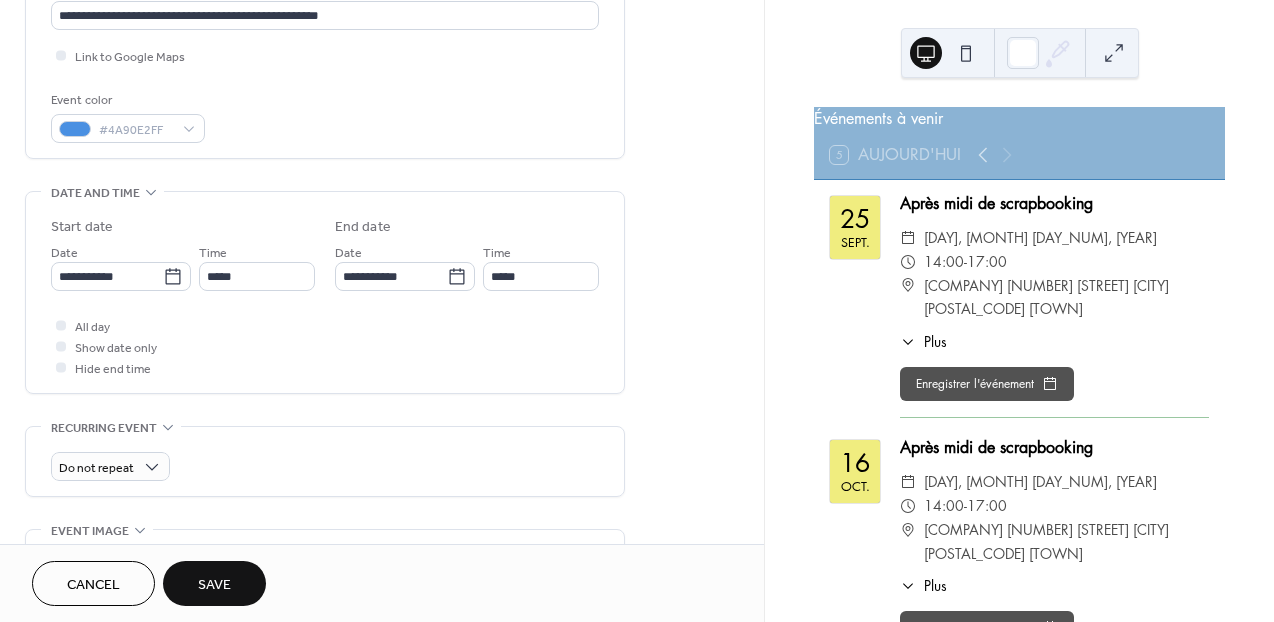 click on "Save" at bounding box center [214, 585] 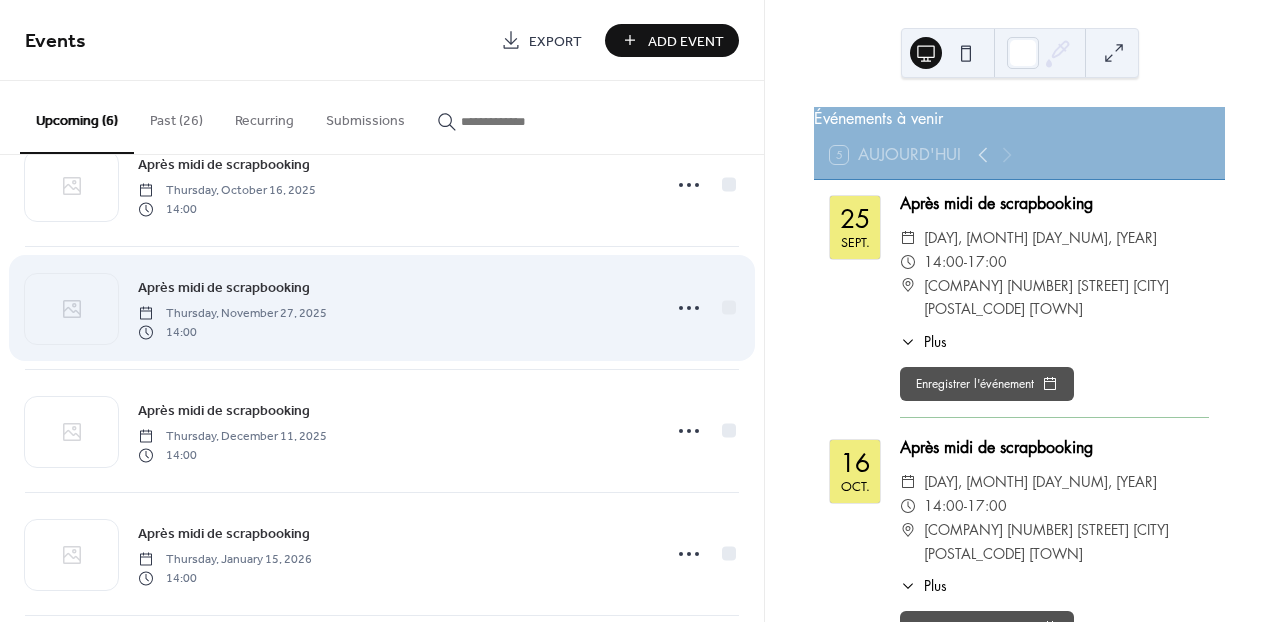 scroll, scrollTop: 330, scrollLeft: 0, axis: vertical 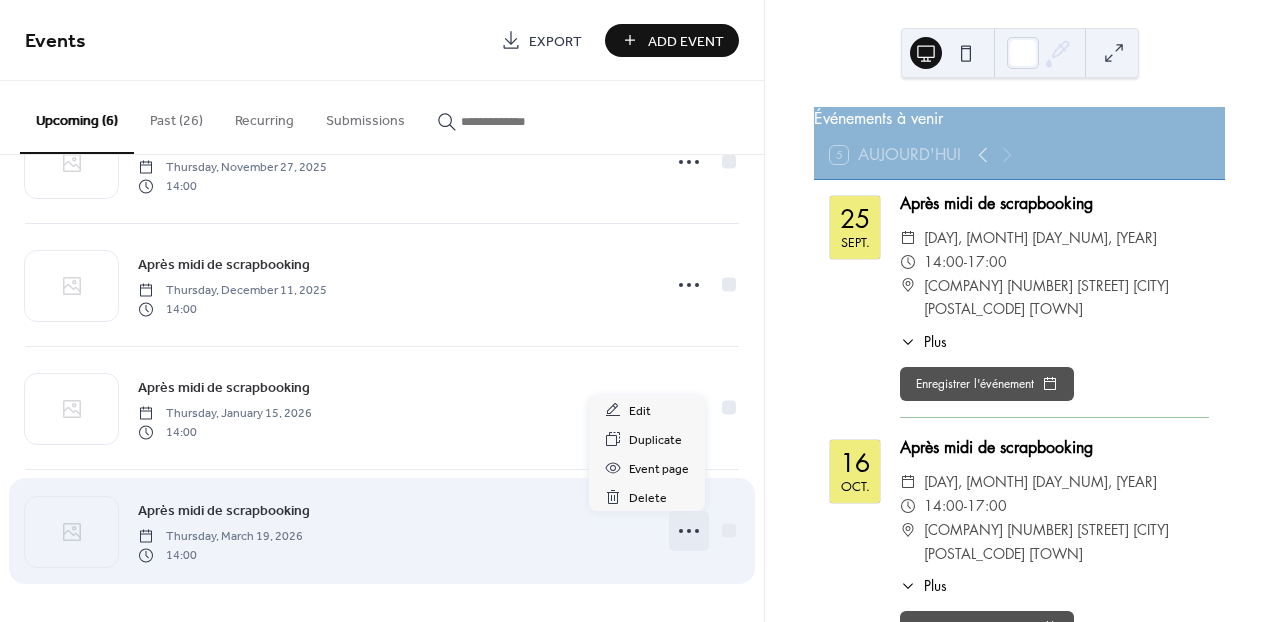 click 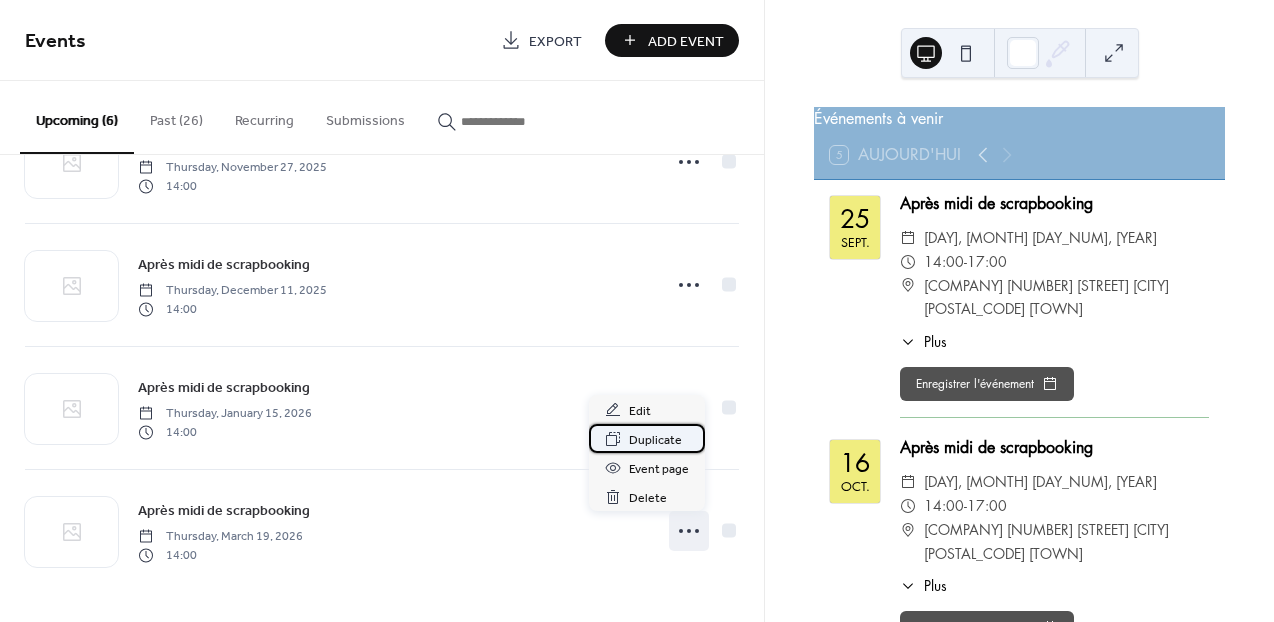 click on "Duplicate" at bounding box center (655, 440) 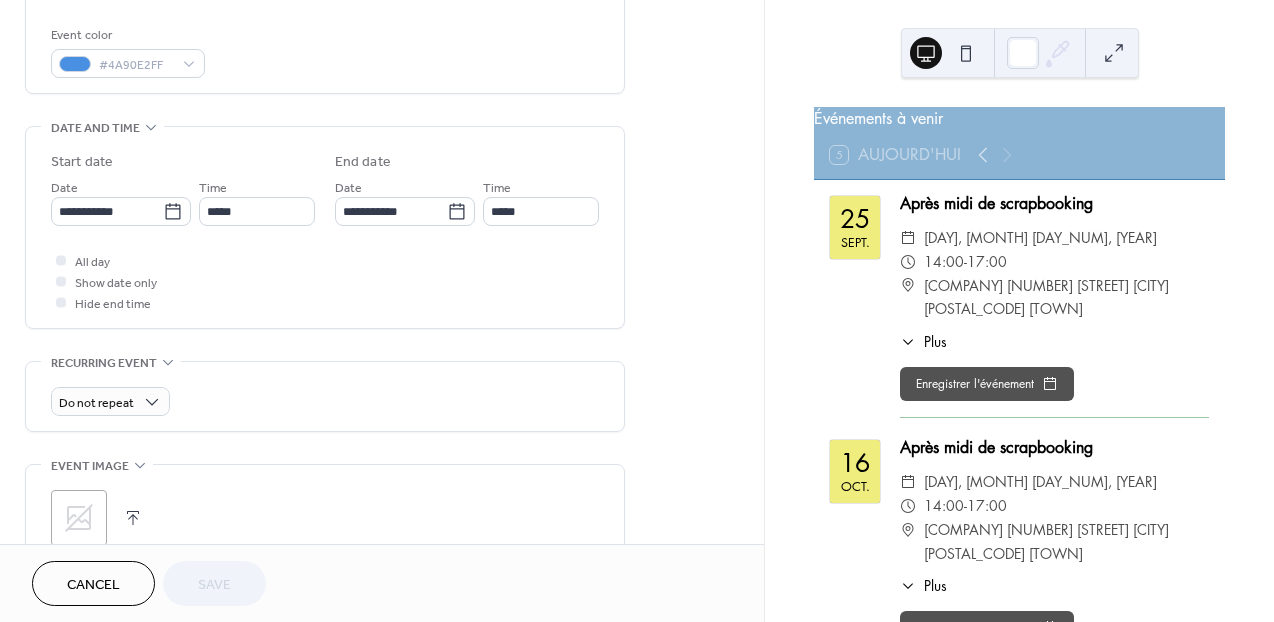 scroll, scrollTop: 522, scrollLeft: 0, axis: vertical 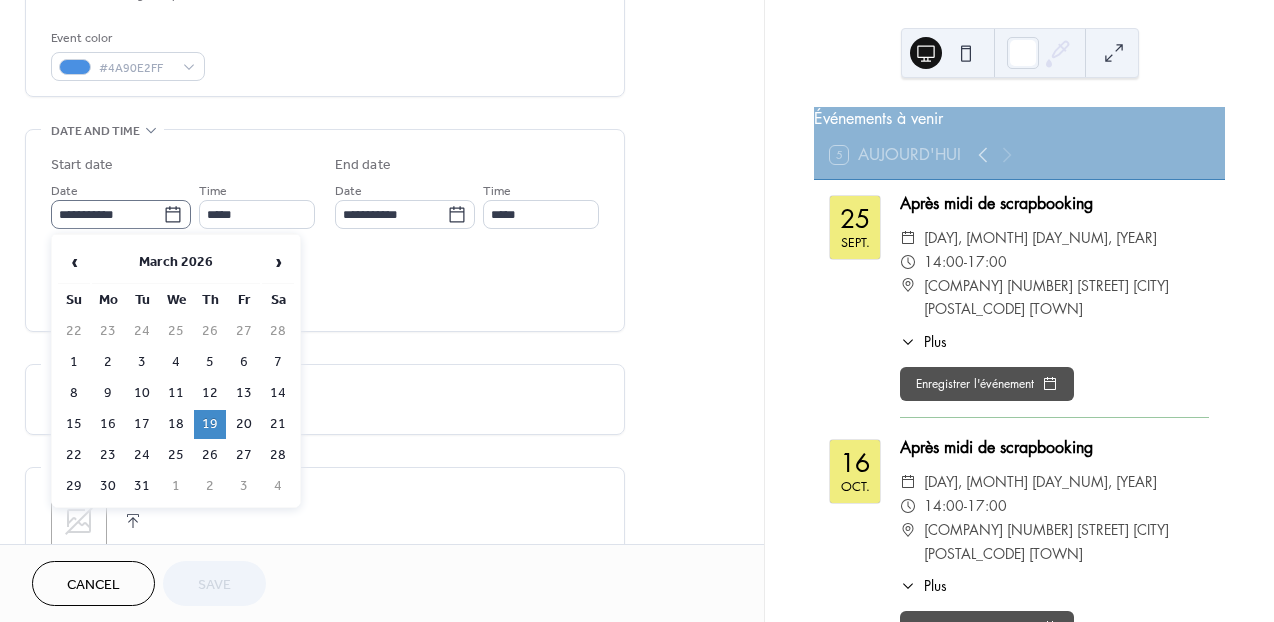 click 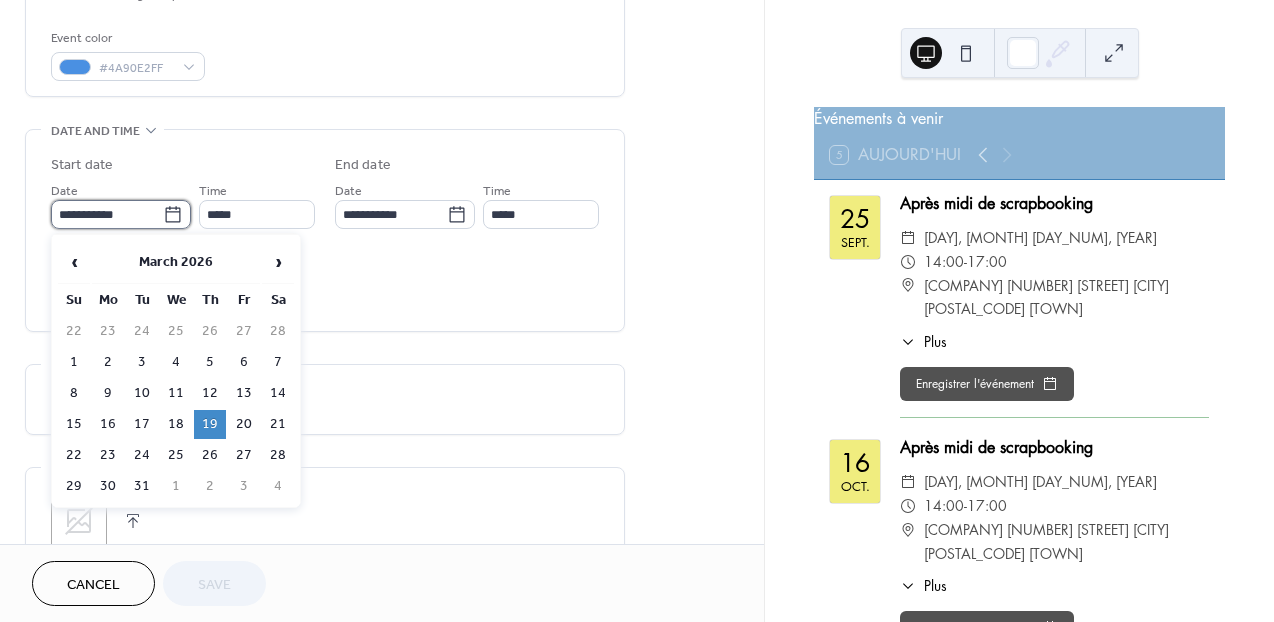 click on "**********" at bounding box center [107, 214] 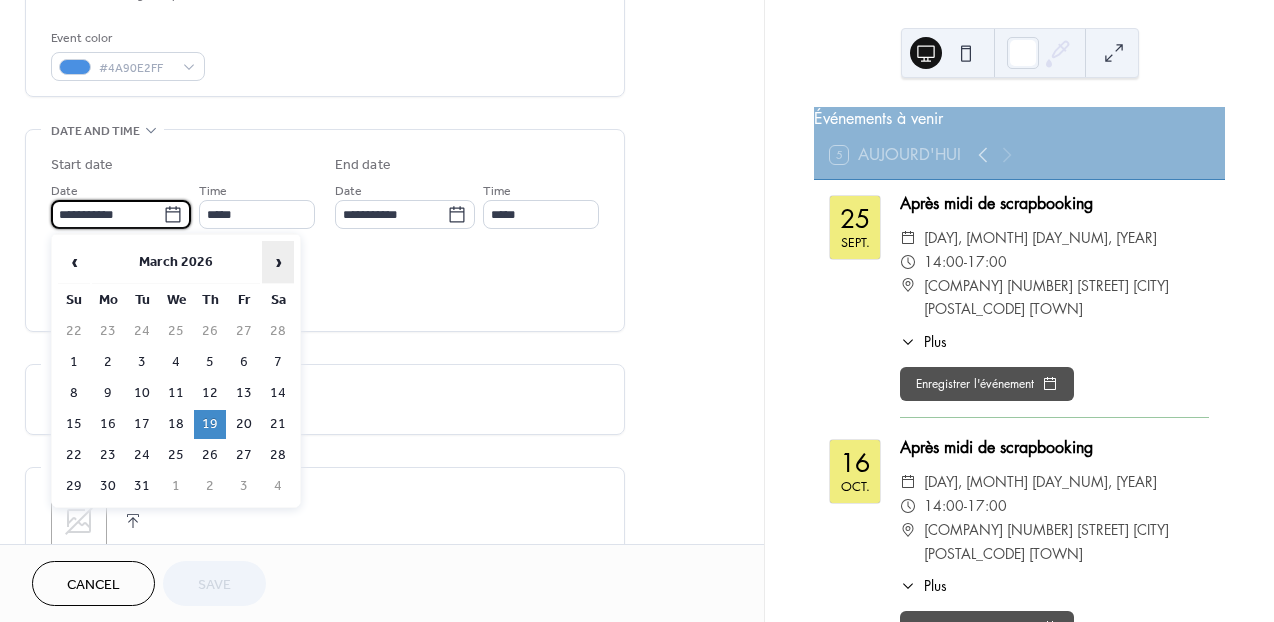 click on "›" at bounding box center (278, 262) 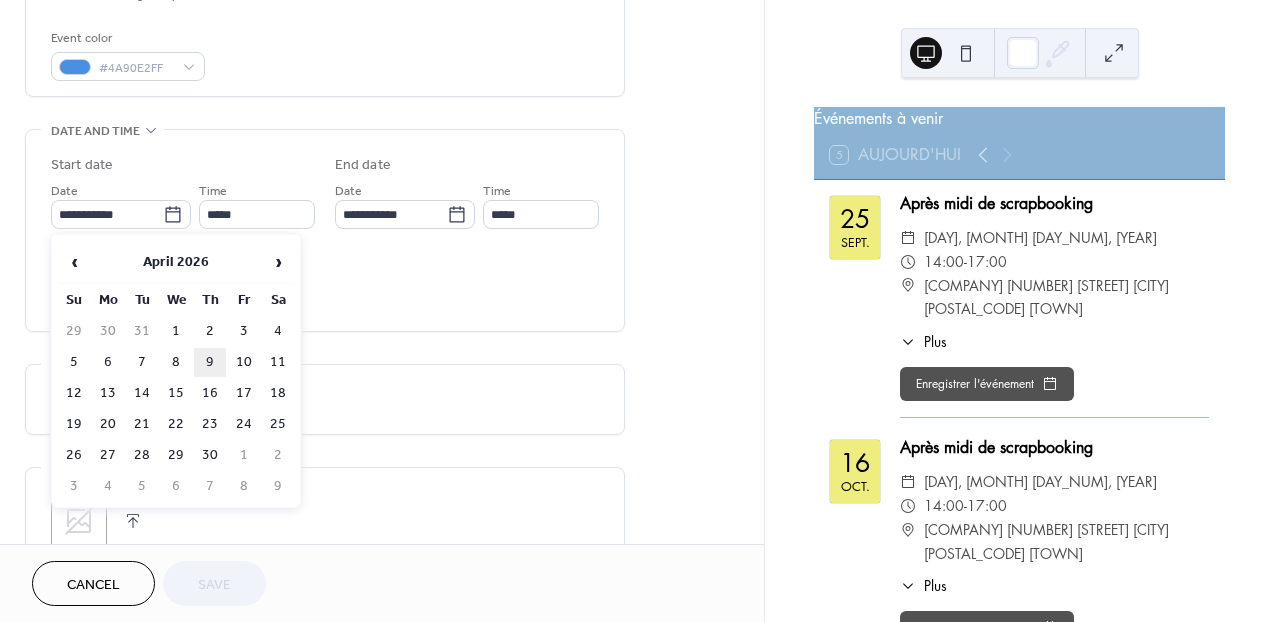 click on "9" at bounding box center [210, 362] 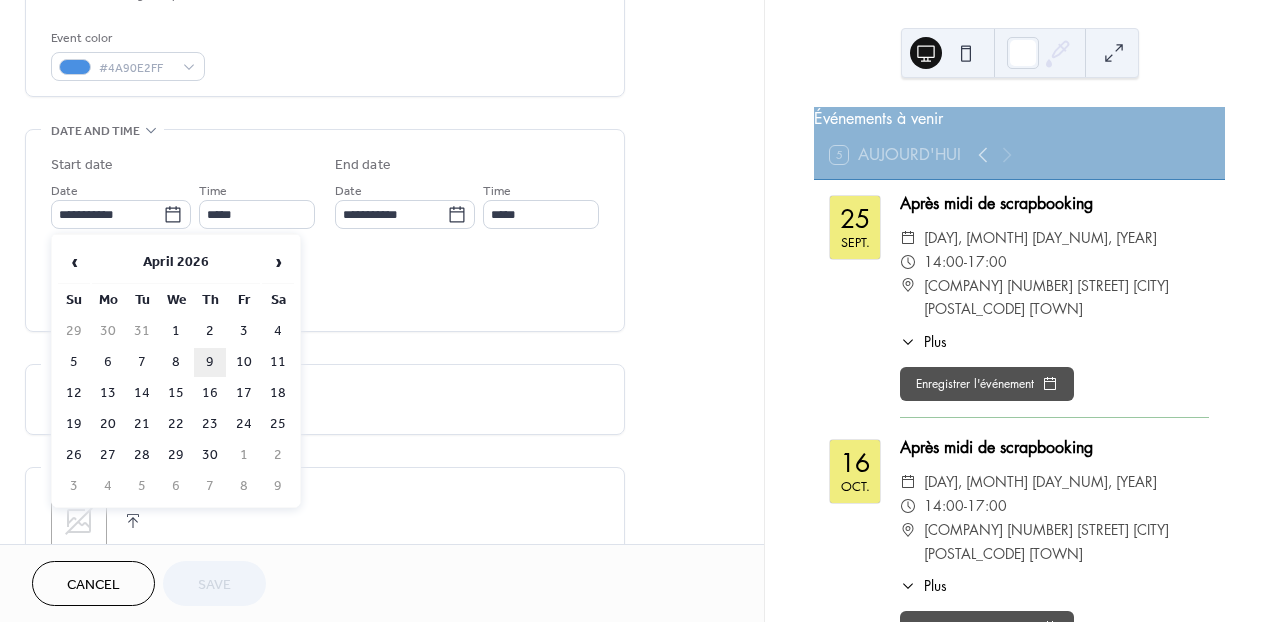 type on "**********" 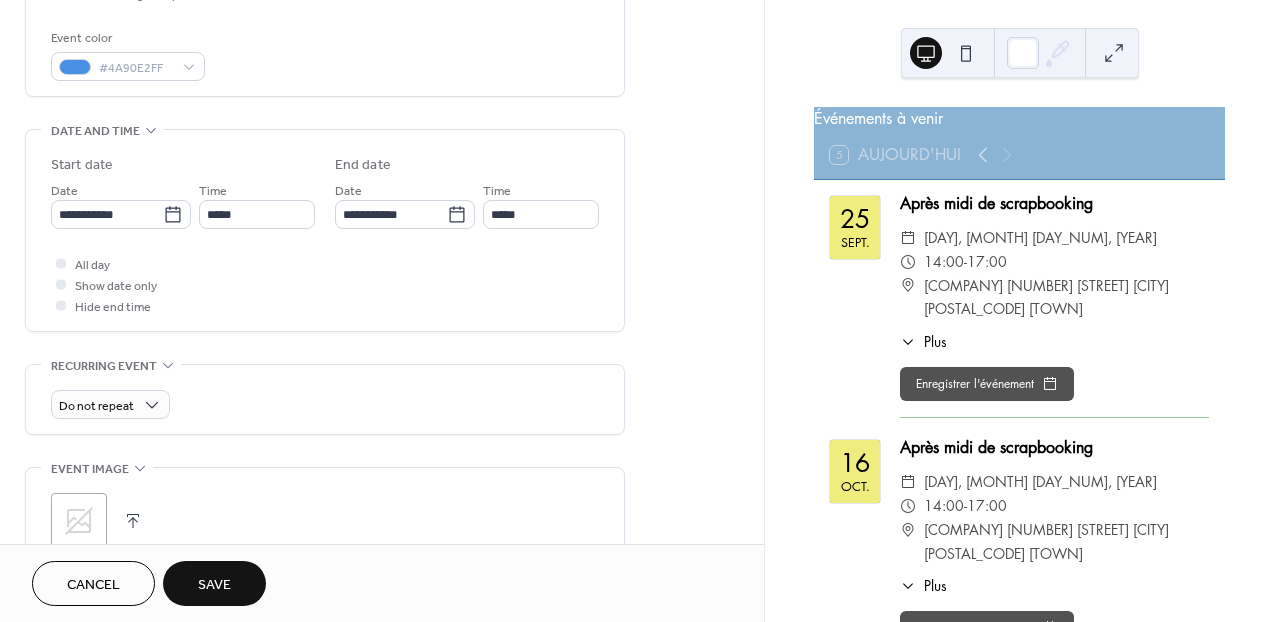 click on "Save" at bounding box center (214, 585) 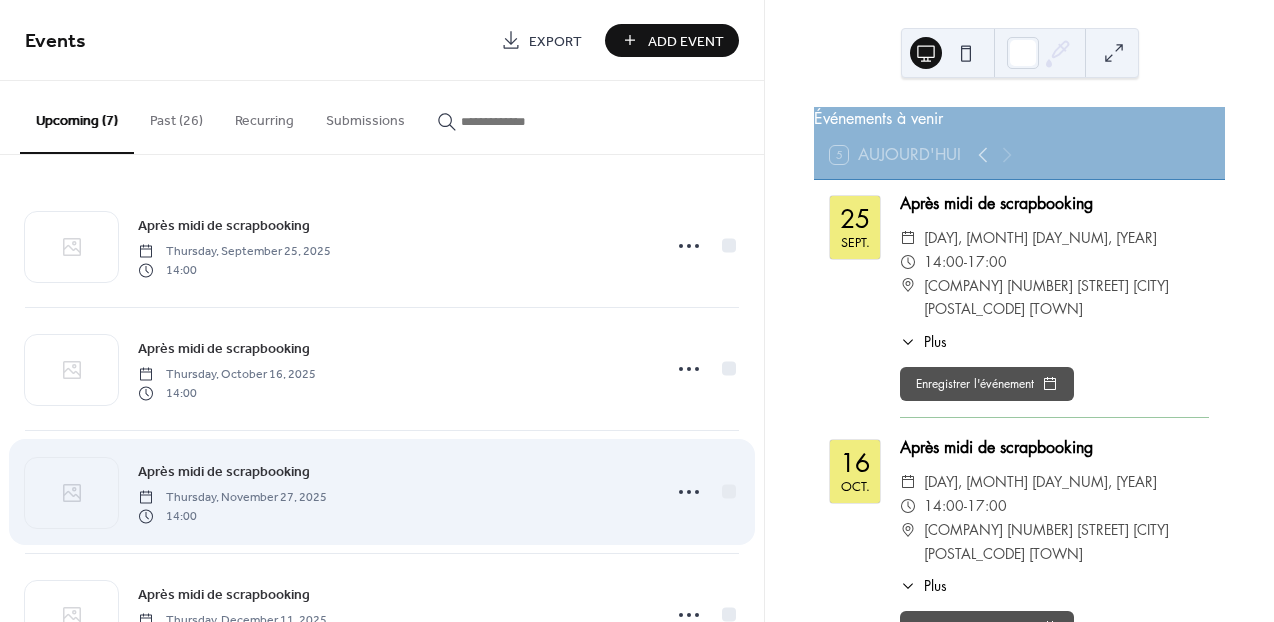 scroll, scrollTop: 453, scrollLeft: 0, axis: vertical 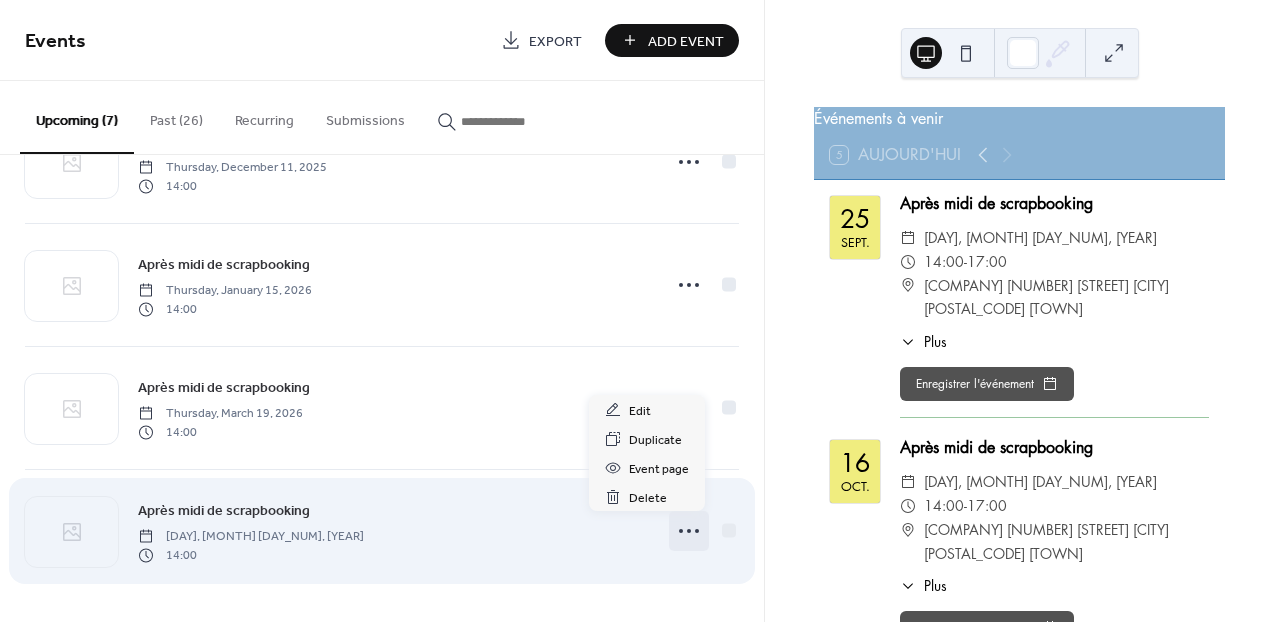 click 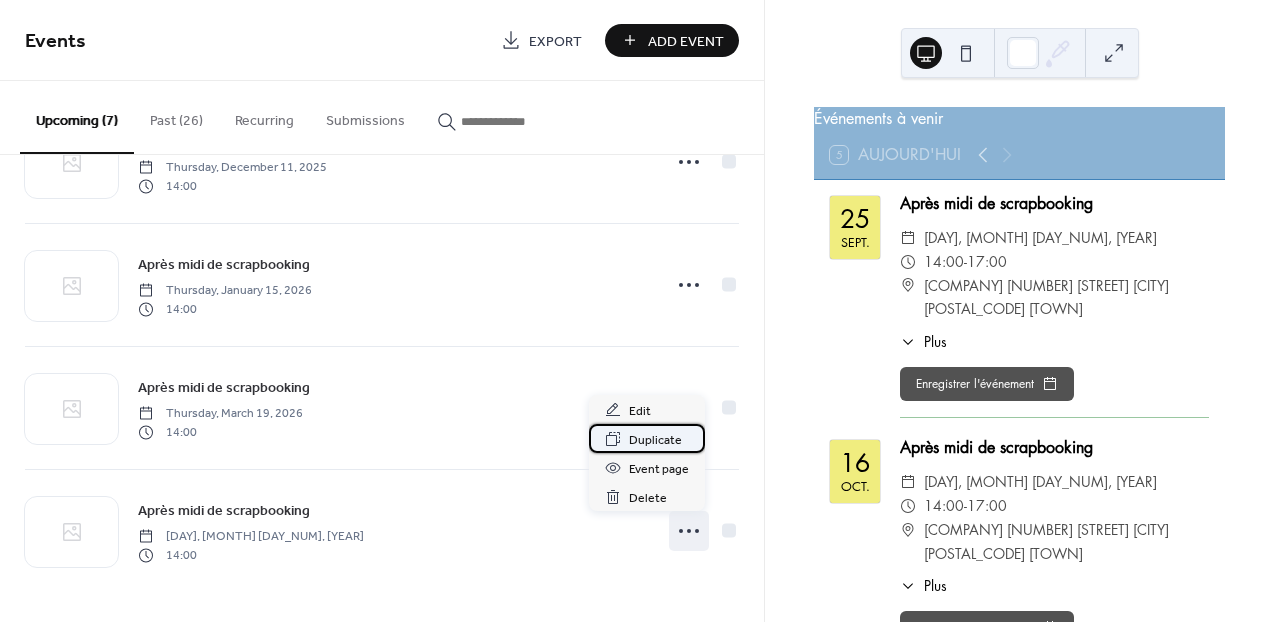 click on "Duplicate" at bounding box center [655, 440] 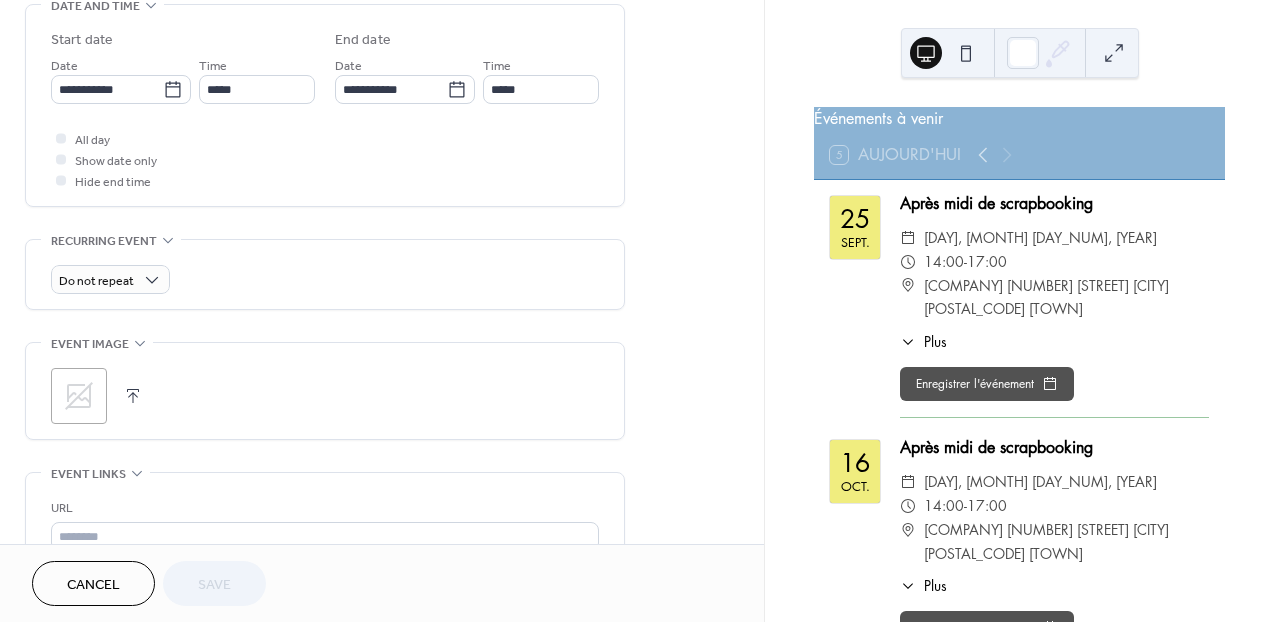 scroll, scrollTop: 642, scrollLeft: 0, axis: vertical 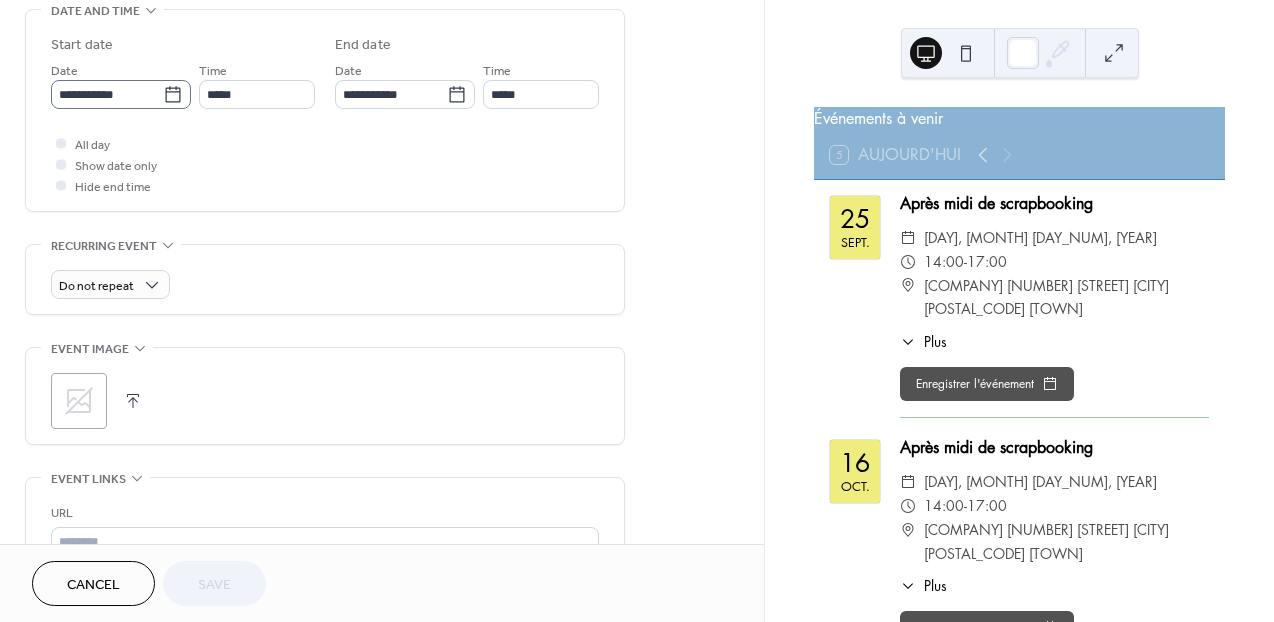 click 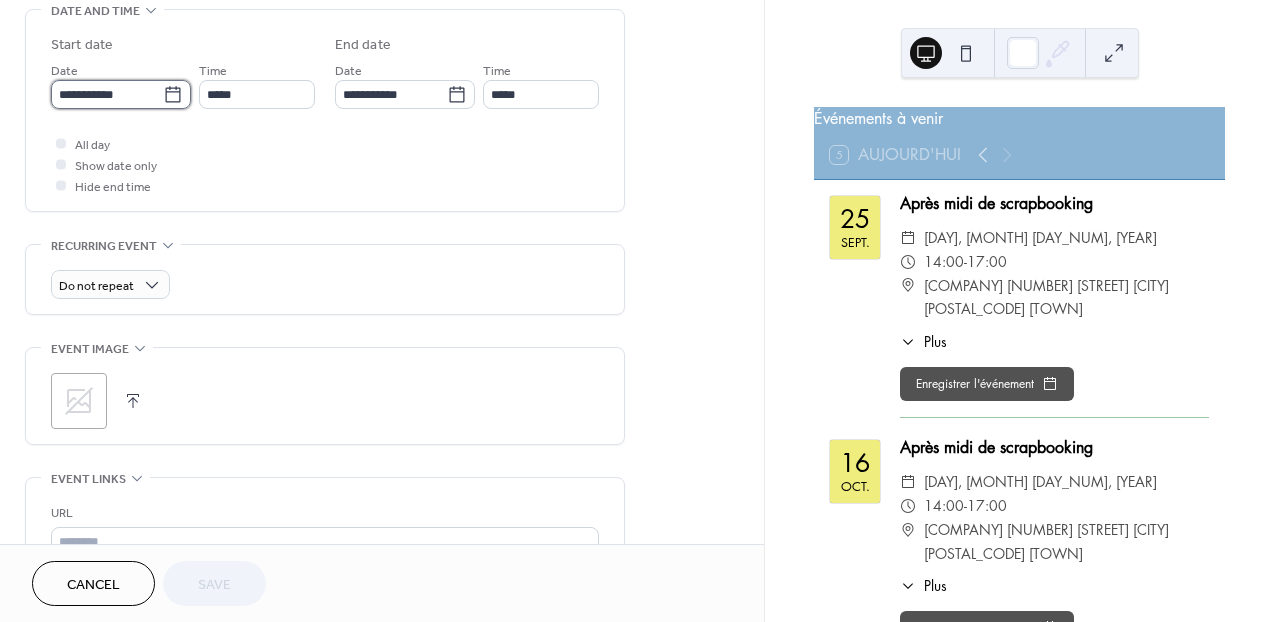 click on "**********" at bounding box center [107, 94] 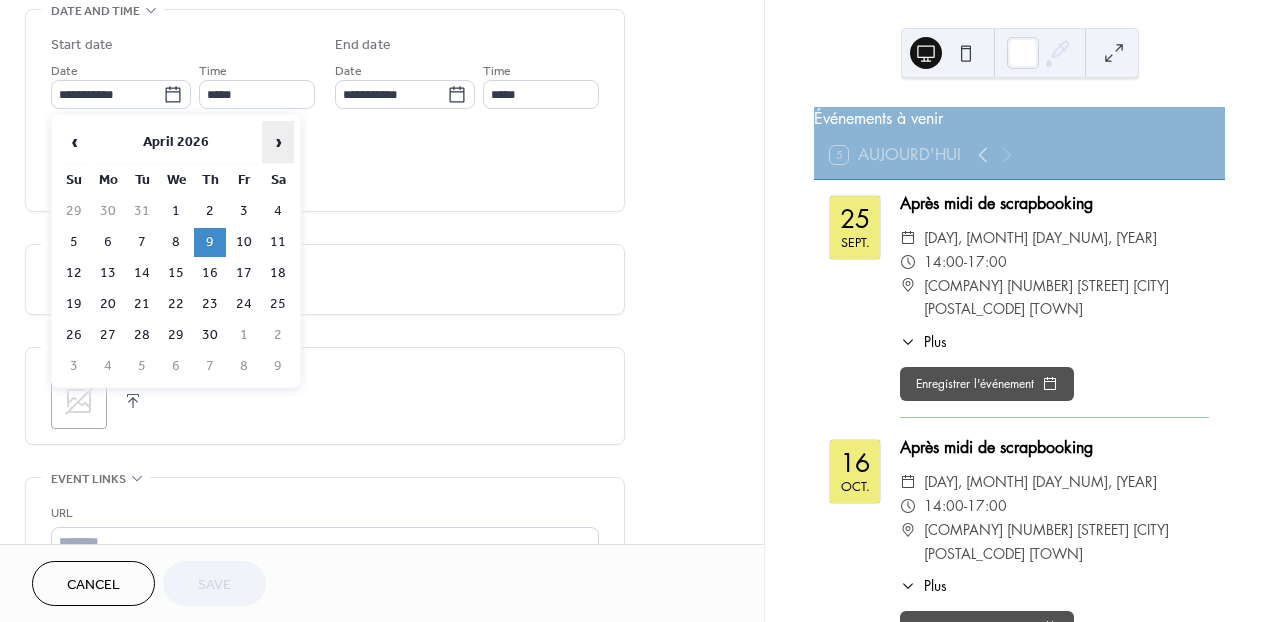 click on "›" at bounding box center (278, 142) 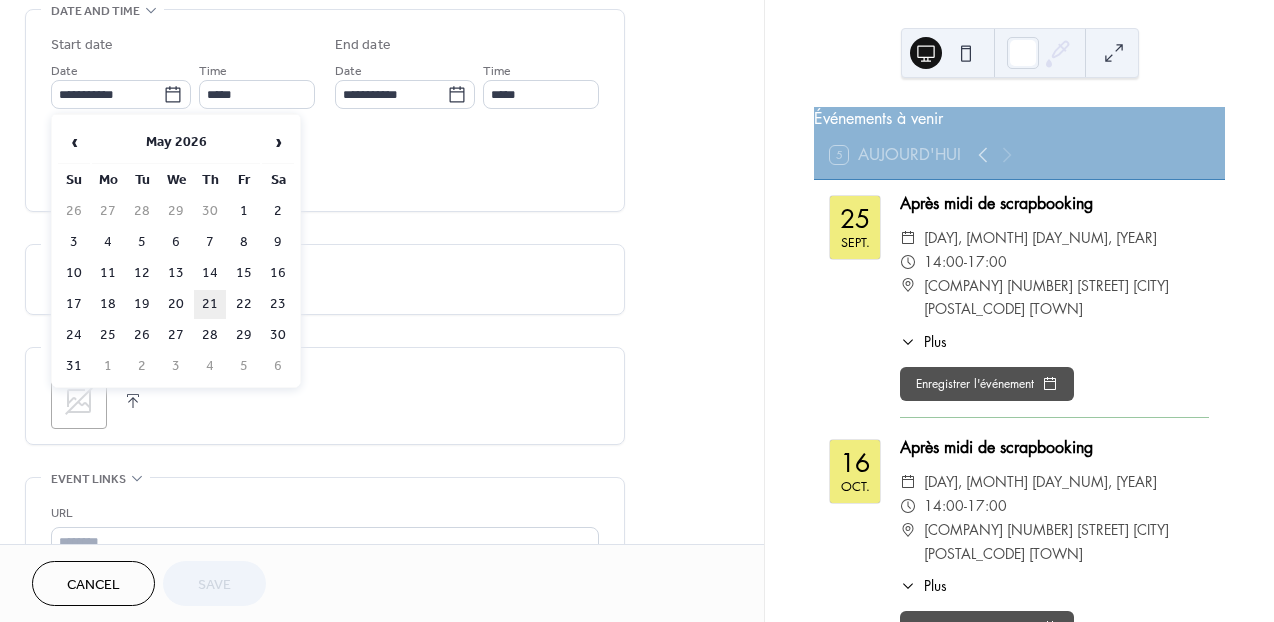click on "21" at bounding box center (210, 304) 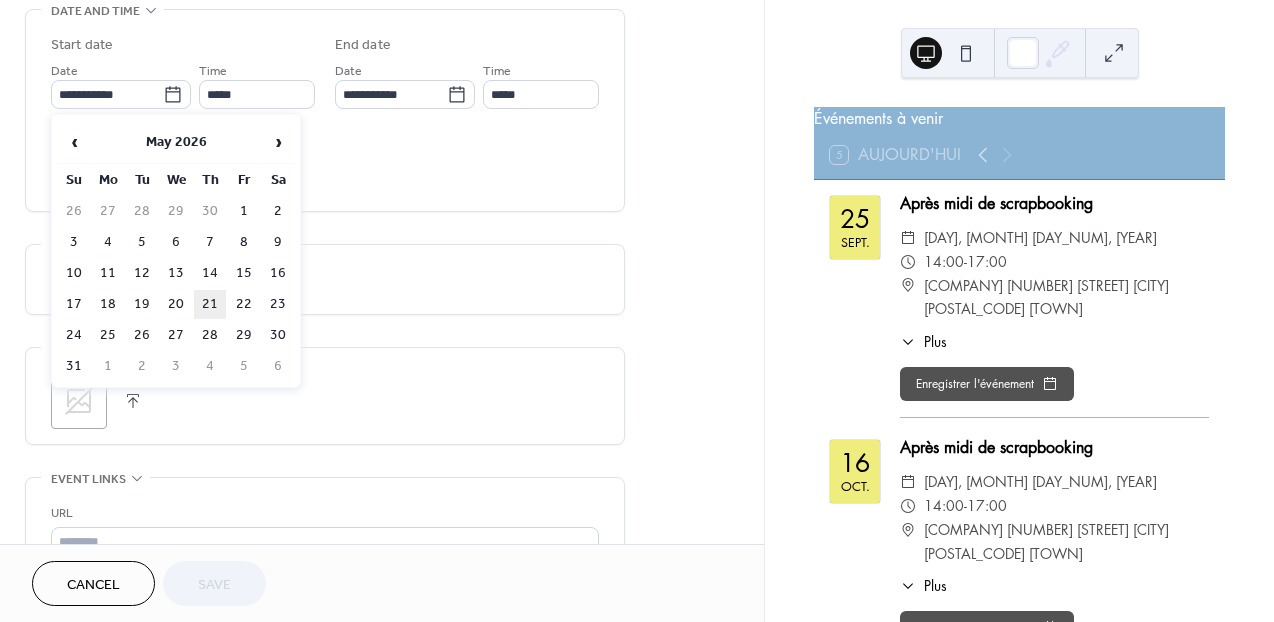 type on "**********" 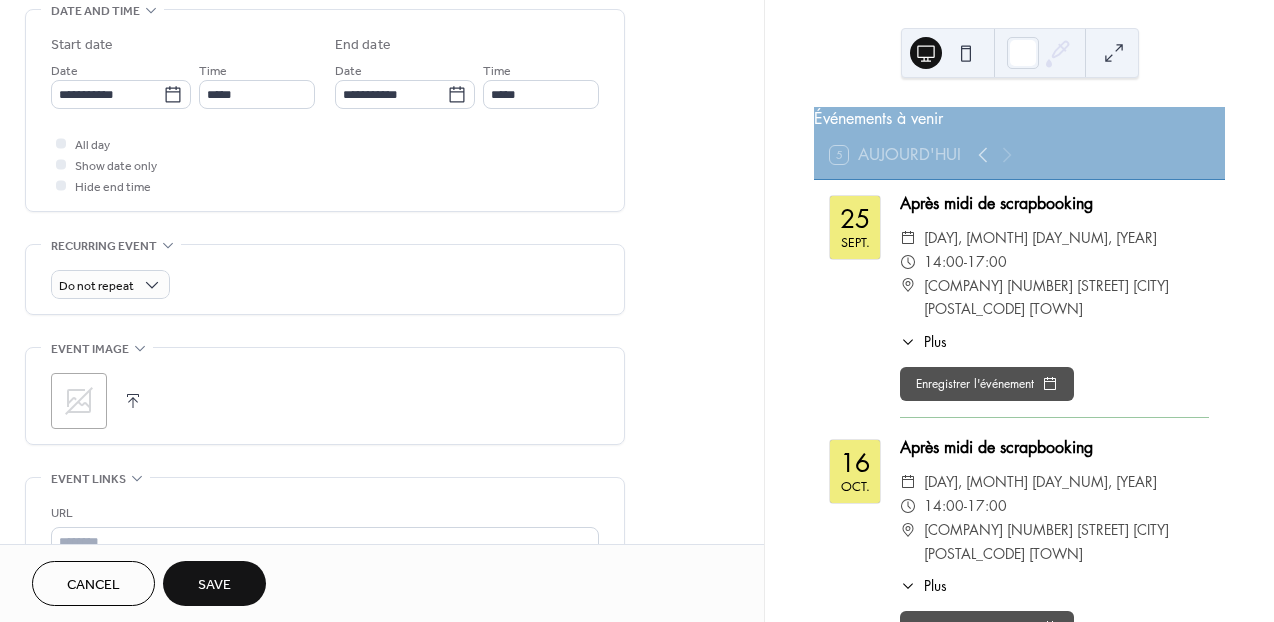 click on "Save" at bounding box center (214, 583) 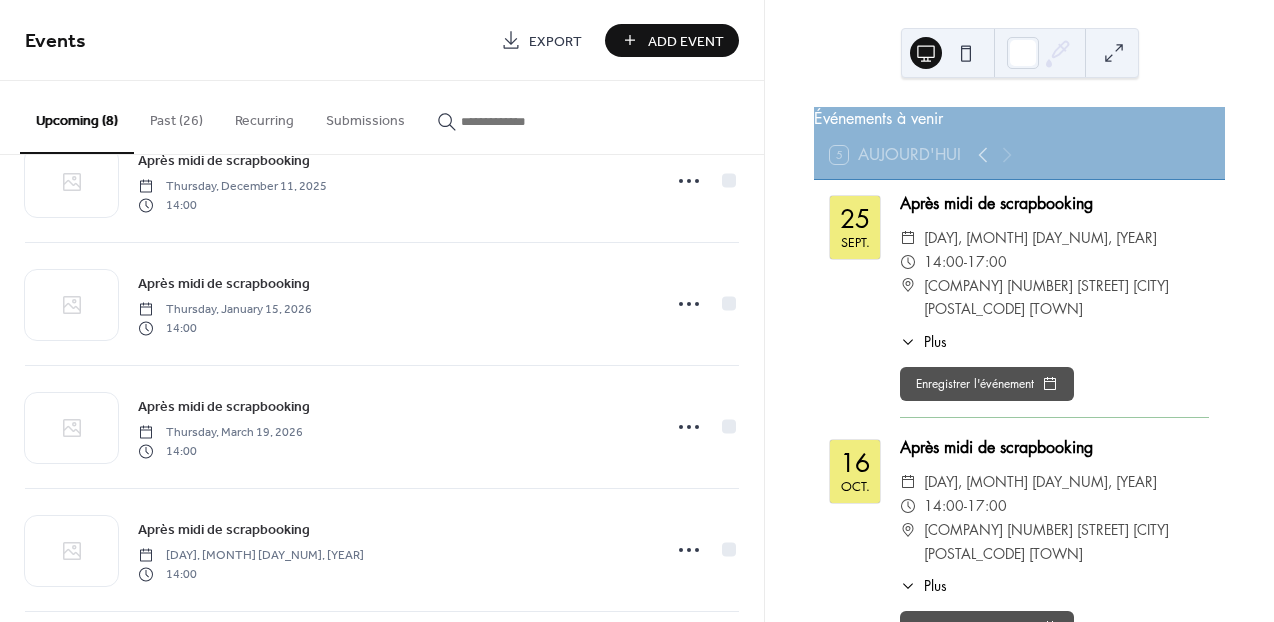 scroll, scrollTop: 576, scrollLeft: 0, axis: vertical 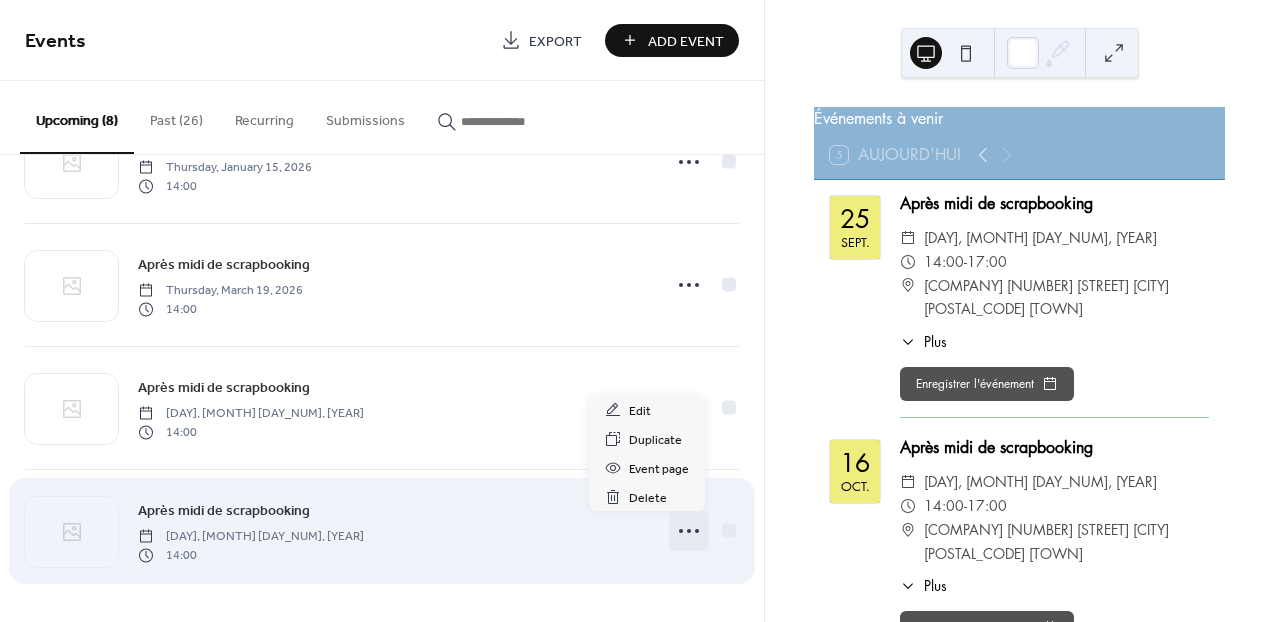 click 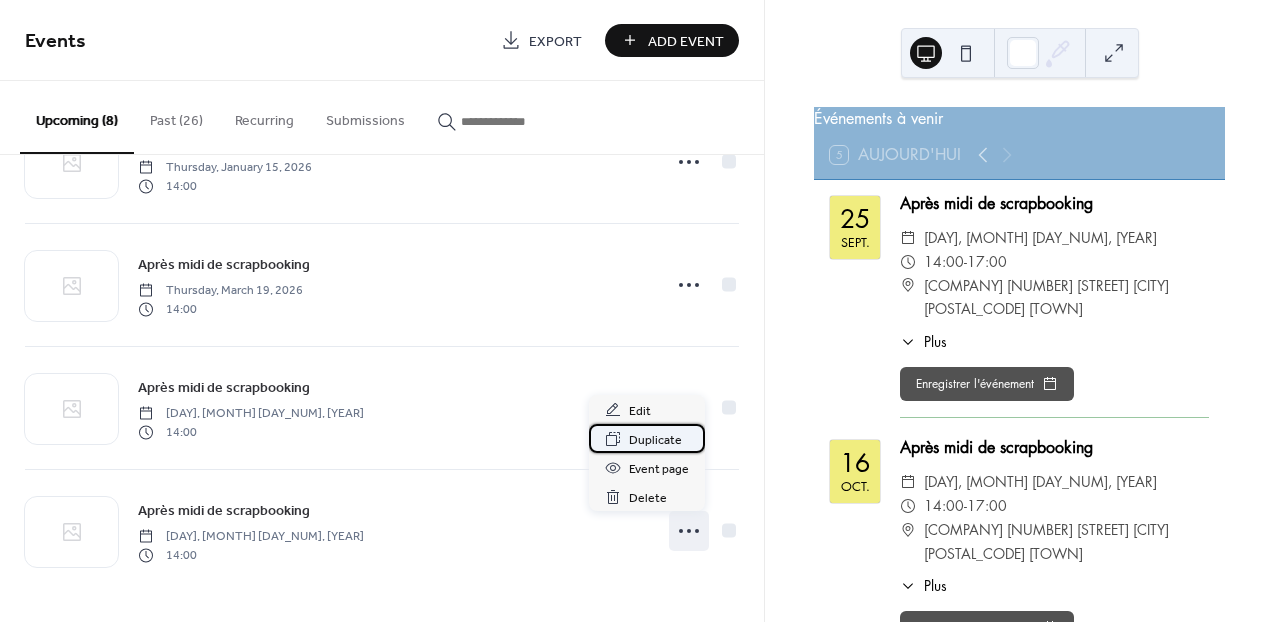 click on "Duplicate" at bounding box center (655, 440) 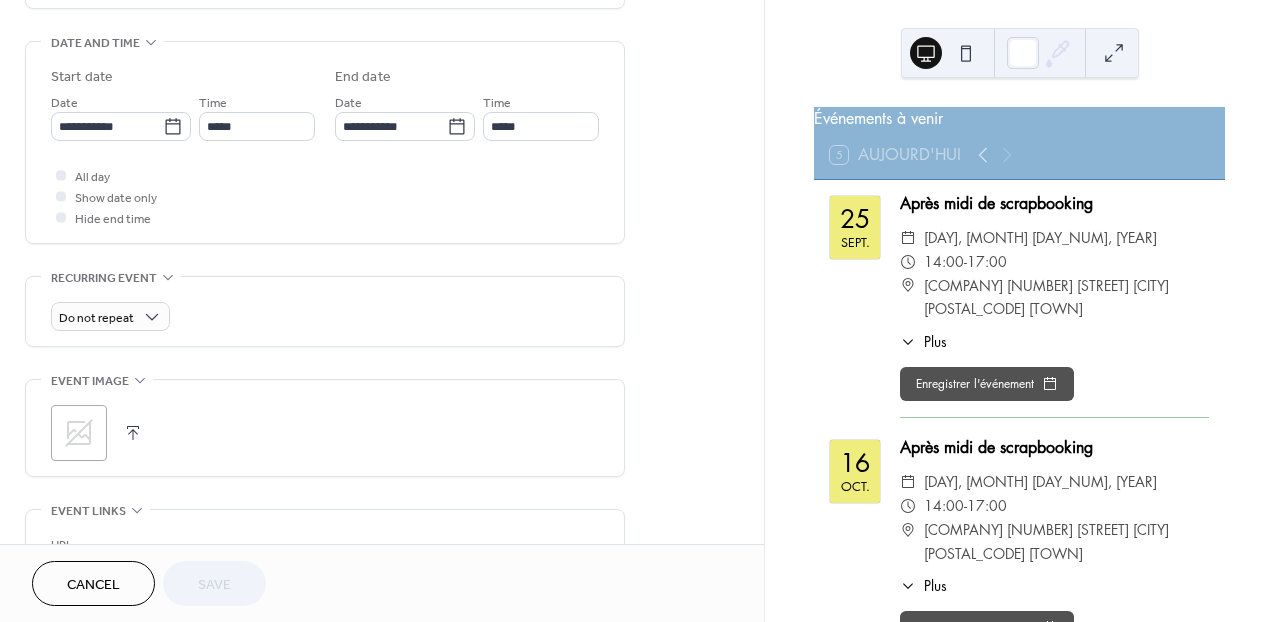 scroll, scrollTop: 631, scrollLeft: 0, axis: vertical 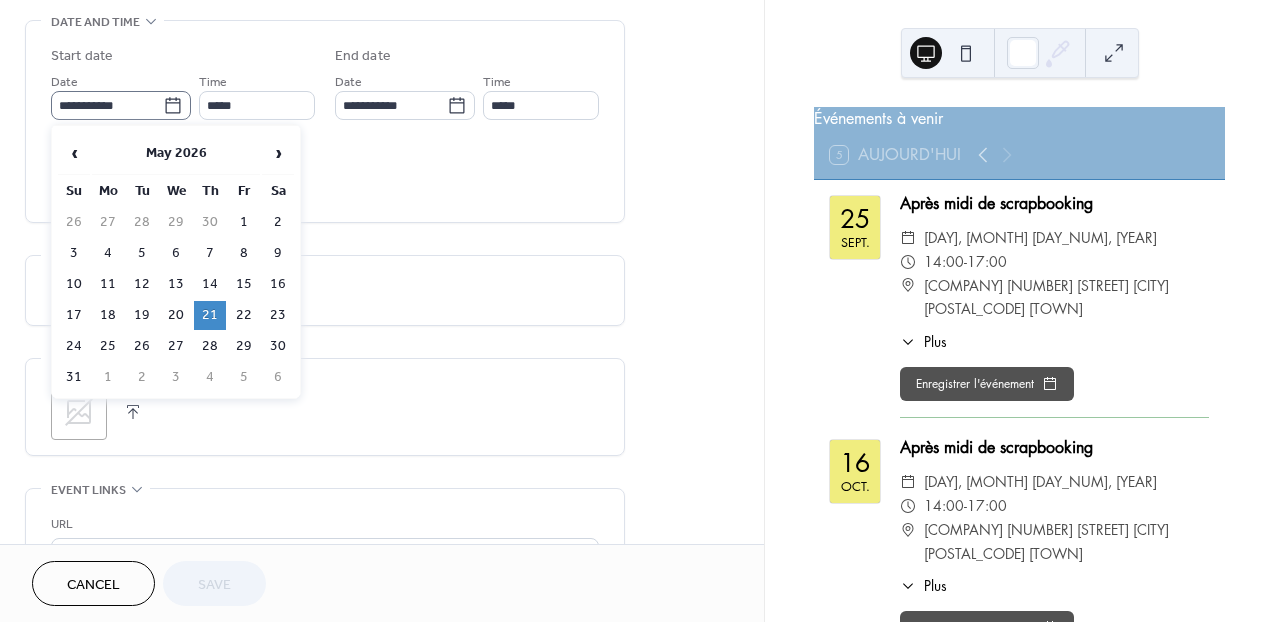 click 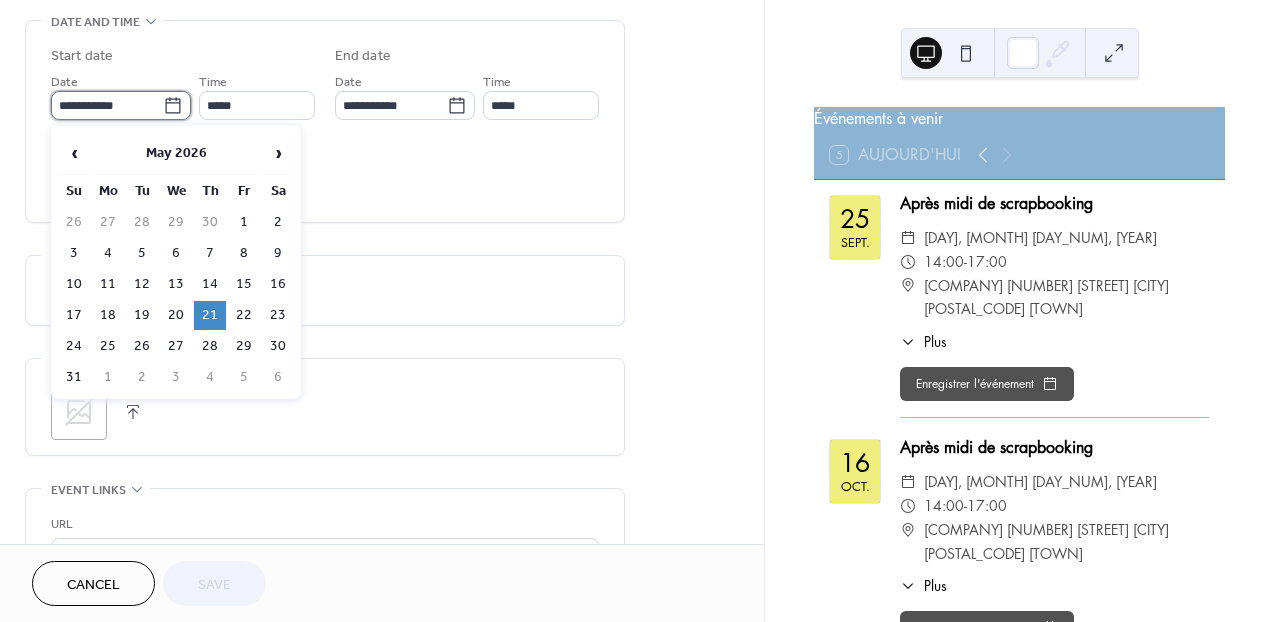 click on "**********" at bounding box center [107, 105] 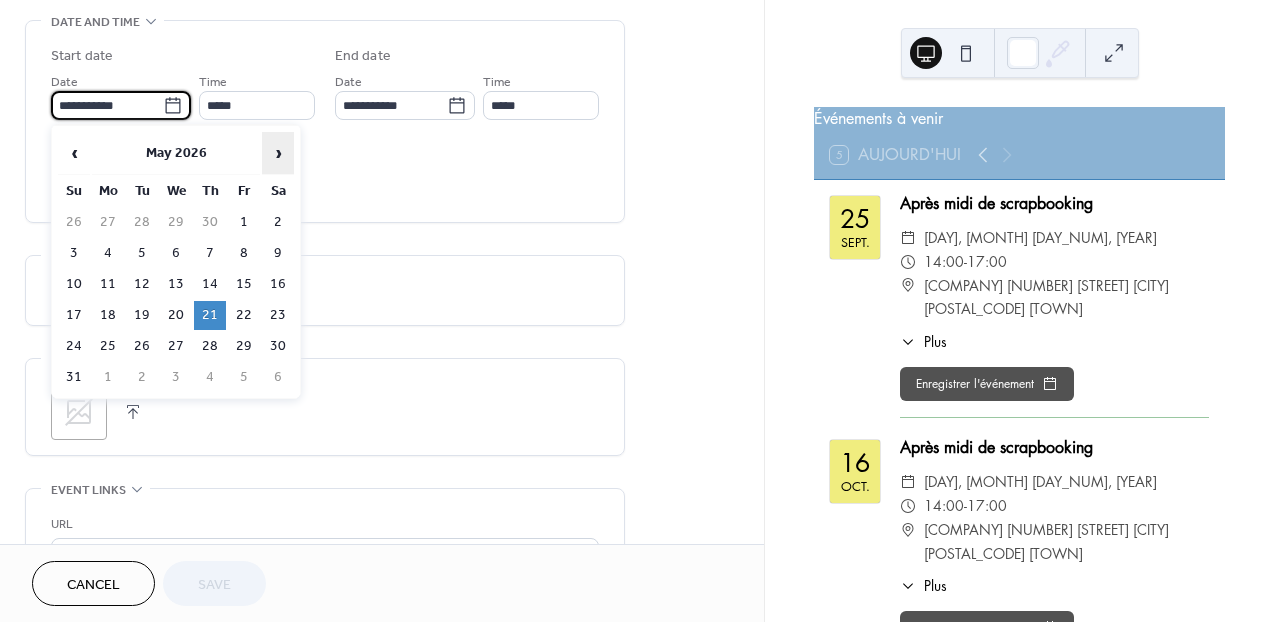 click on "›" at bounding box center (278, 153) 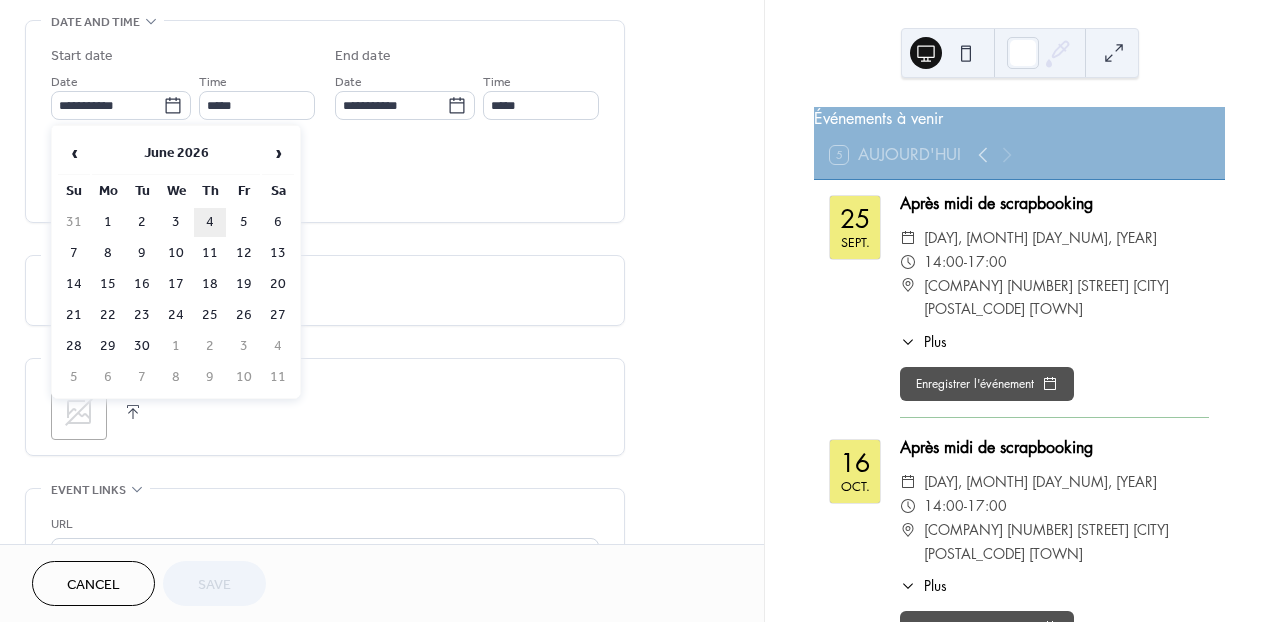 click on "4" at bounding box center (210, 222) 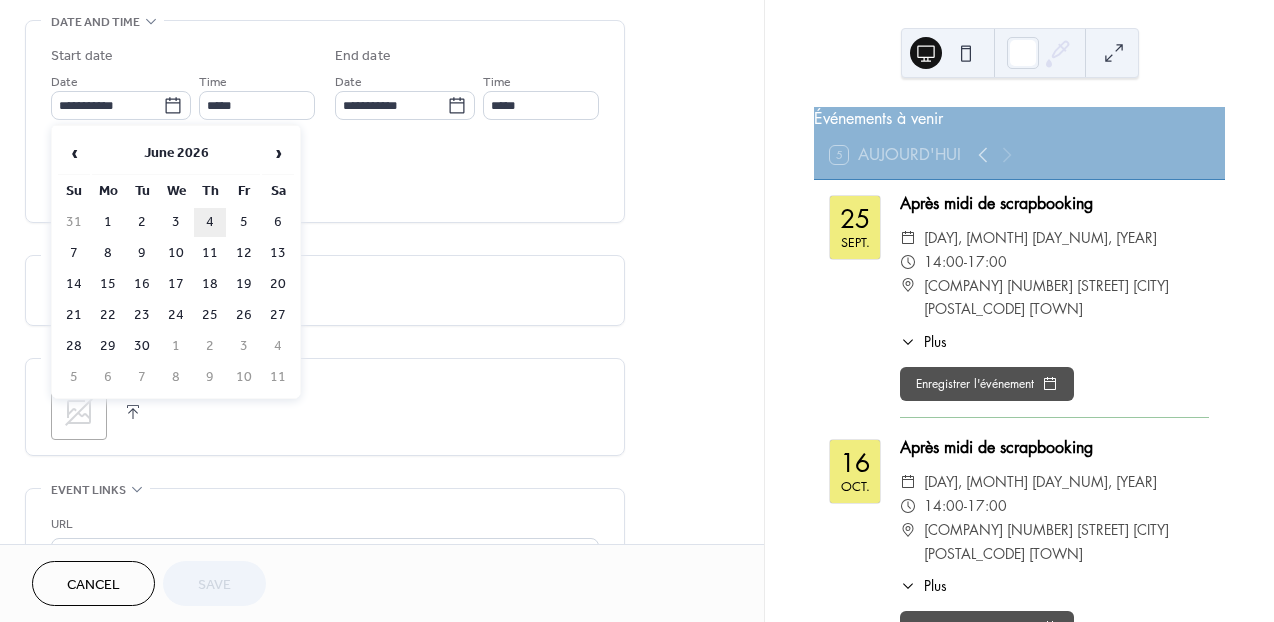 type on "**********" 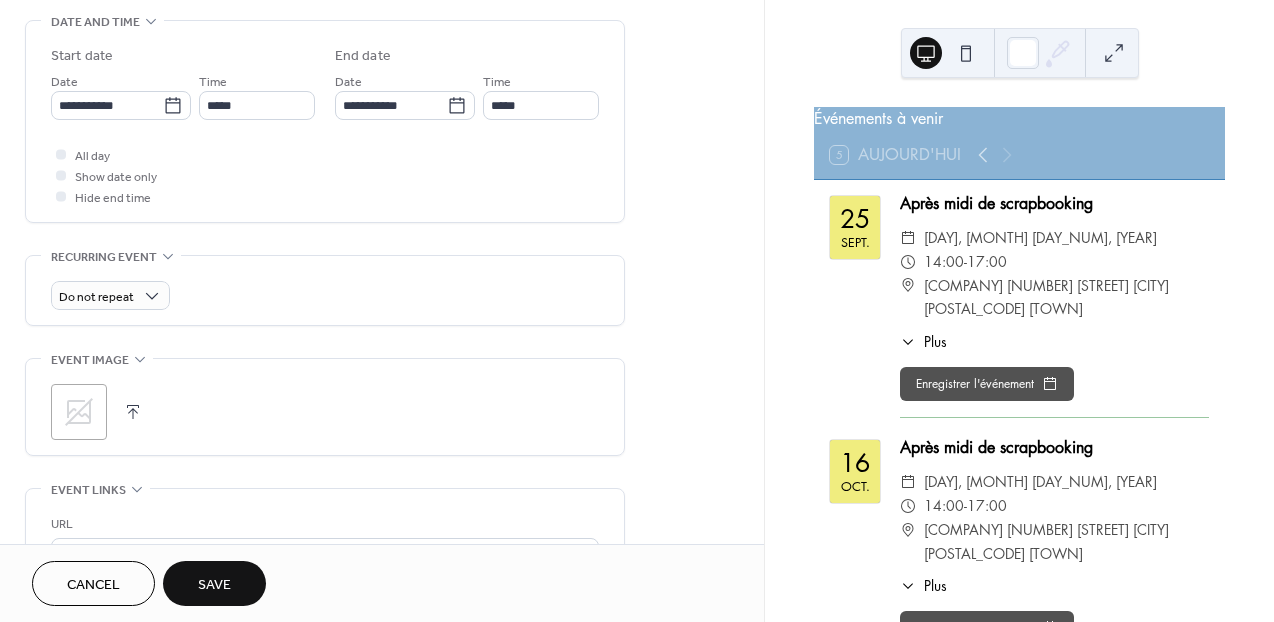 click on "Save" at bounding box center (214, 585) 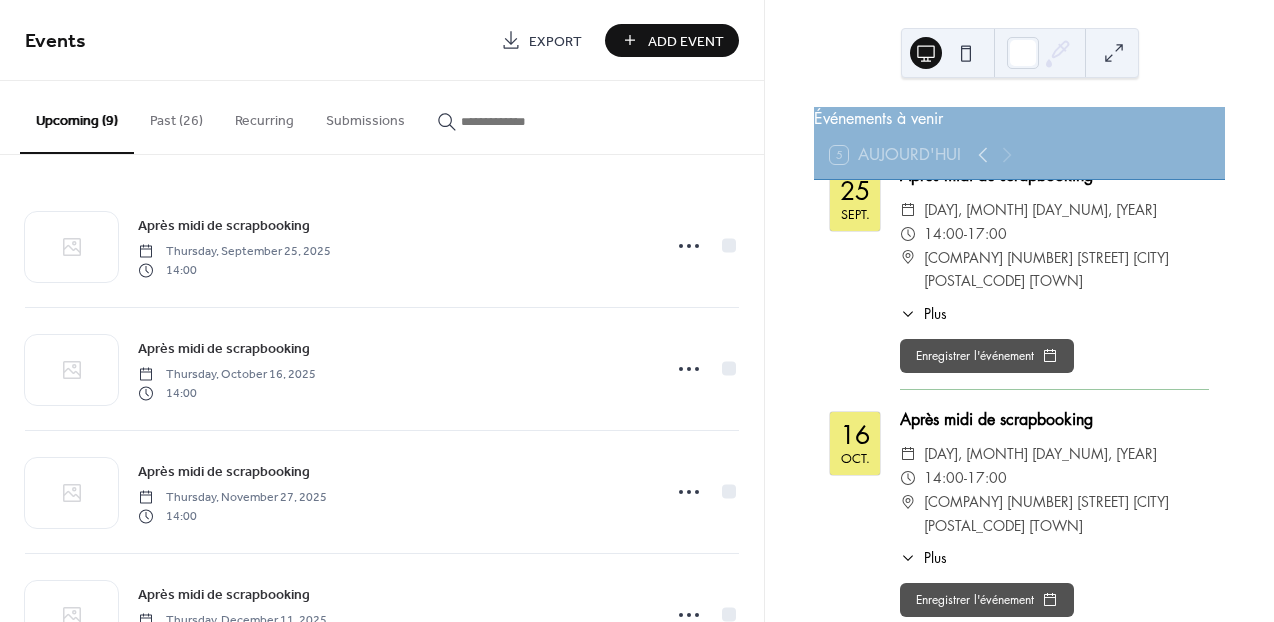 scroll, scrollTop: 0, scrollLeft: 0, axis: both 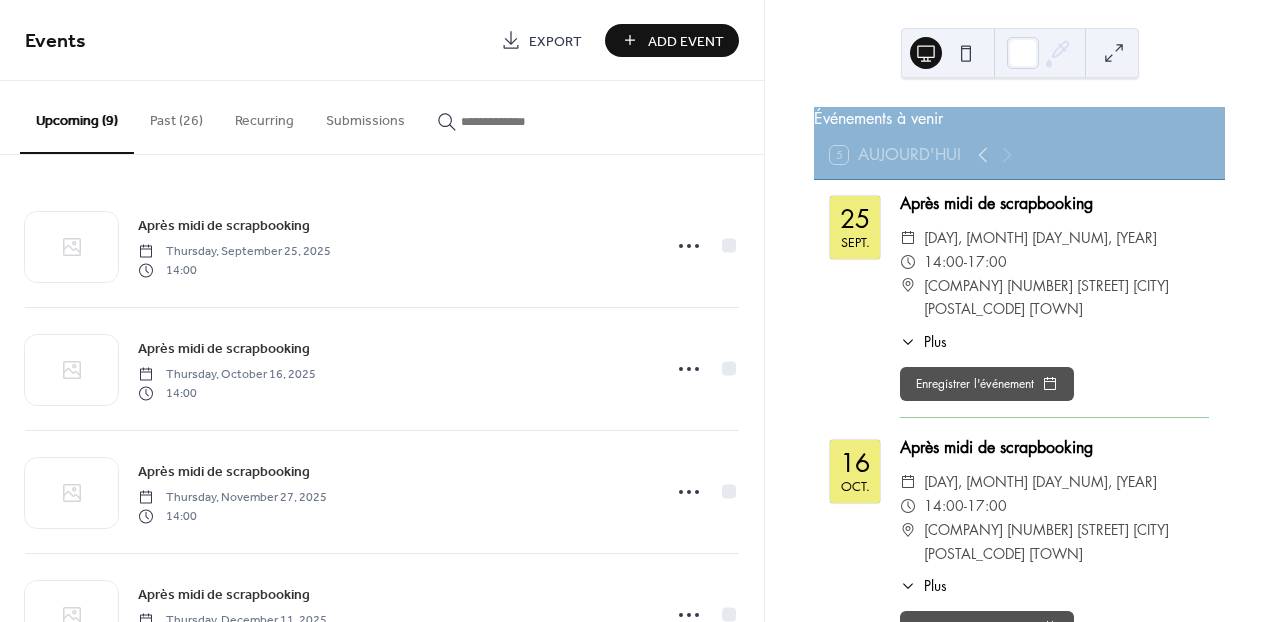click on "Past (26)" at bounding box center (176, 116) 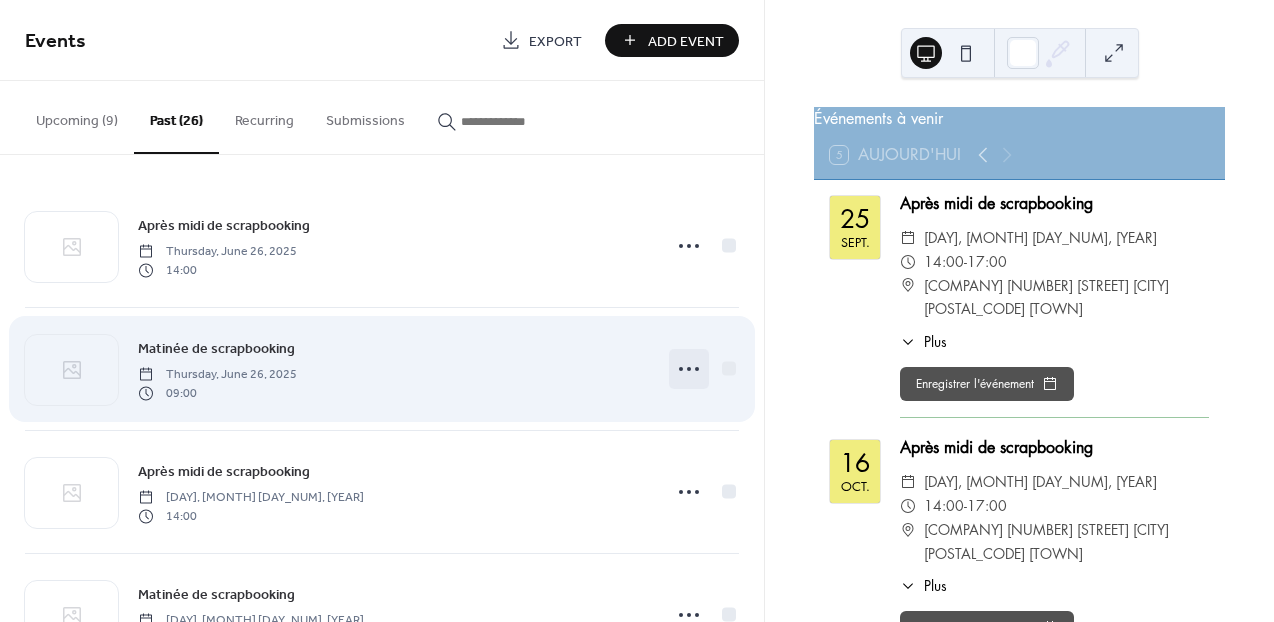 click 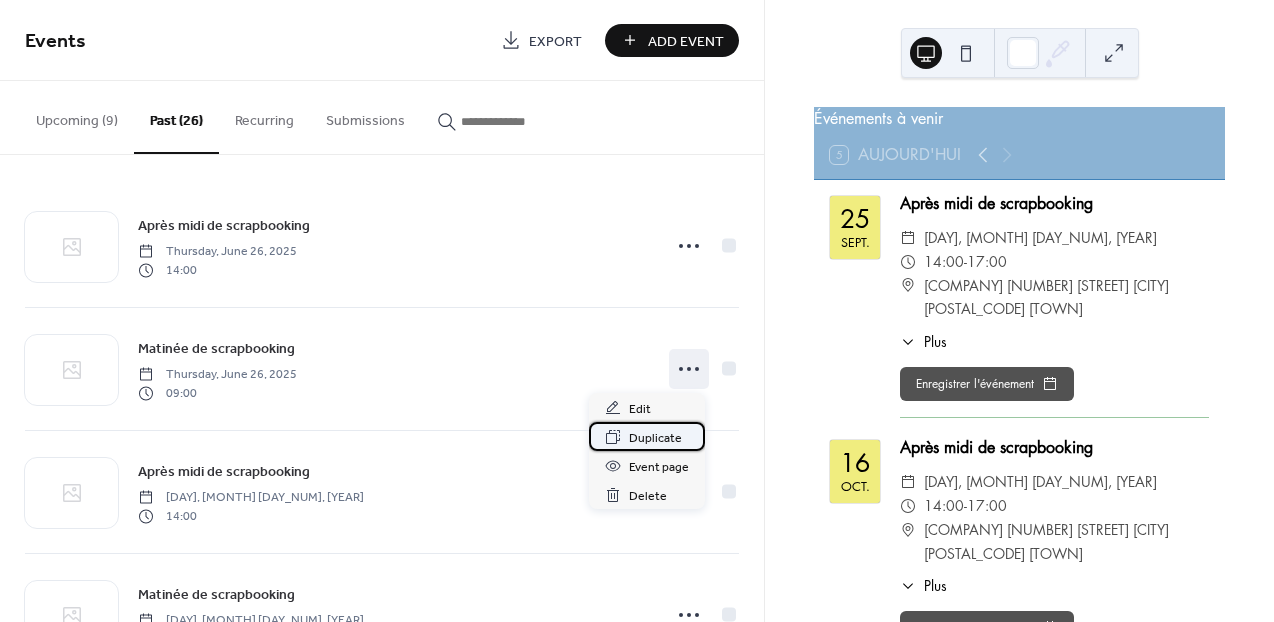 click on "Duplicate" at bounding box center (655, 438) 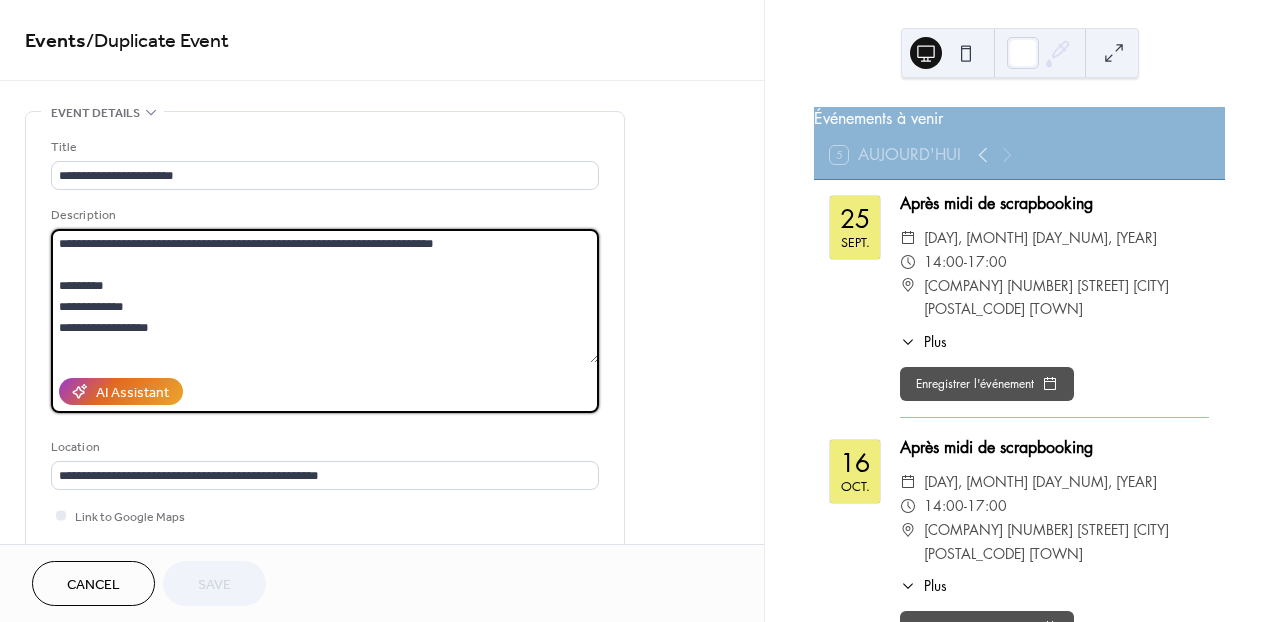 click on "**********" at bounding box center [325, 296] 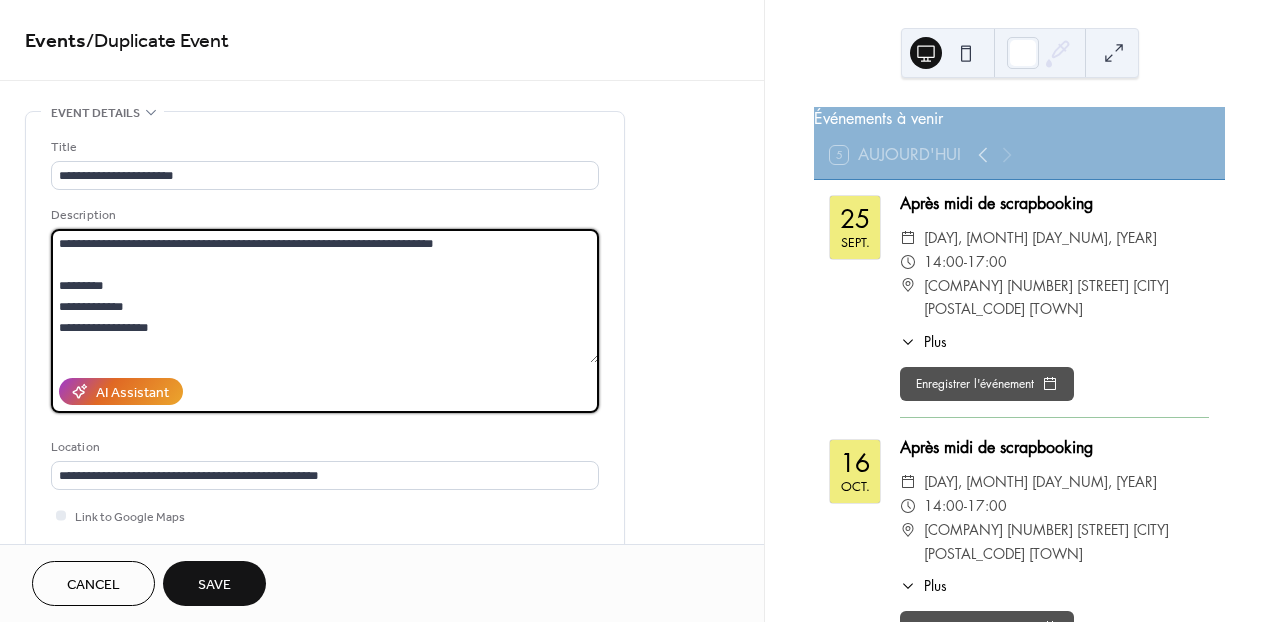 click on "**********" at bounding box center (325, 296) 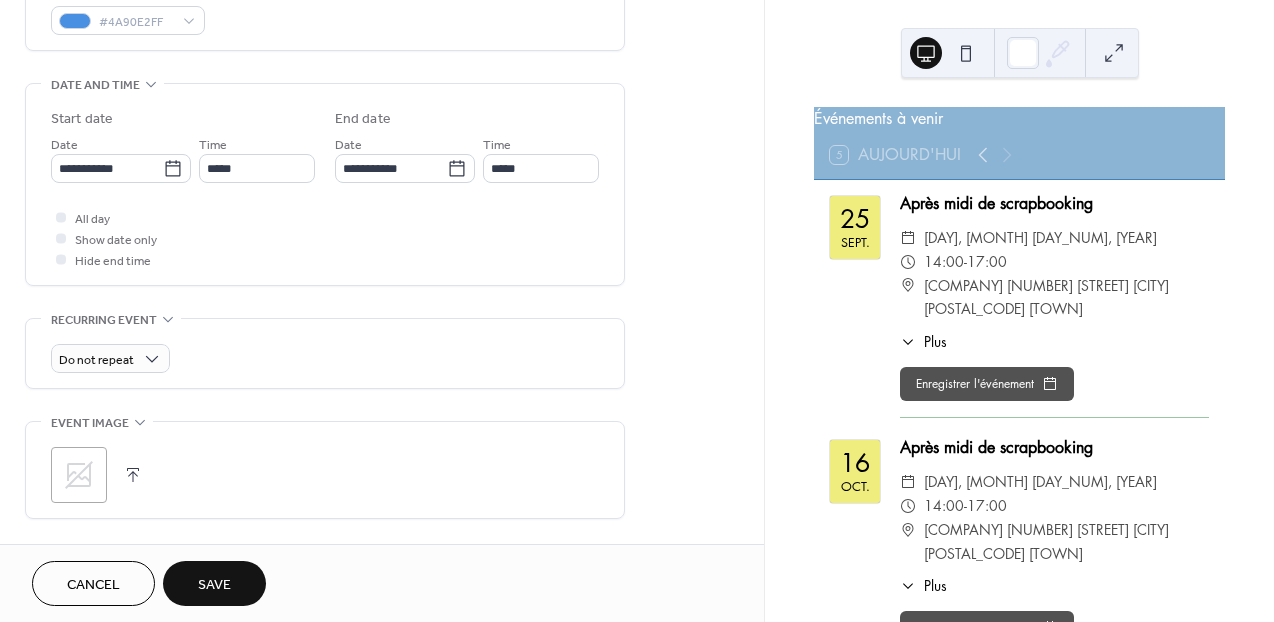 scroll, scrollTop: 569, scrollLeft: 0, axis: vertical 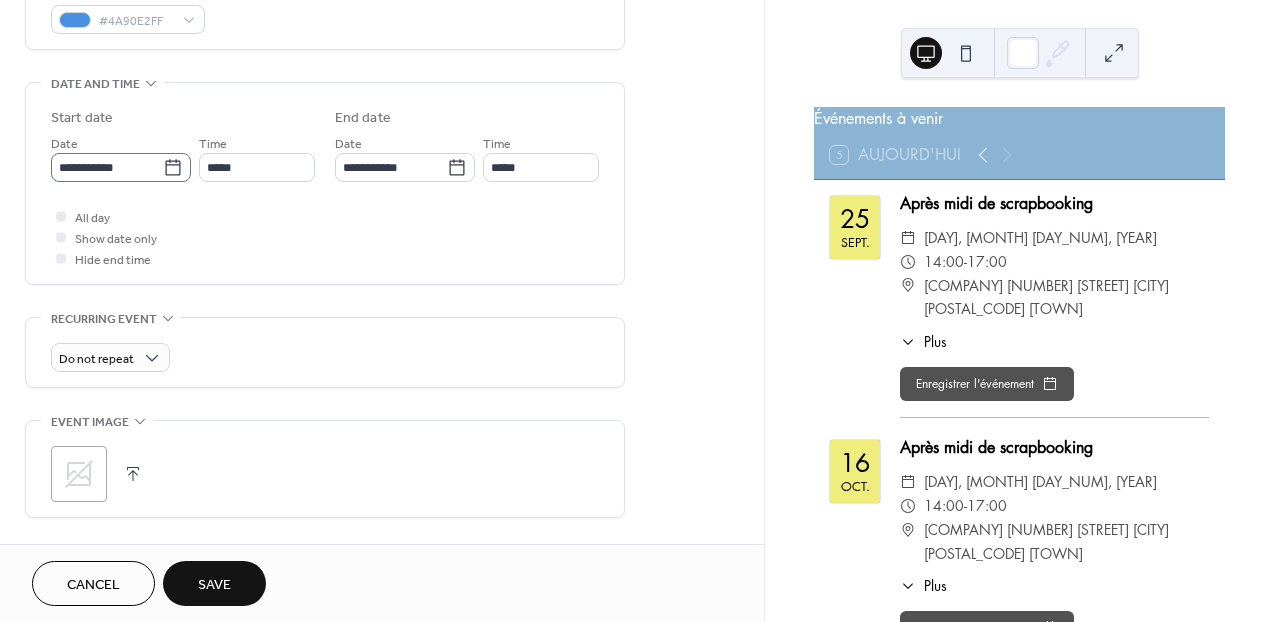 type on "**********" 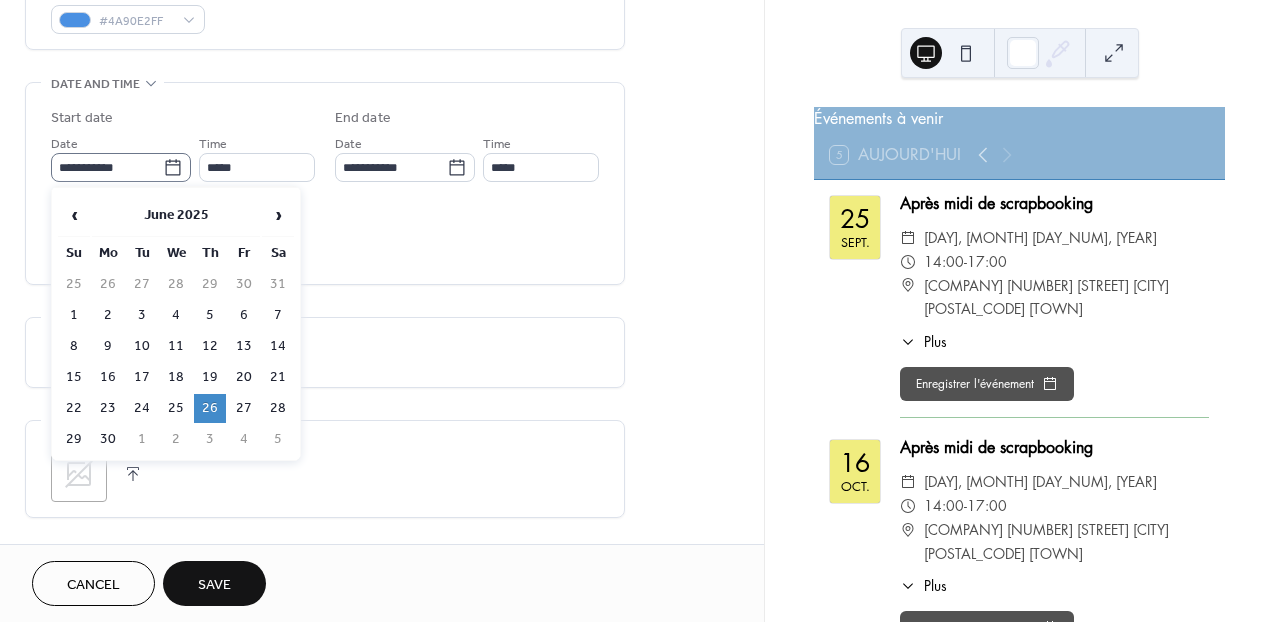 click 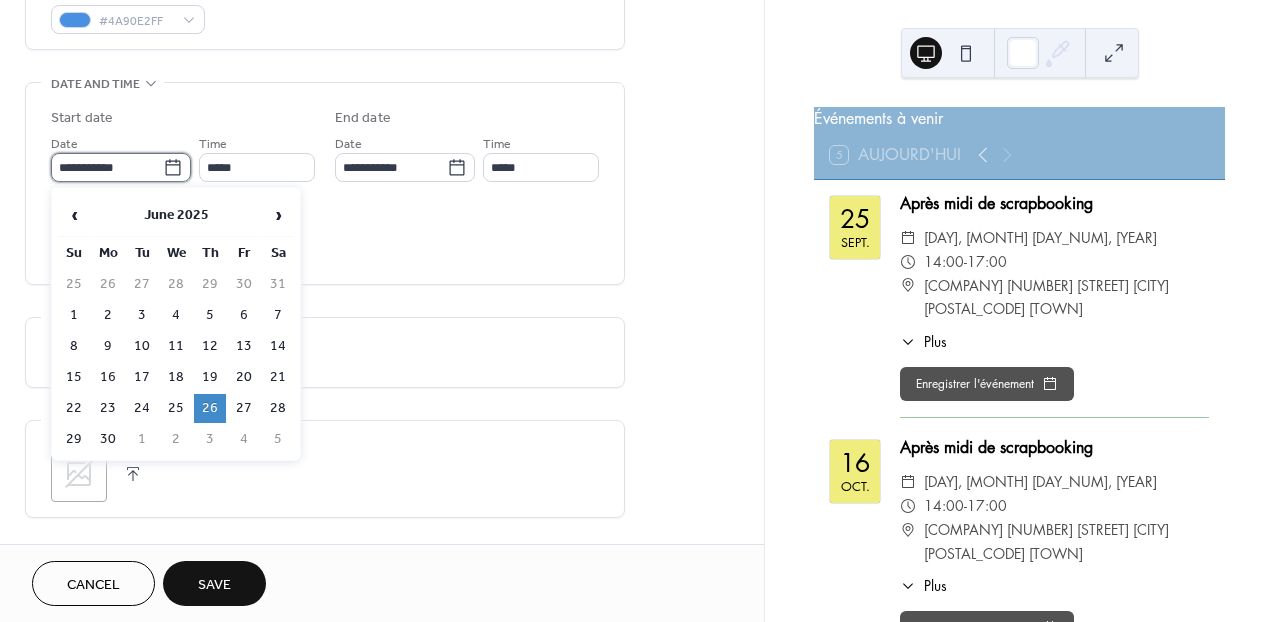click on "**********" at bounding box center [107, 167] 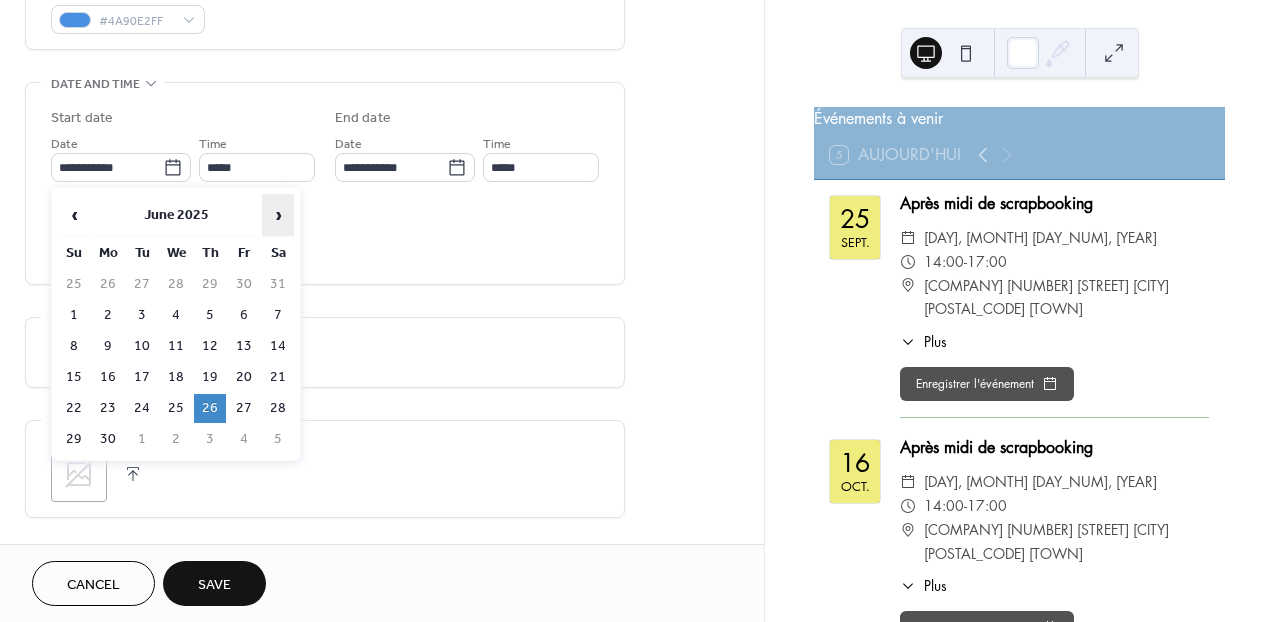 click on "›" at bounding box center (278, 215) 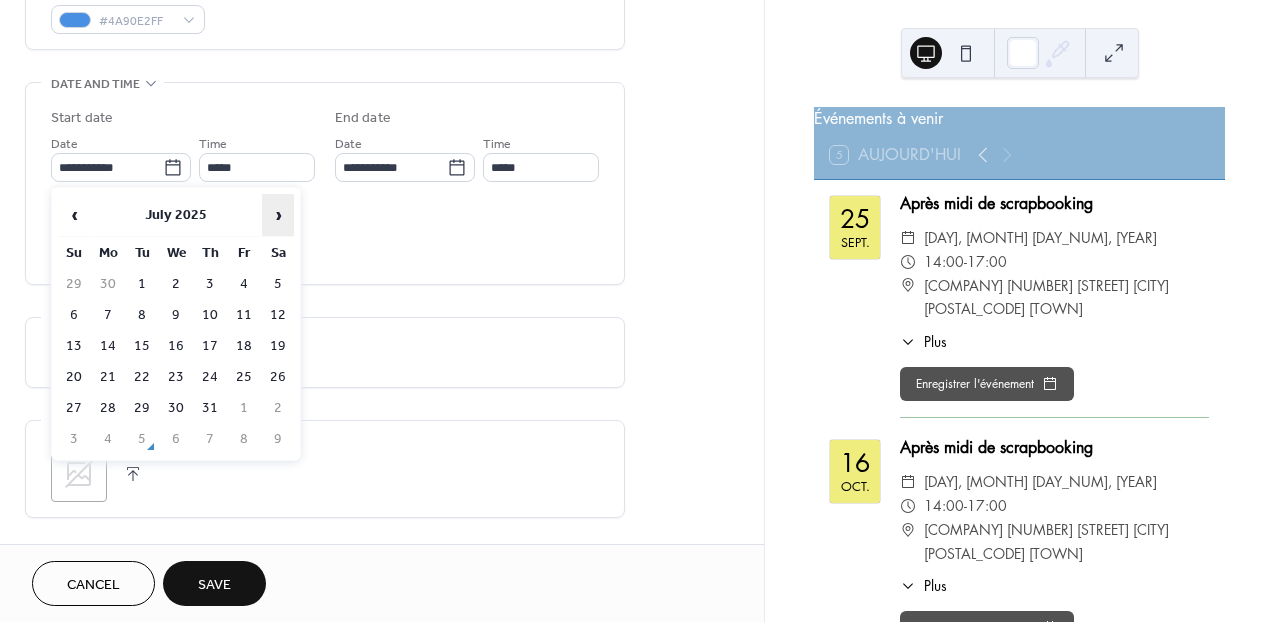 click on "›" at bounding box center [278, 215] 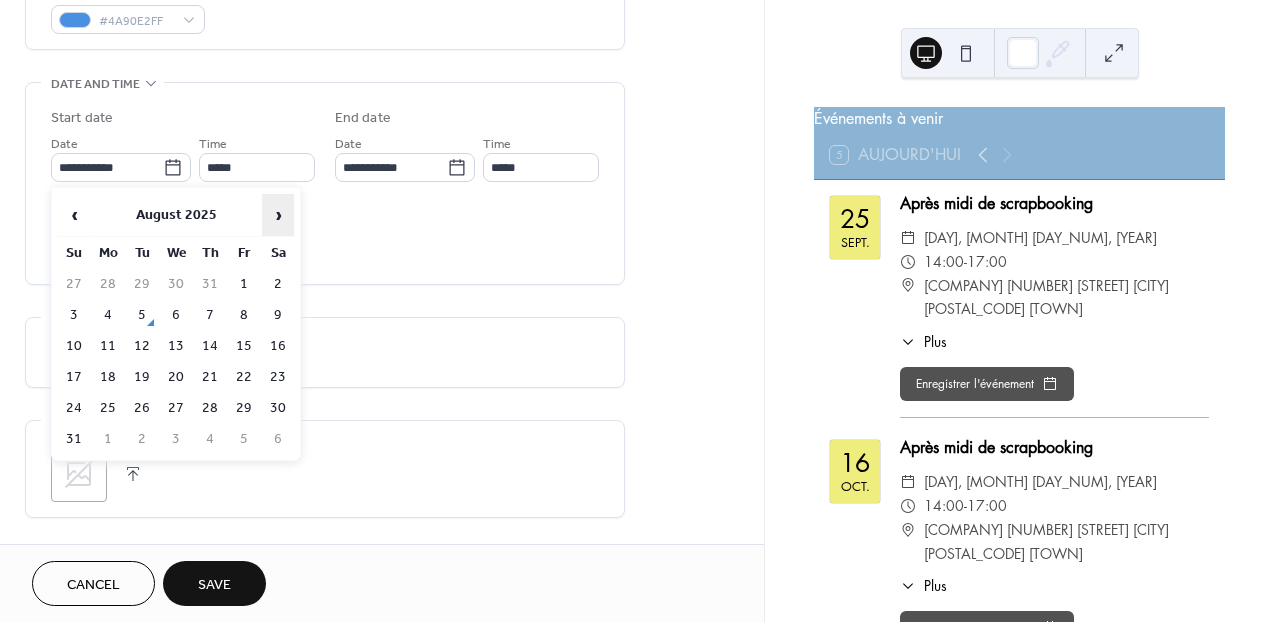click on "›" at bounding box center (278, 215) 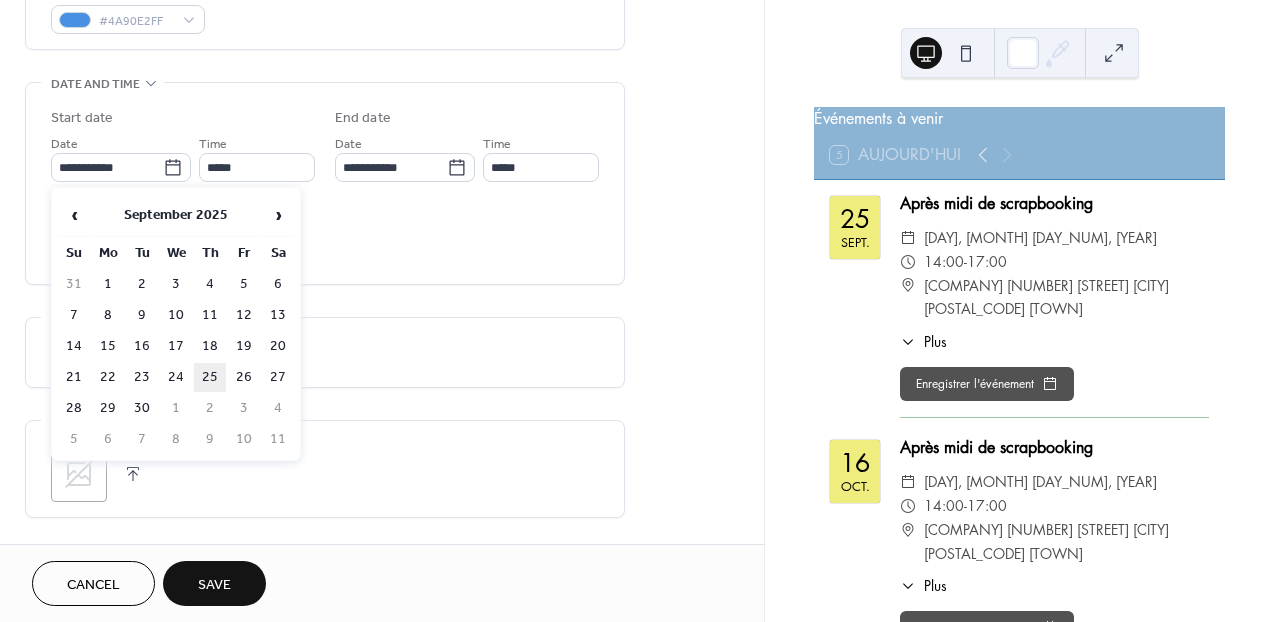 click on "25" at bounding box center (210, 377) 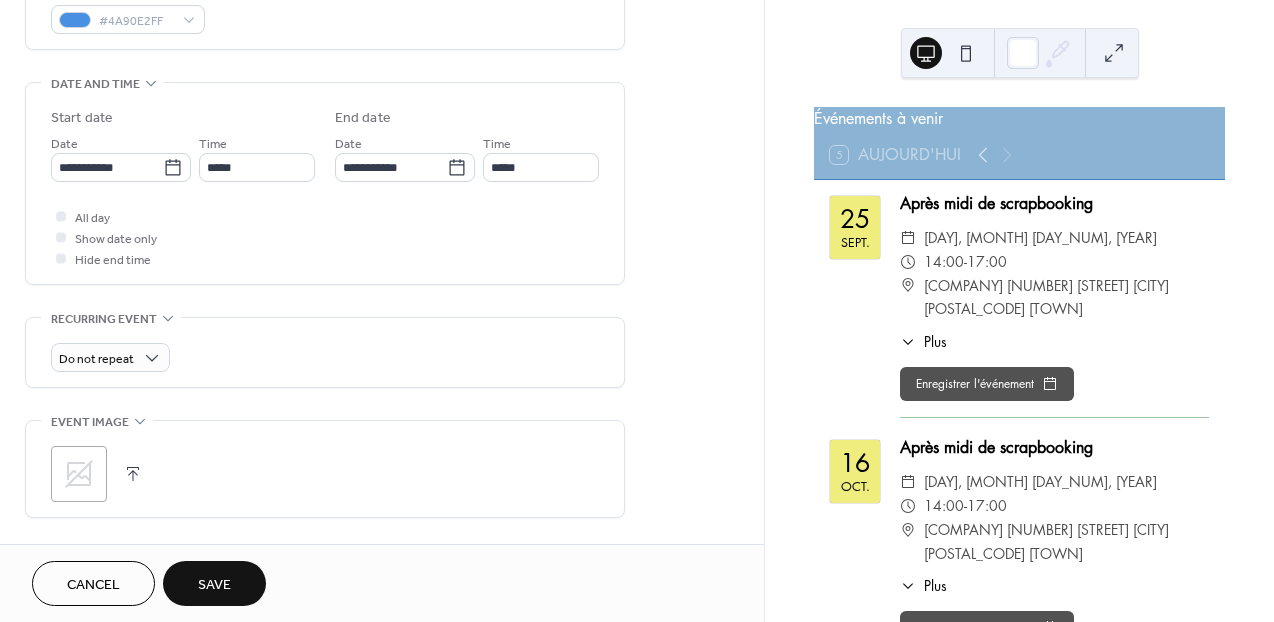 click on "Save" at bounding box center (214, 585) 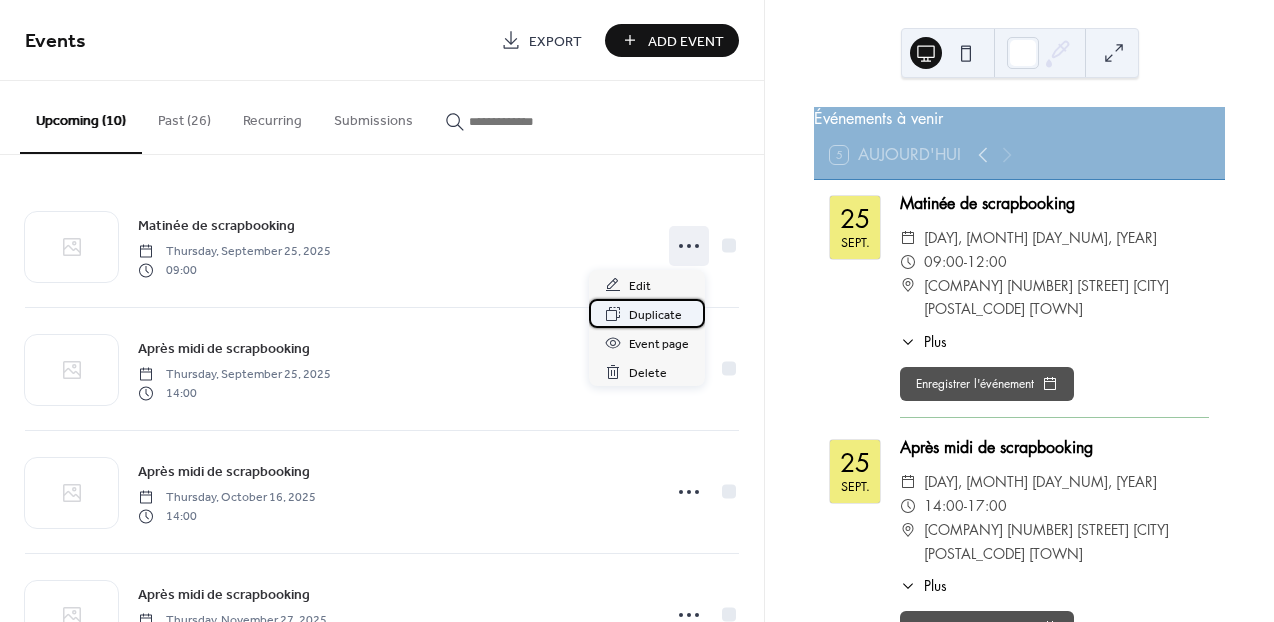 click on "Duplicate" at bounding box center (655, 315) 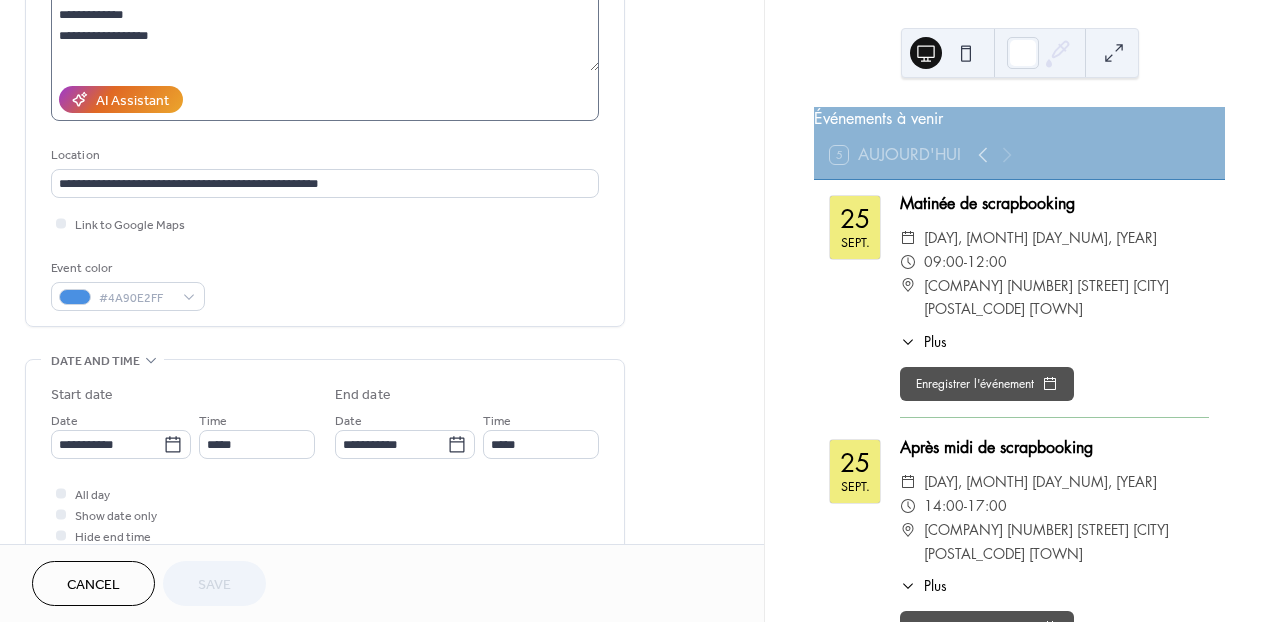 scroll, scrollTop: 297, scrollLeft: 0, axis: vertical 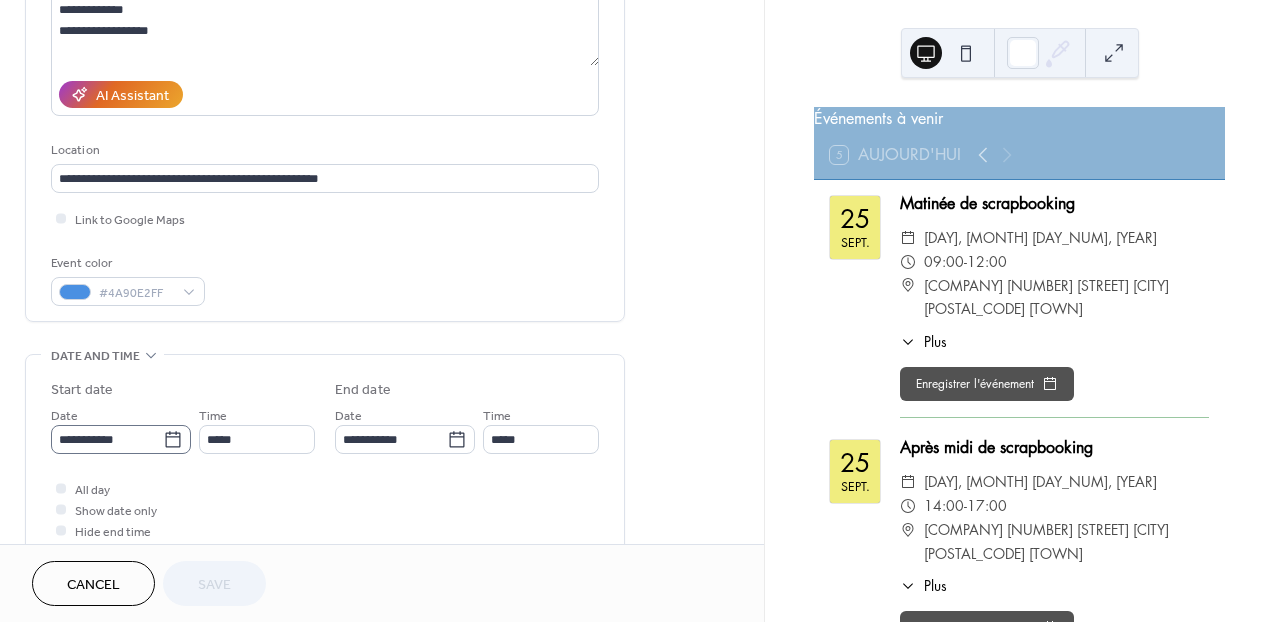 click 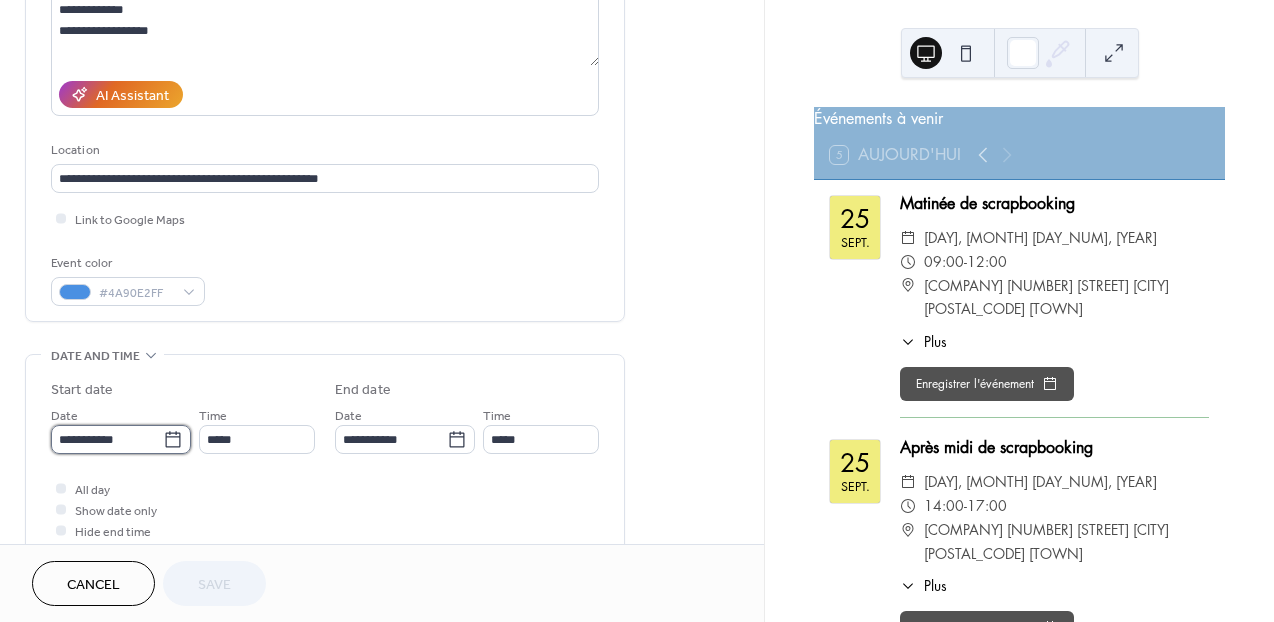 click on "**********" at bounding box center [107, 439] 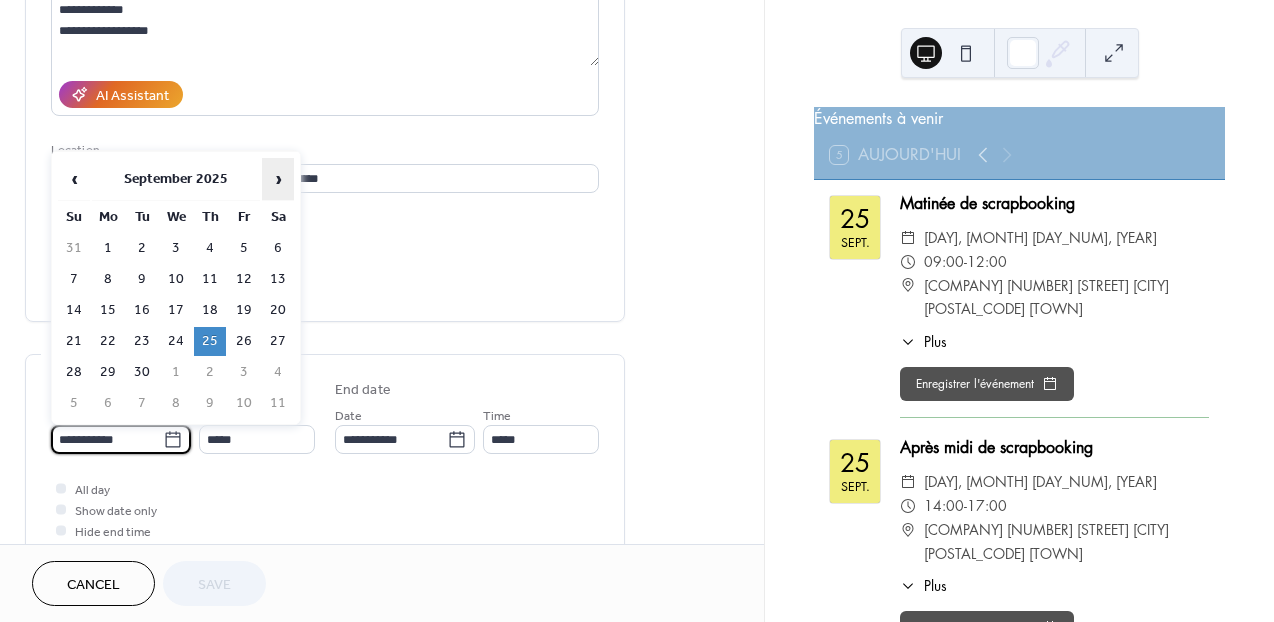 click on "›" at bounding box center (278, 179) 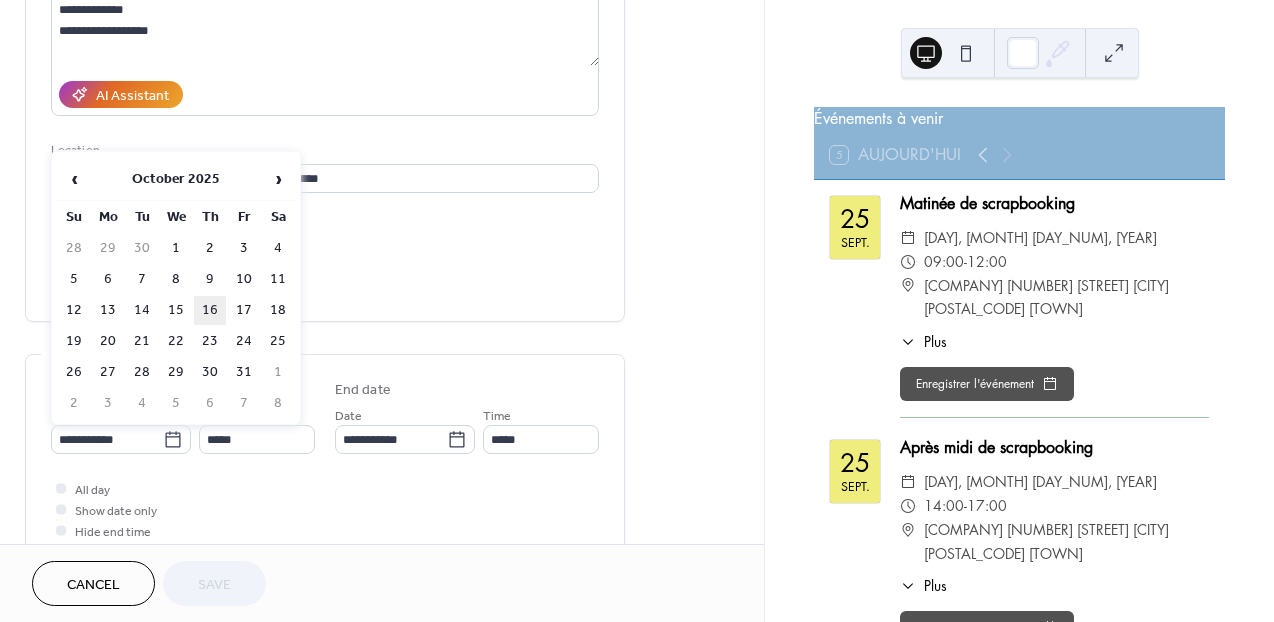 click on "16" at bounding box center (210, 310) 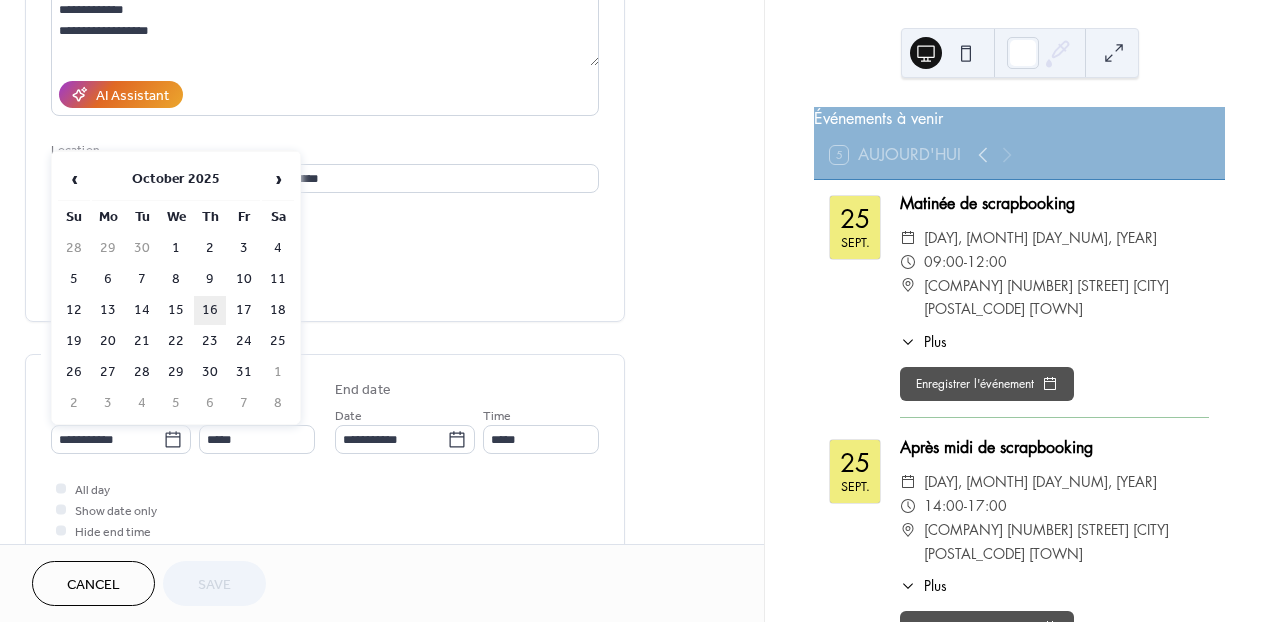 type on "**********" 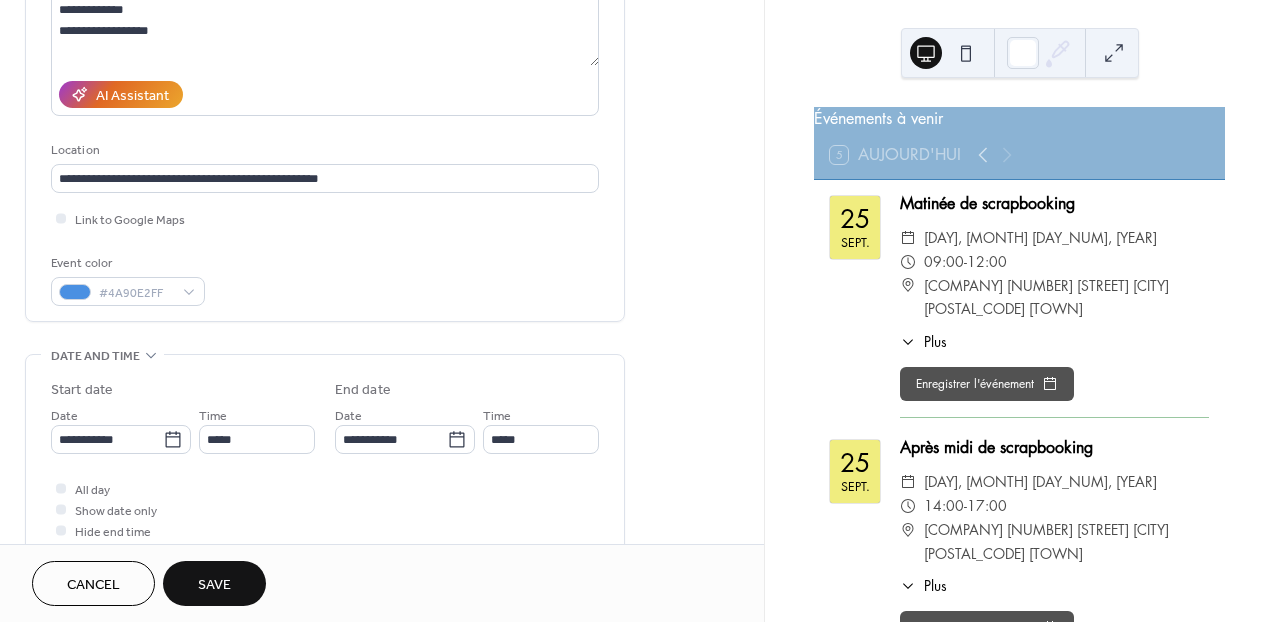 click on "Save" at bounding box center [214, 585] 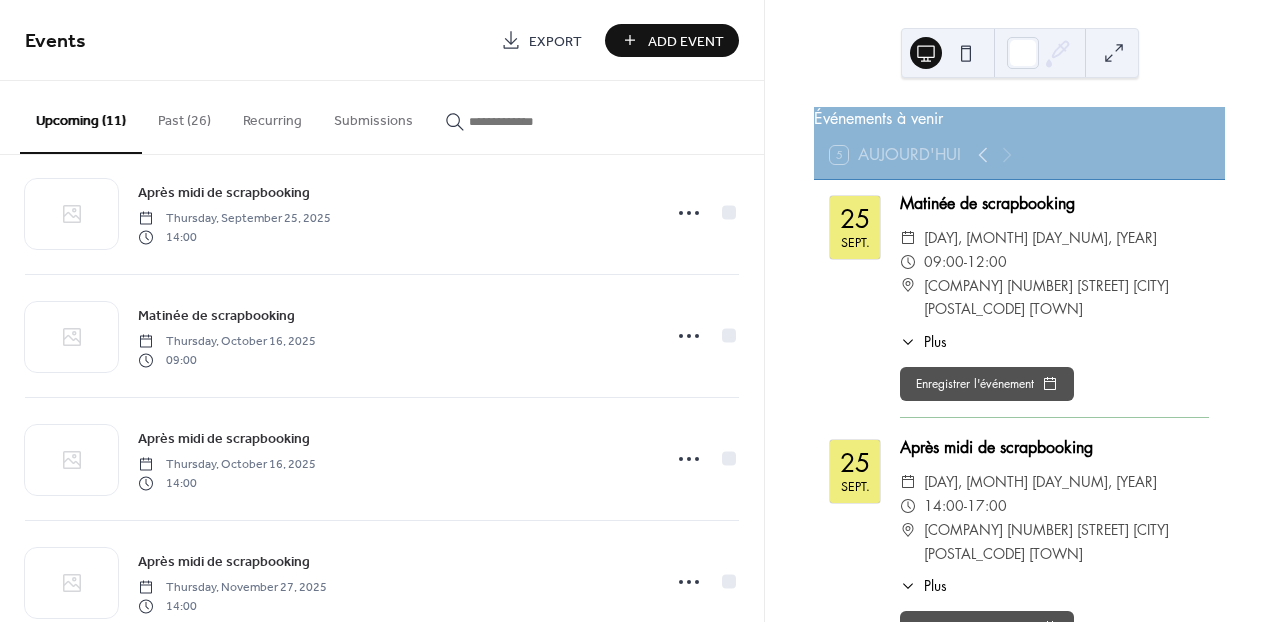 scroll, scrollTop: 170, scrollLeft: 0, axis: vertical 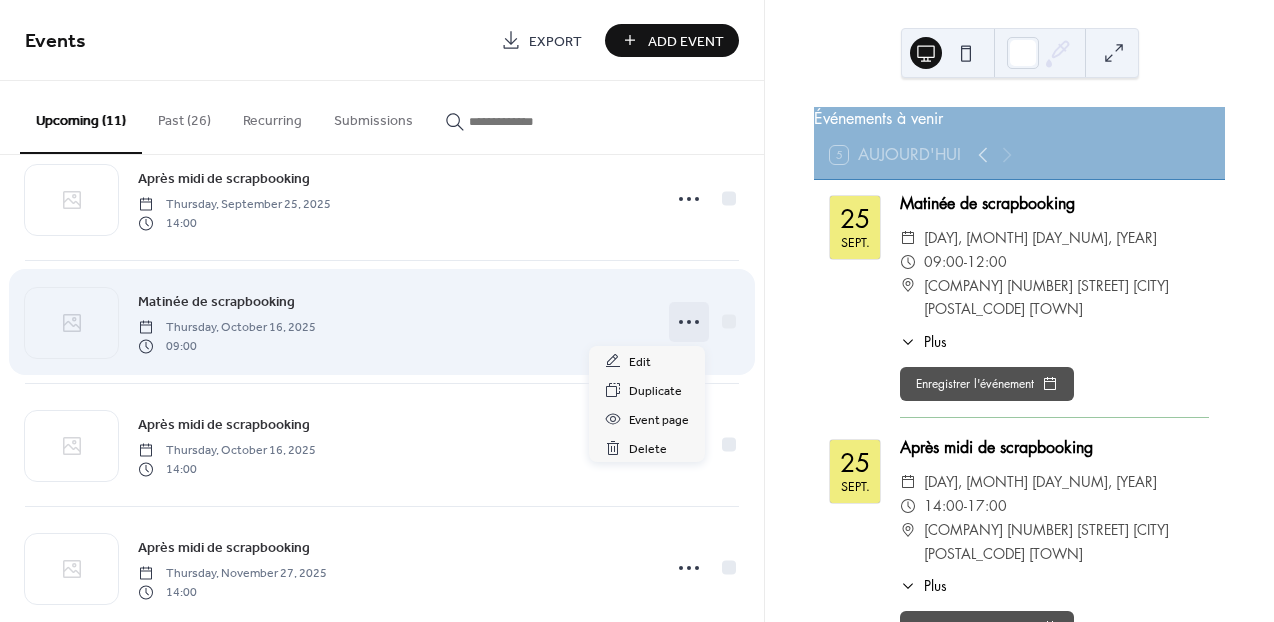 click 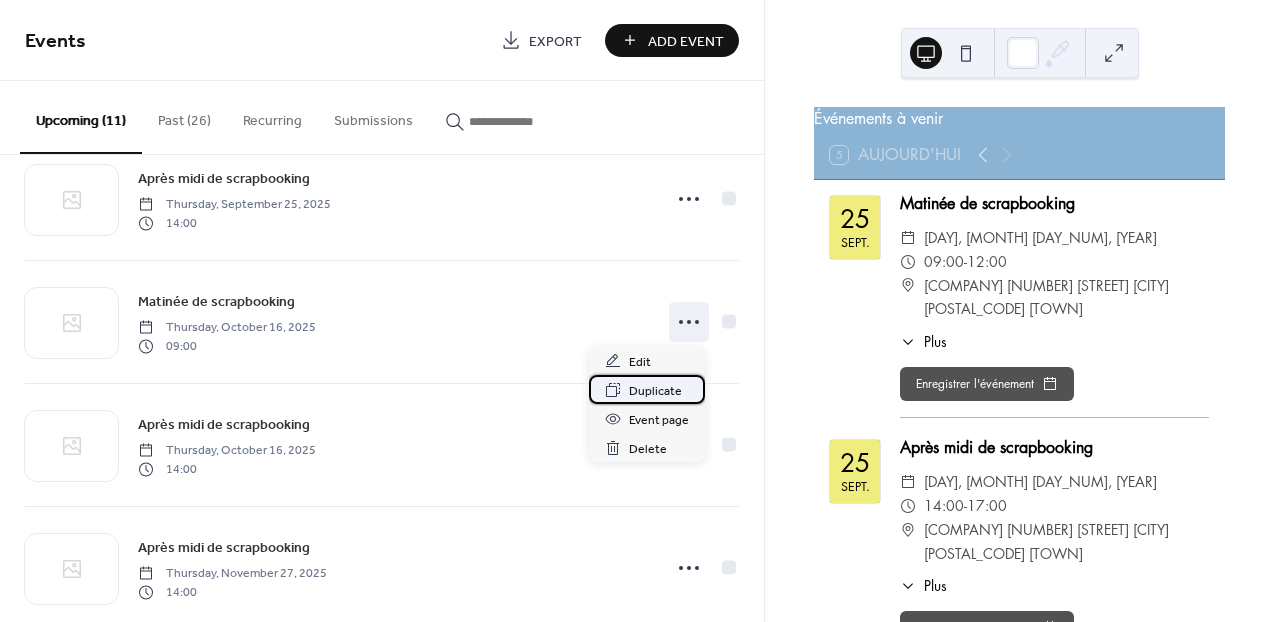 click on "Duplicate" at bounding box center [655, 391] 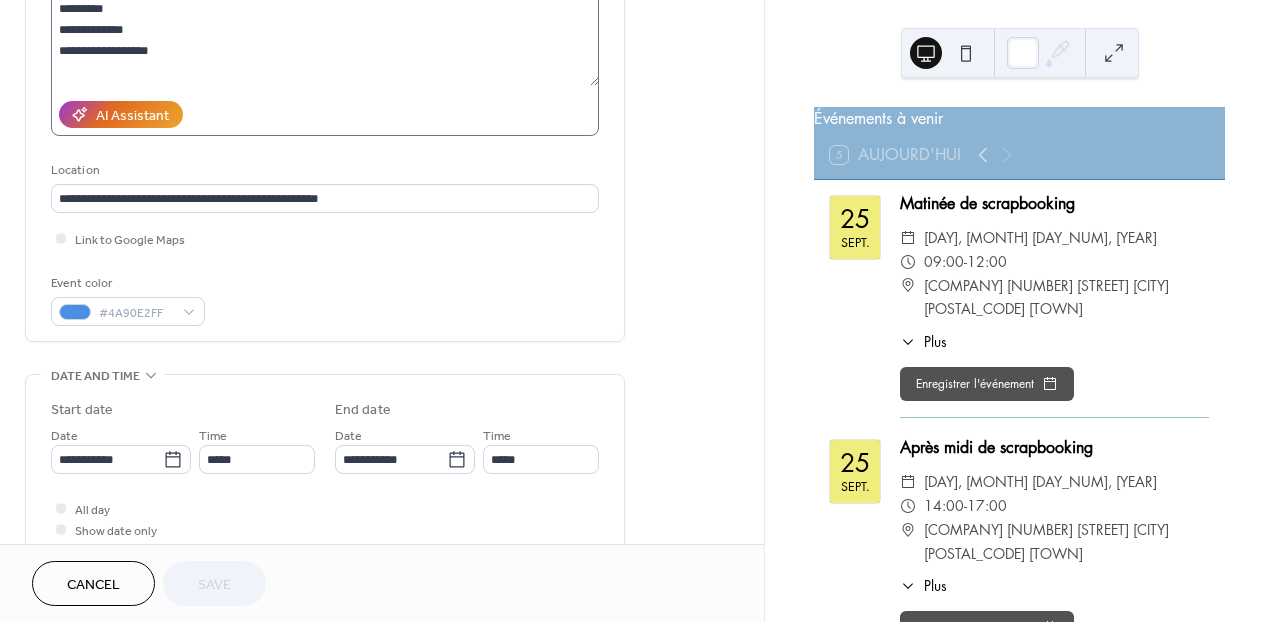 scroll, scrollTop: 278, scrollLeft: 0, axis: vertical 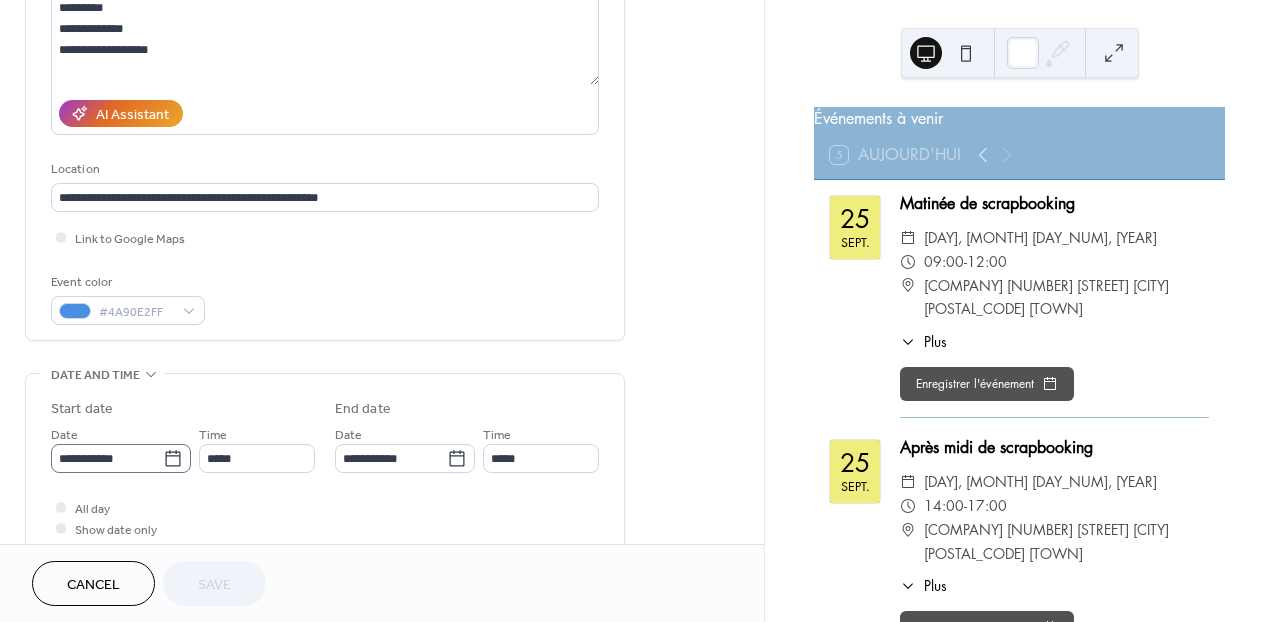 click 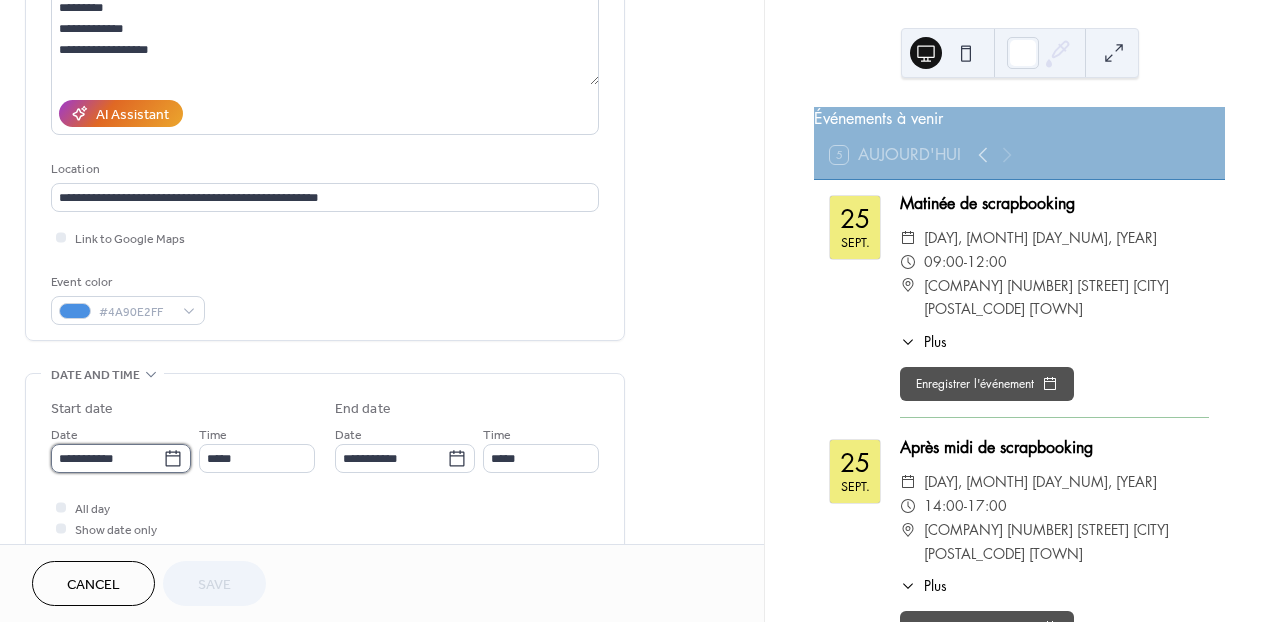 click on "**********" at bounding box center (107, 458) 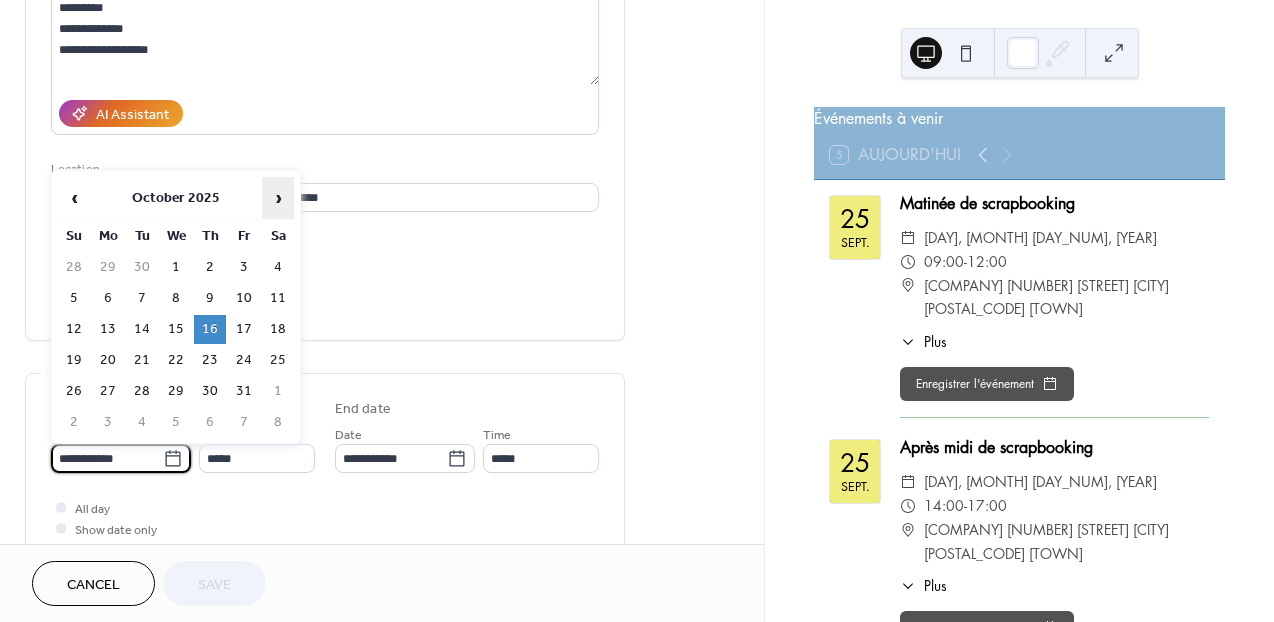 click on "›" at bounding box center [278, 198] 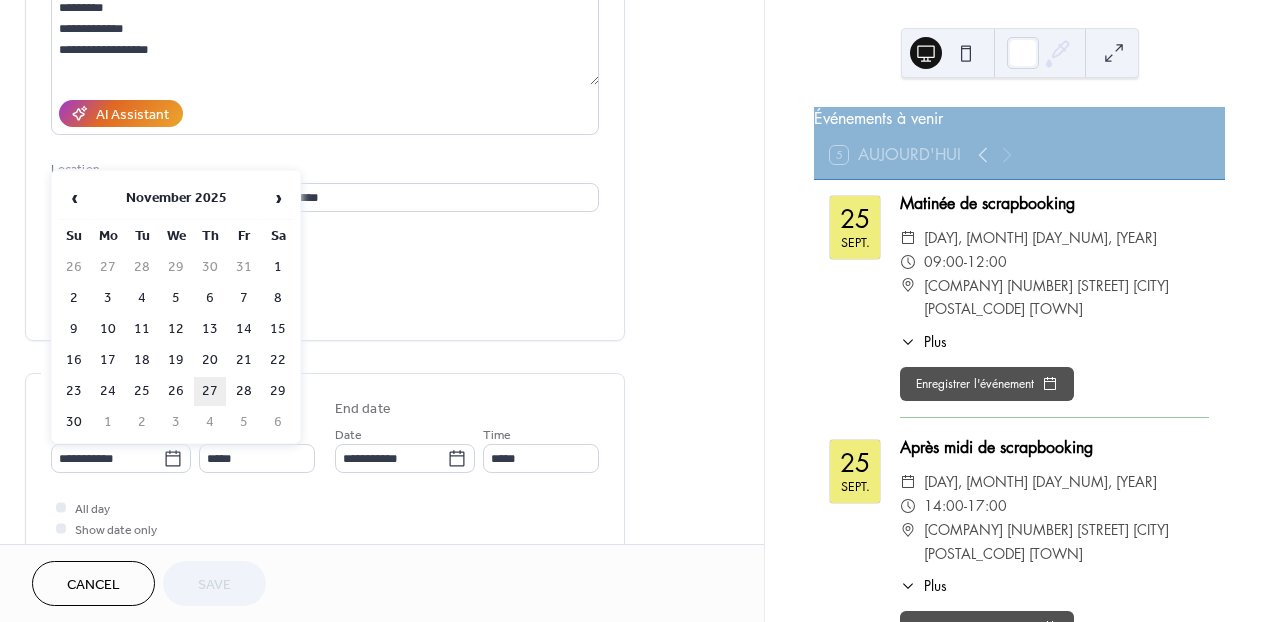 click on "27" at bounding box center [210, 391] 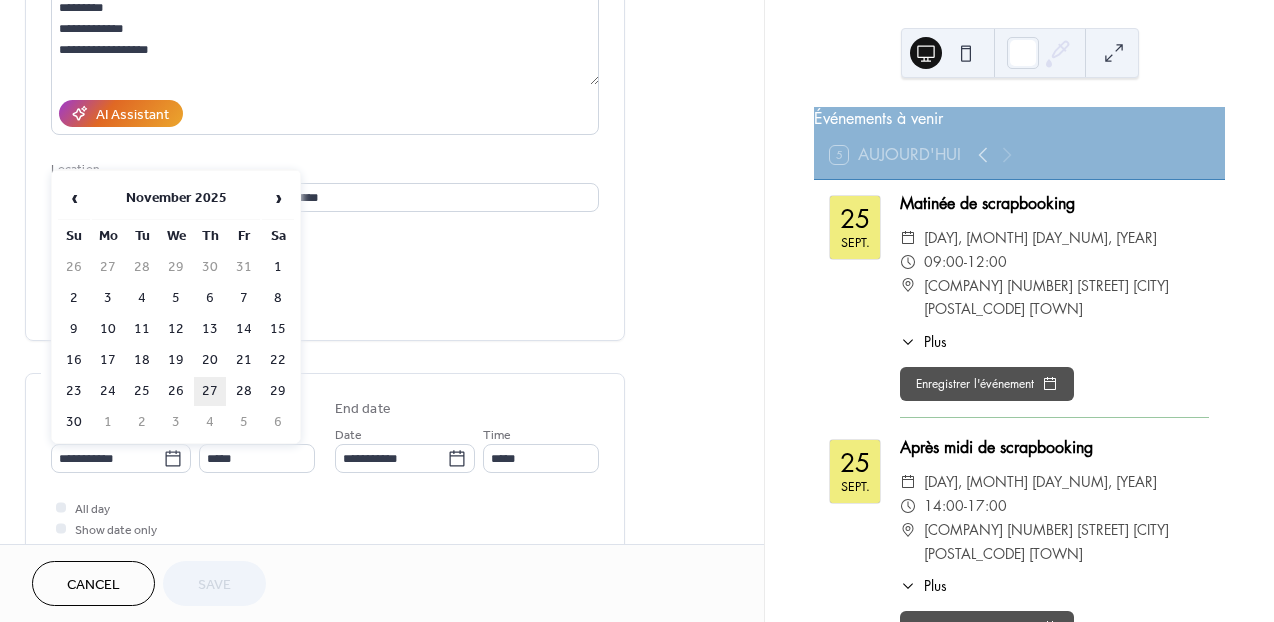 type on "**********" 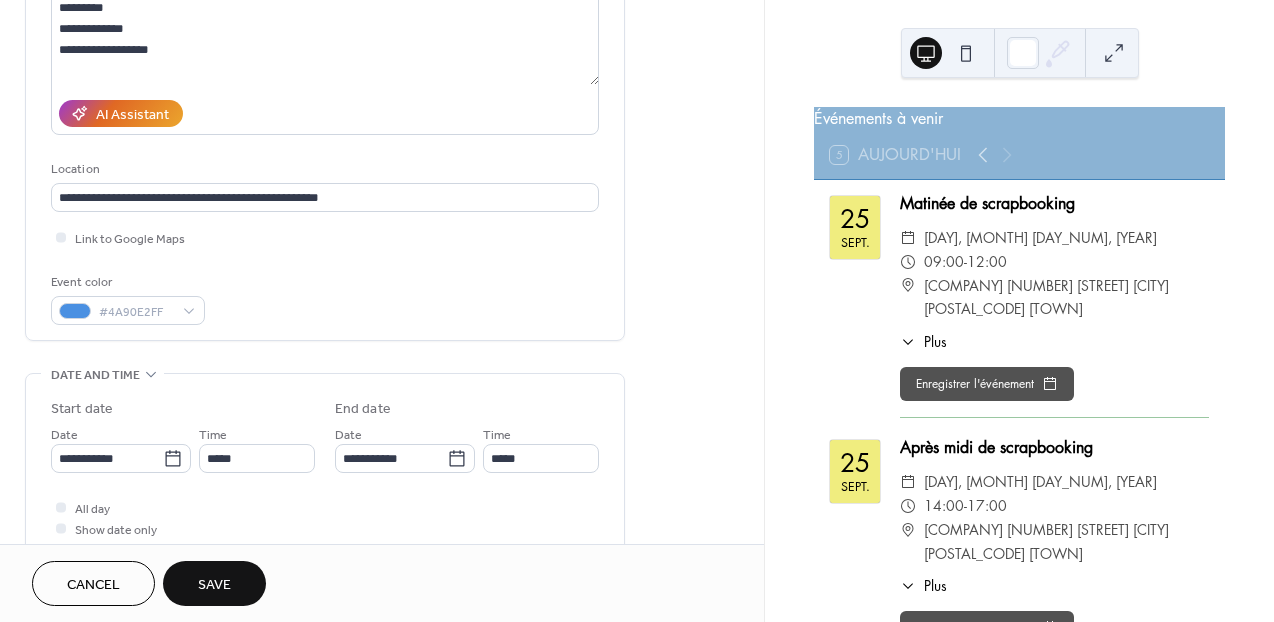 click on "Save" at bounding box center [214, 585] 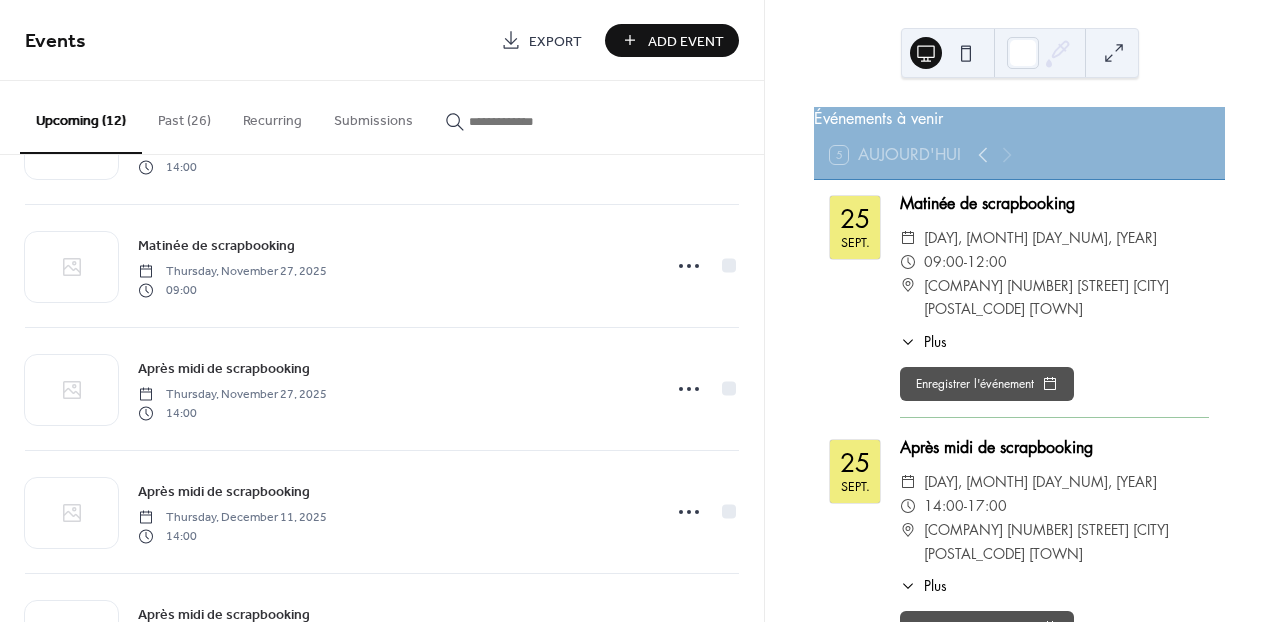 scroll, scrollTop: 471, scrollLeft: 0, axis: vertical 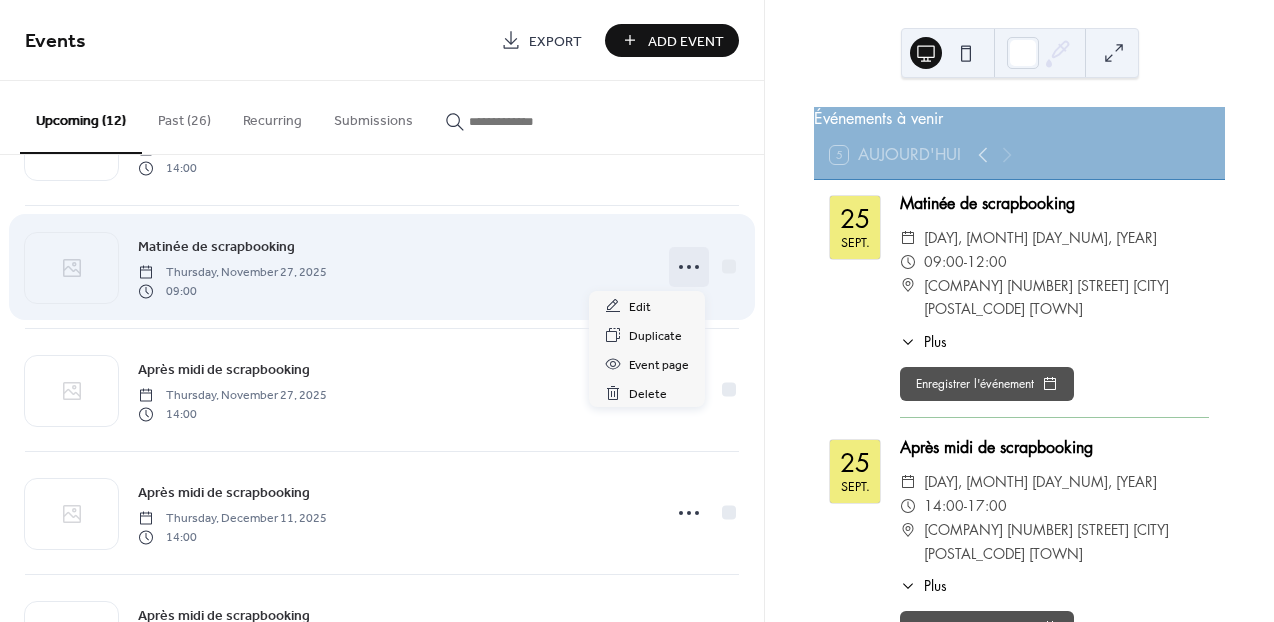 click 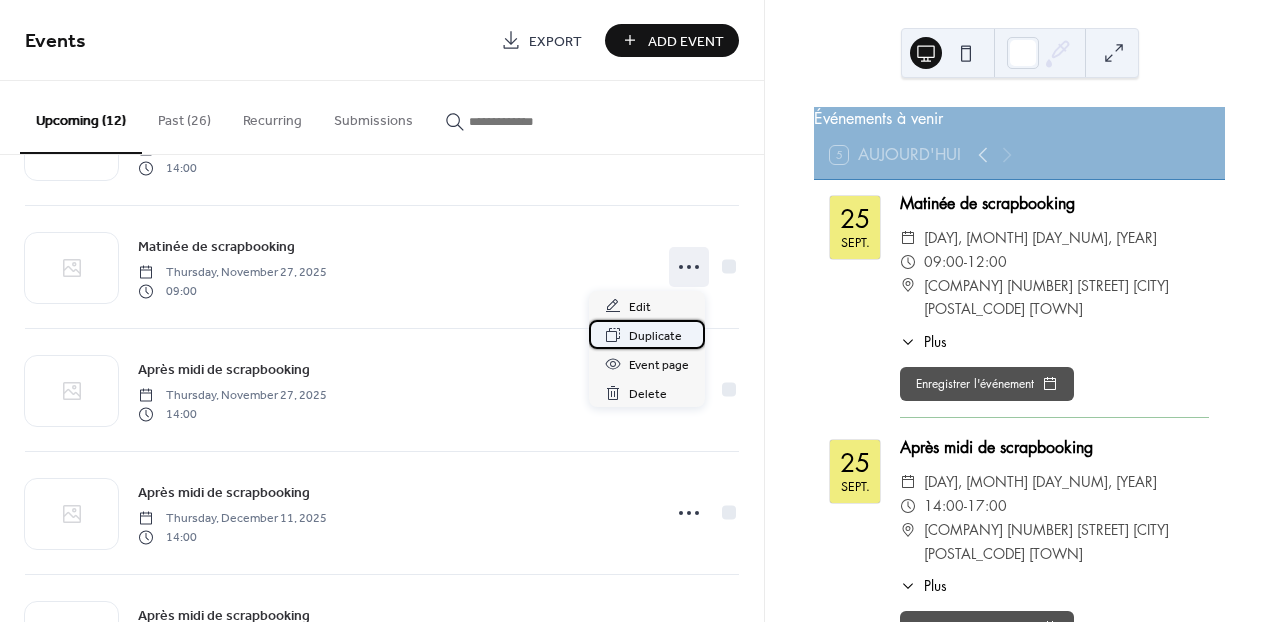 click on "Duplicate" at bounding box center (655, 336) 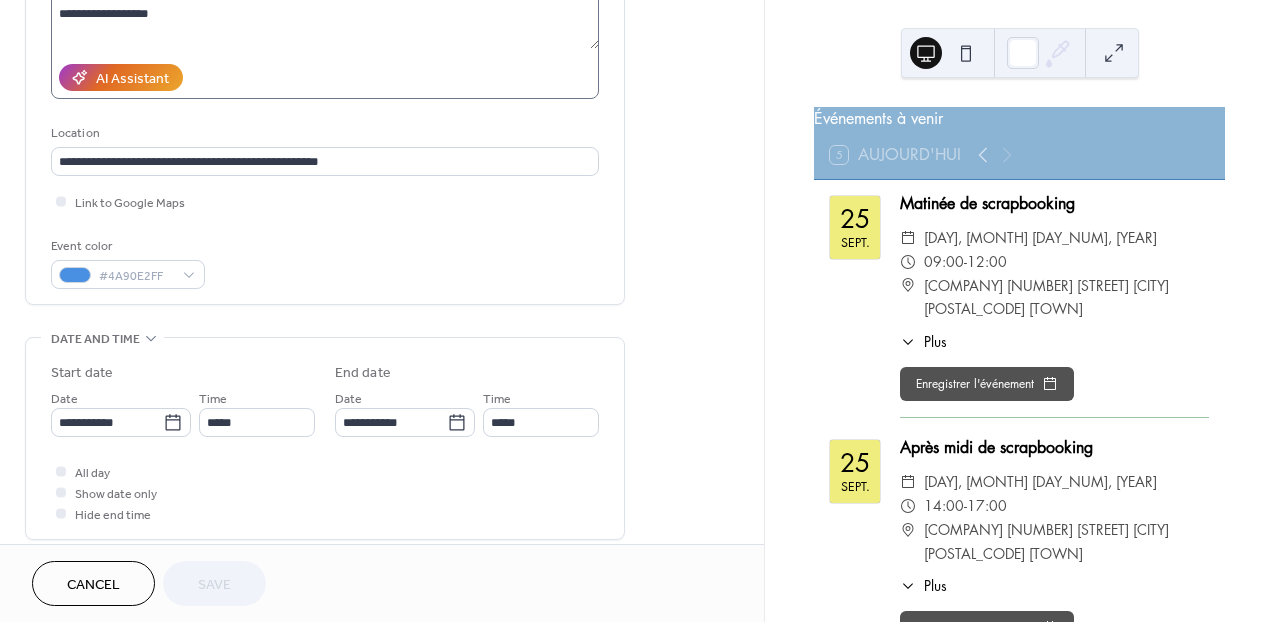 scroll, scrollTop: 317, scrollLeft: 0, axis: vertical 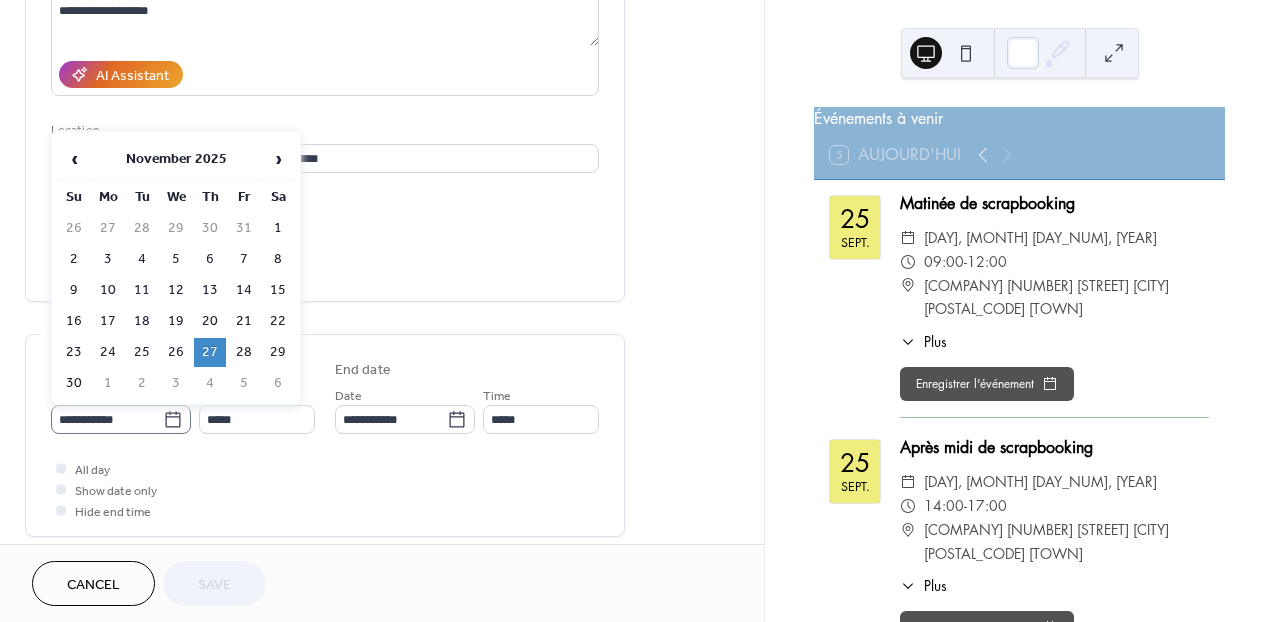 click 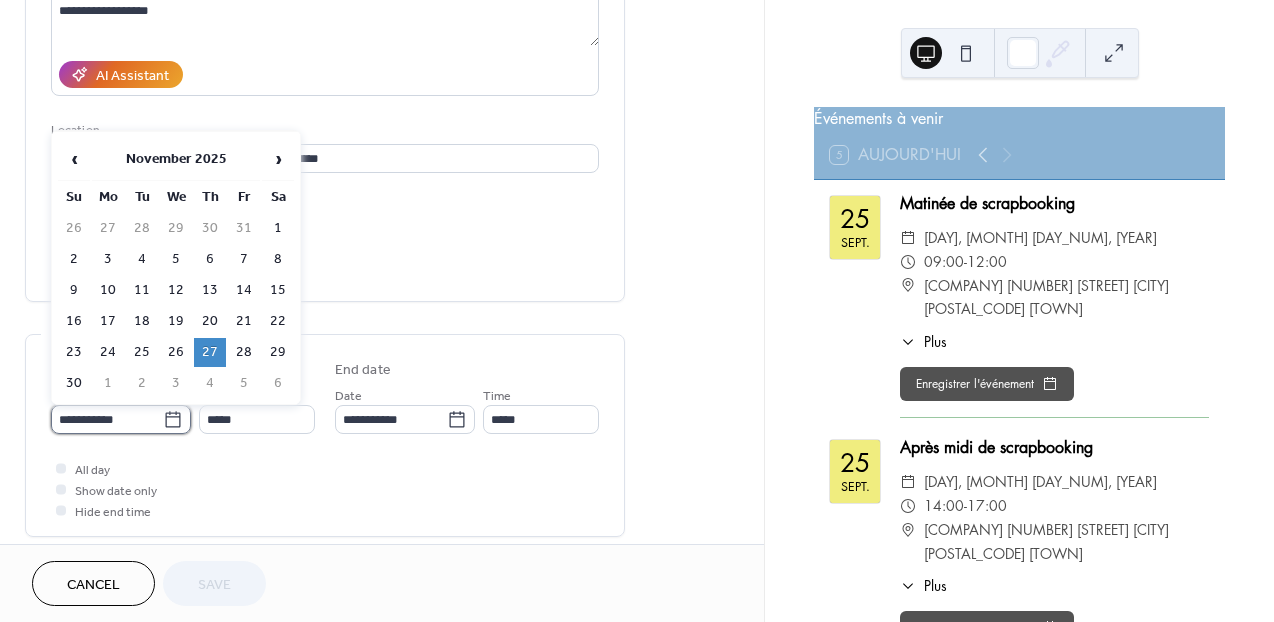 click on "**********" at bounding box center (107, 419) 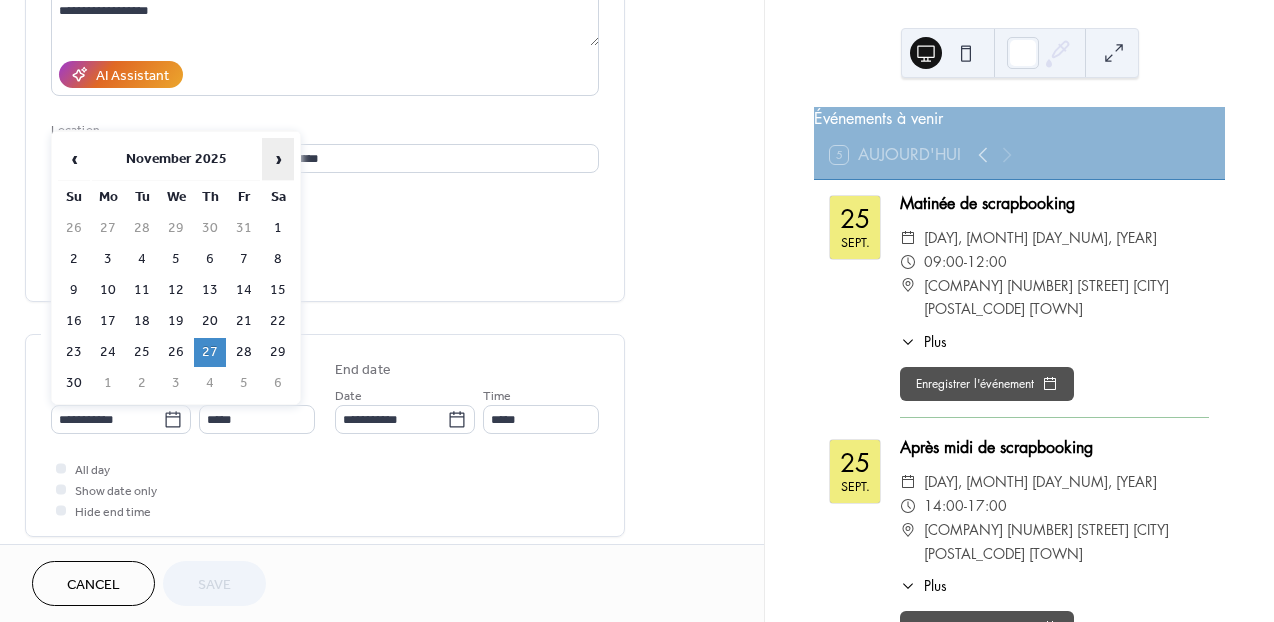 click on "›" at bounding box center [278, 159] 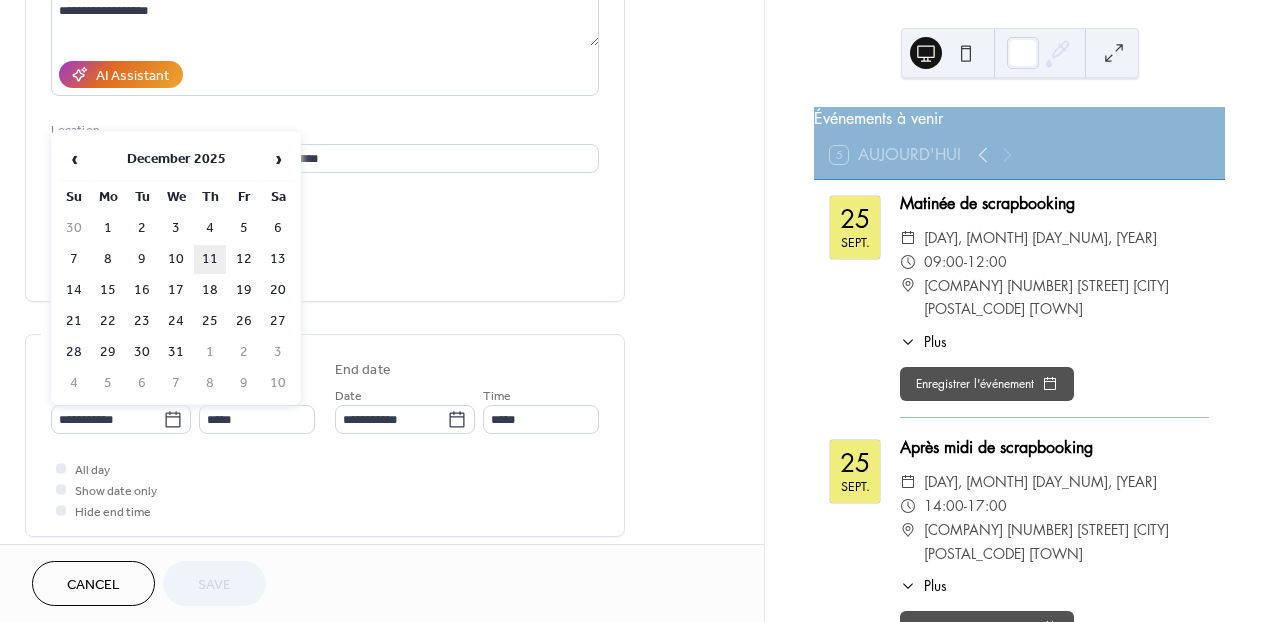 click on "11" at bounding box center [210, 259] 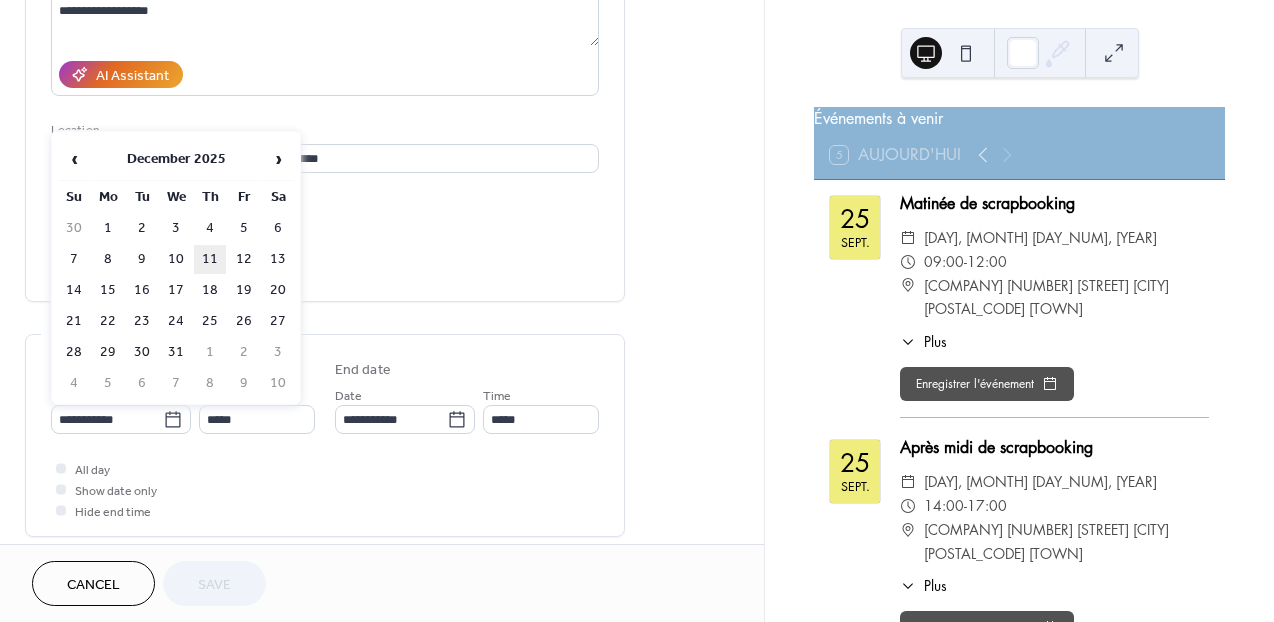 type on "**********" 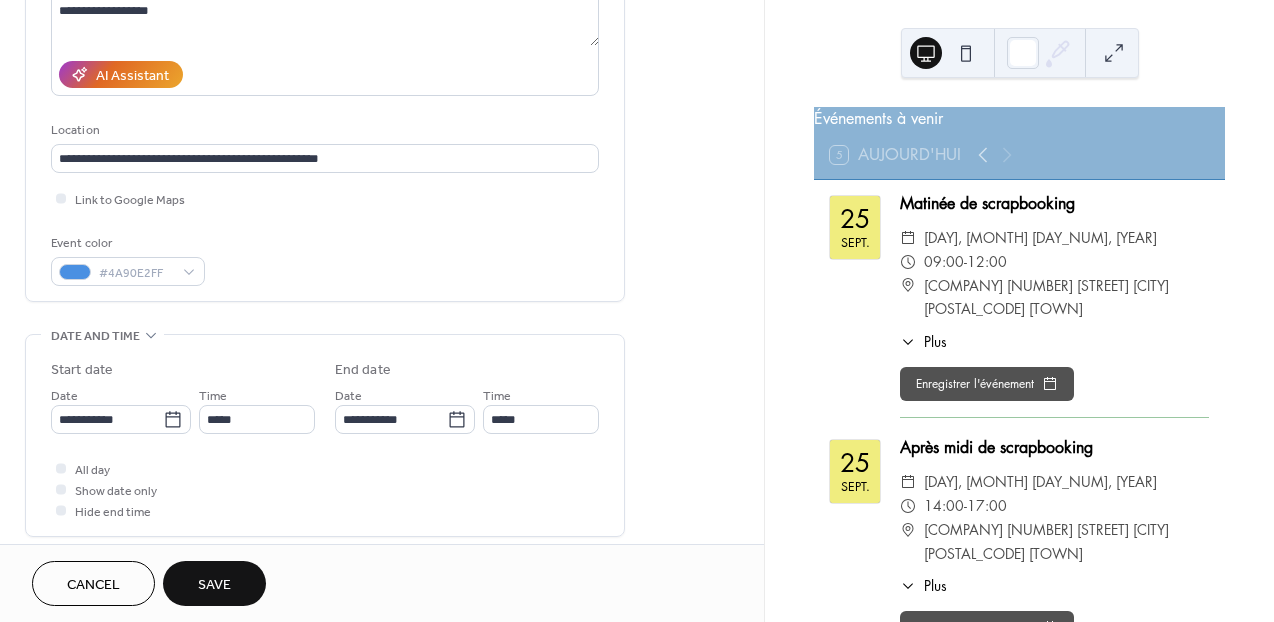 click on "Save" at bounding box center [214, 583] 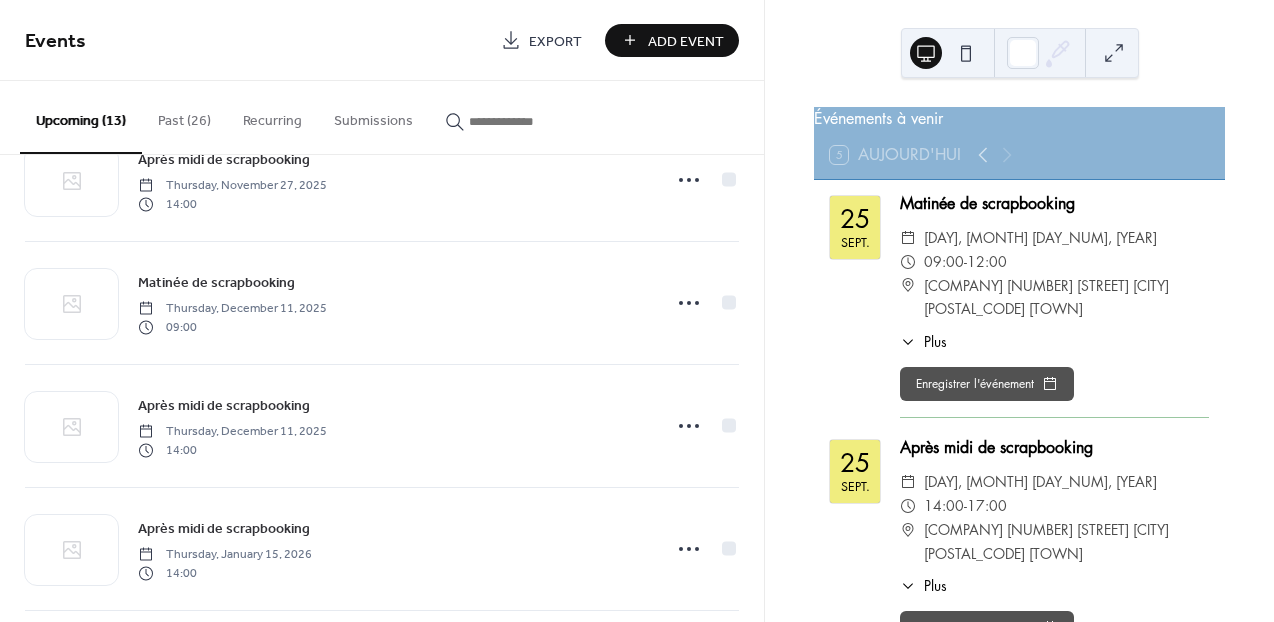 scroll, scrollTop: 686, scrollLeft: 0, axis: vertical 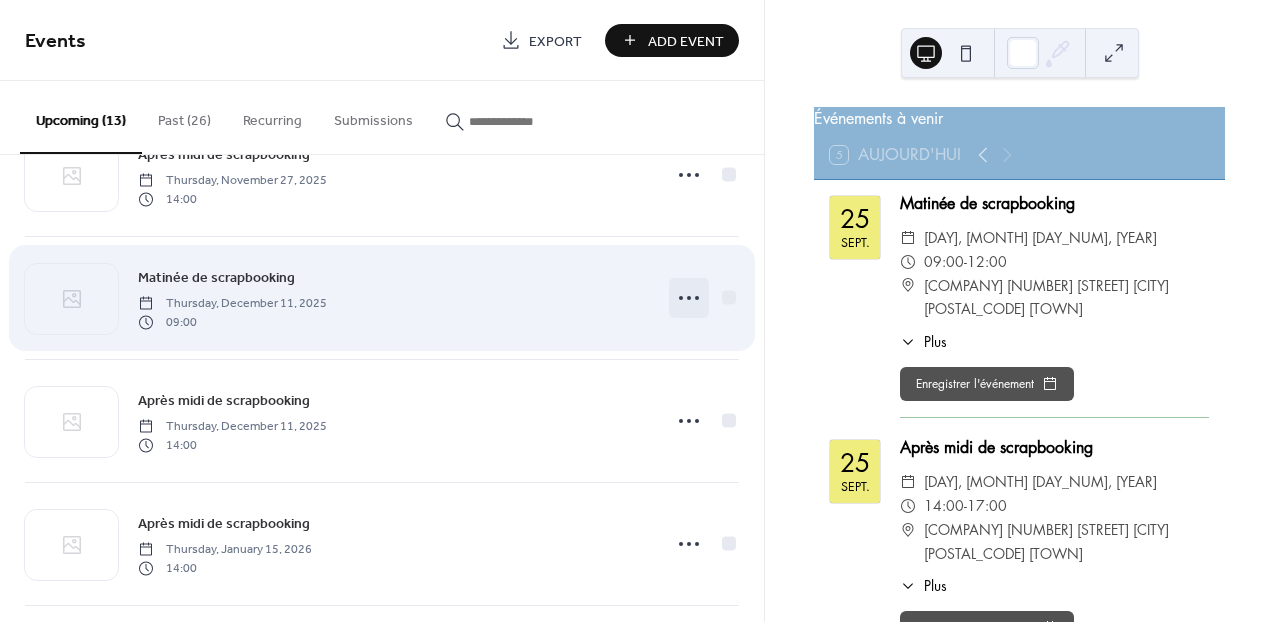 click 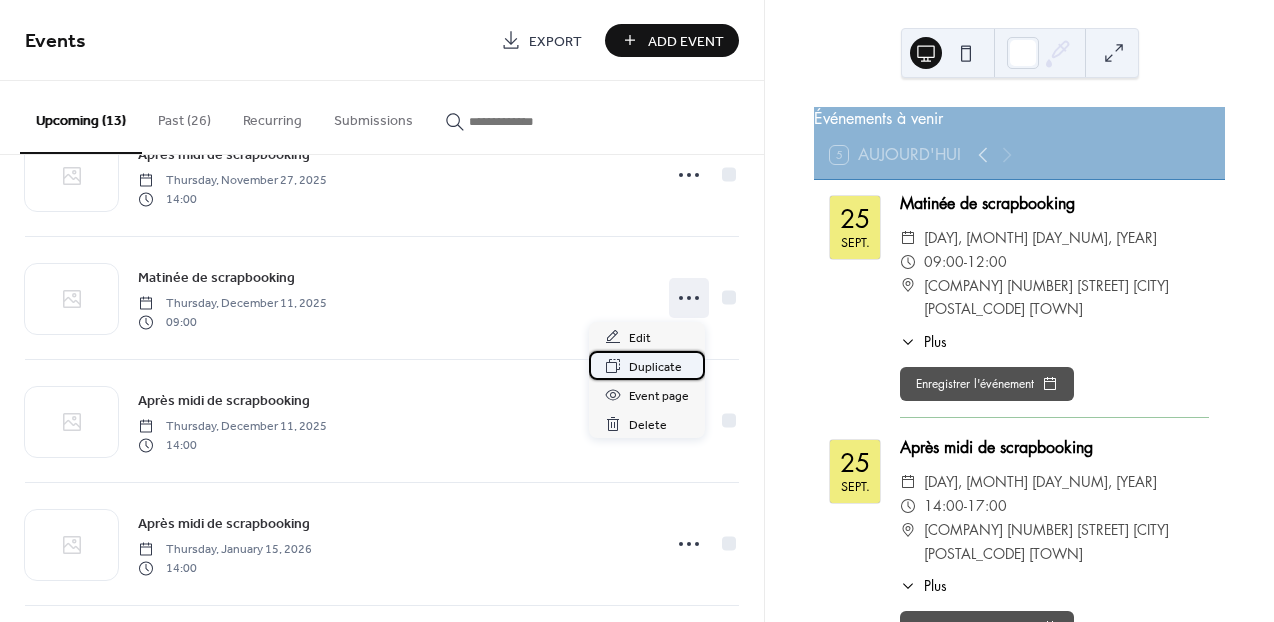 click on "Duplicate" at bounding box center [655, 367] 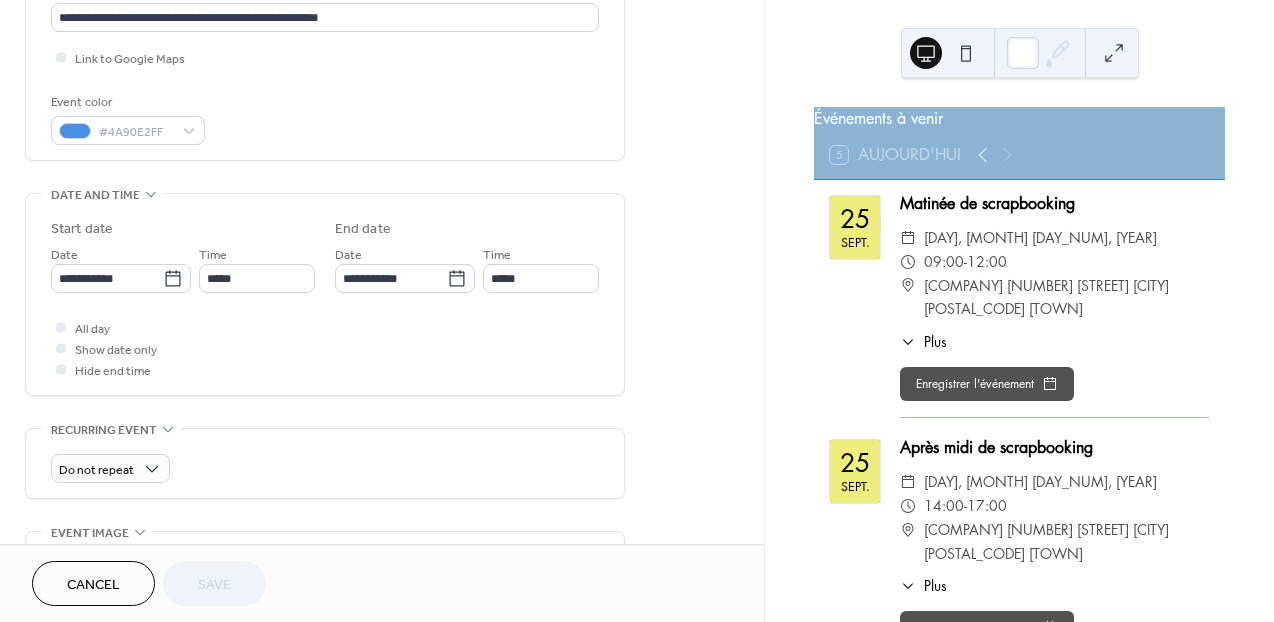 scroll, scrollTop: 459, scrollLeft: 0, axis: vertical 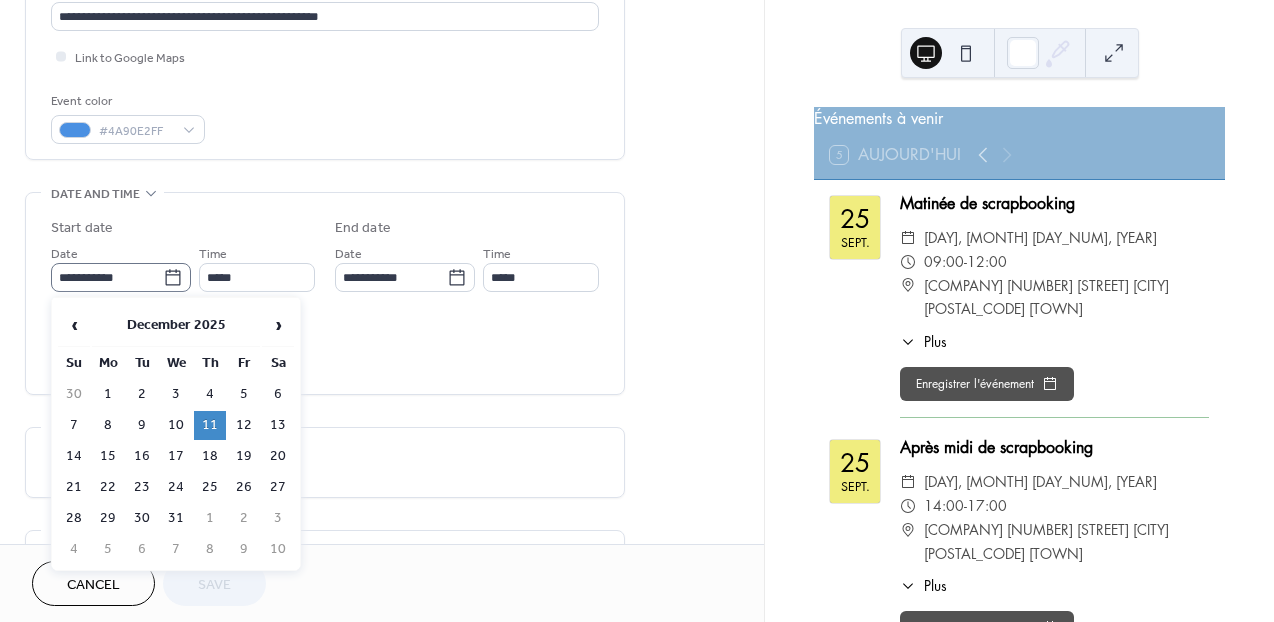 click 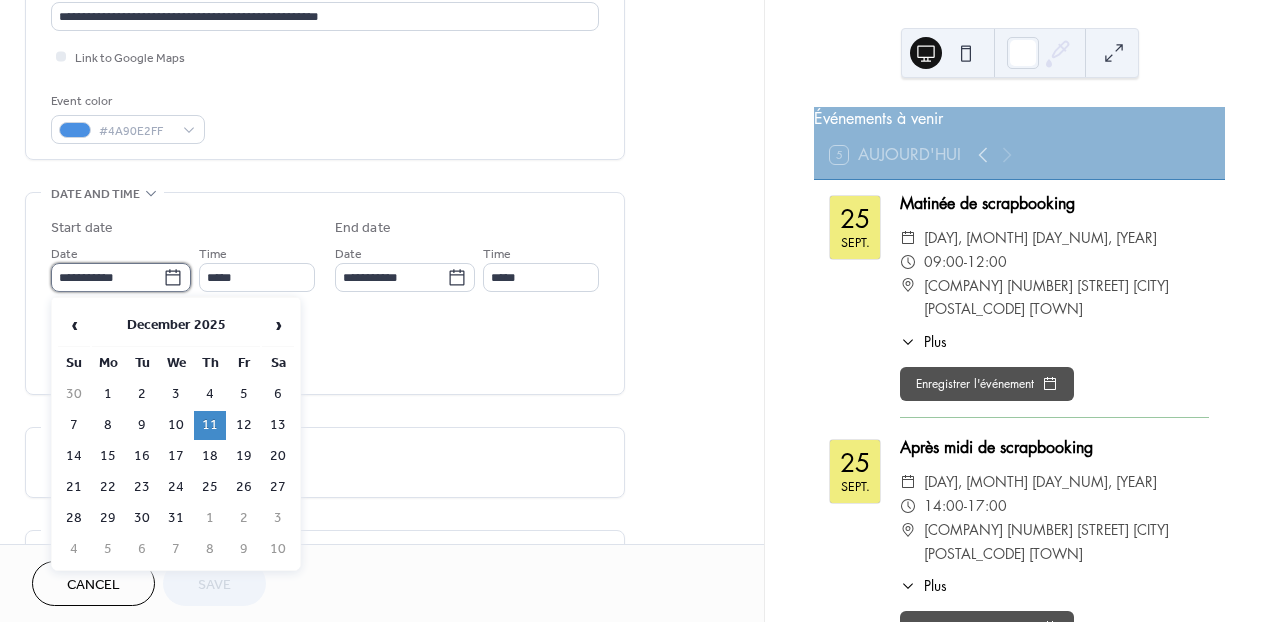 click on "**********" at bounding box center [107, 277] 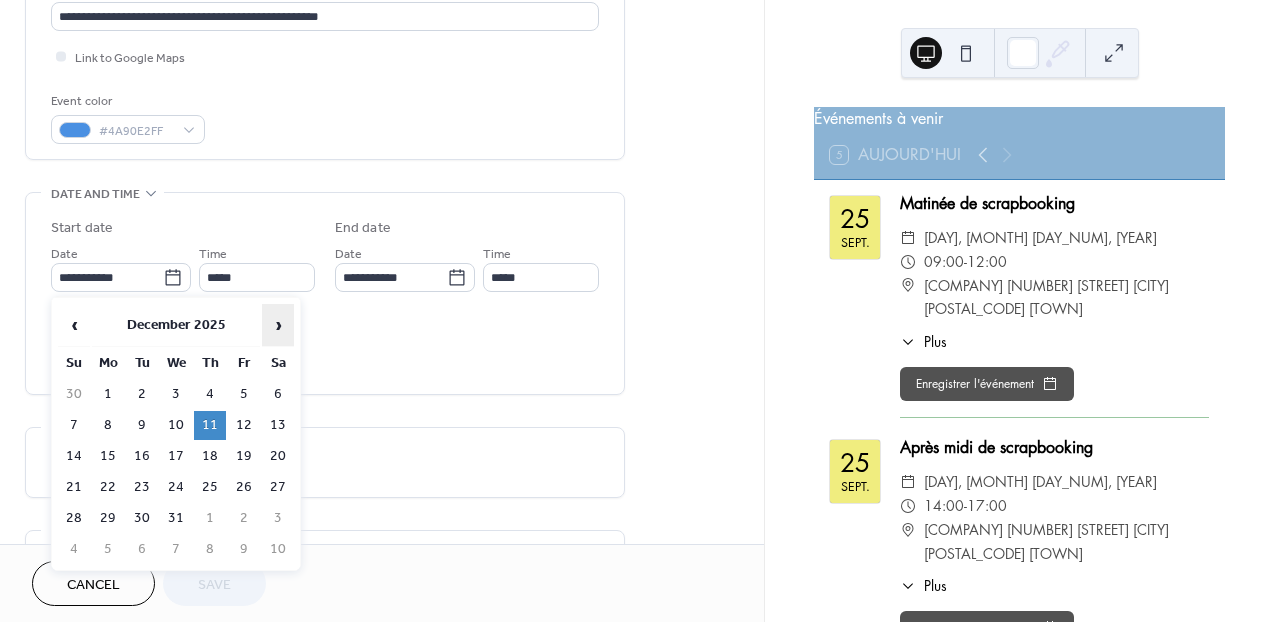 click on "›" at bounding box center (278, 325) 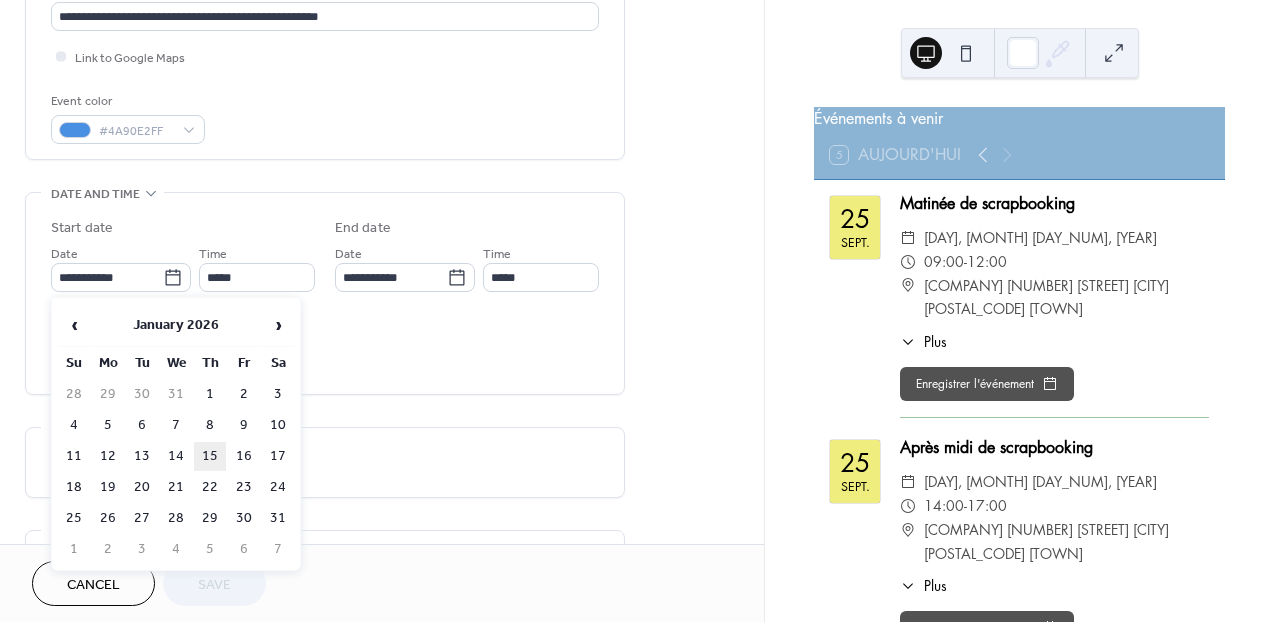 click on "15" at bounding box center (210, 456) 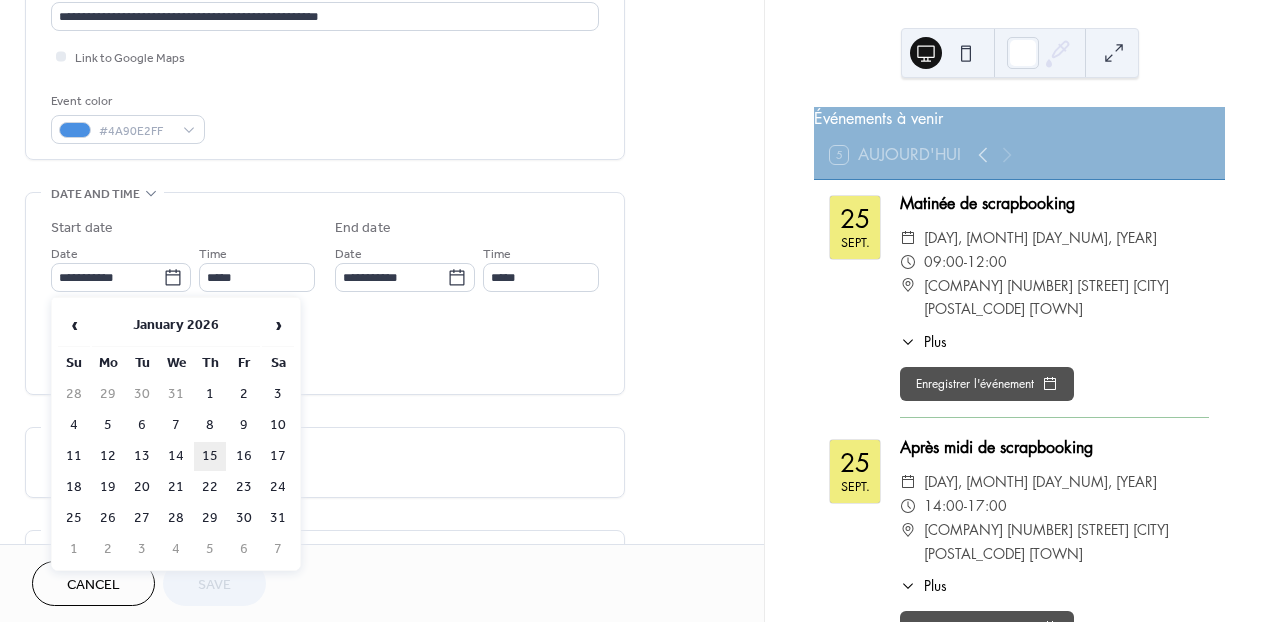 type on "**********" 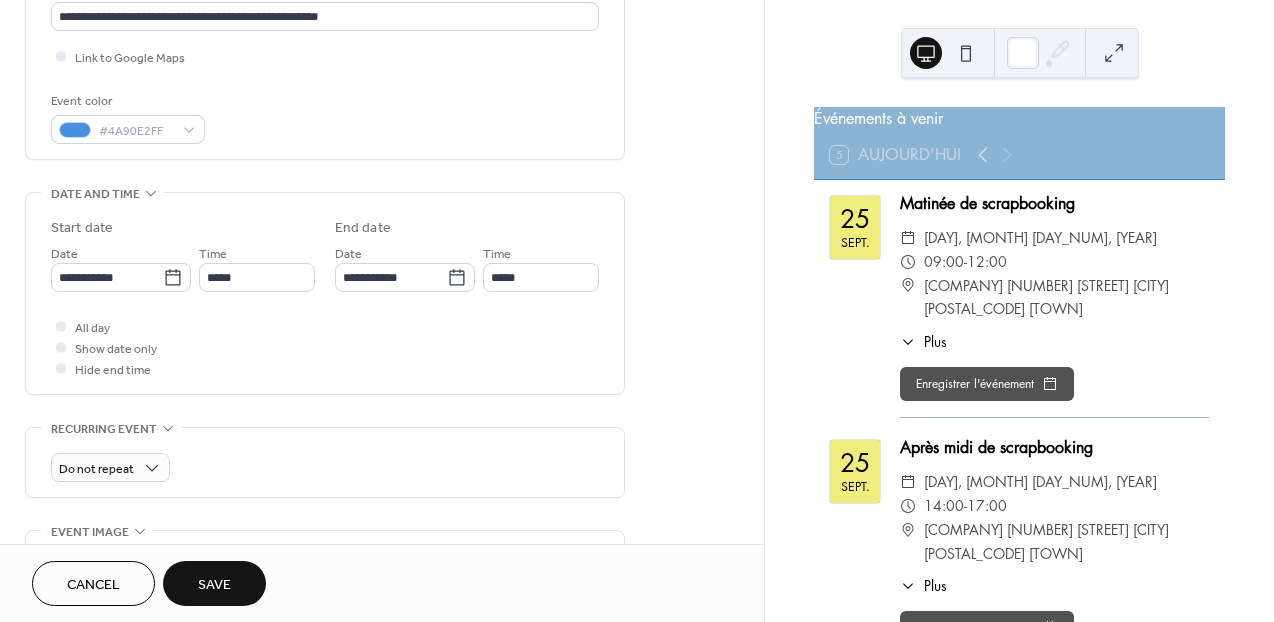 click on "Save" at bounding box center [214, 585] 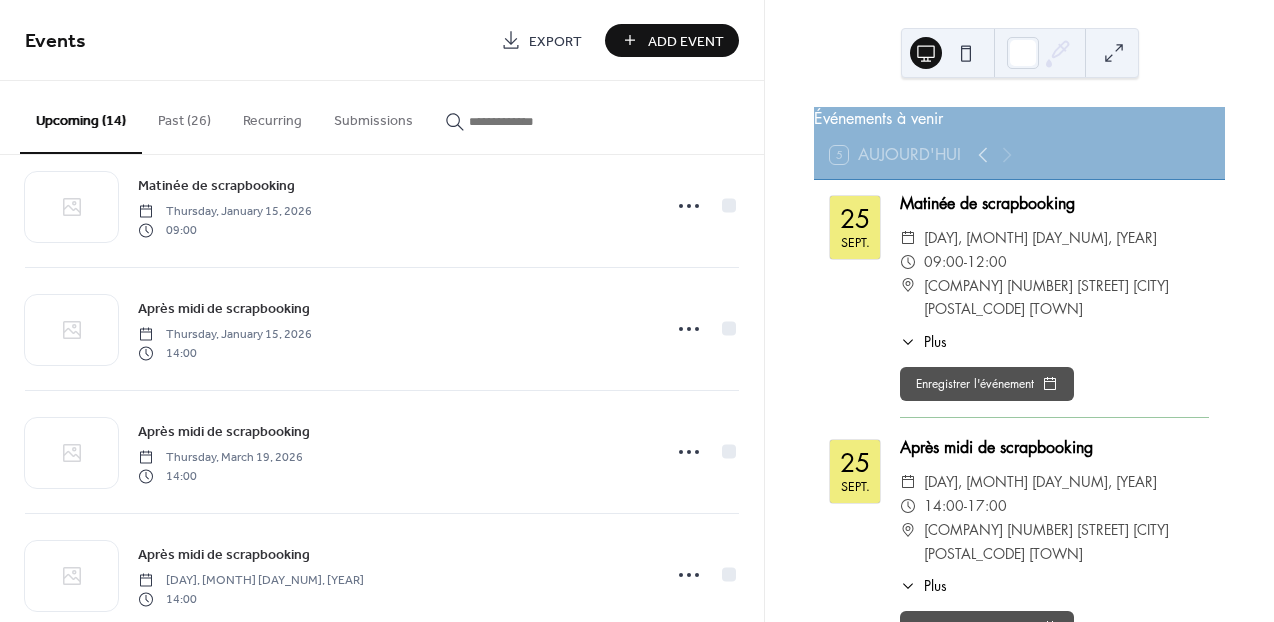 scroll, scrollTop: 1038, scrollLeft: 0, axis: vertical 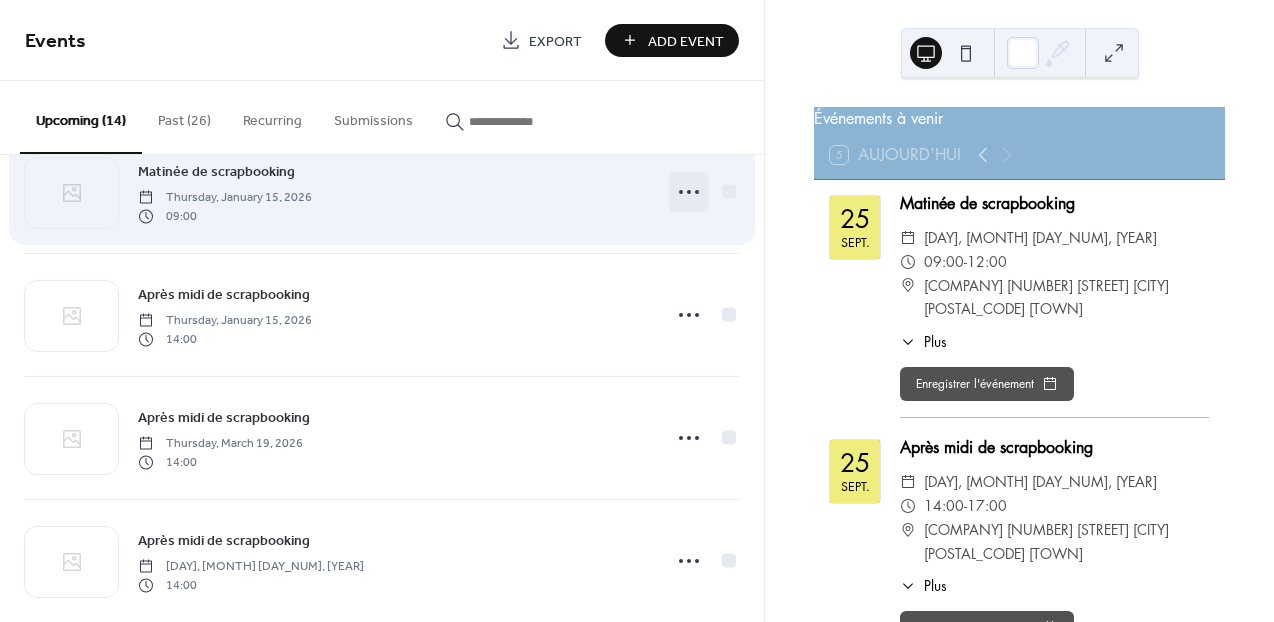 click 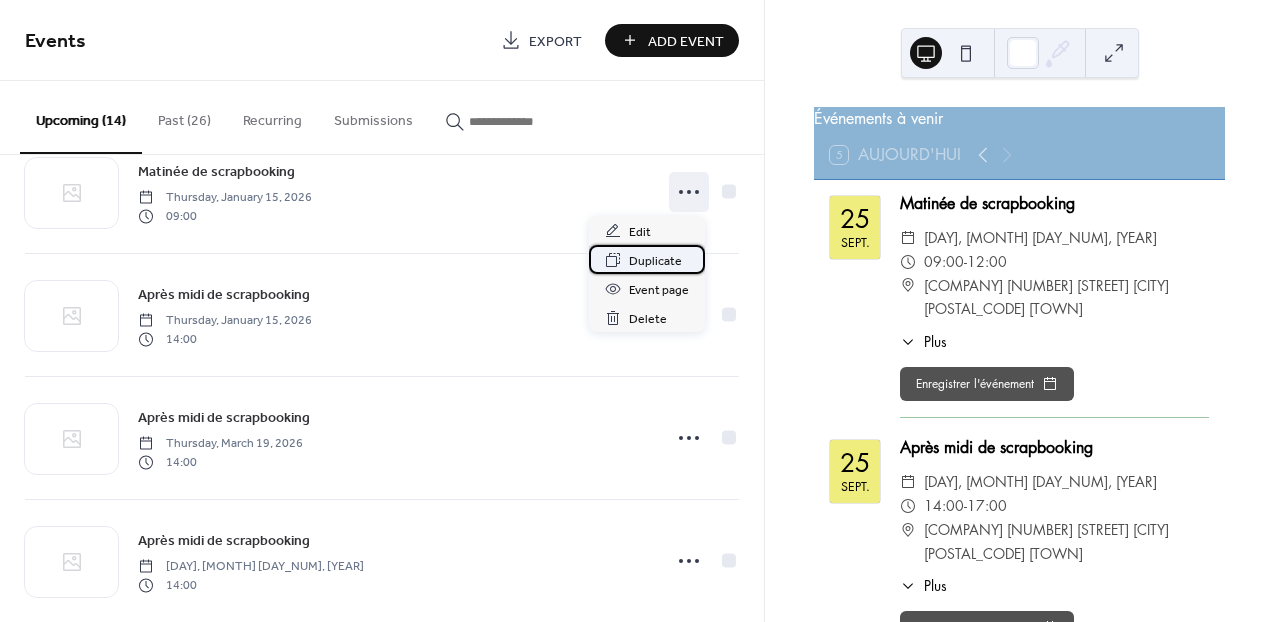 click on "Duplicate" at bounding box center (655, 261) 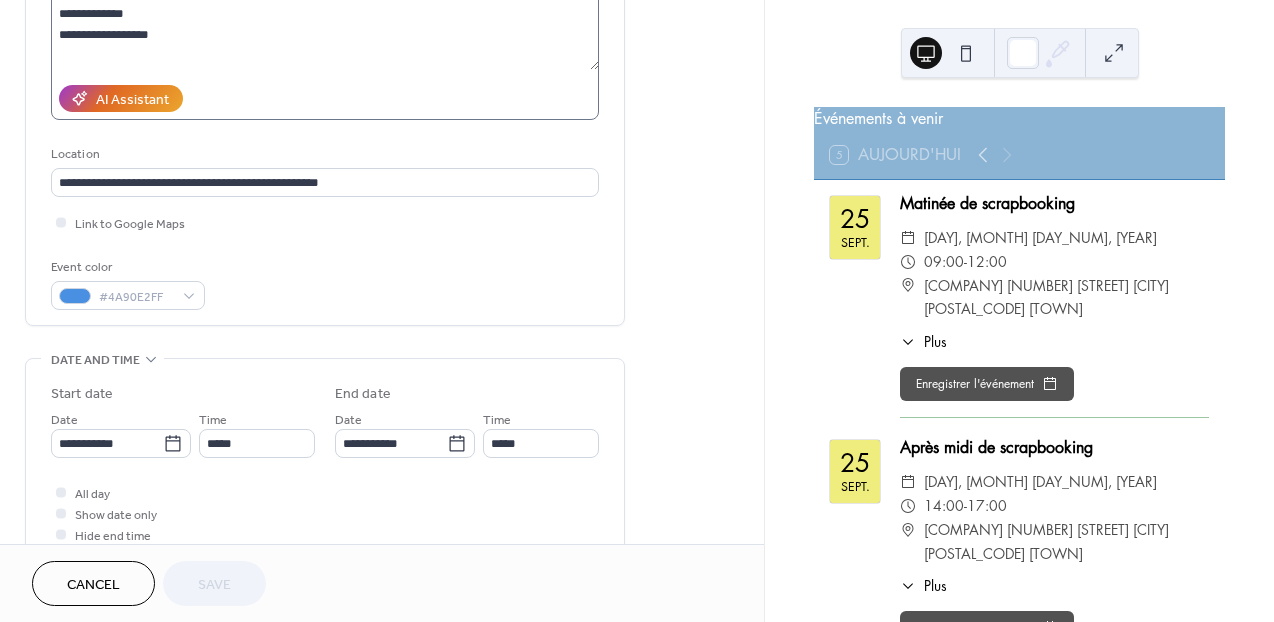 scroll, scrollTop: 294, scrollLeft: 0, axis: vertical 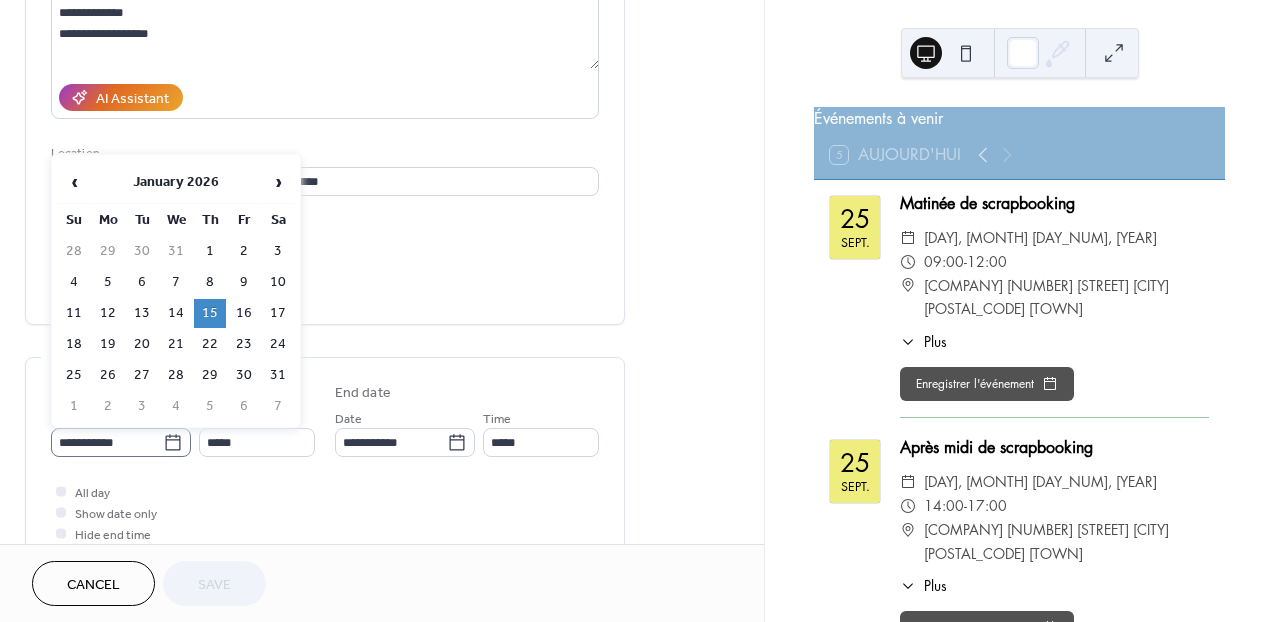 click 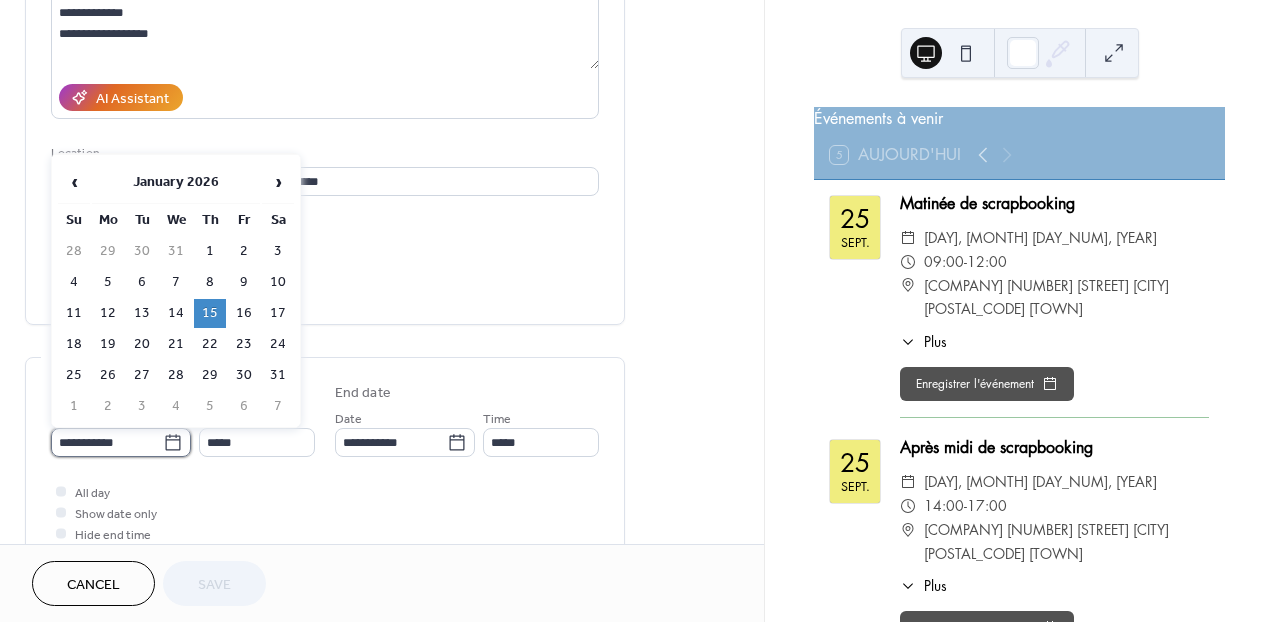 click on "**********" at bounding box center (107, 442) 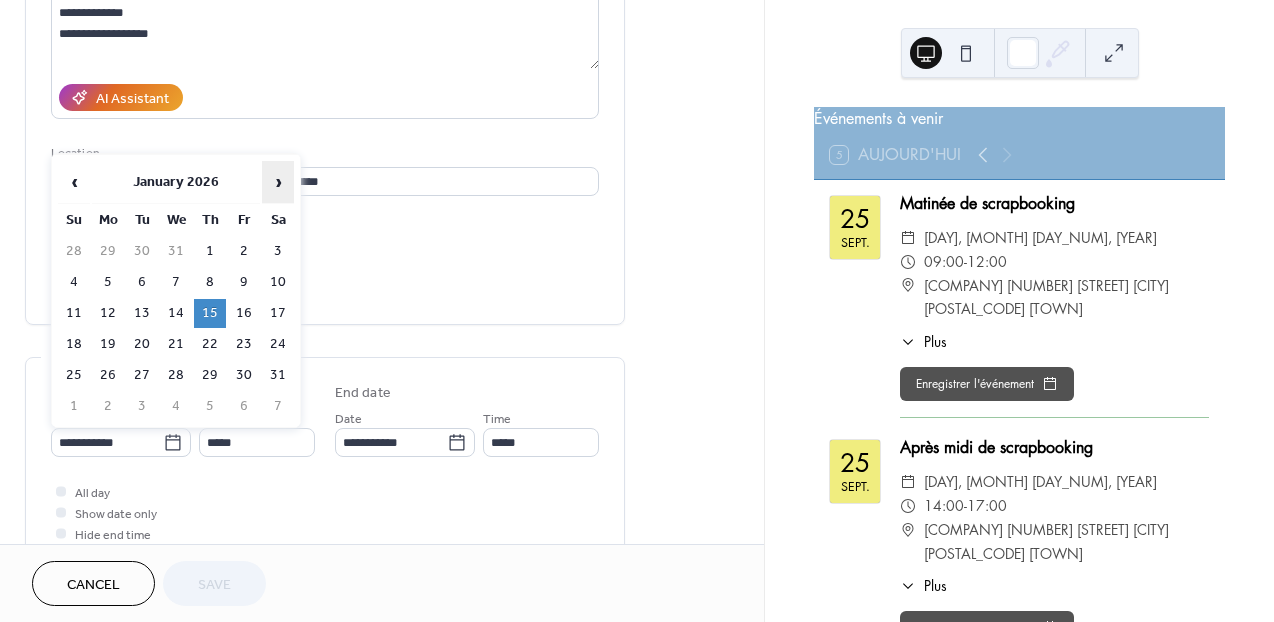 click on "›" at bounding box center (278, 182) 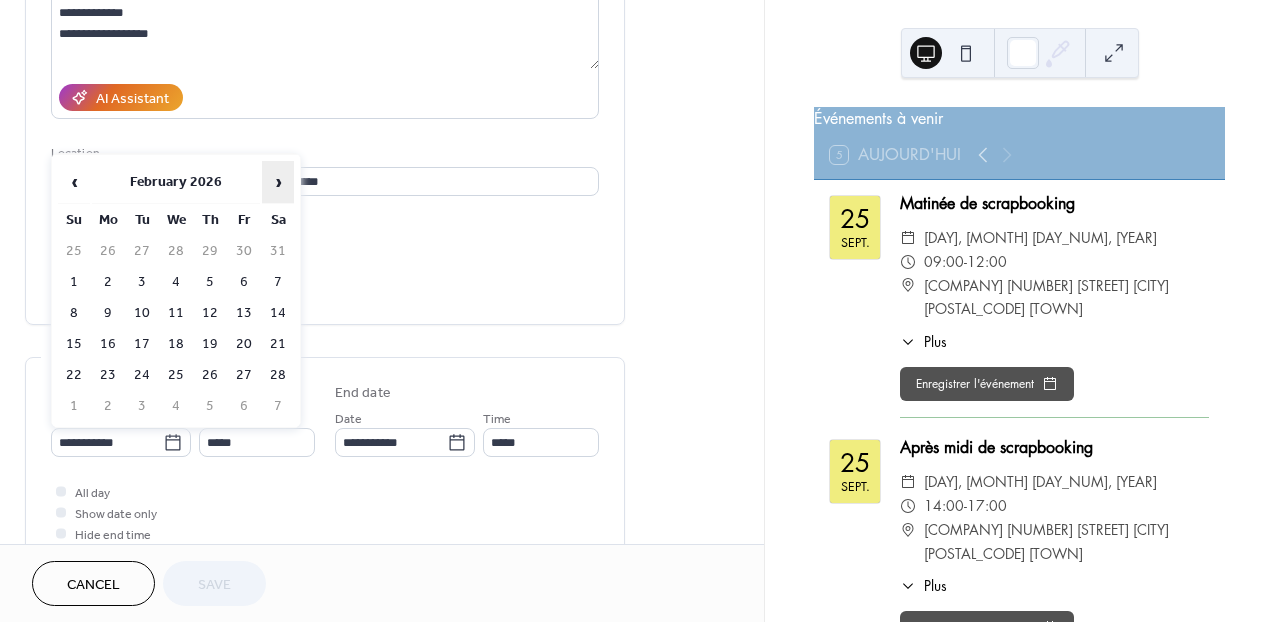 click on "›" at bounding box center (278, 182) 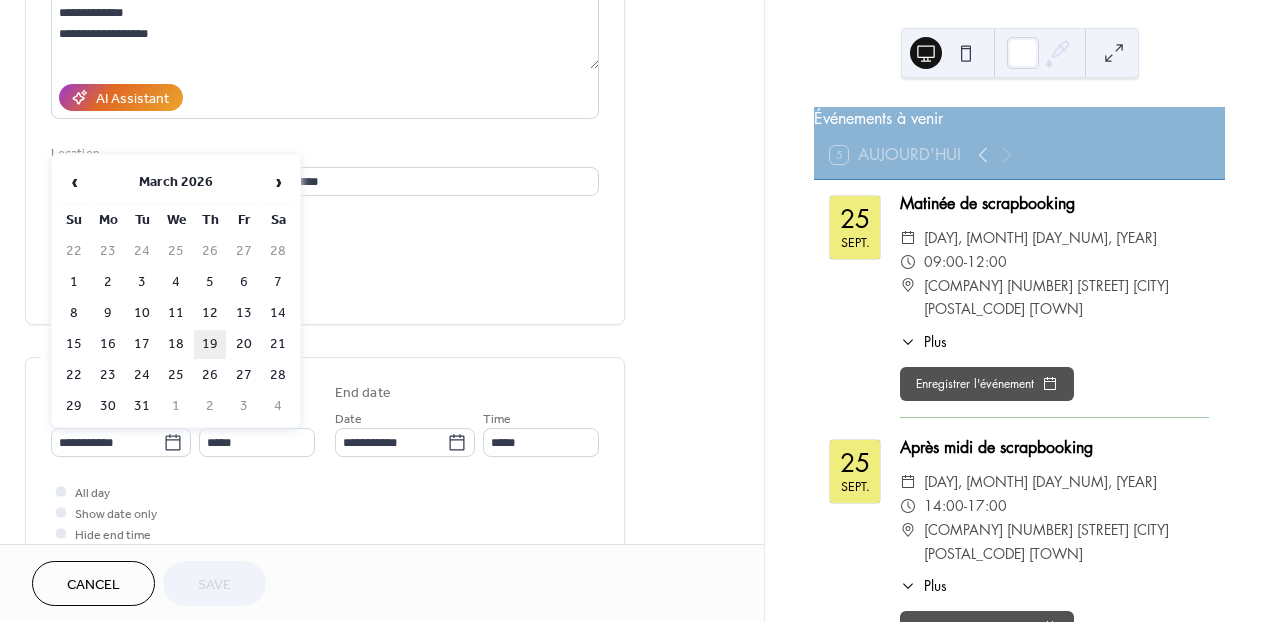 click on "19" at bounding box center (210, 344) 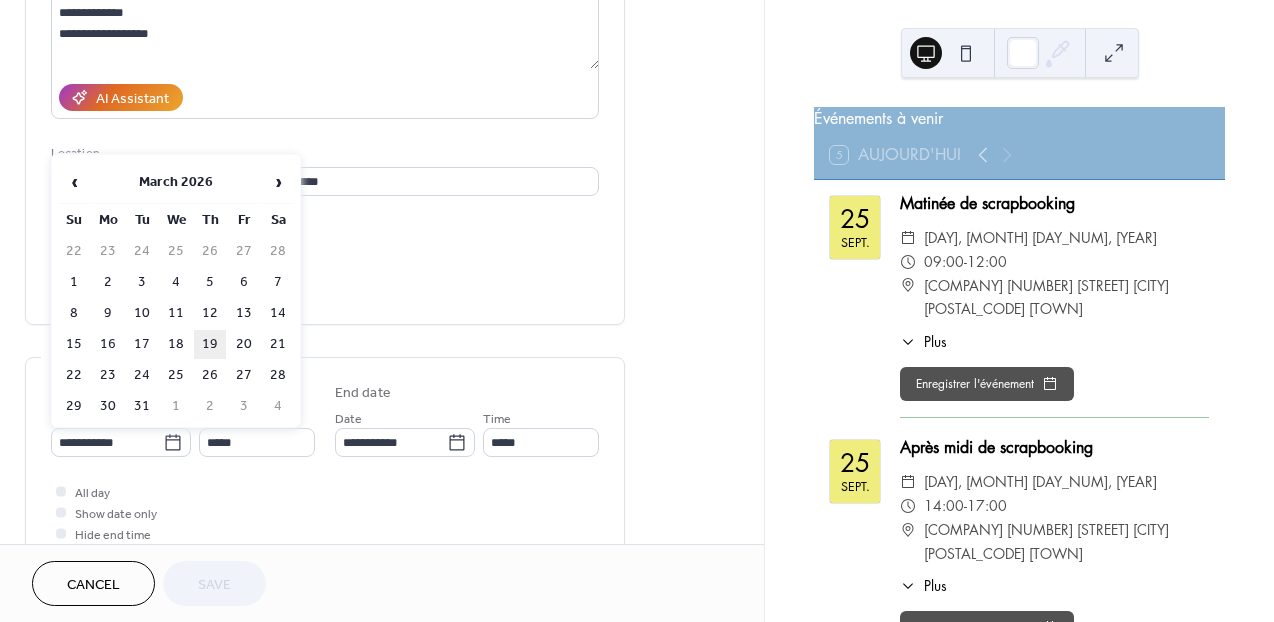 type on "**********" 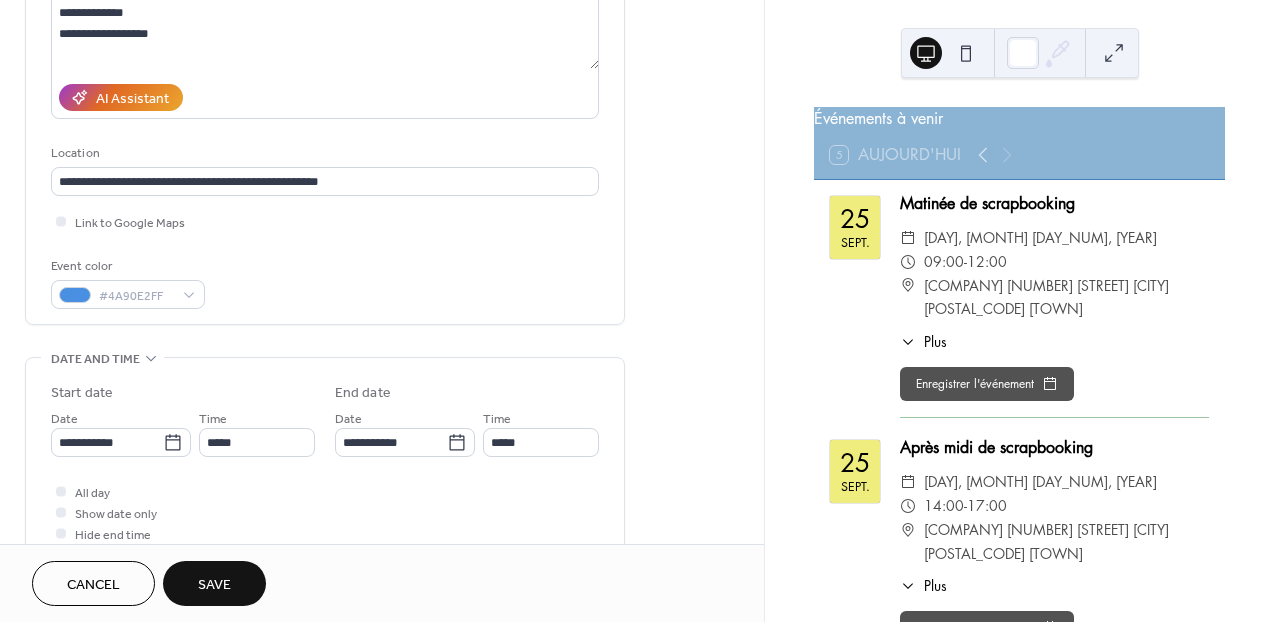 click on "Save" at bounding box center (214, 585) 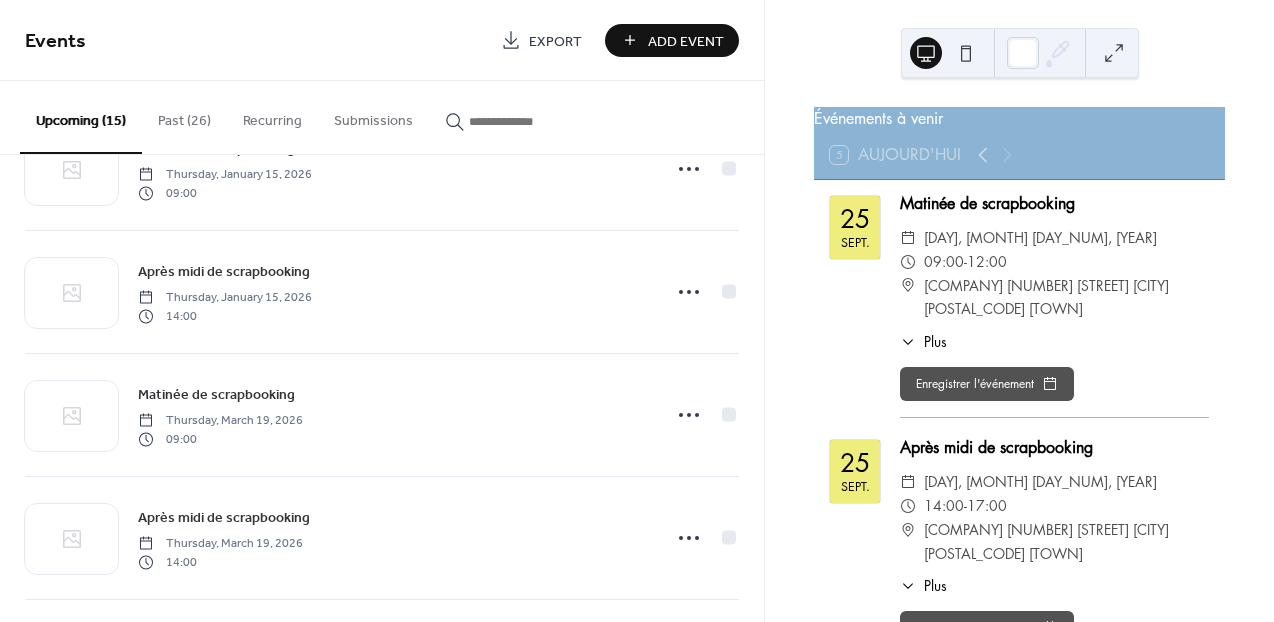scroll, scrollTop: 1062, scrollLeft: 0, axis: vertical 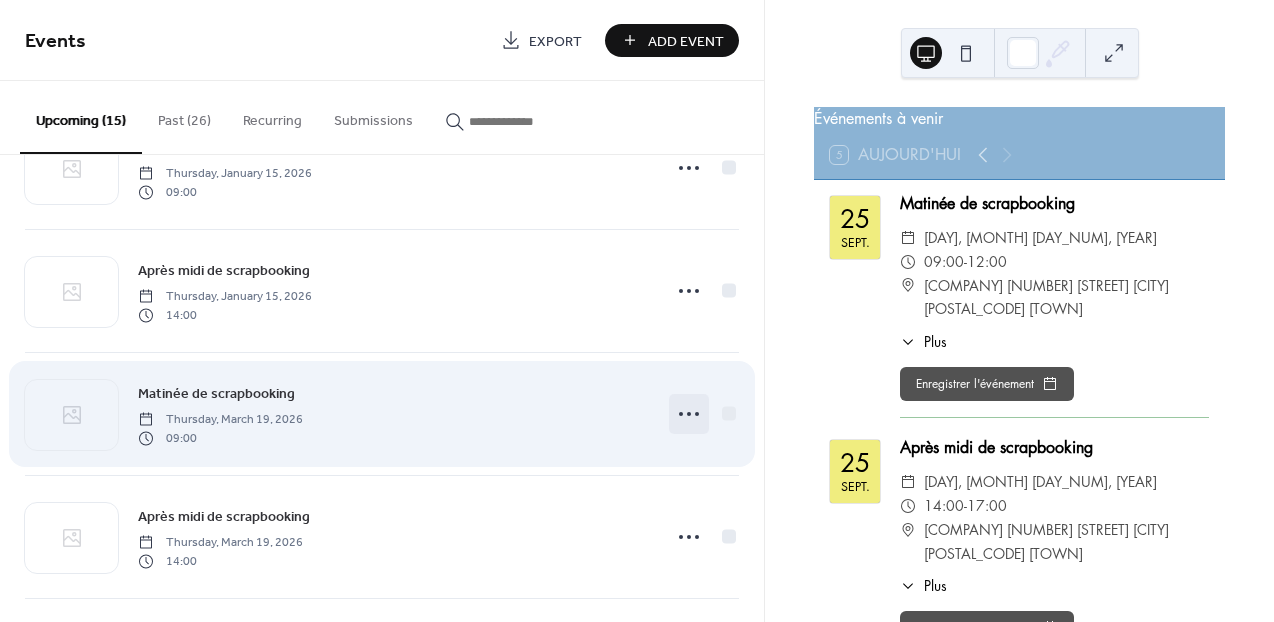click 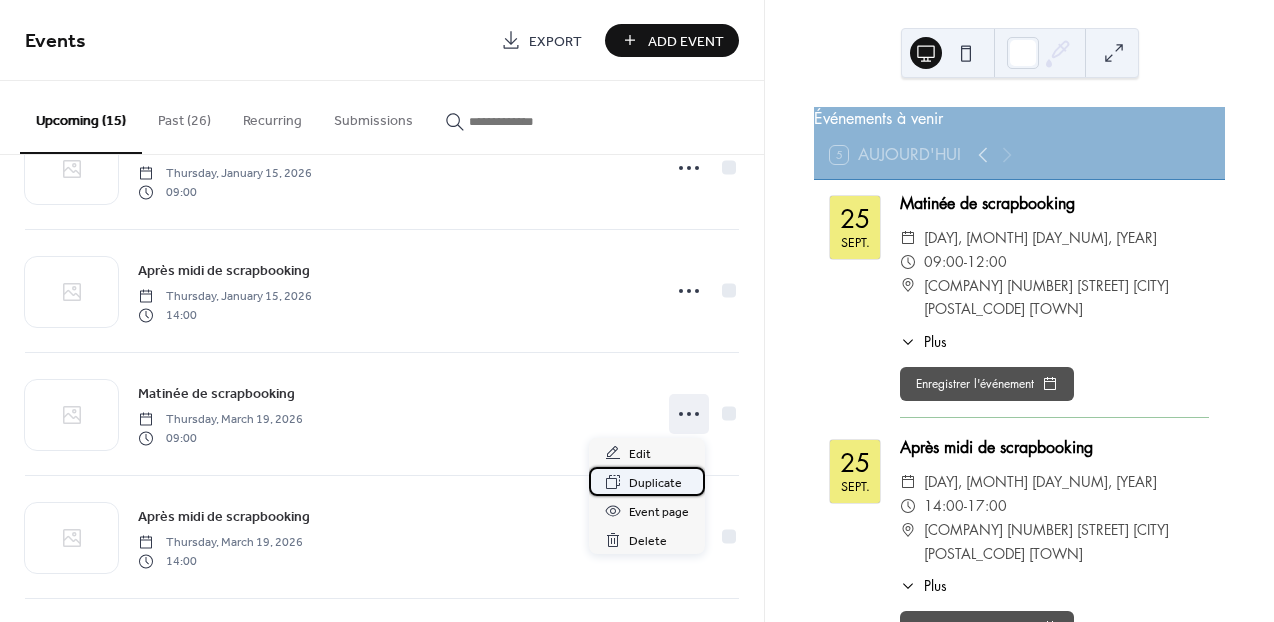 click on "Duplicate" at bounding box center [655, 483] 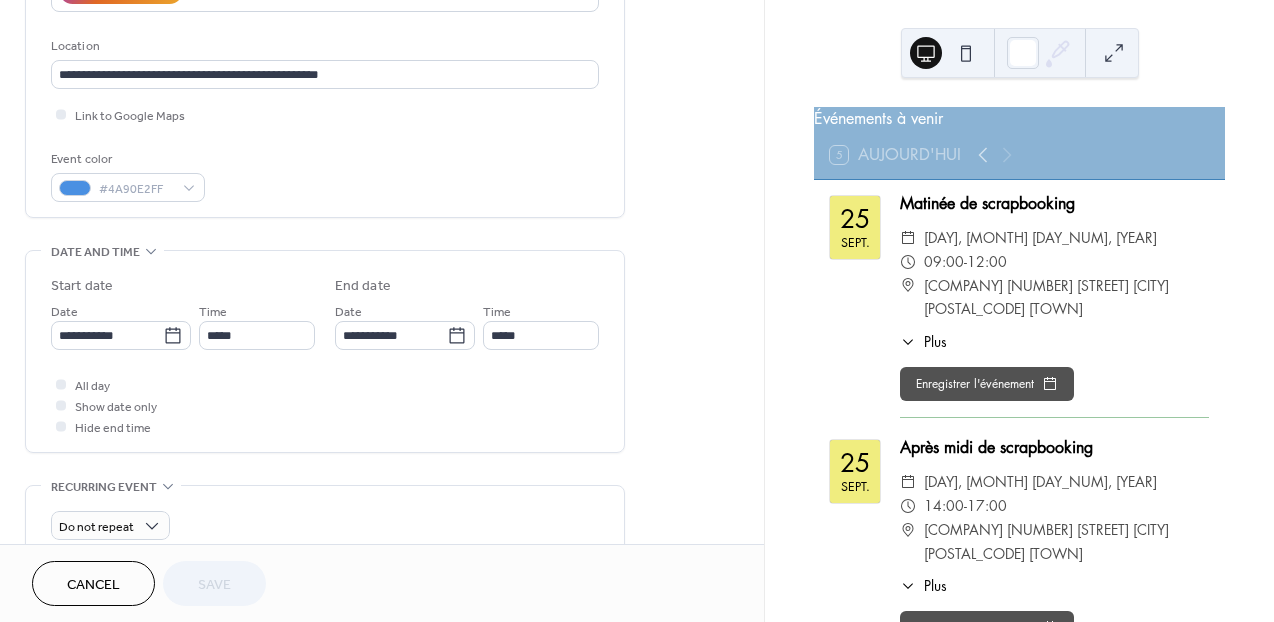 scroll, scrollTop: 404, scrollLeft: 0, axis: vertical 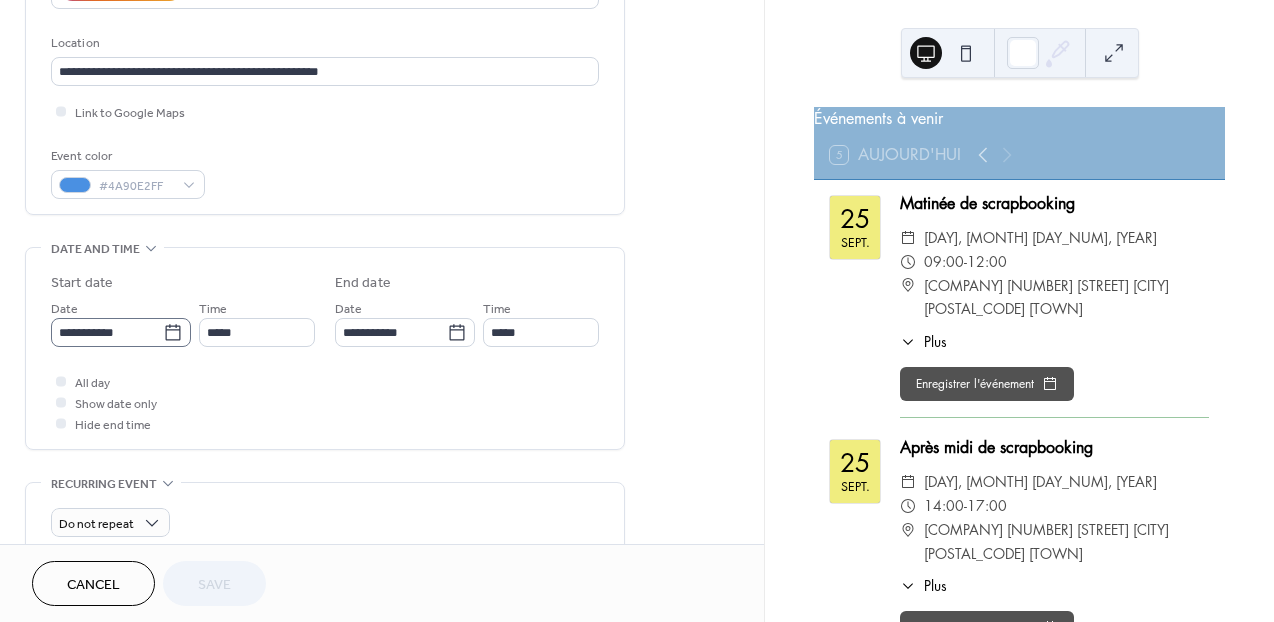 click 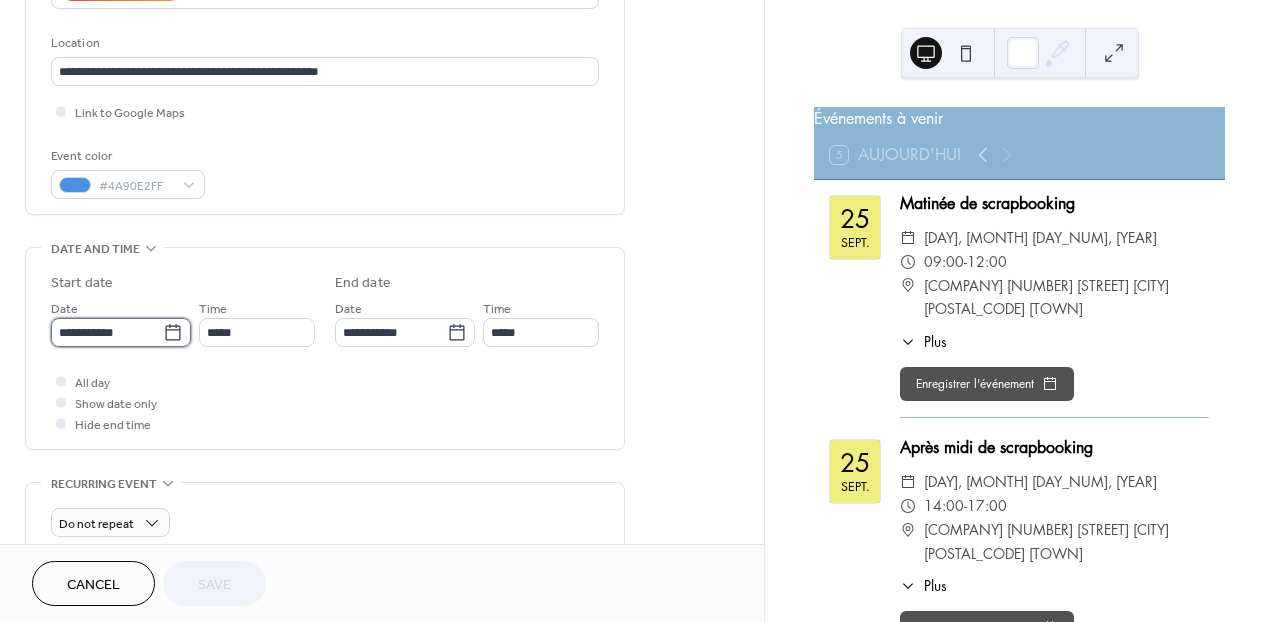 click on "**********" at bounding box center (107, 332) 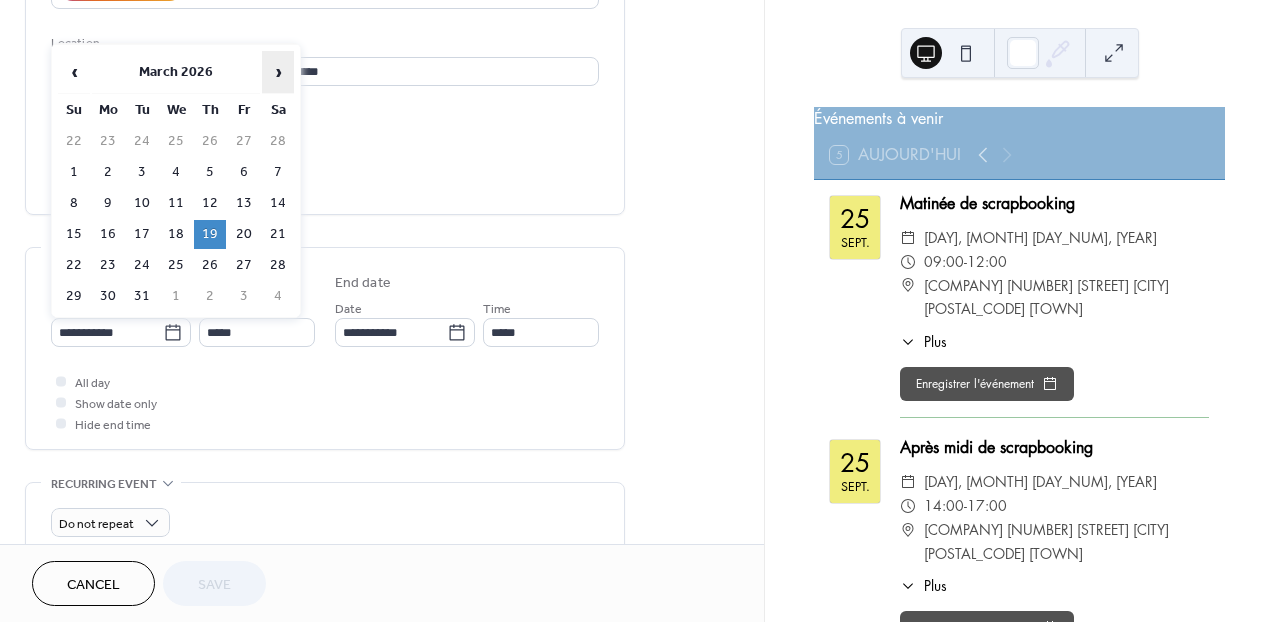 click on "›" at bounding box center [278, 72] 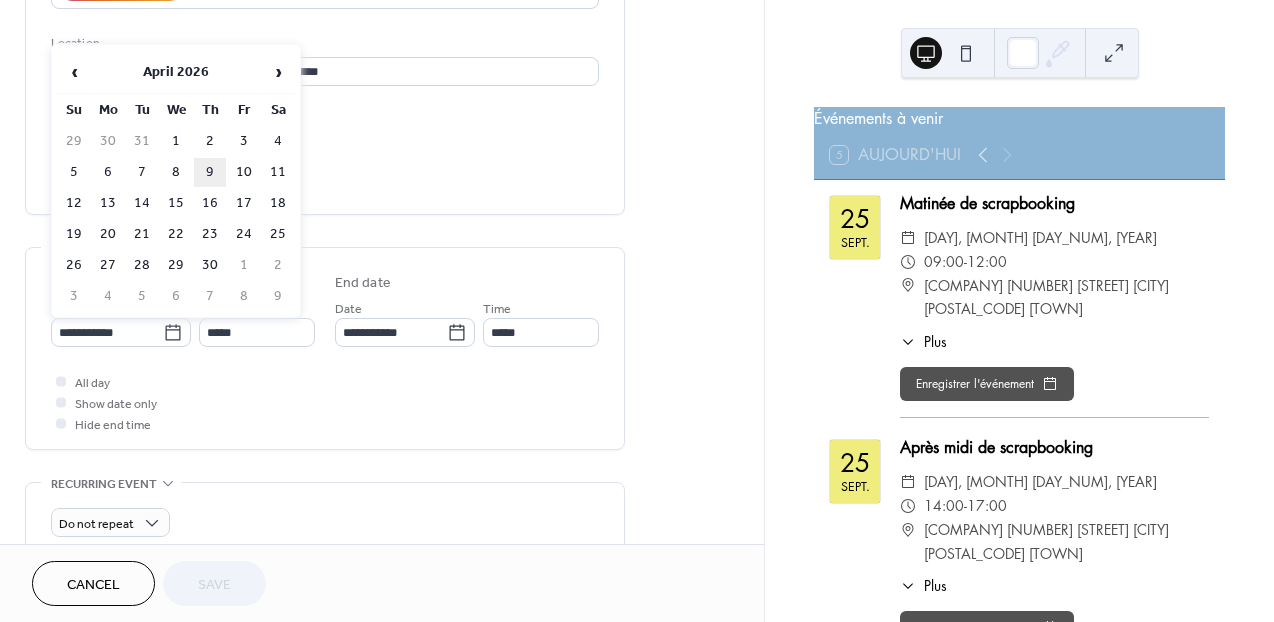 click on "9" at bounding box center (210, 172) 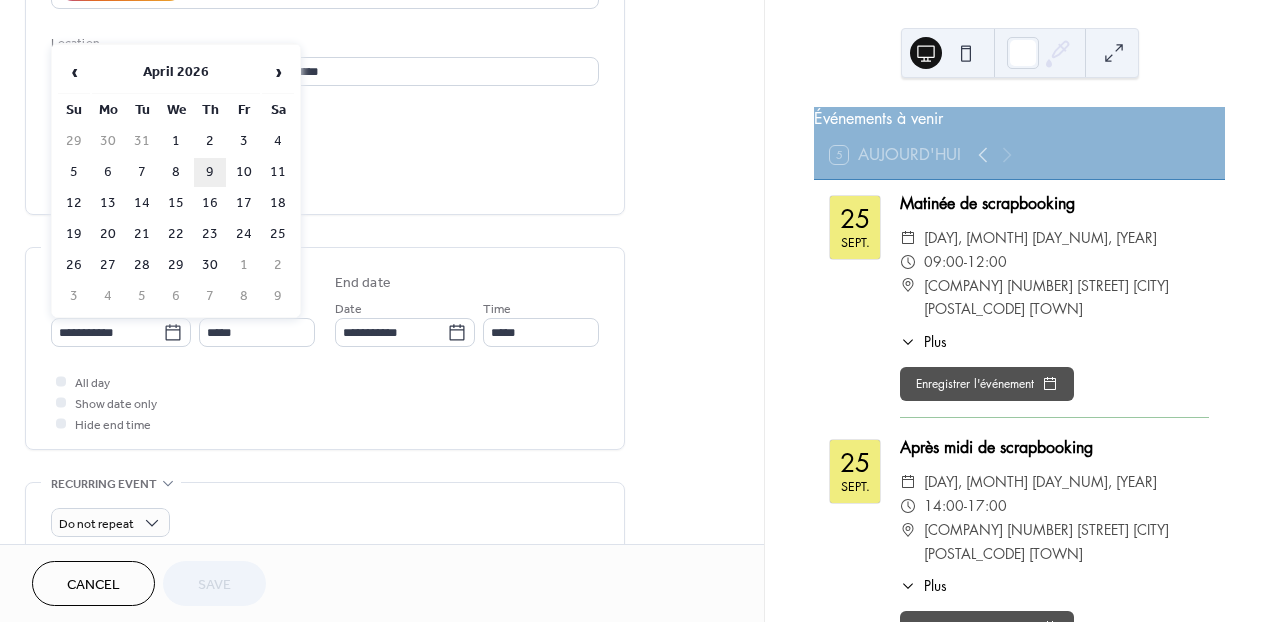type on "**********" 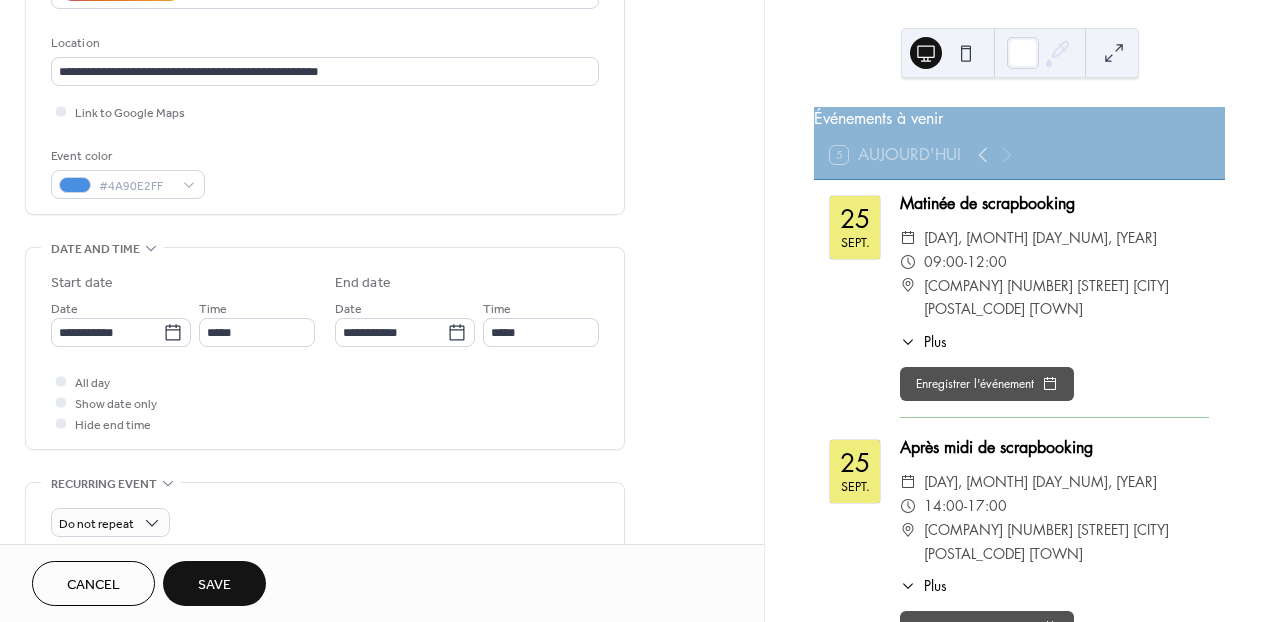 click on "Save" at bounding box center [214, 585] 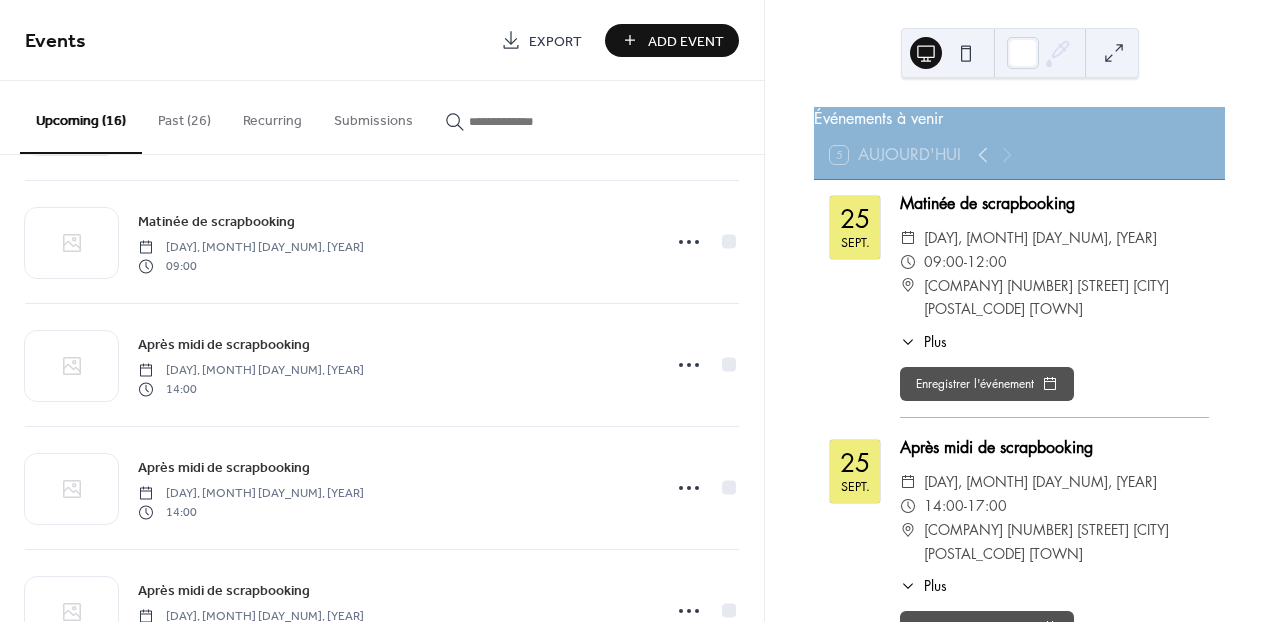 scroll, scrollTop: 1477, scrollLeft: 0, axis: vertical 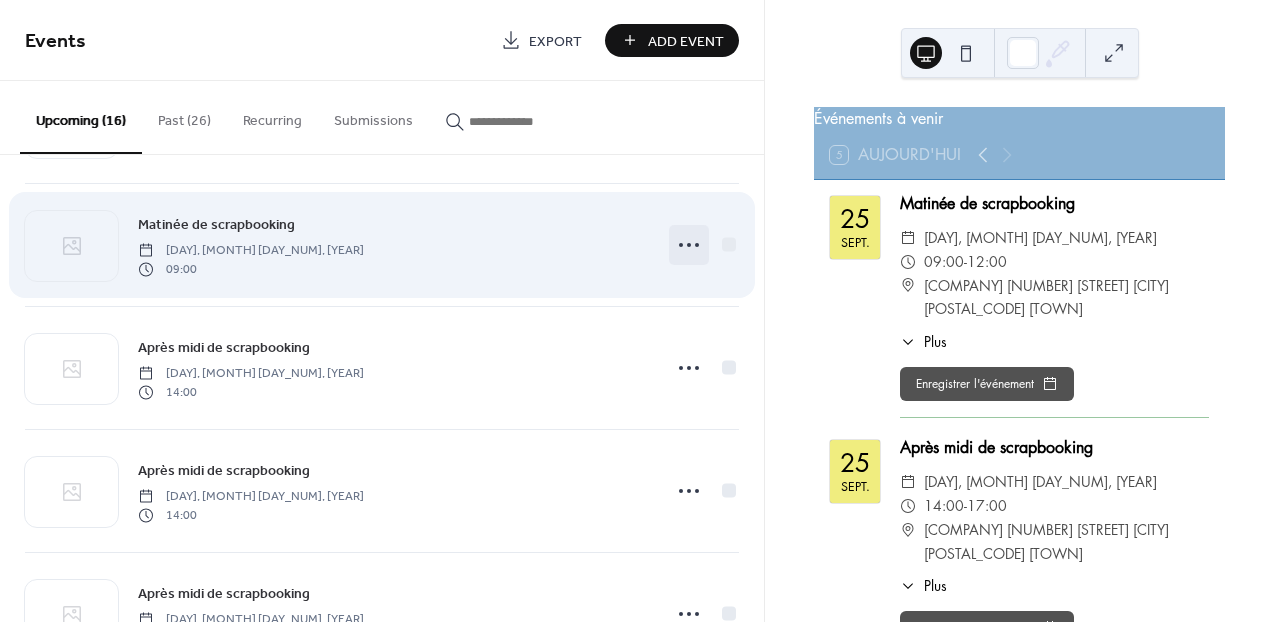 click 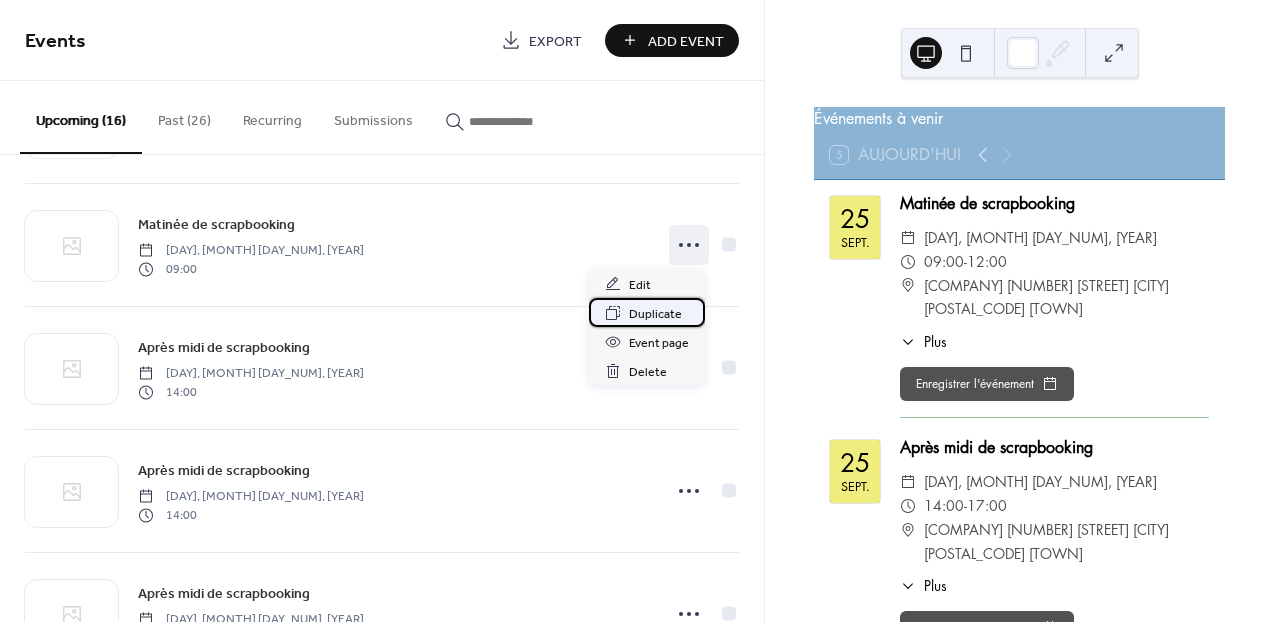 click on "Duplicate" at bounding box center [655, 314] 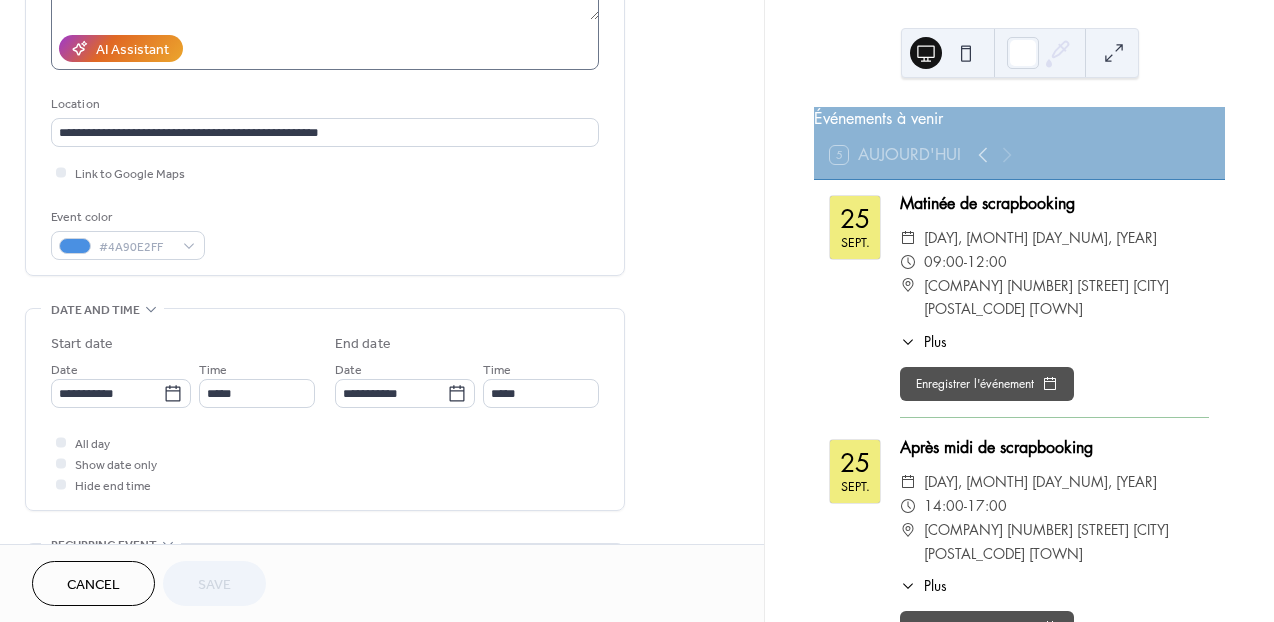 scroll, scrollTop: 349, scrollLeft: 0, axis: vertical 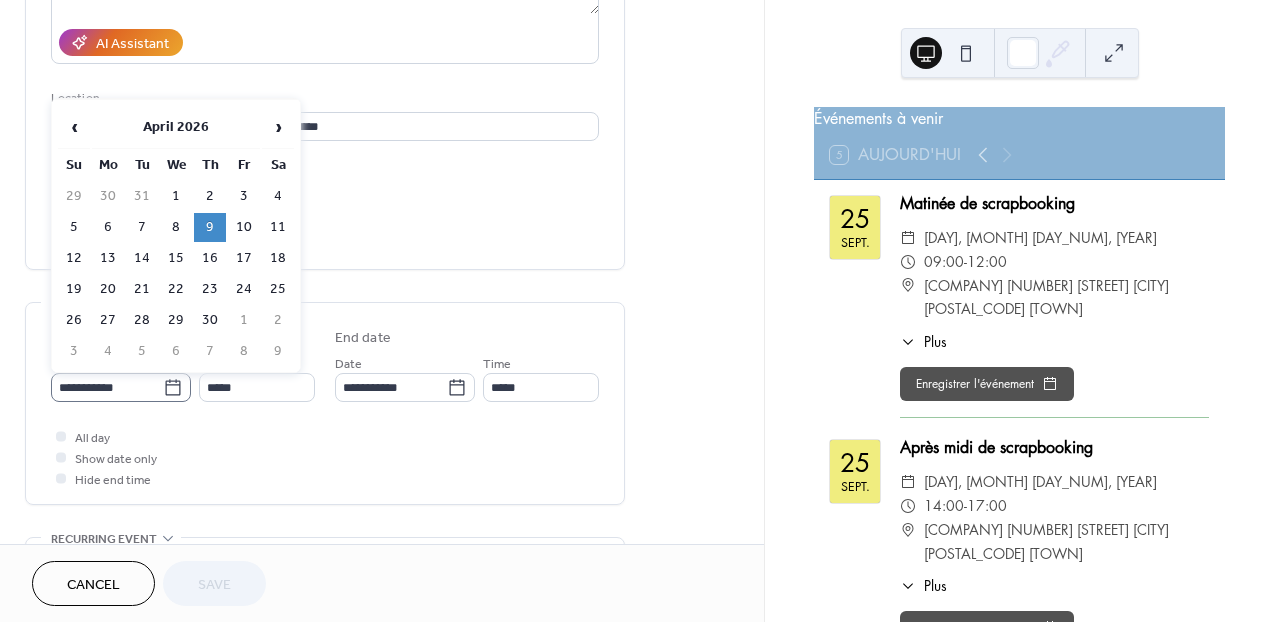 click 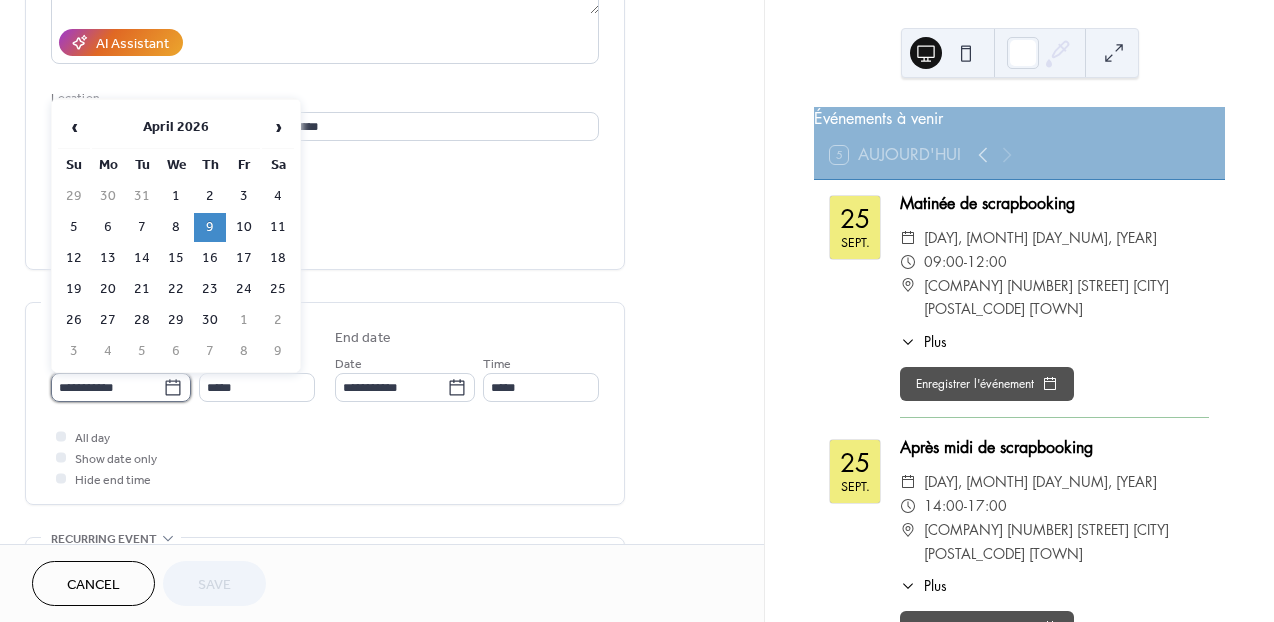 click on "**********" at bounding box center [107, 387] 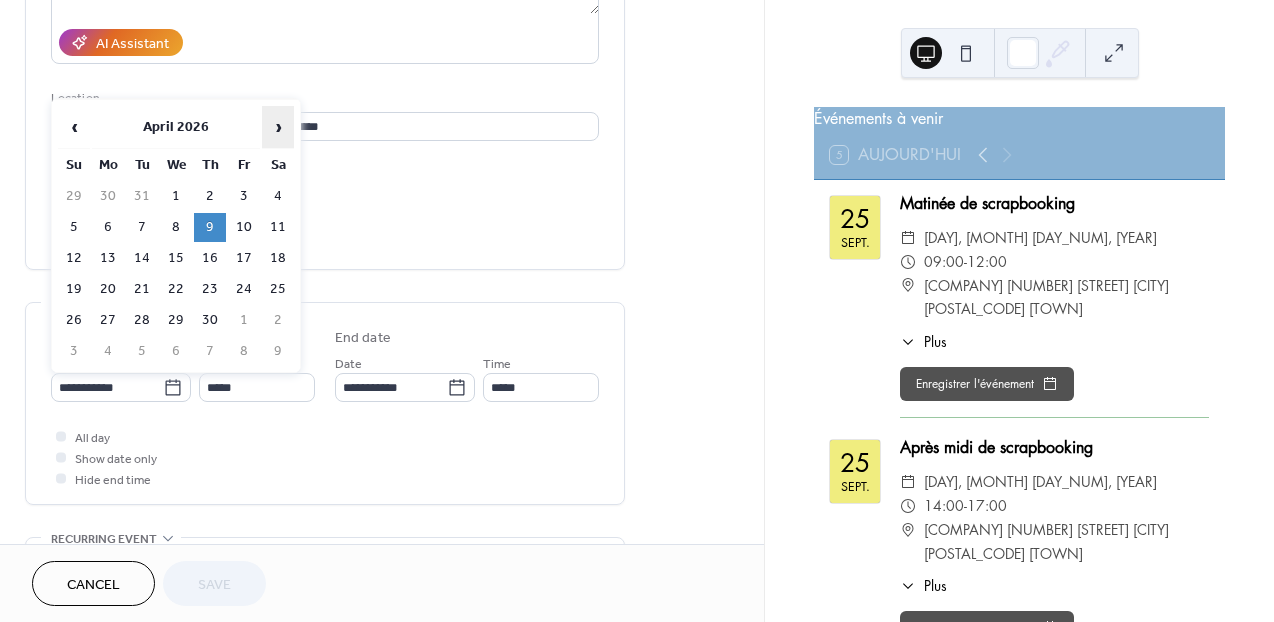 click on "›" at bounding box center (278, 127) 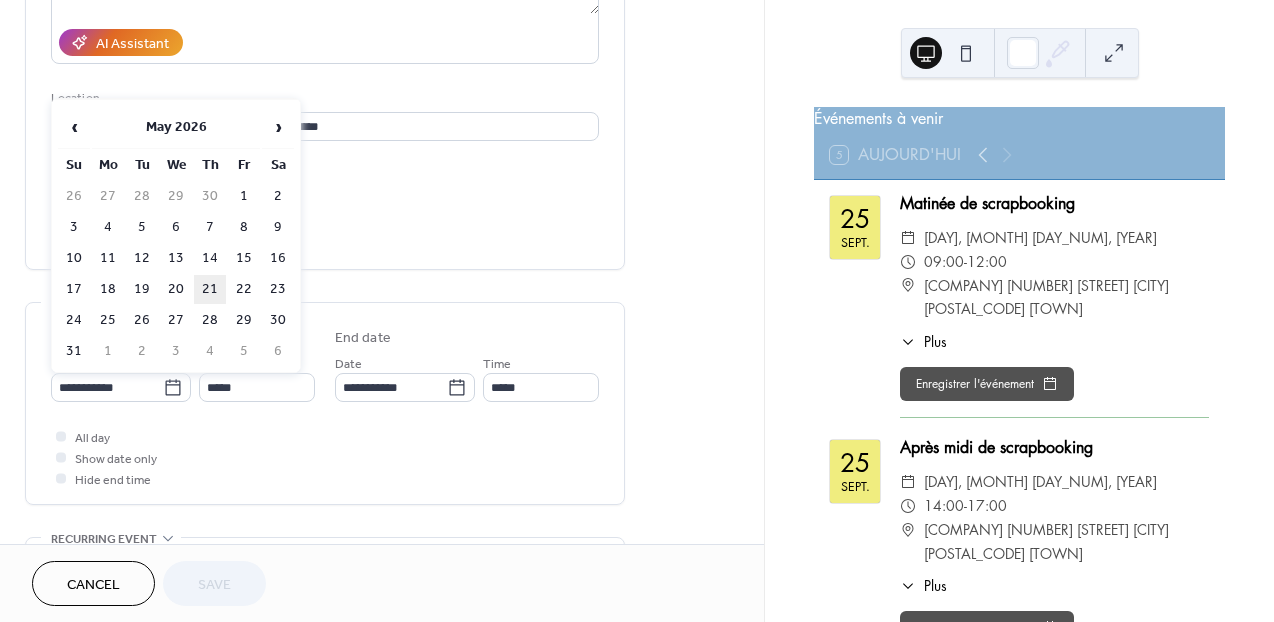 click on "21" at bounding box center (210, 289) 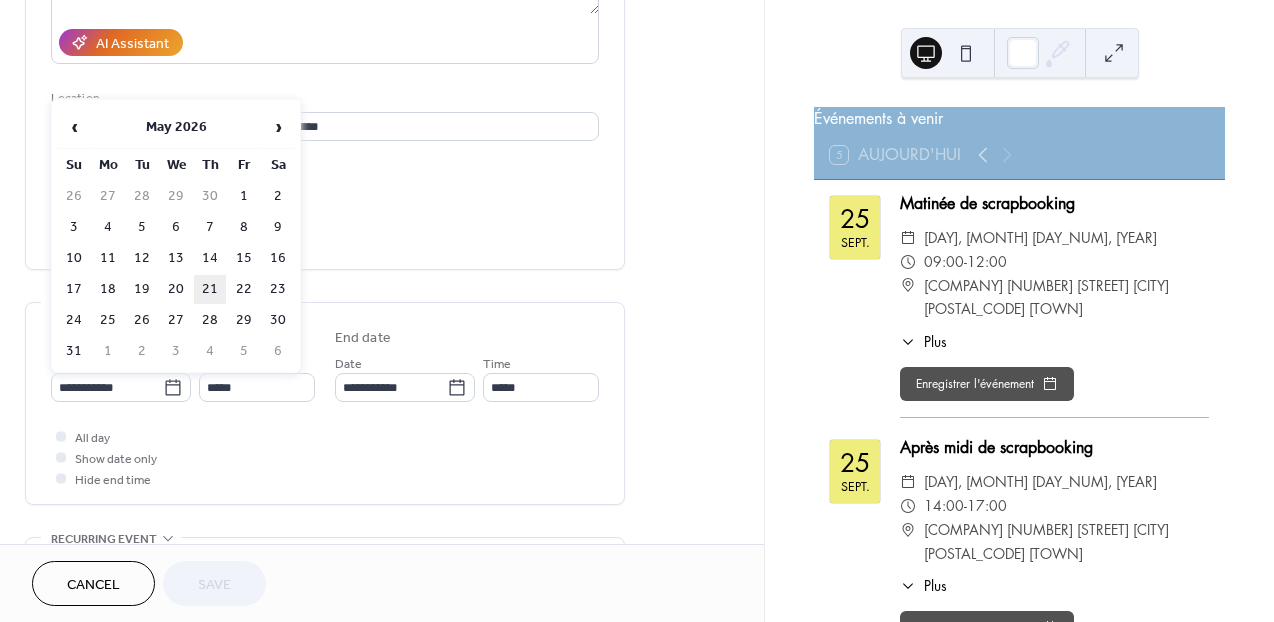 type on "**********" 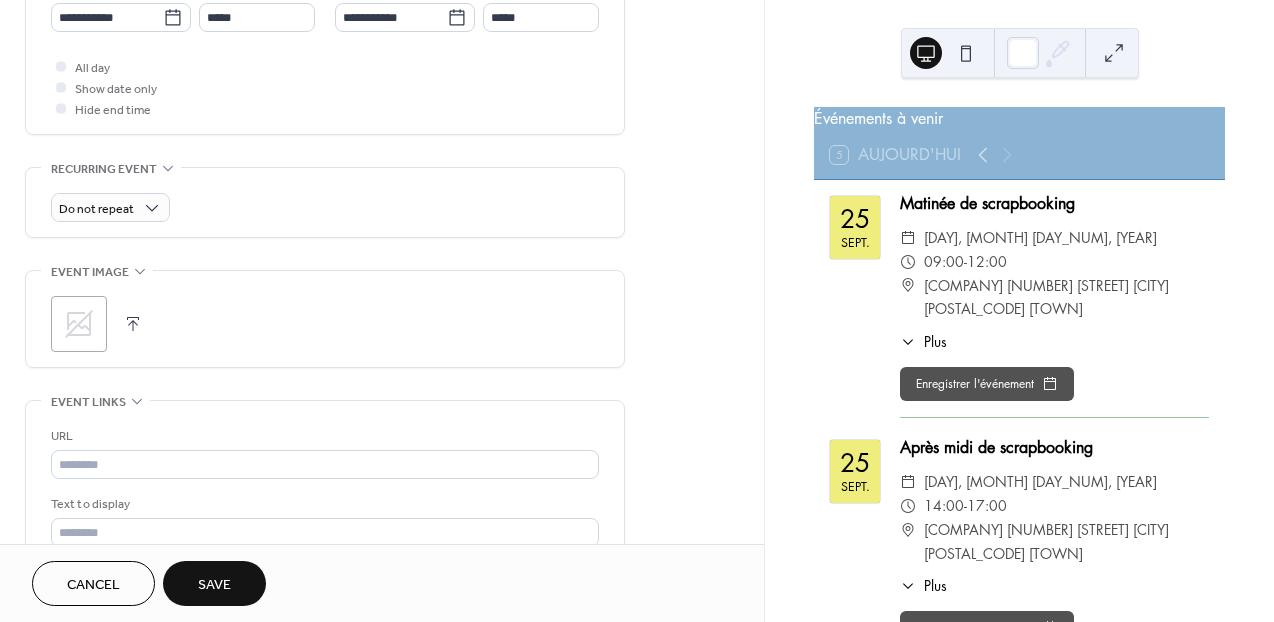 scroll, scrollTop: 752, scrollLeft: 0, axis: vertical 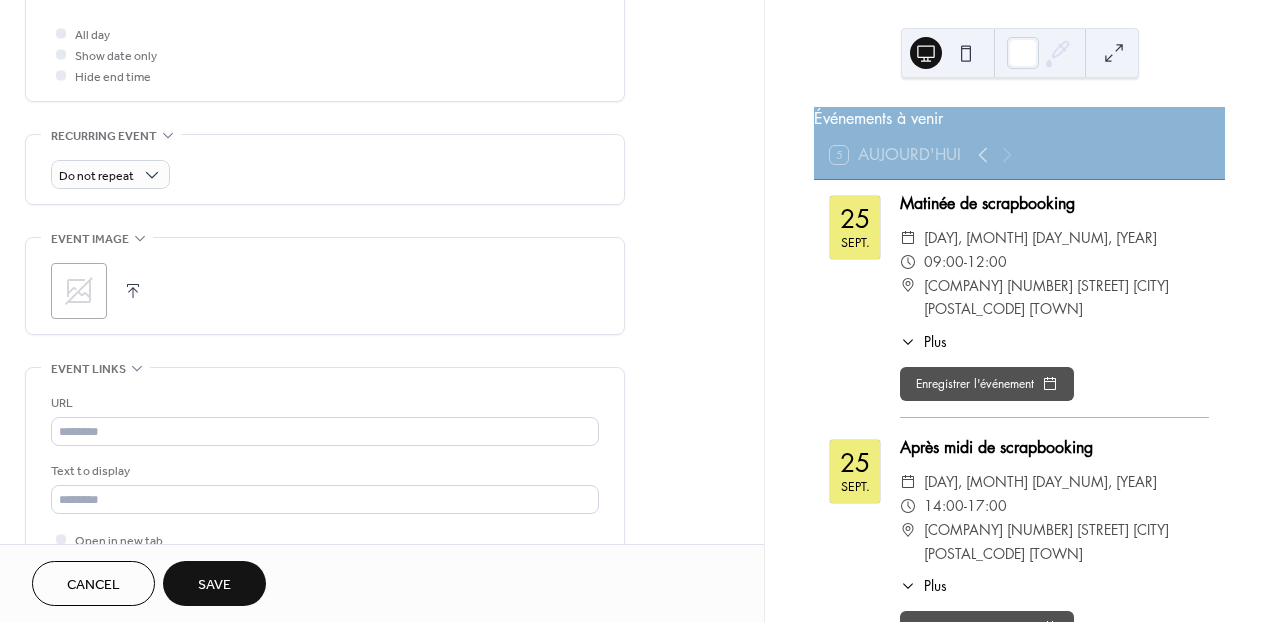 click on "Save" at bounding box center [214, 585] 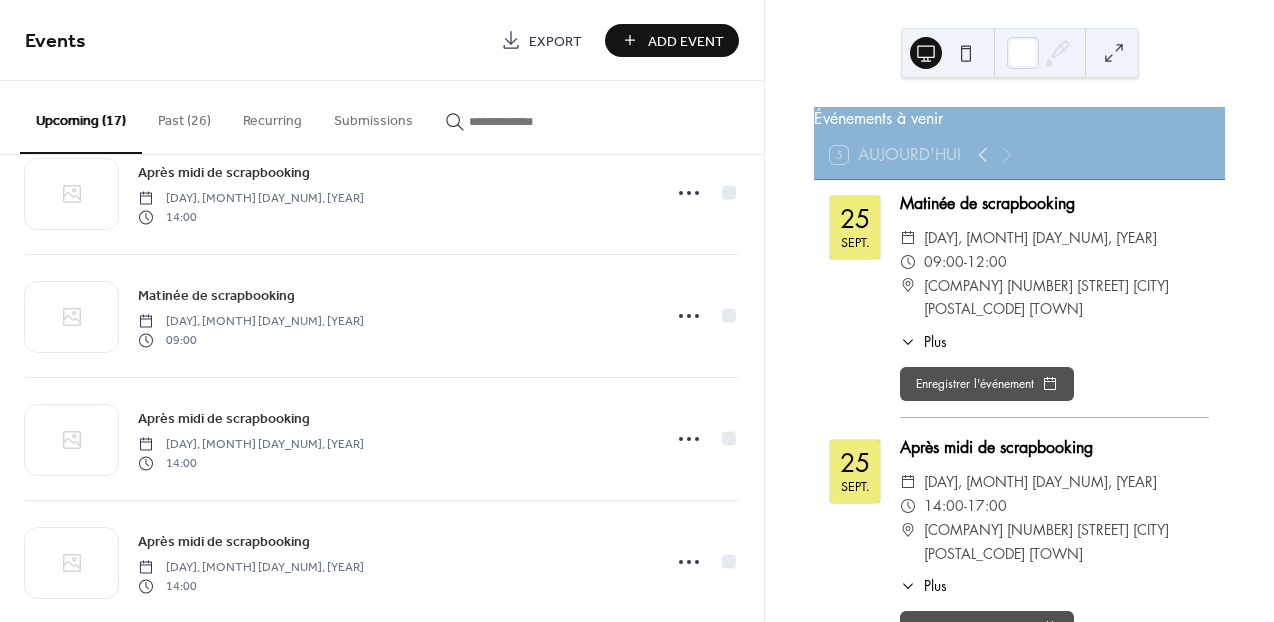 scroll, scrollTop: 1660, scrollLeft: 0, axis: vertical 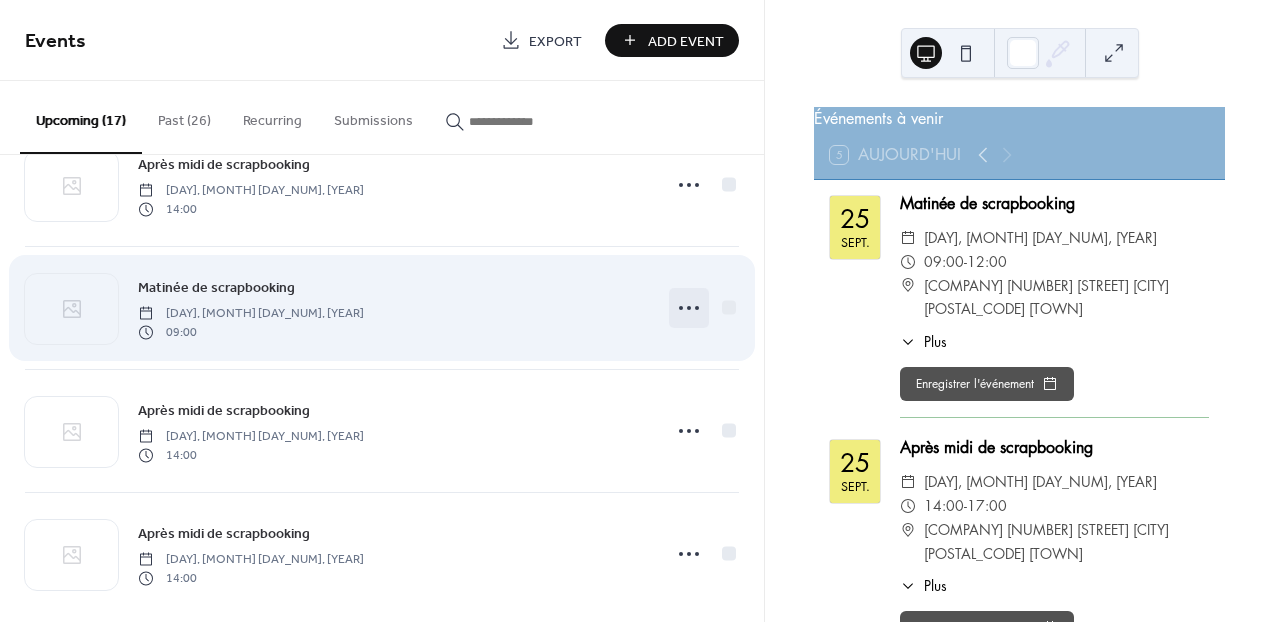 click 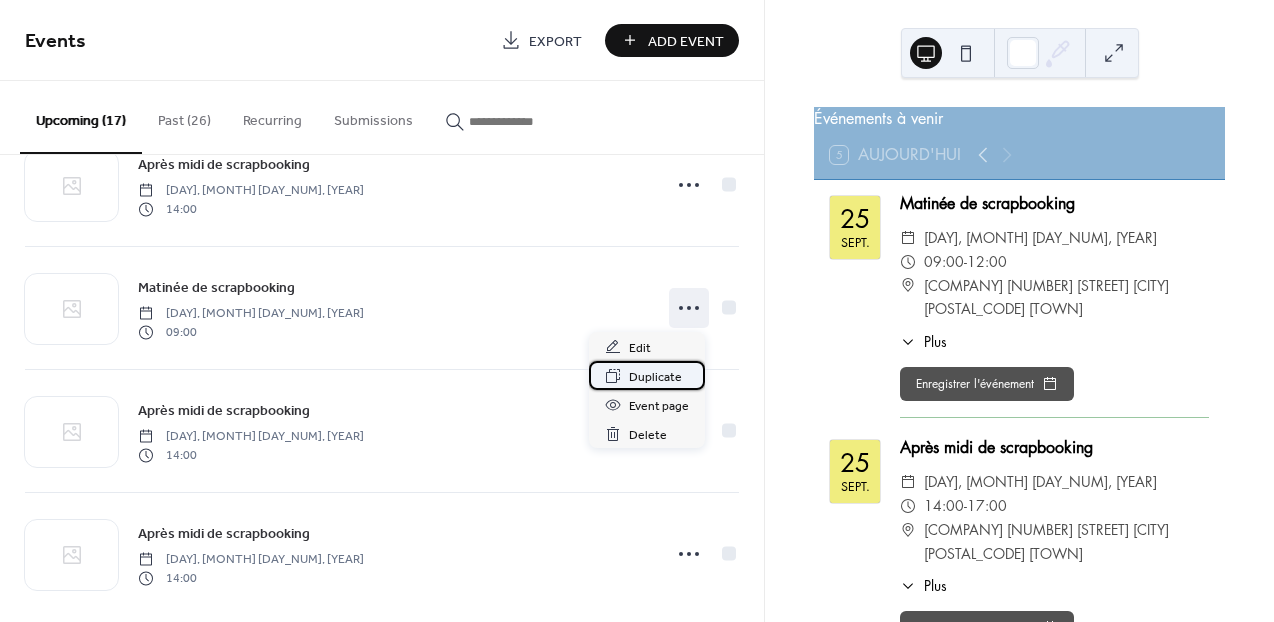 click on "Duplicate" at bounding box center (655, 377) 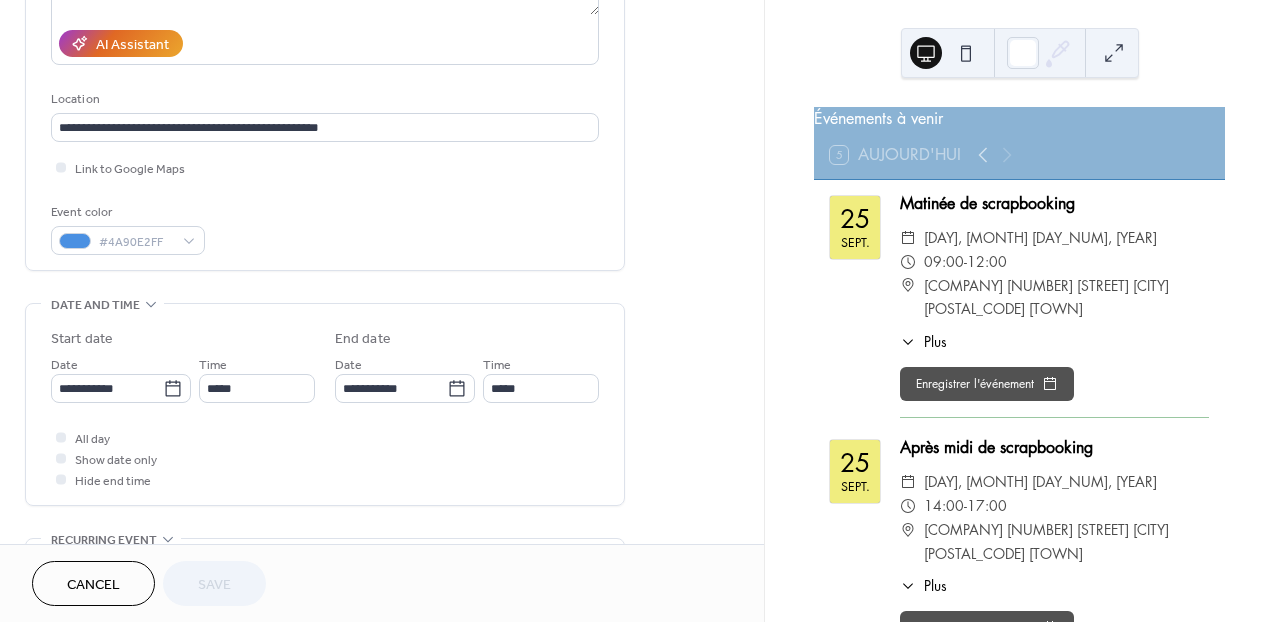 scroll, scrollTop: 354, scrollLeft: 0, axis: vertical 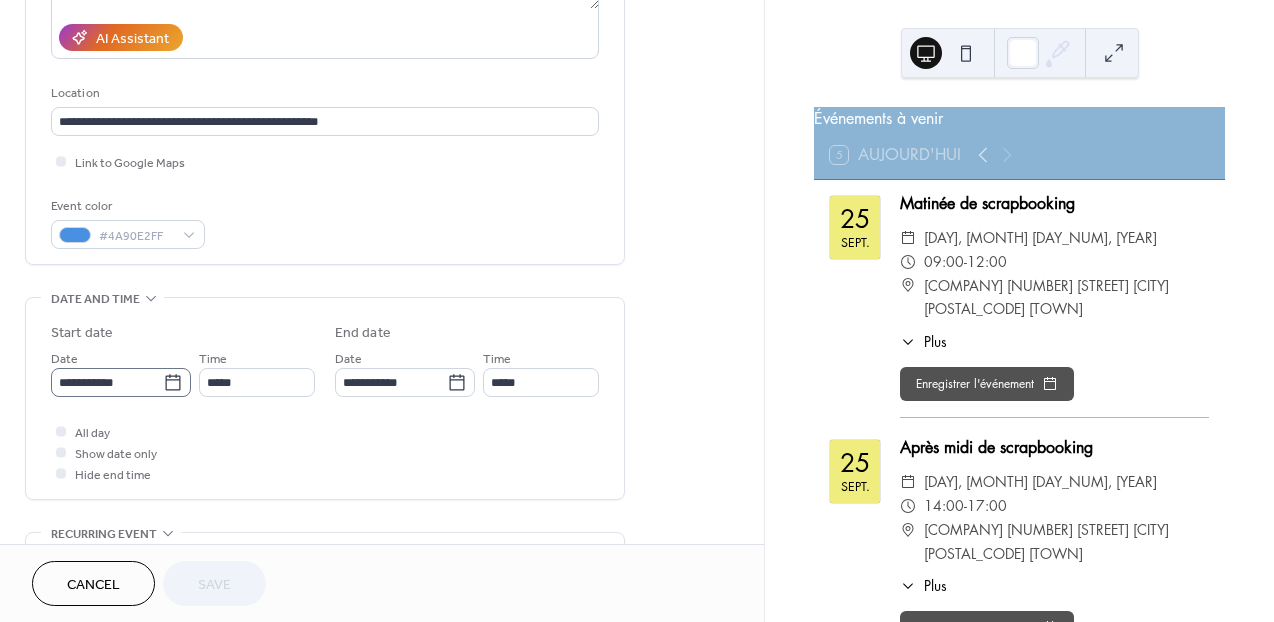 click 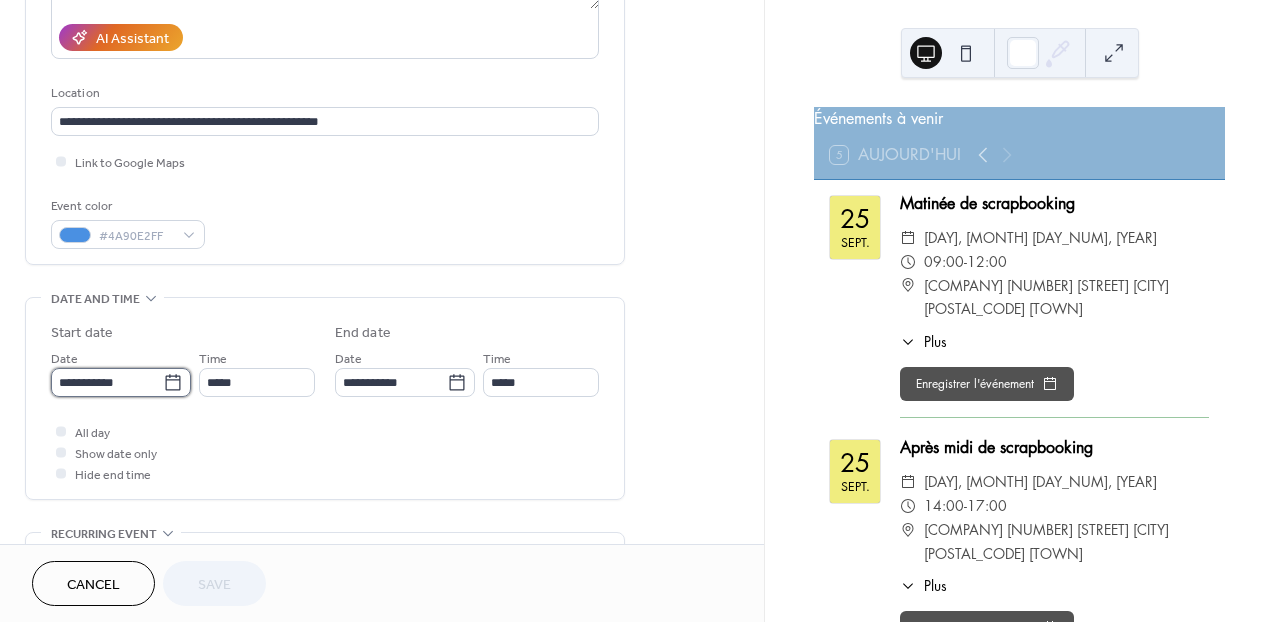 click on "**********" at bounding box center [107, 382] 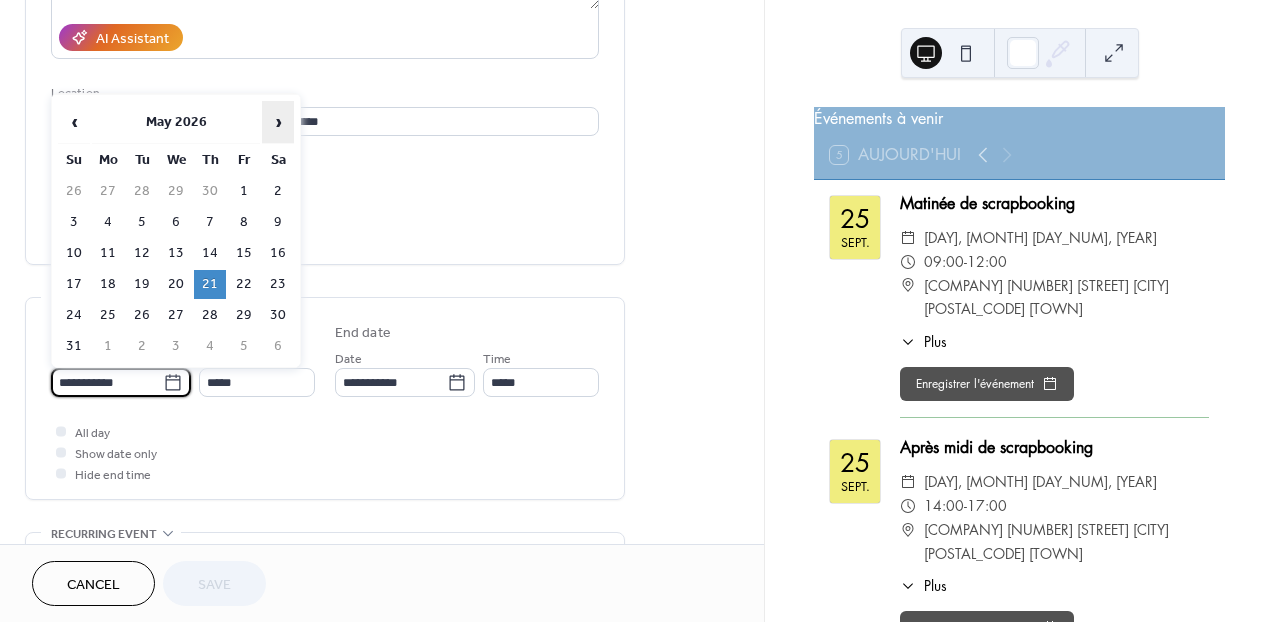 click on "›" at bounding box center (278, 122) 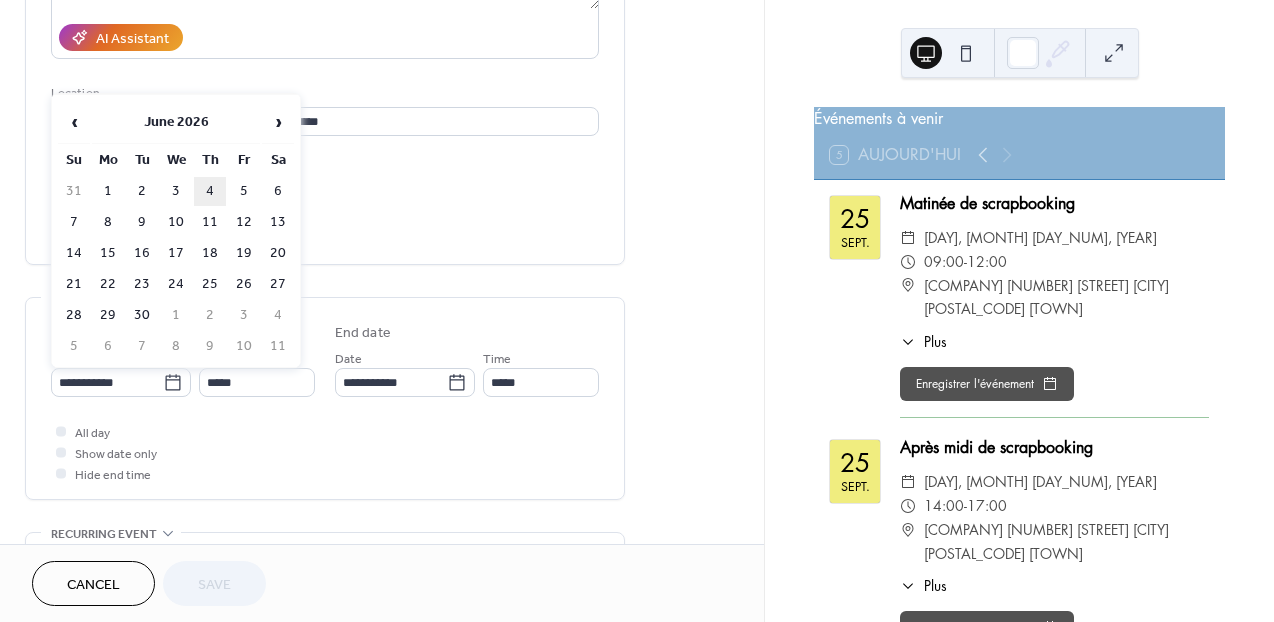 click on "4" at bounding box center (210, 191) 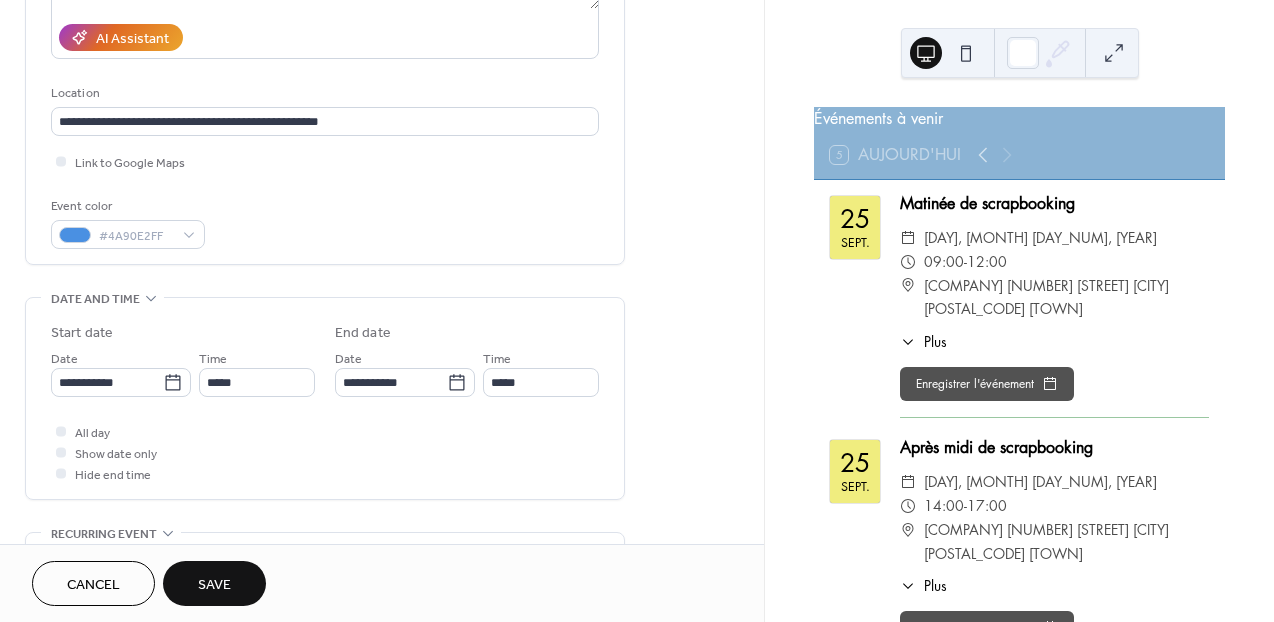 click on "Save" at bounding box center (214, 583) 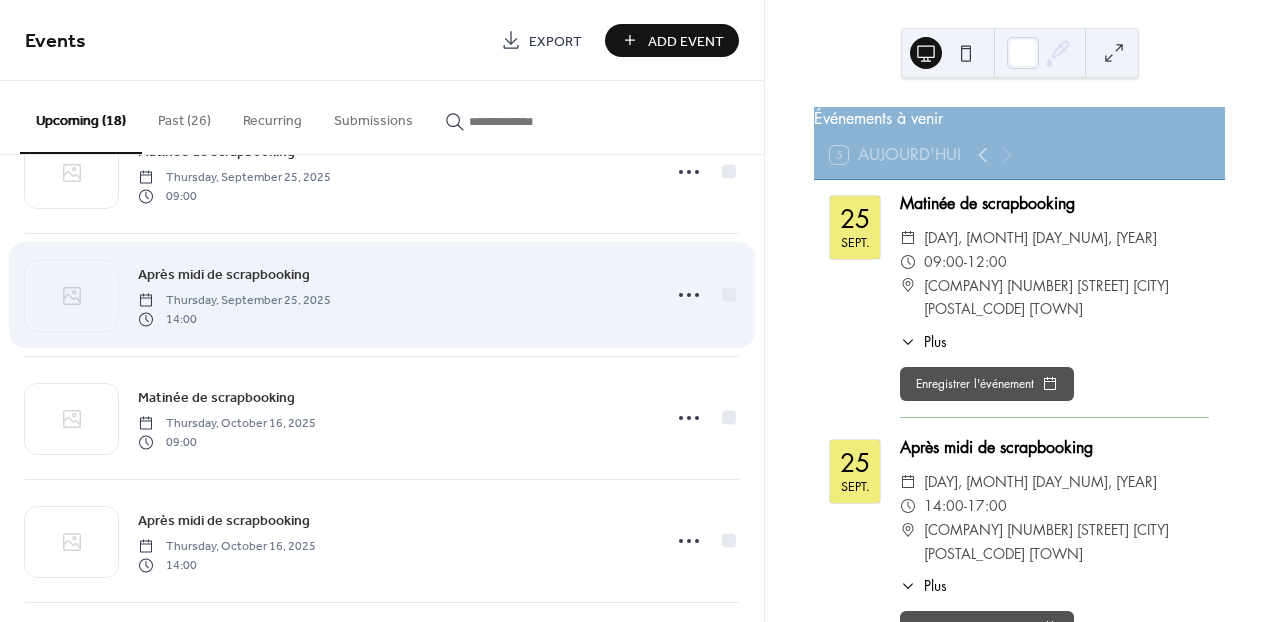 scroll, scrollTop: 82, scrollLeft: 0, axis: vertical 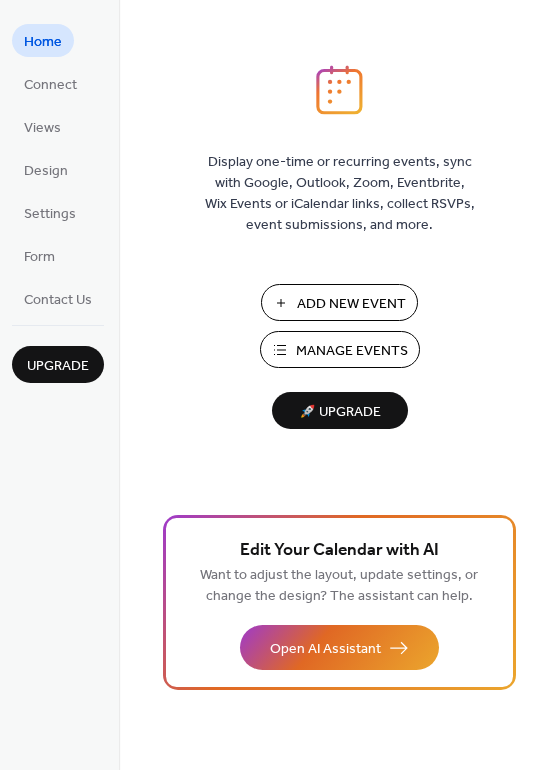 click on "Manage Events" at bounding box center [352, 351] 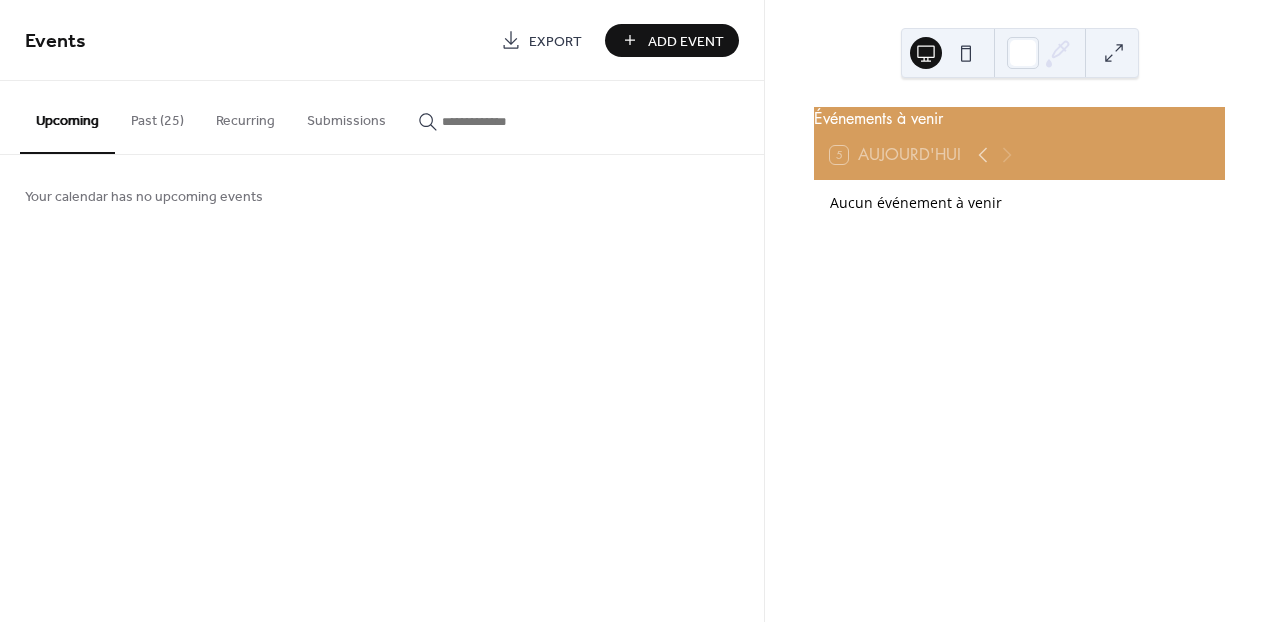 scroll, scrollTop: 0, scrollLeft: 0, axis: both 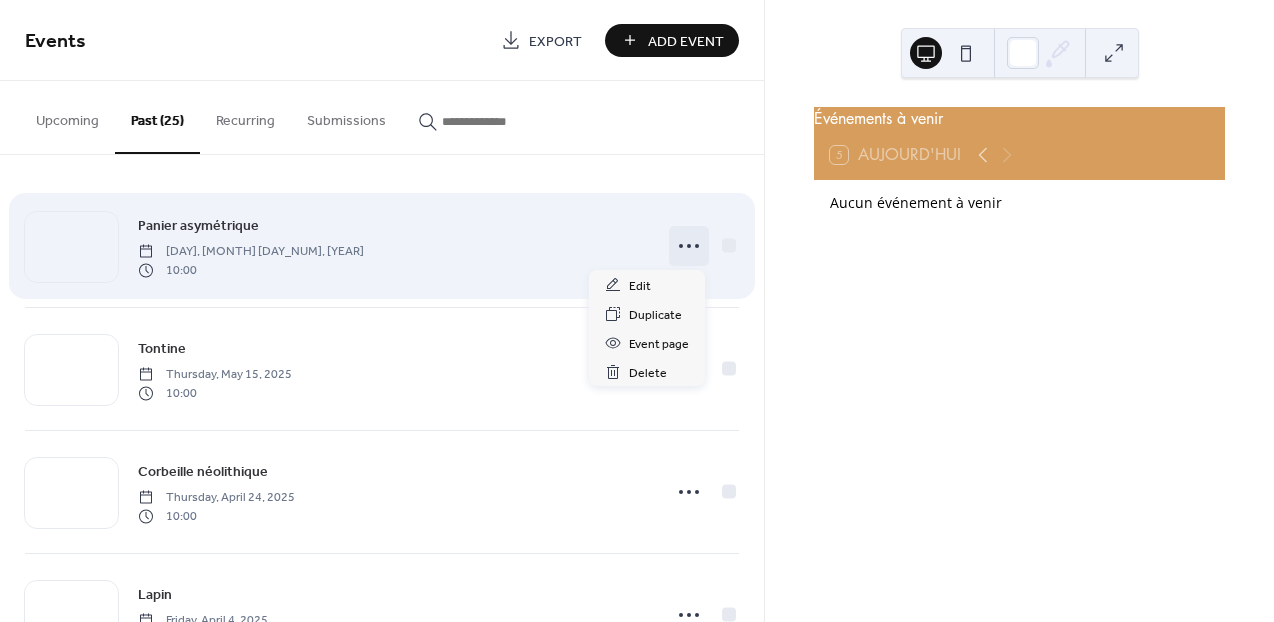 click 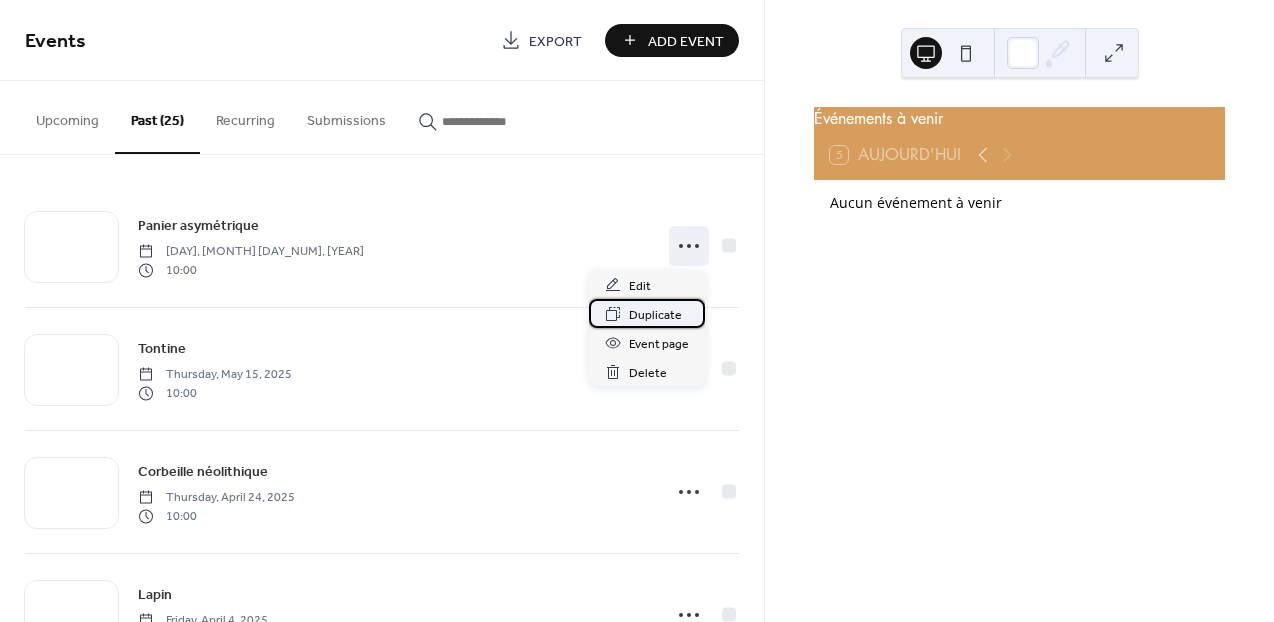 click on "Duplicate" at bounding box center [655, 315] 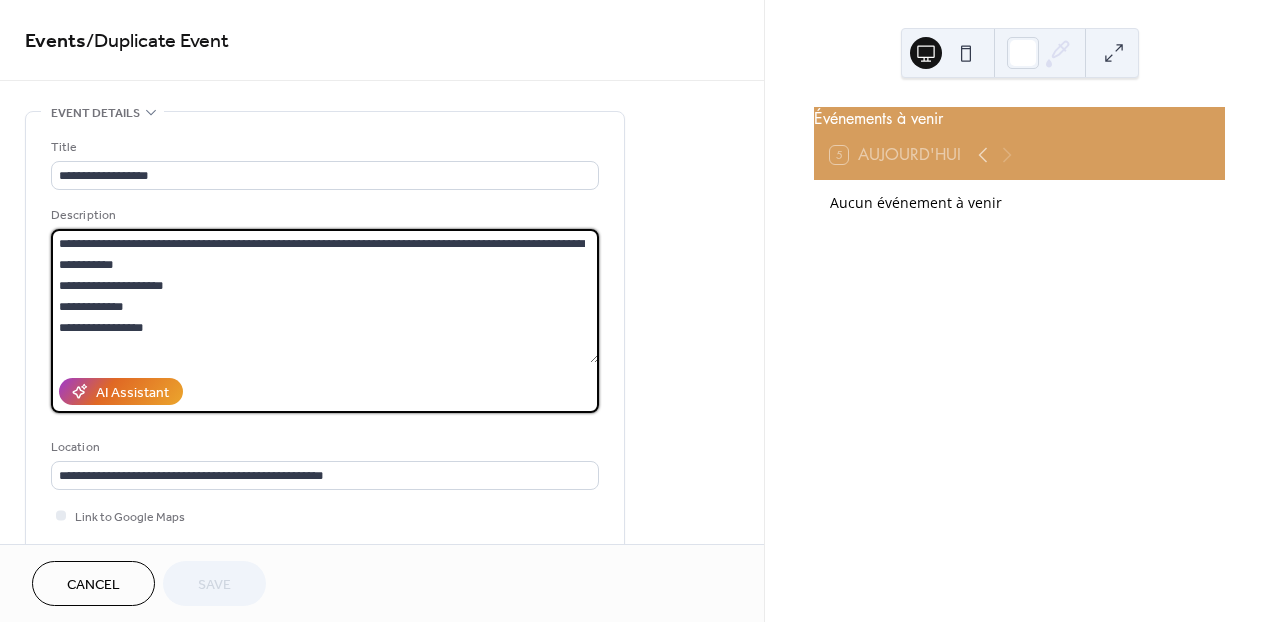 drag, startPoint x: 330, startPoint y: 246, endPoint x: 424, endPoint y: 264, distance: 95.707886 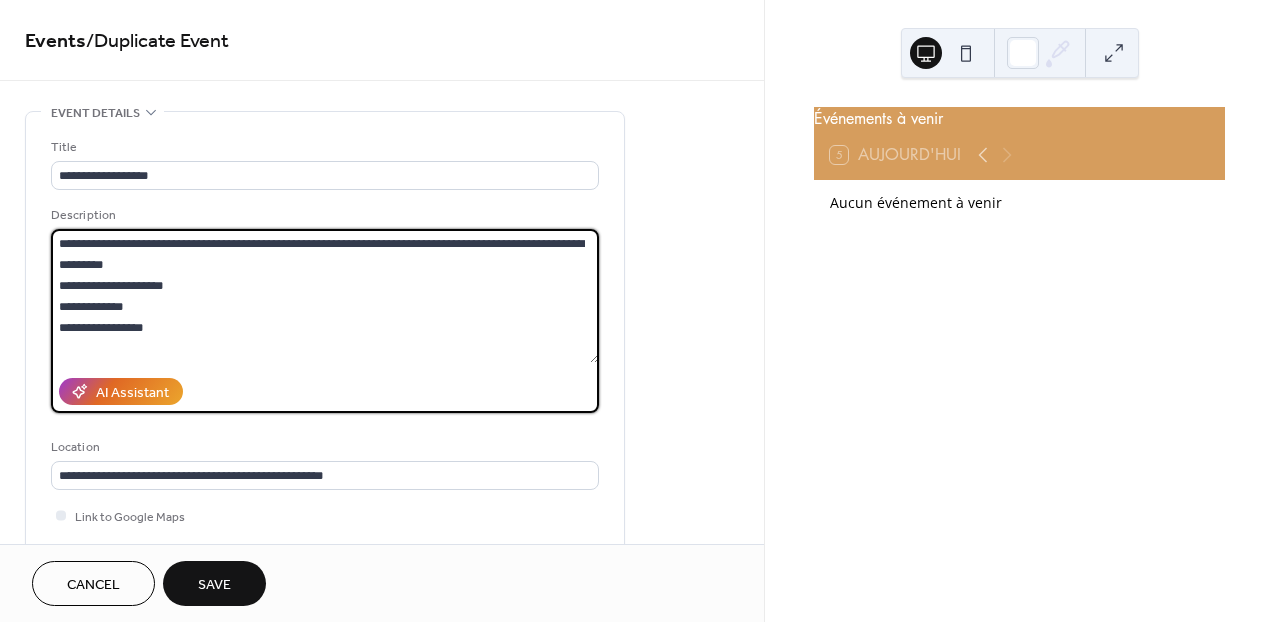 click on "**********" at bounding box center (325, 296) 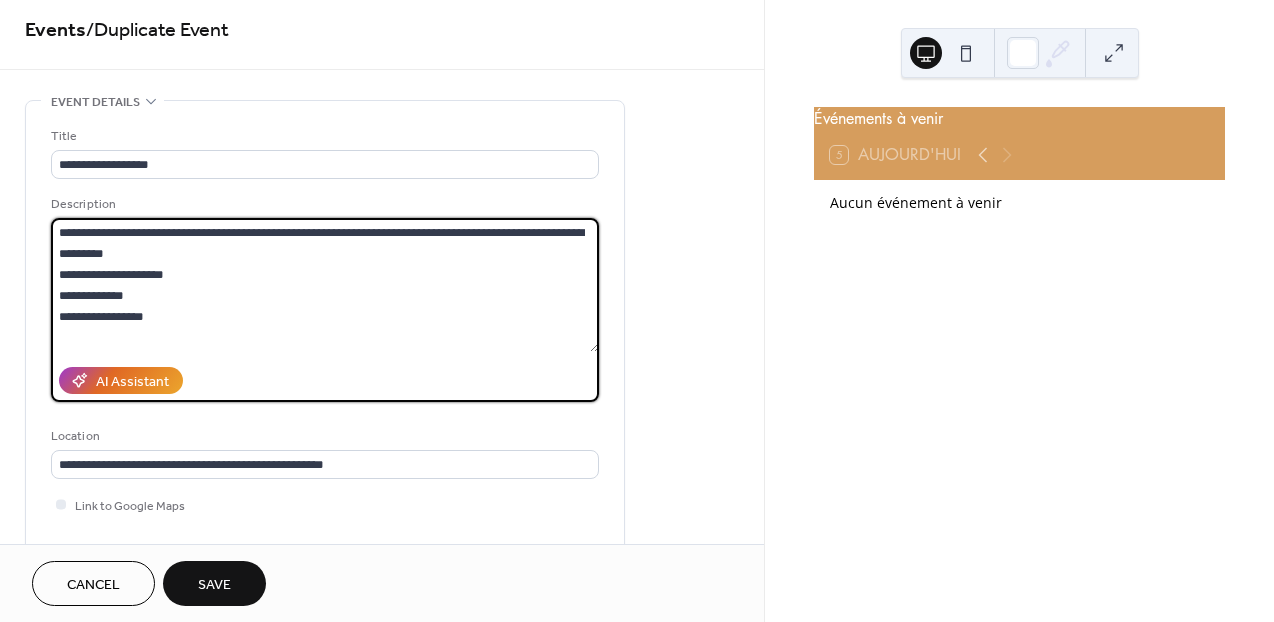 scroll, scrollTop: 9, scrollLeft: 0, axis: vertical 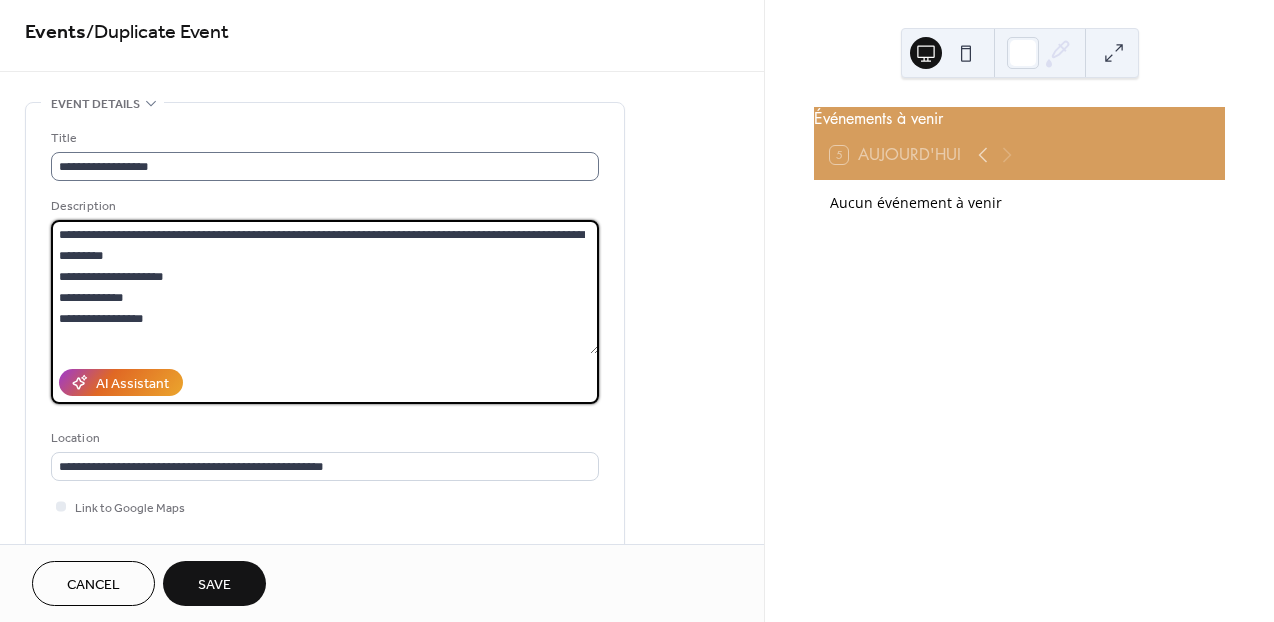type on "**********" 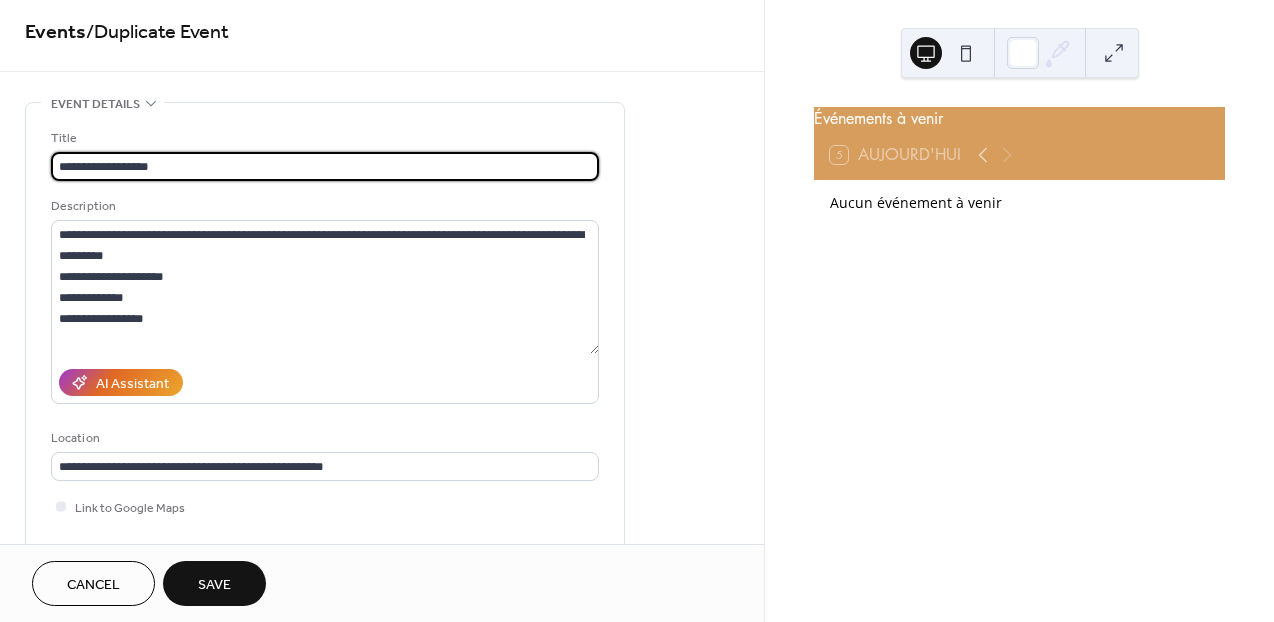 scroll, scrollTop: 0, scrollLeft: 0, axis: both 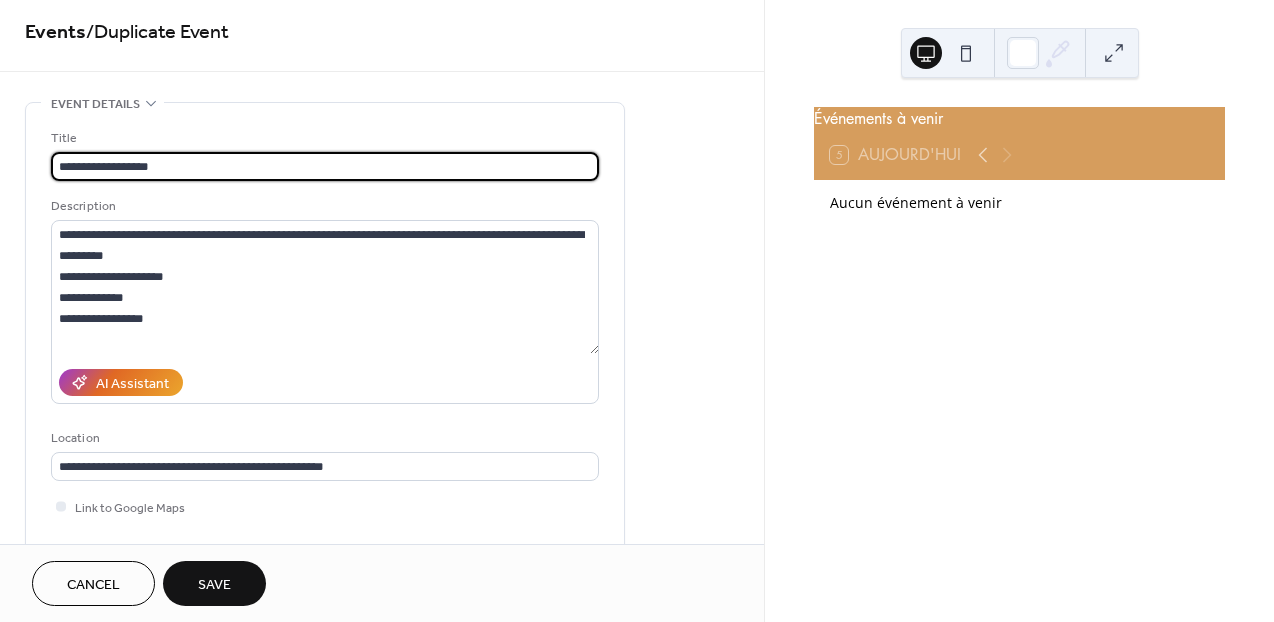 click on "**********" at bounding box center [325, 166] 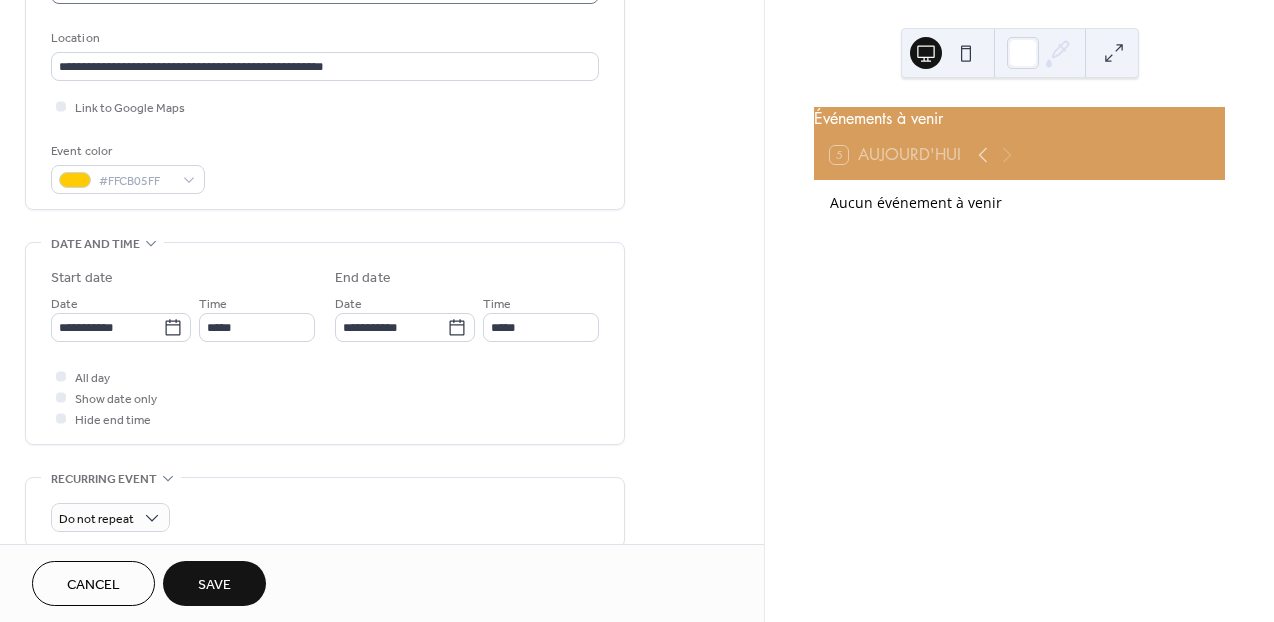 scroll, scrollTop: 410, scrollLeft: 0, axis: vertical 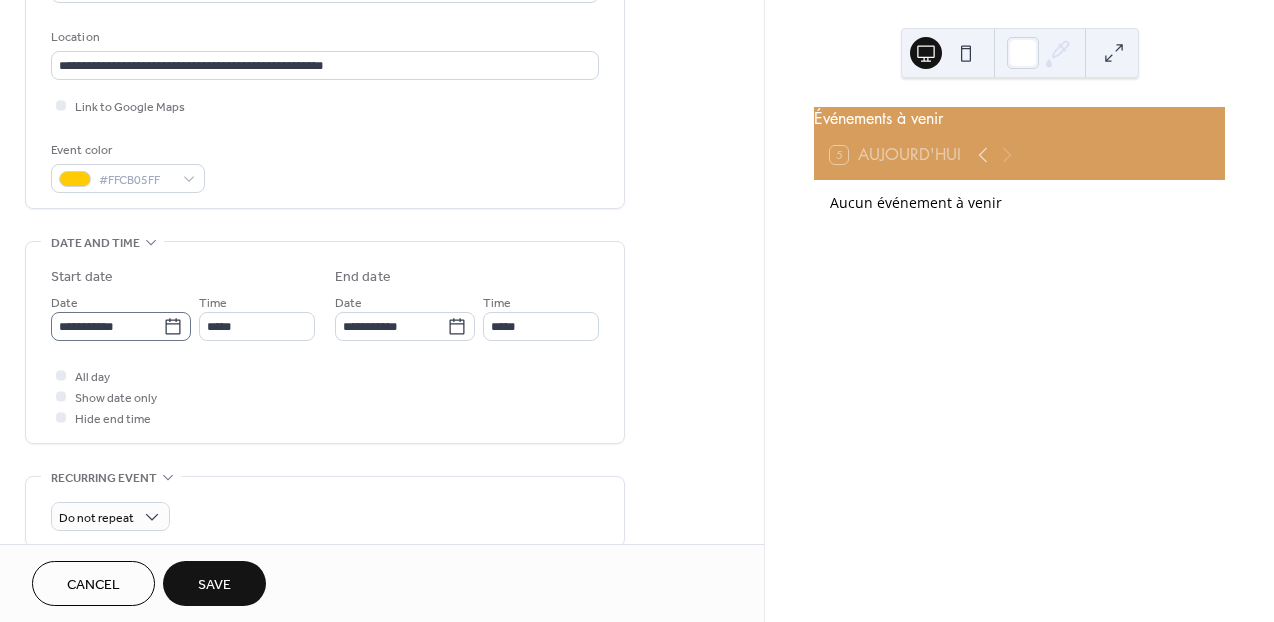type on "***" 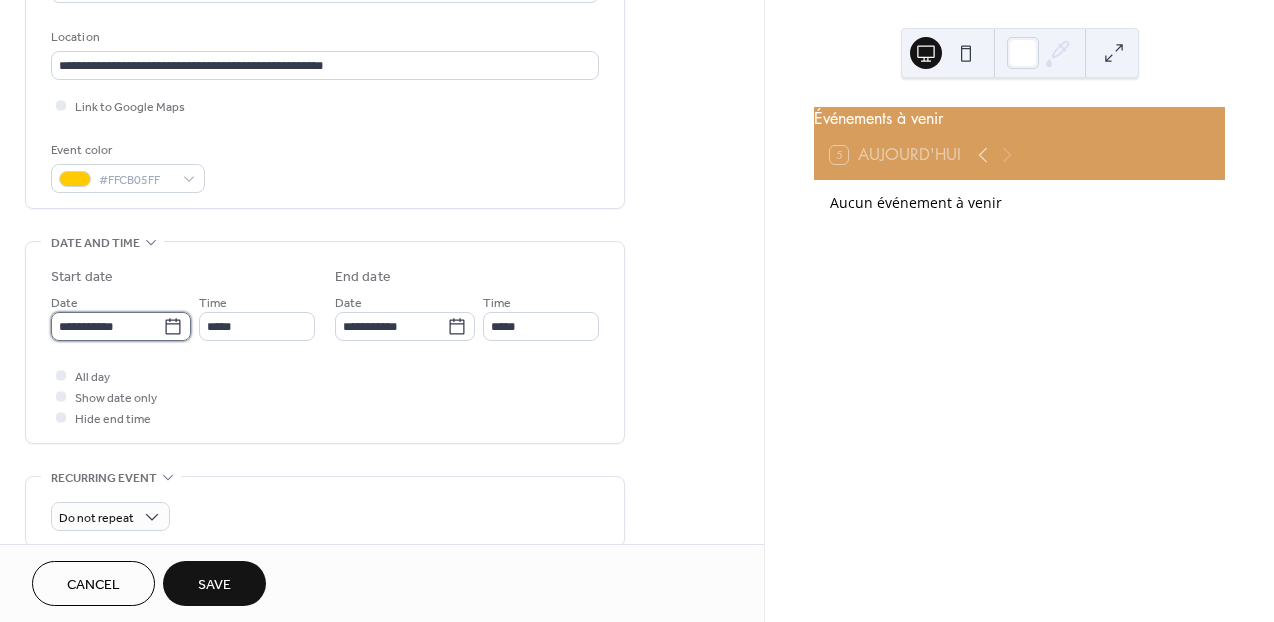 click on "**********" at bounding box center [107, 326] 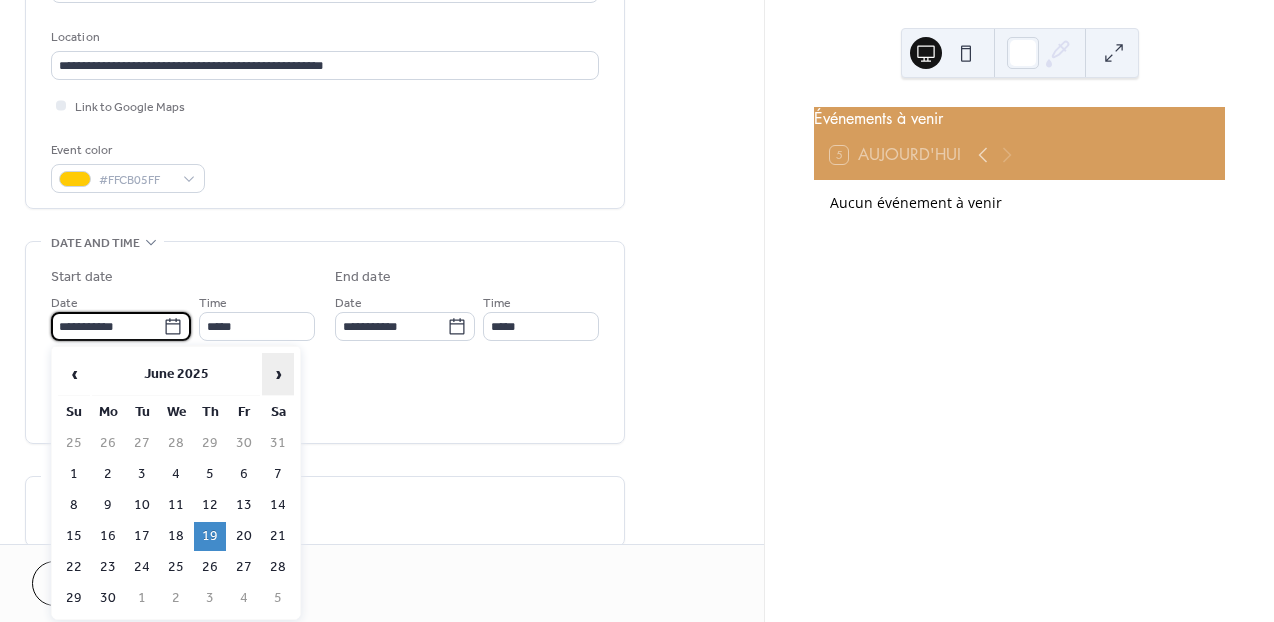 click on "›" at bounding box center [278, 374] 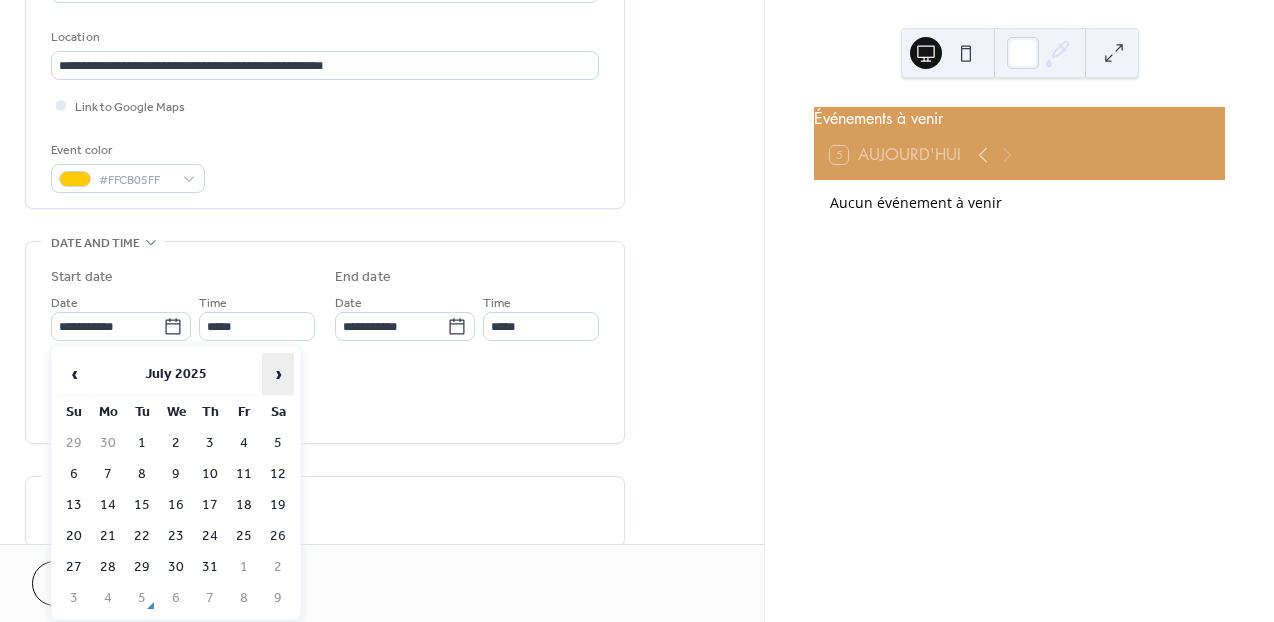 click on "›" at bounding box center (278, 374) 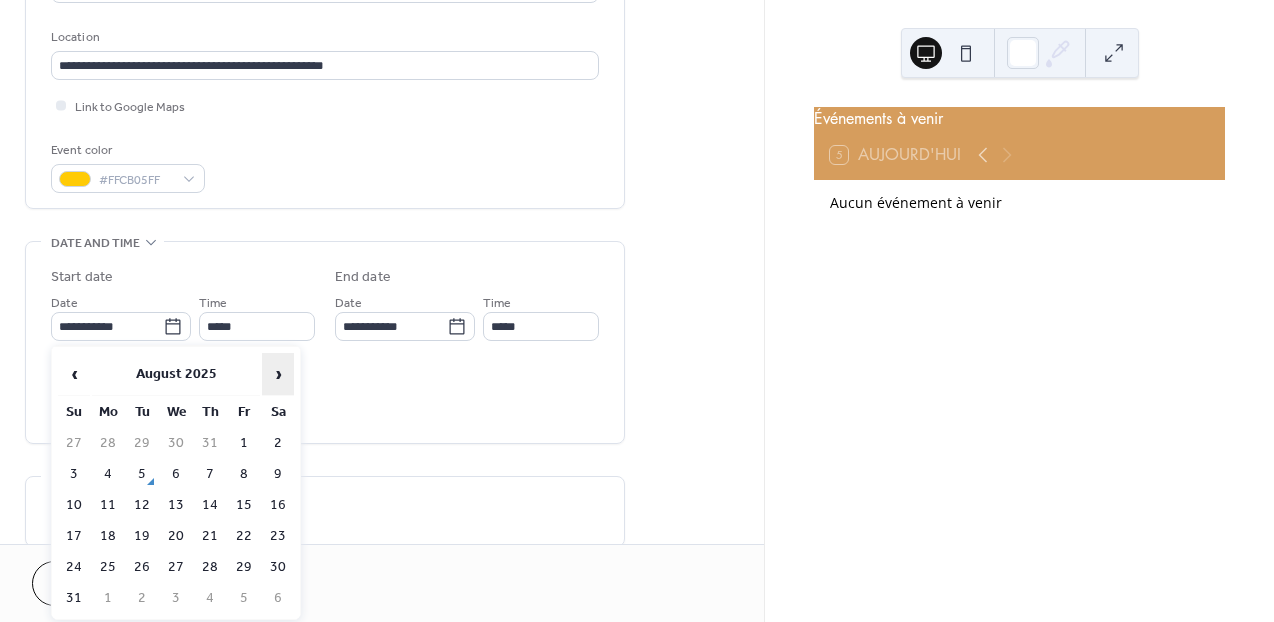 click on "›" at bounding box center (278, 374) 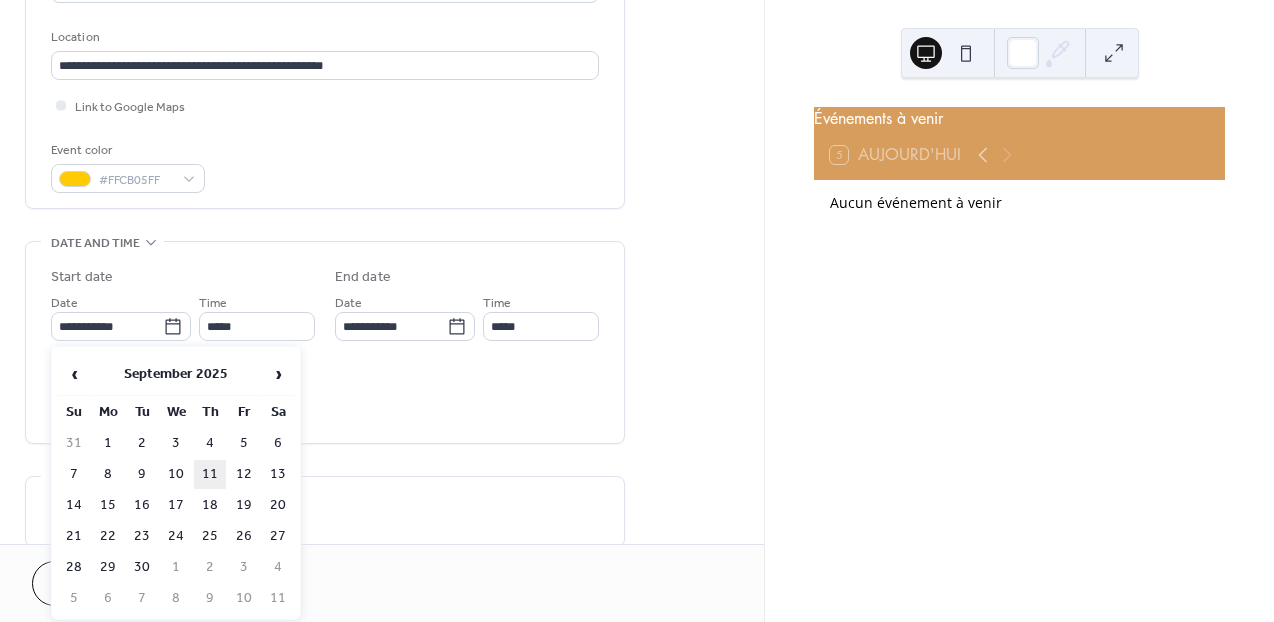 click on "11" at bounding box center [210, 474] 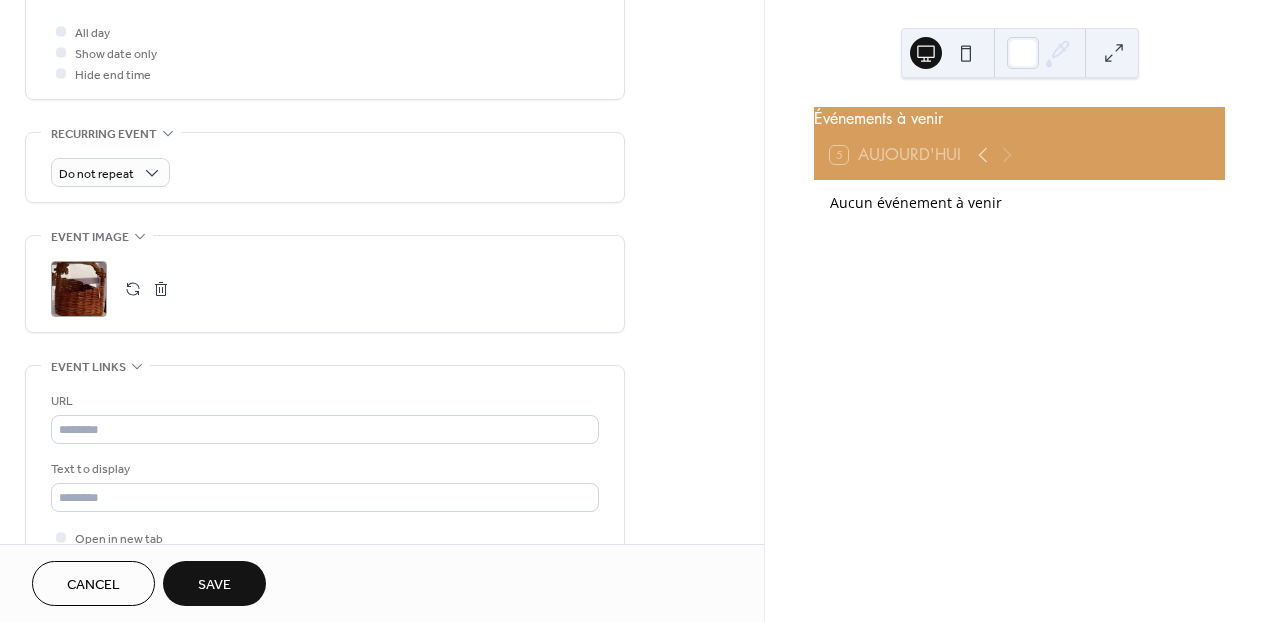 scroll, scrollTop: 755, scrollLeft: 0, axis: vertical 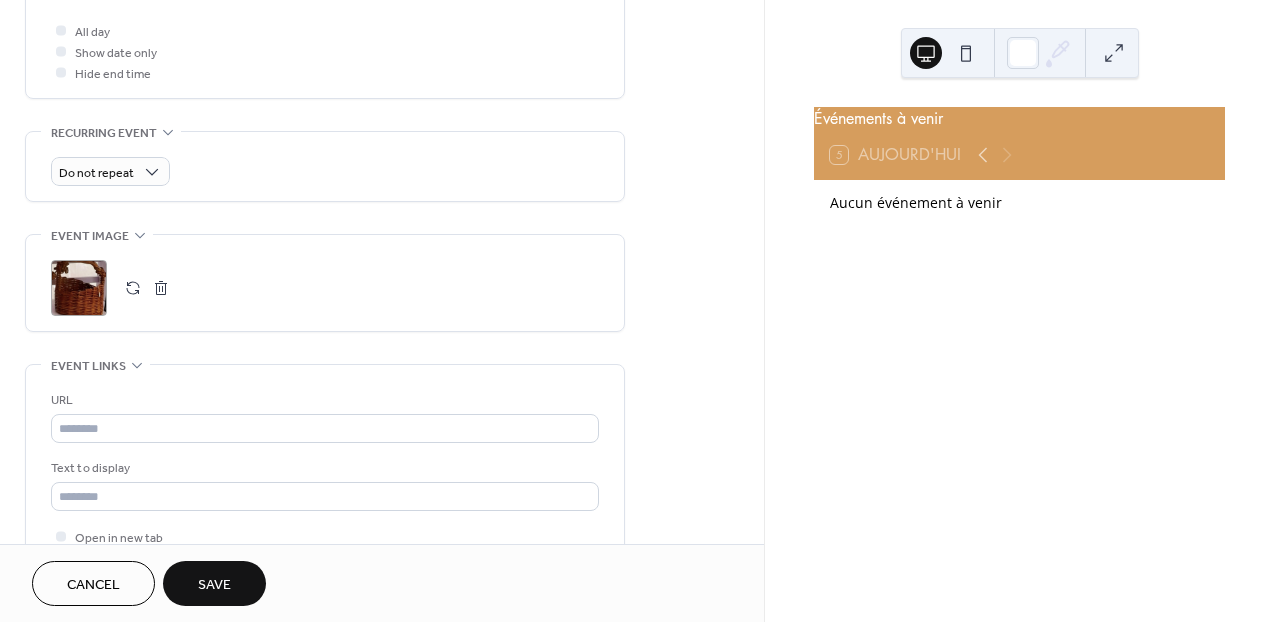 click at bounding box center [133, 288] 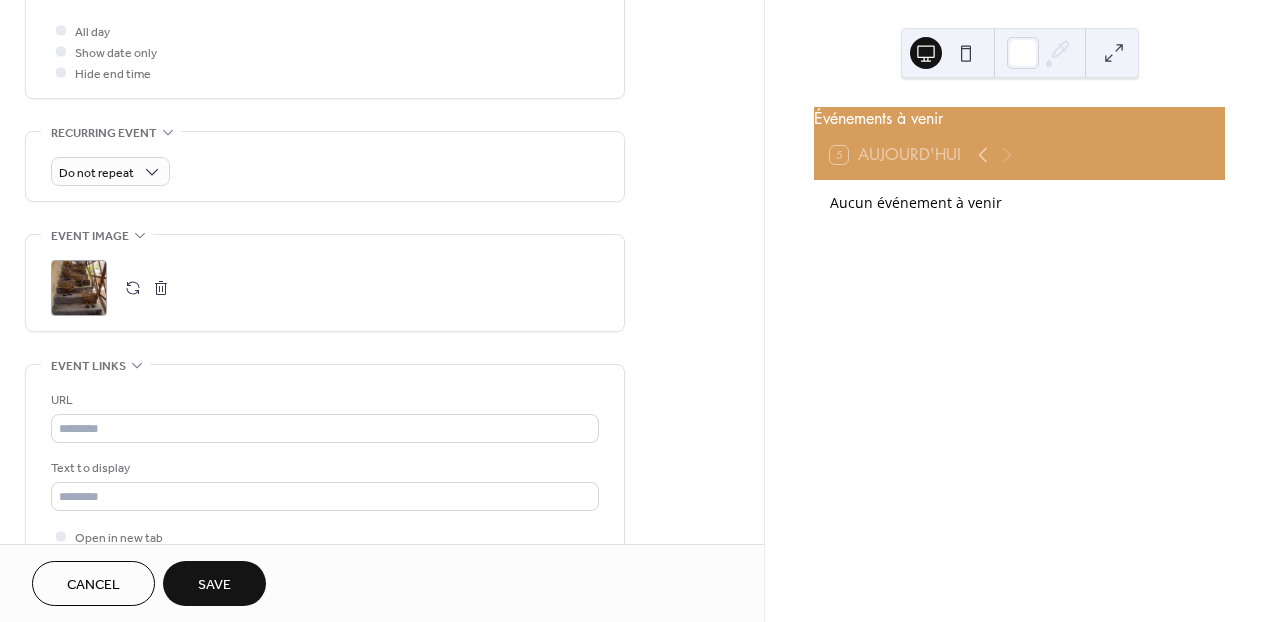 click on "Save" at bounding box center [214, 585] 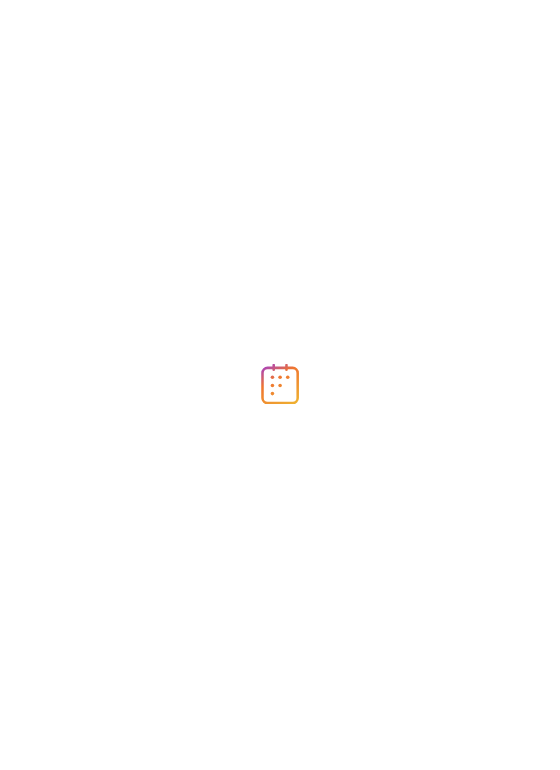 scroll, scrollTop: 0, scrollLeft: 0, axis: both 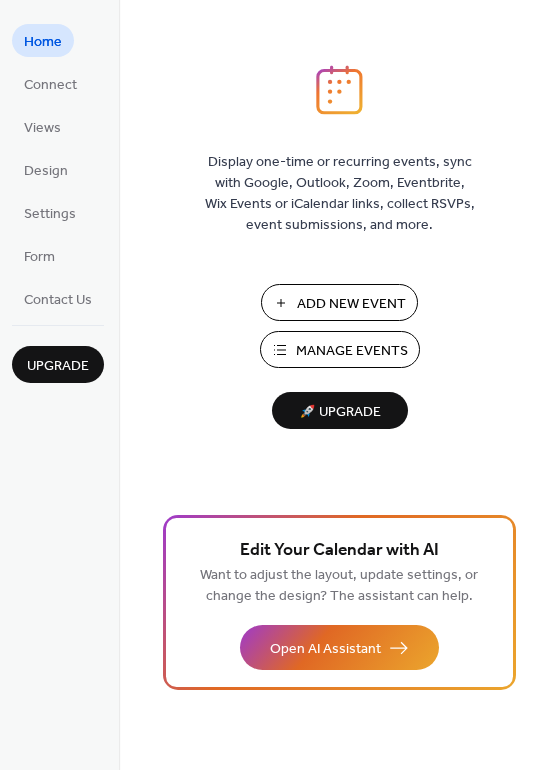 click on "Manage Events" at bounding box center (352, 351) 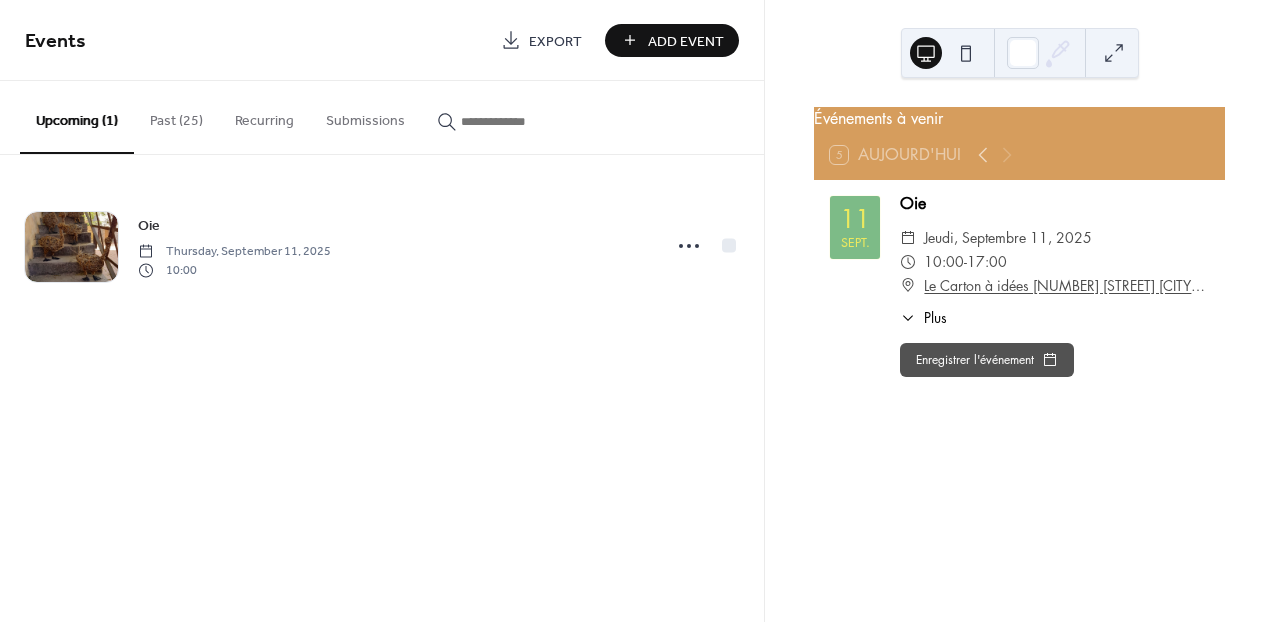 scroll, scrollTop: 0, scrollLeft: 0, axis: both 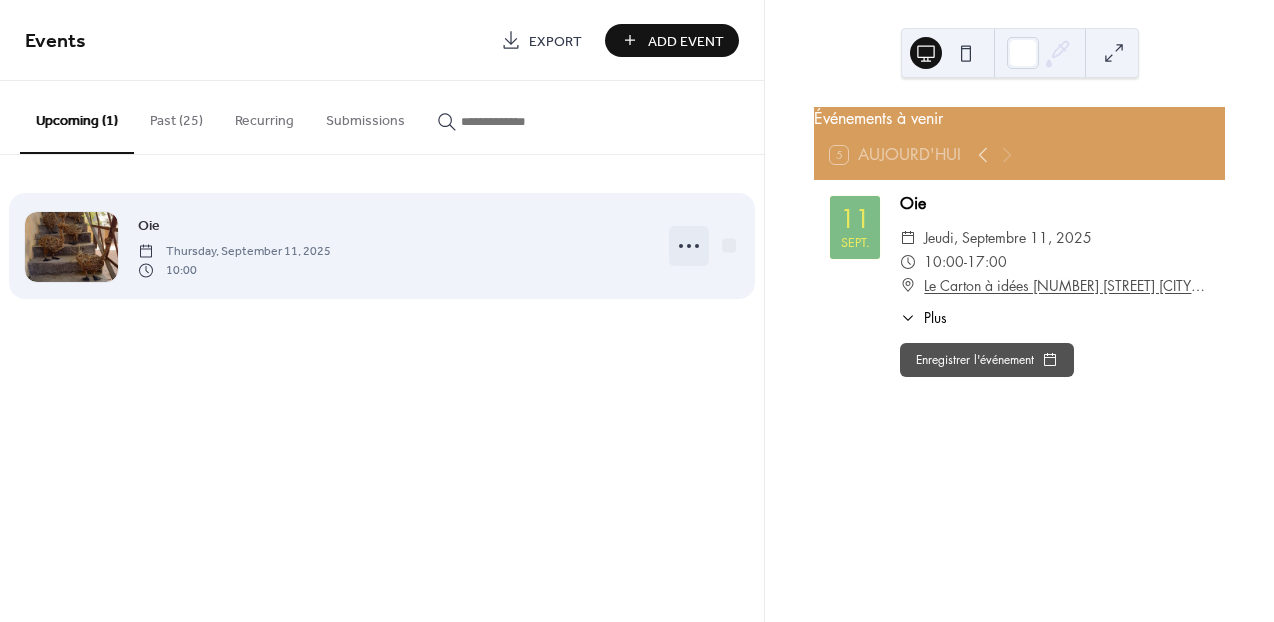 click 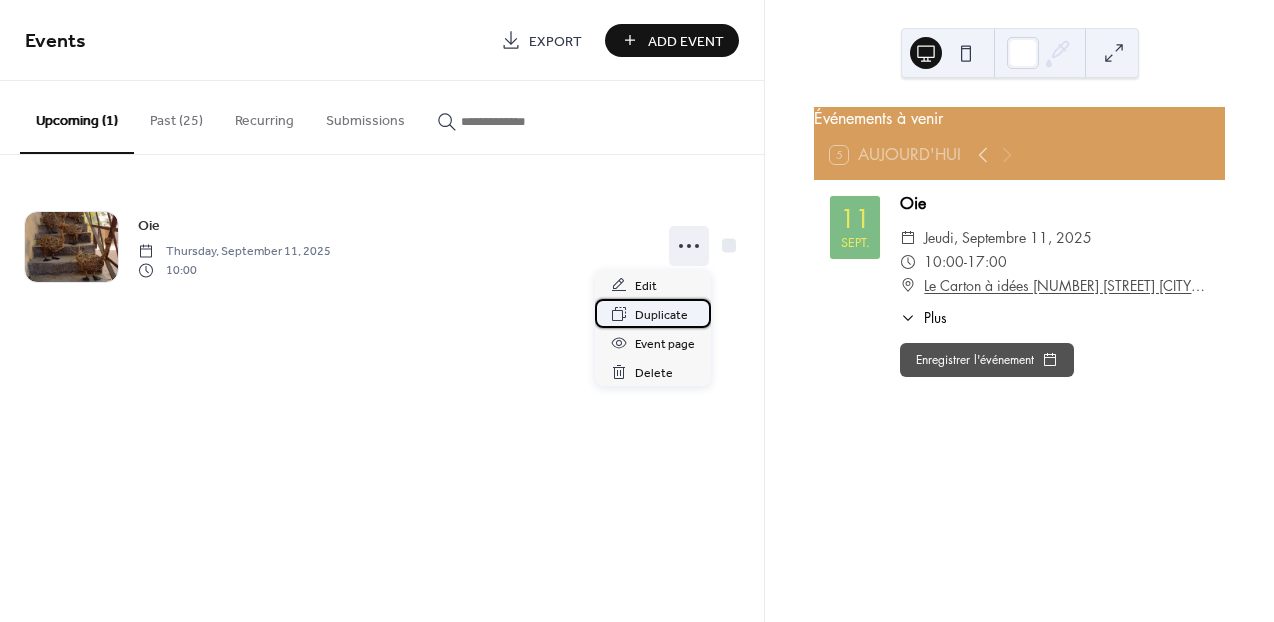 click on "Duplicate" at bounding box center (661, 315) 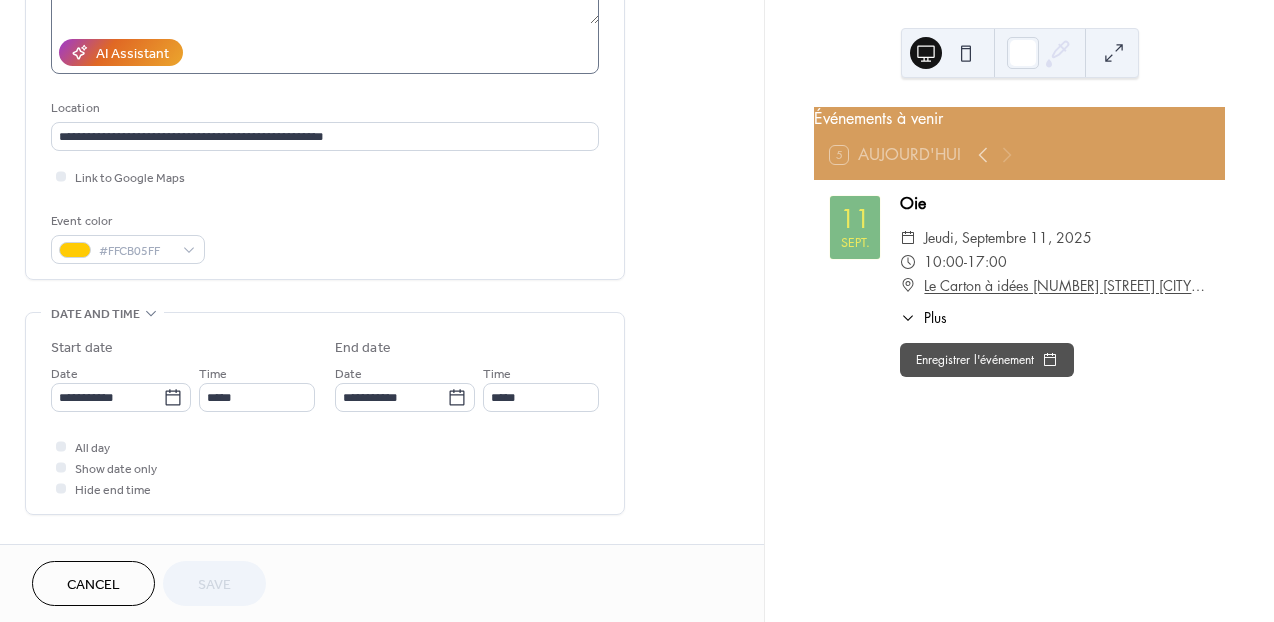 scroll, scrollTop: 373, scrollLeft: 0, axis: vertical 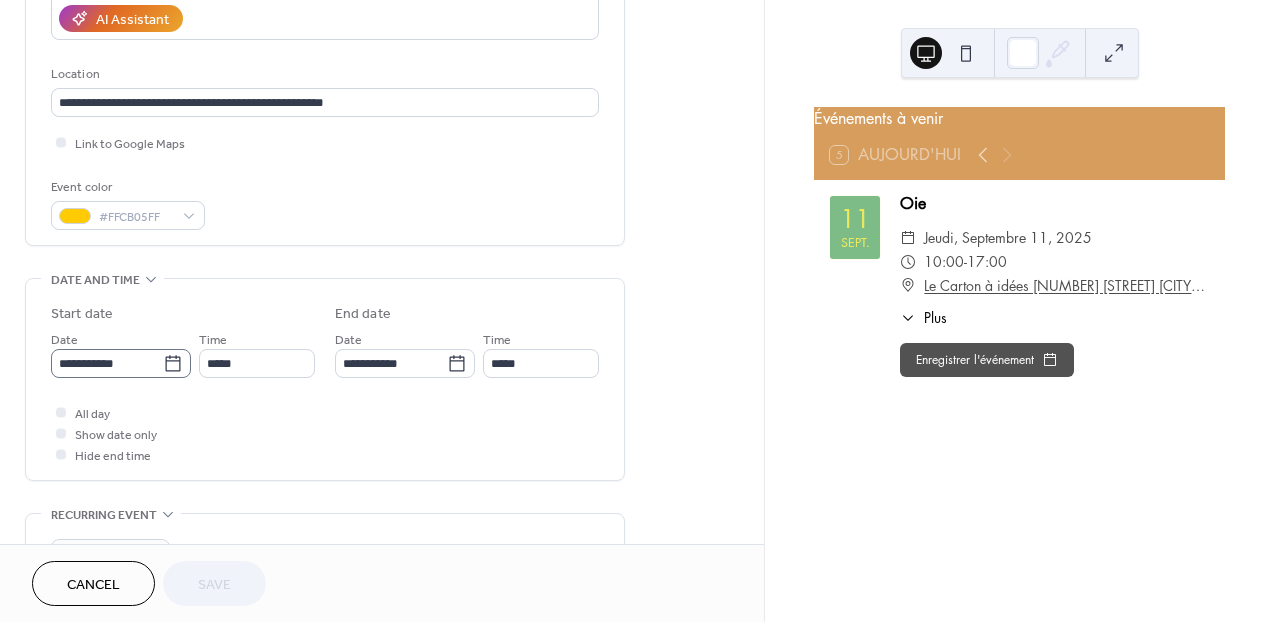 click 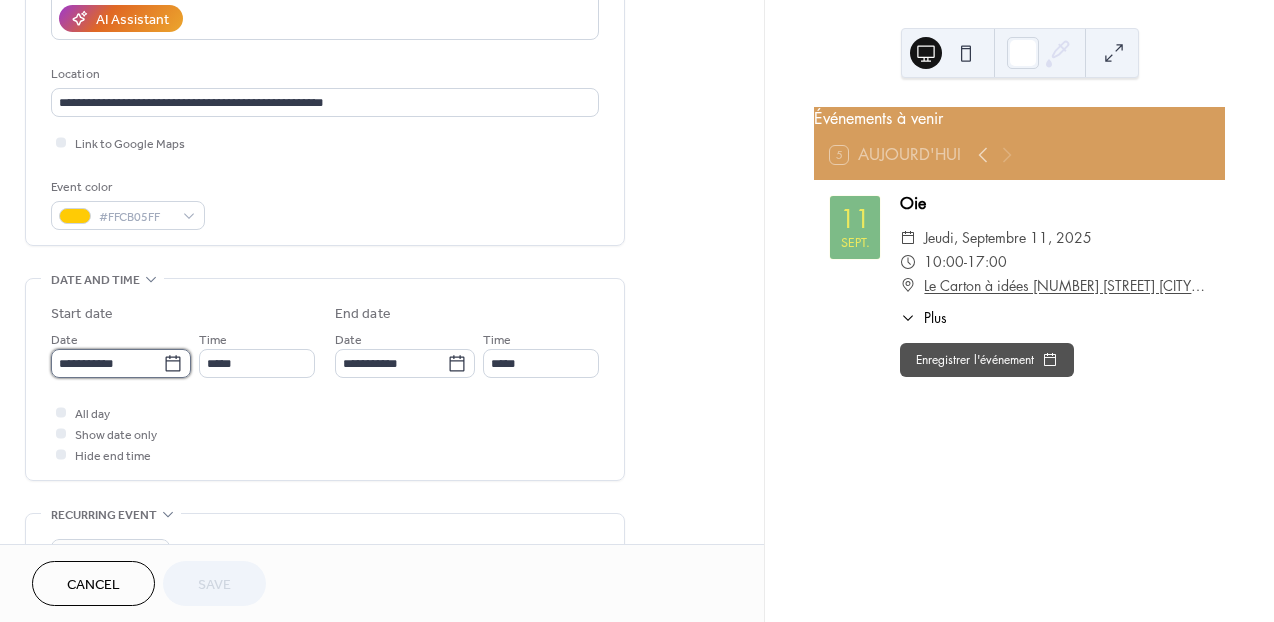 click on "**********" at bounding box center [107, 363] 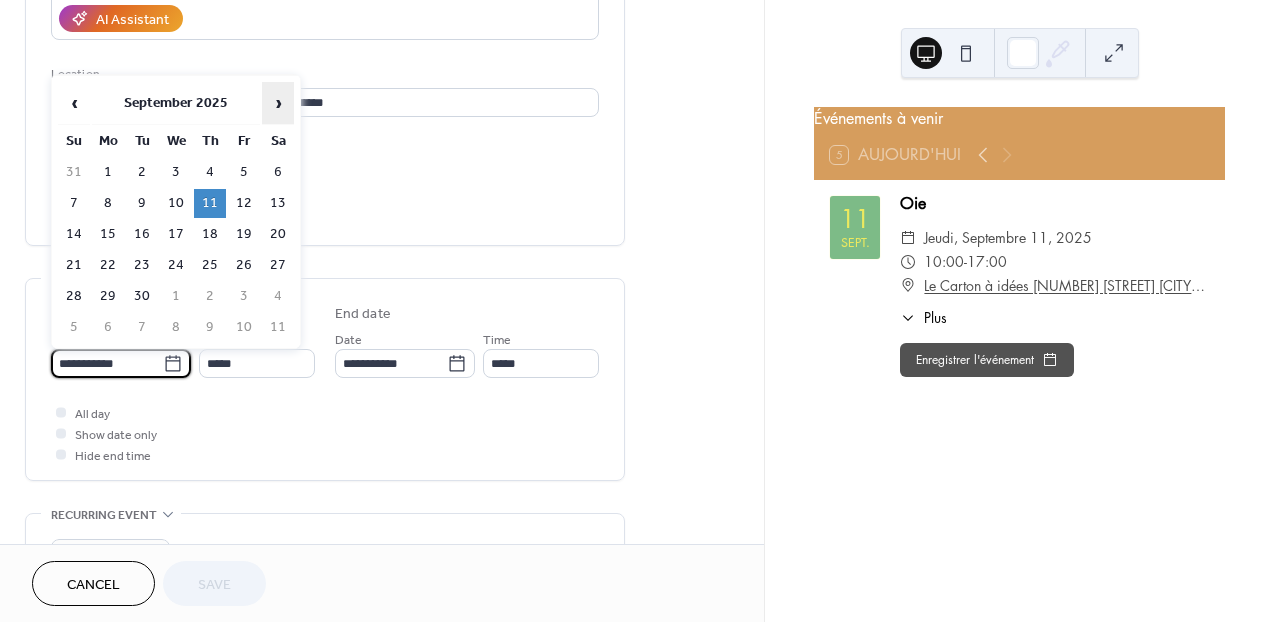 click on "›" at bounding box center [278, 103] 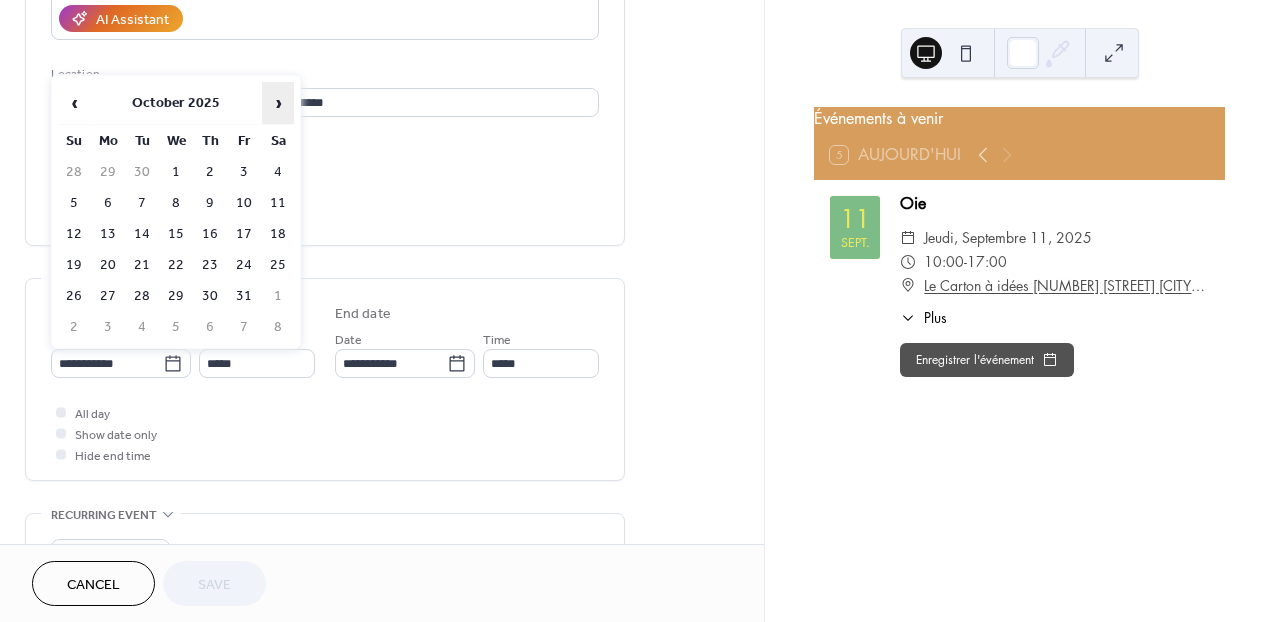 click on "›" at bounding box center (278, 103) 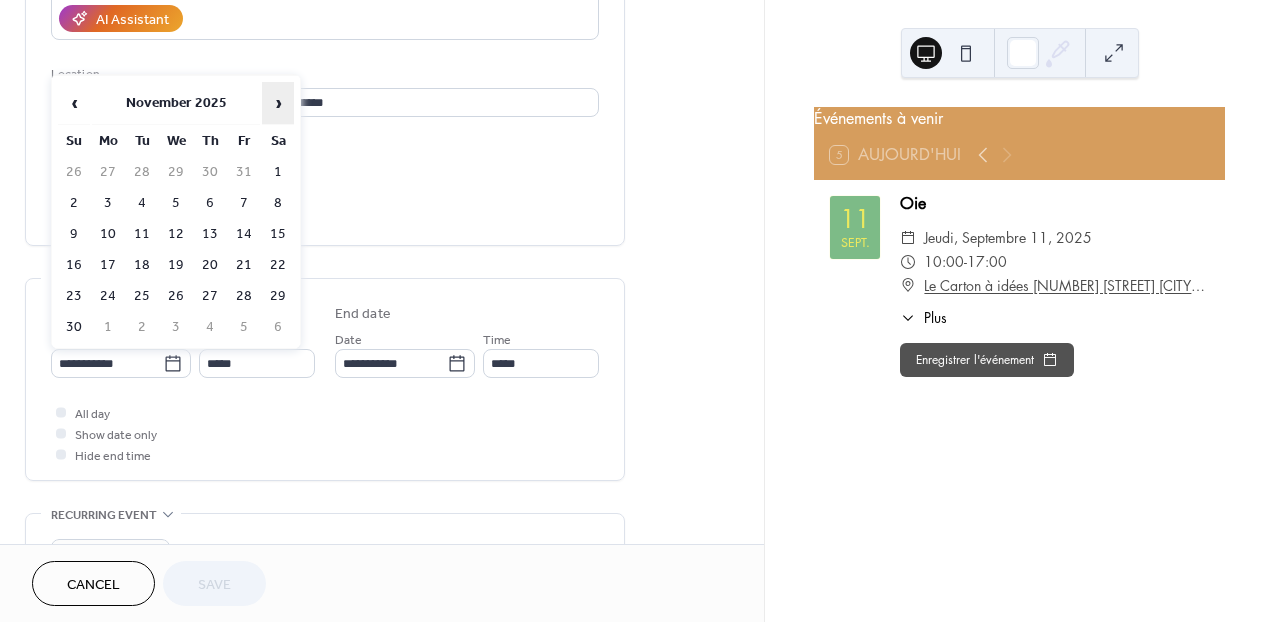 click on "›" at bounding box center [278, 103] 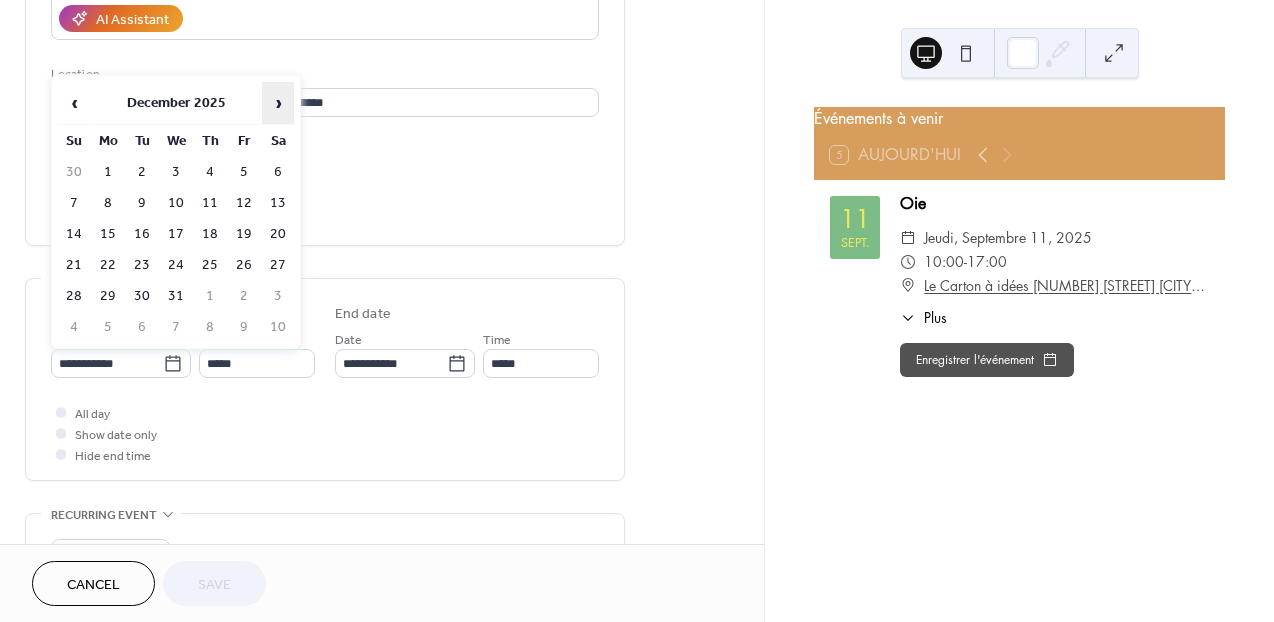 click on "›" at bounding box center (278, 103) 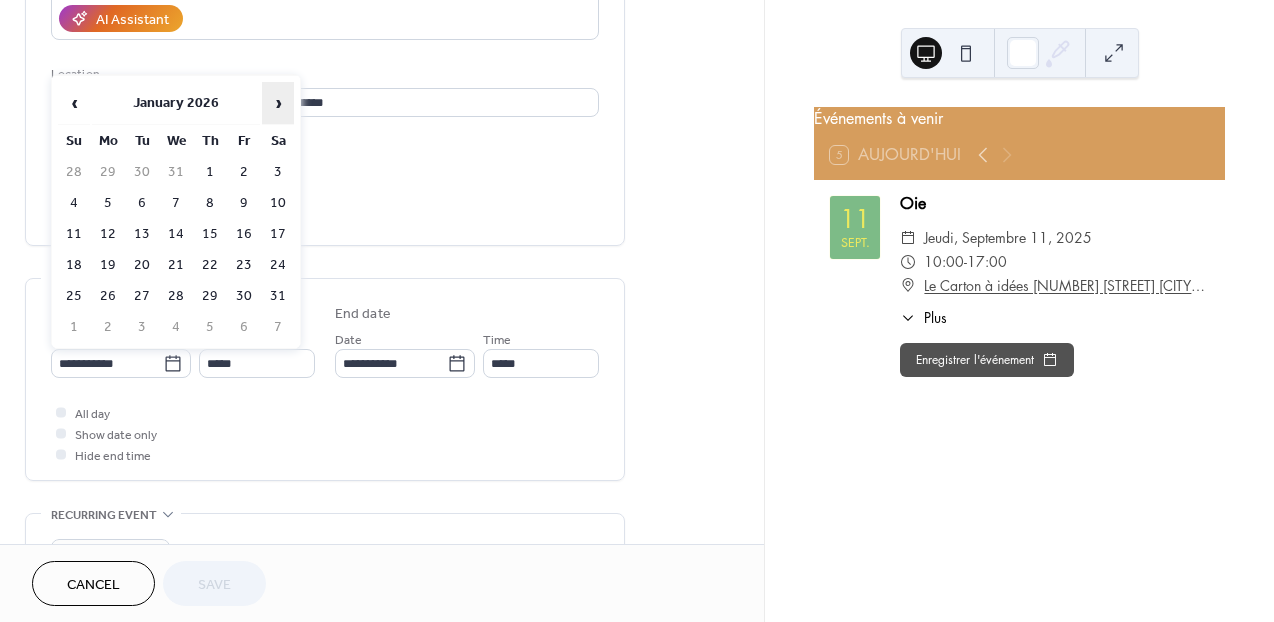 click on "›" at bounding box center [278, 103] 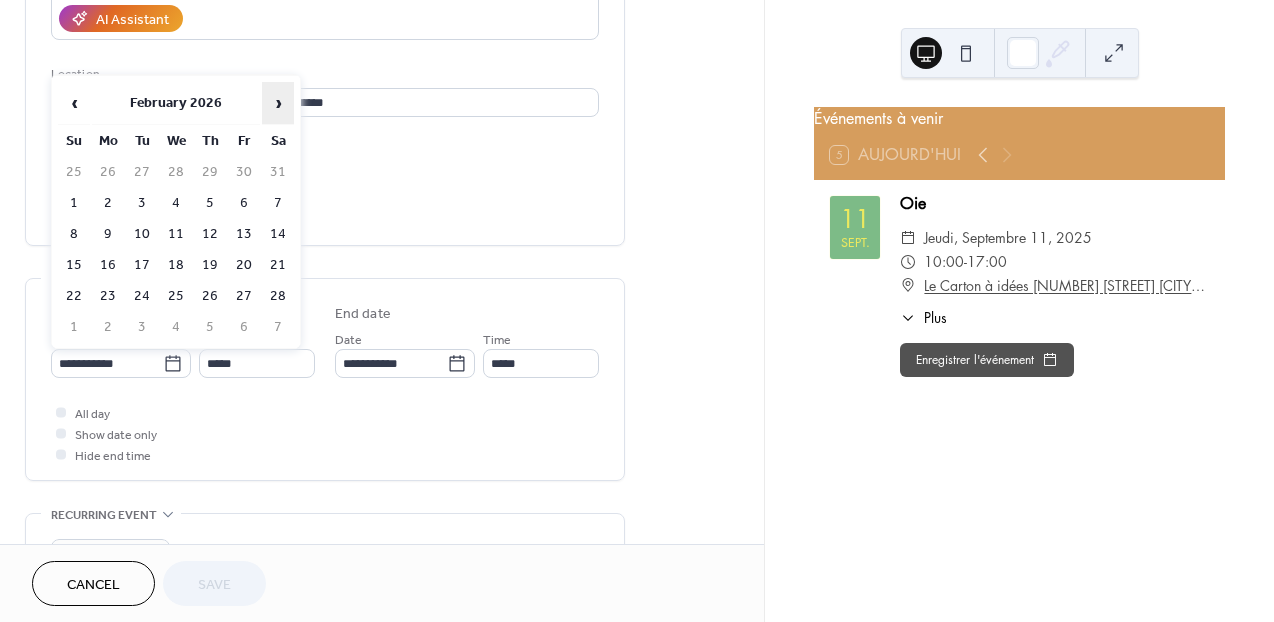 click on "›" at bounding box center (278, 103) 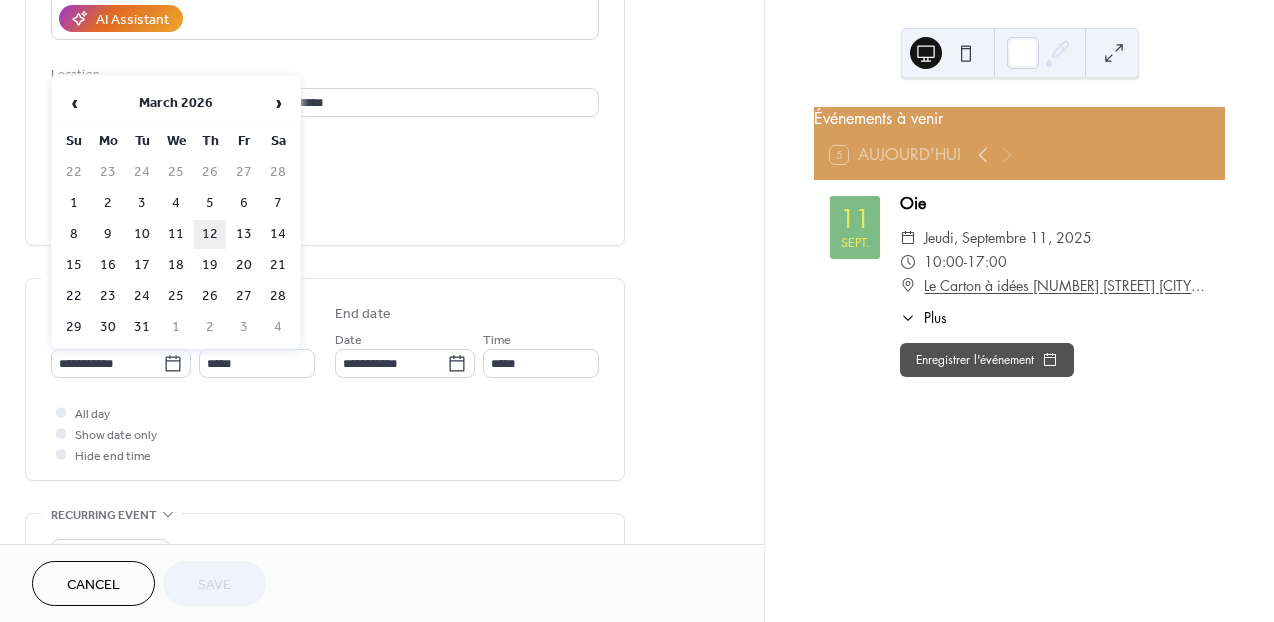 click on "12" at bounding box center [210, 234] 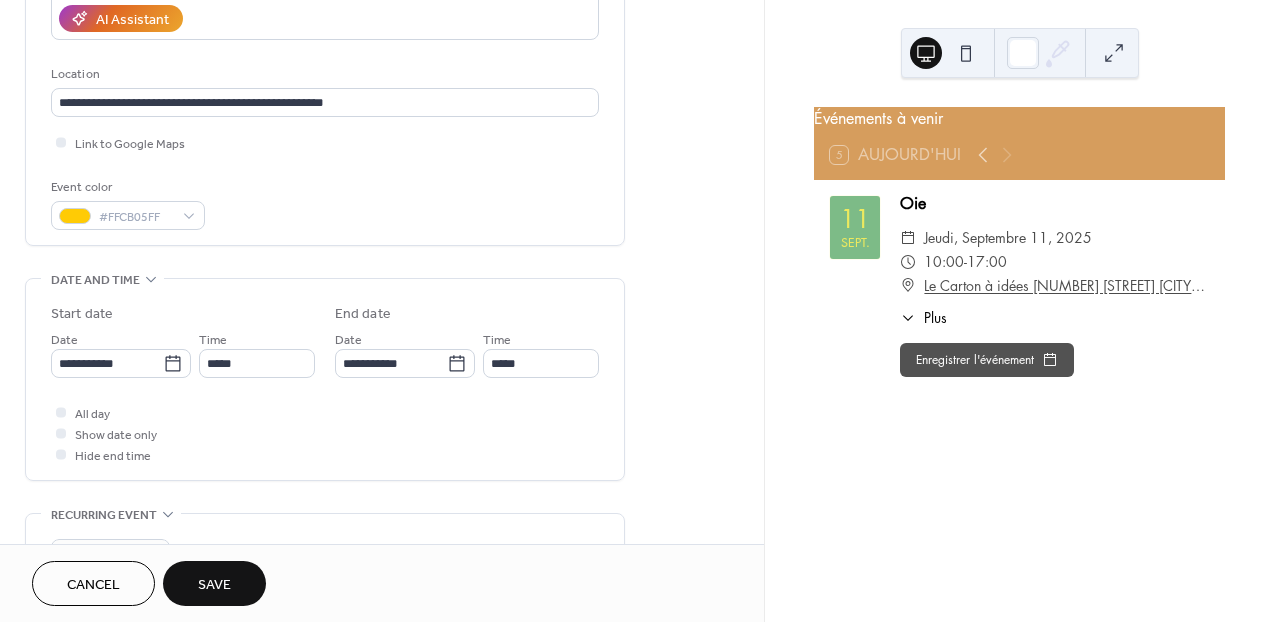 click on "Save" at bounding box center [214, 585] 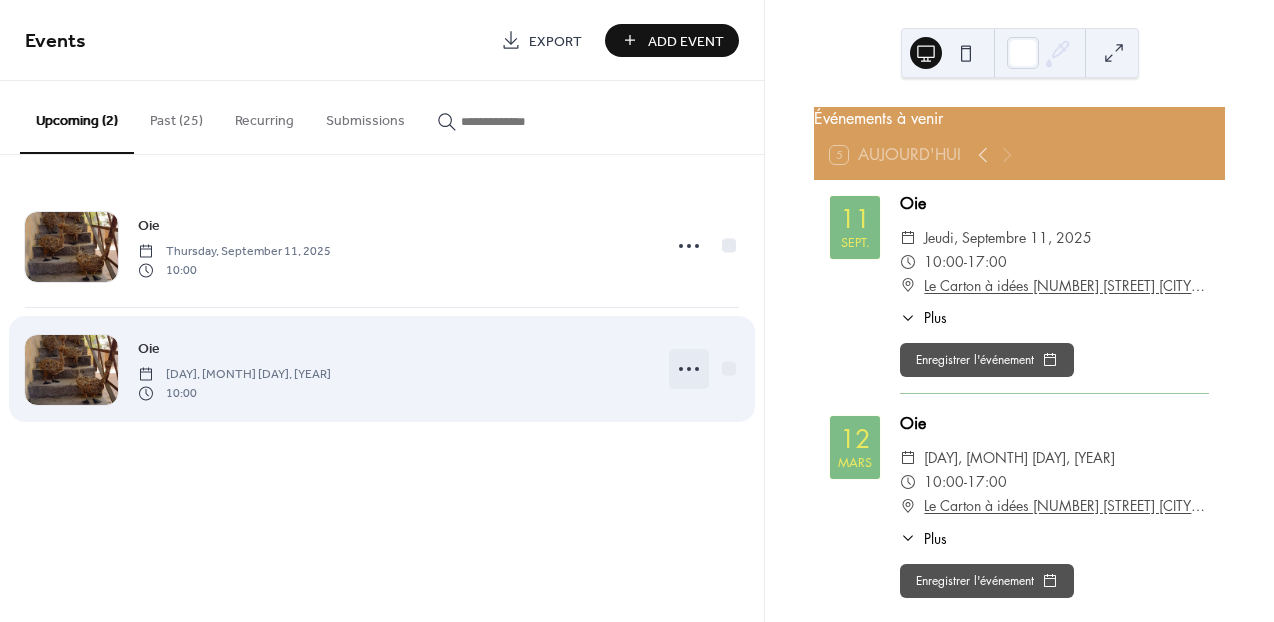 click 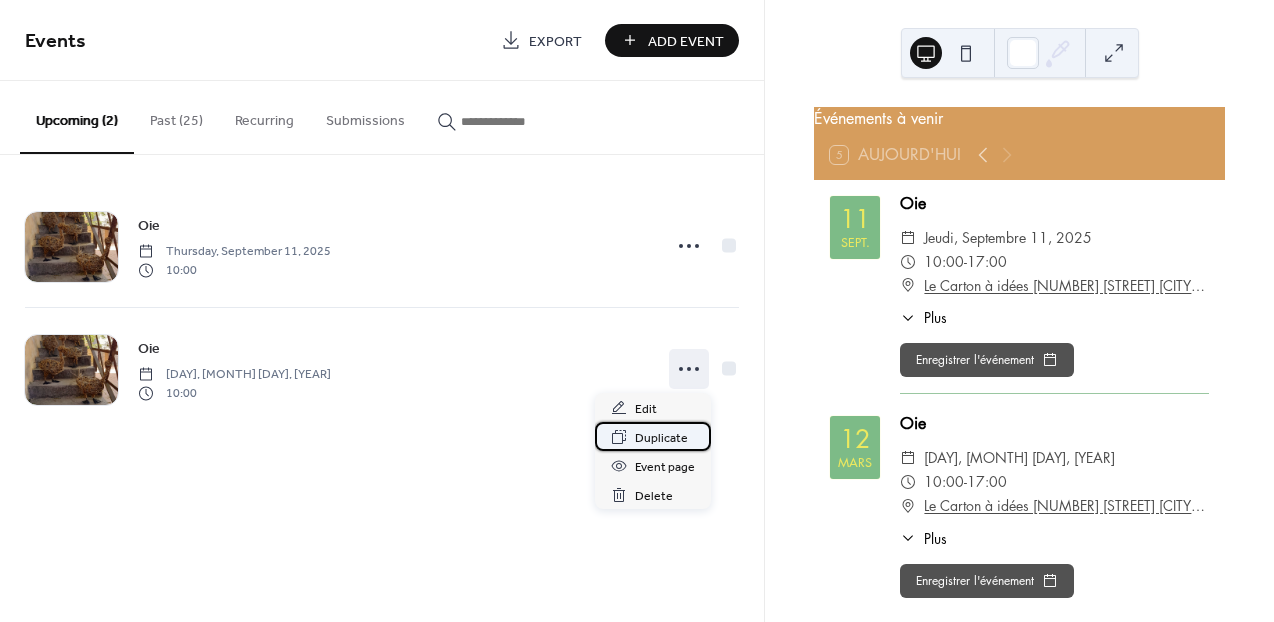 click on "Duplicate" at bounding box center (661, 438) 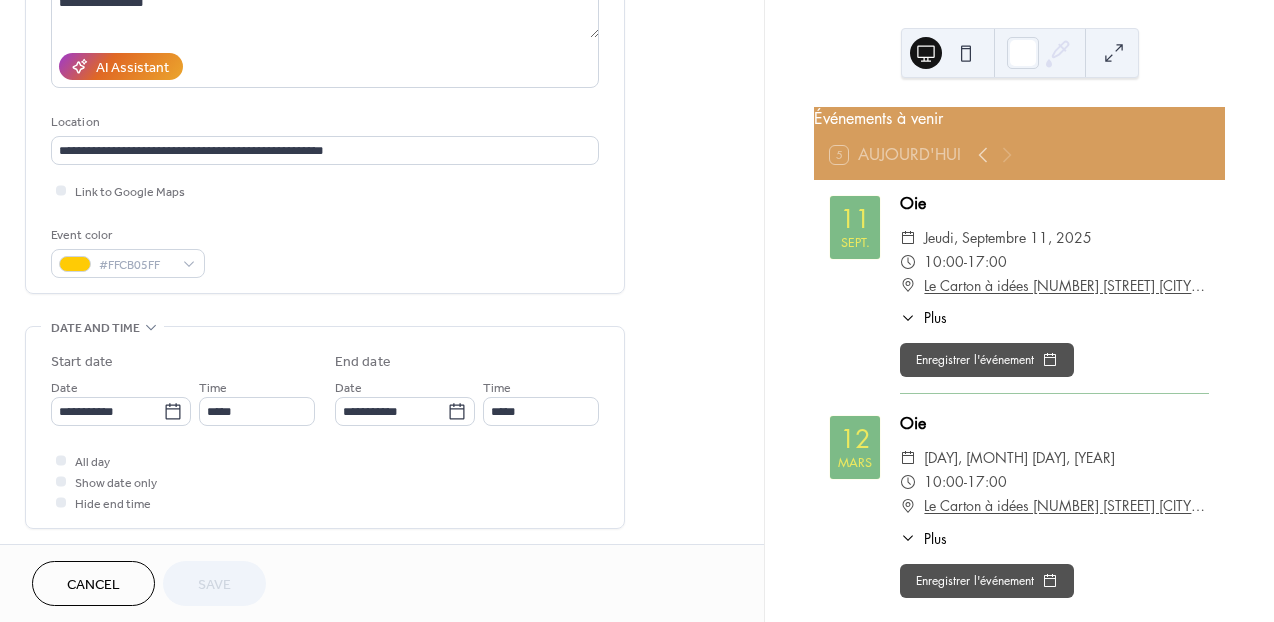scroll, scrollTop: 326, scrollLeft: 0, axis: vertical 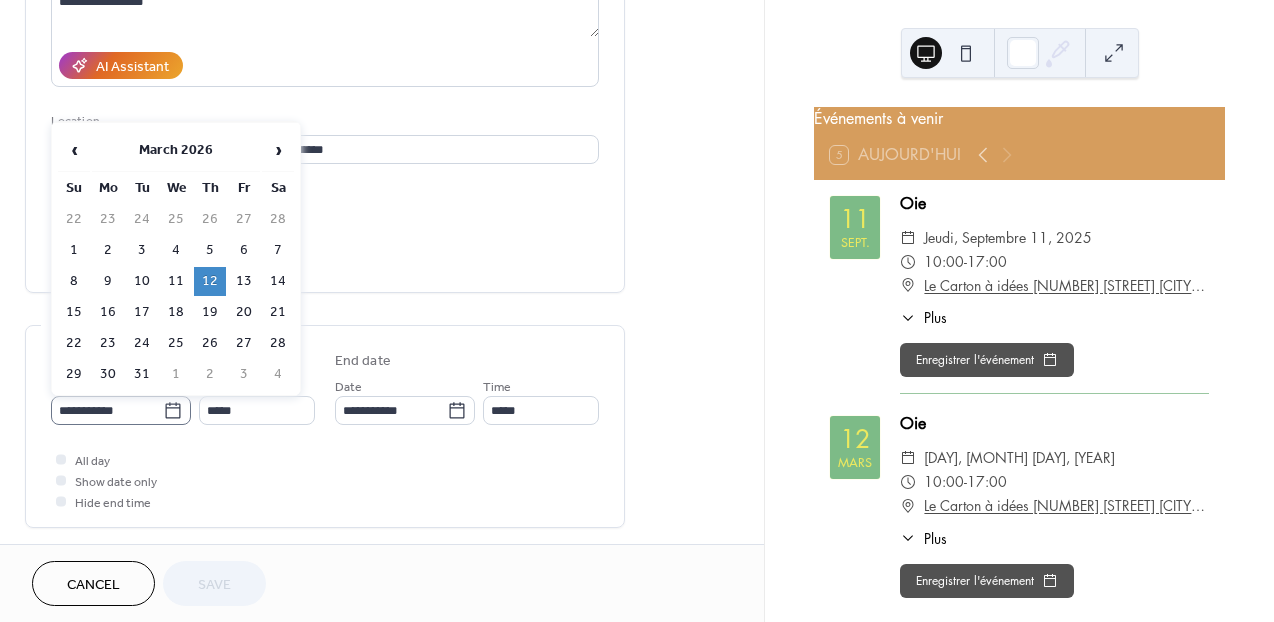 click 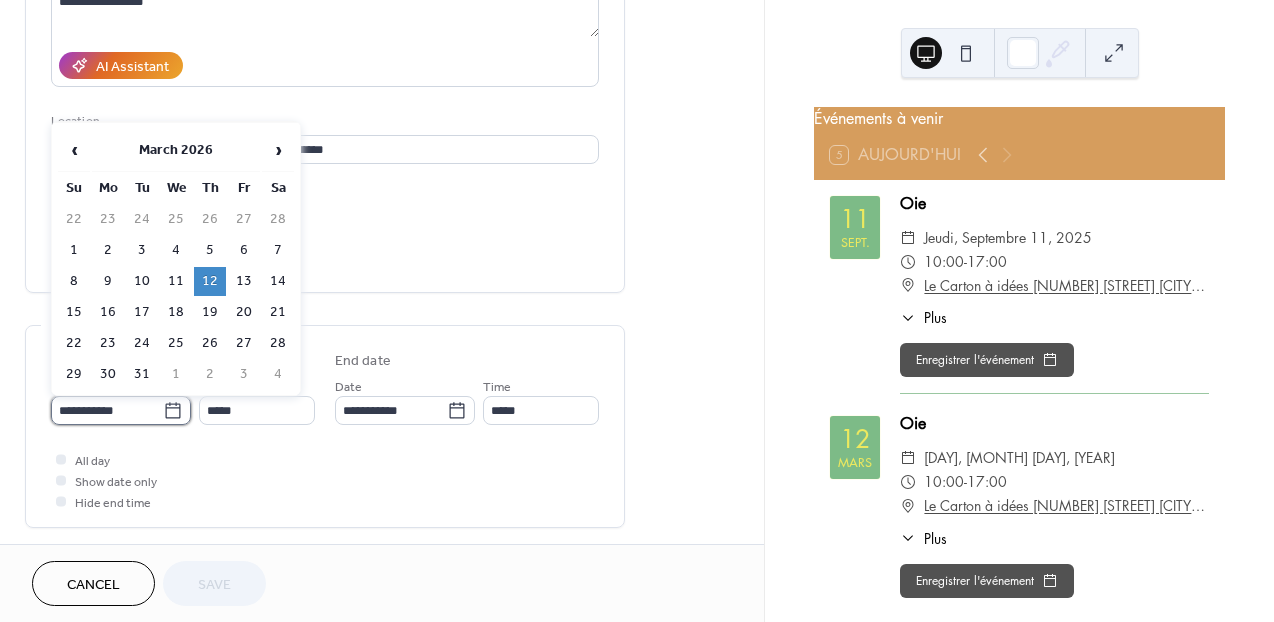 click on "**********" at bounding box center (107, 410) 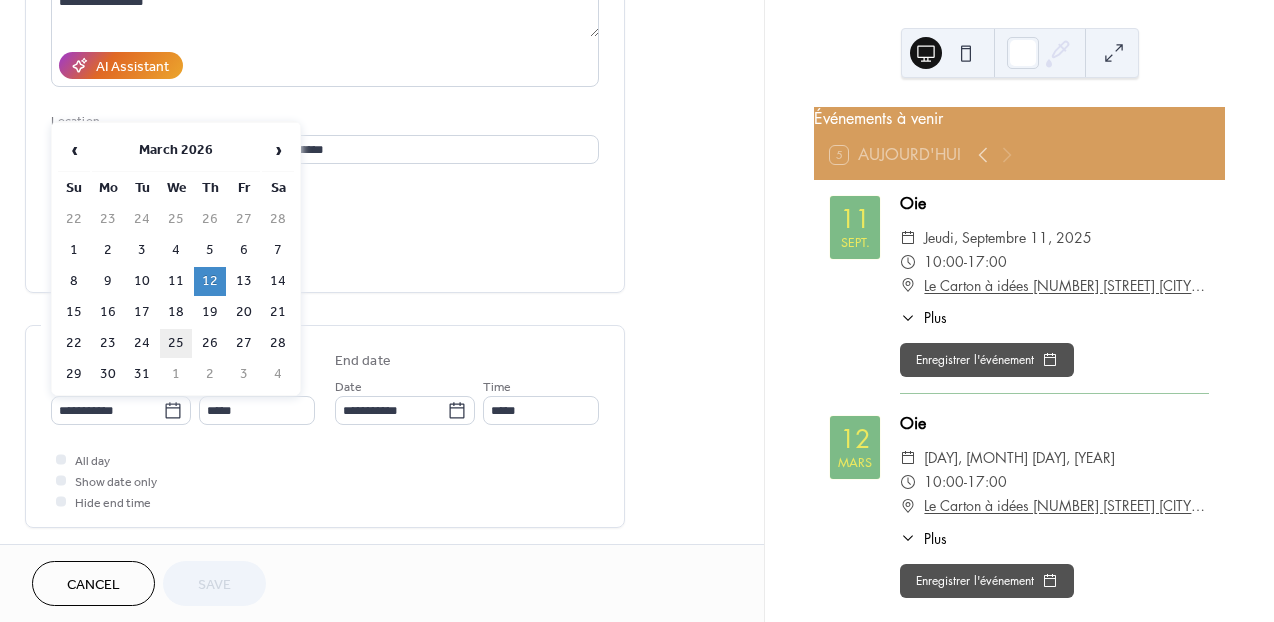 click on "25" at bounding box center [176, 343] 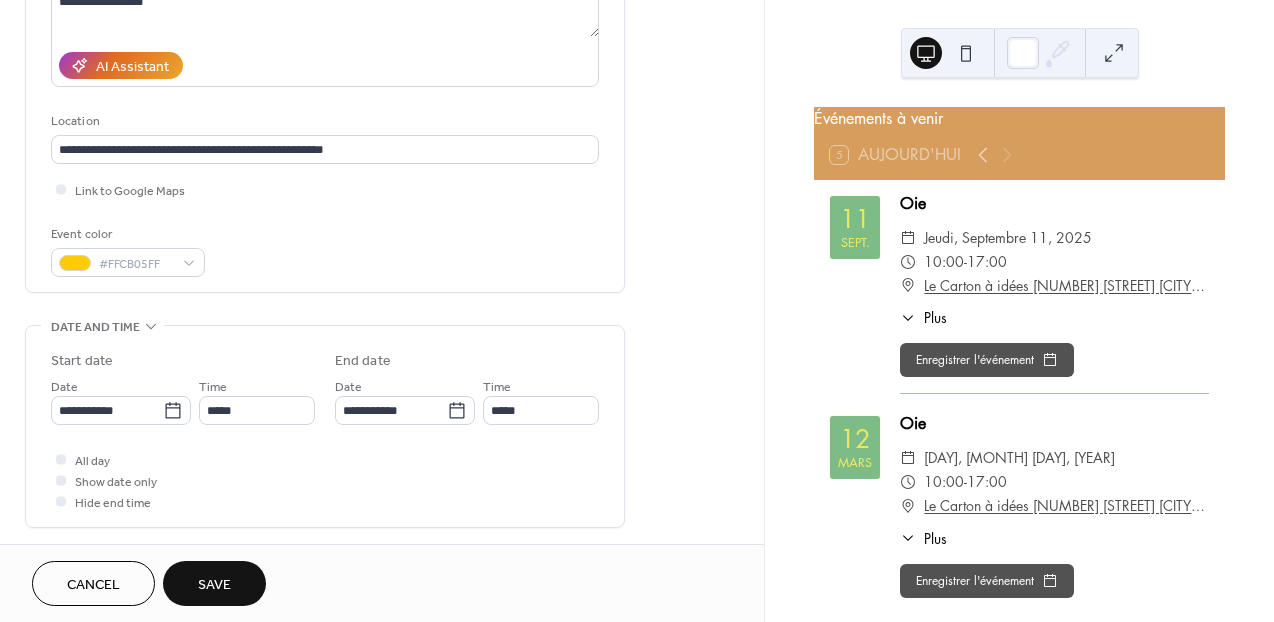 click on "Save" at bounding box center (214, 585) 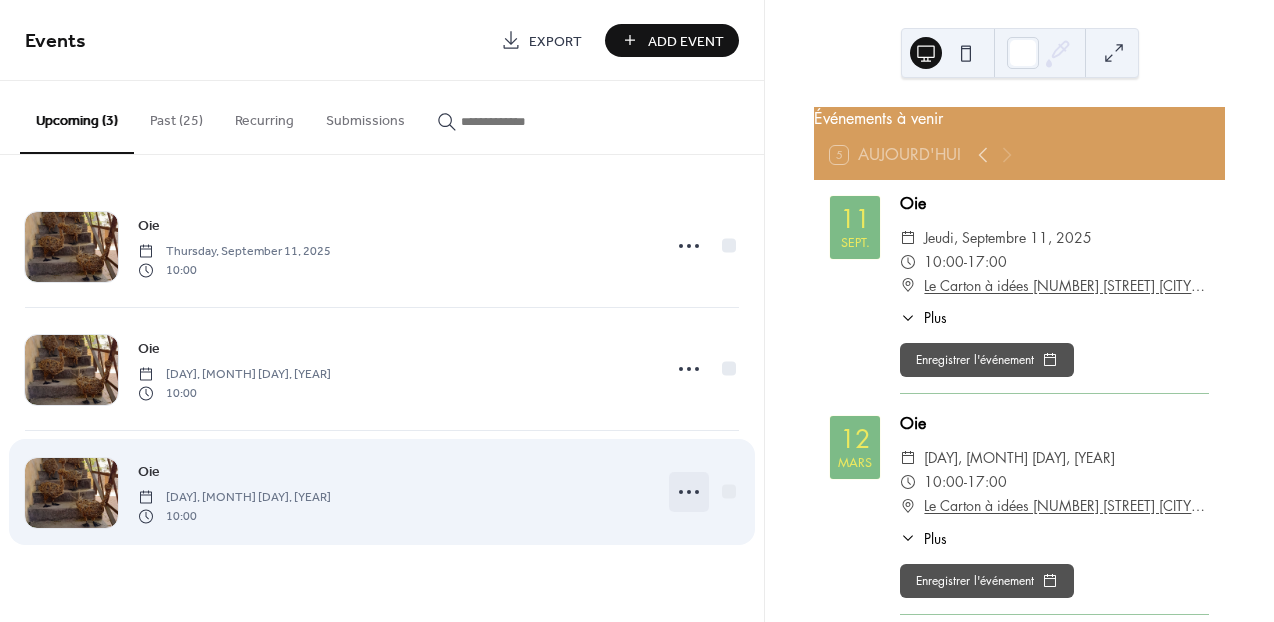 click 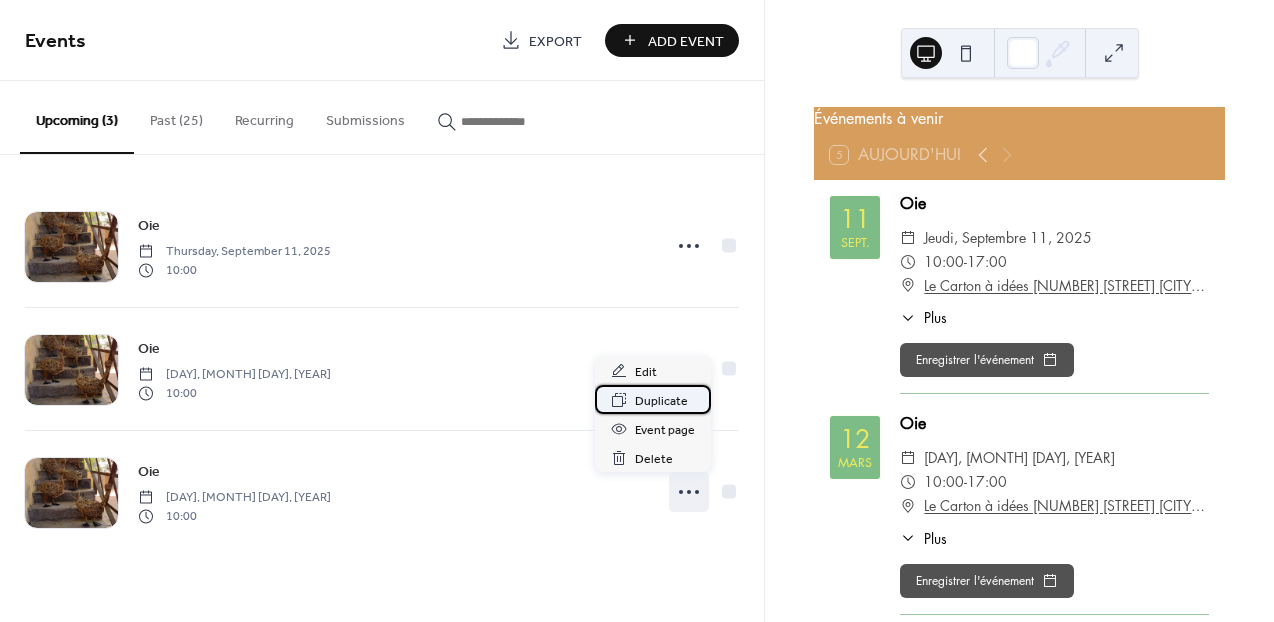 click on "Duplicate" at bounding box center (661, 401) 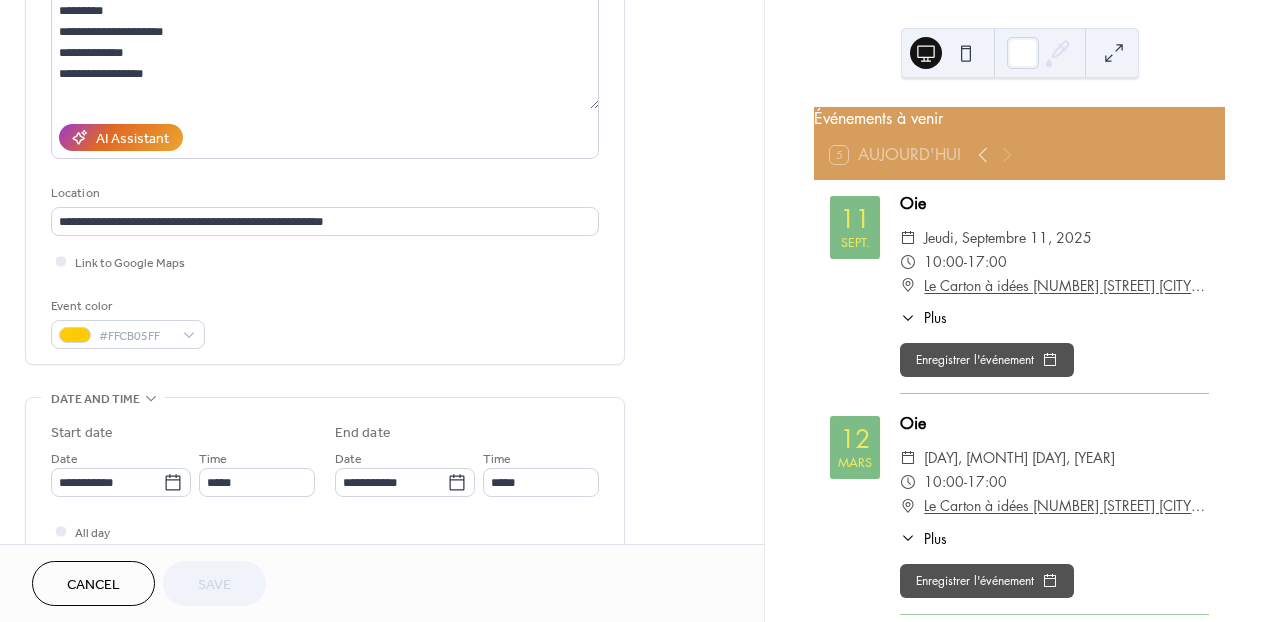 scroll, scrollTop: 269, scrollLeft: 0, axis: vertical 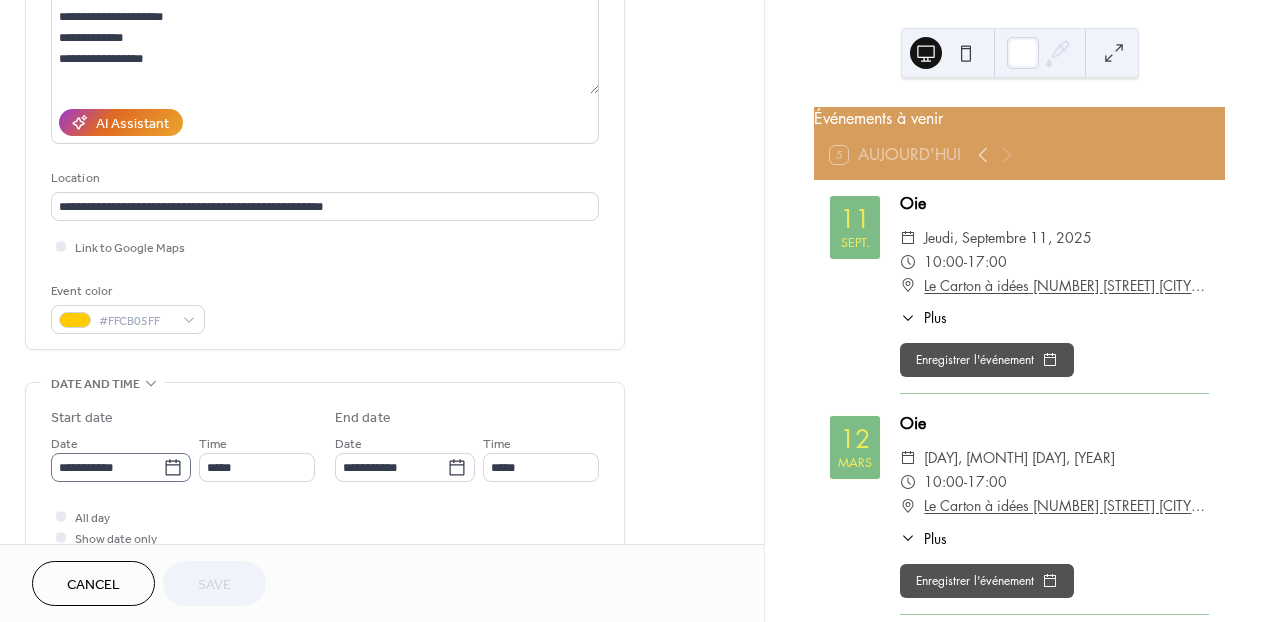 click 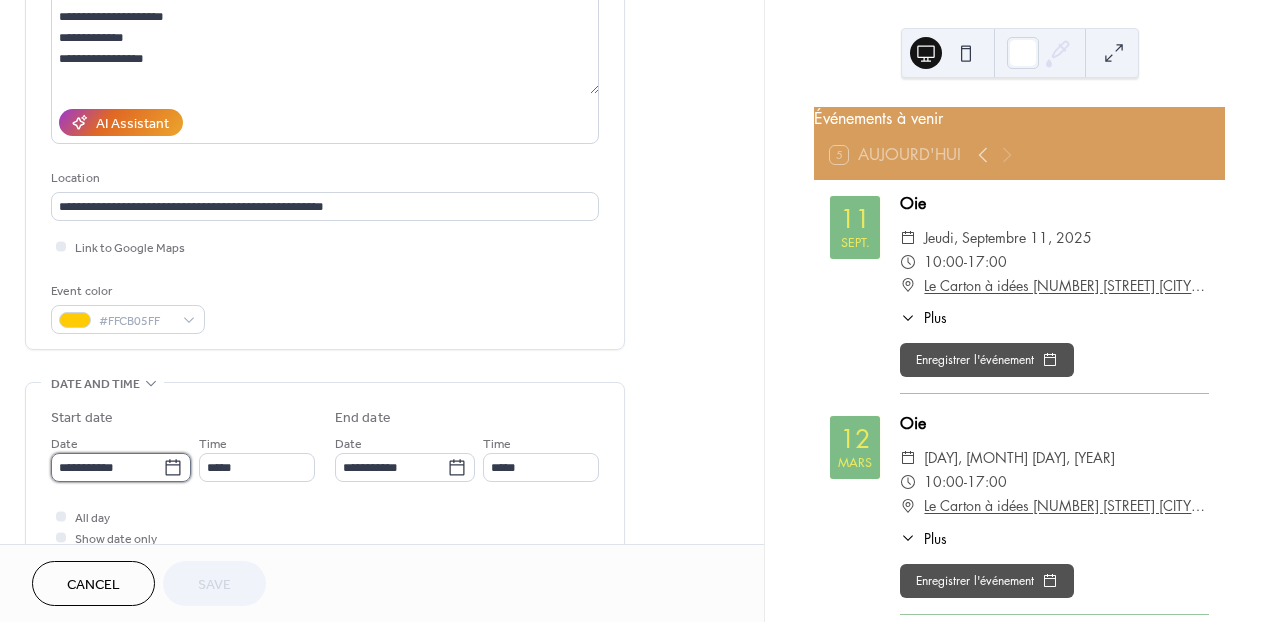 click on "**********" at bounding box center (107, 467) 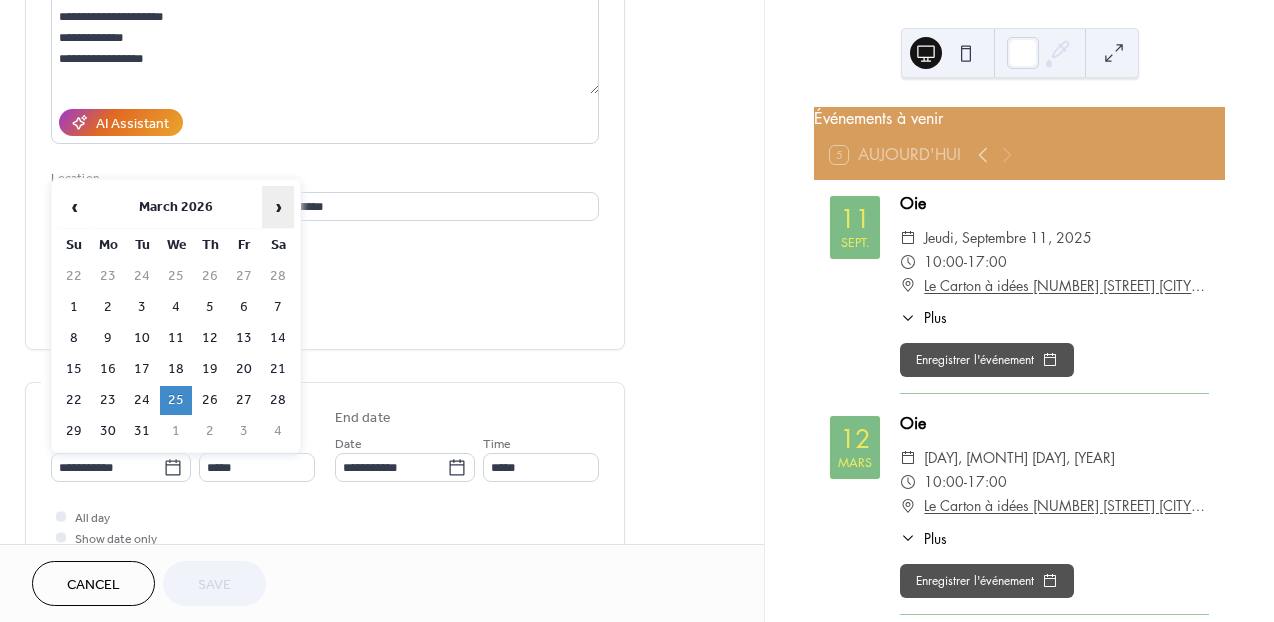 click on "›" at bounding box center [278, 207] 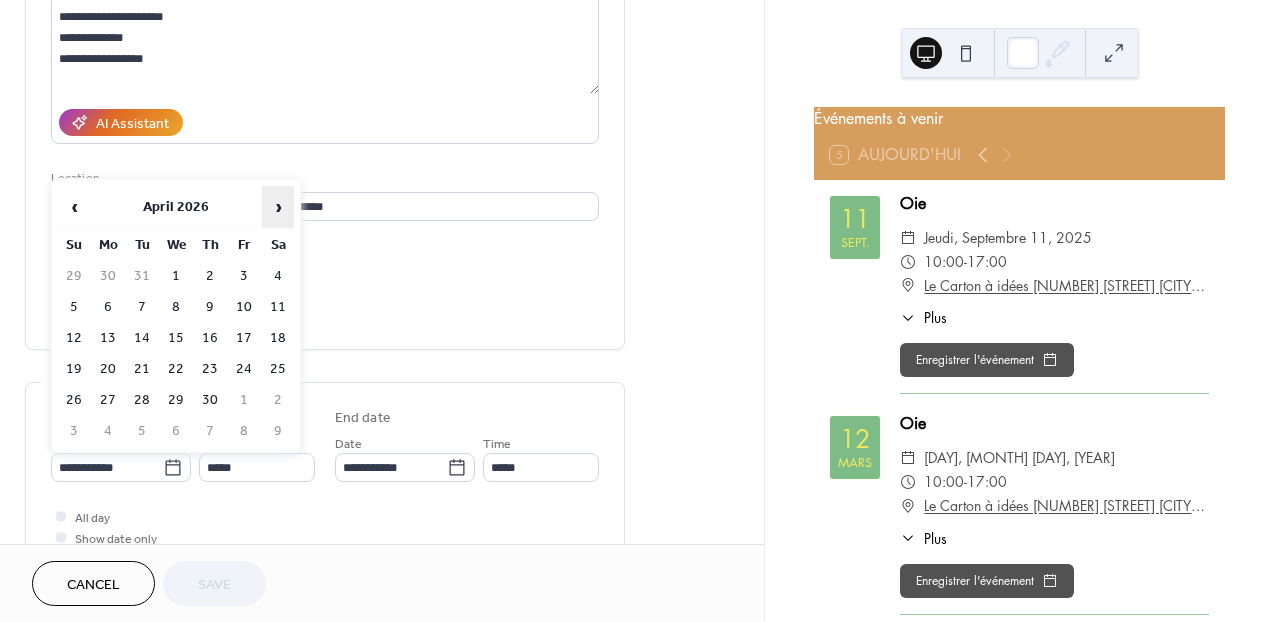 click on "›" at bounding box center [278, 207] 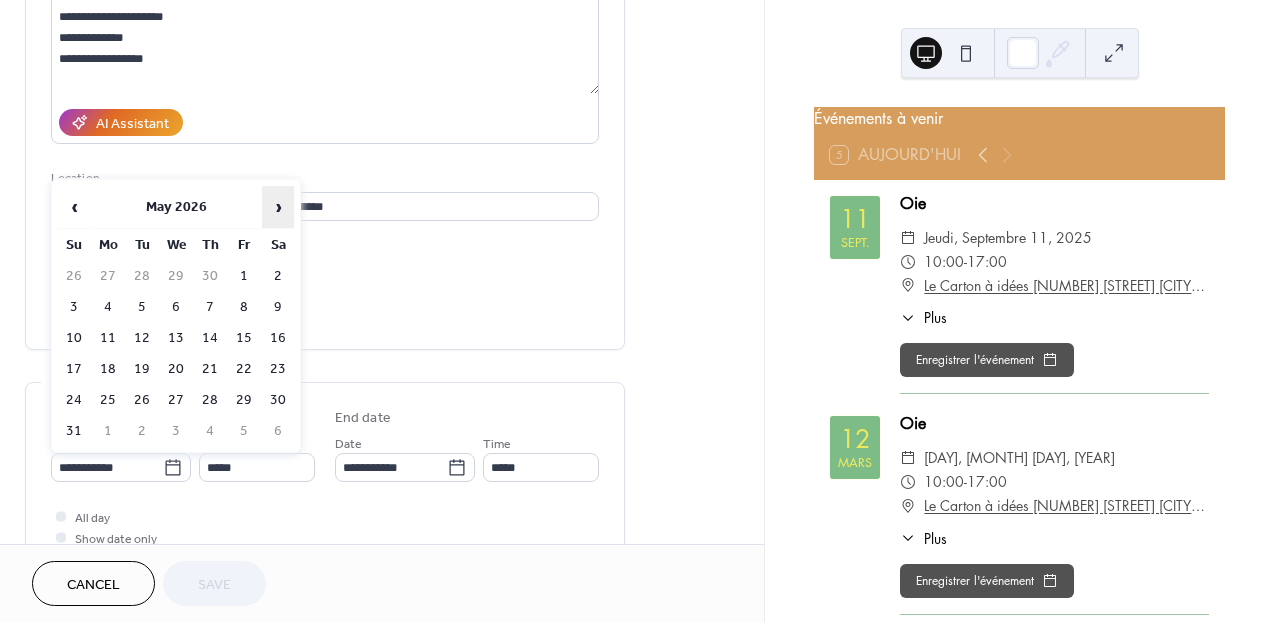 click on "›" at bounding box center (278, 207) 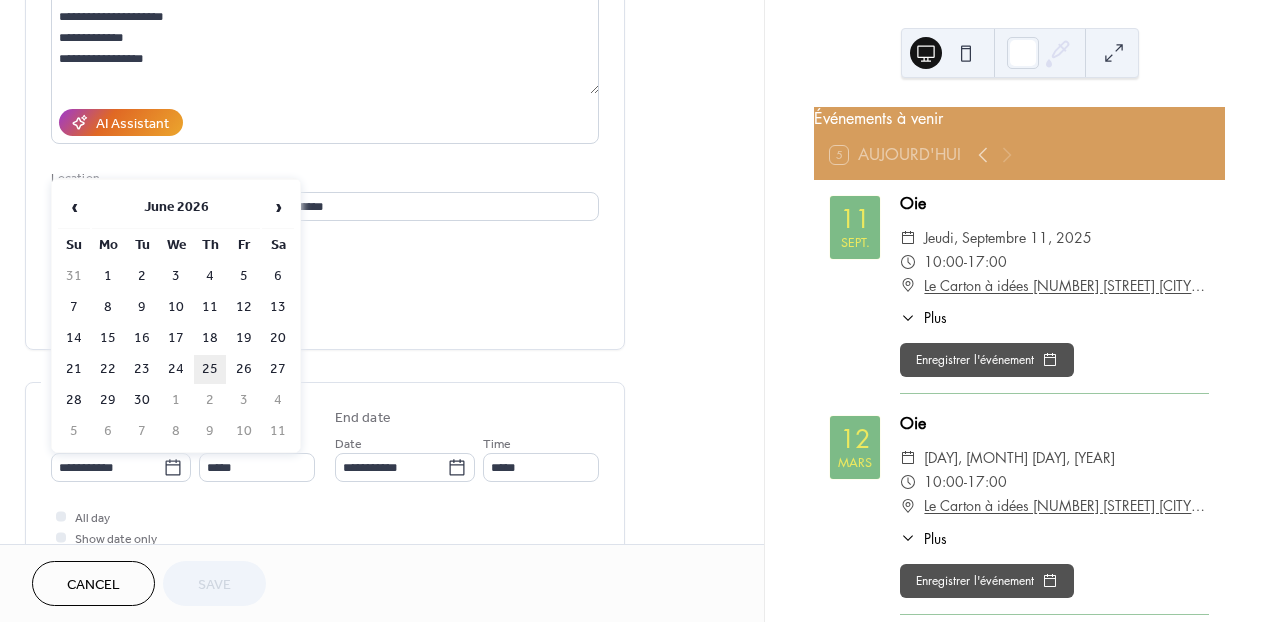 click on "25" at bounding box center (210, 369) 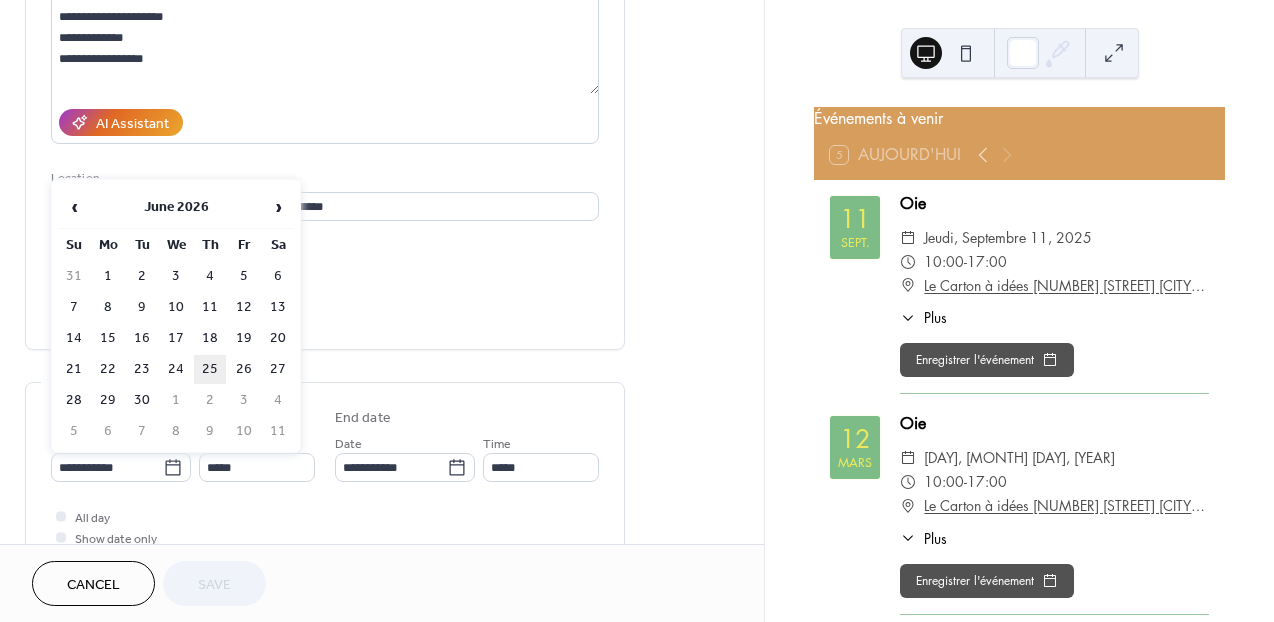 type on "**********" 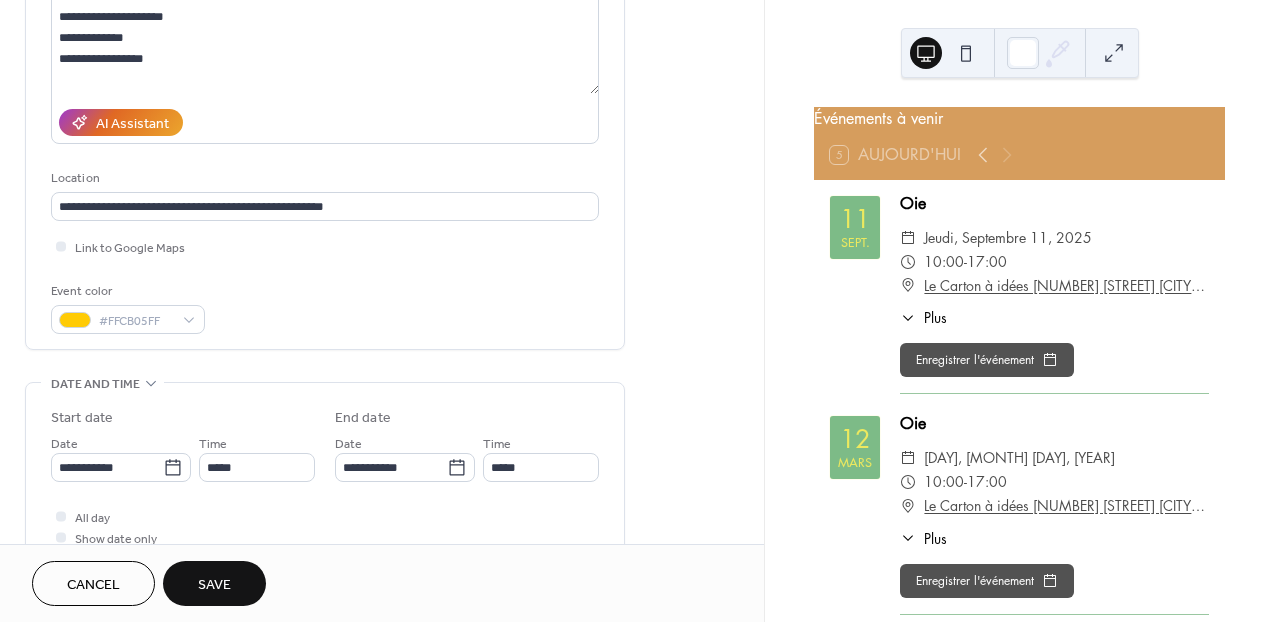 click on "Save" at bounding box center [214, 585] 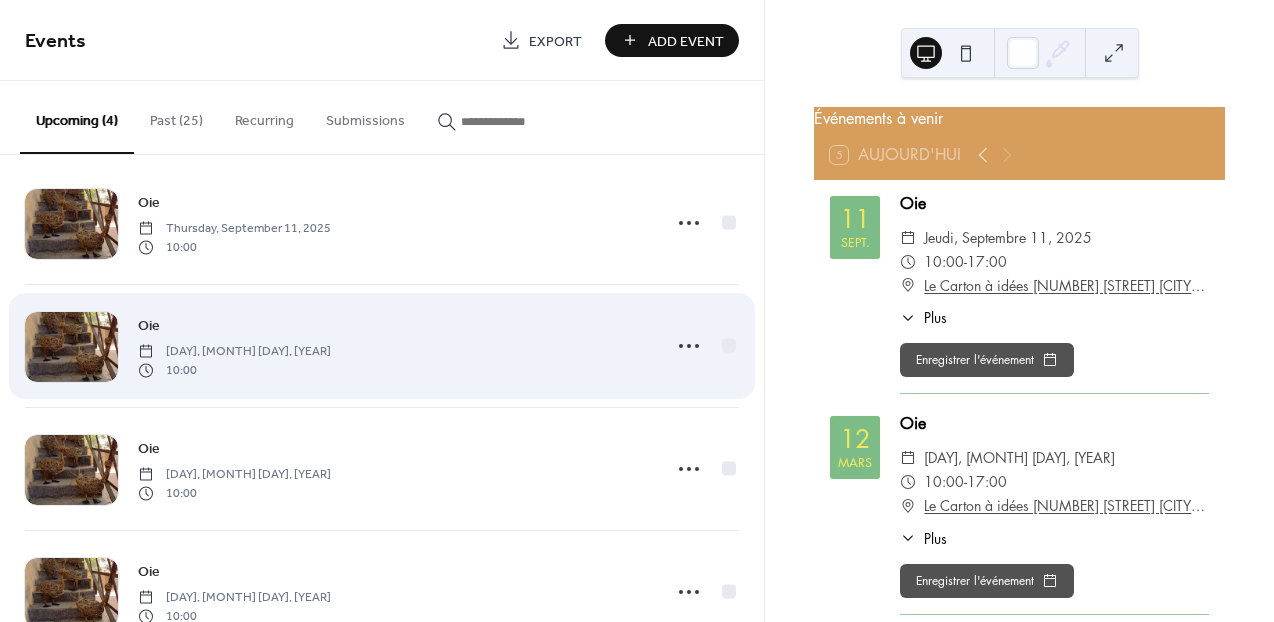 scroll, scrollTop: 84, scrollLeft: 0, axis: vertical 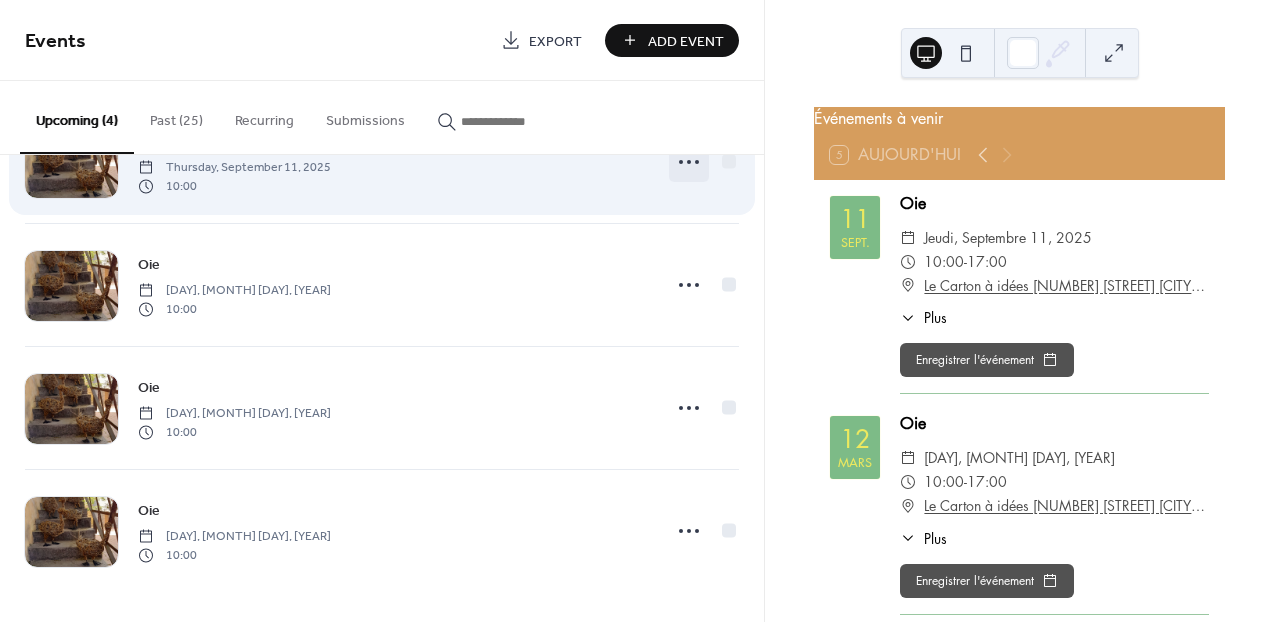 click 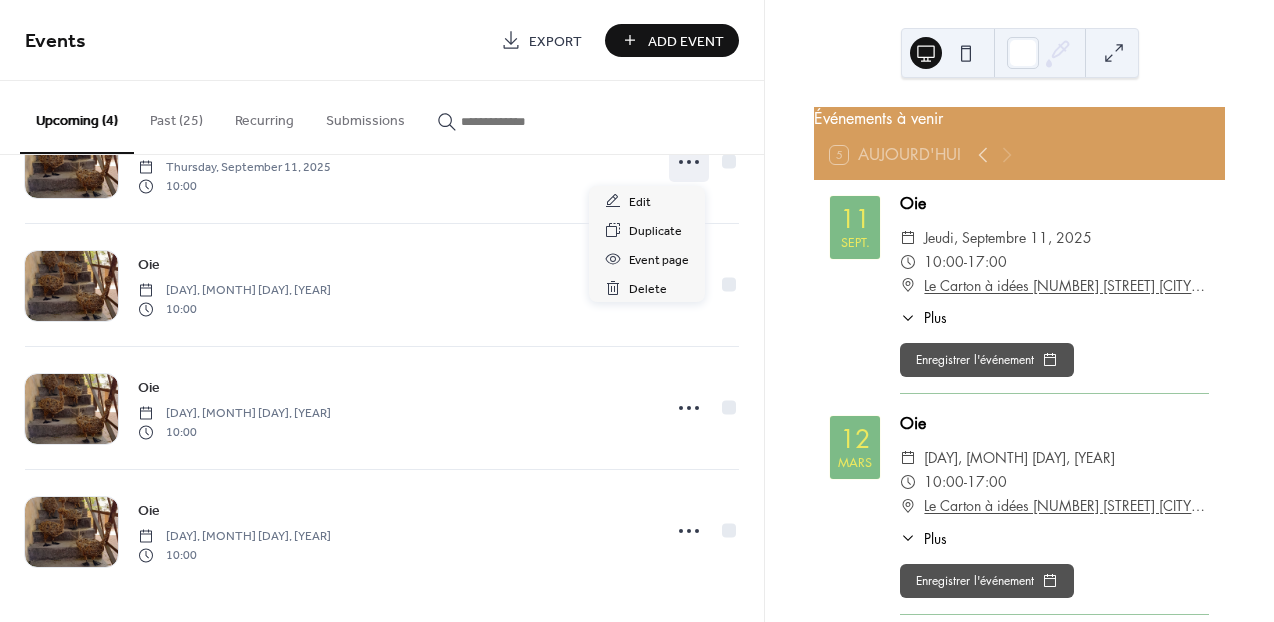 click on "Past (25)" at bounding box center [176, 116] 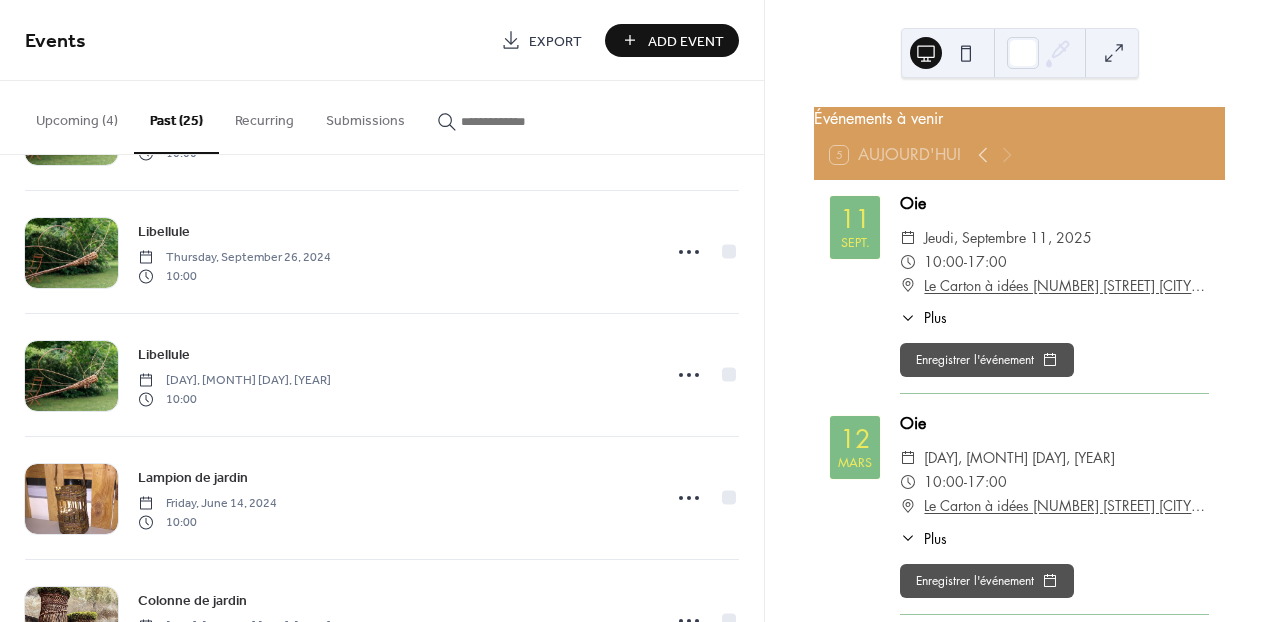 scroll, scrollTop: 1463, scrollLeft: 0, axis: vertical 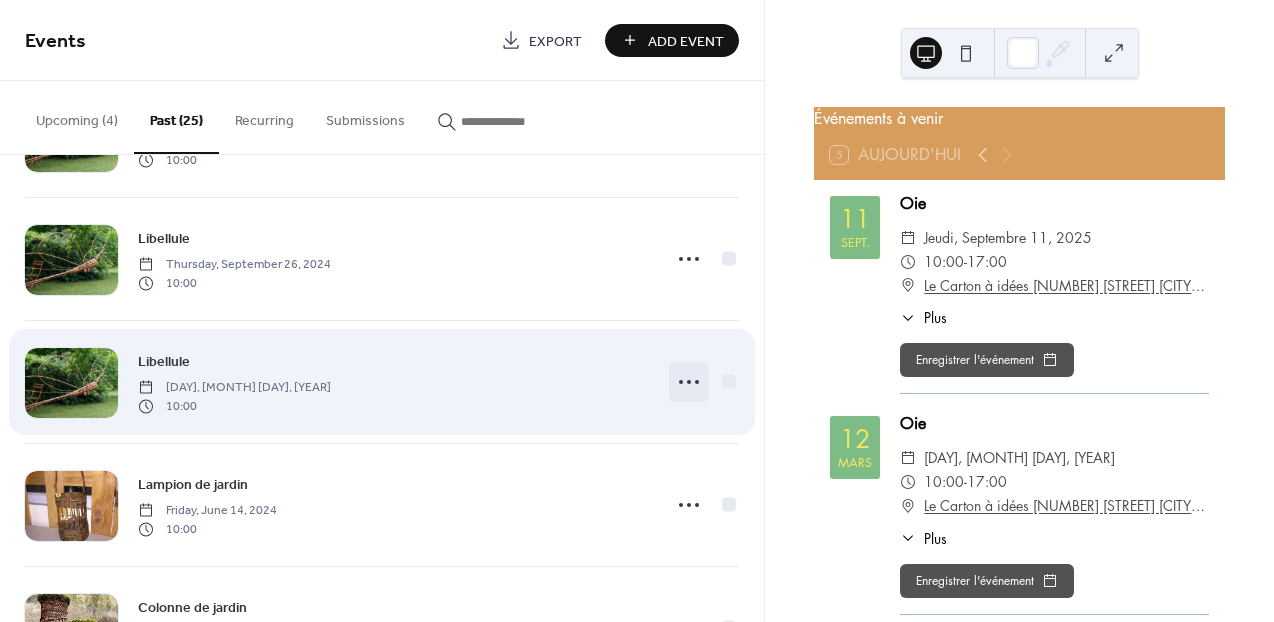 click 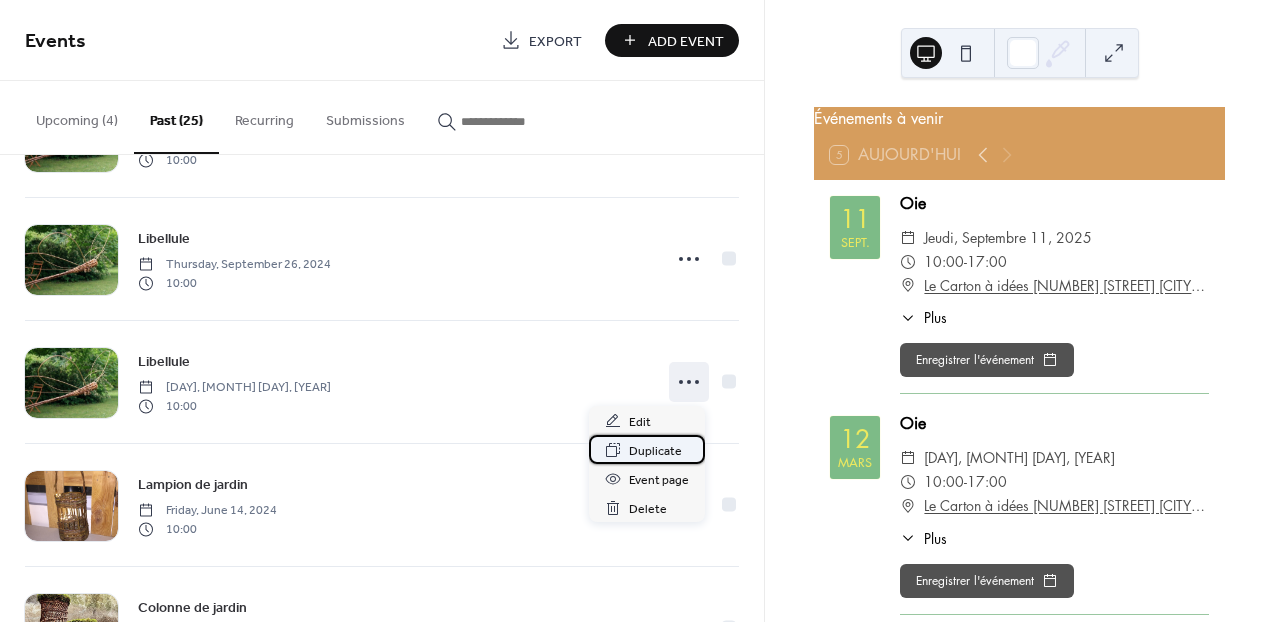 click on "Duplicate" at bounding box center [655, 451] 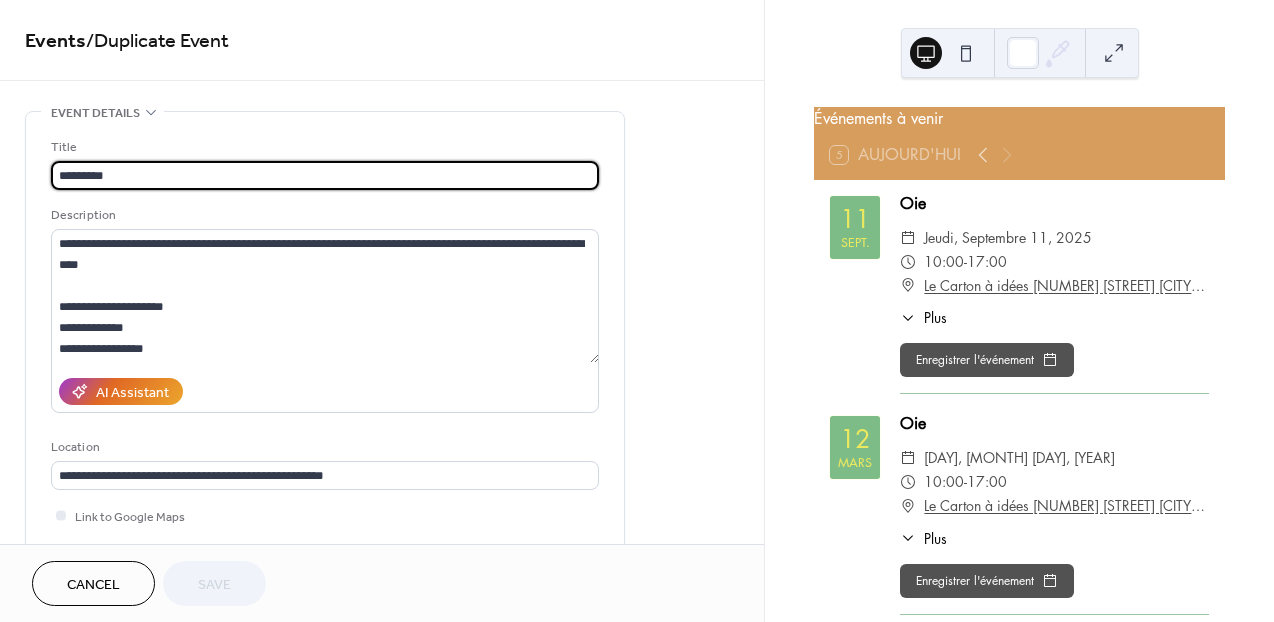 drag, startPoint x: 131, startPoint y: 176, endPoint x: 49, endPoint y: 176, distance: 82 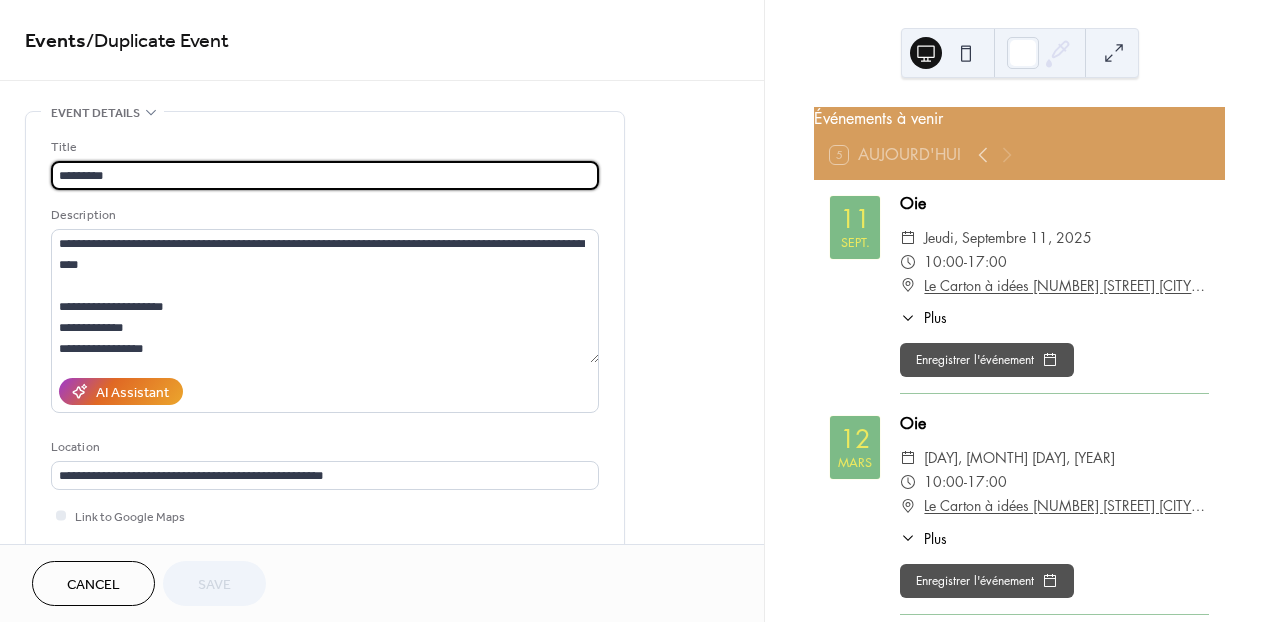 click on "**********" at bounding box center (325, 365) 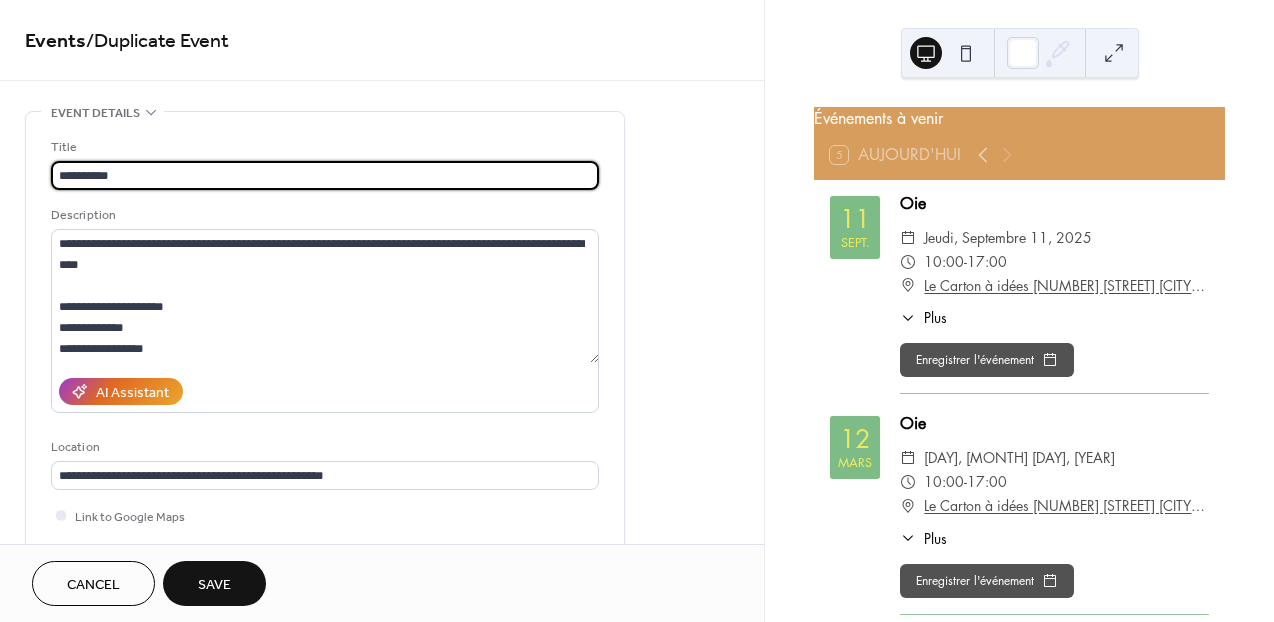 click on "**********" at bounding box center [325, 175] 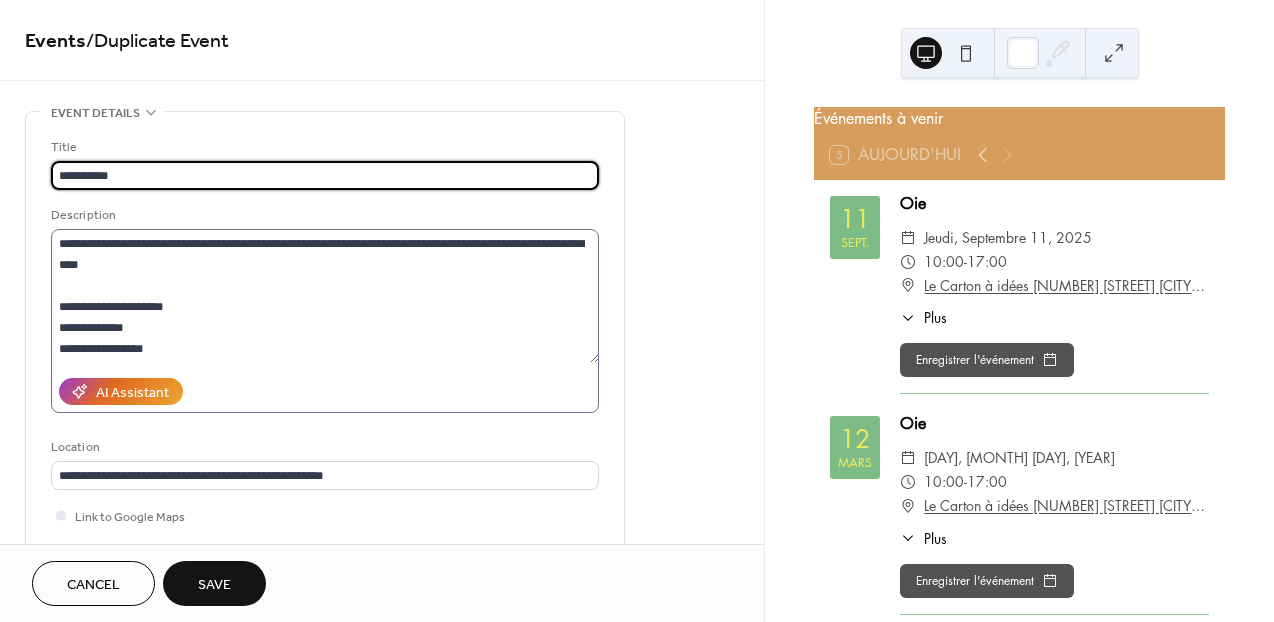 type on "**********" 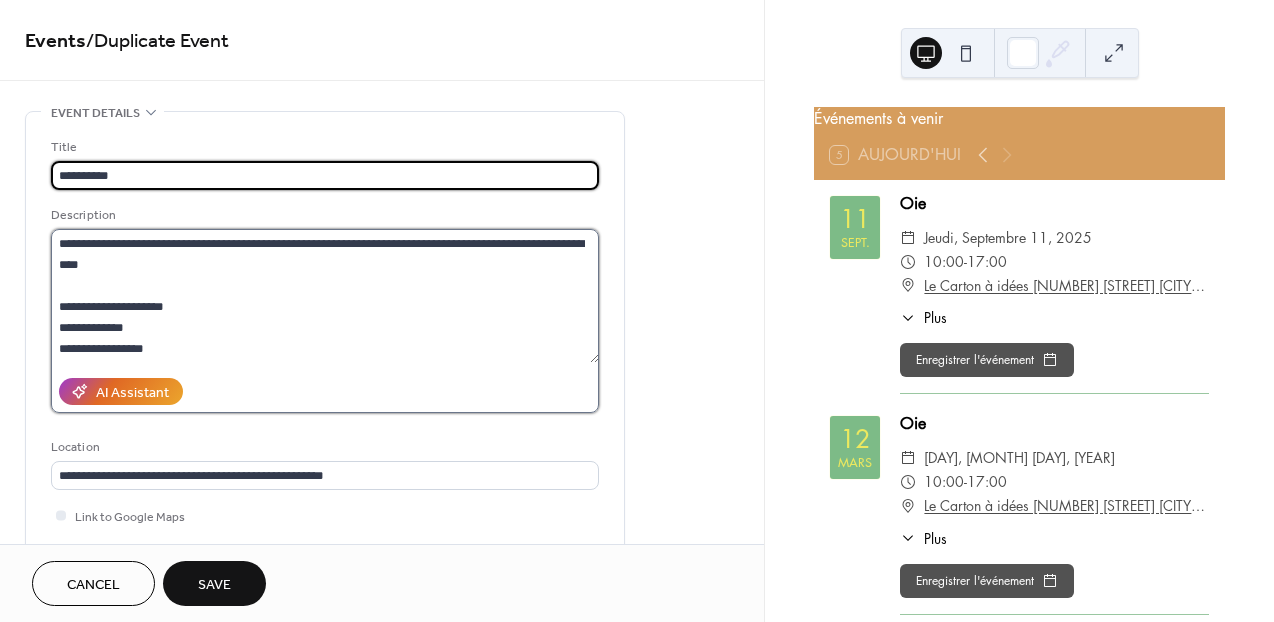 click on "**********" at bounding box center (325, 296) 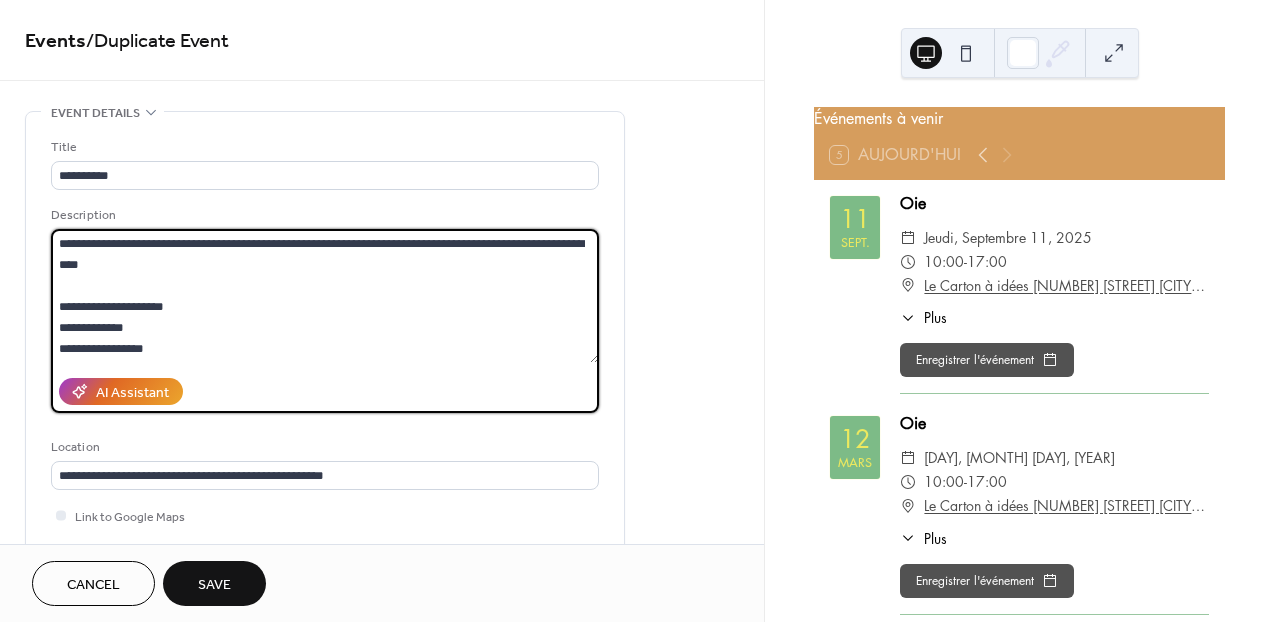 click on "**********" at bounding box center [325, 296] 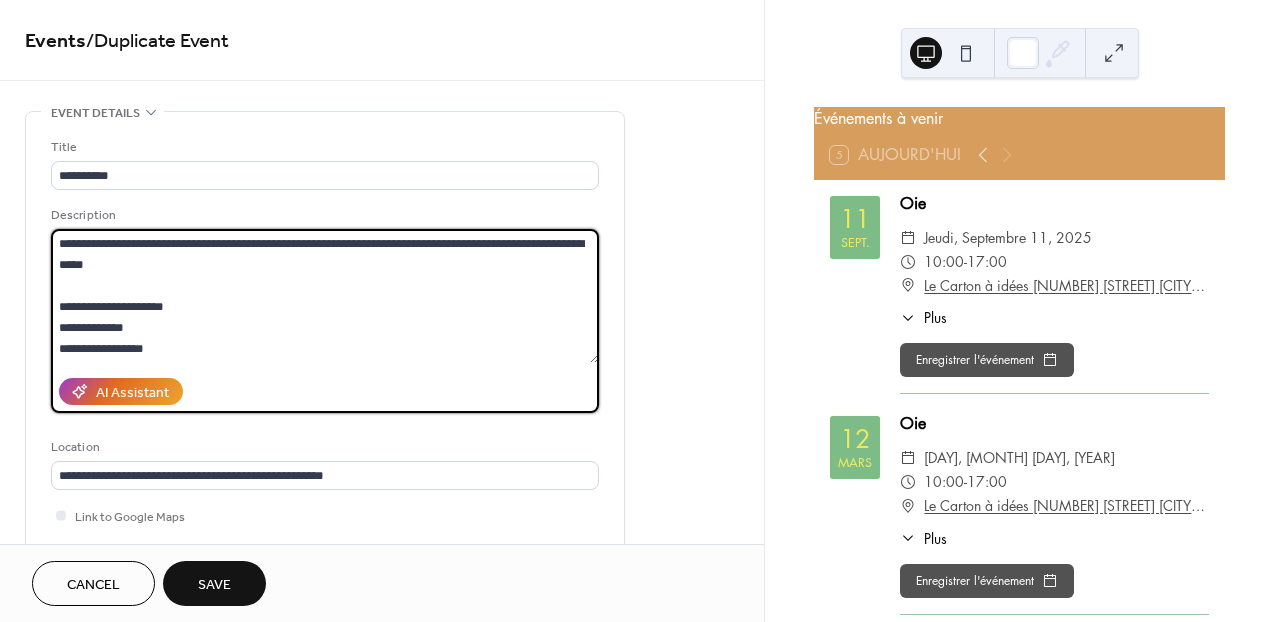 click on "**********" at bounding box center [325, 296] 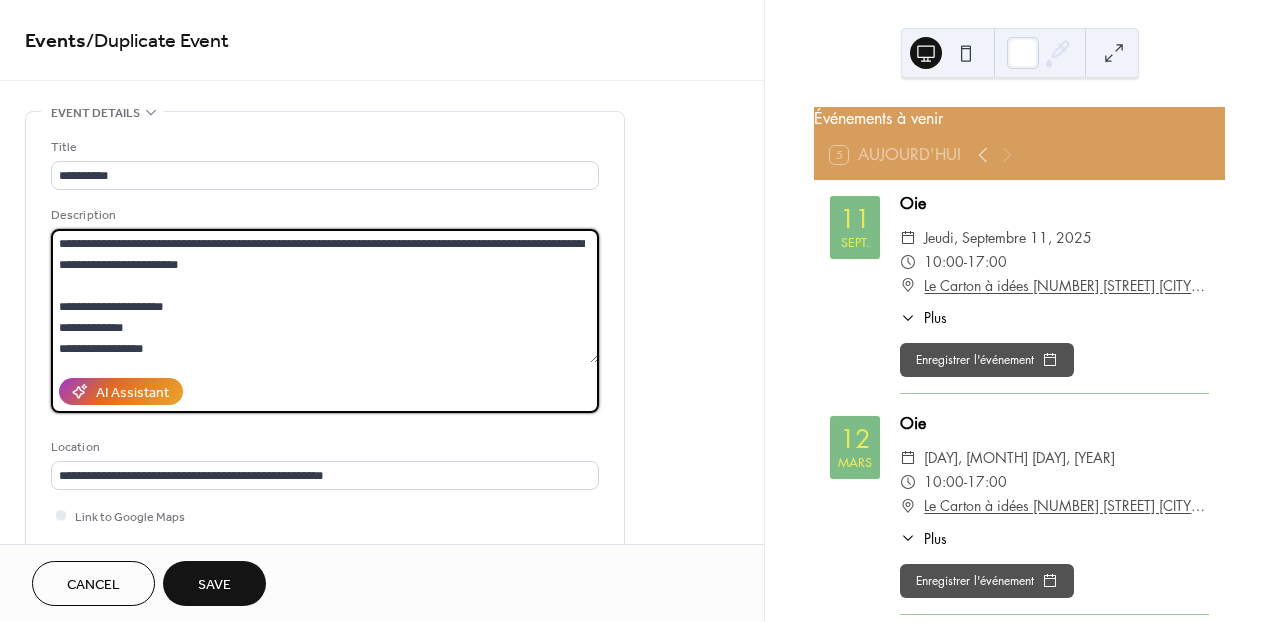 click on "**********" at bounding box center [325, 296] 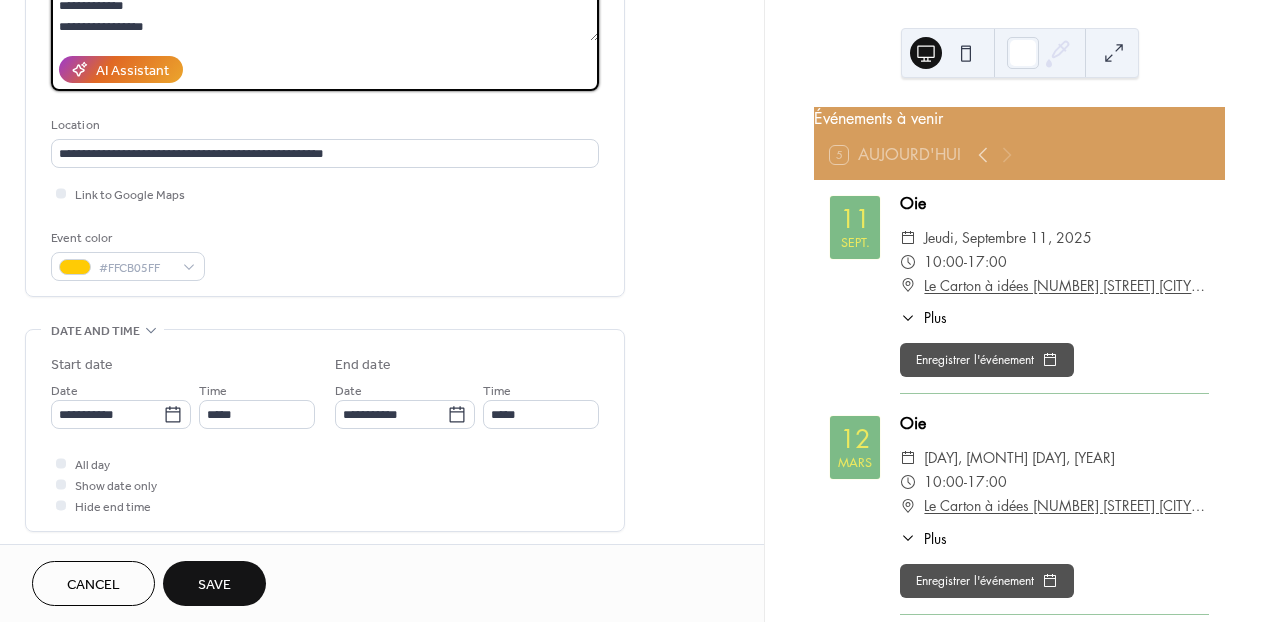scroll, scrollTop: 323, scrollLeft: 0, axis: vertical 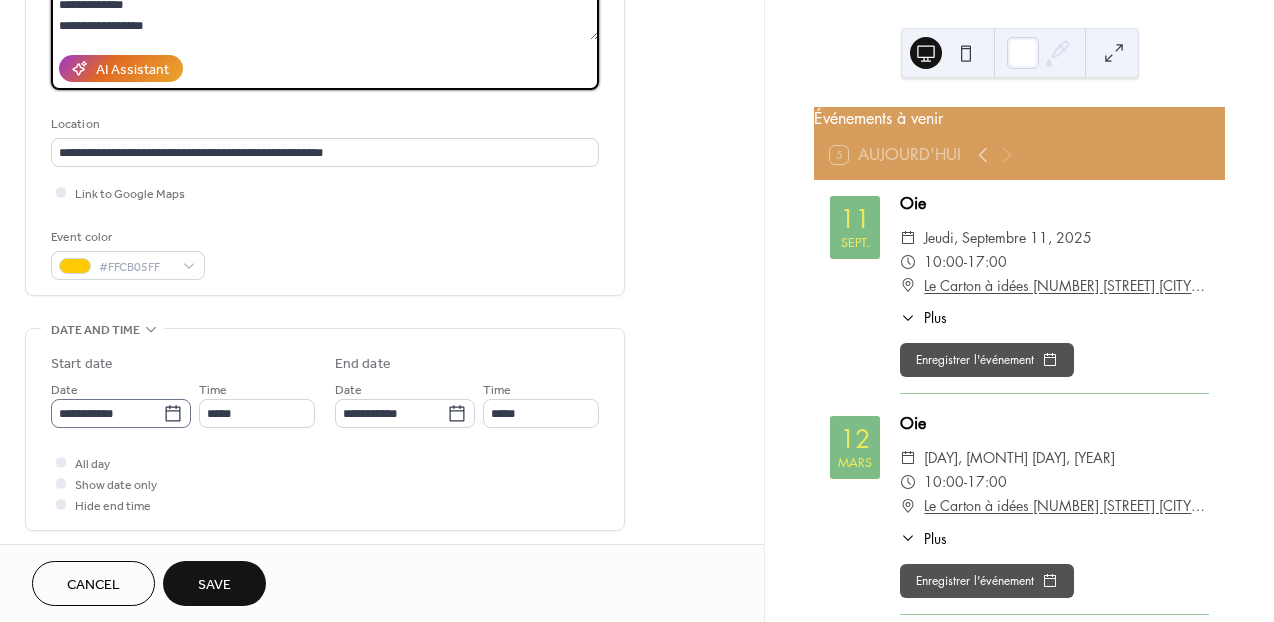 type on "**********" 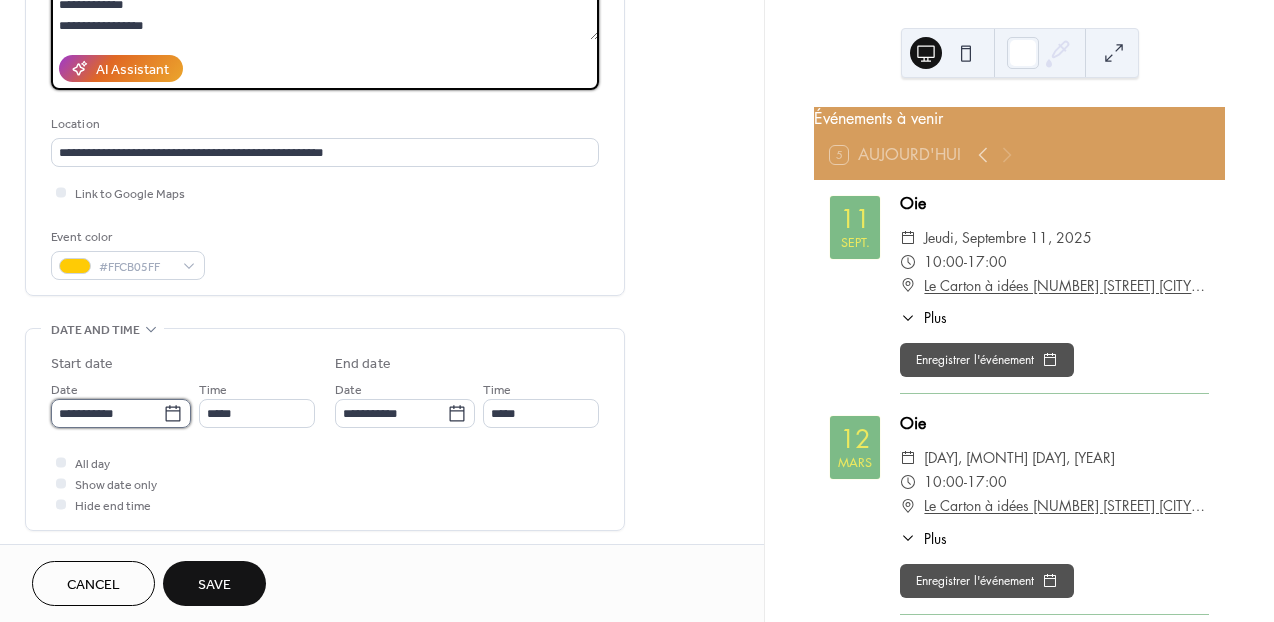 click on "**********" at bounding box center [107, 413] 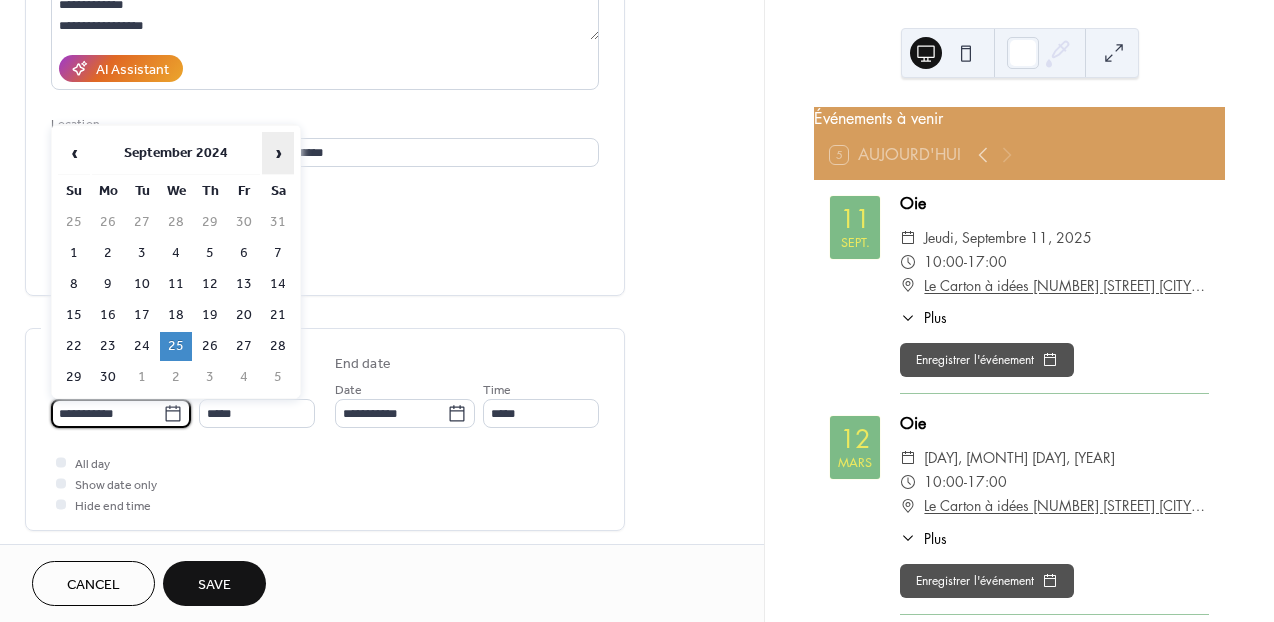 click on "›" at bounding box center [278, 153] 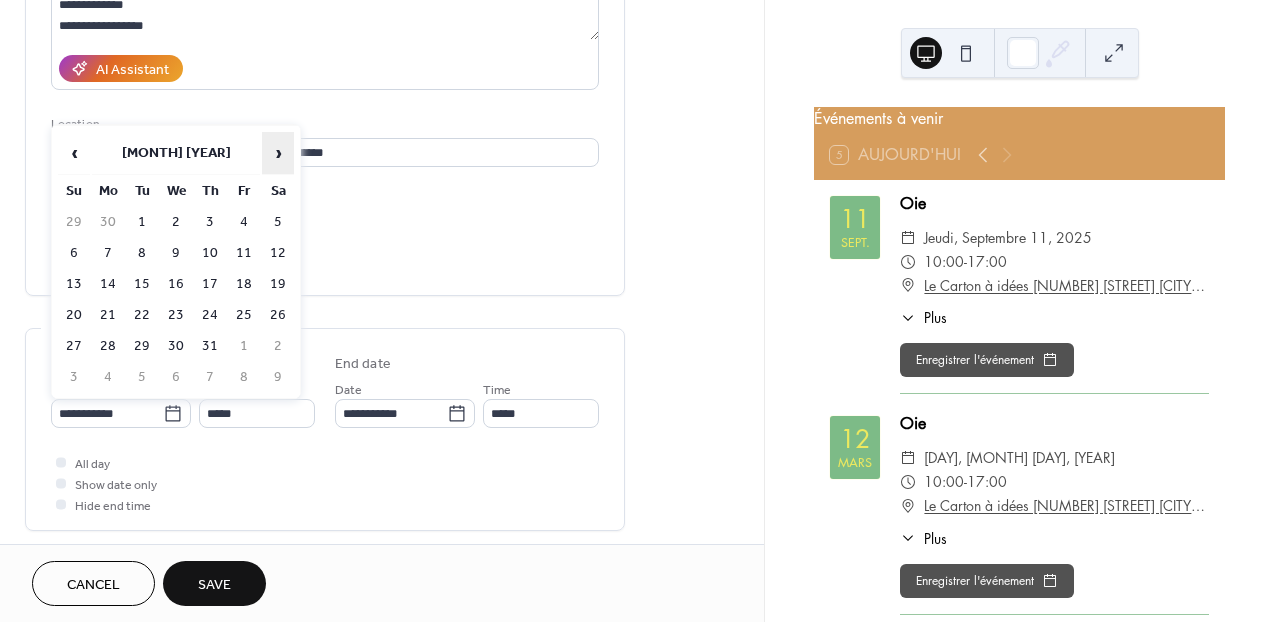 click on "›" at bounding box center (278, 153) 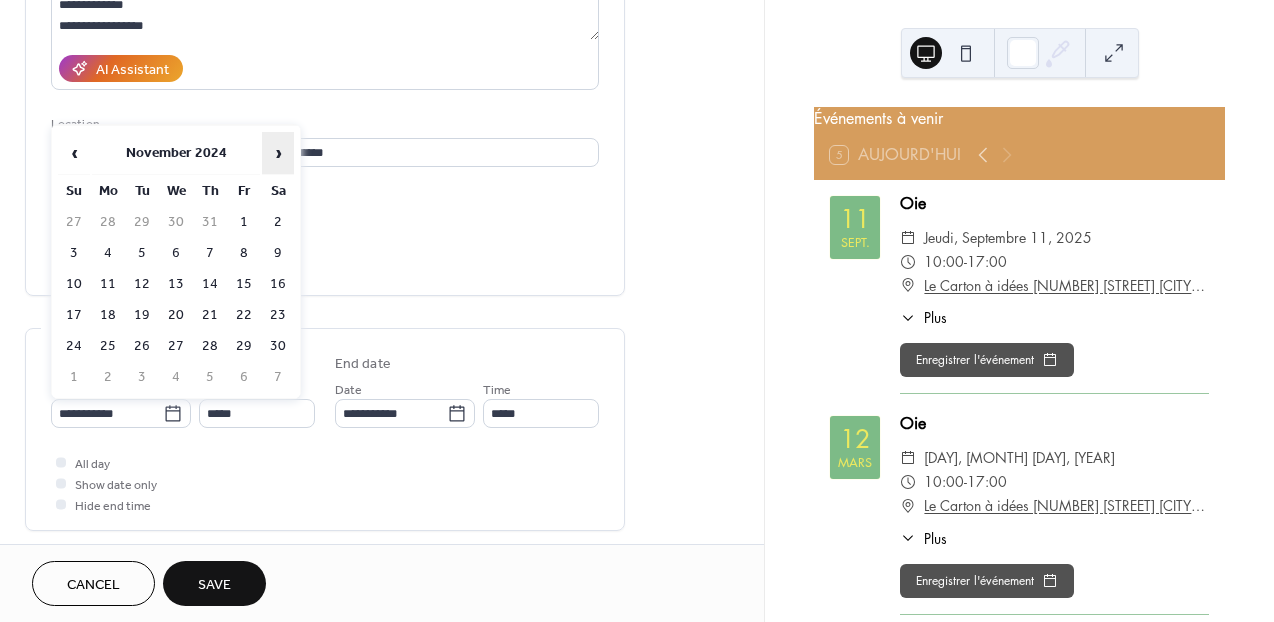 click on "›" at bounding box center [278, 153] 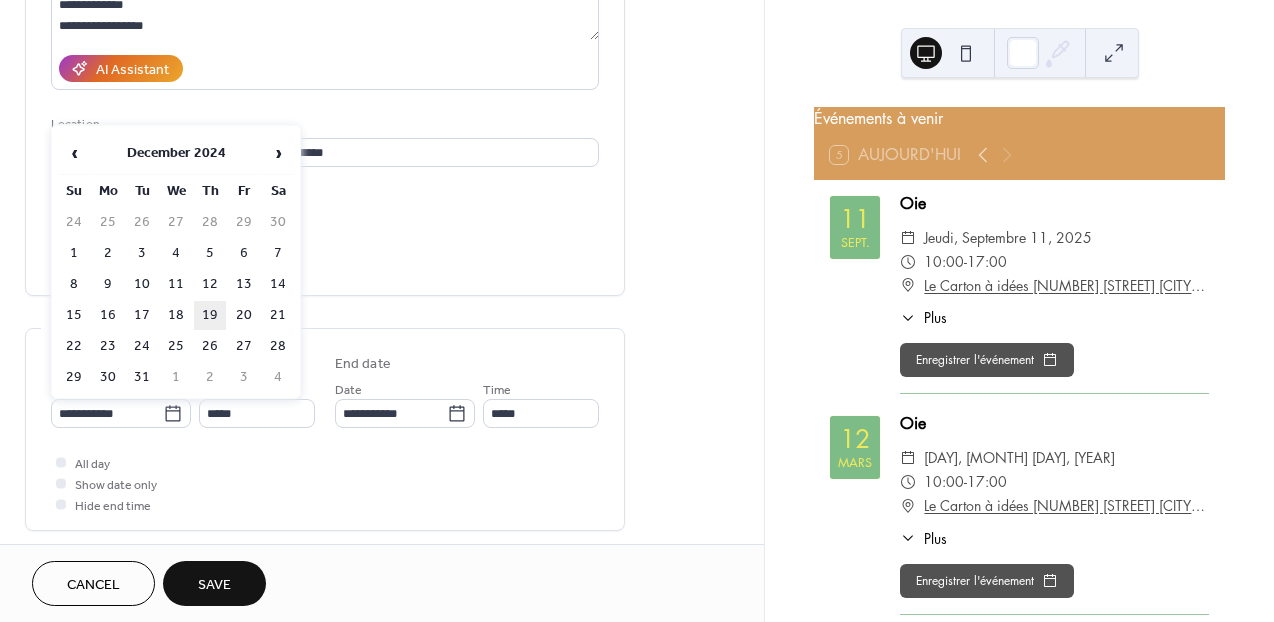 click on "19" at bounding box center [210, 315] 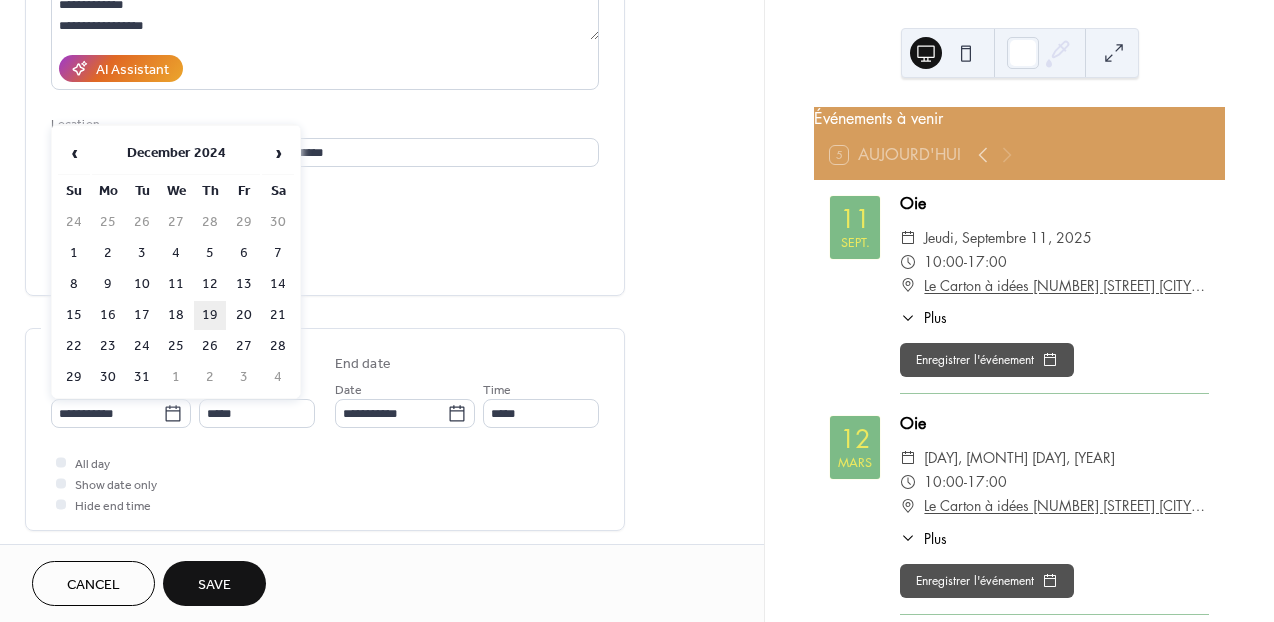 type on "**********" 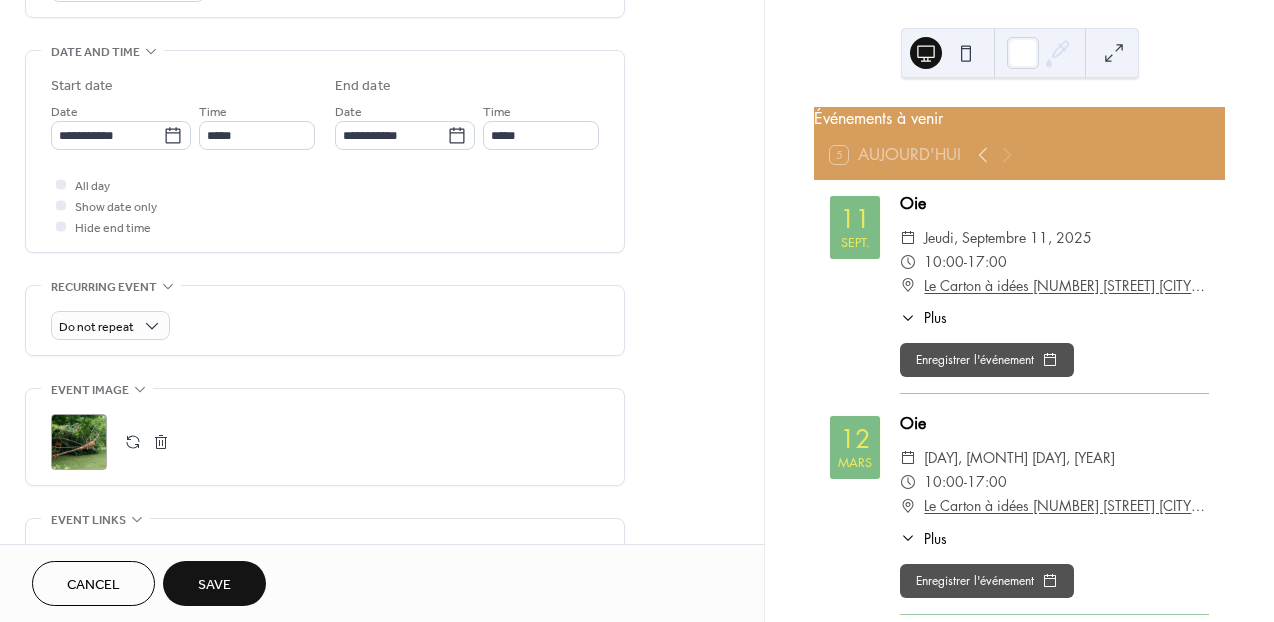scroll, scrollTop: 606, scrollLeft: 0, axis: vertical 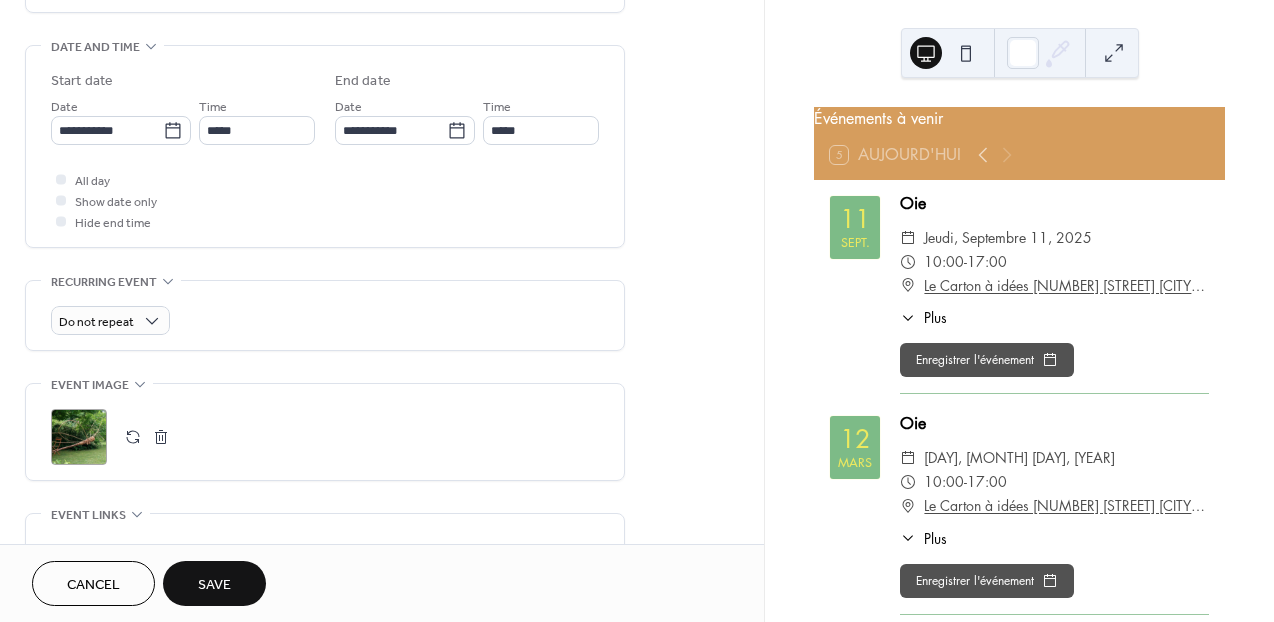 click at bounding box center (133, 437) 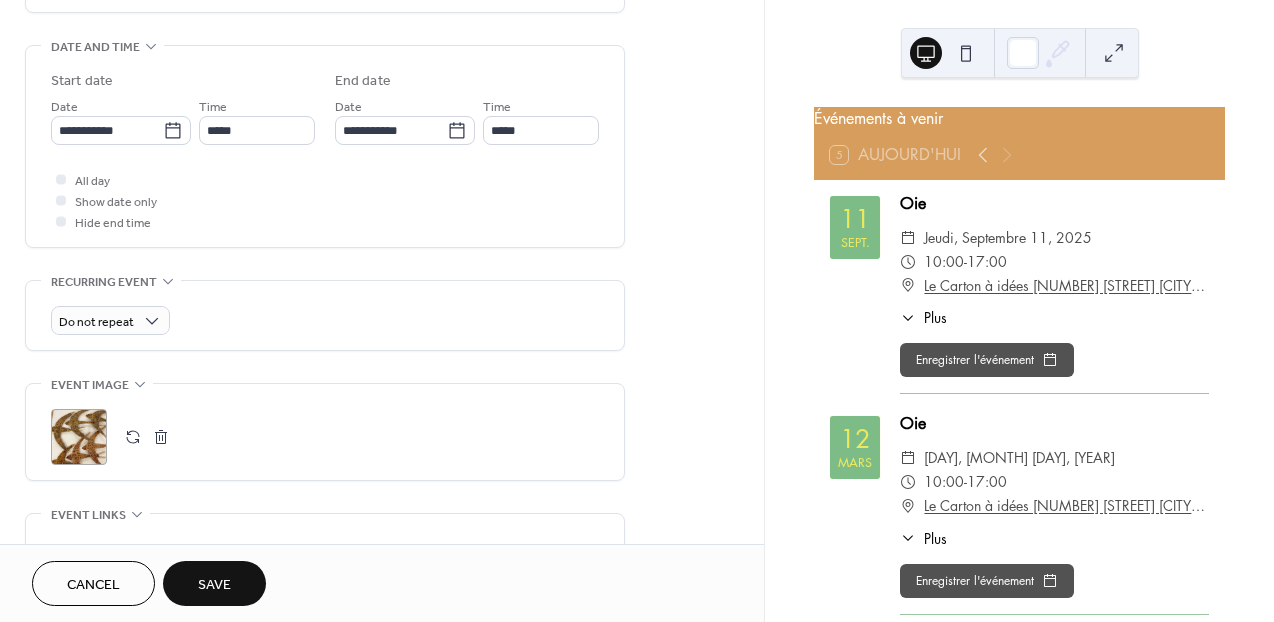 click on "Save" at bounding box center [214, 583] 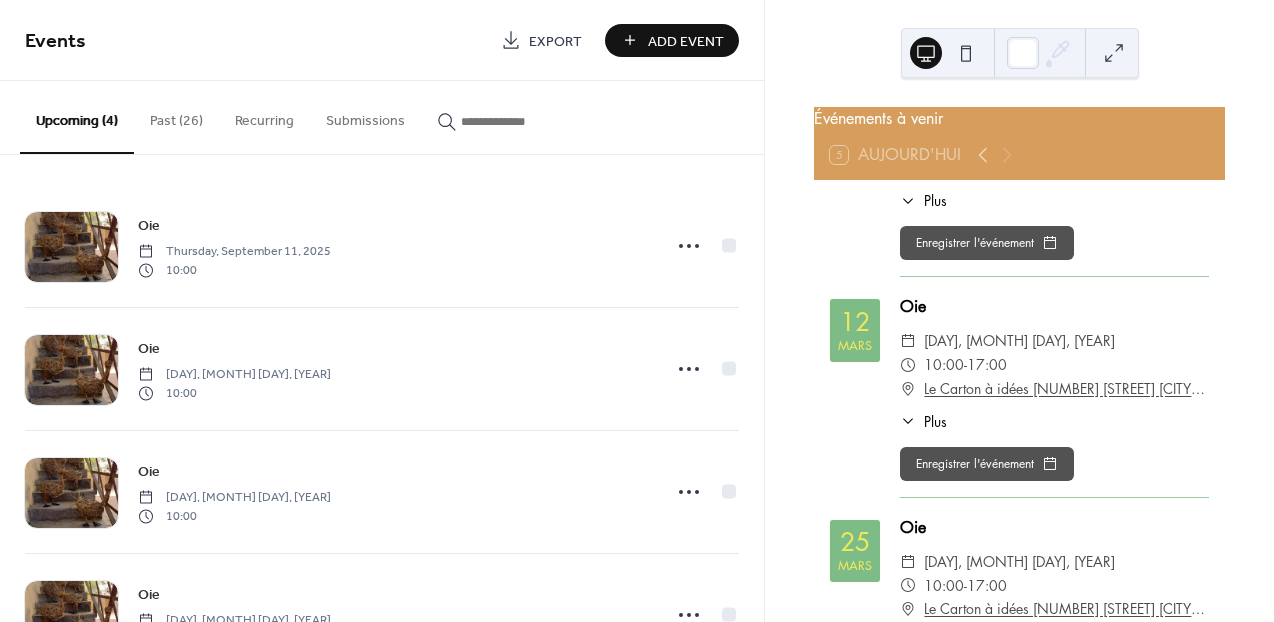 scroll, scrollTop: 354, scrollLeft: 0, axis: vertical 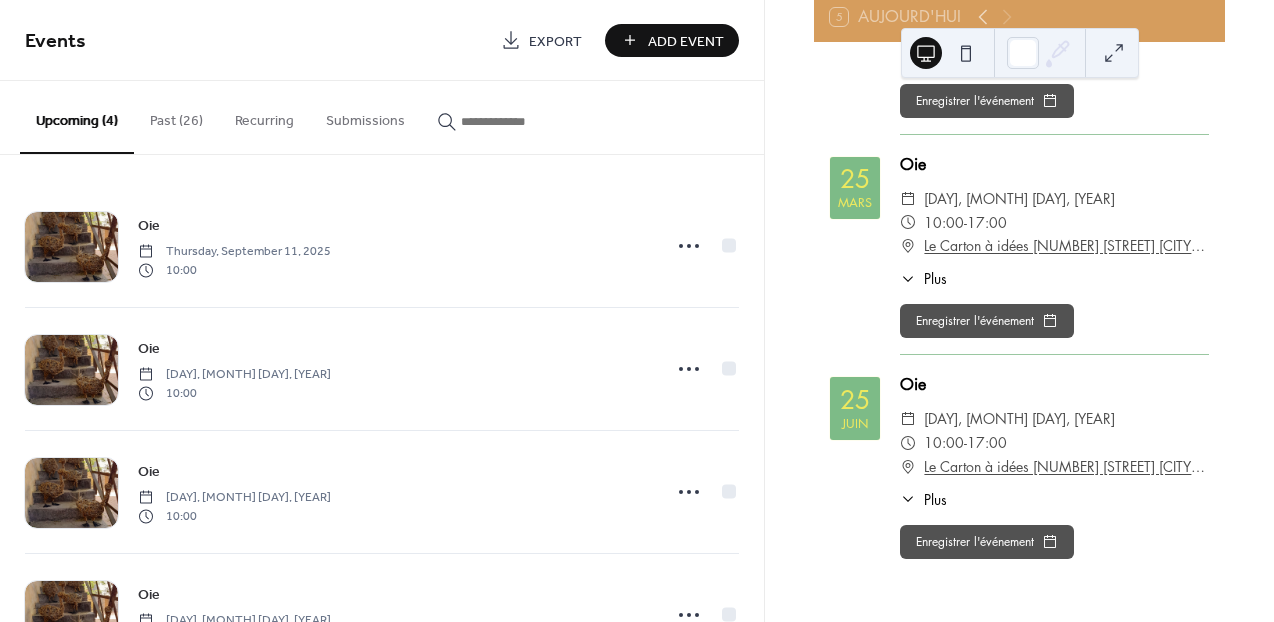 click on "Past (26)" at bounding box center (176, 116) 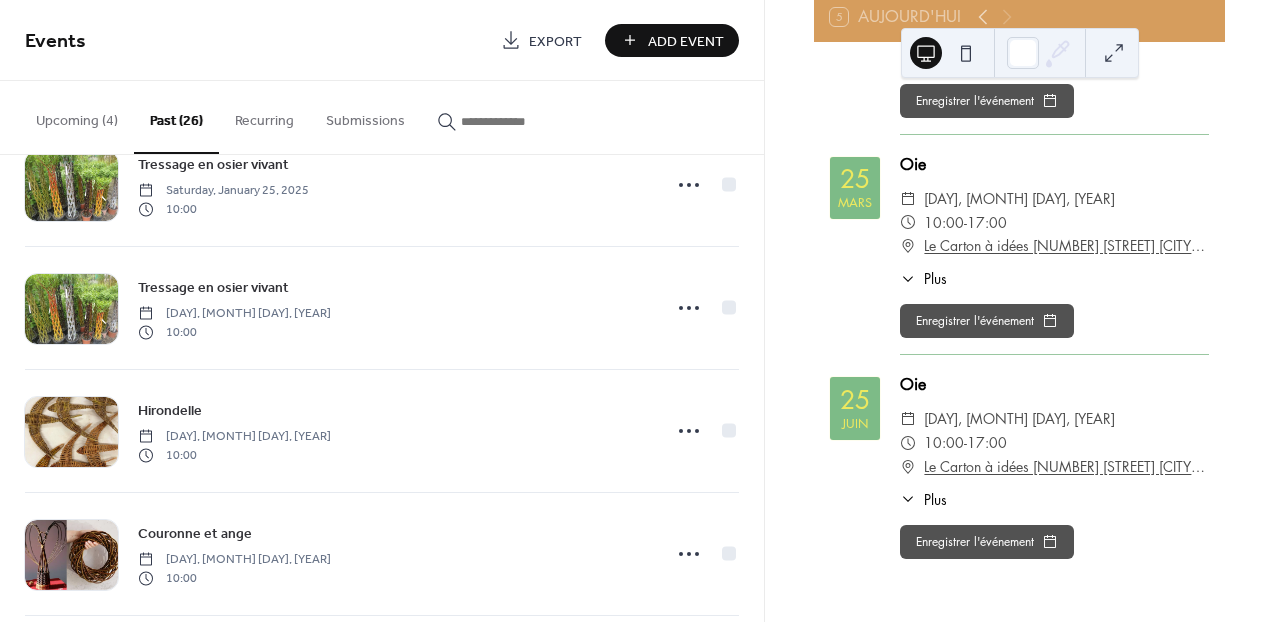 scroll, scrollTop: 809, scrollLeft: 0, axis: vertical 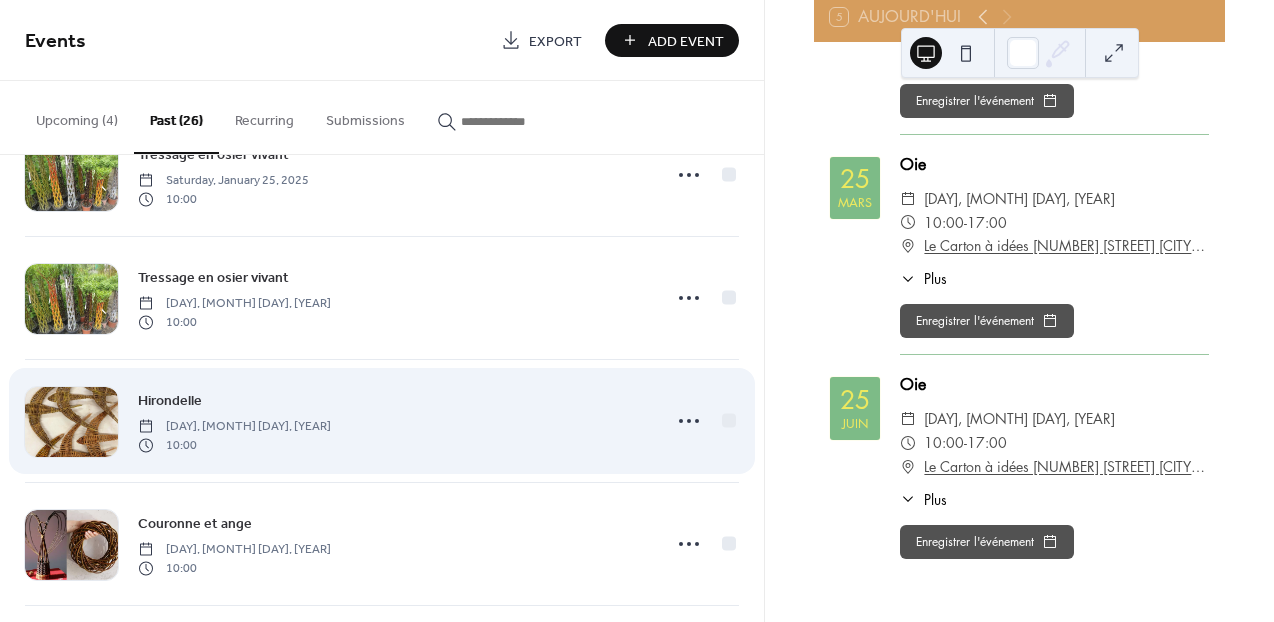 click on "Hirondelle" at bounding box center [170, 401] 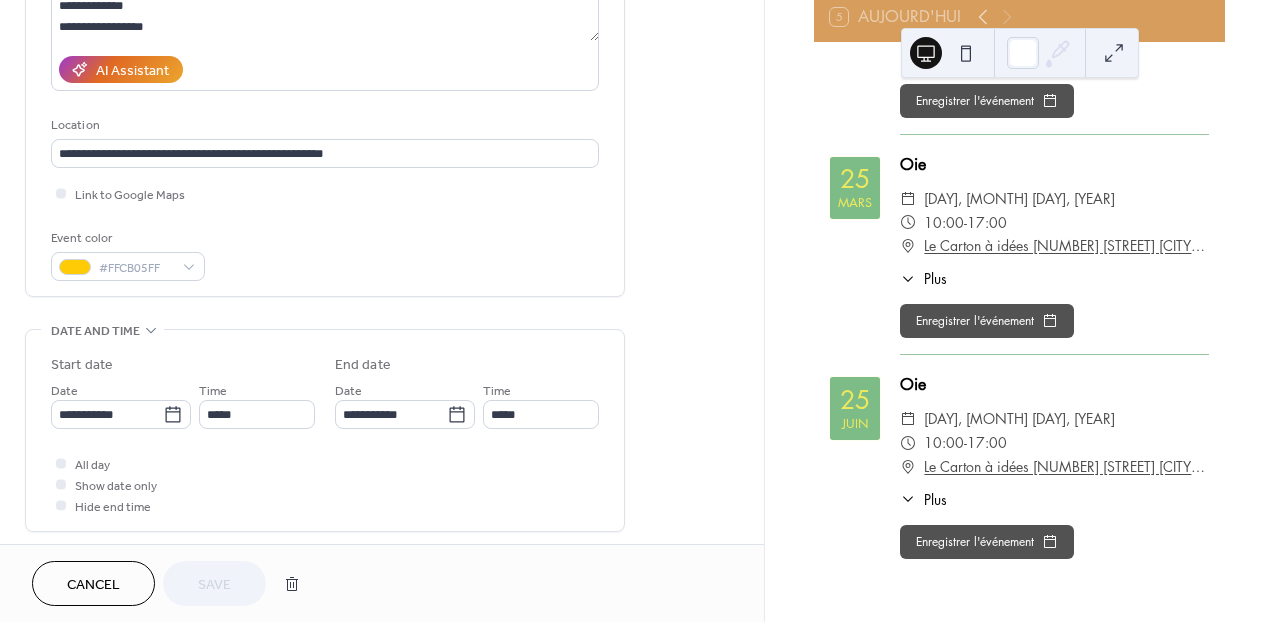 scroll, scrollTop: 332, scrollLeft: 0, axis: vertical 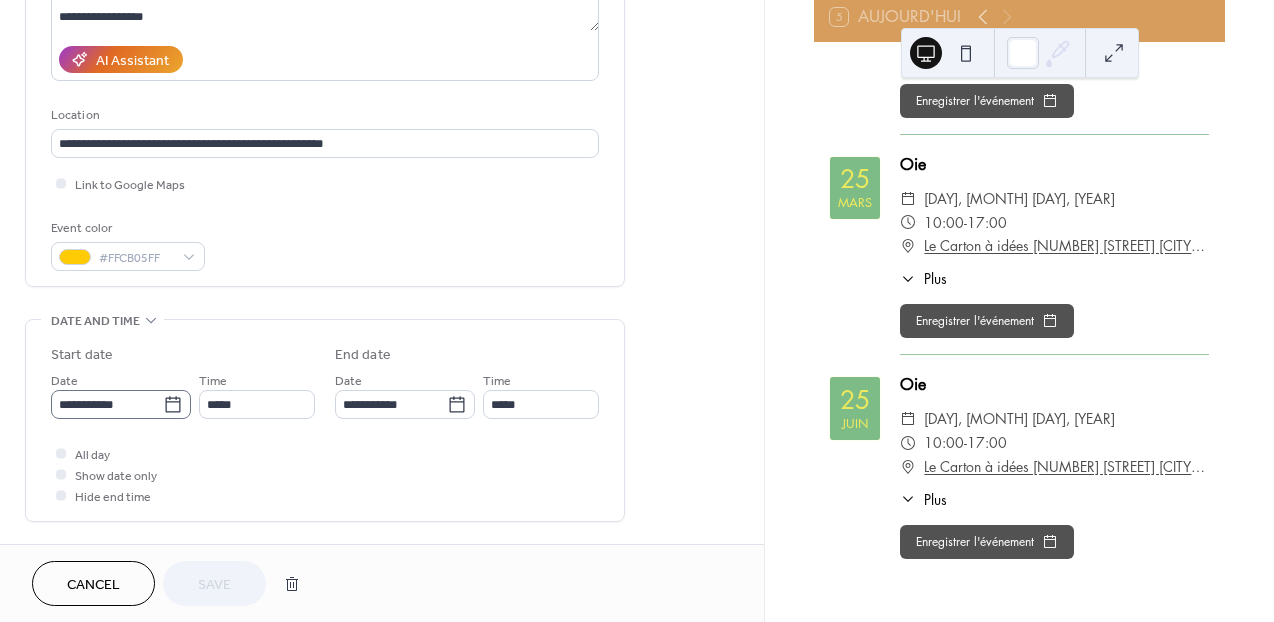 click 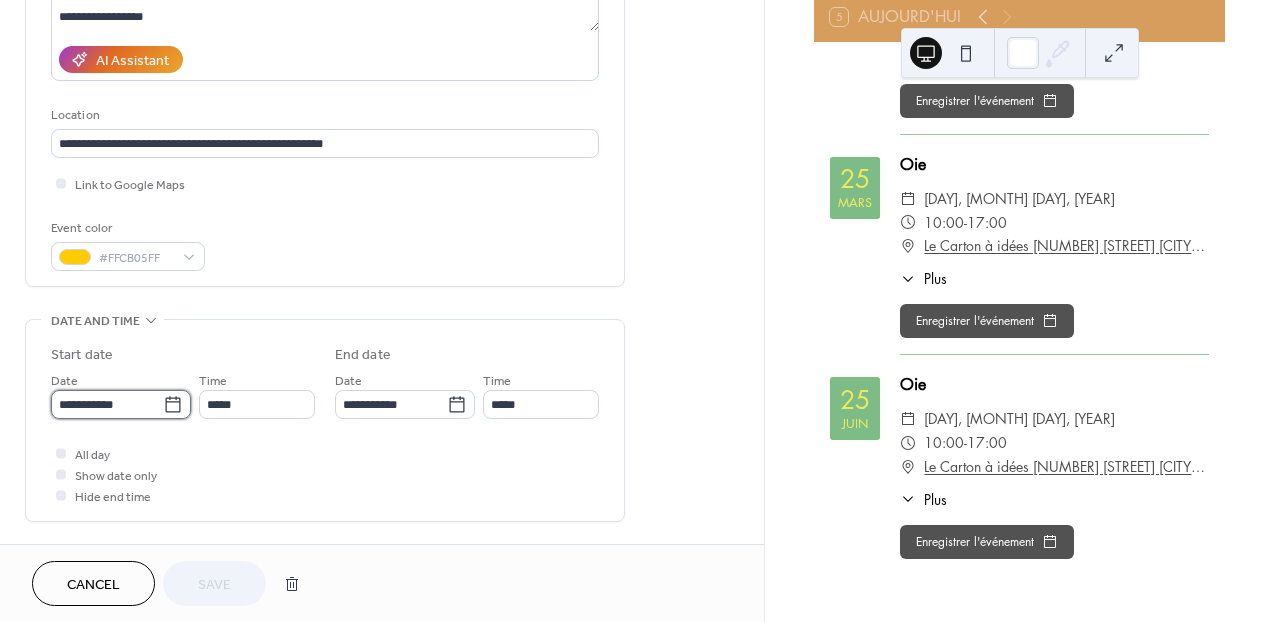 click on "**********" at bounding box center (107, 404) 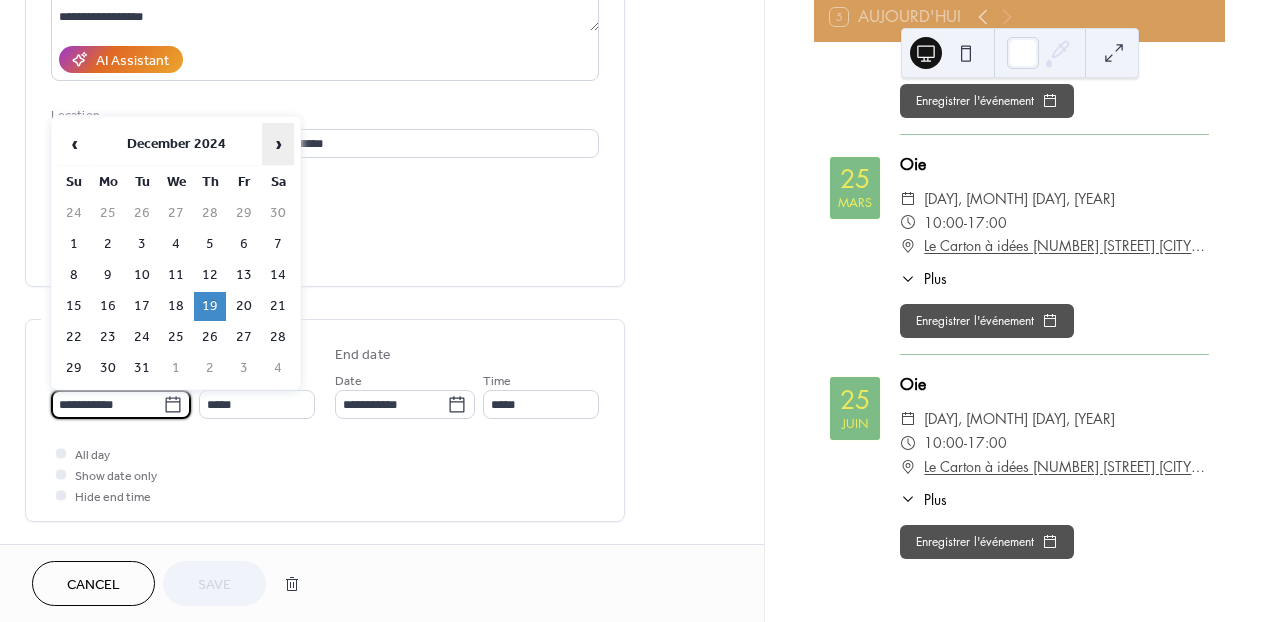 click on "›" at bounding box center (278, 144) 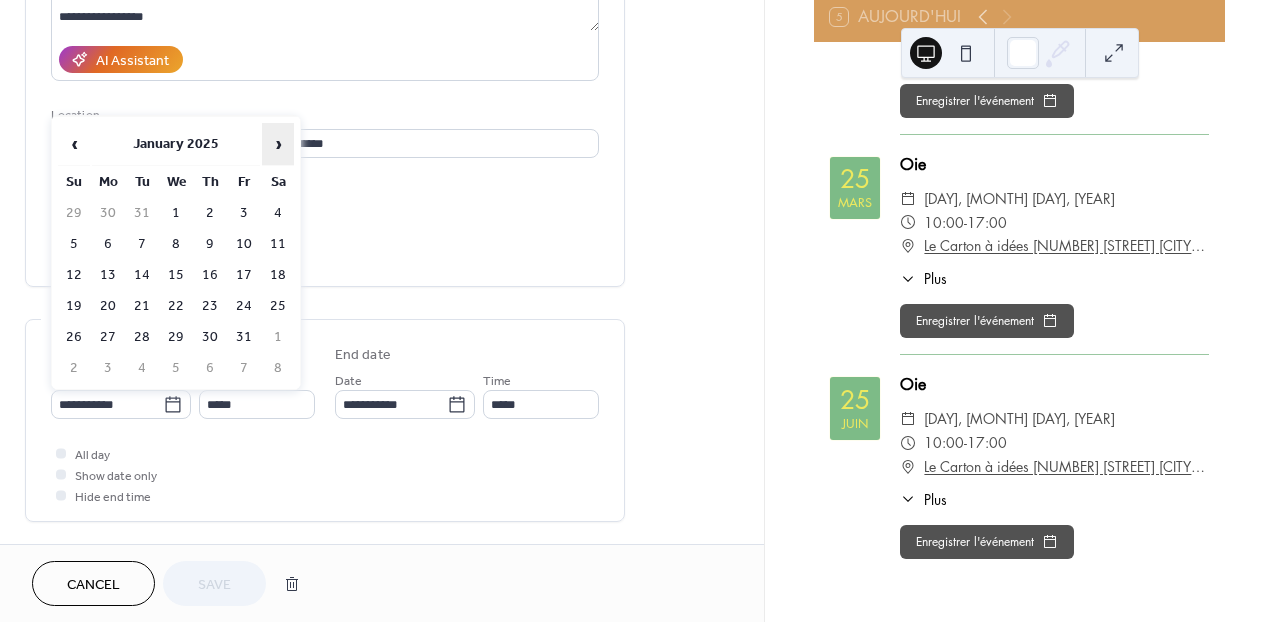 click on "›" at bounding box center [278, 144] 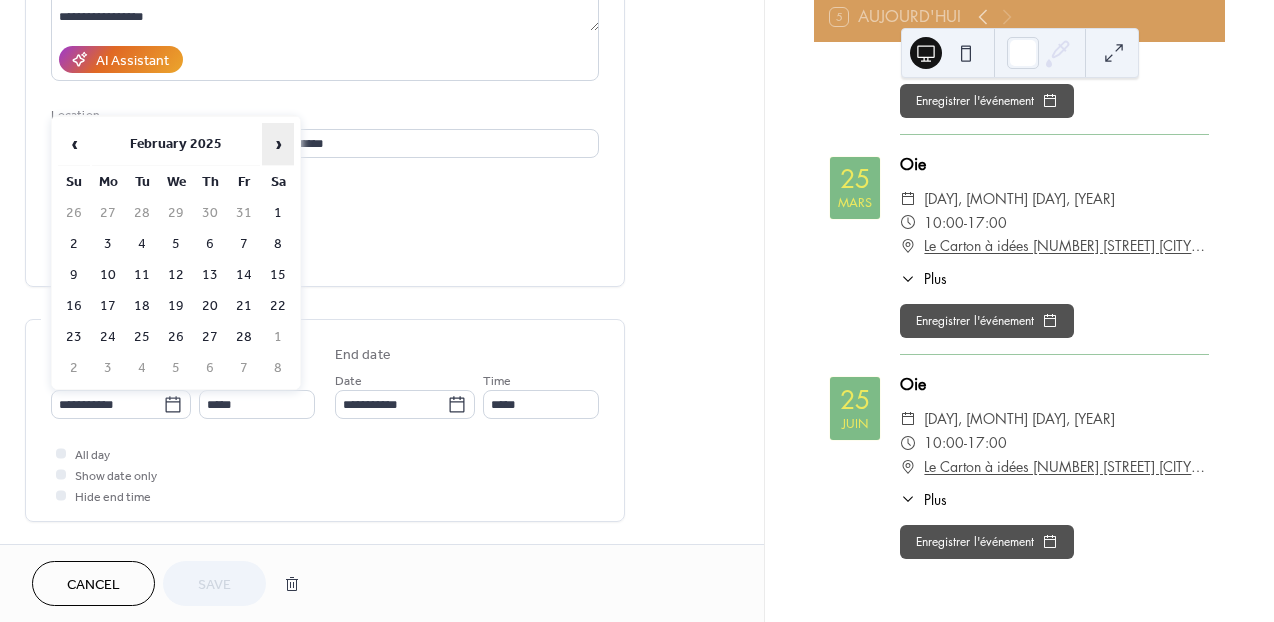click on "›" at bounding box center [278, 144] 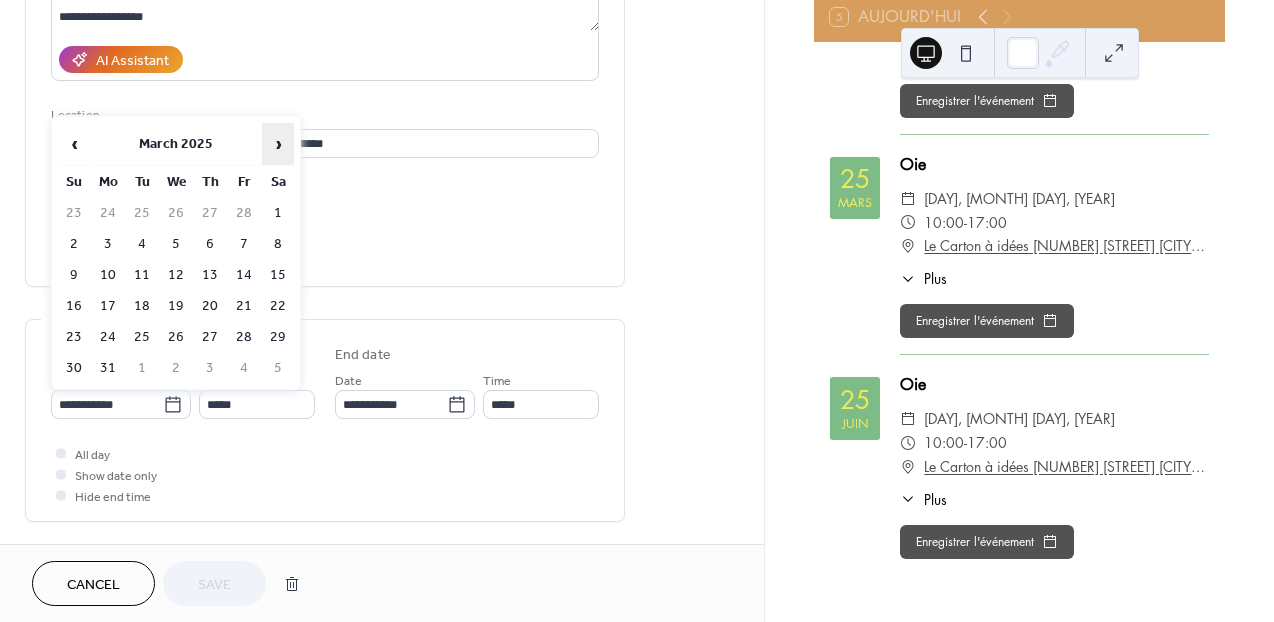 click on "›" at bounding box center [278, 144] 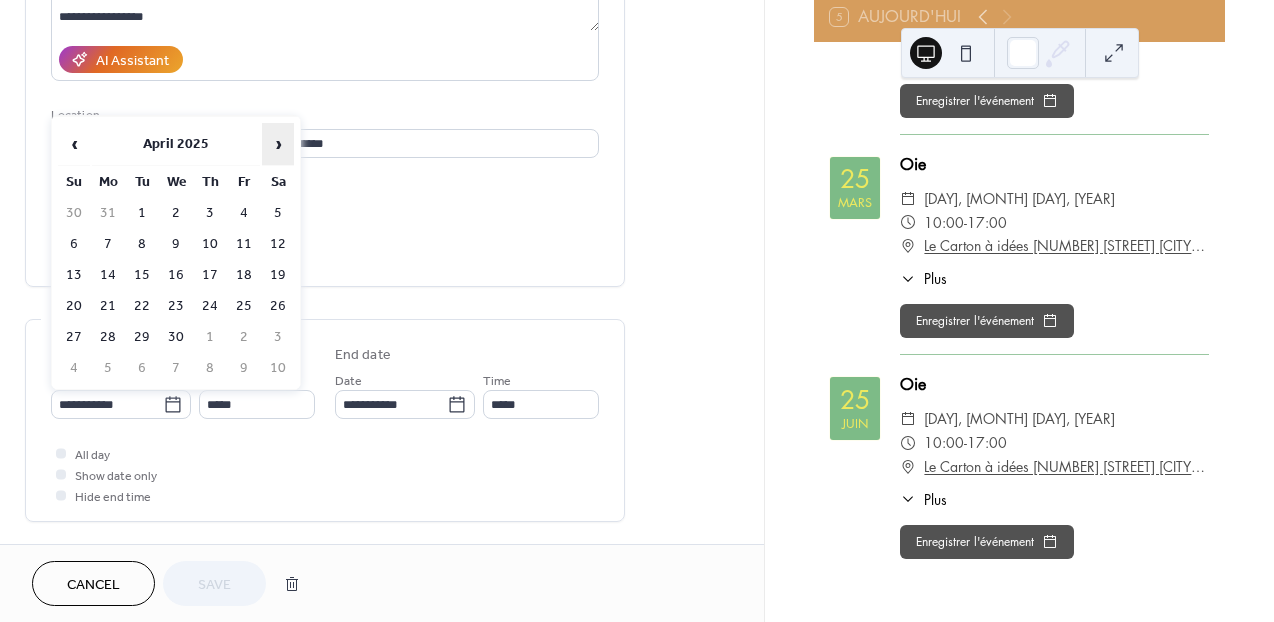 click on "›" at bounding box center (278, 144) 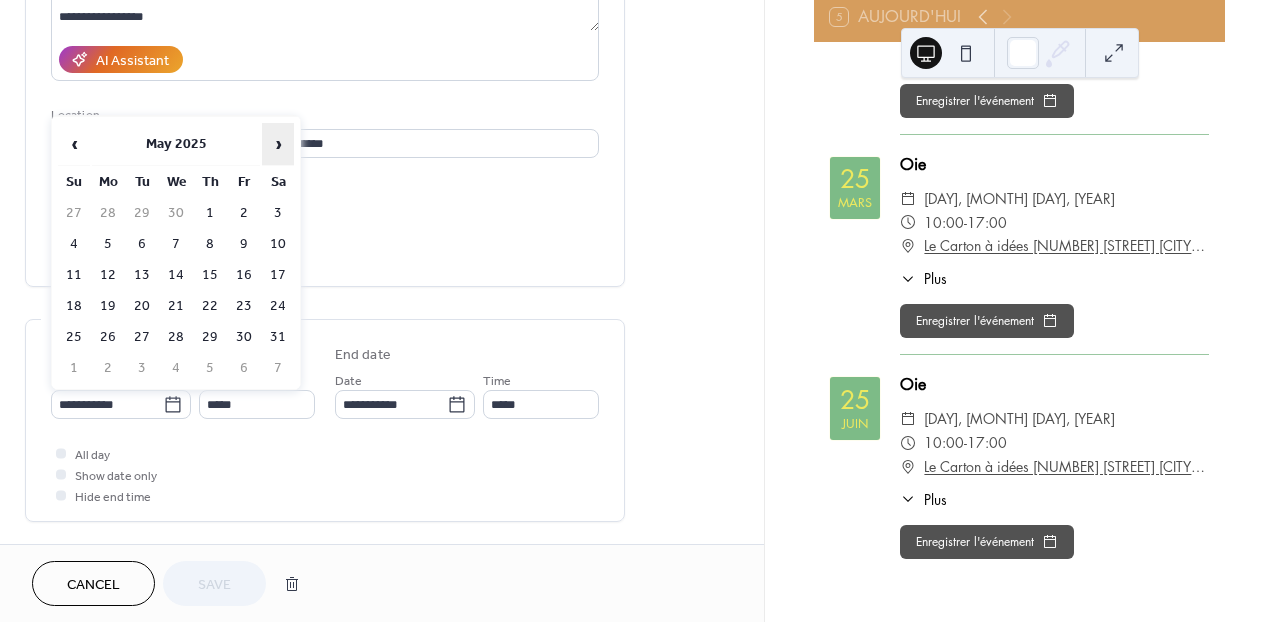 click on "›" at bounding box center (278, 144) 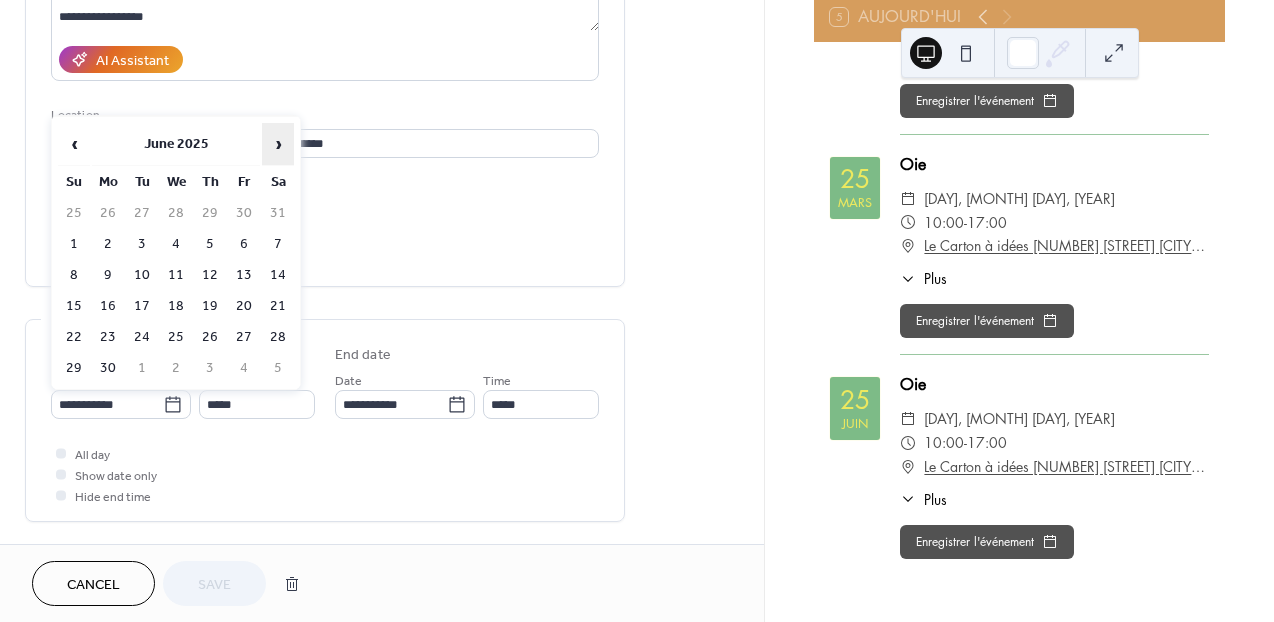 click on "›" at bounding box center (278, 144) 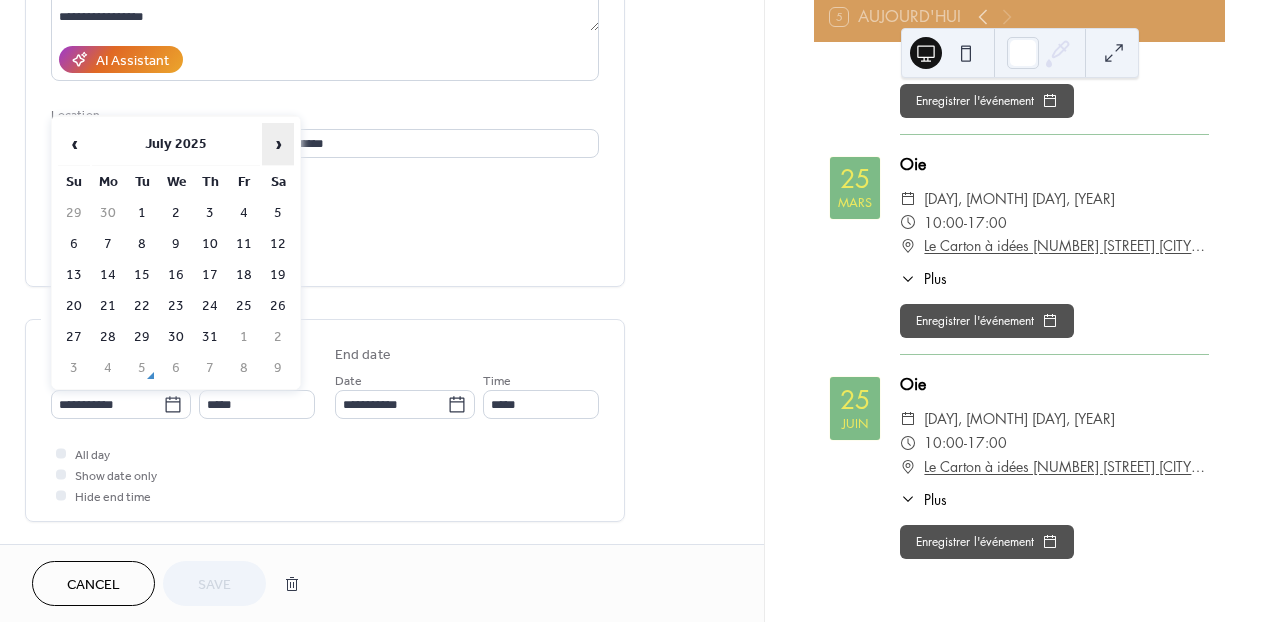 click on "›" at bounding box center (278, 144) 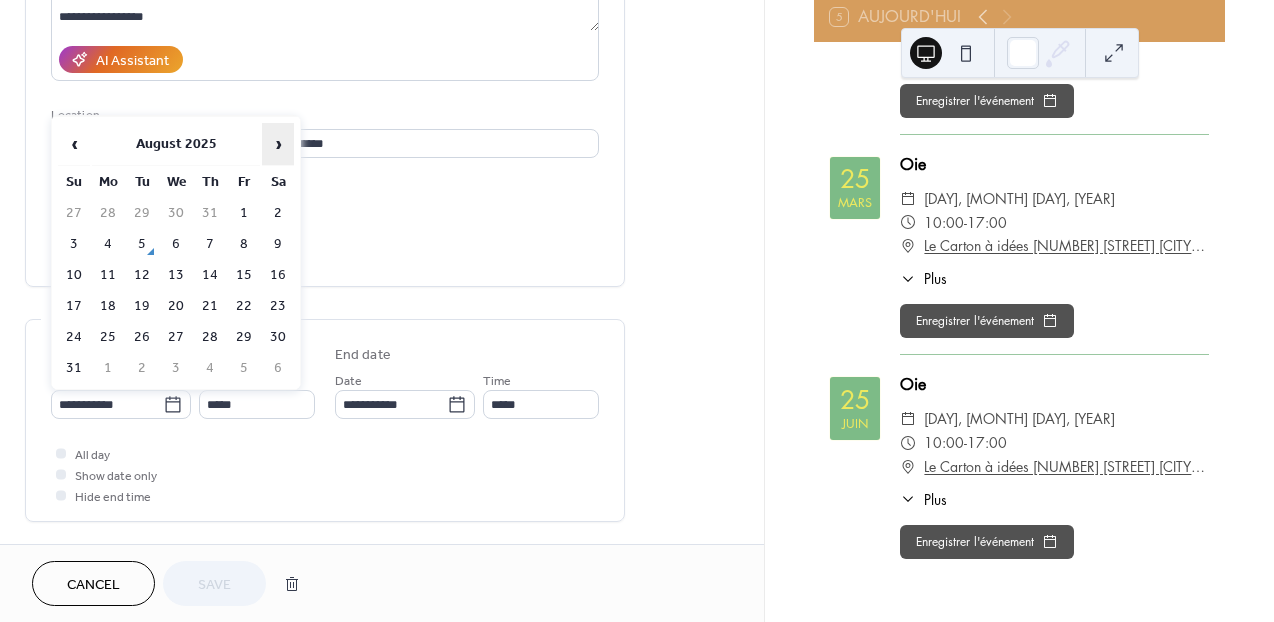 click on "›" at bounding box center [278, 144] 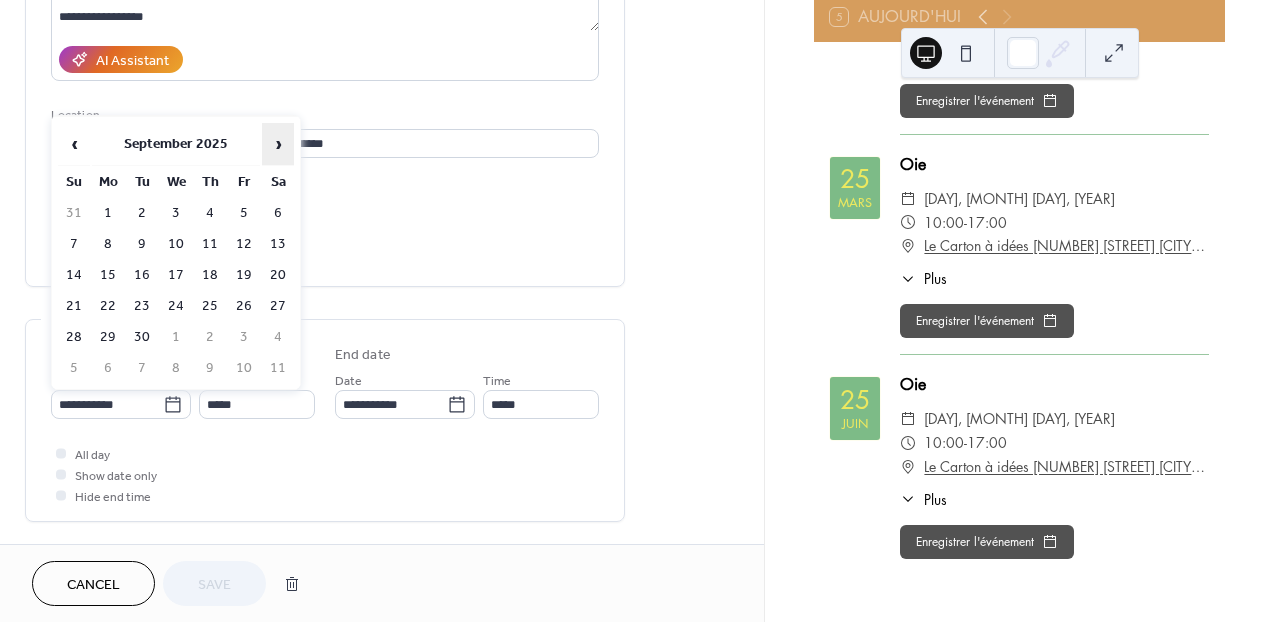 click on "›" at bounding box center [278, 144] 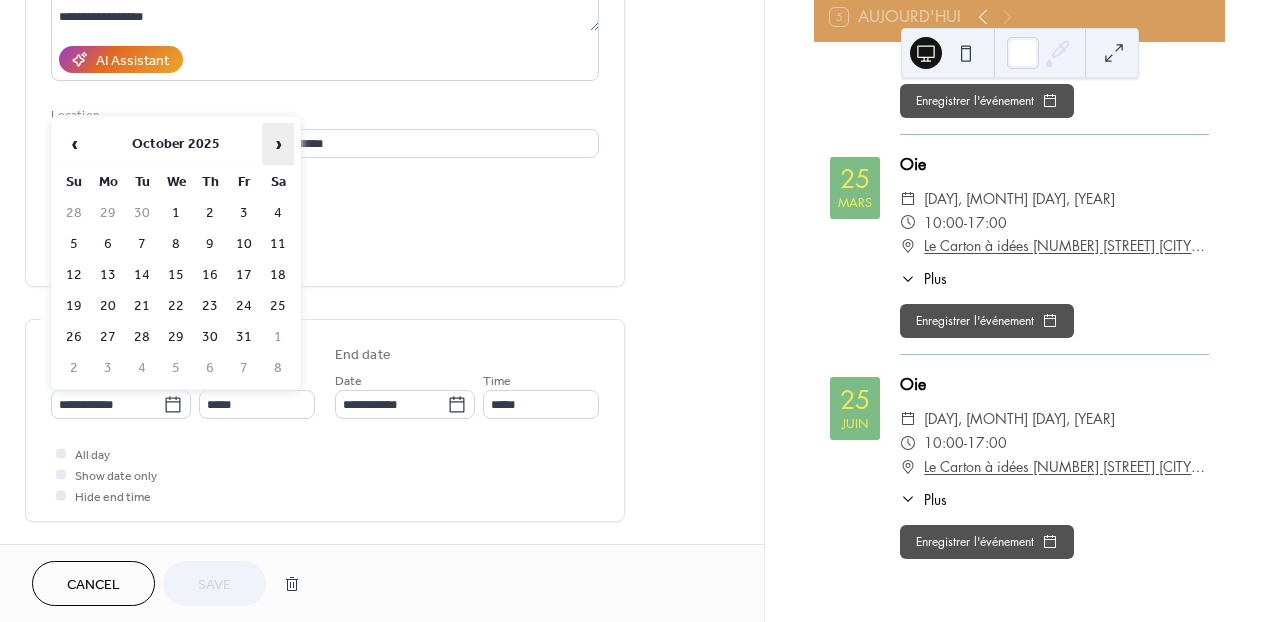 click on "›" at bounding box center [278, 144] 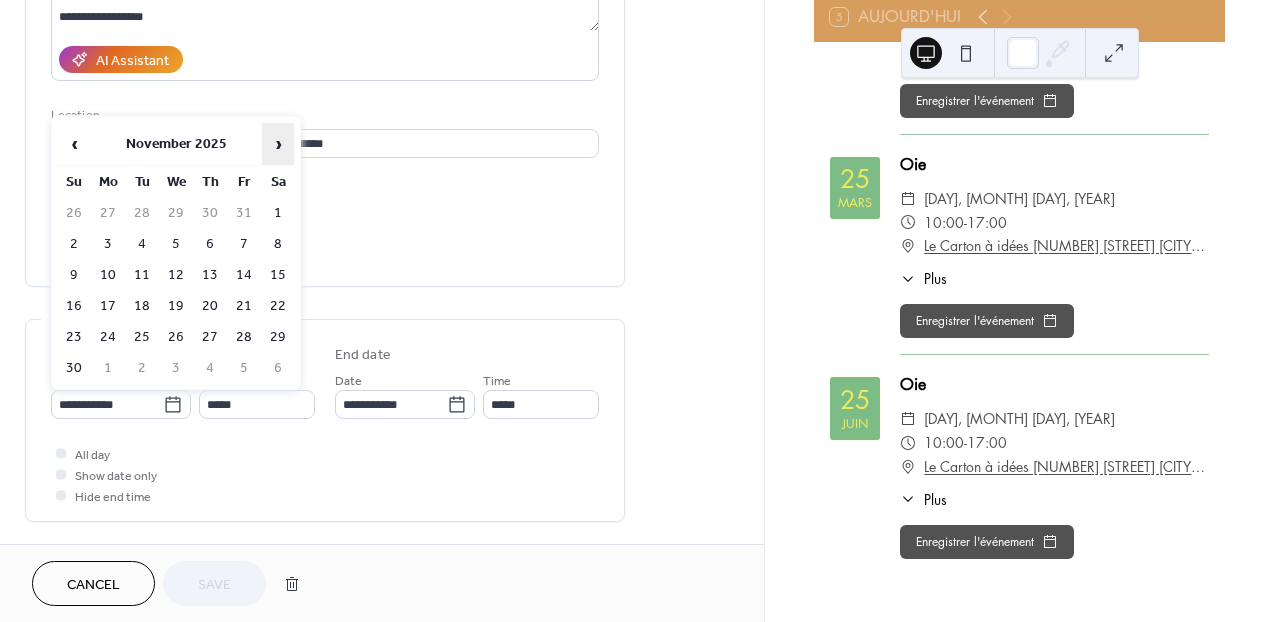 click on "›" at bounding box center (278, 144) 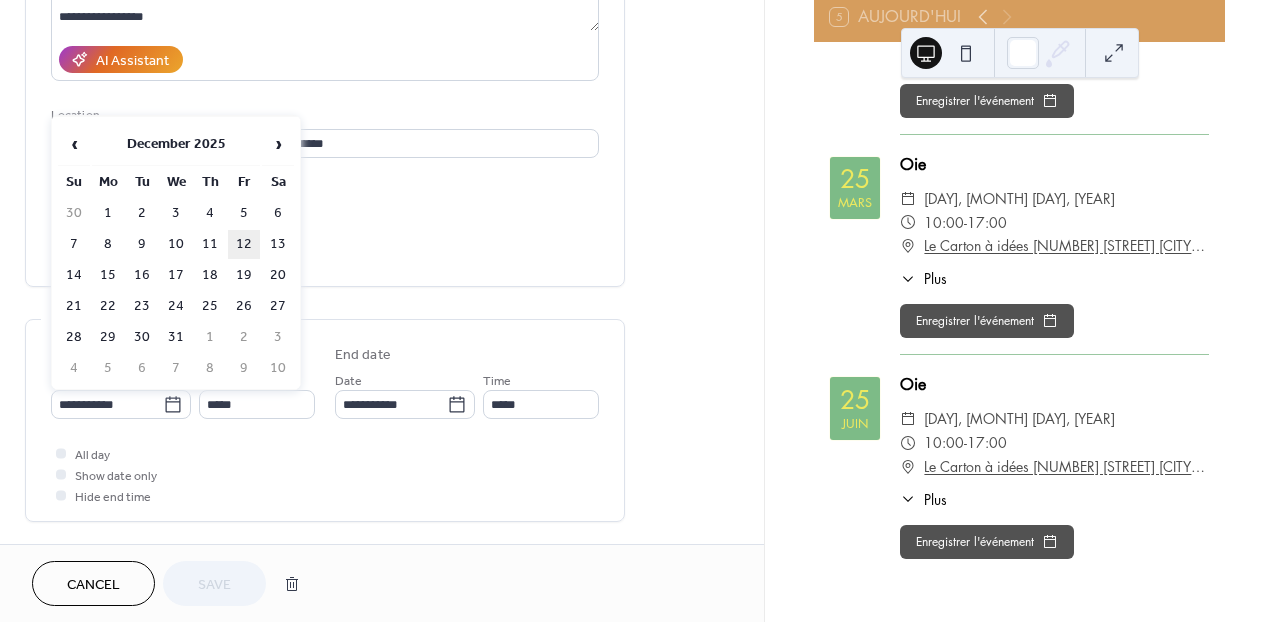 click on "12" at bounding box center (244, 244) 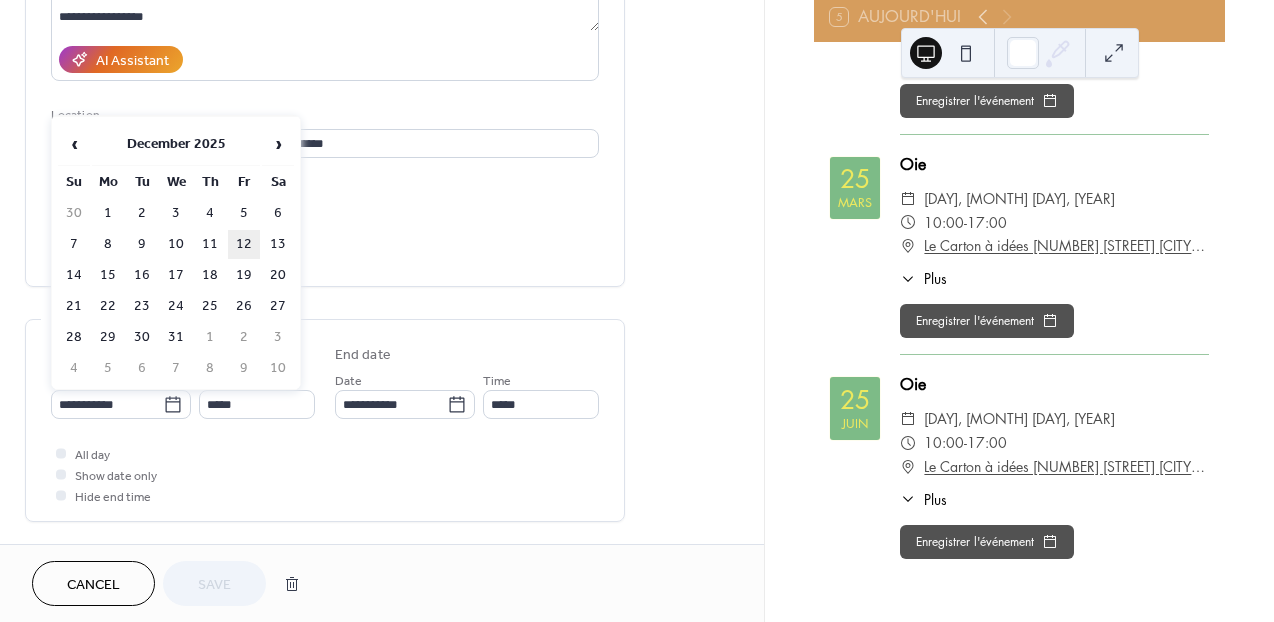 type on "**********" 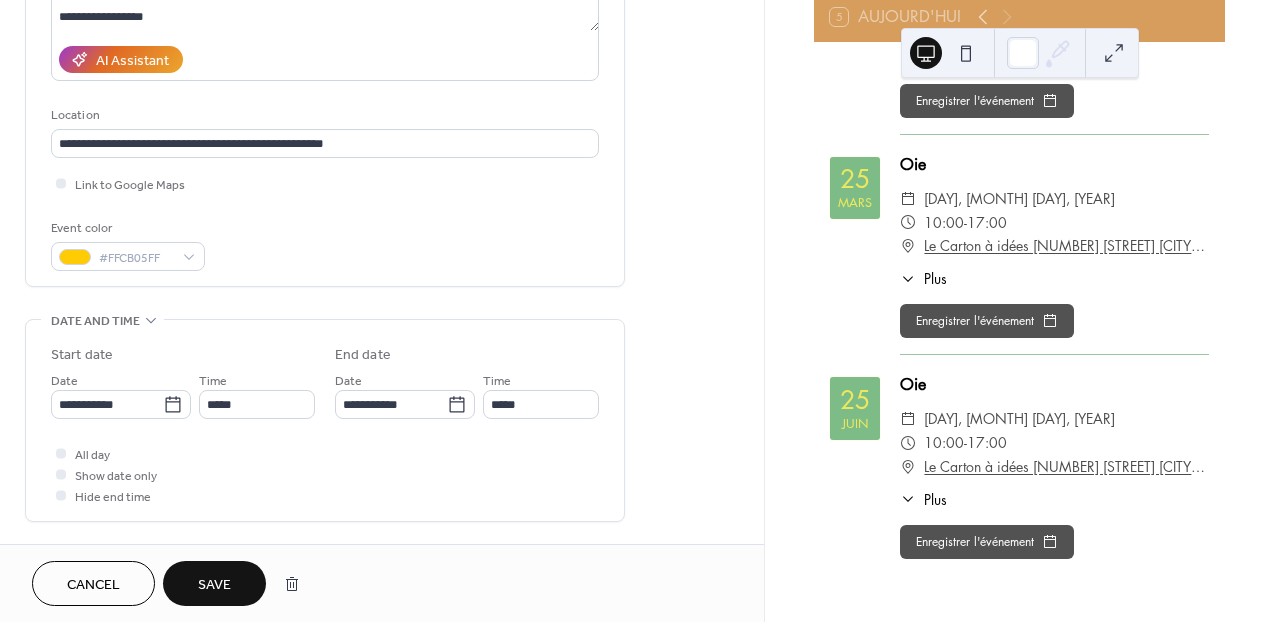 click on "Save" at bounding box center [214, 585] 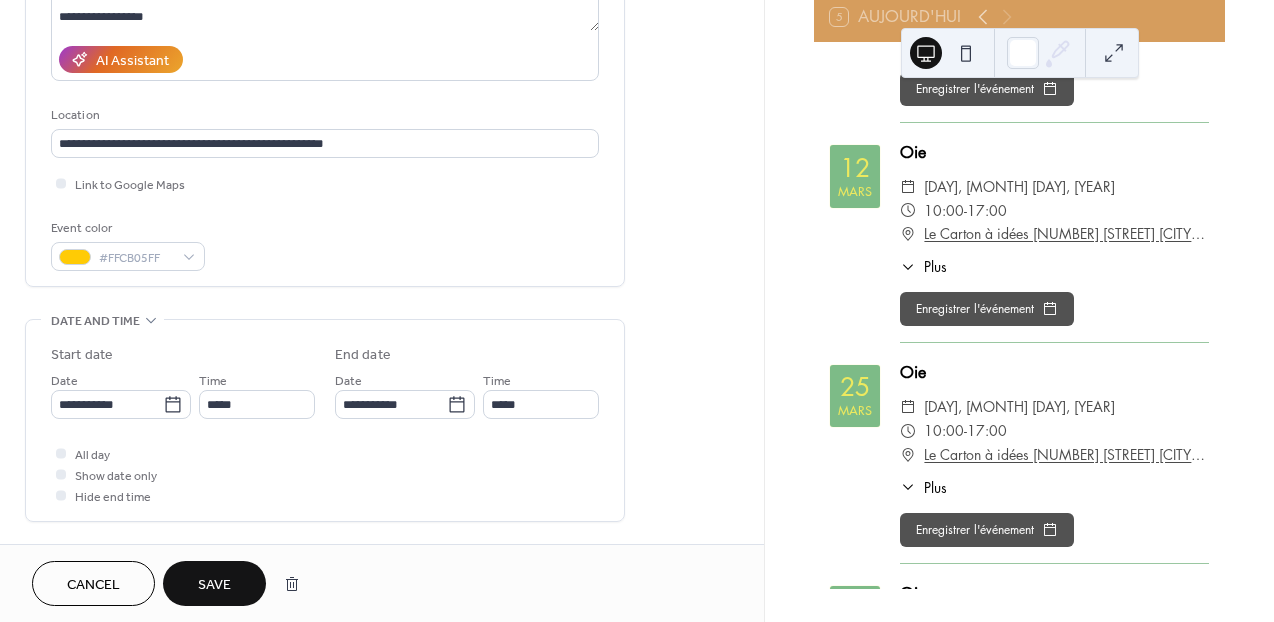 scroll, scrollTop: 574, scrollLeft: 0, axis: vertical 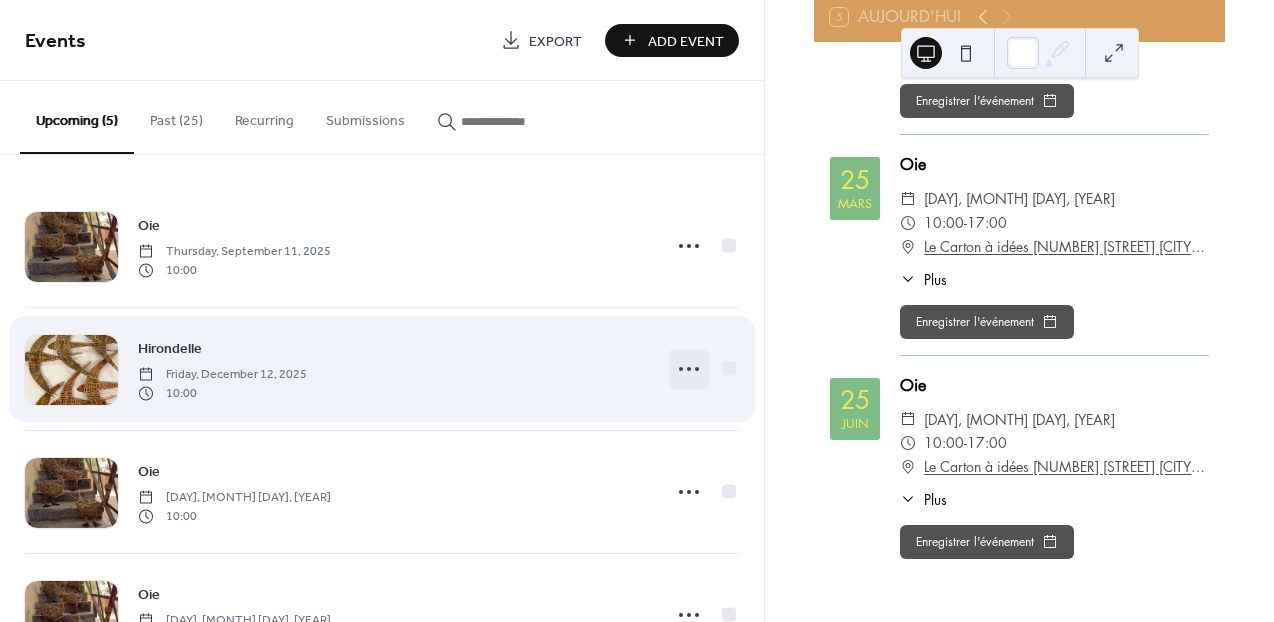 click 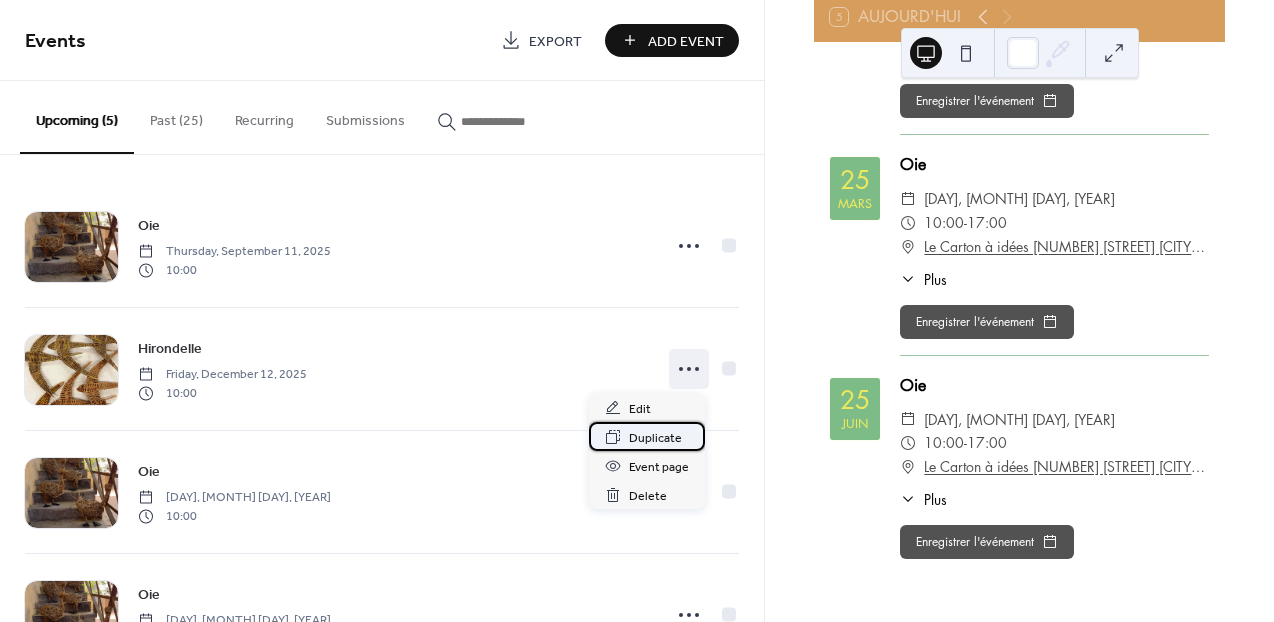 click on "Duplicate" at bounding box center (655, 438) 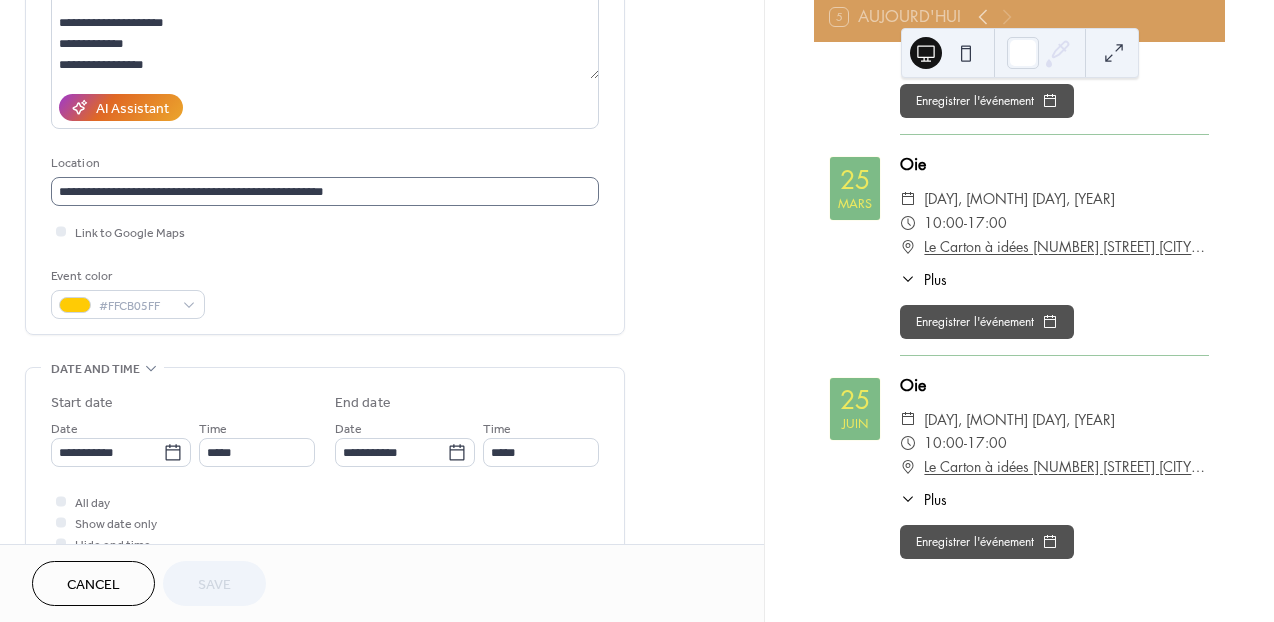 scroll, scrollTop: 286, scrollLeft: 0, axis: vertical 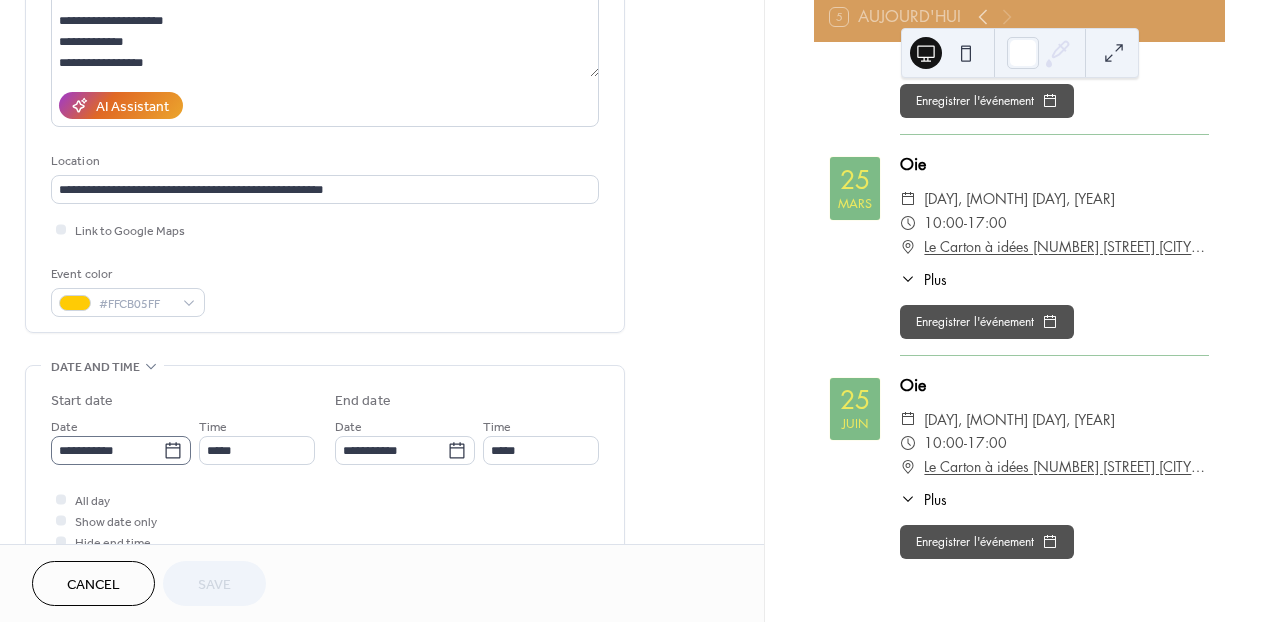 click 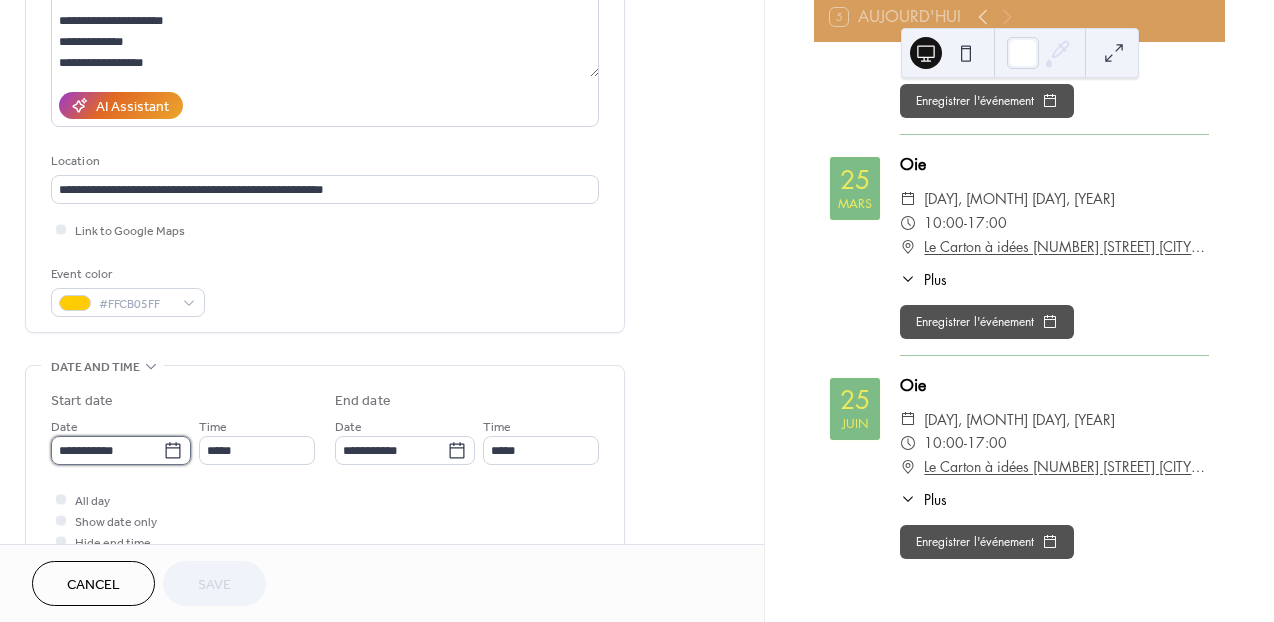 click on "**********" at bounding box center (107, 450) 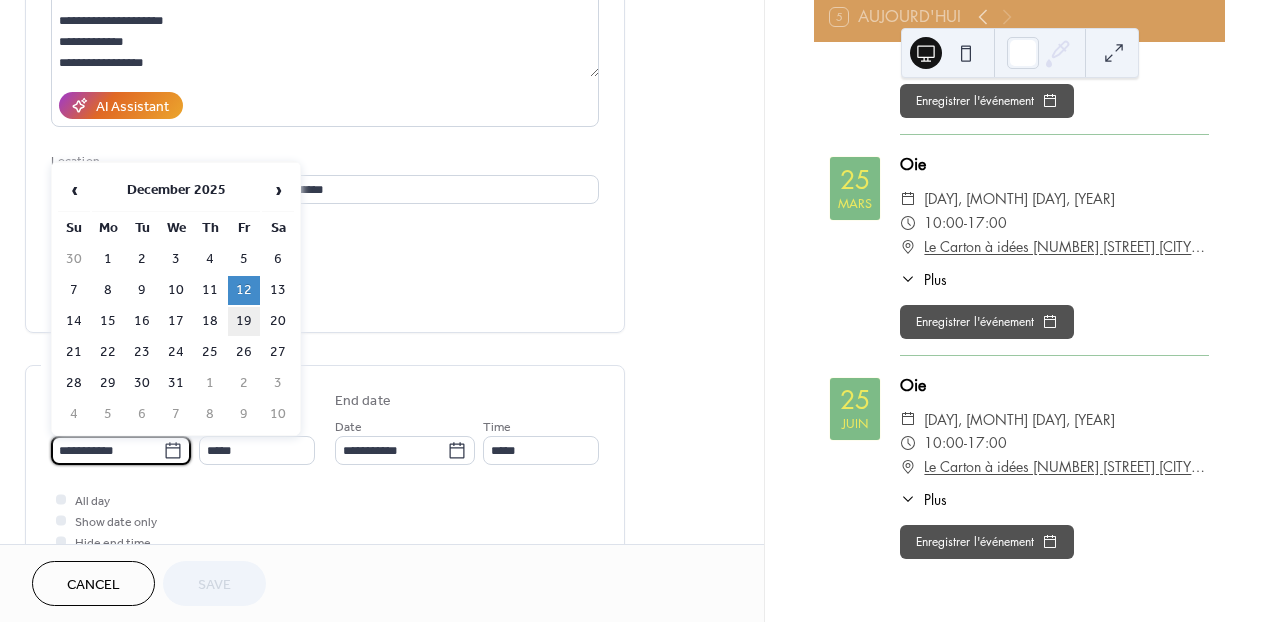 click on "19" at bounding box center [244, 321] 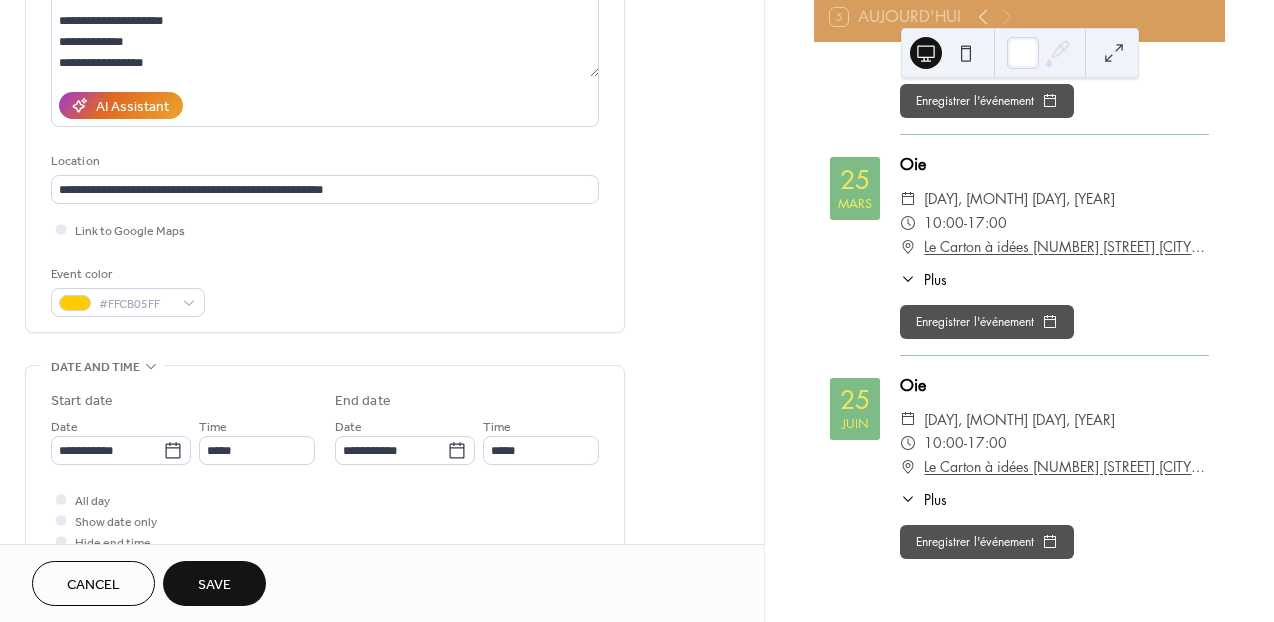 click on "Save" at bounding box center [214, 585] 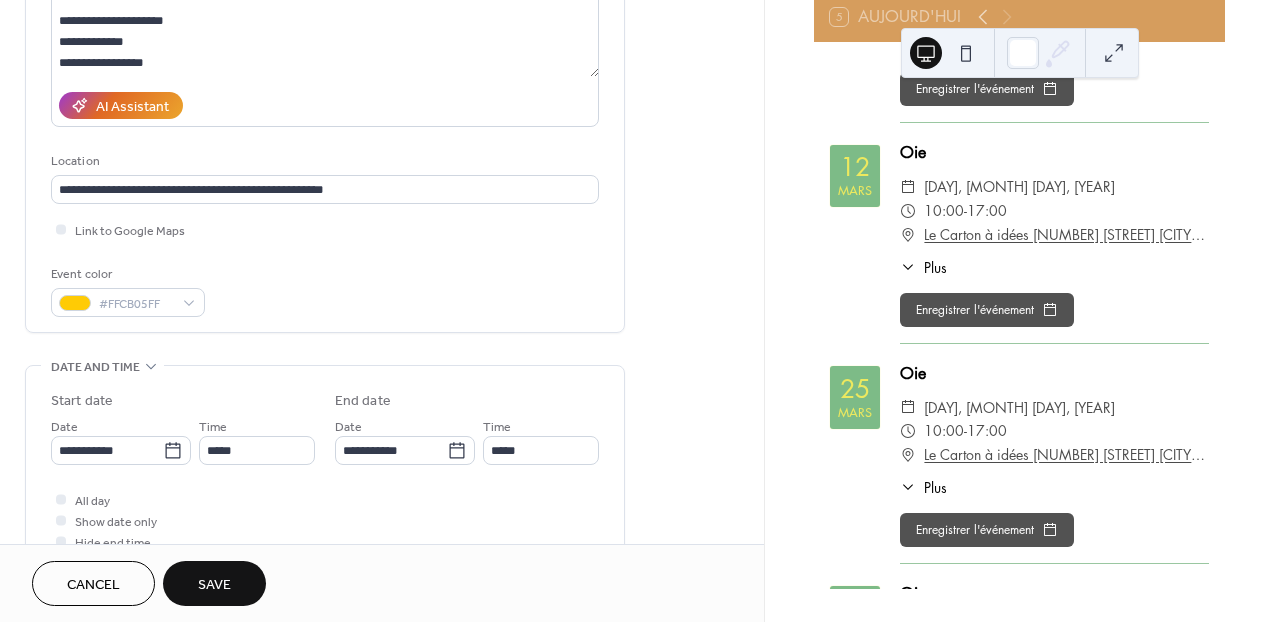 scroll, scrollTop: 794, scrollLeft: 0, axis: vertical 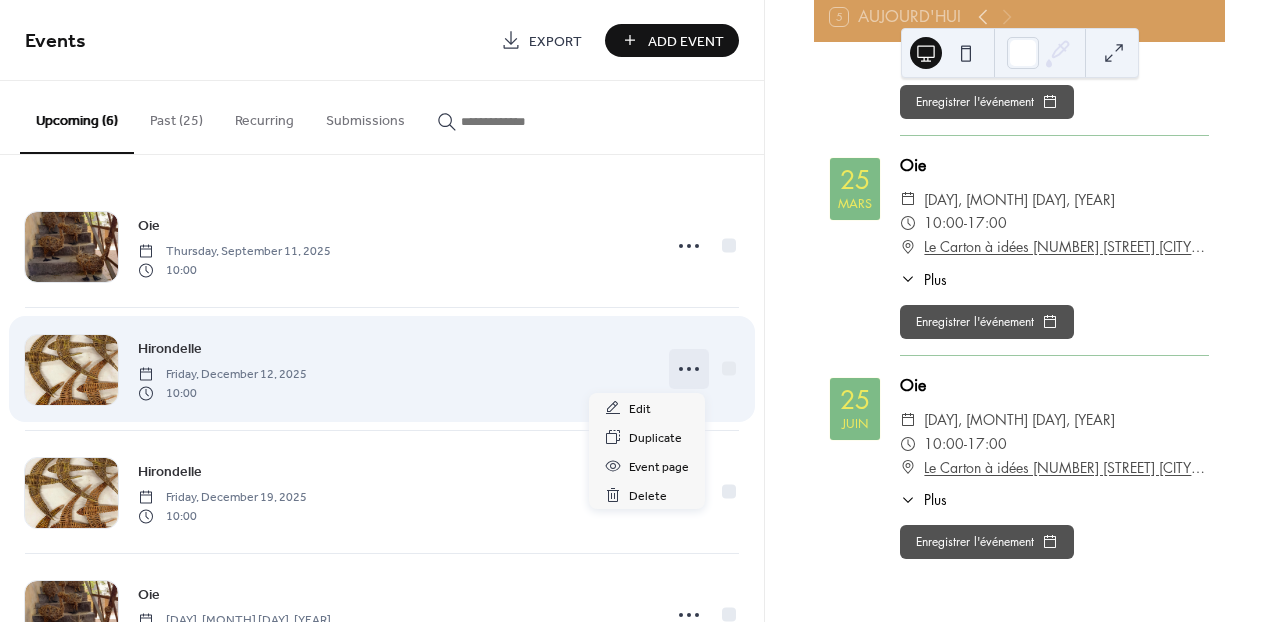 click 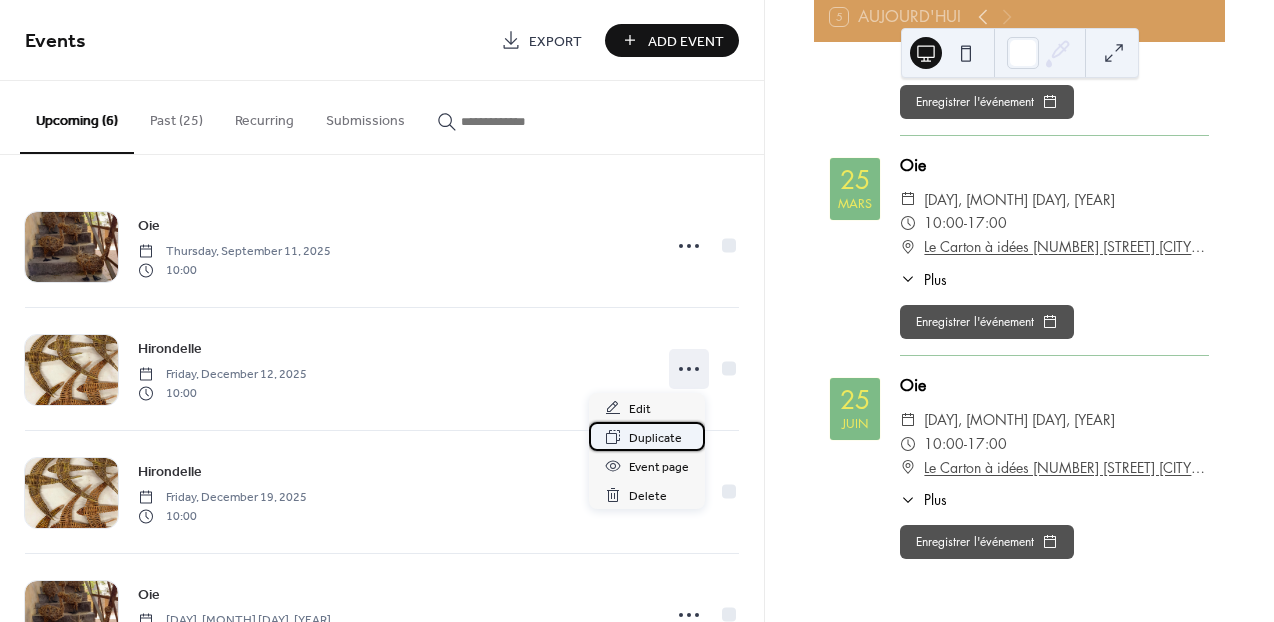click on "Duplicate" at bounding box center [655, 438] 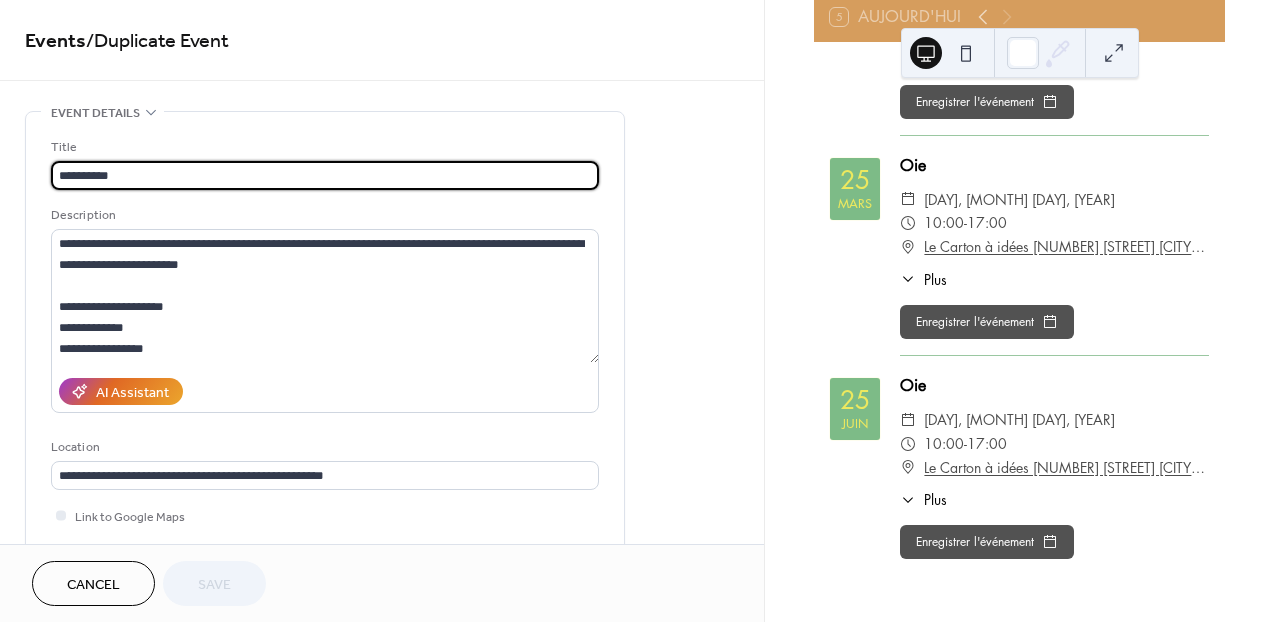 drag, startPoint x: 155, startPoint y: 175, endPoint x: 49, endPoint y: 177, distance: 106.01887 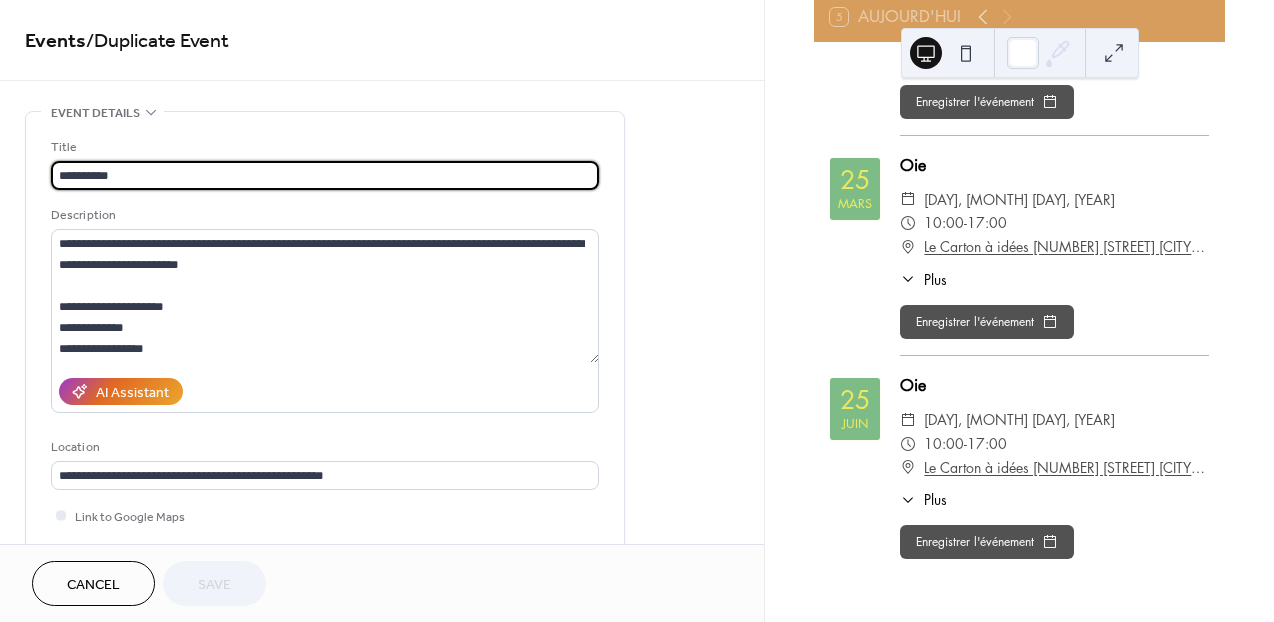 click on "**********" at bounding box center (325, 365) 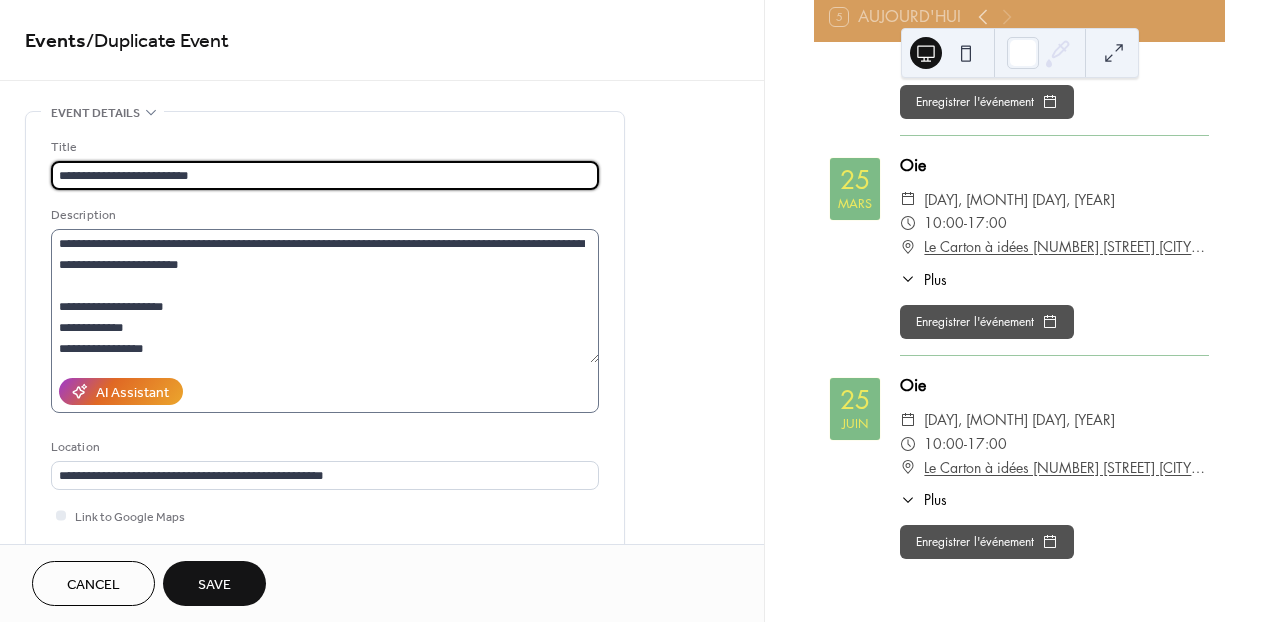 type on "**********" 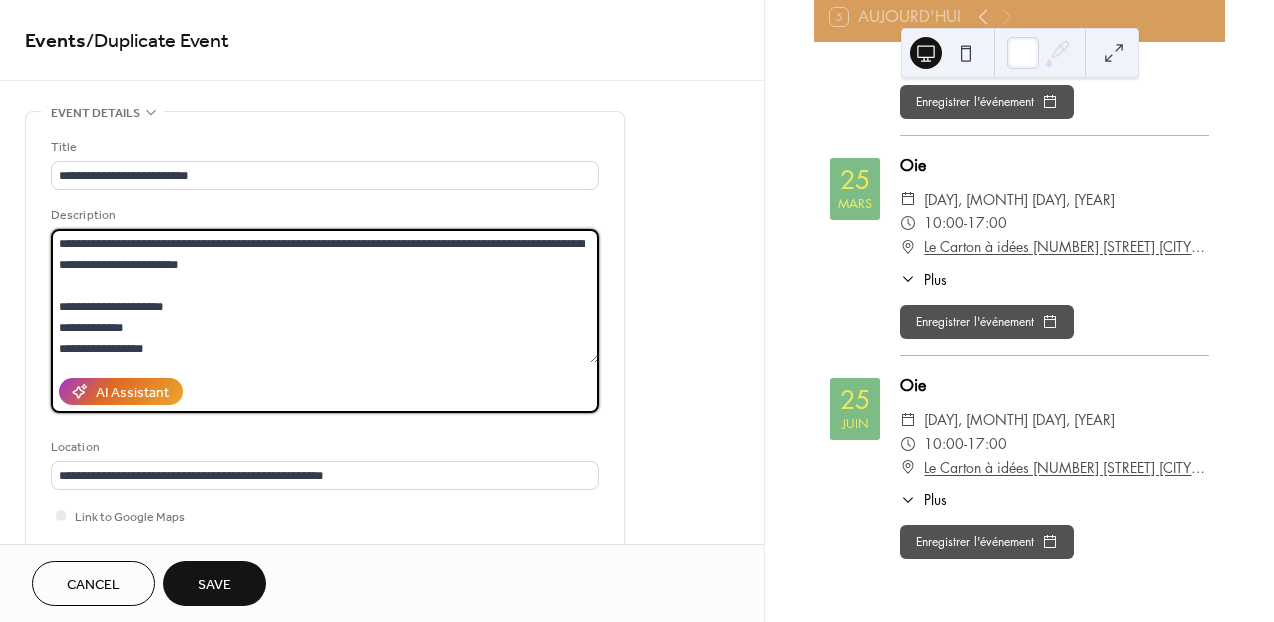 drag, startPoint x: 428, startPoint y: 245, endPoint x: 533, endPoint y: 256, distance: 105.574615 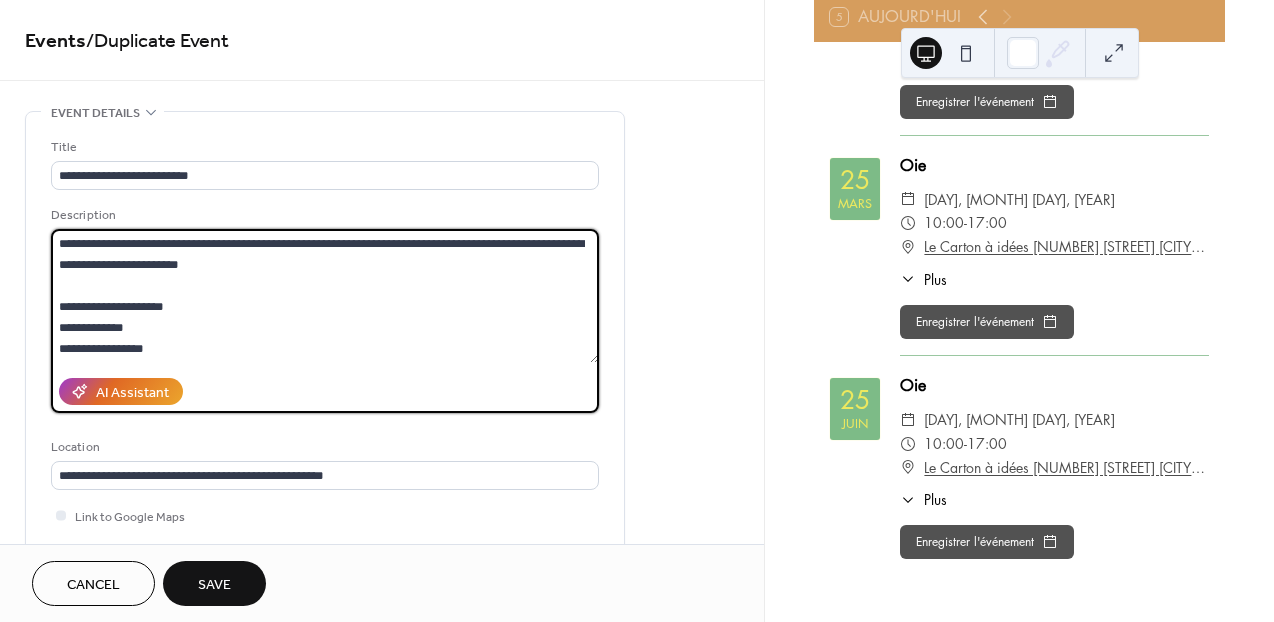 click on "**********" at bounding box center [325, 296] 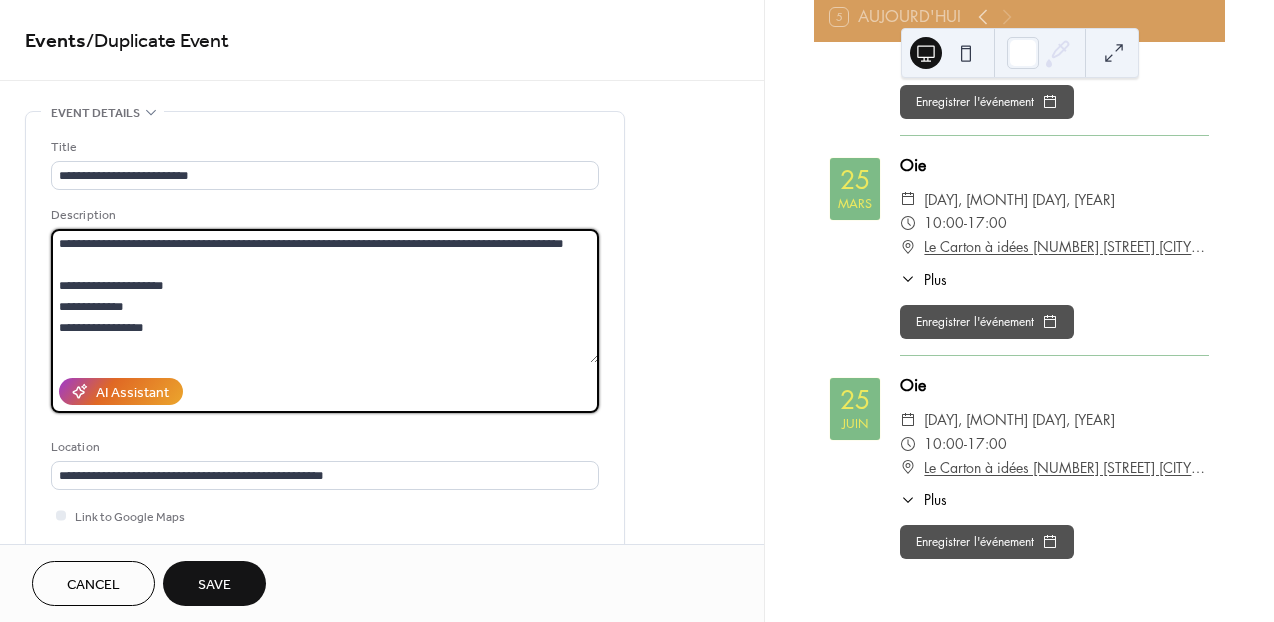 click on "**********" at bounding box center (325, 296) 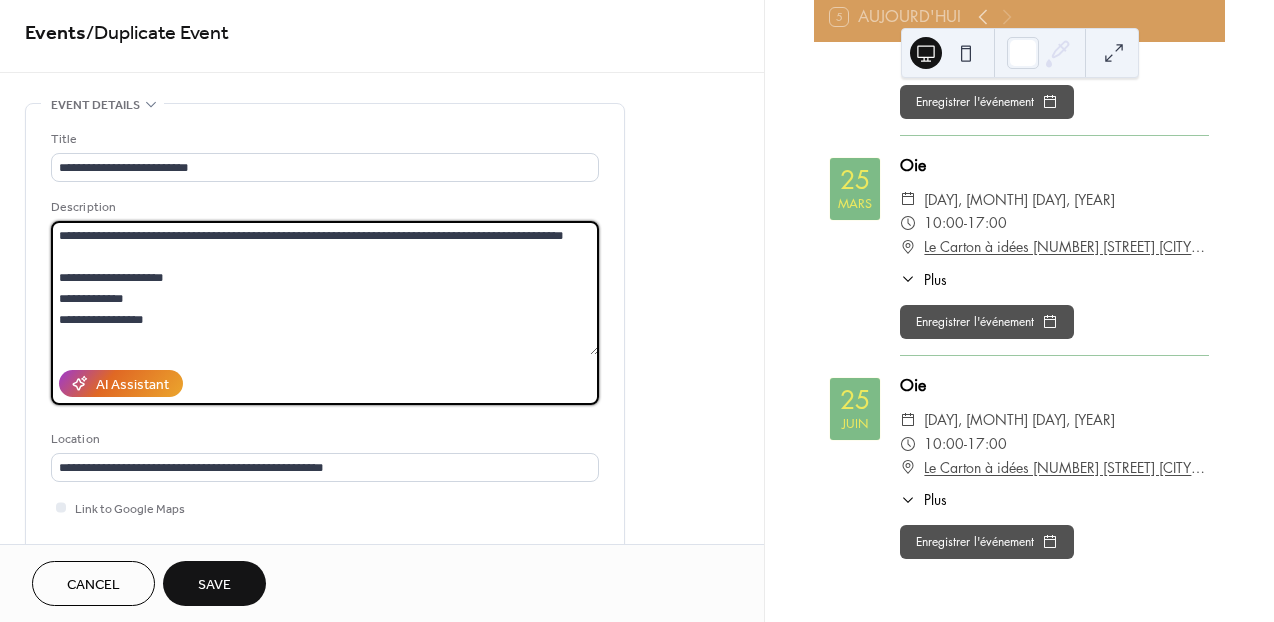 scroll, scrollTop: 0, scrollLeft: 0, axis: both 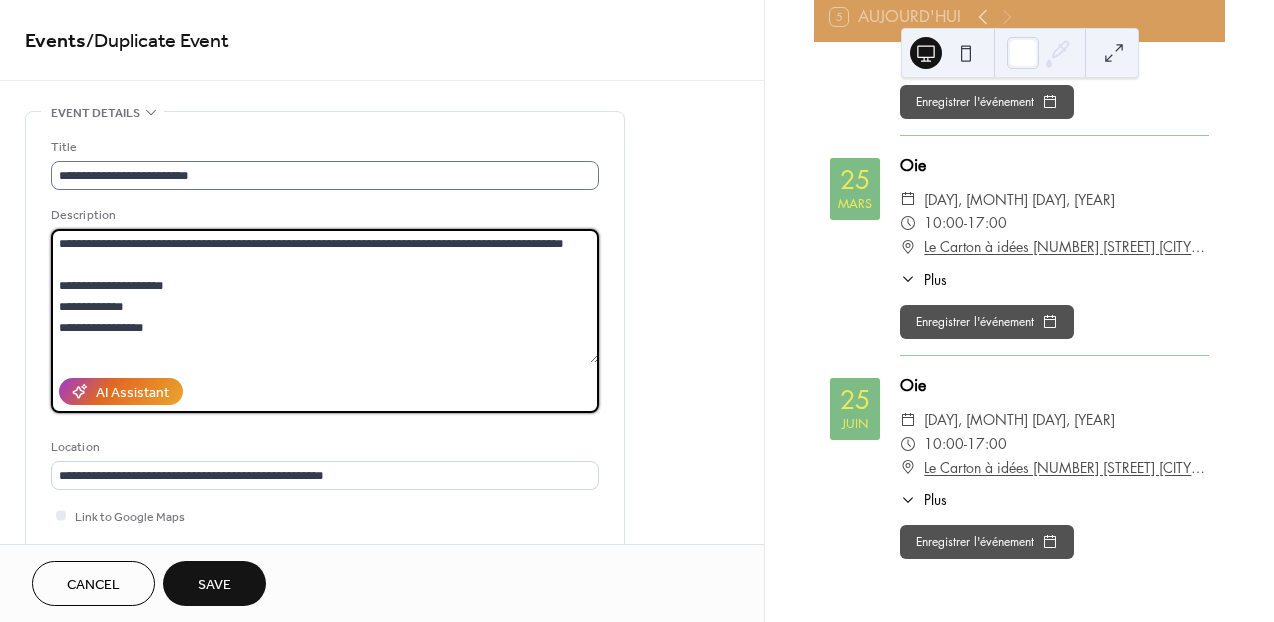 type on "**********" 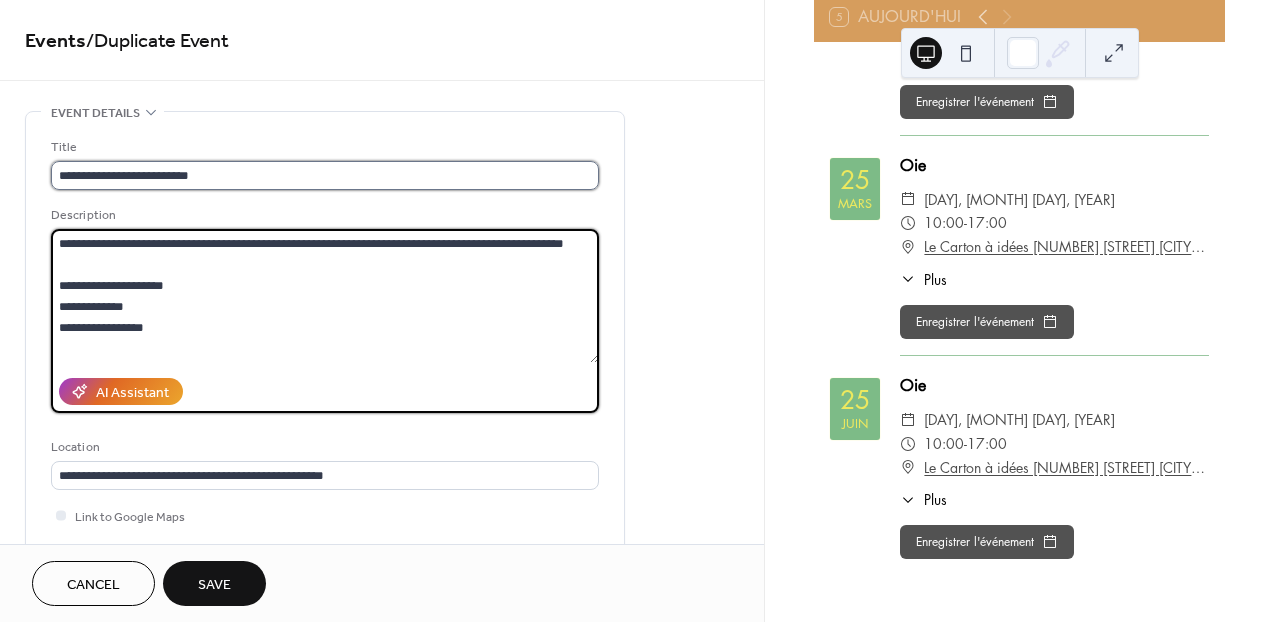 click on "**********" at bounding box center [325, 175] 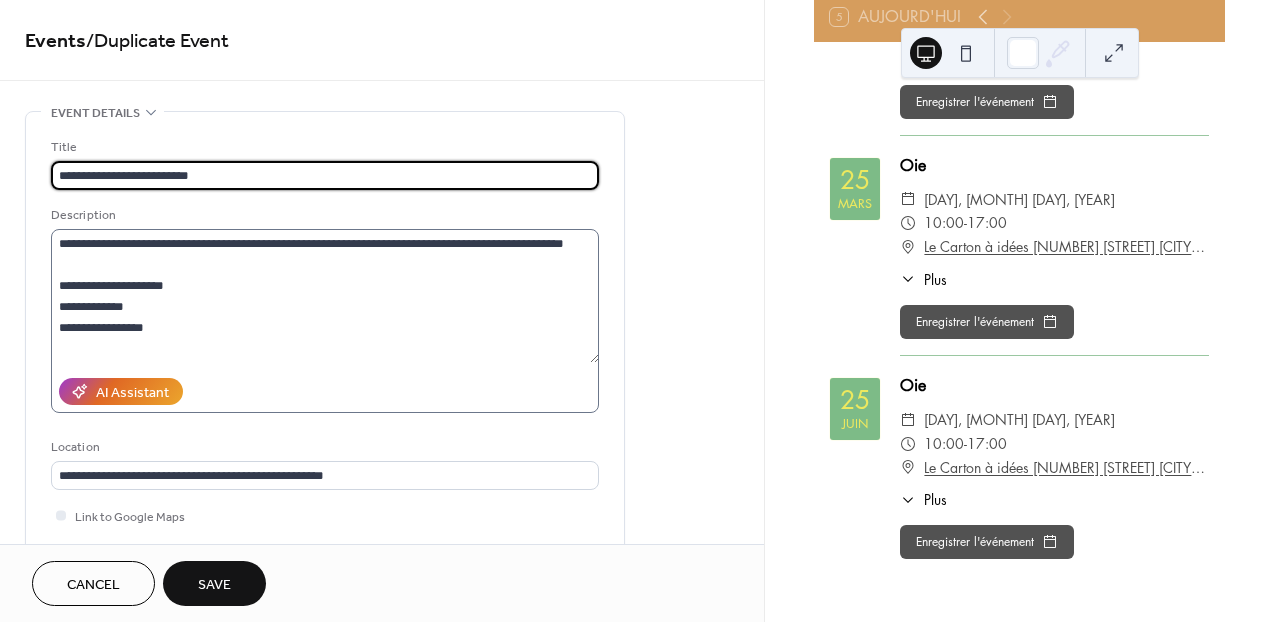 type on "**********" 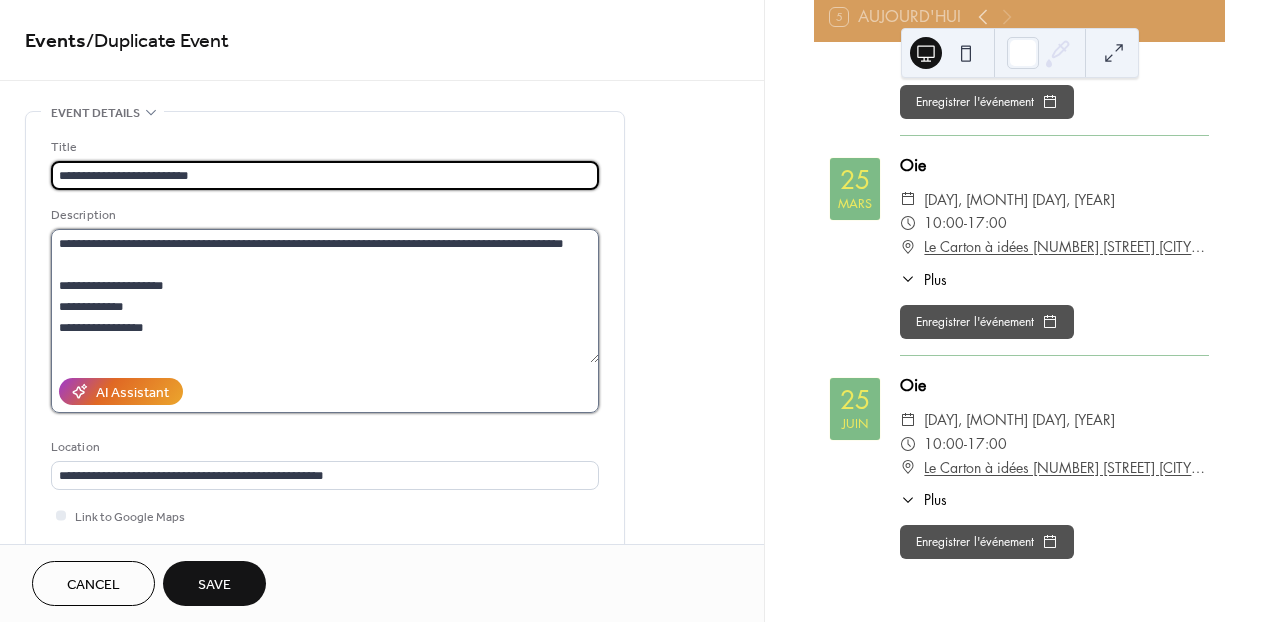 click on "**********" at bounding box center (325, 296) 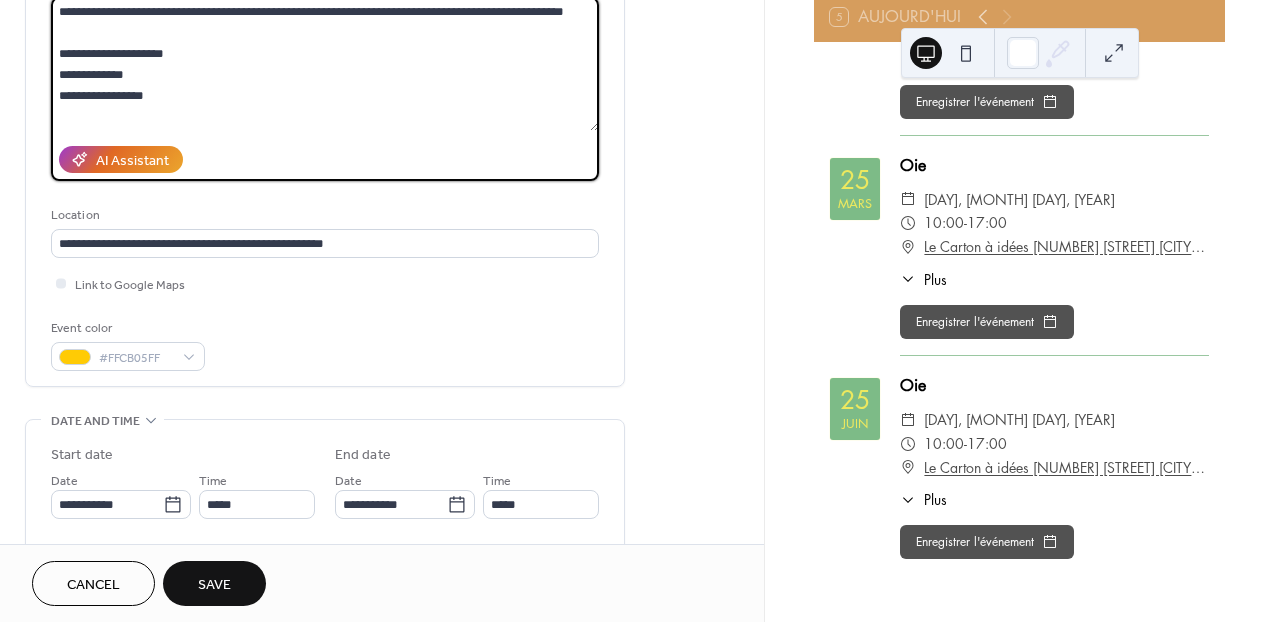 scroll, scrollTop: 245, scrollLeft: 0, axis: vertical 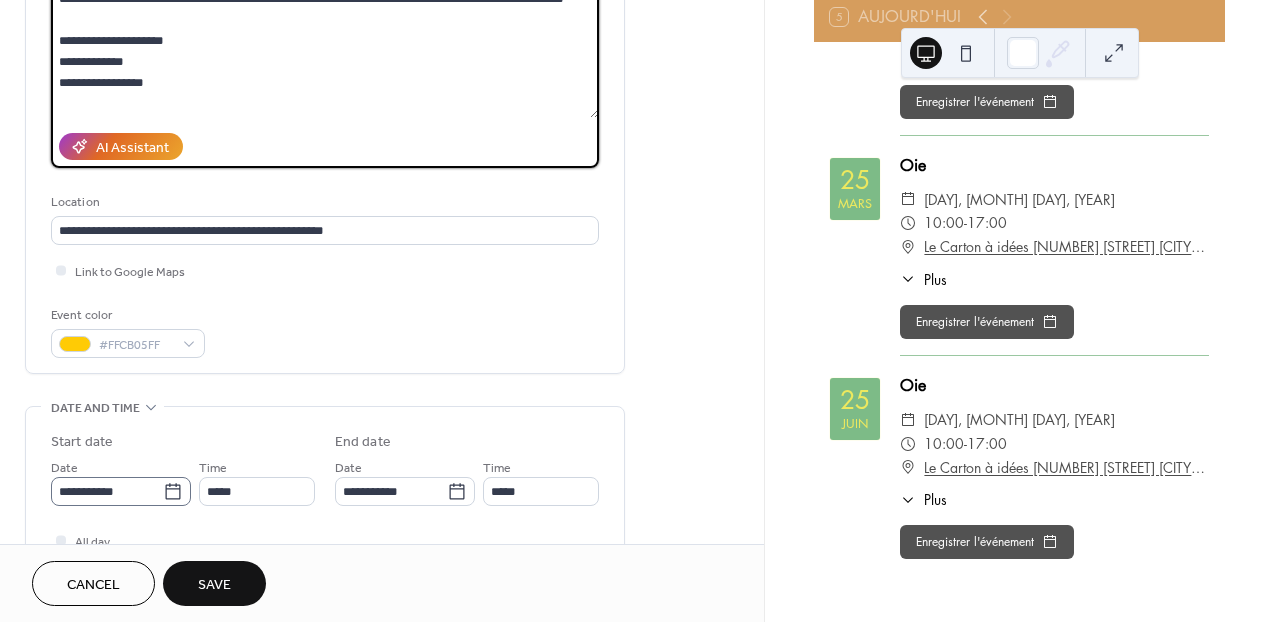 click 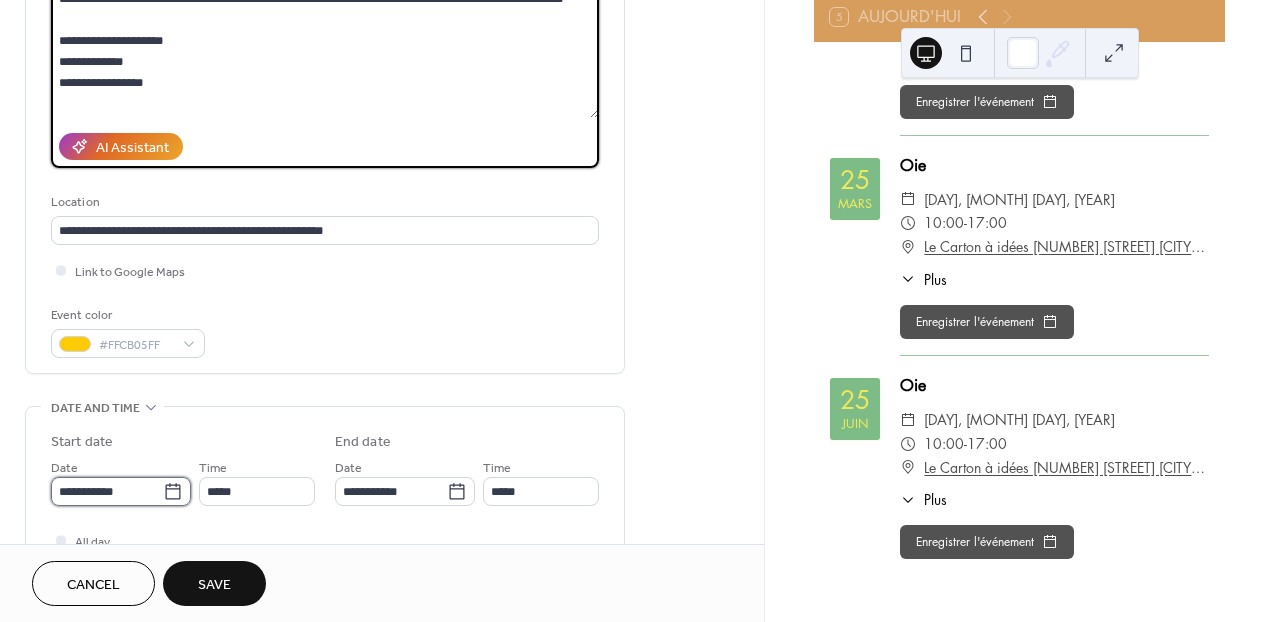 click on "**********" at bounding box center (107, 491) 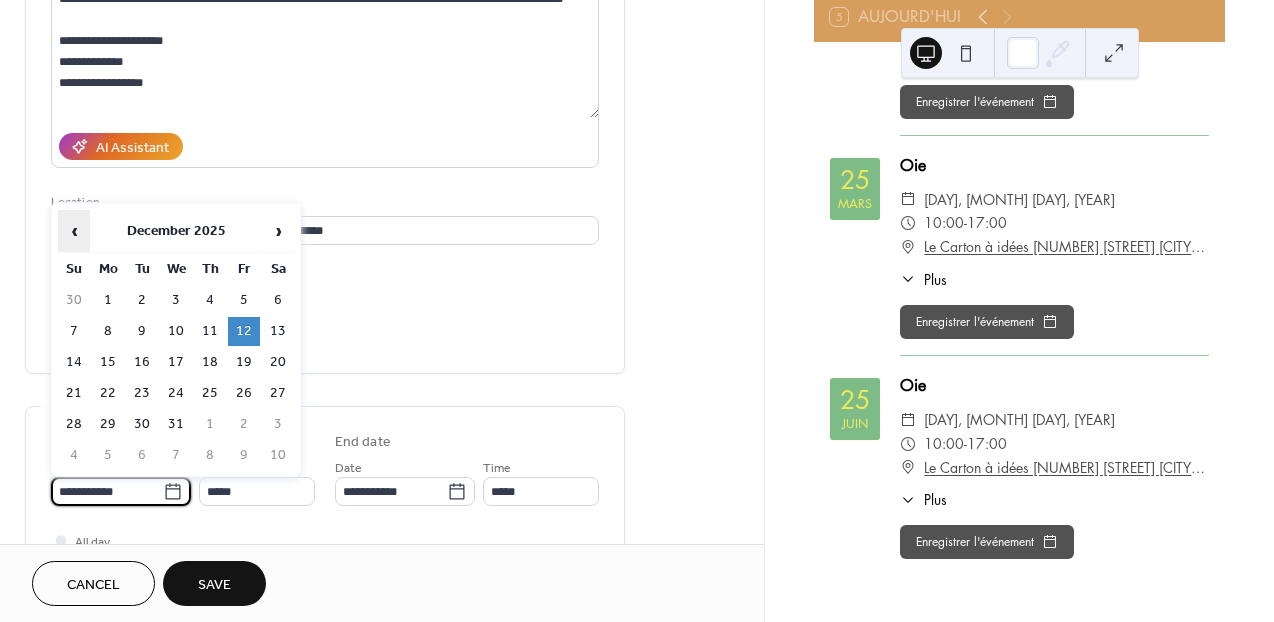 click on "‹" at bounding box center (74, 231) 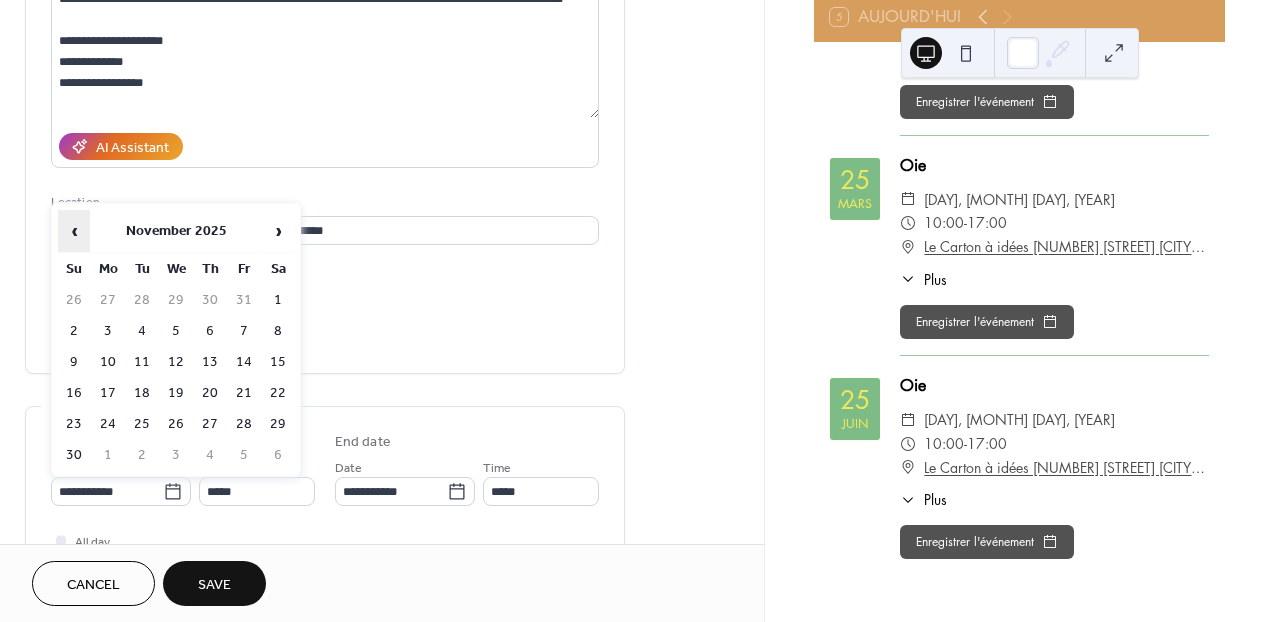 click on "‹" at bounding box center (74, 231) 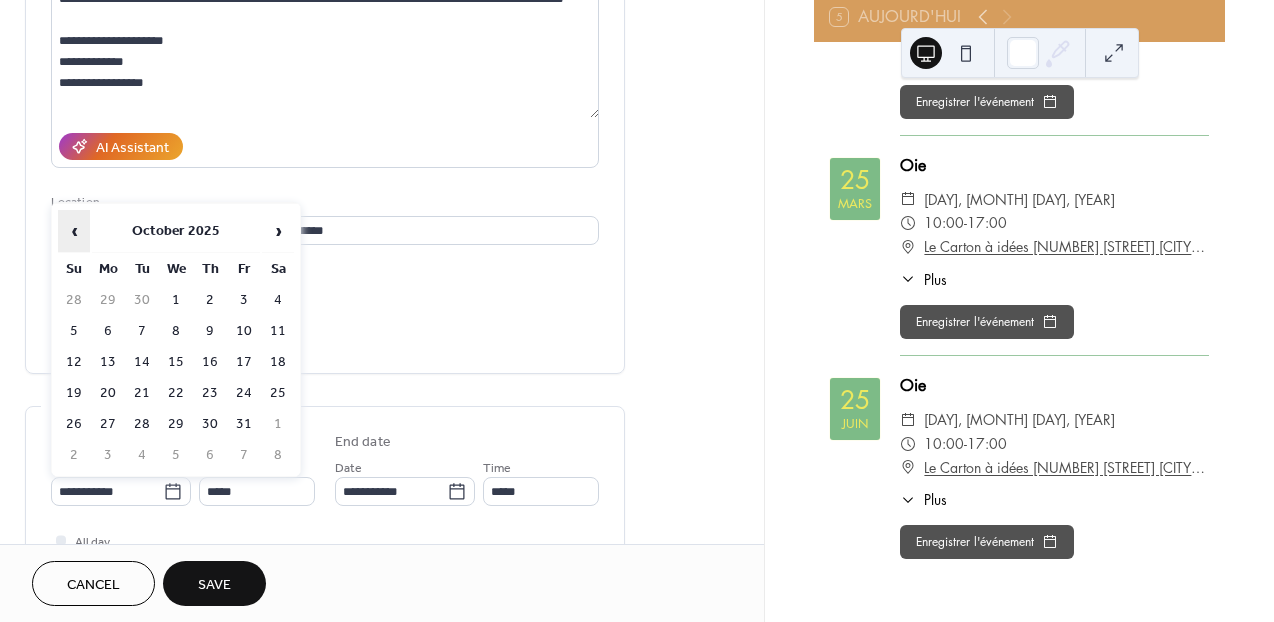 click on "‹" at bounding box center [74, 231] 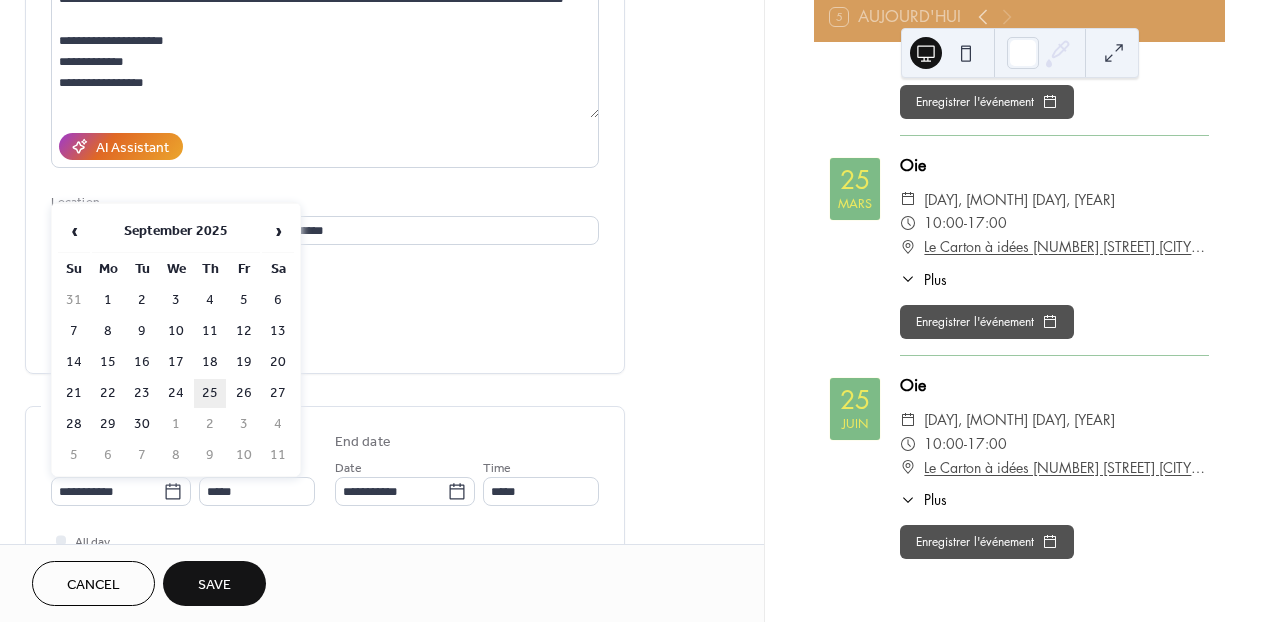 click on "25" at bounding box center (210, 393) 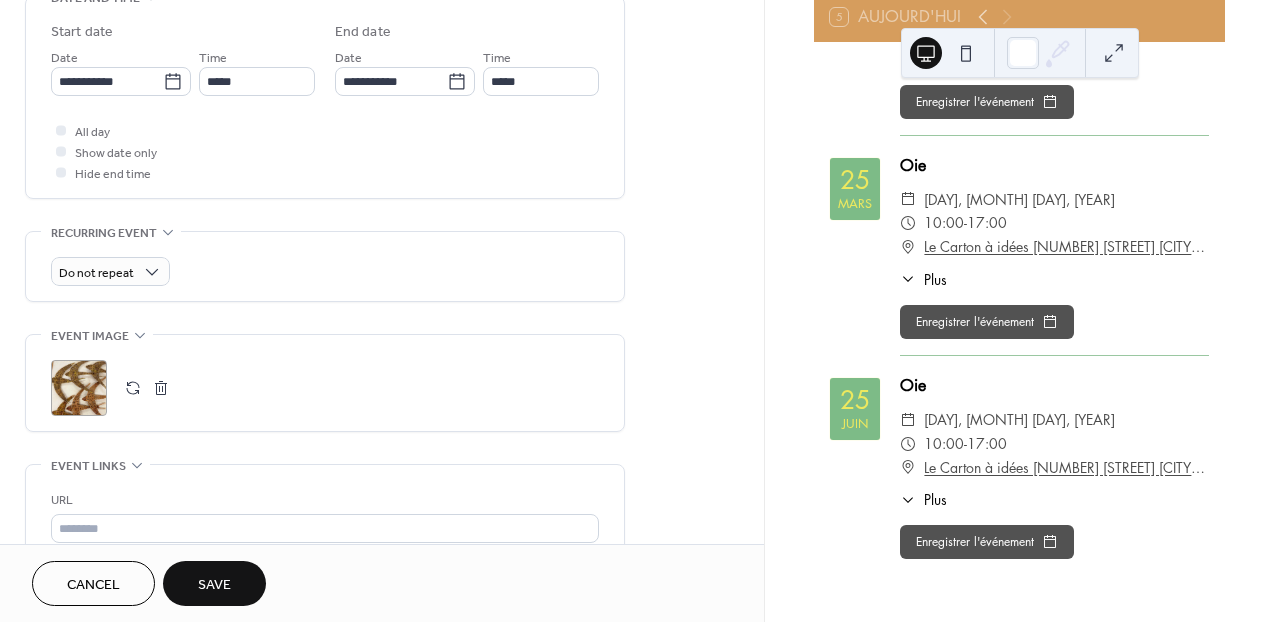 scroll, scrollTop: 668, scrollLeft: 0, axis: vertical 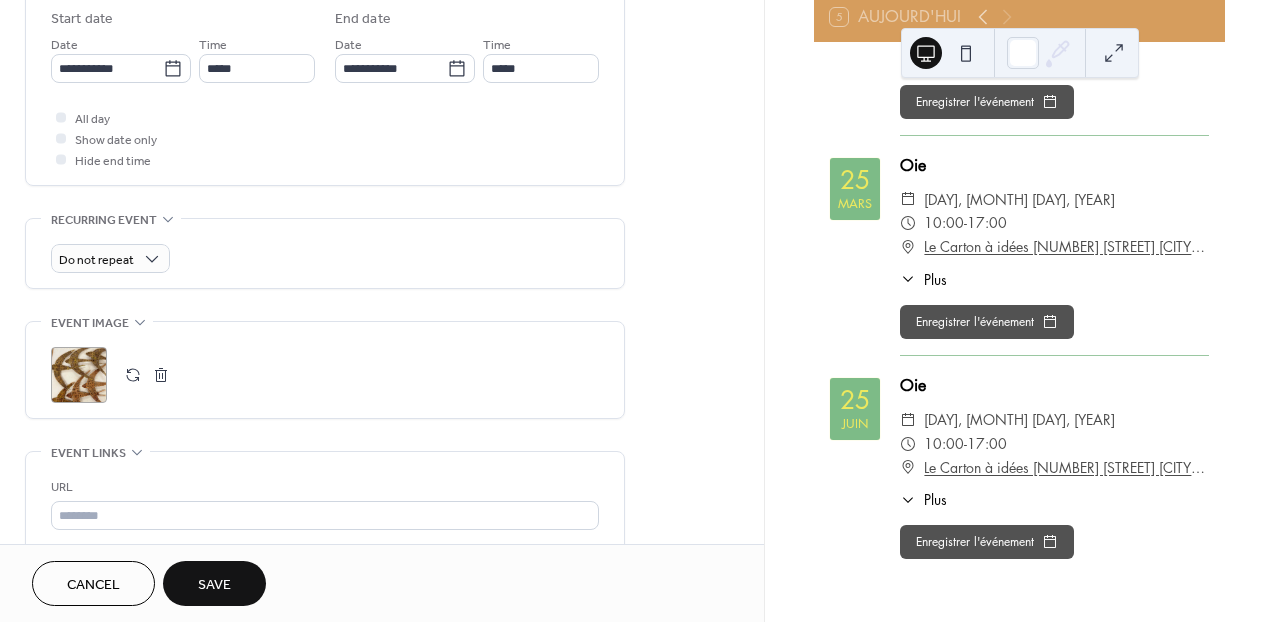 click at bounding box center [133, 375] 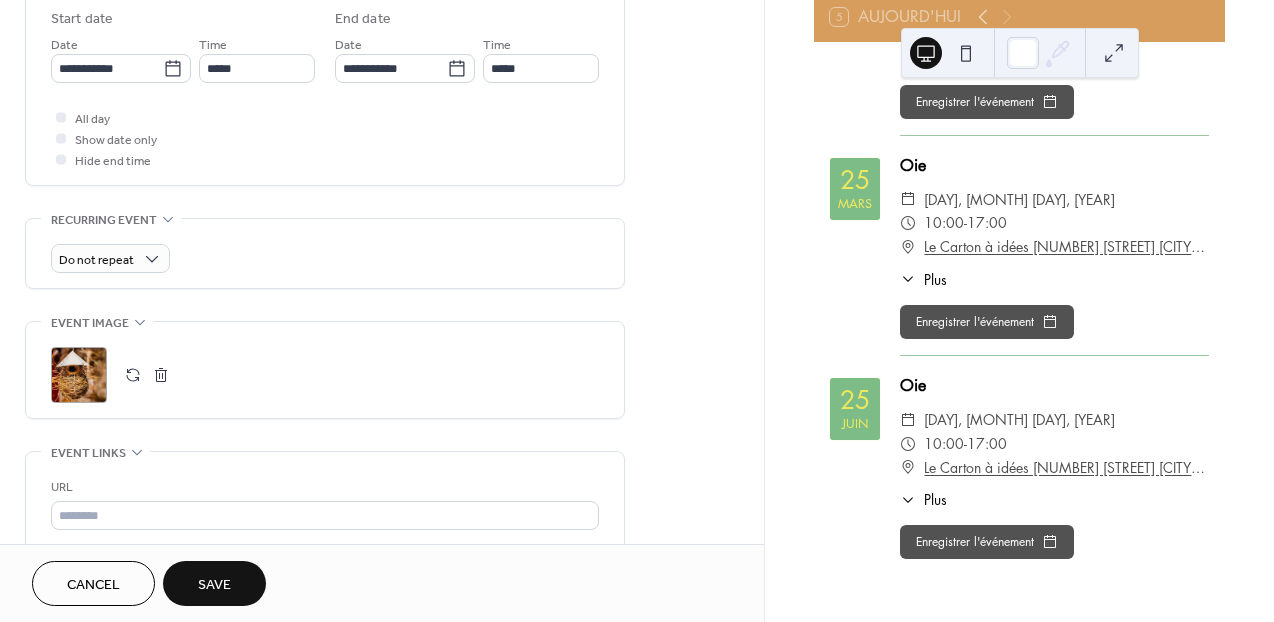 click on "Save" at bounding box center [214, 583] 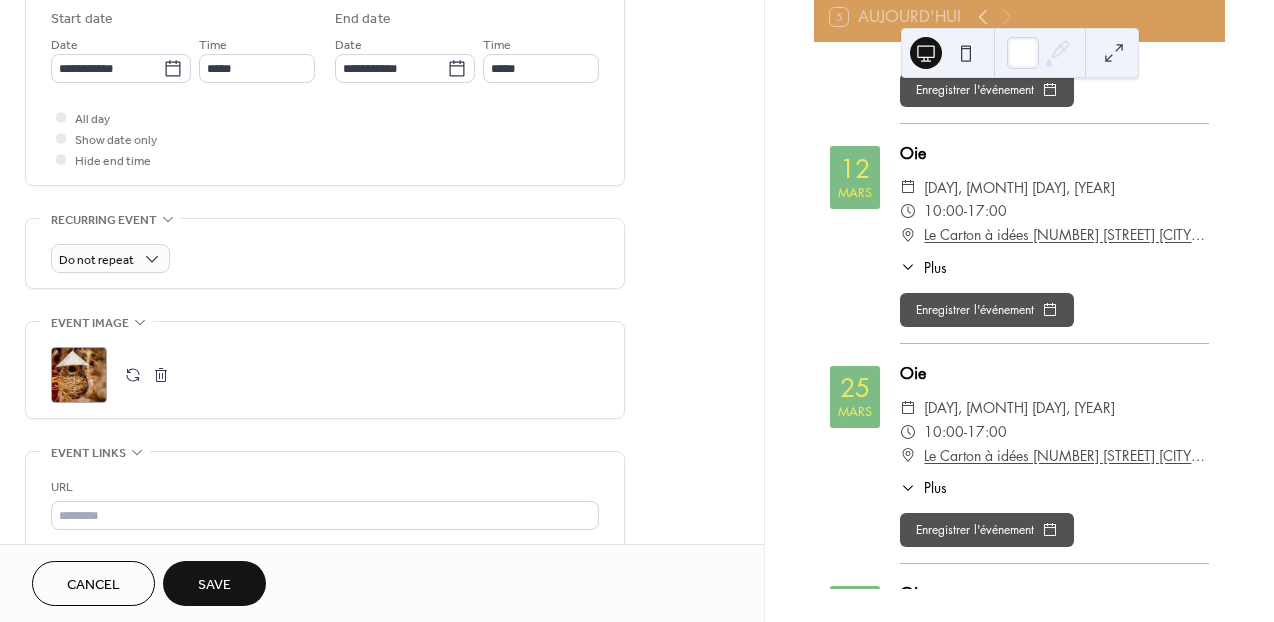 scroll, scrollTop: 1015, scrollLeft: 0, axis: vertical 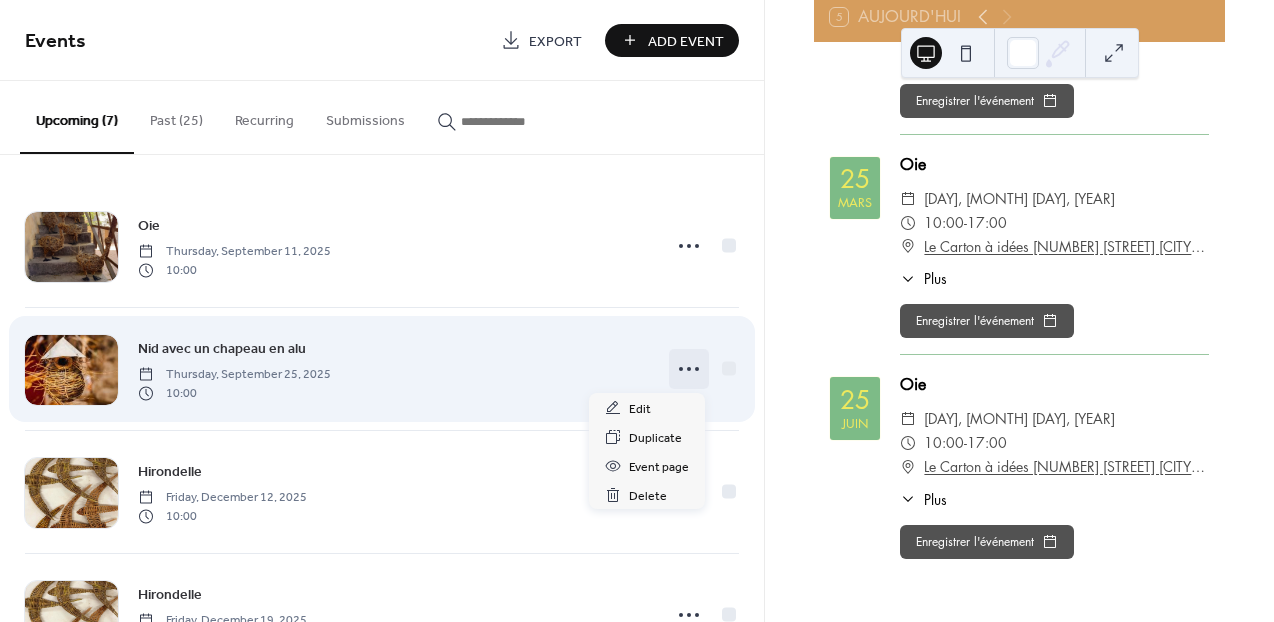 click 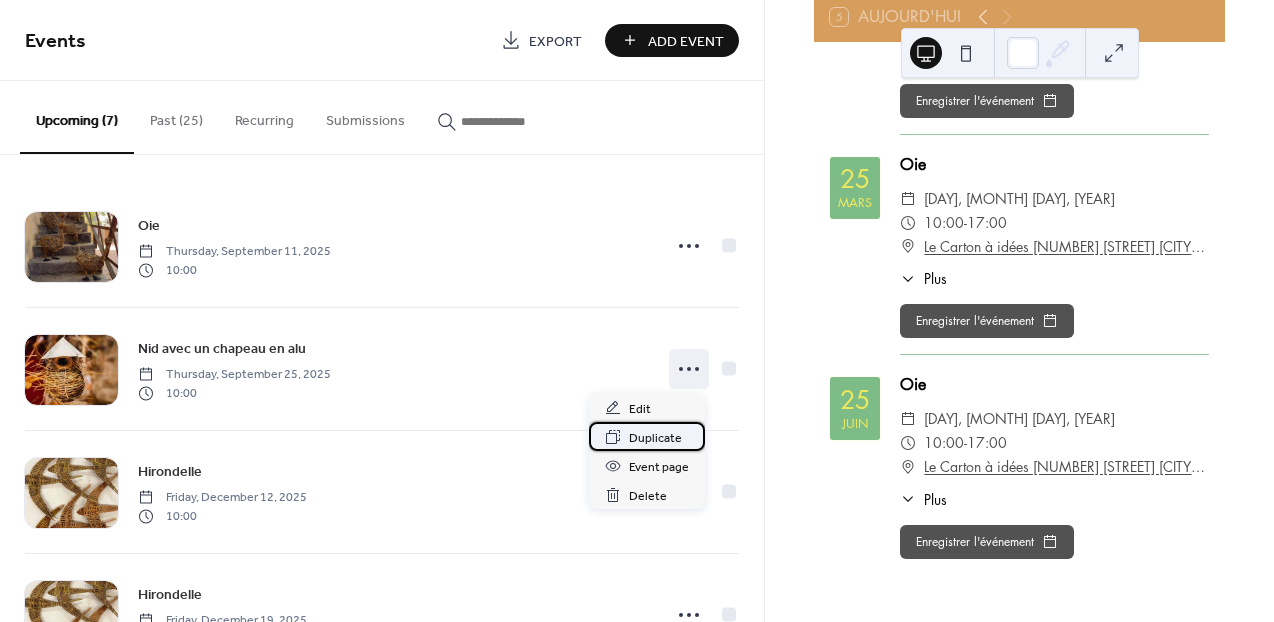 click on "Duplicate" at bounding box center (655, 438) 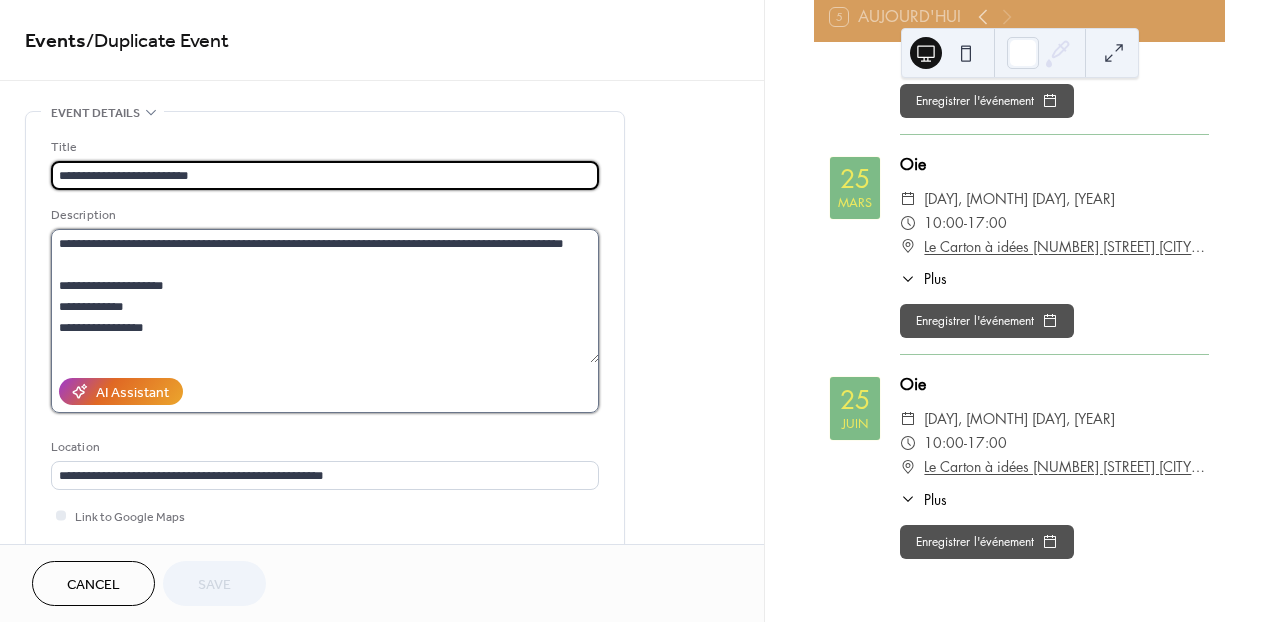 click on "**********" at bounding box center [325, 296] 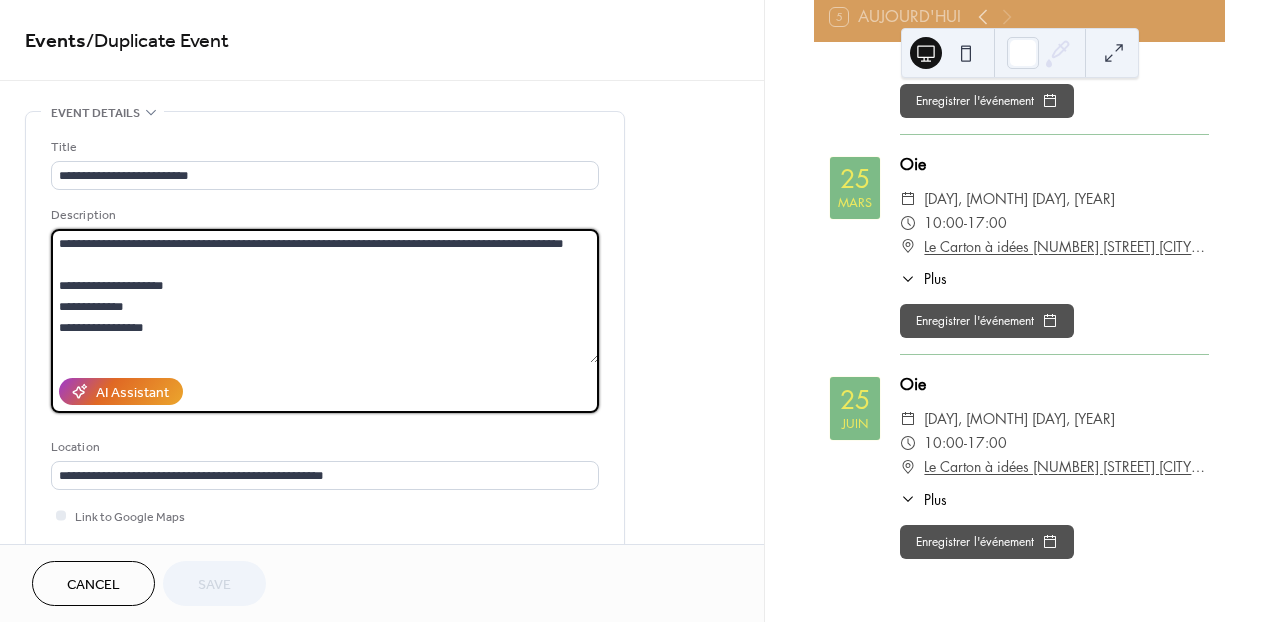 click on "**********" at bounding box center (325, 296) 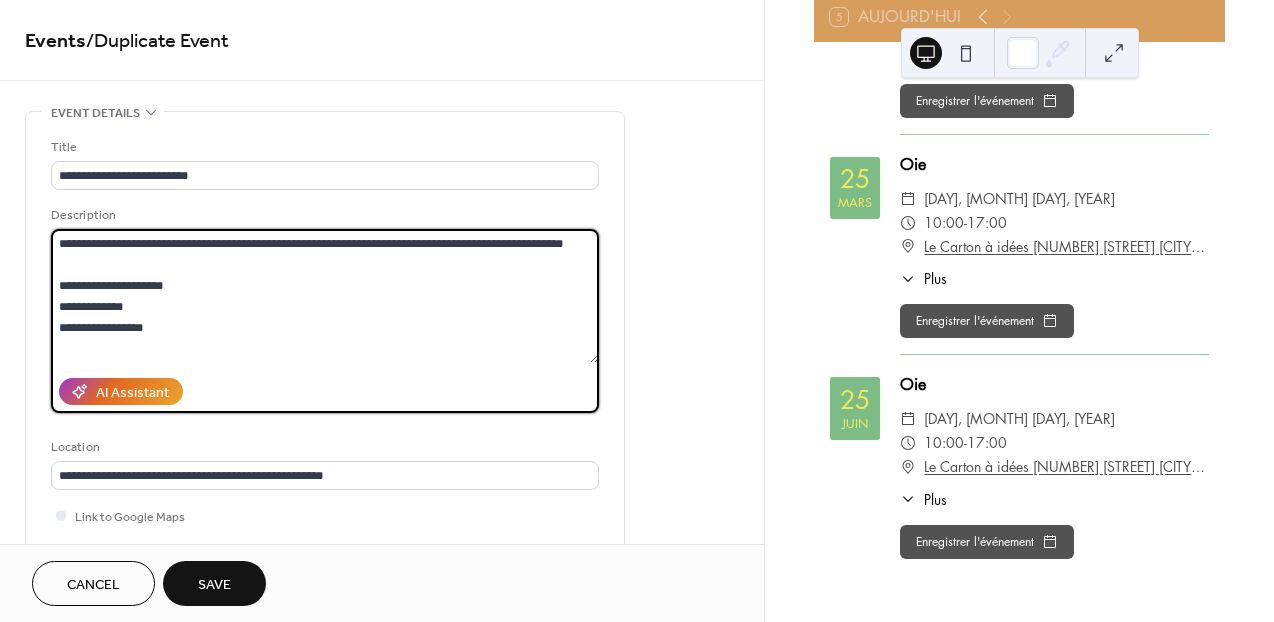 click on "**********" at bounding box center [325, 296] 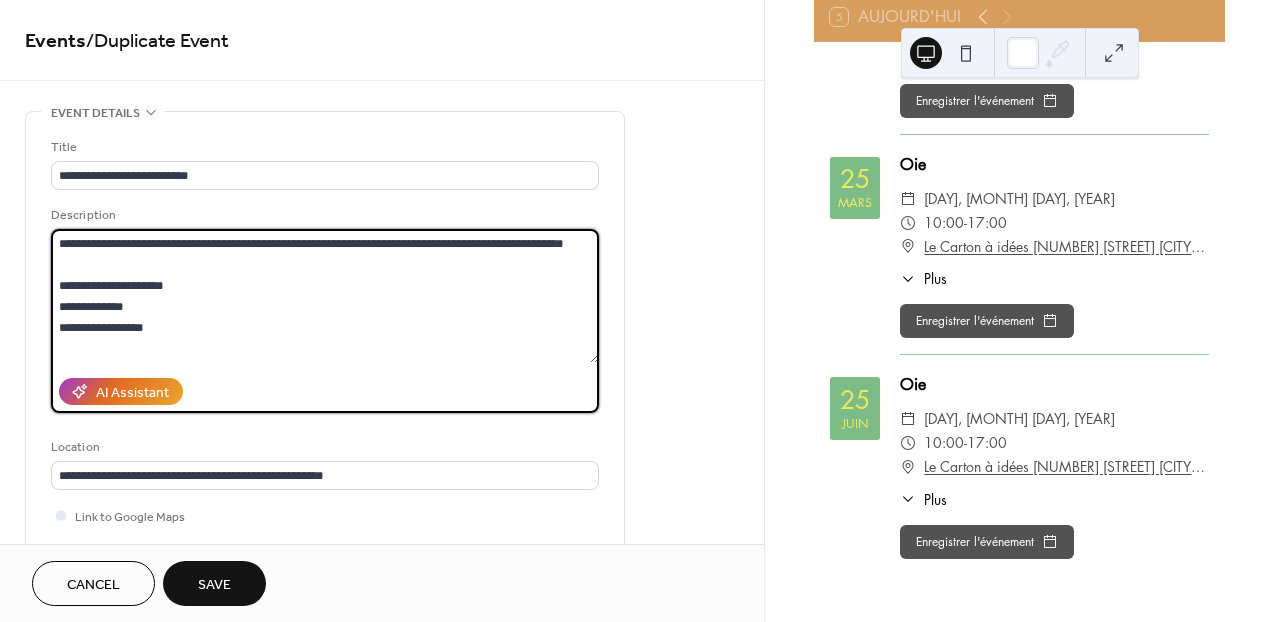 drag, startPoint x: 405, startPoint y: 245, endPoint x: 422, endPoint y: 266, distance: 27.018513 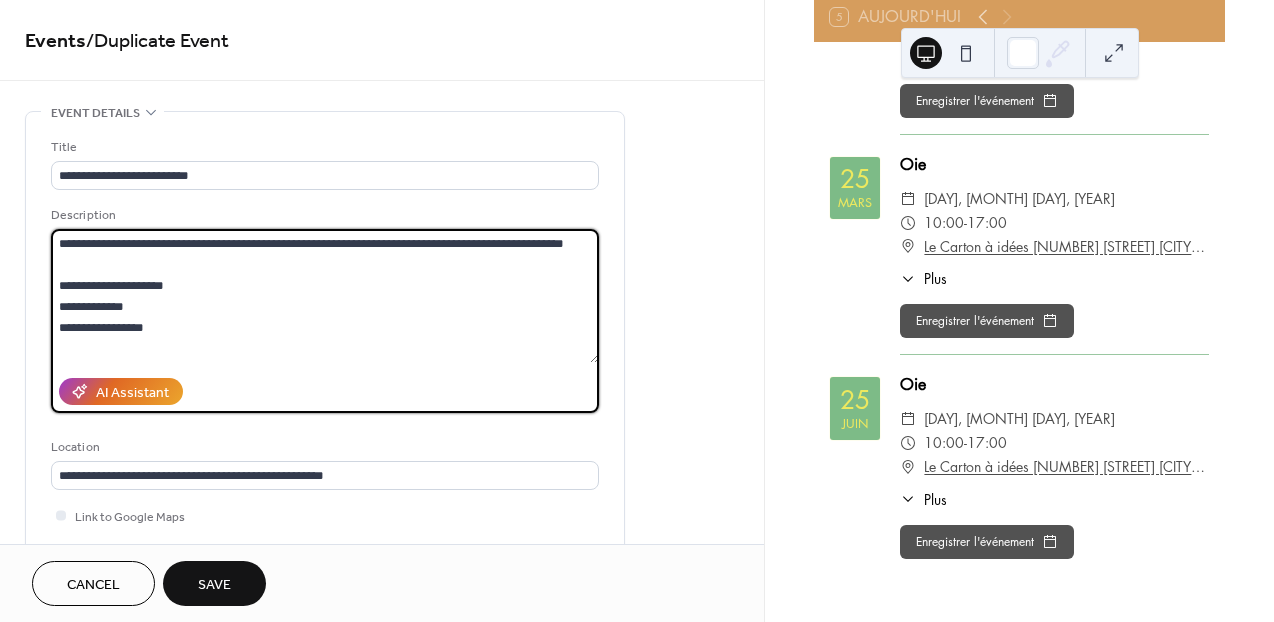 click on "**********" at bounding box center [325, 296] 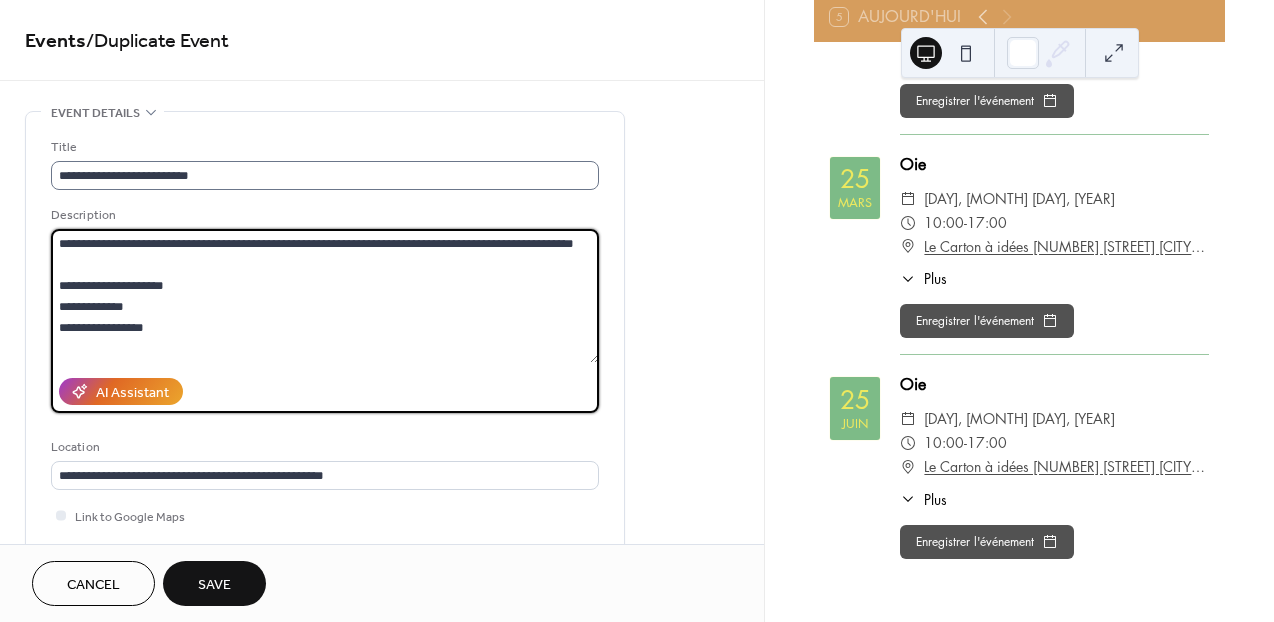 type on "**********" 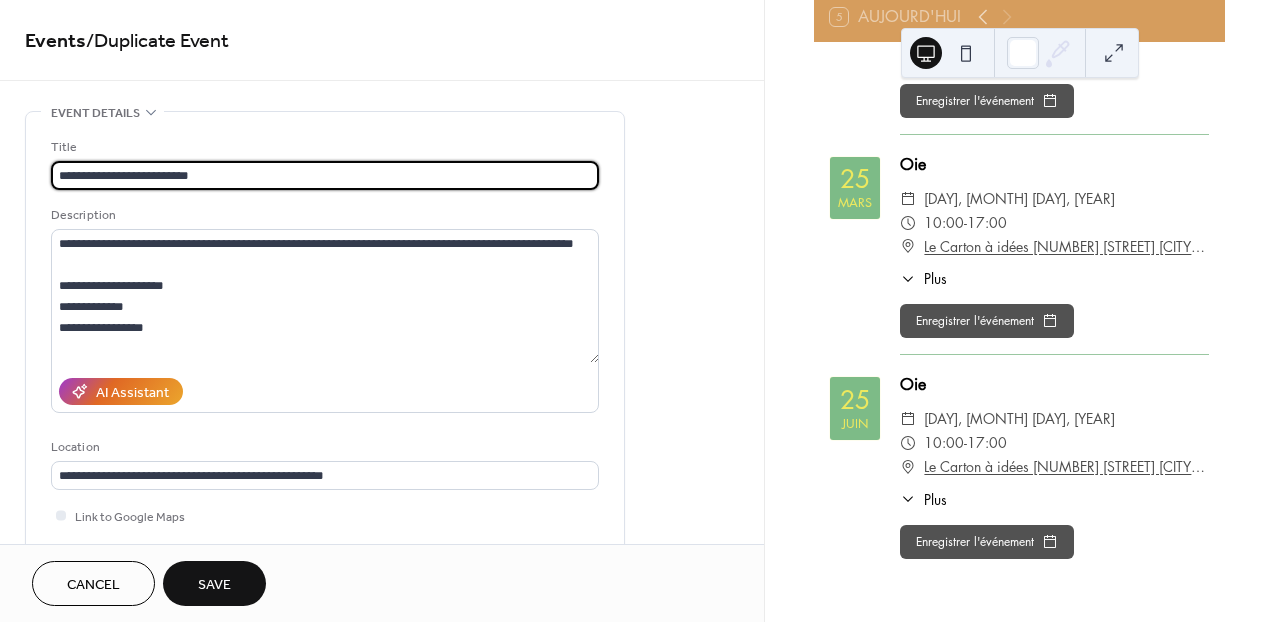 drag, startPoint x: 236, startPoint y: 173, endPoint x: 45, endPoint y: 180, distance: 191.12823 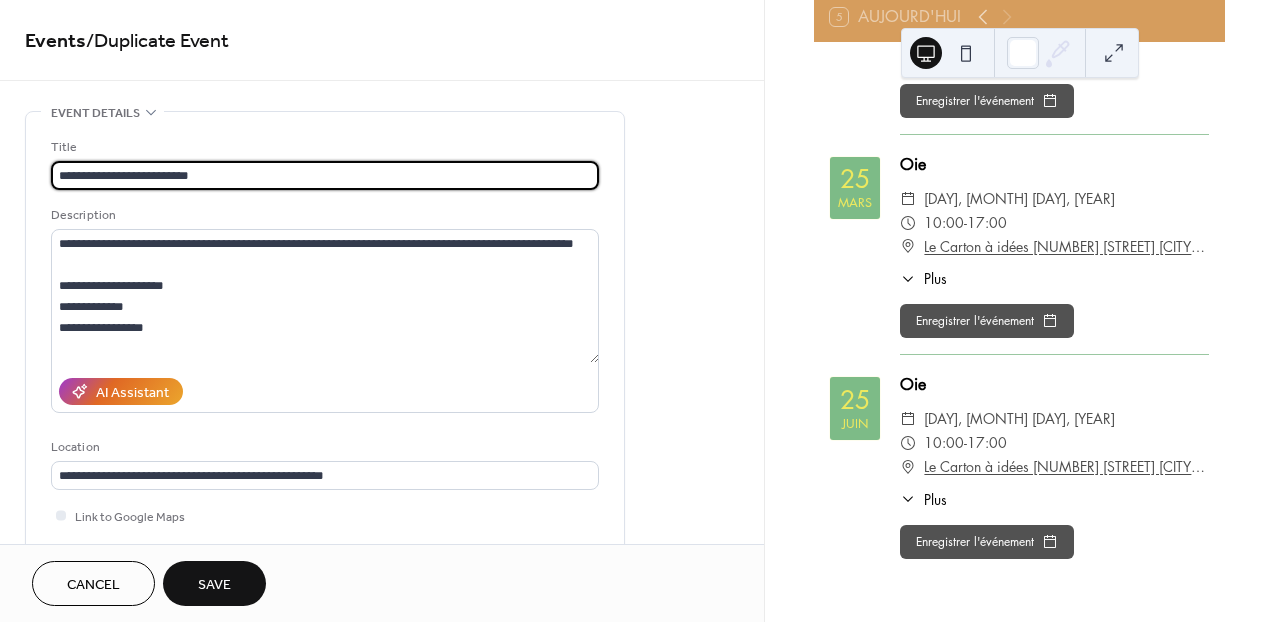 click on "**********" at bounding box center (325, 365) 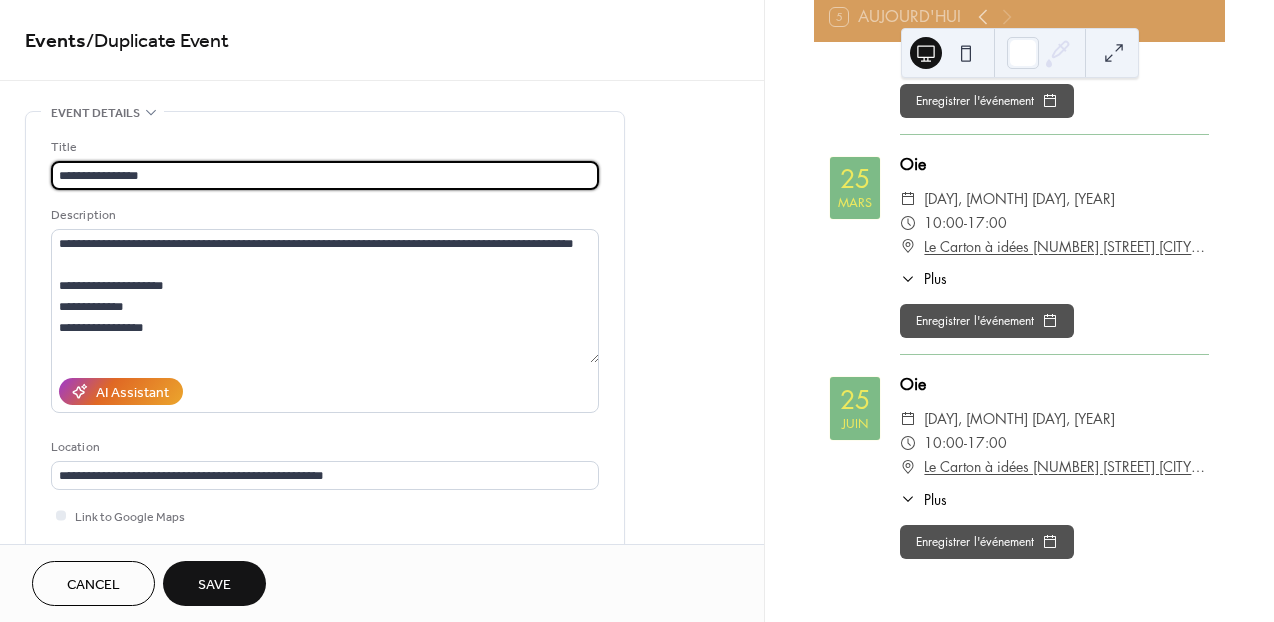 click on "**********" at bounding box center [325, 175] 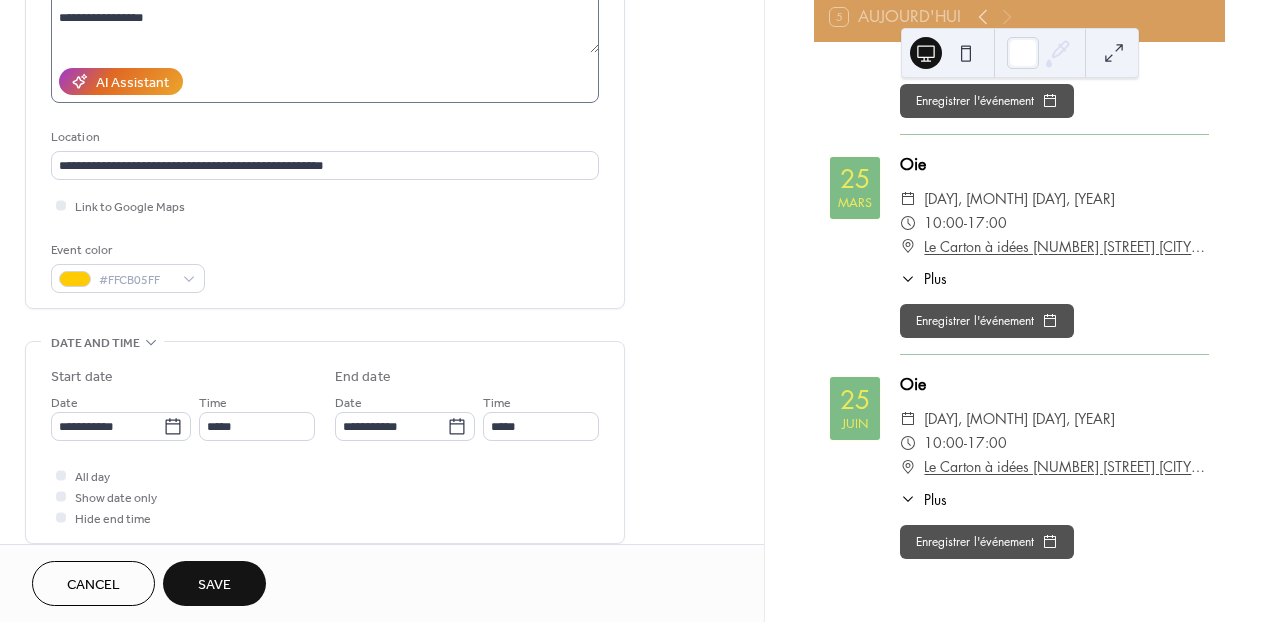 scroll, scrollTop: 315, scrollLeft: 0, axis: vertical 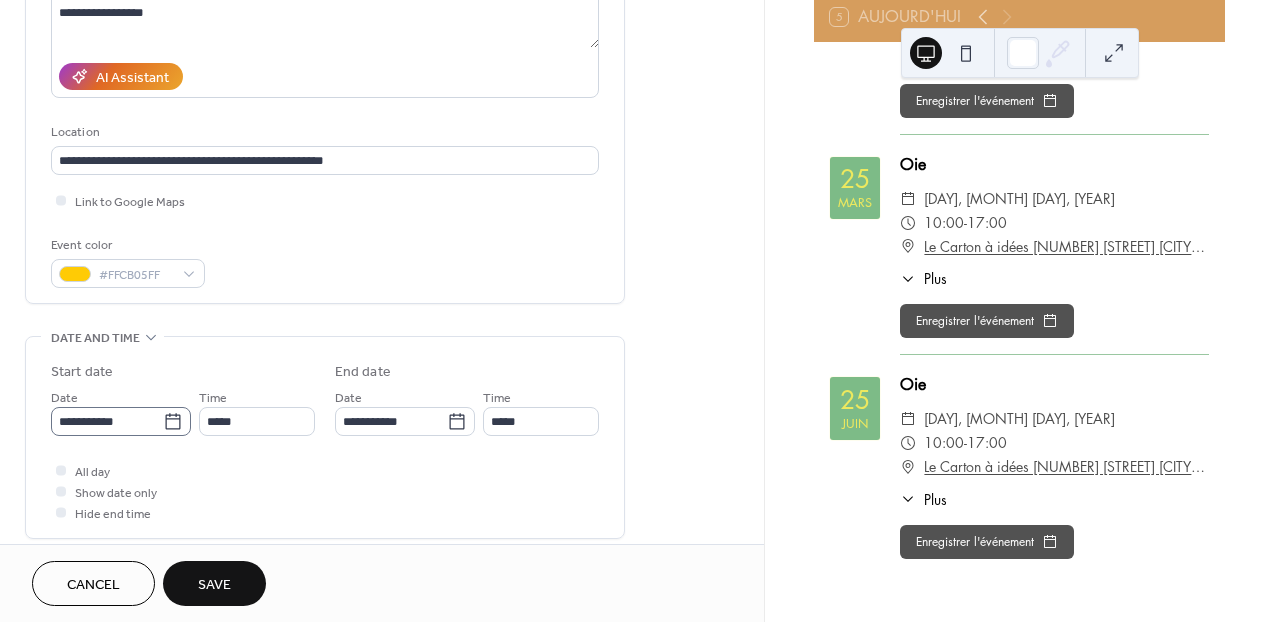 type on "**********" 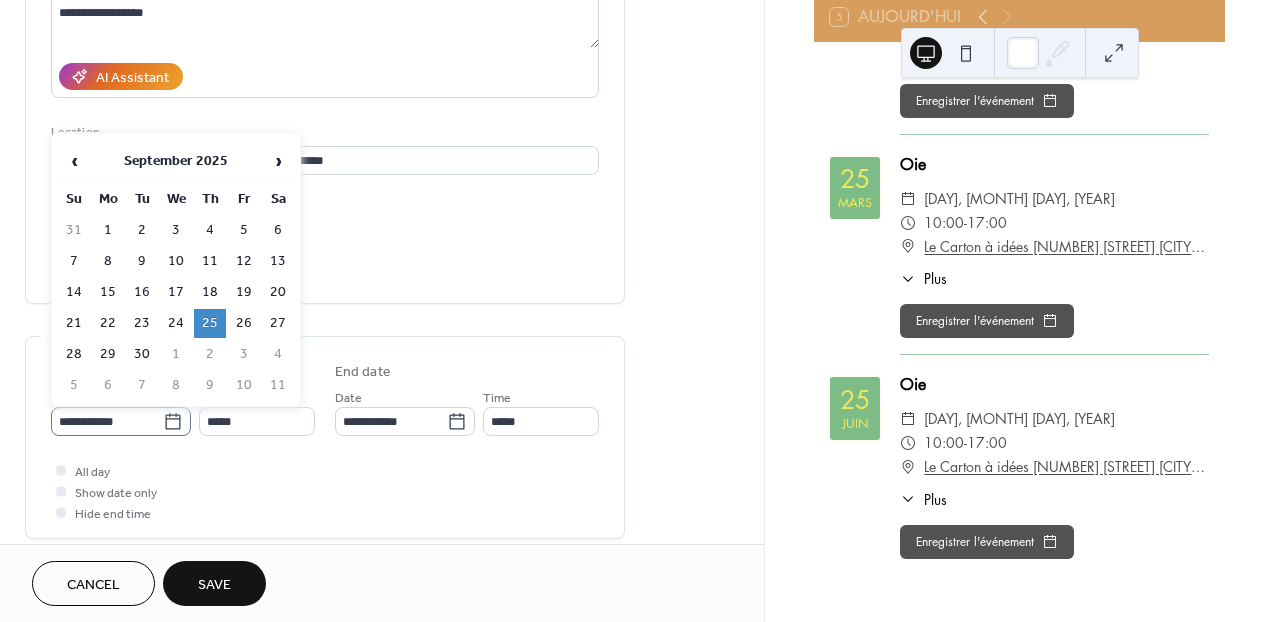 click 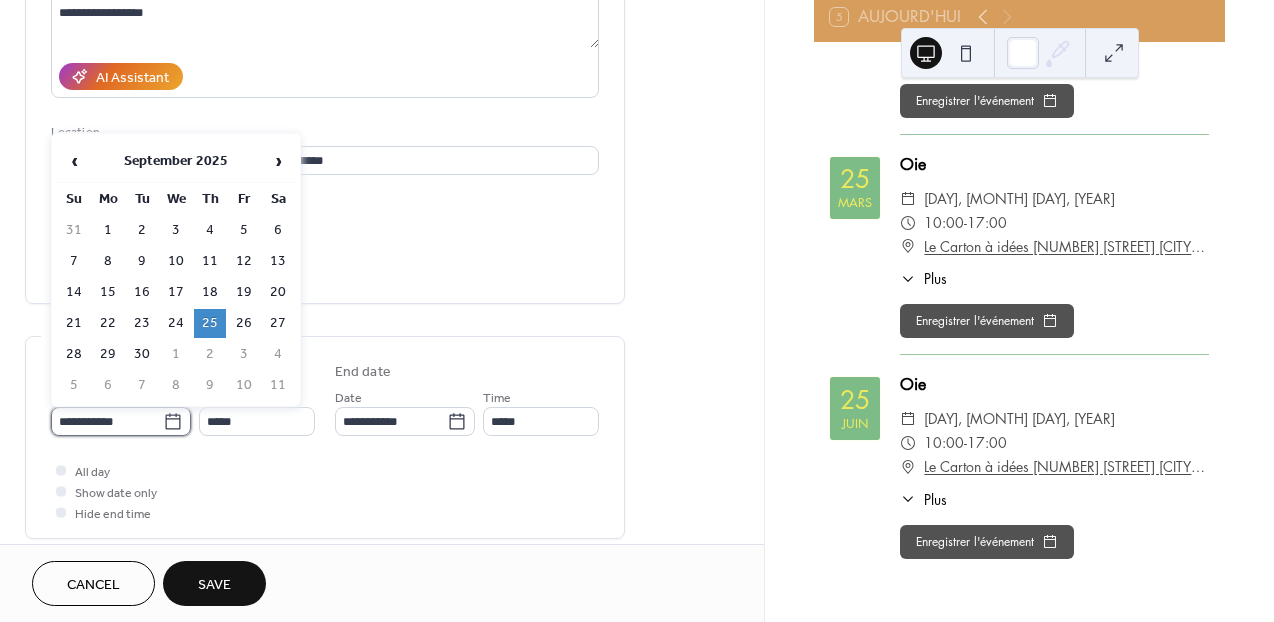 click on "**********" at bounding box center [107, 421] 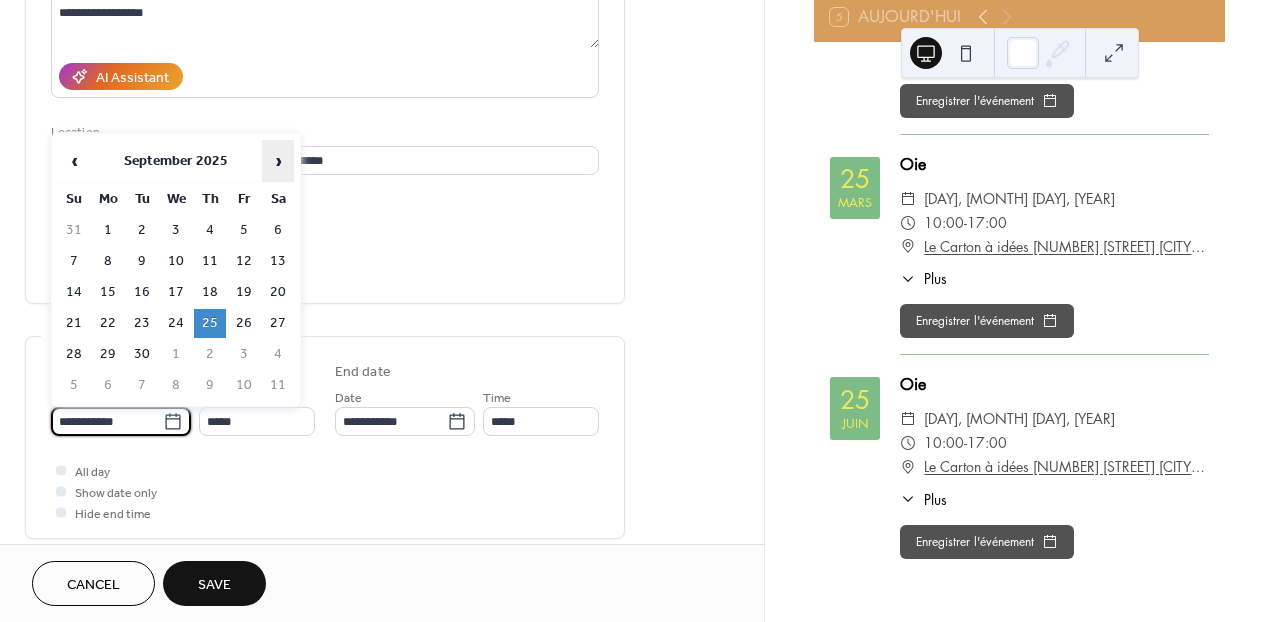 click on "›" at bounding box center [278, 161] 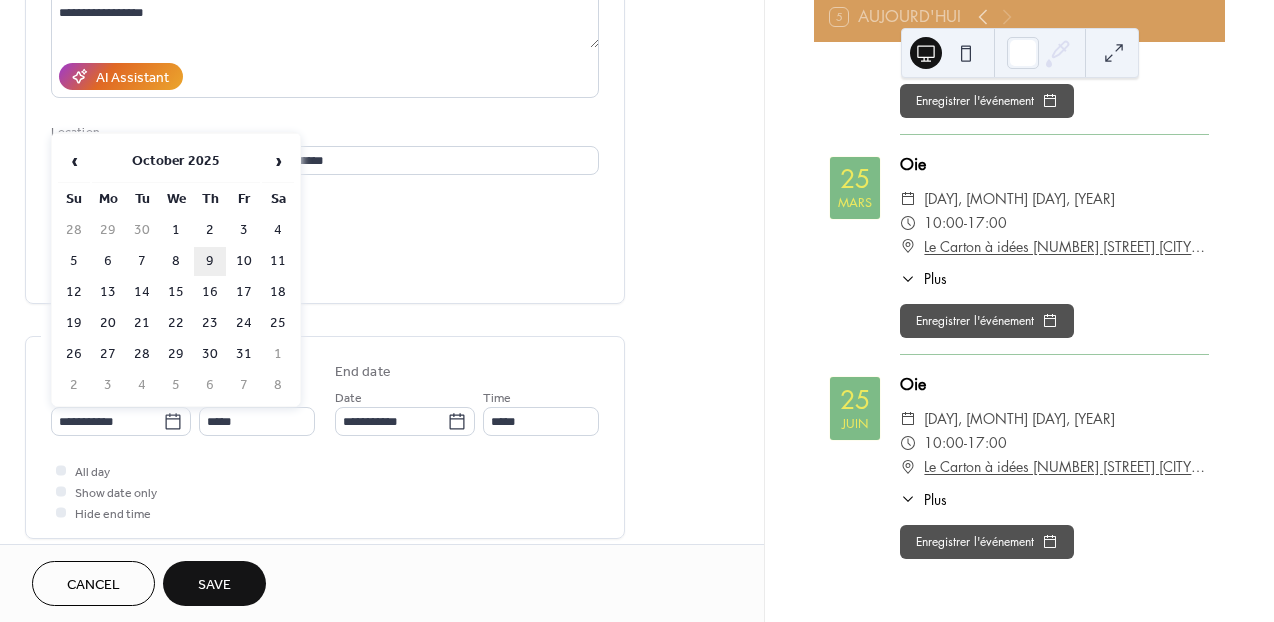 click on "9" at bounding box center (210, 261) 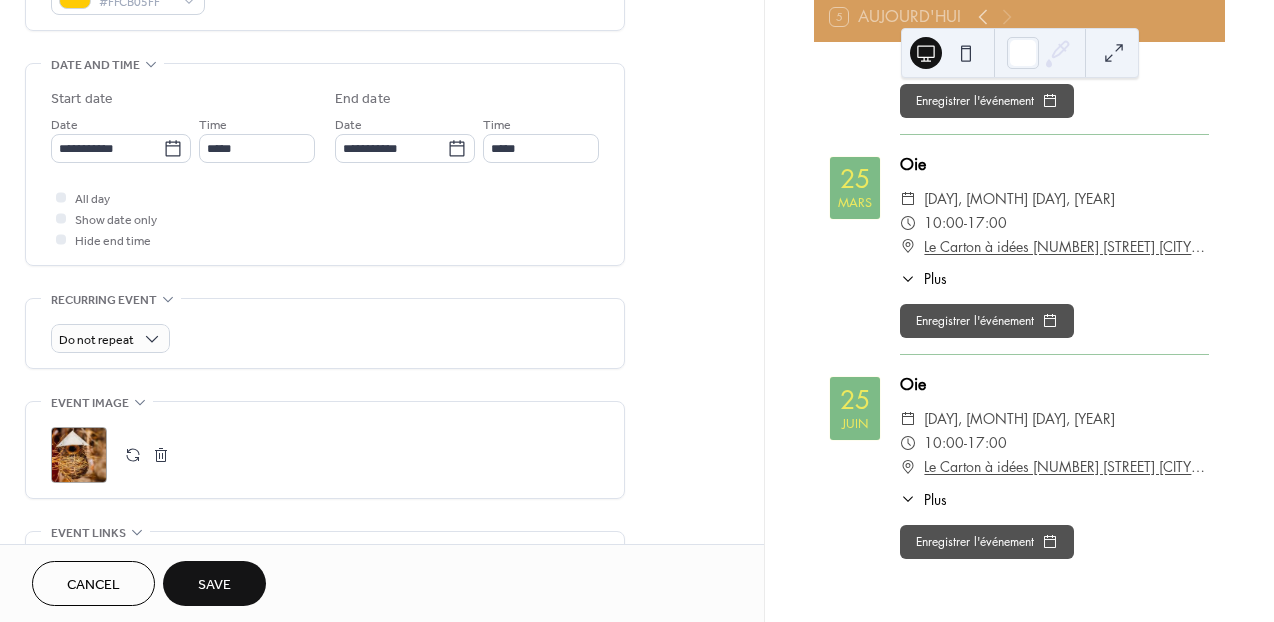 scroll, scrollTop: 646, scrollLeft: 0, axis: vertical 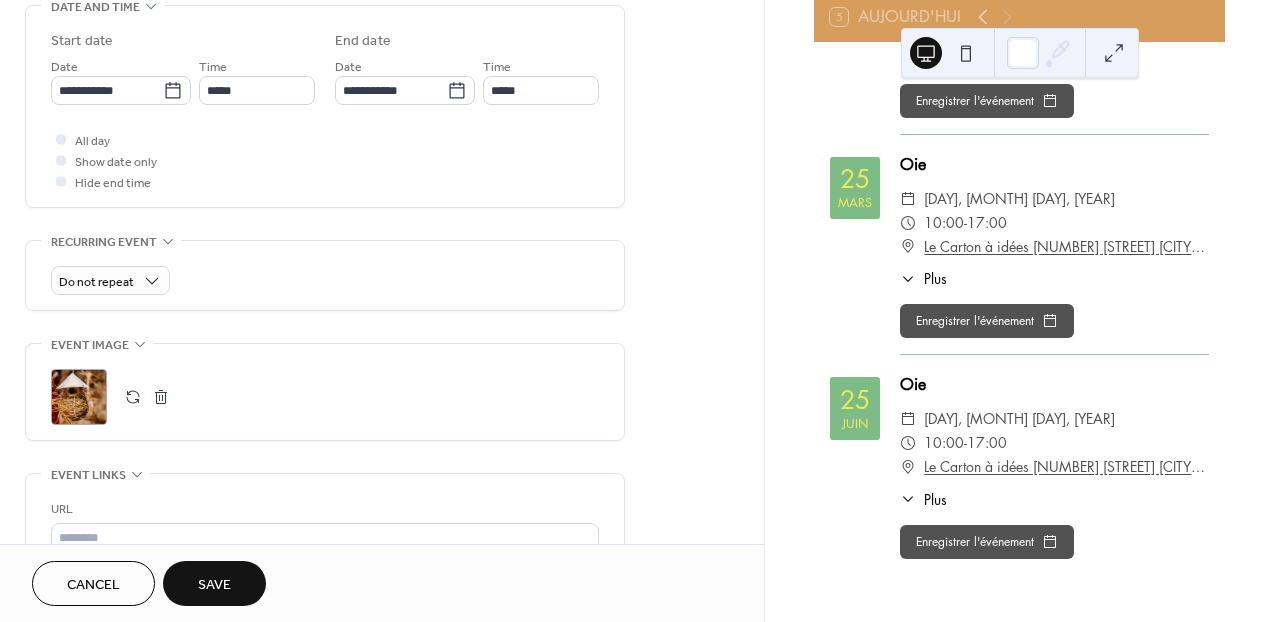 click at bounding box center [133, 397] 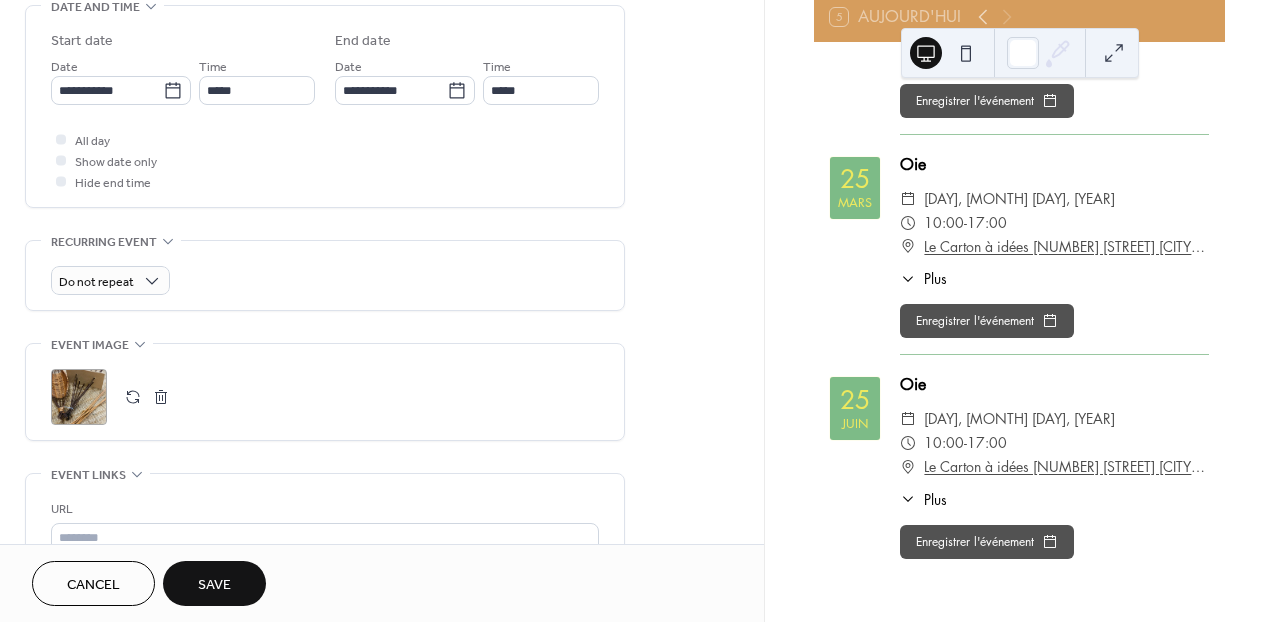 click on "Save" at bounding box center (214, 585) 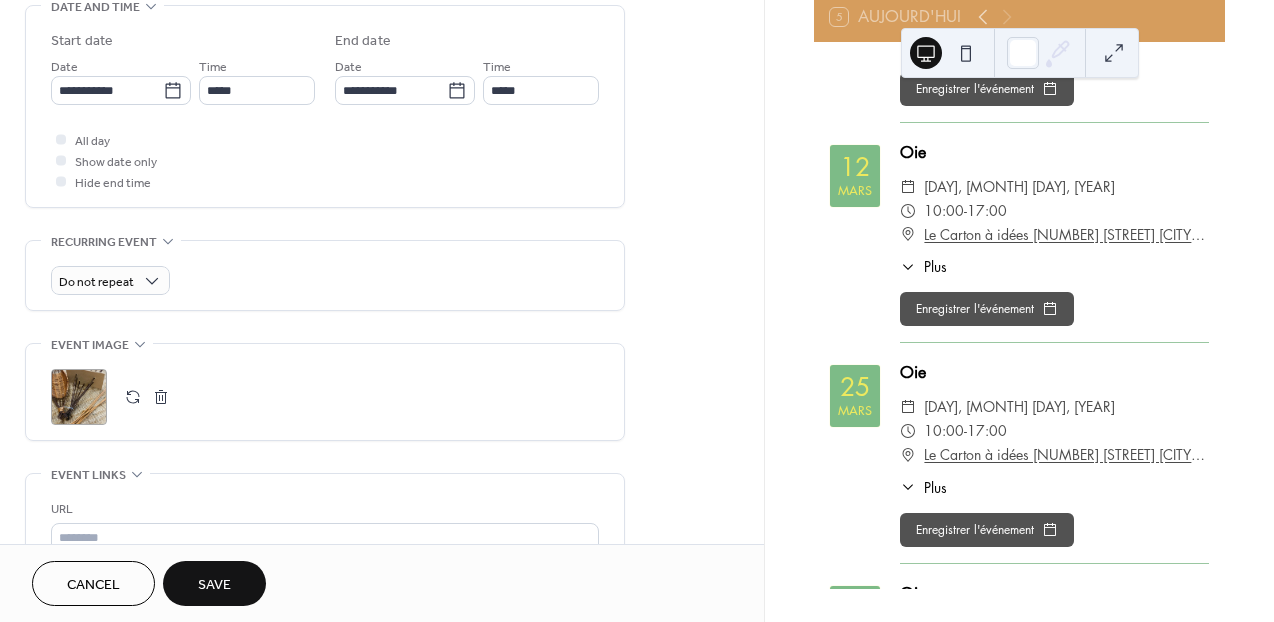 scroll, scrollTop: 1235, scrollLeft: 0, axis: vertical 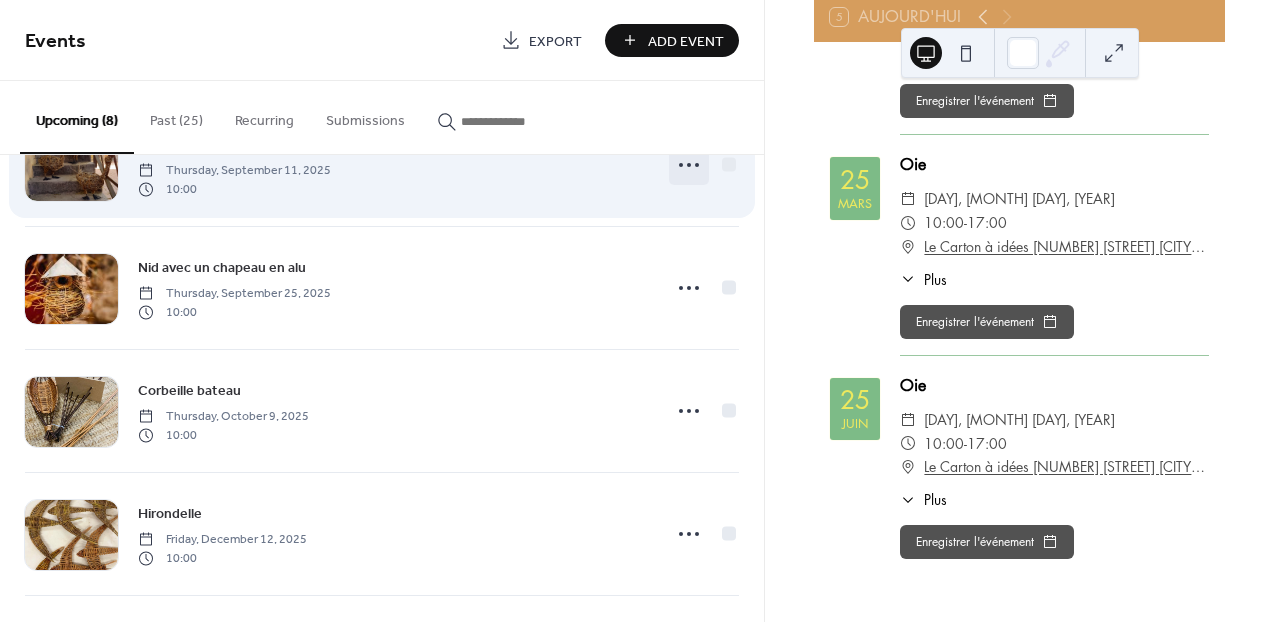 click 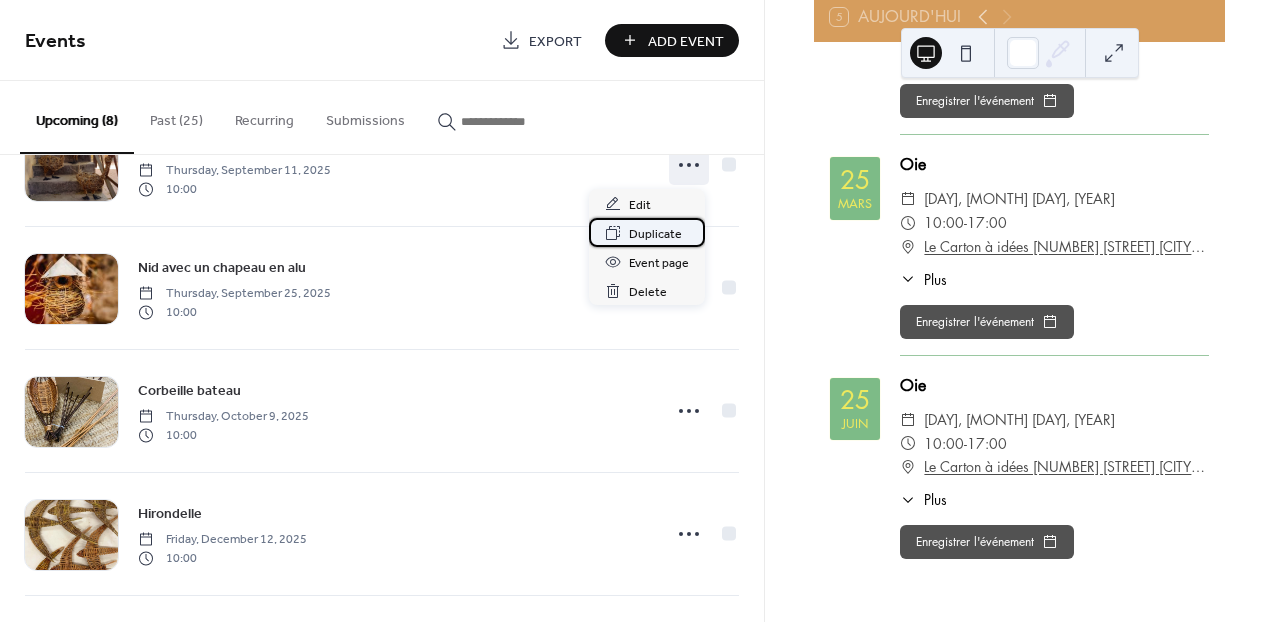 click on "Duplicate" at bounding box center [655, 234] 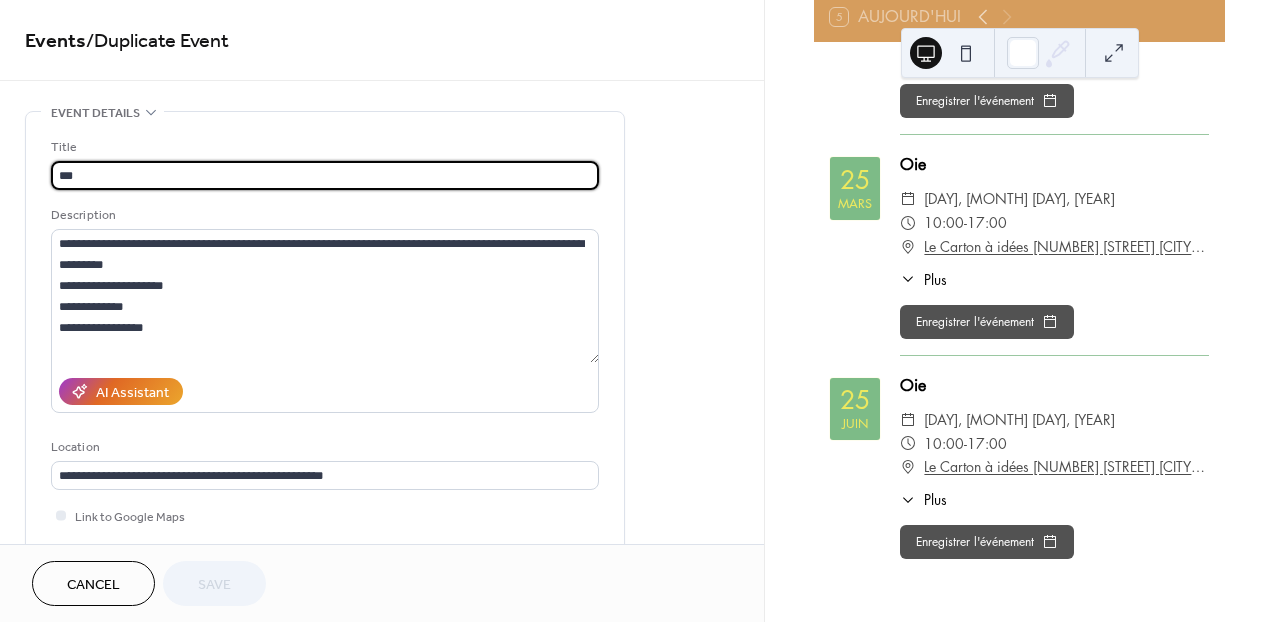 drag, startPoint x: 114, startPoint y: 175, endPoint x: 45, endPoint y: 176, distance: 69.00725 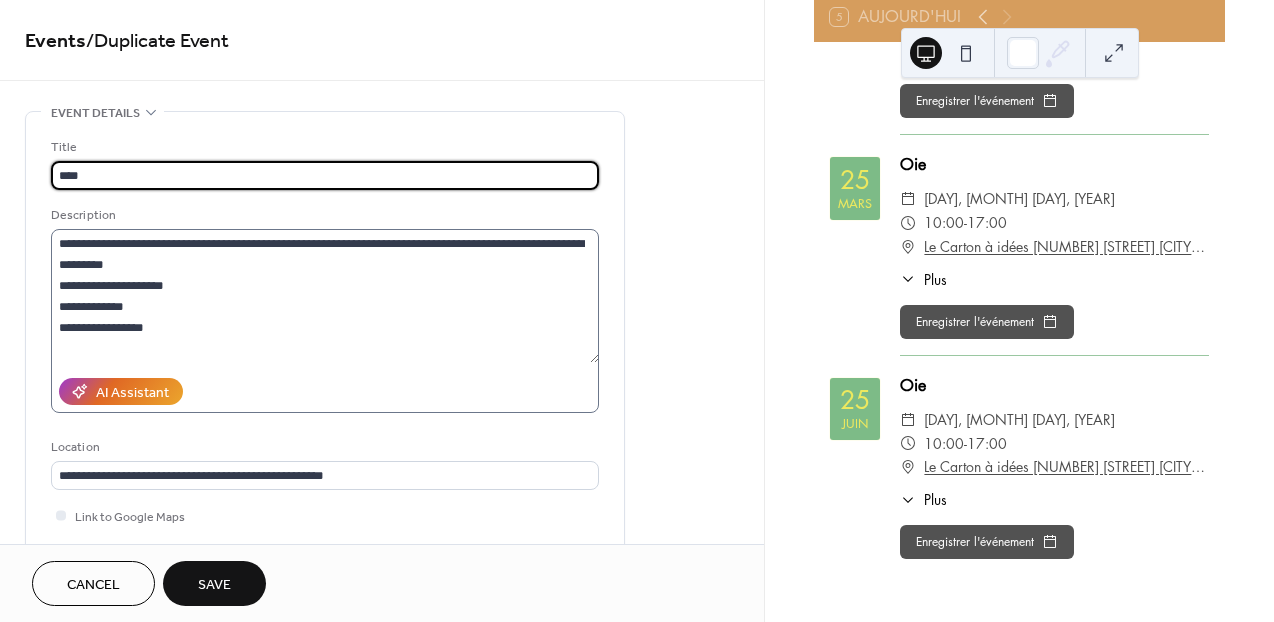 type on "****" 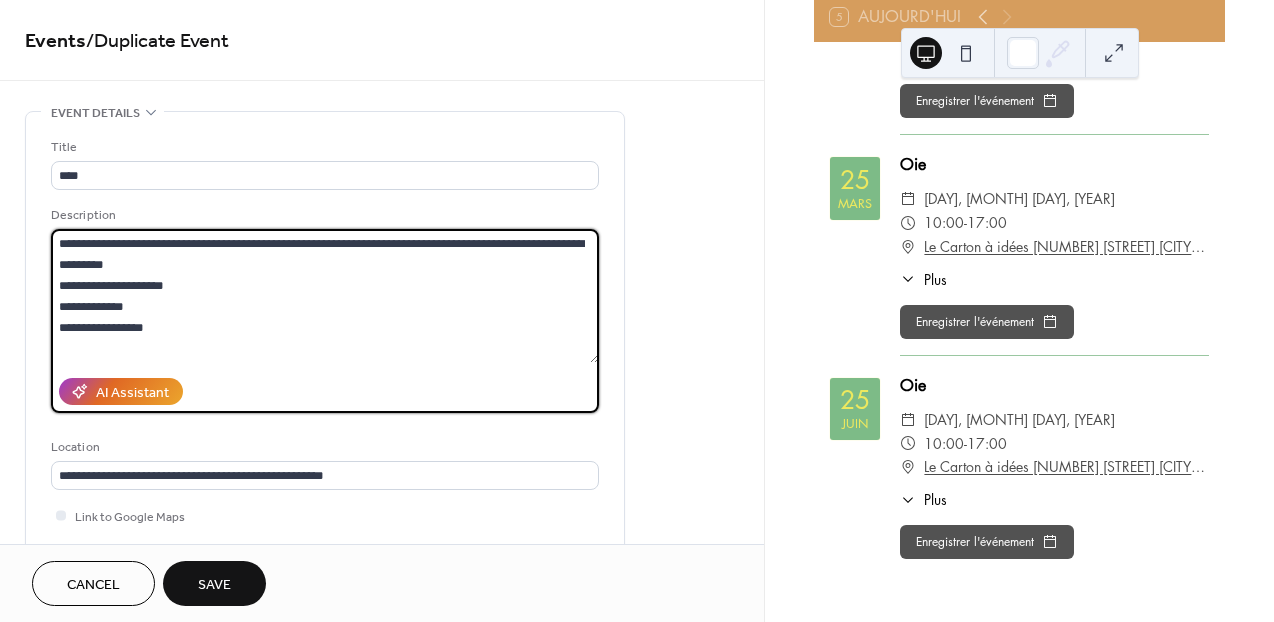 drag, startPoint x: 366, startPoint y: 243, endPoint x: 341, endPoint y: 248, distance: 25.495098 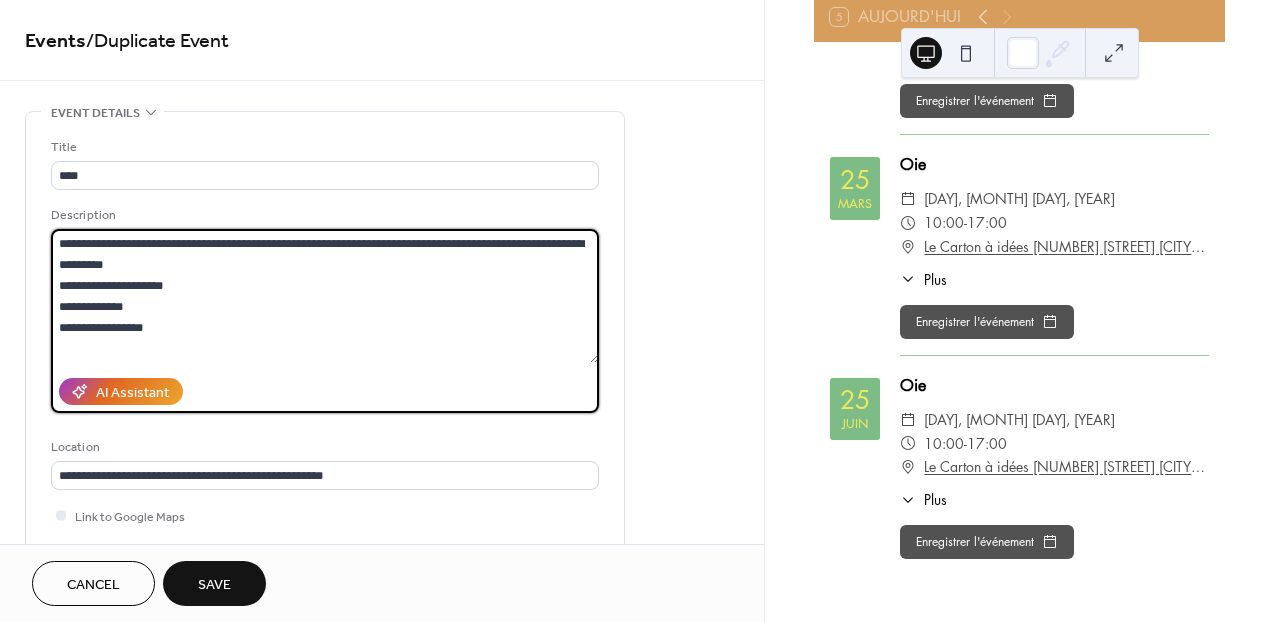click on "**********" at bounding box center [325, 296] 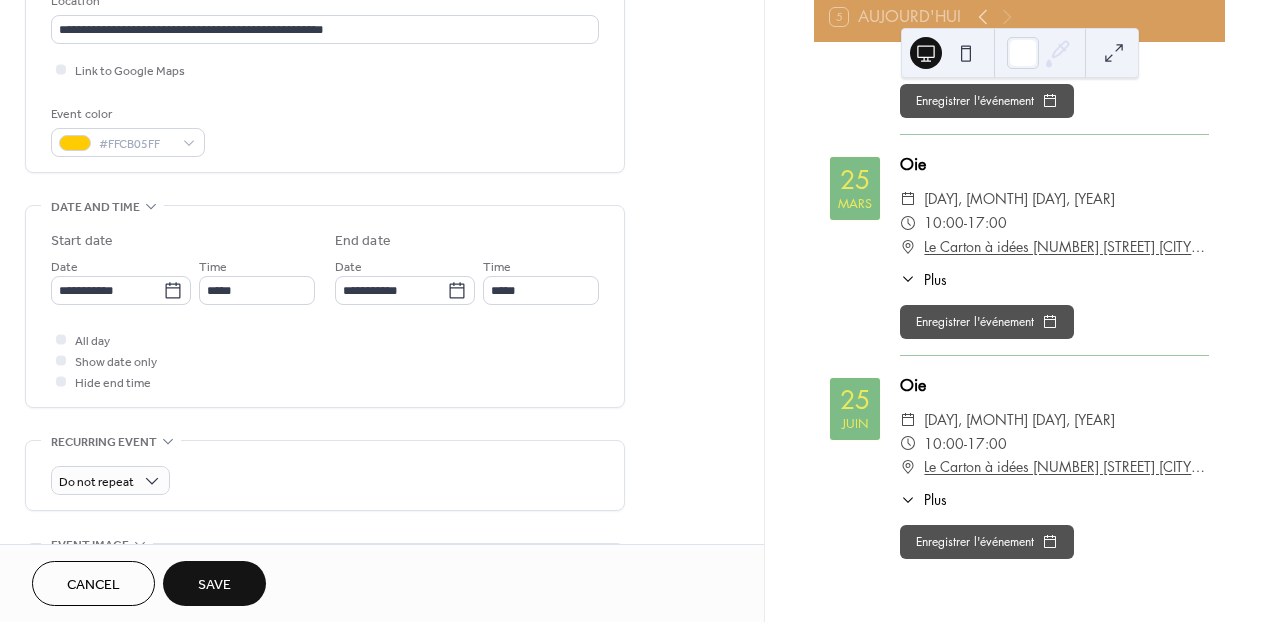 scroll, scrollTop: 449, scrollLeft: 0, axis: vertical 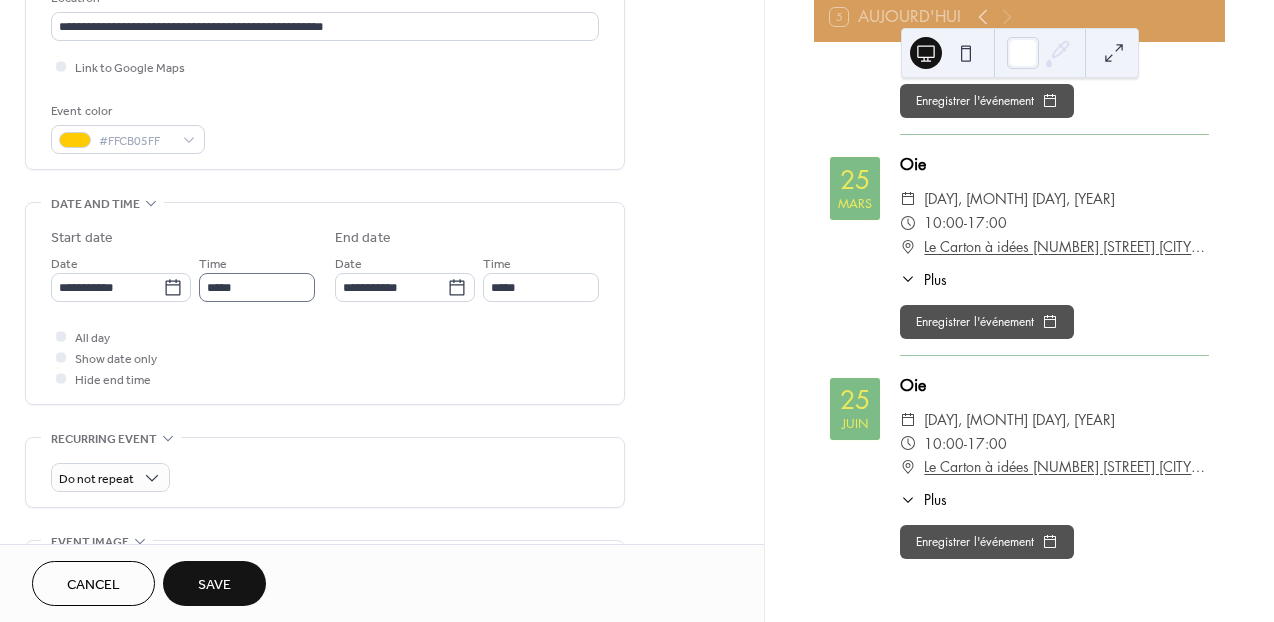 type on "**********" 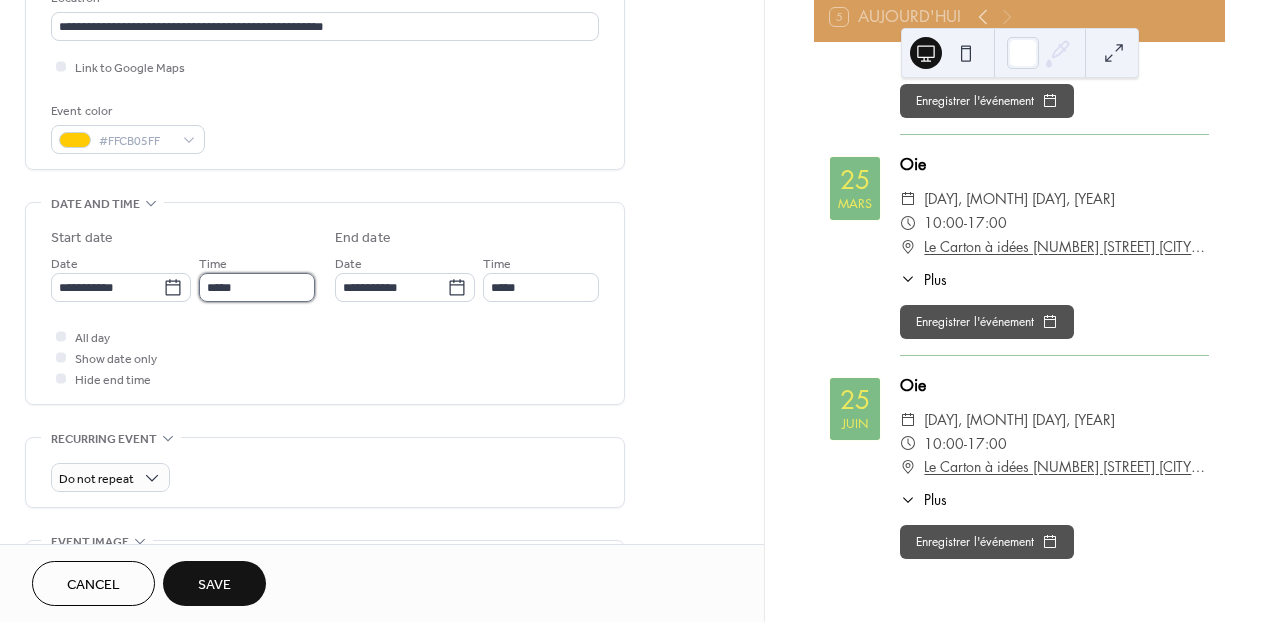 click on "*****" at bounding box center [257, 287] 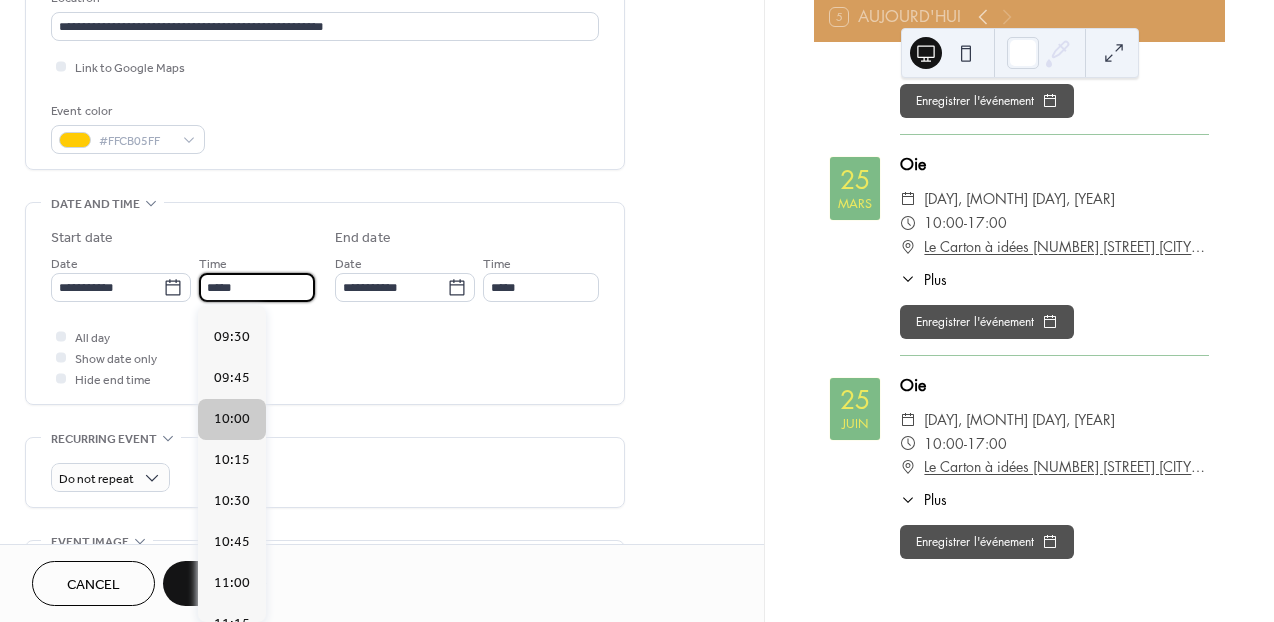 scroll, scrollTop: 1543, scrollLeft: 0, axis: vertical 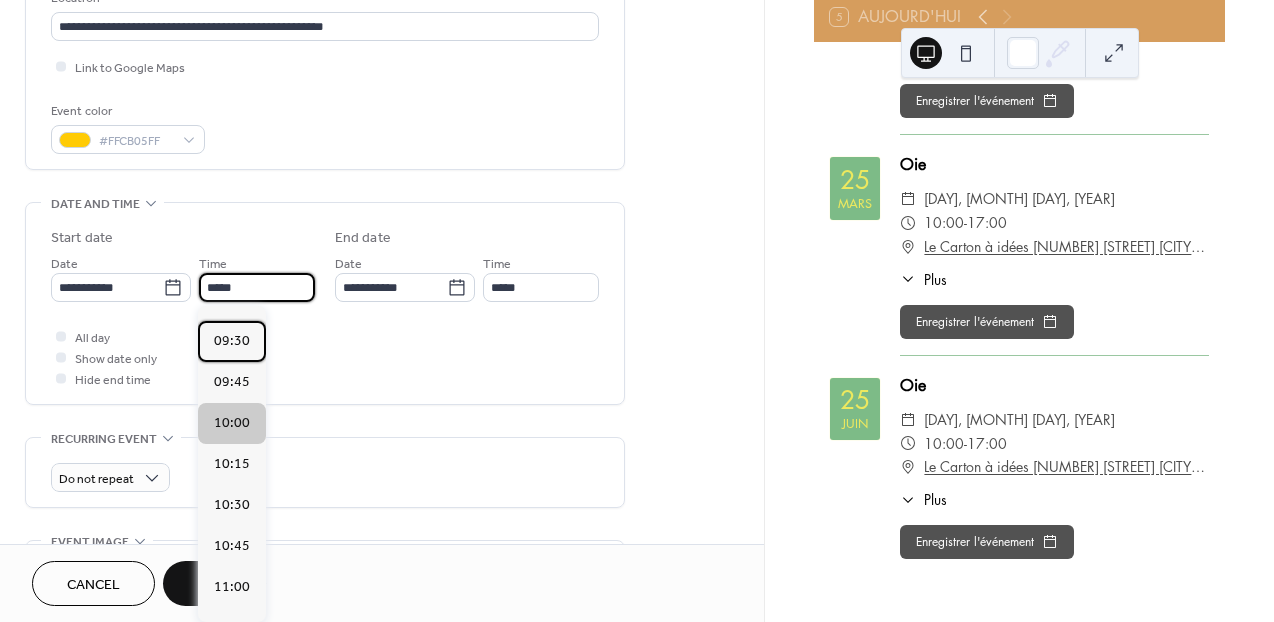 click on "09:30" at bounding box center [232, 341] 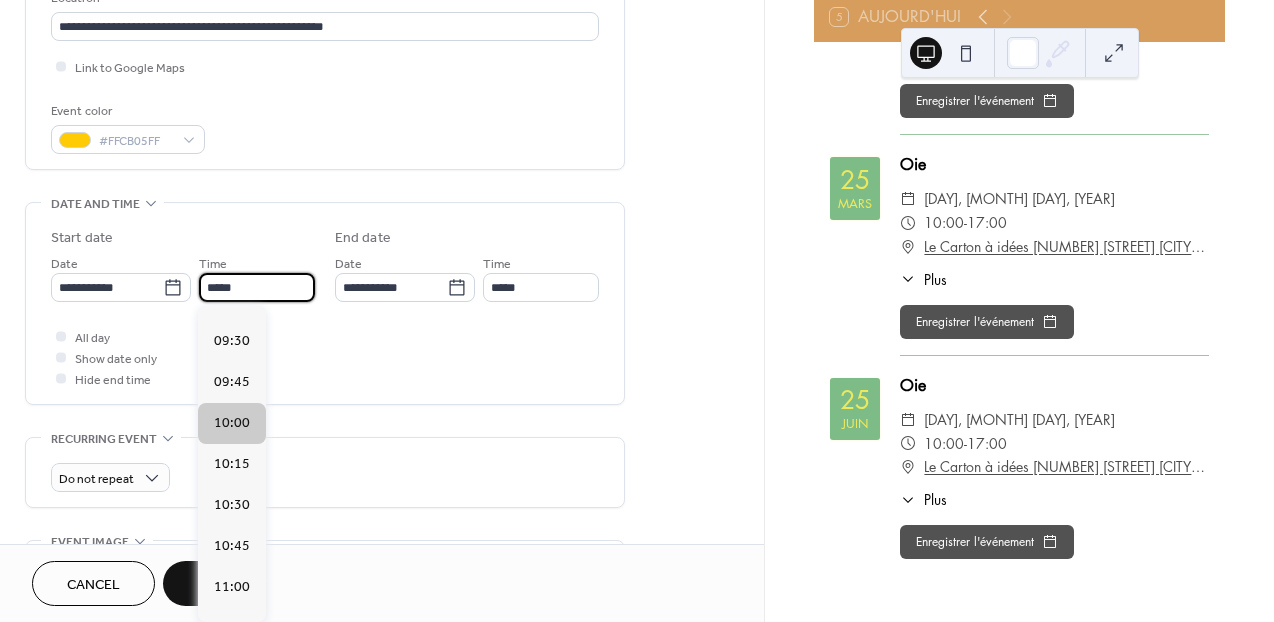 type on "*****" 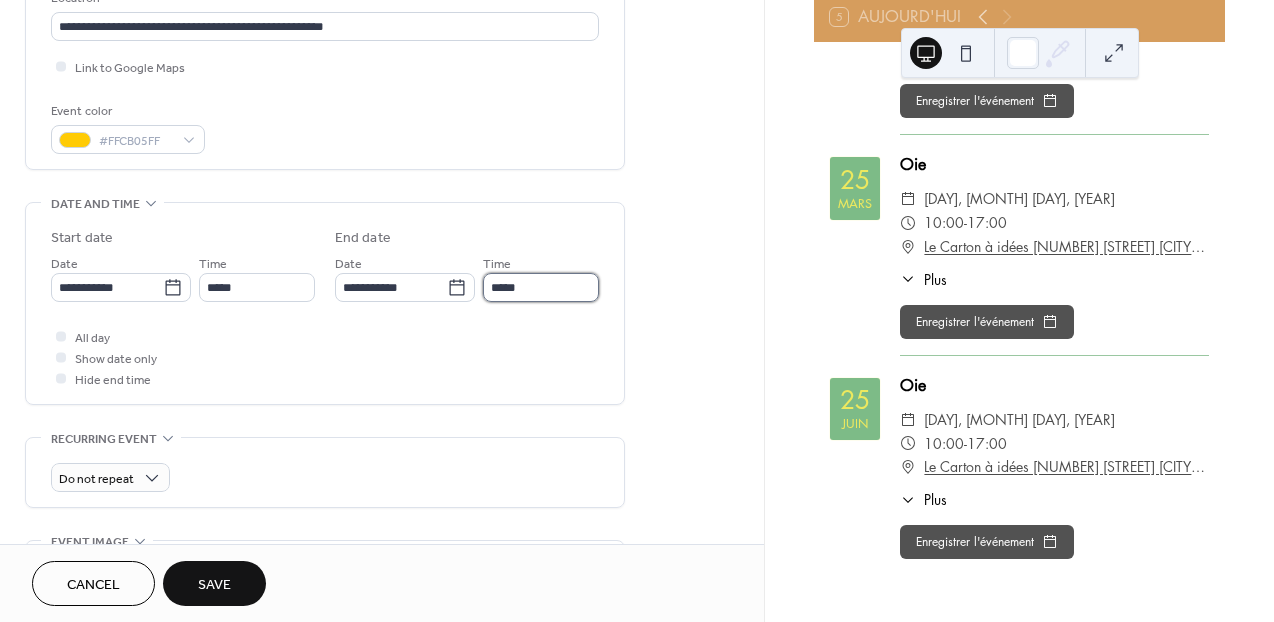click on "*****" at bounding box center (541, 287) 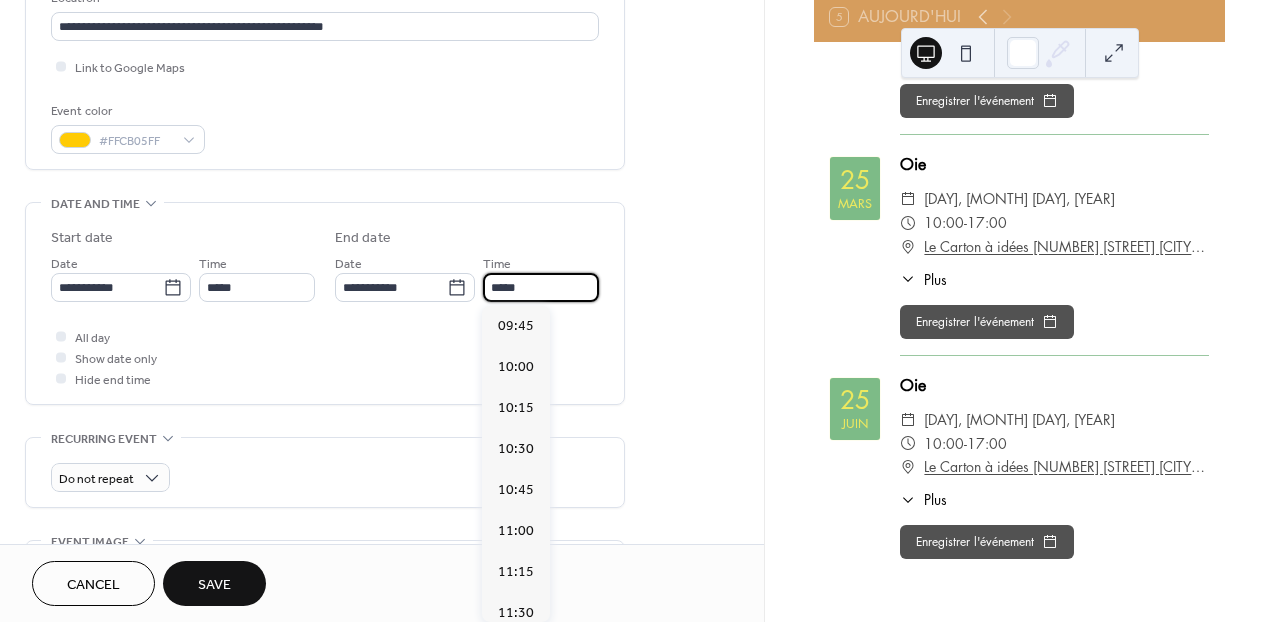 scroll, scrollTop: 1107, scrollLeft: 0, axis: vertical 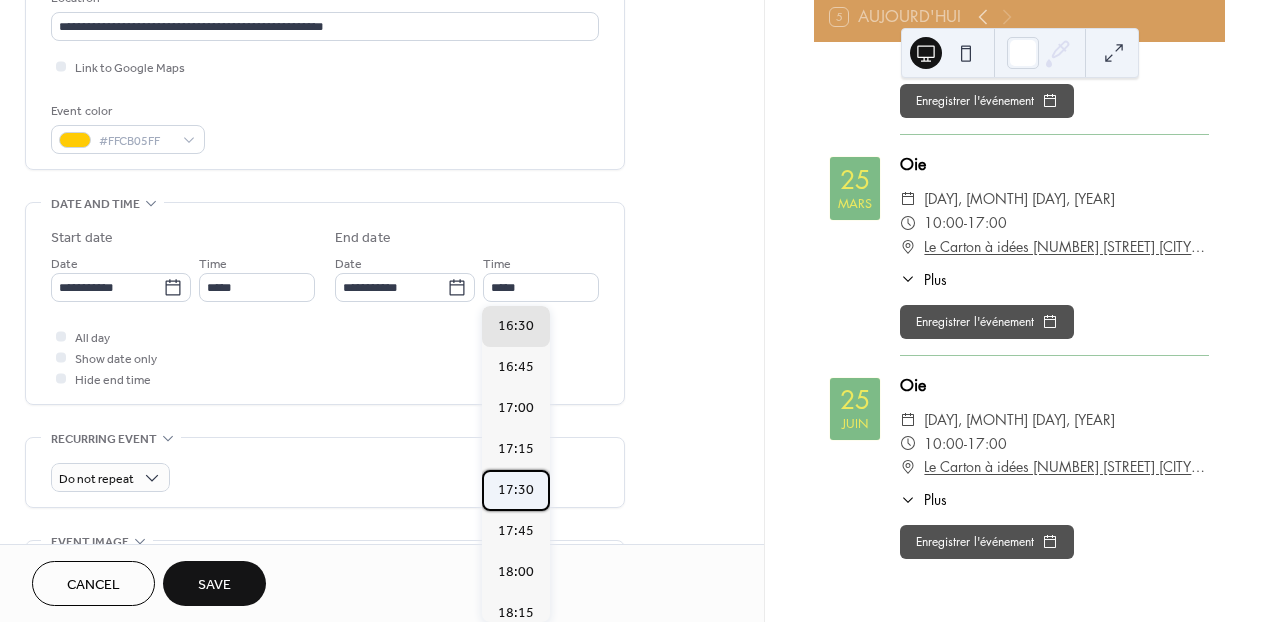 click on "17:30" at bounding box center (516, 490) 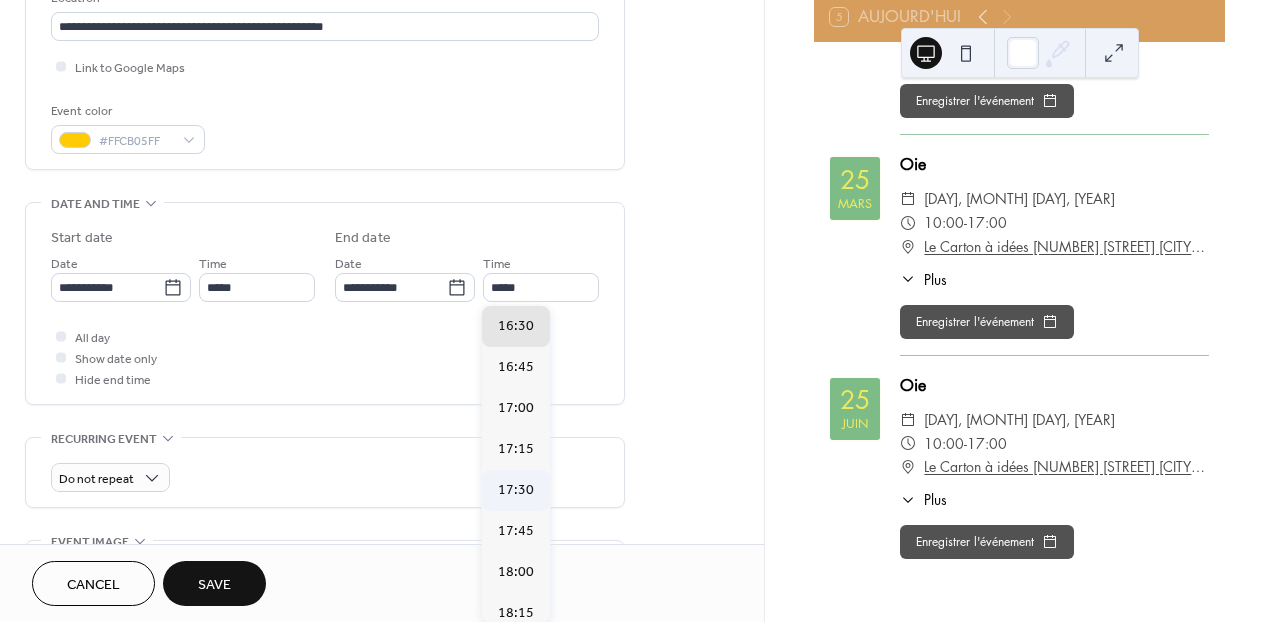 type on "*****" 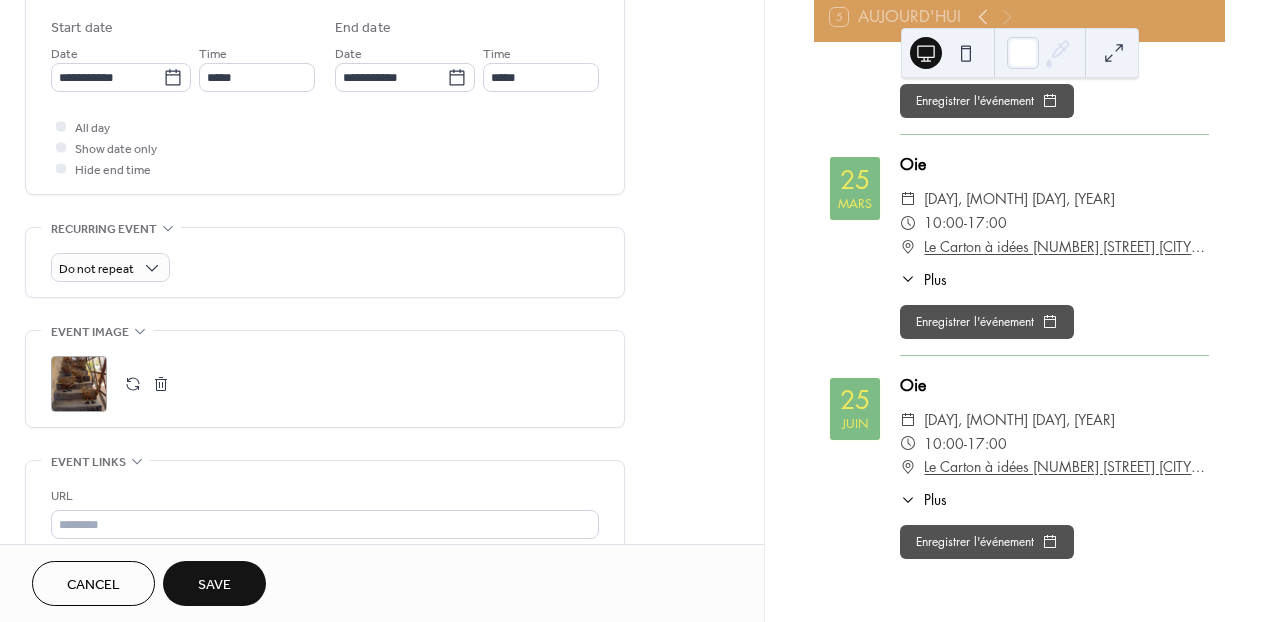 scroll, scrollTop: 702, scrollLeft: 0, axis: vertical 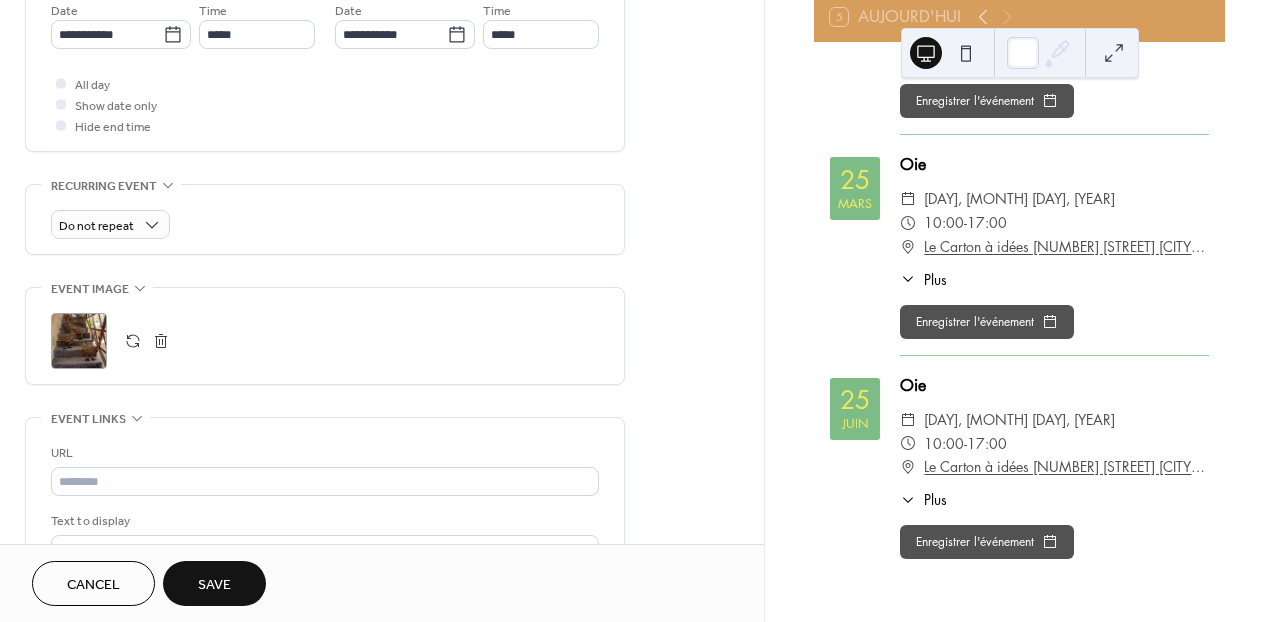 click at bounding box center (133, 341) 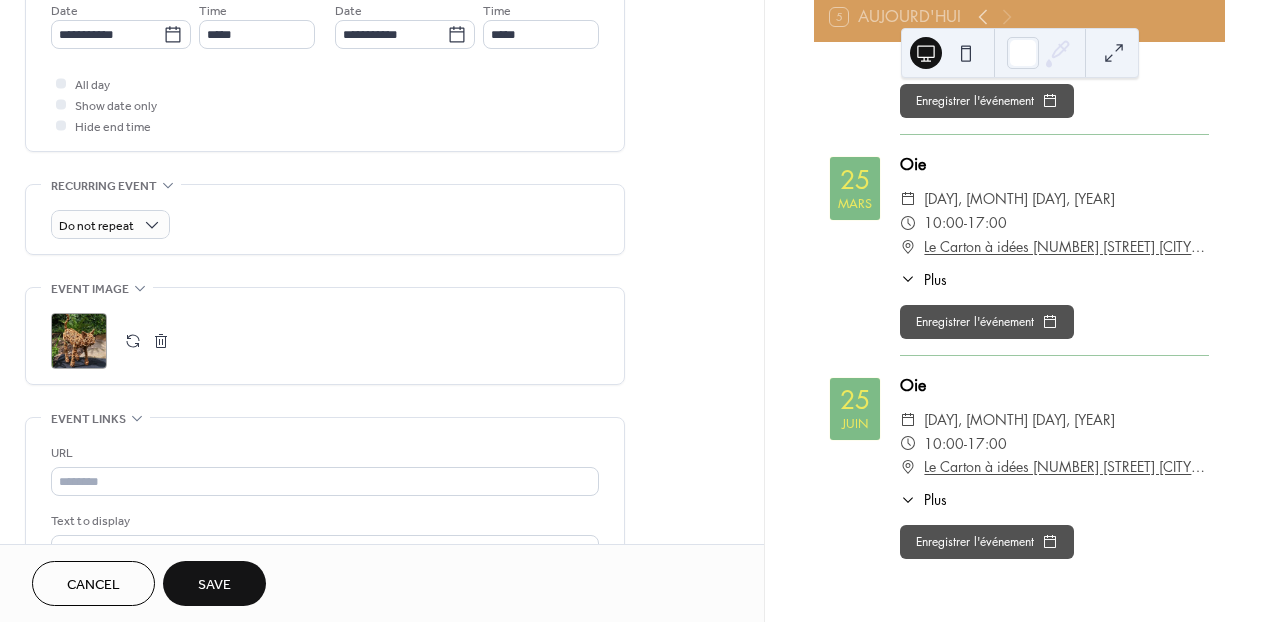 click on "Save" at bounding box center [214, 585] 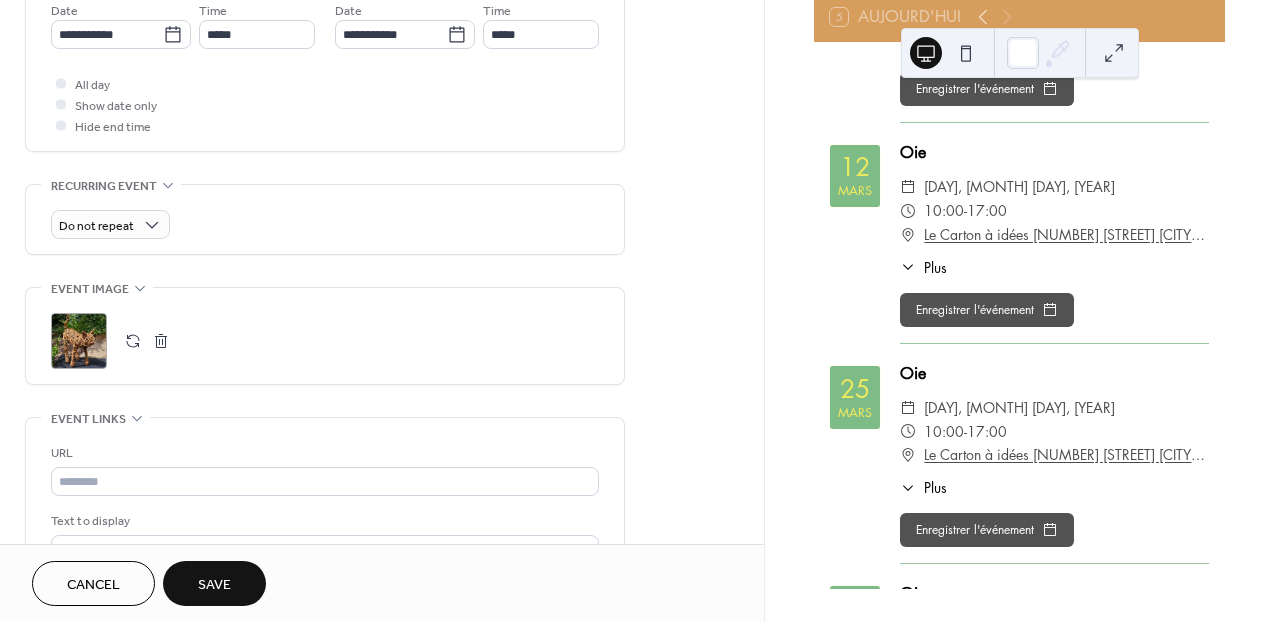 scroll, scrollTop: 1456, scrollLeft: 0, axis: vertical 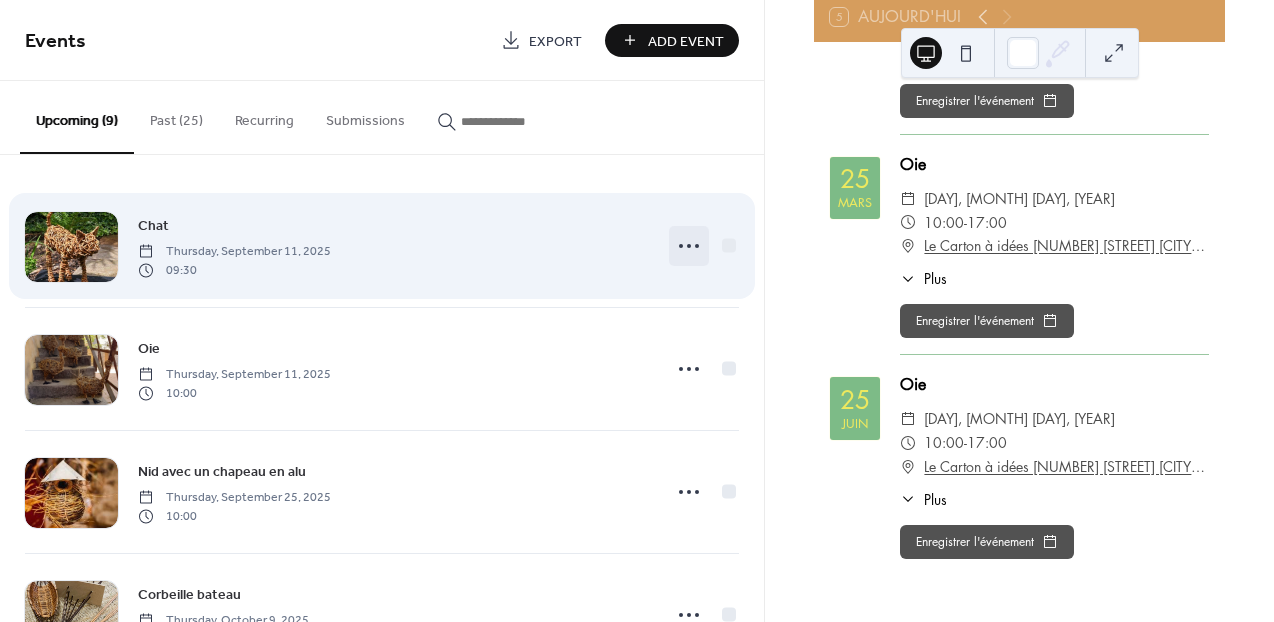 click 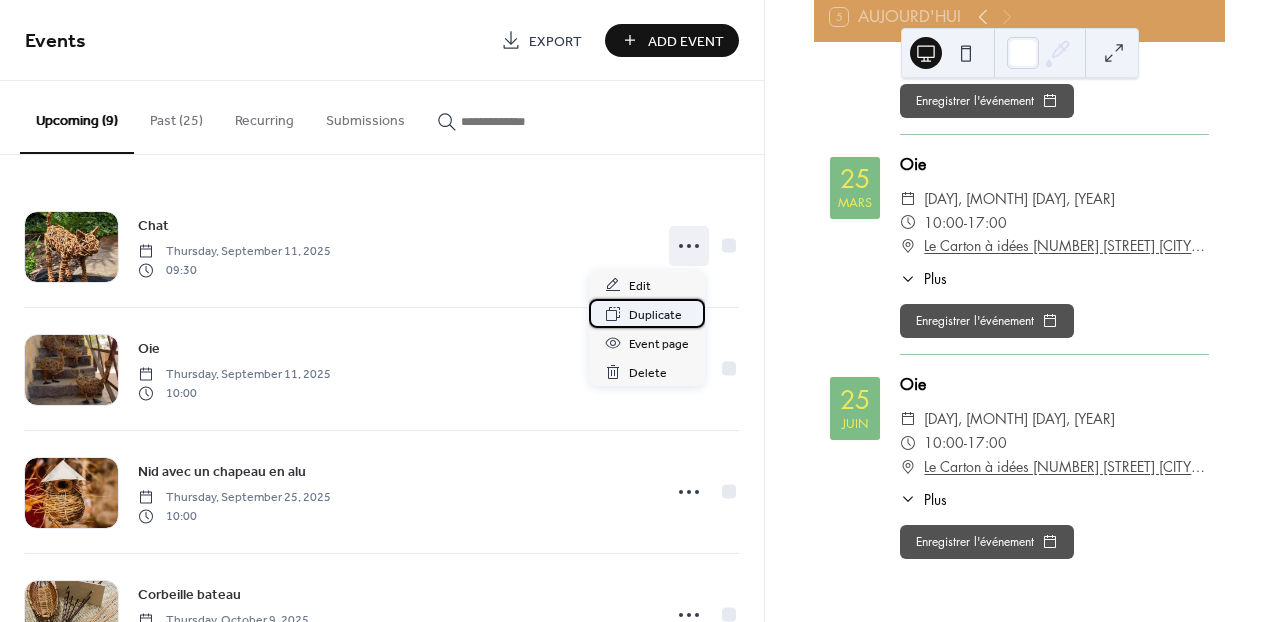click on "Duplicate" at bounding box center [655, 315] 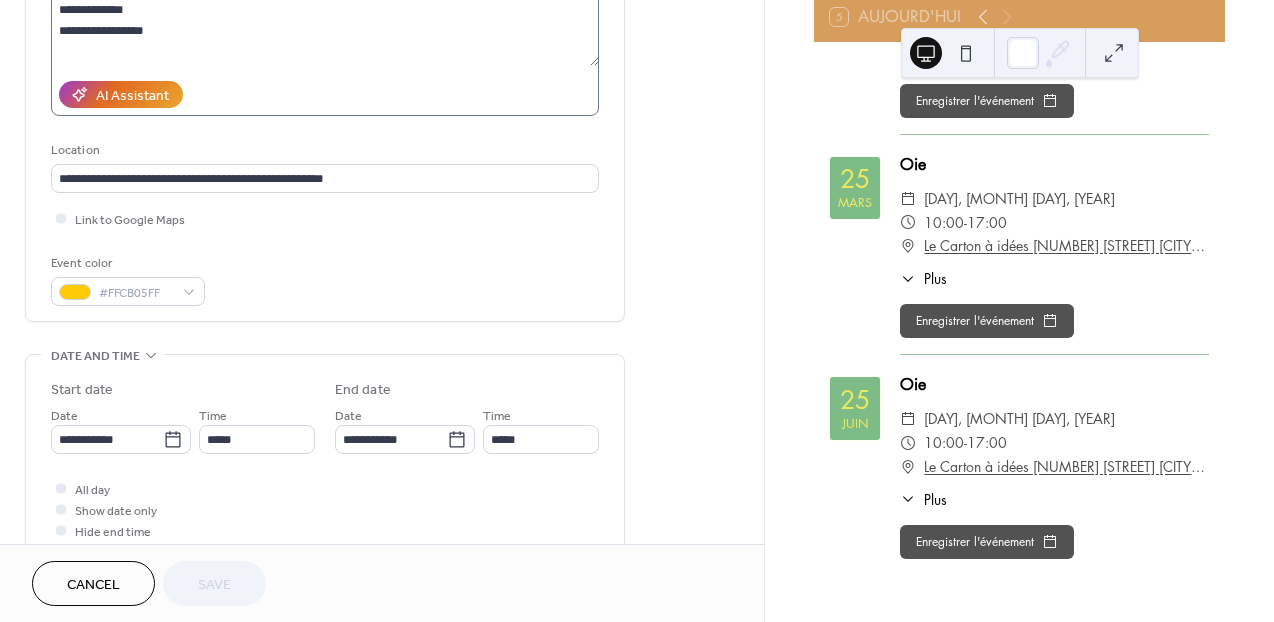 scroll, scrollTop: 300, scrollLeft: 0, axis: vertical 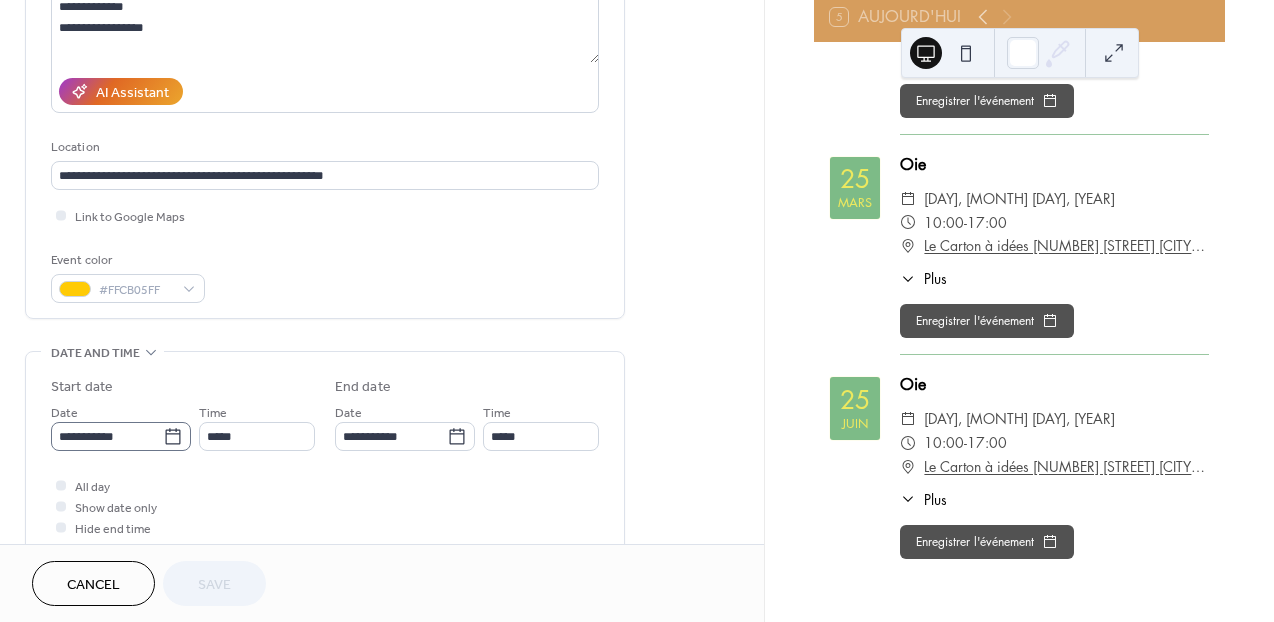 click 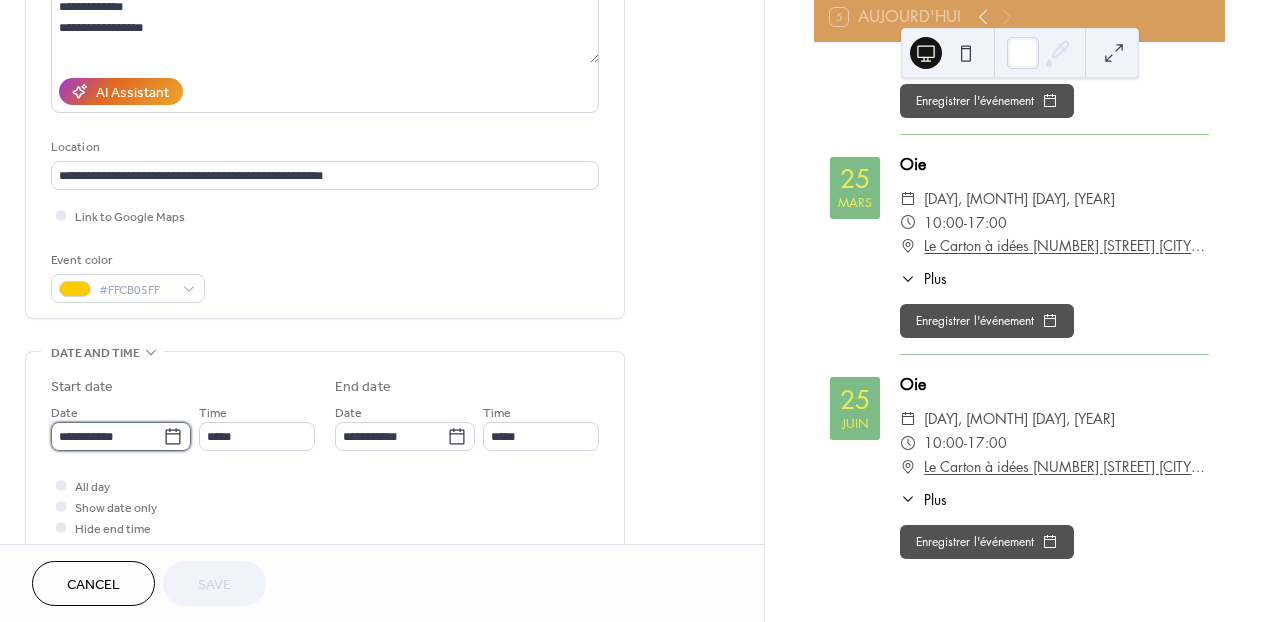 click on "**********" at bounding box center (107, 436) 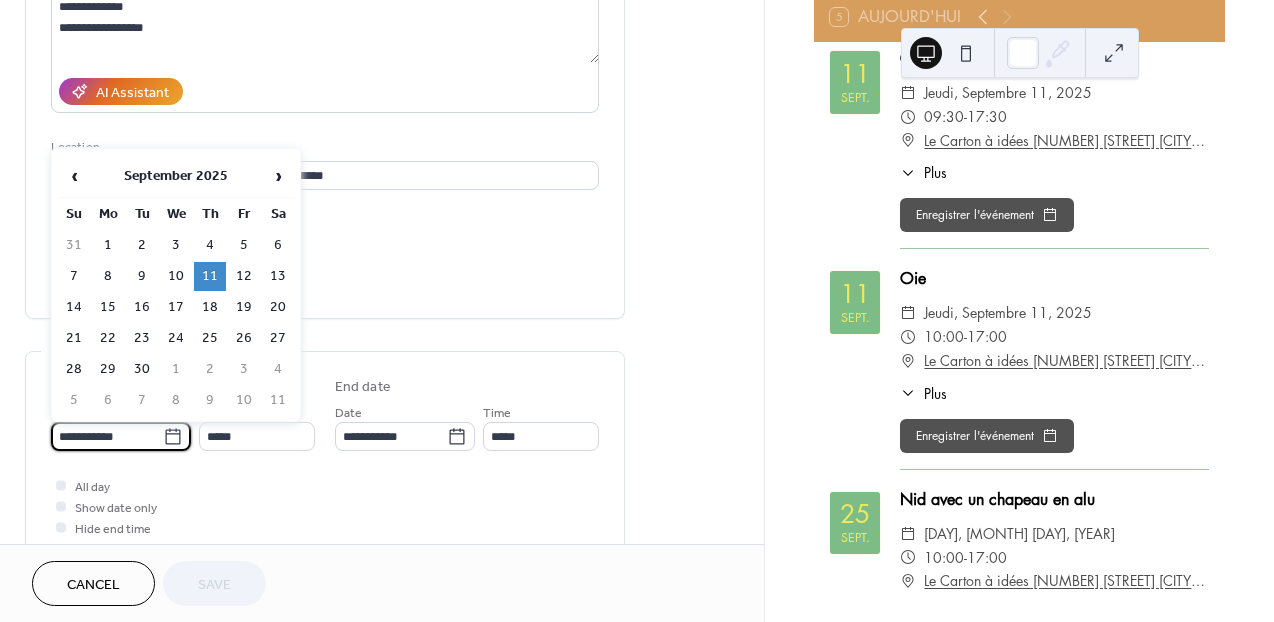 scroll, scrollTop: 0, scrollLeft: 0, axis: both 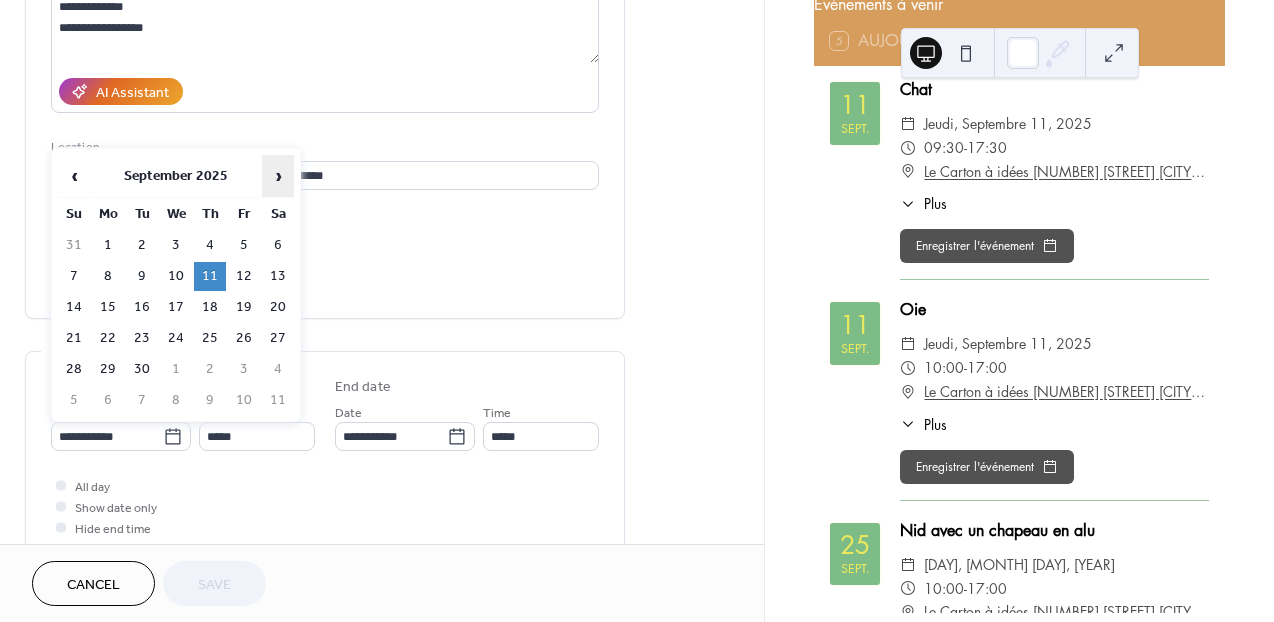 click on "›" at bounding box center (278, 176) 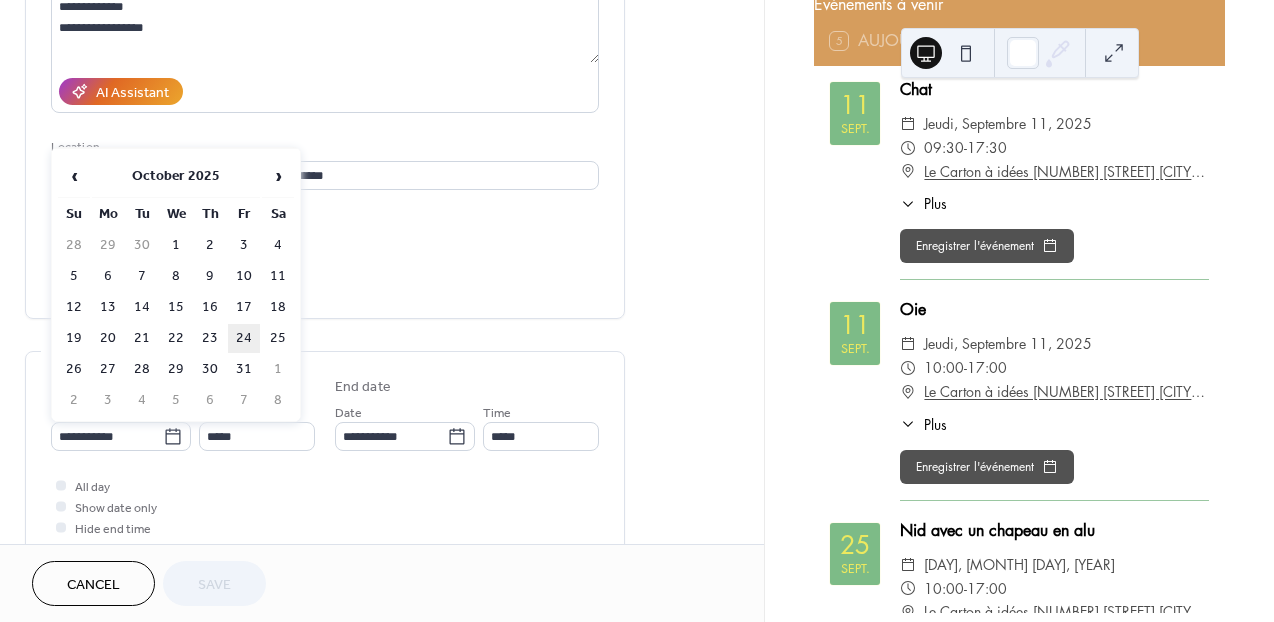 click on "24" at bounding box center (244, 338) 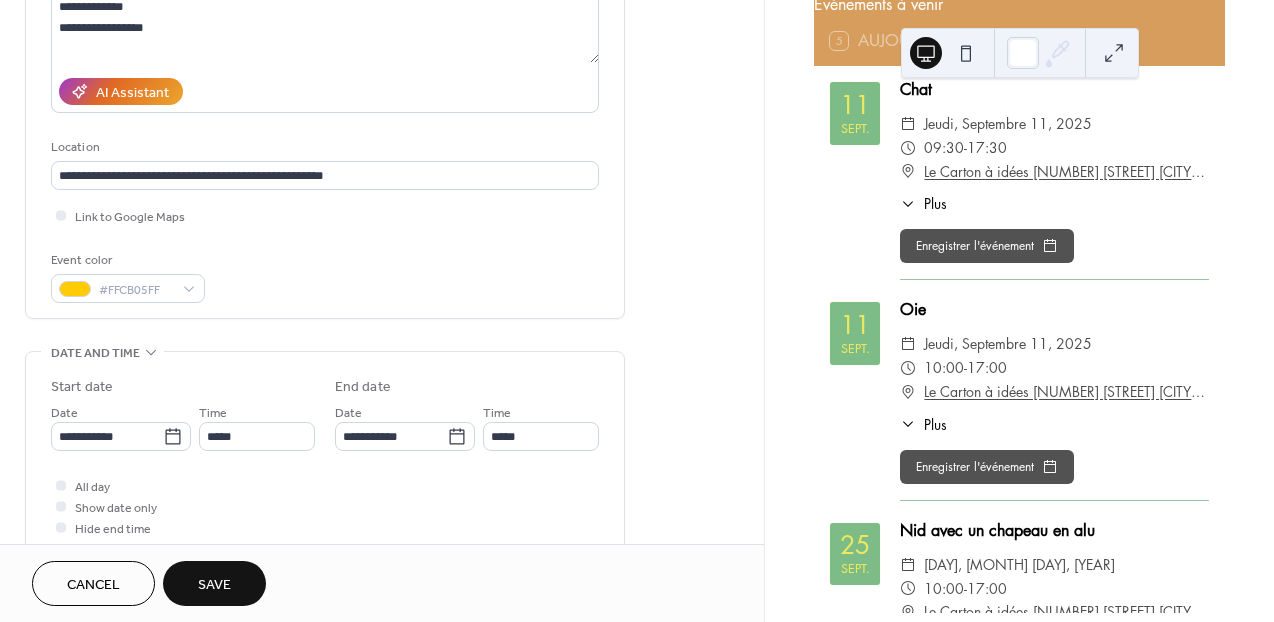 click on "Save" at bounding box center (214, 583) 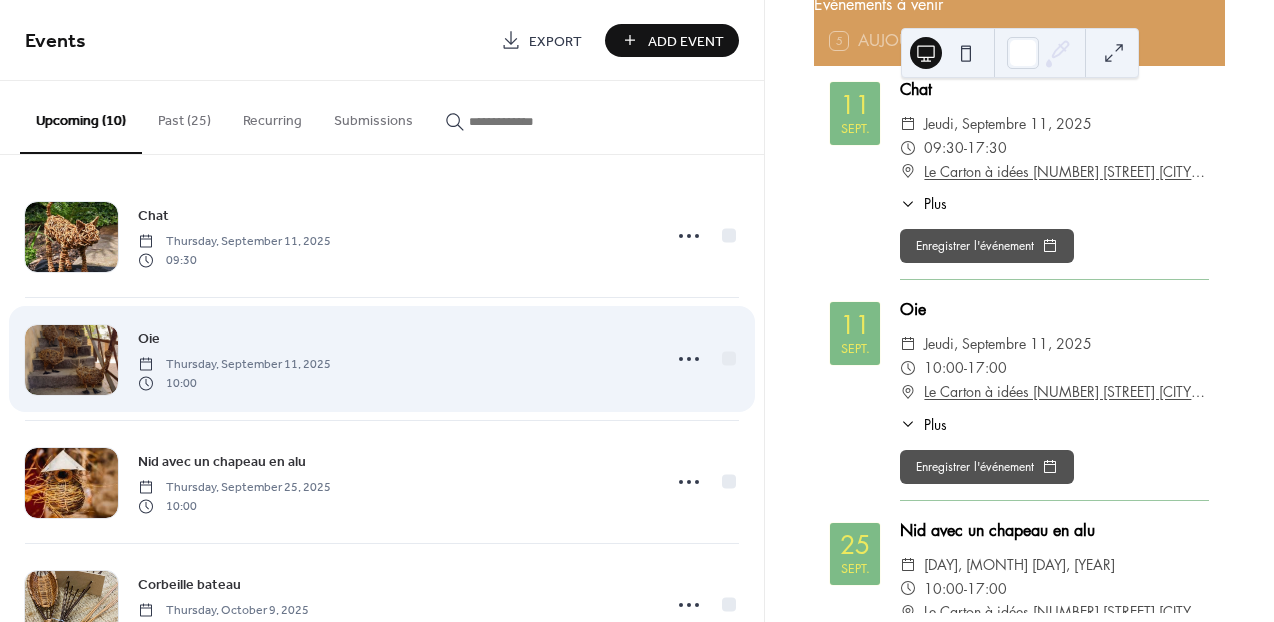scroll, scrollTop: 6, scrollLeft: 0, axis: vertical 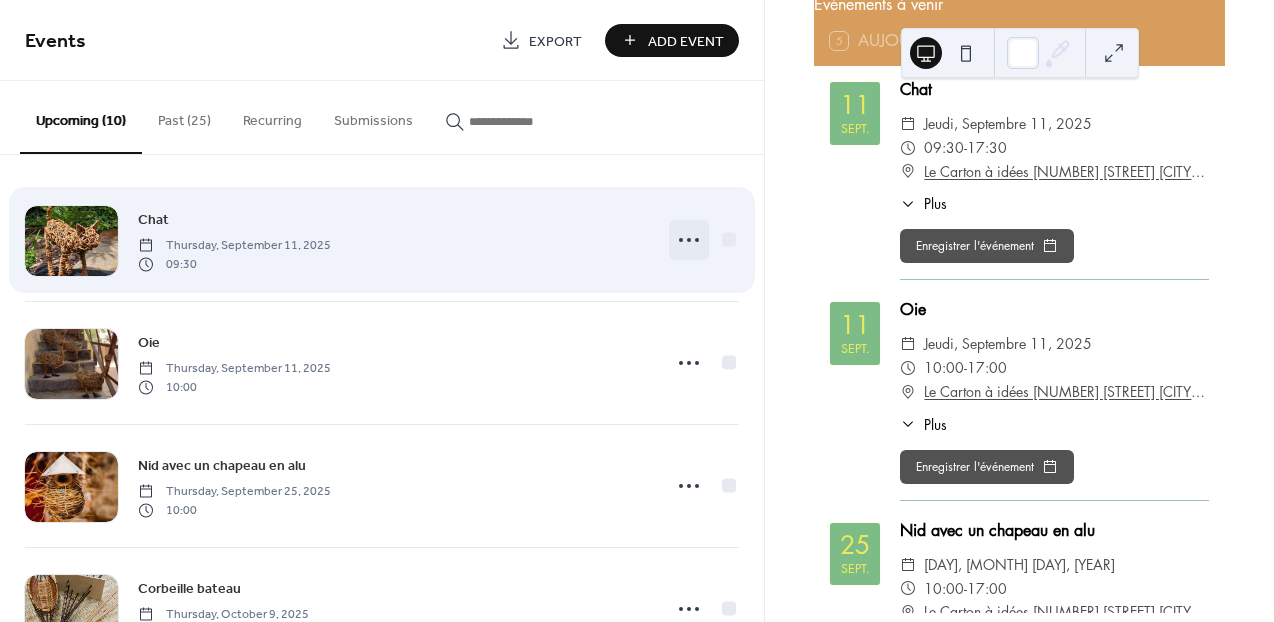 click 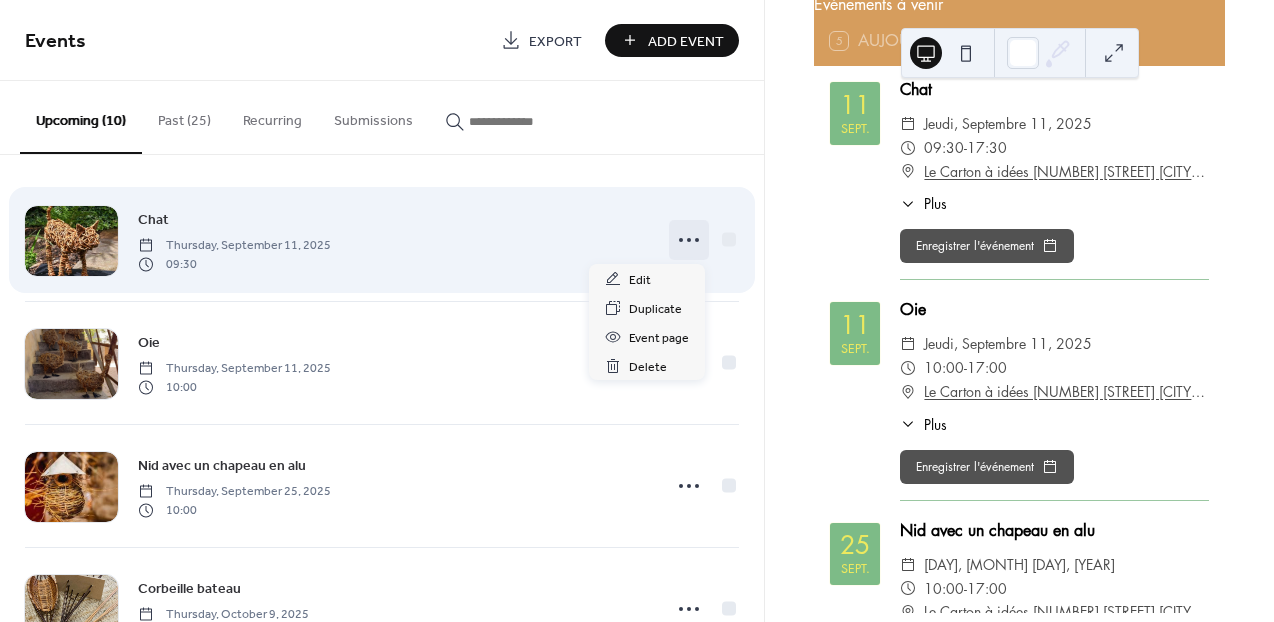 click on "Chat" at bounding box center (153, 220) 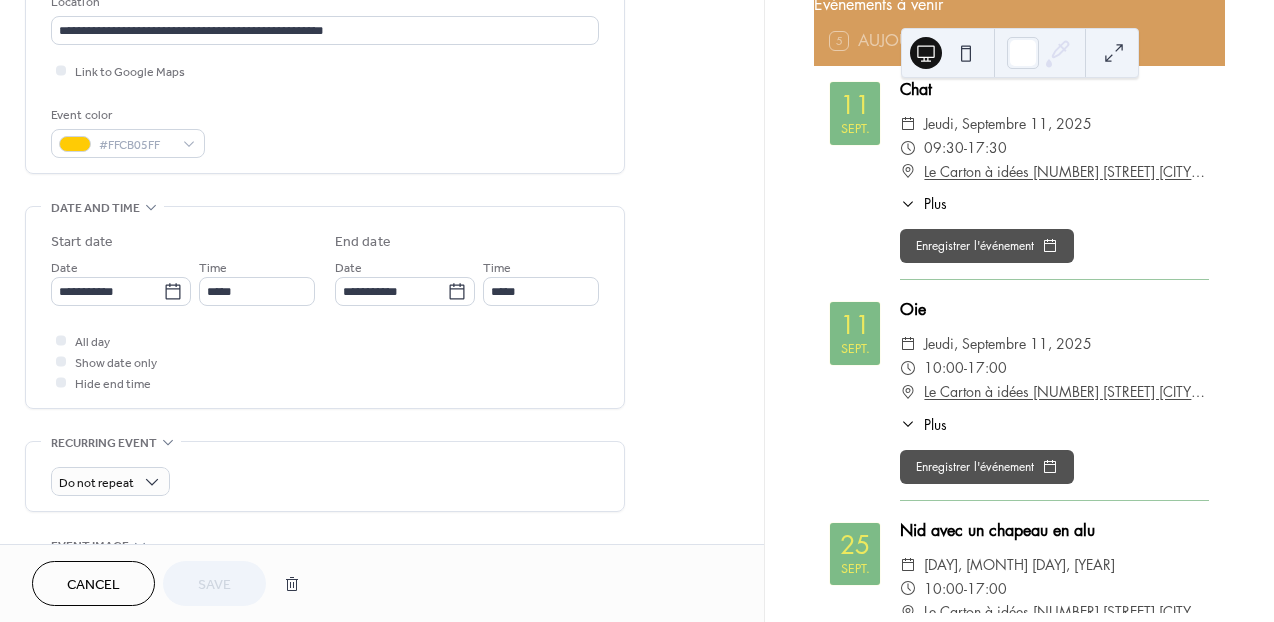 scroll, scrollTop: 448, scrollLeft: 0, axis: vertical 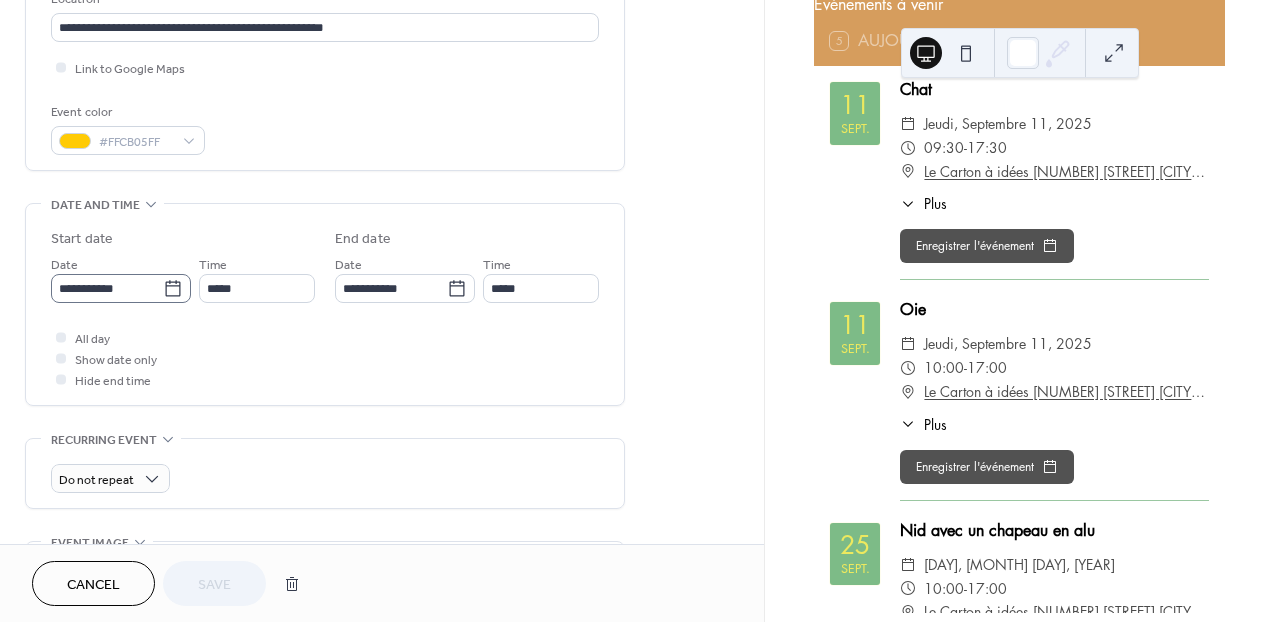 click 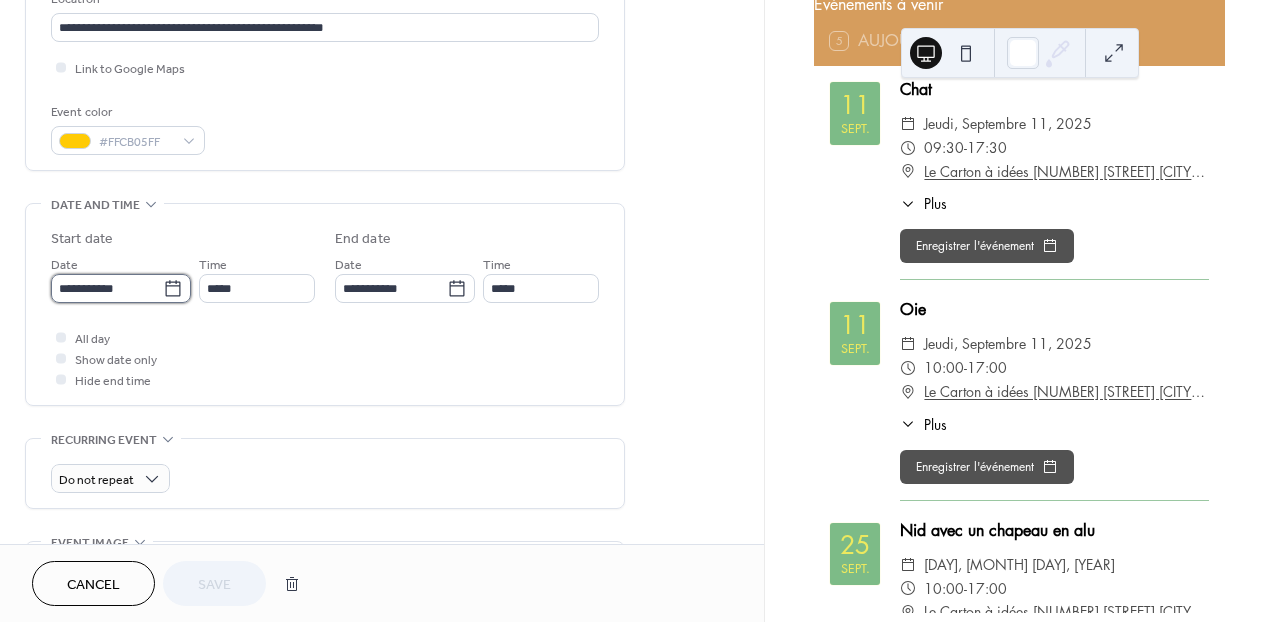 click on "**********" at bounding box center (107, 288) 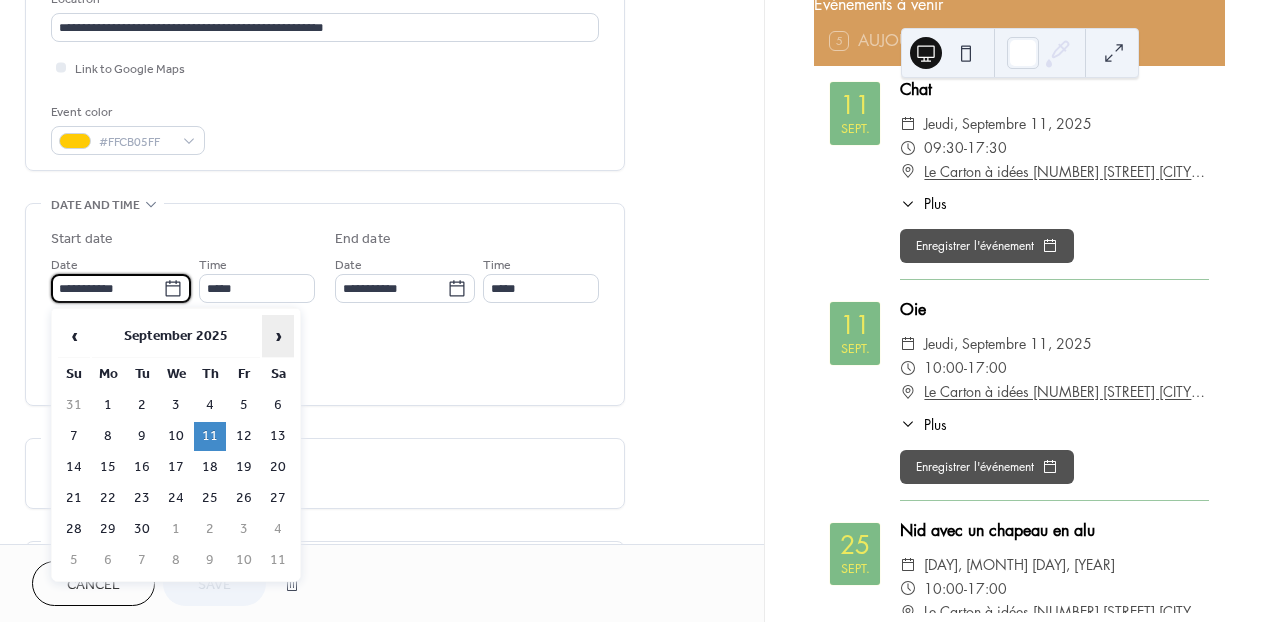 click on "›" at bounding box center [278, 336] 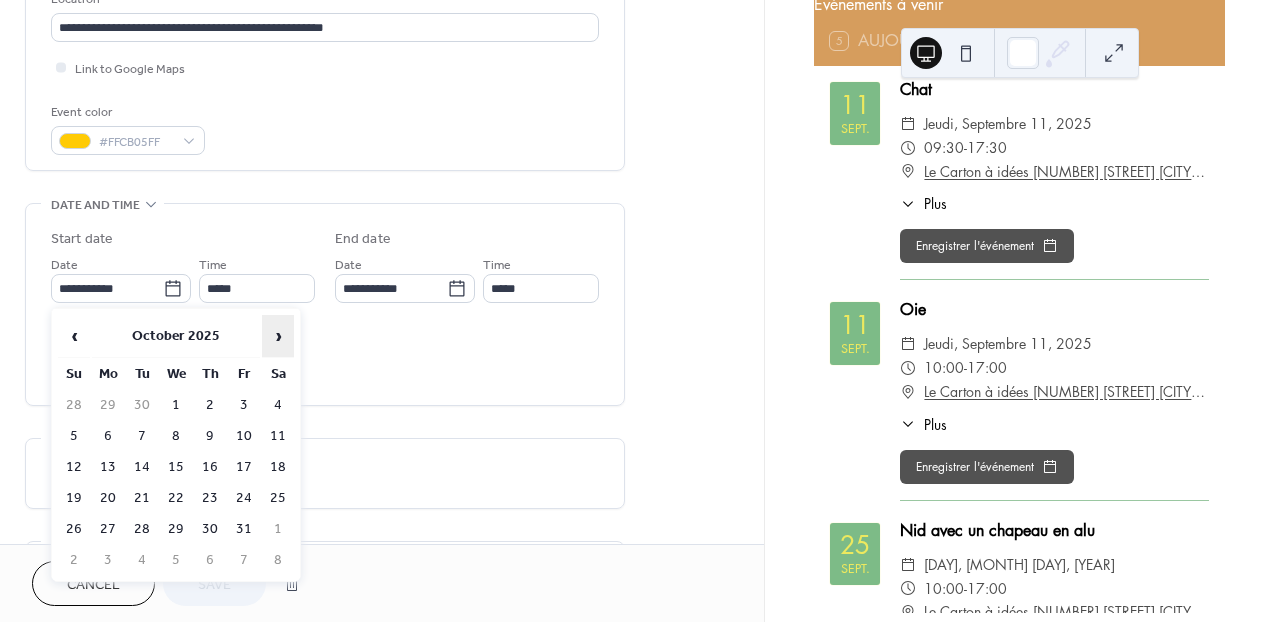 click on "›" at bounding box center [278, 336] 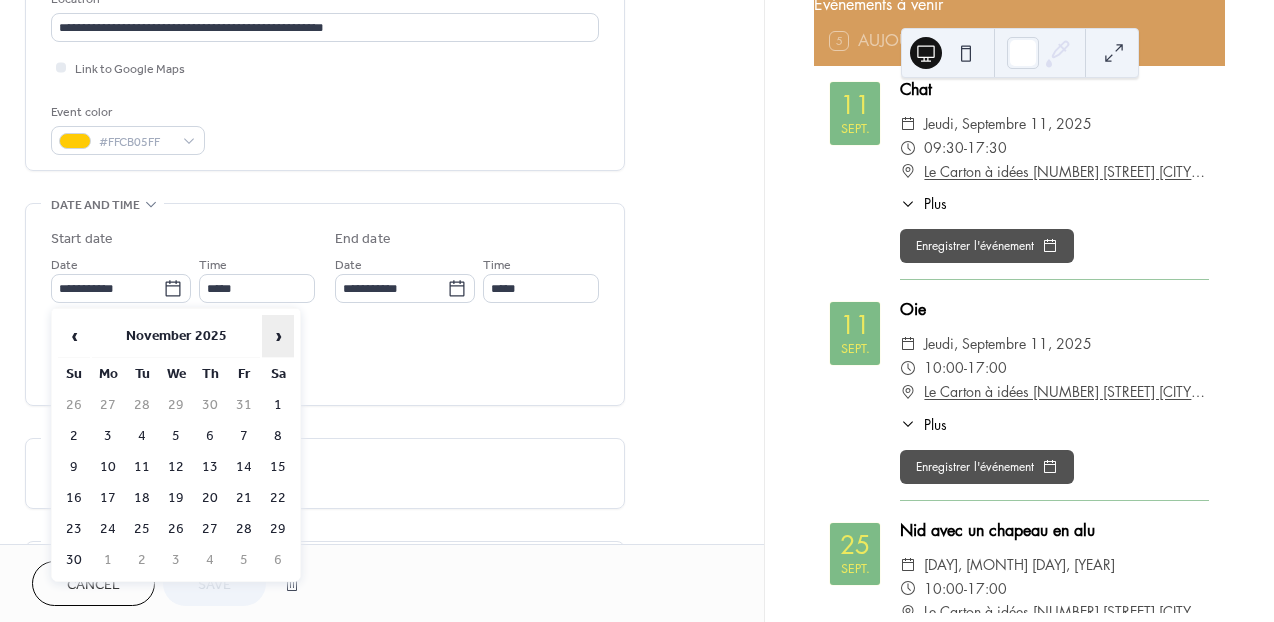 click on "›" at bounding box center (278, 336) 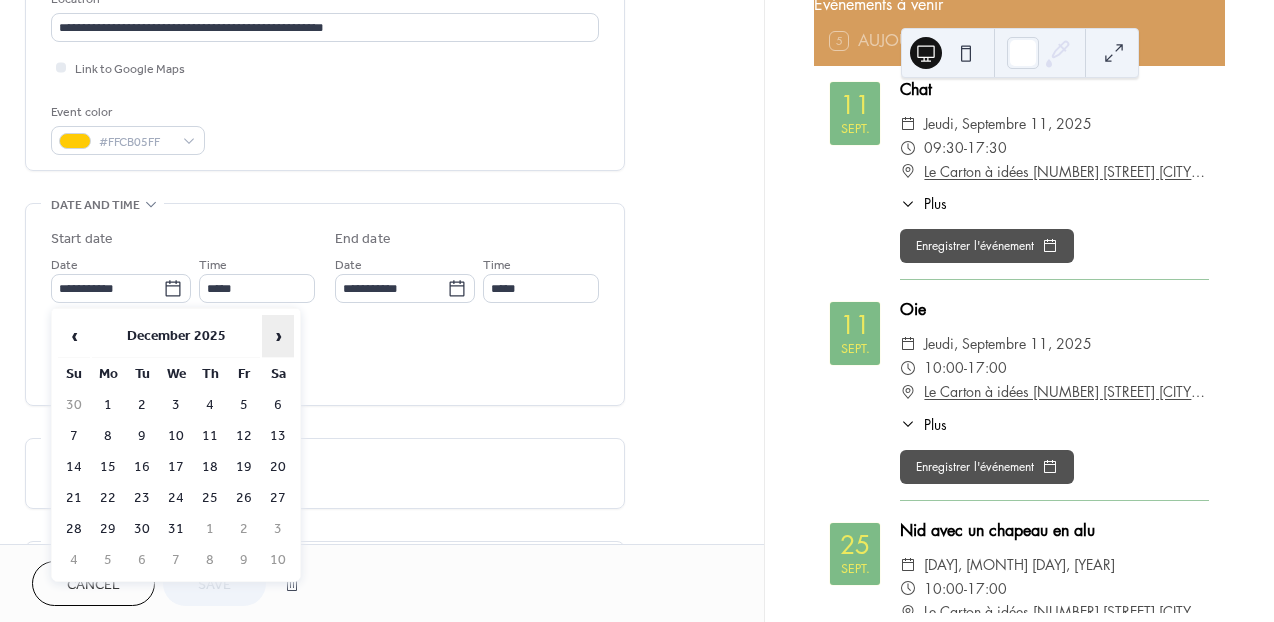 click on "›" at bounding box center [278, 336] 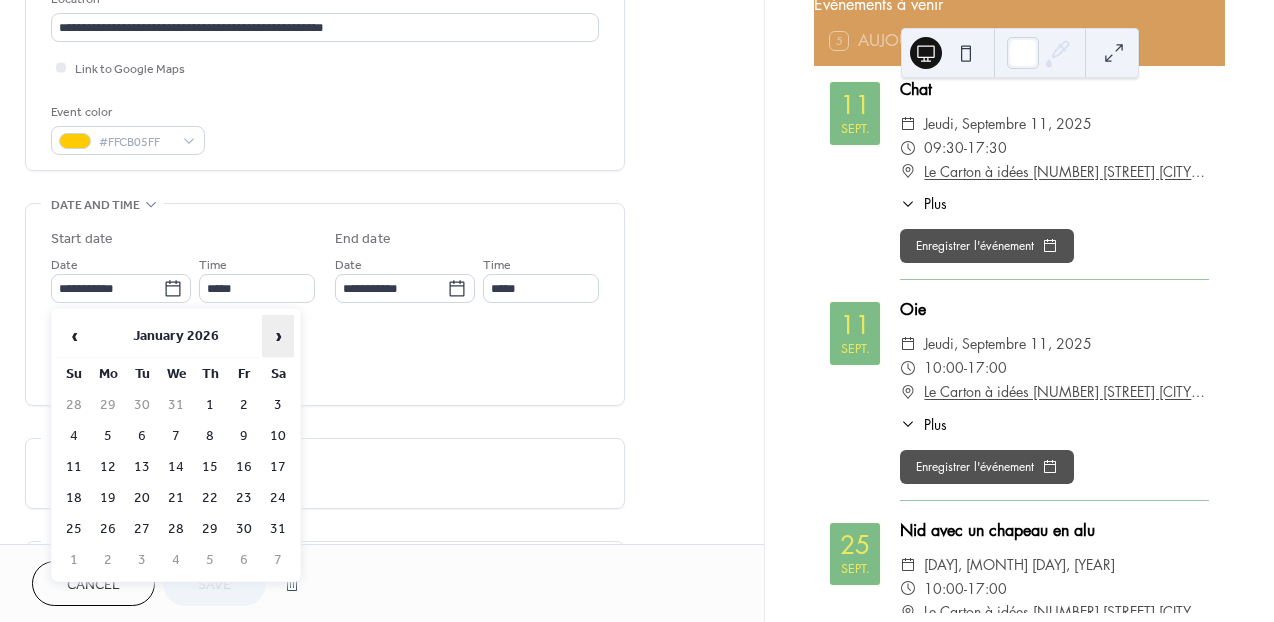 click on "›" at bounding box center (278, 336) 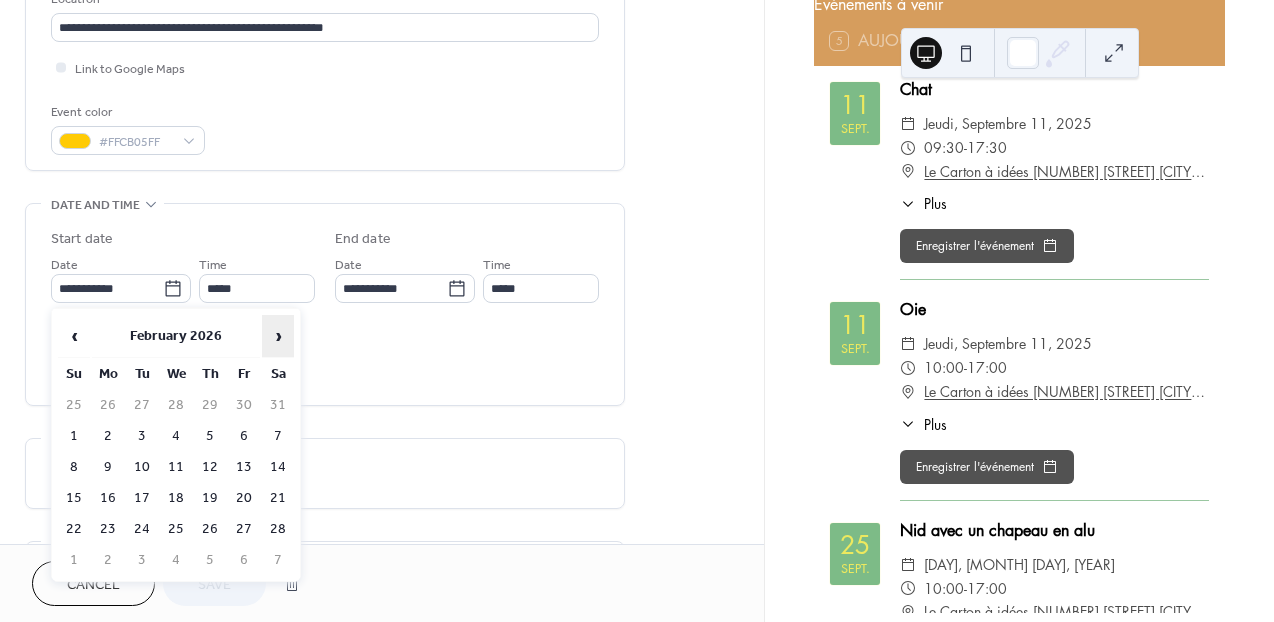 click on "›" at bounding box center [278, 336] 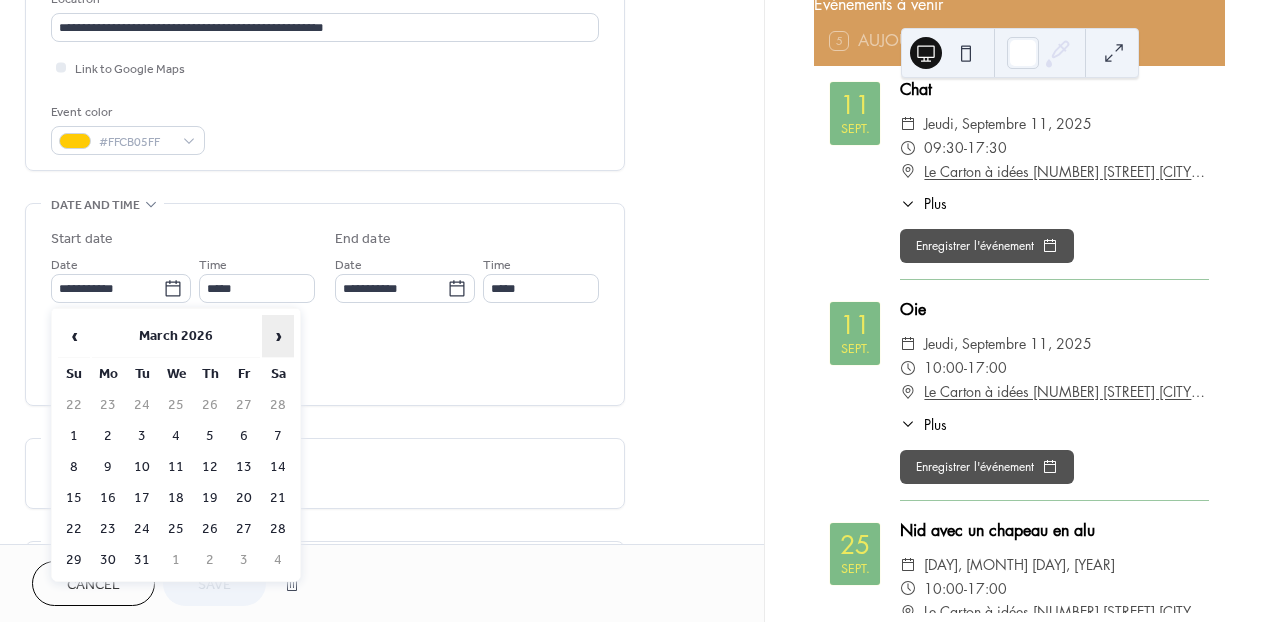 click on "›" at bounding box center (278, 336) 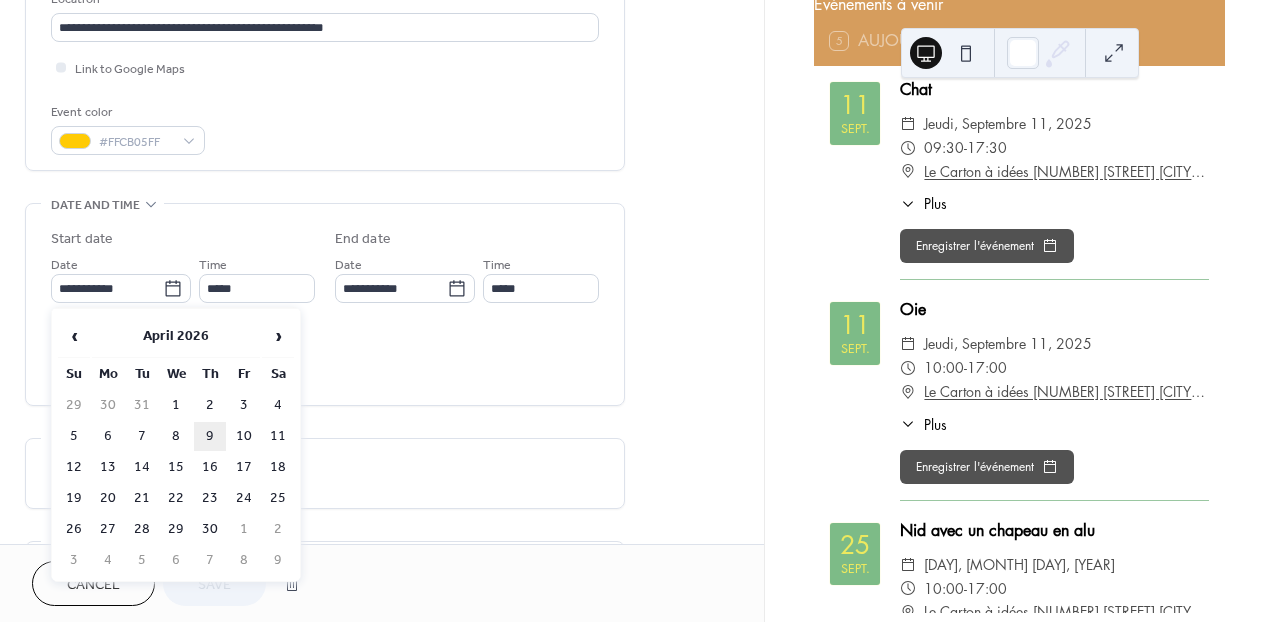 click on "9" at bounding box center (210, 436) 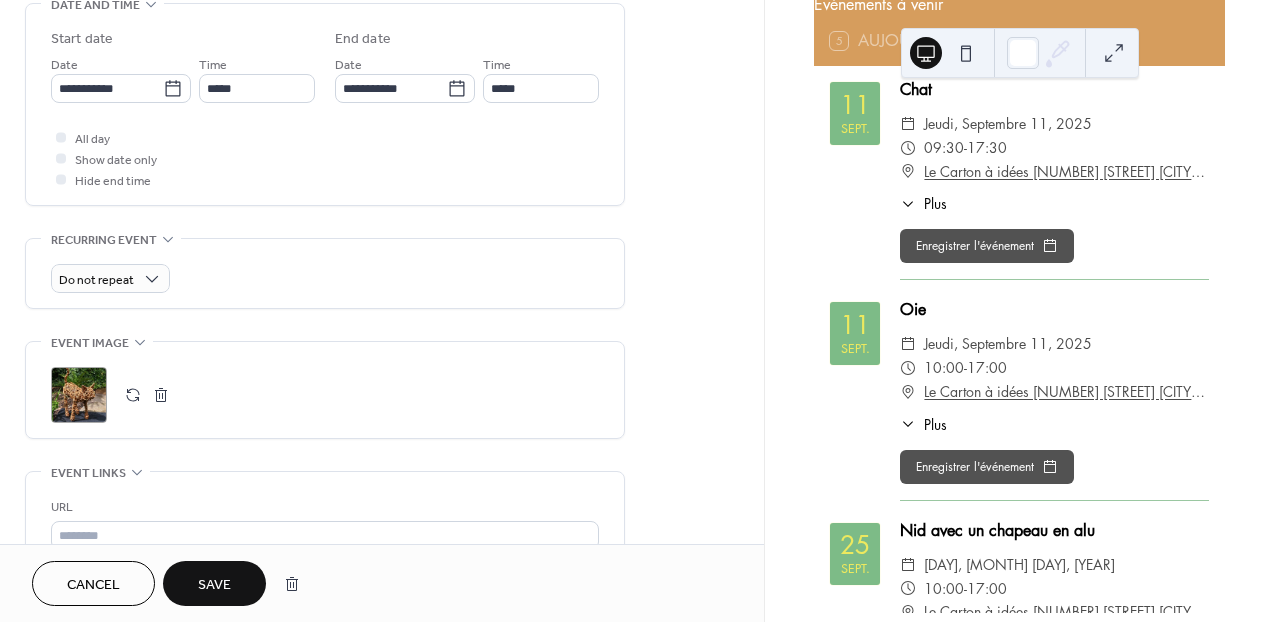 scroll, scrollTop: 670, scrollLeft: 0, axis: vertical 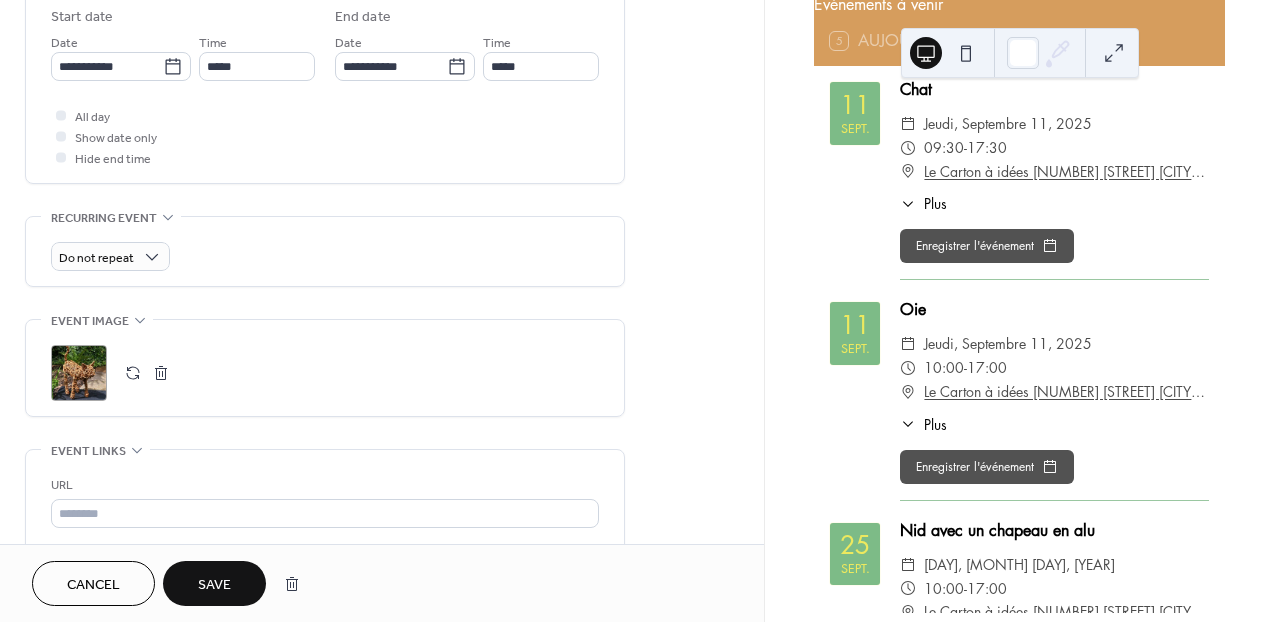 click on "Save" at bounding box center [214, 585] 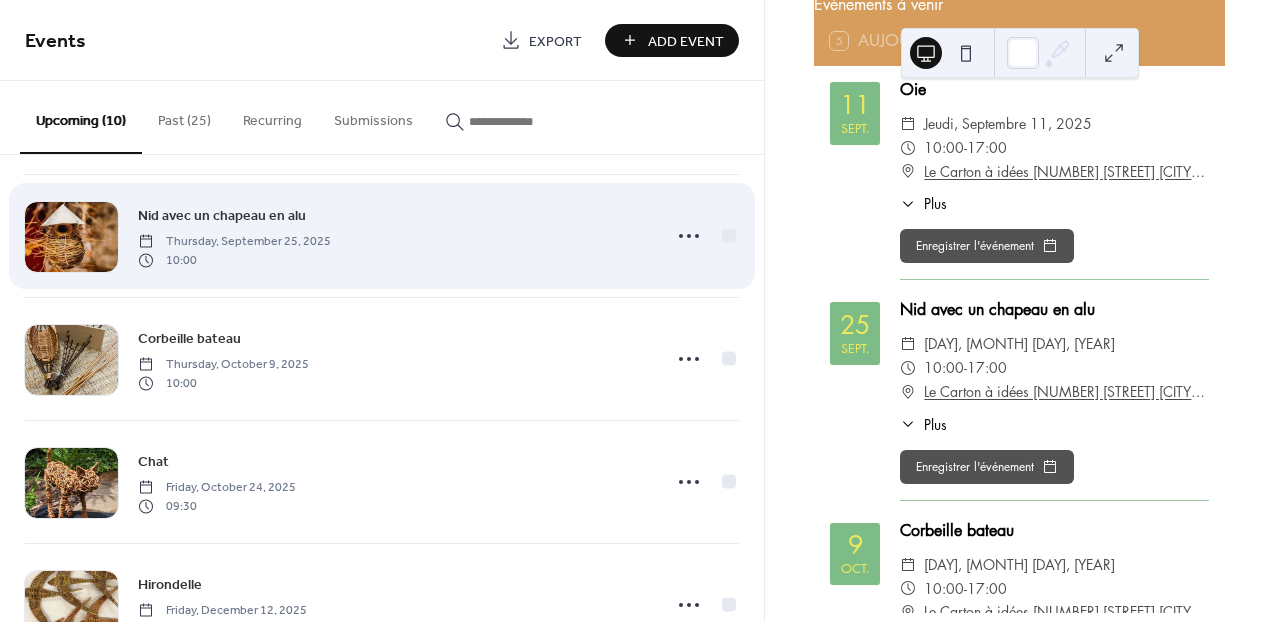 scroll, scrollTop: 132, scrollLeft: 0, axis: vertical 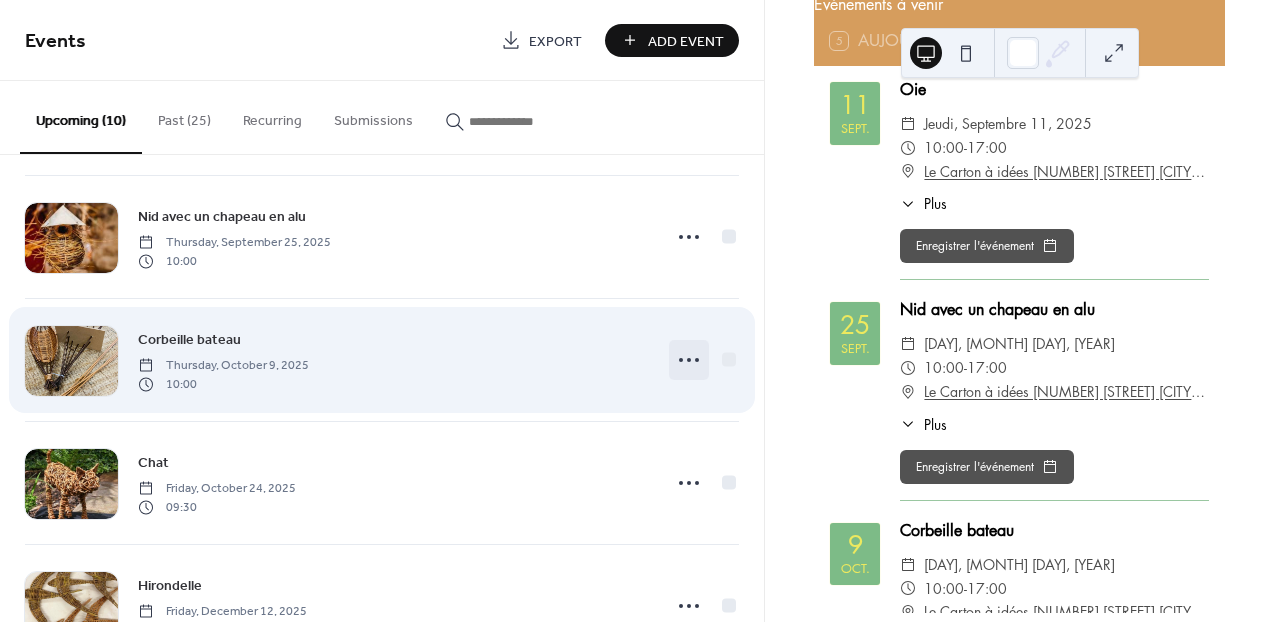click 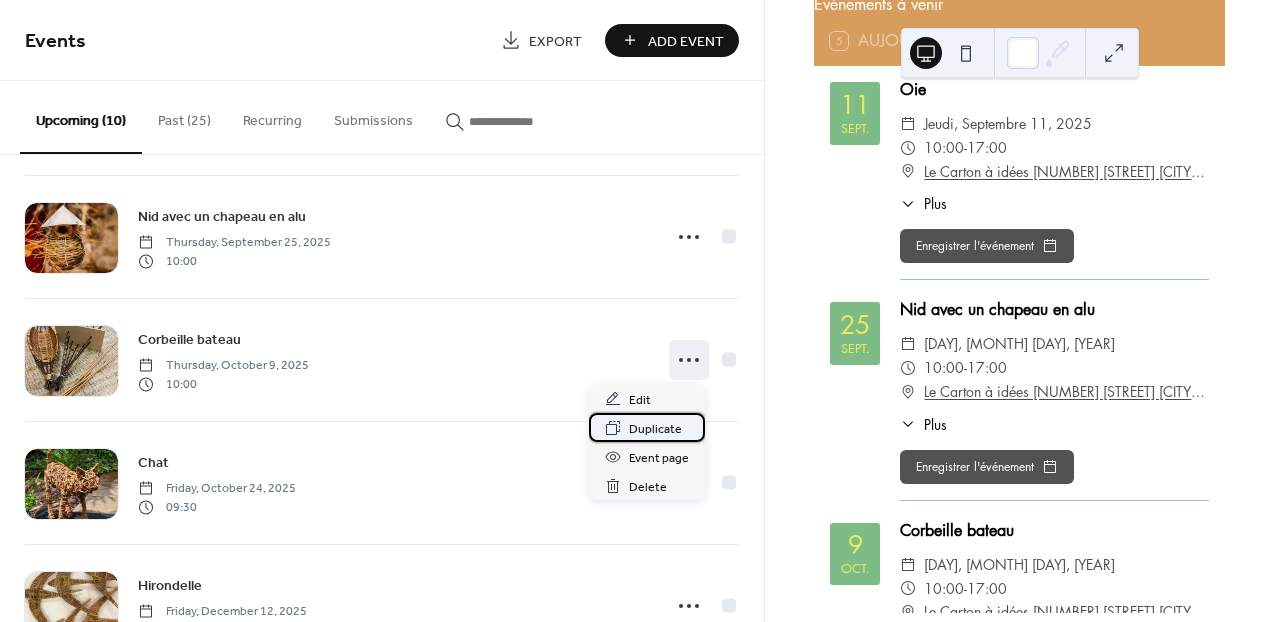 click on "Duplicate" at bounding box center (655, 429) 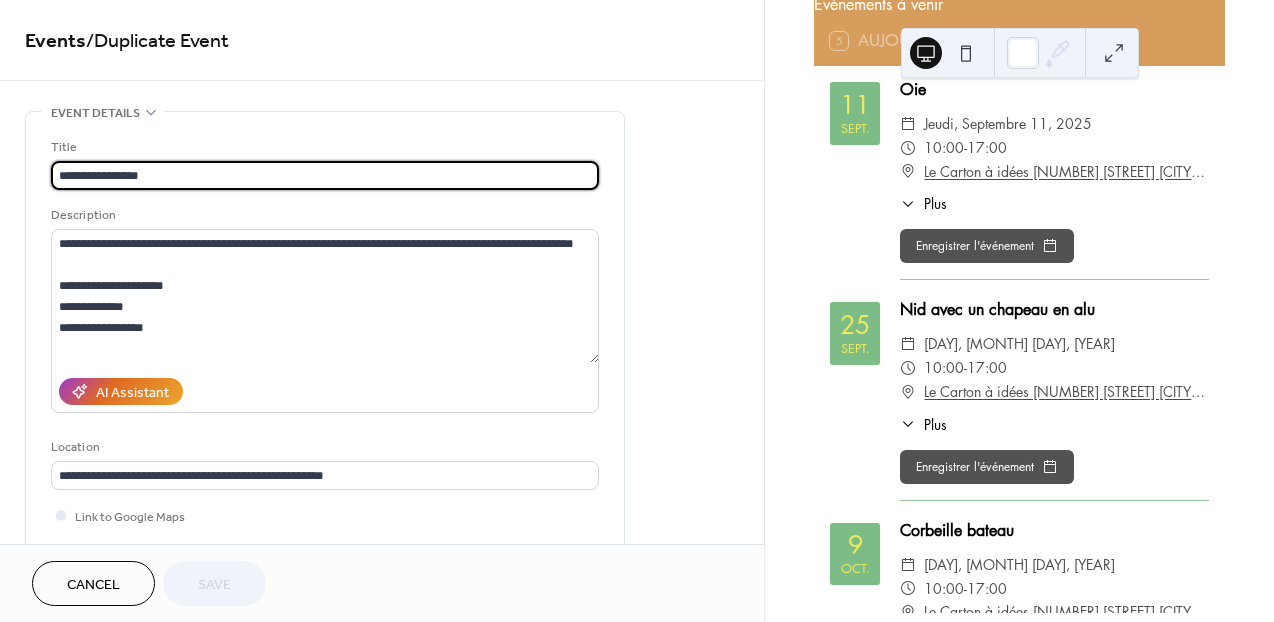 drag, startPoint x: 161, startPoint y: 173, endPoint x: 57, endPoint y: 175, distance: 104.019226 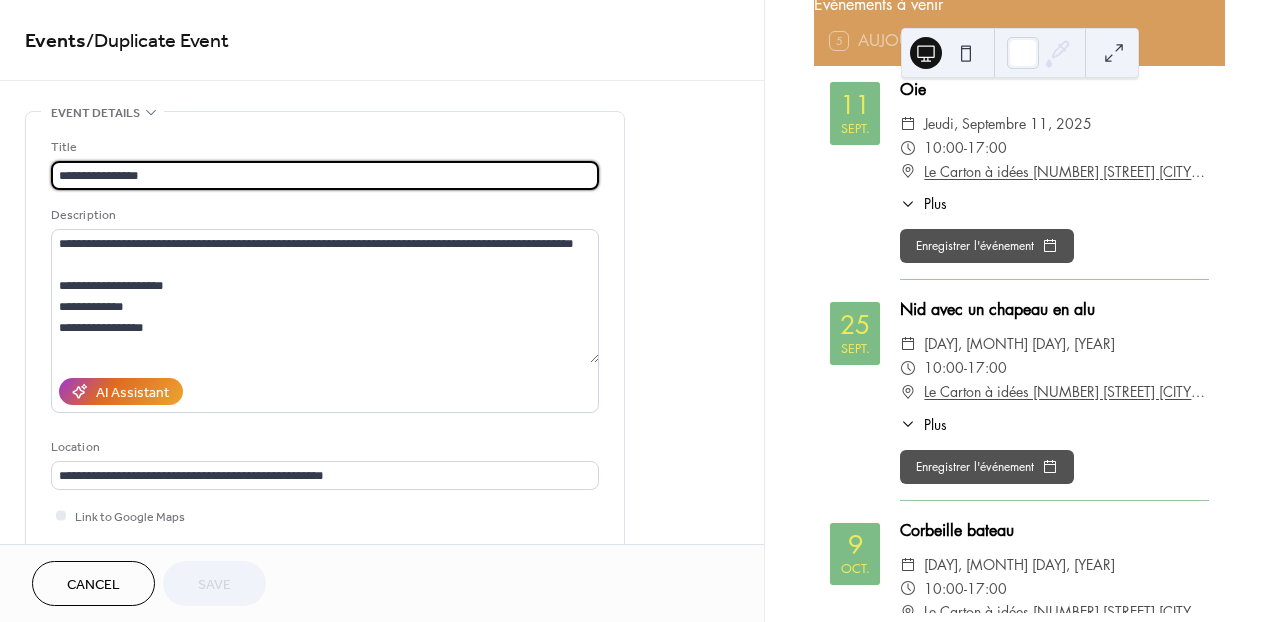 click on "**********" at bounding box center [325, 175] 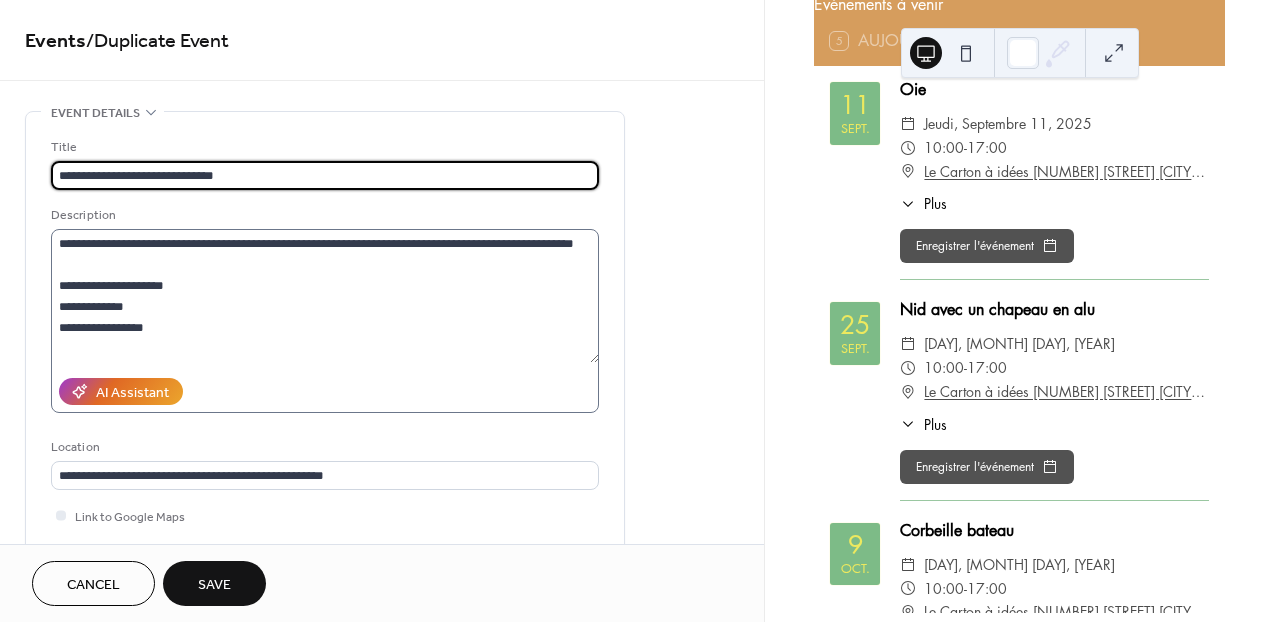 type on "**********" 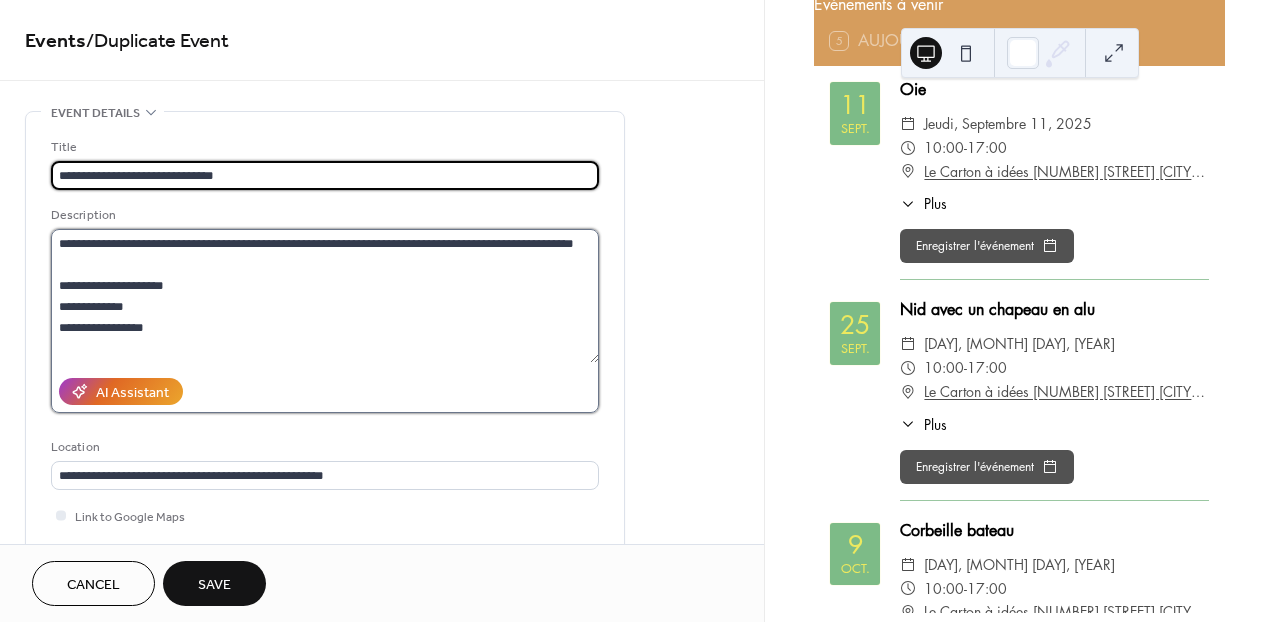 click on "**********" at bounding box center (325, 296) 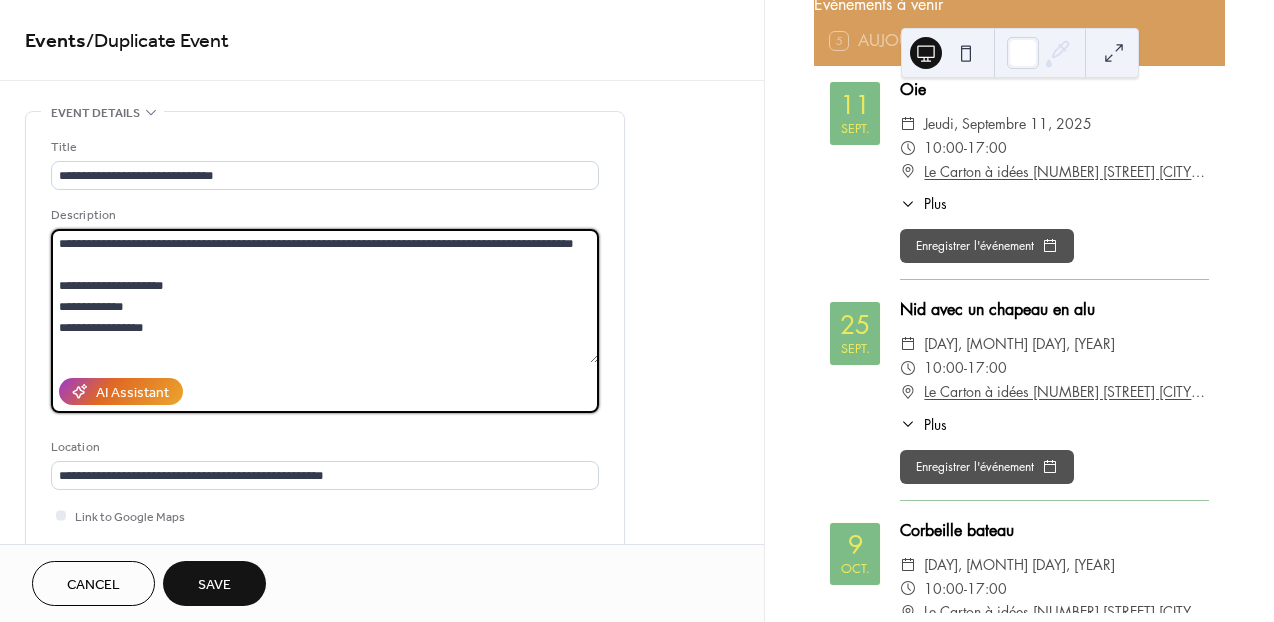 click on "**********" at bounding box center [325, 296] 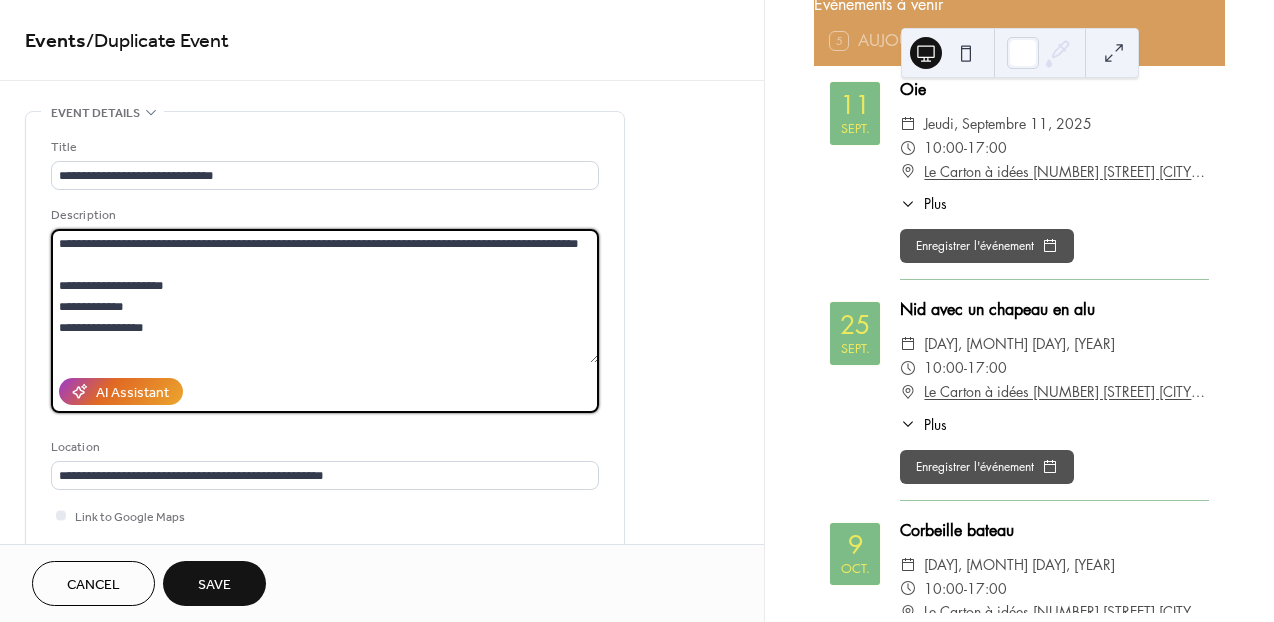 drag, startPoint x: 291, startPoint y: 247, endPoint x: 404, endPoint y: 260, distance: 113.74533 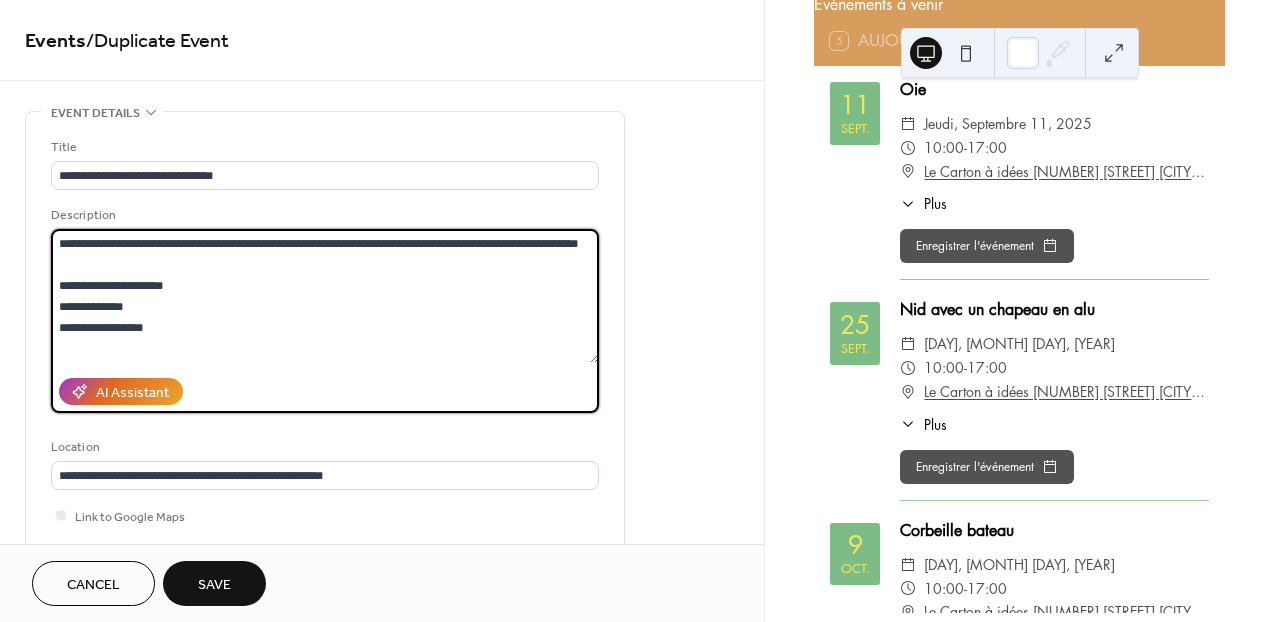 click on "**********" at bounding box center [325, 296] 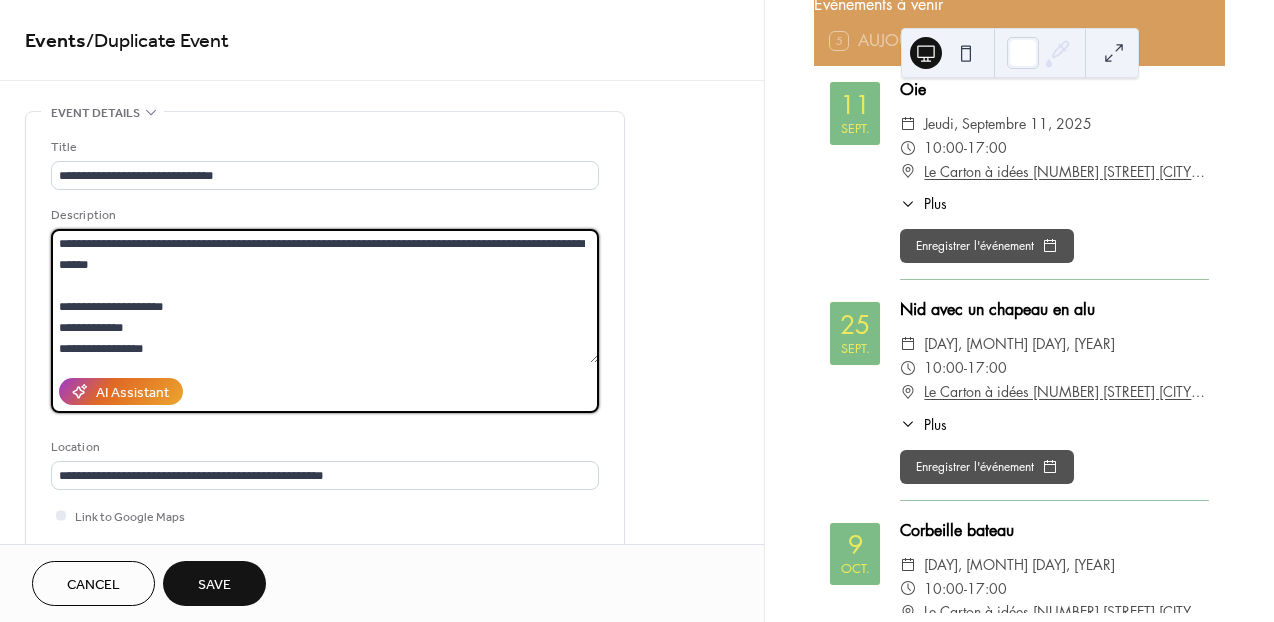 click on "**********" at bounding box center (325, 296) 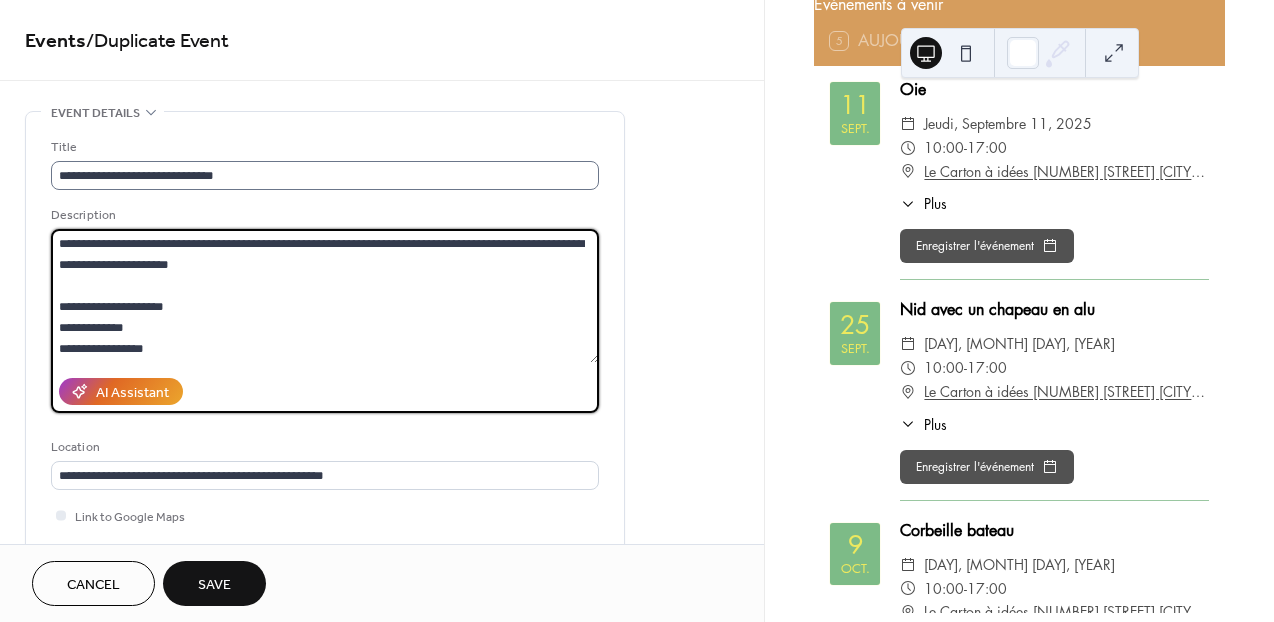 type on "**********" 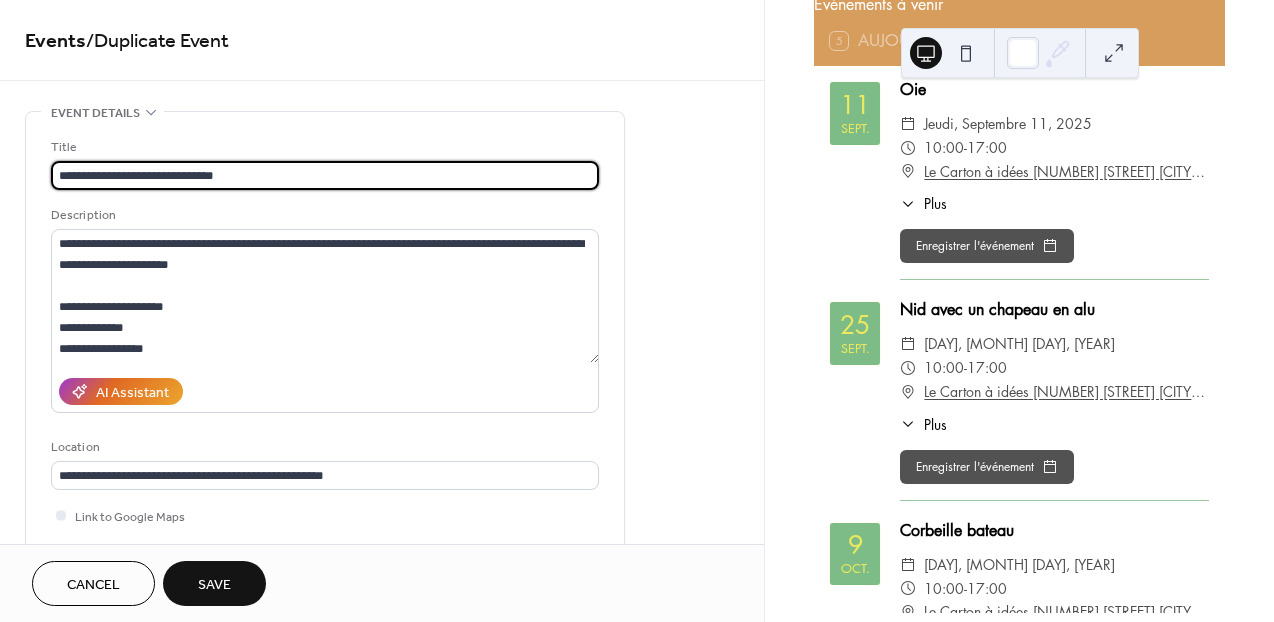 click on "**********" at bounding box center [325, 175] 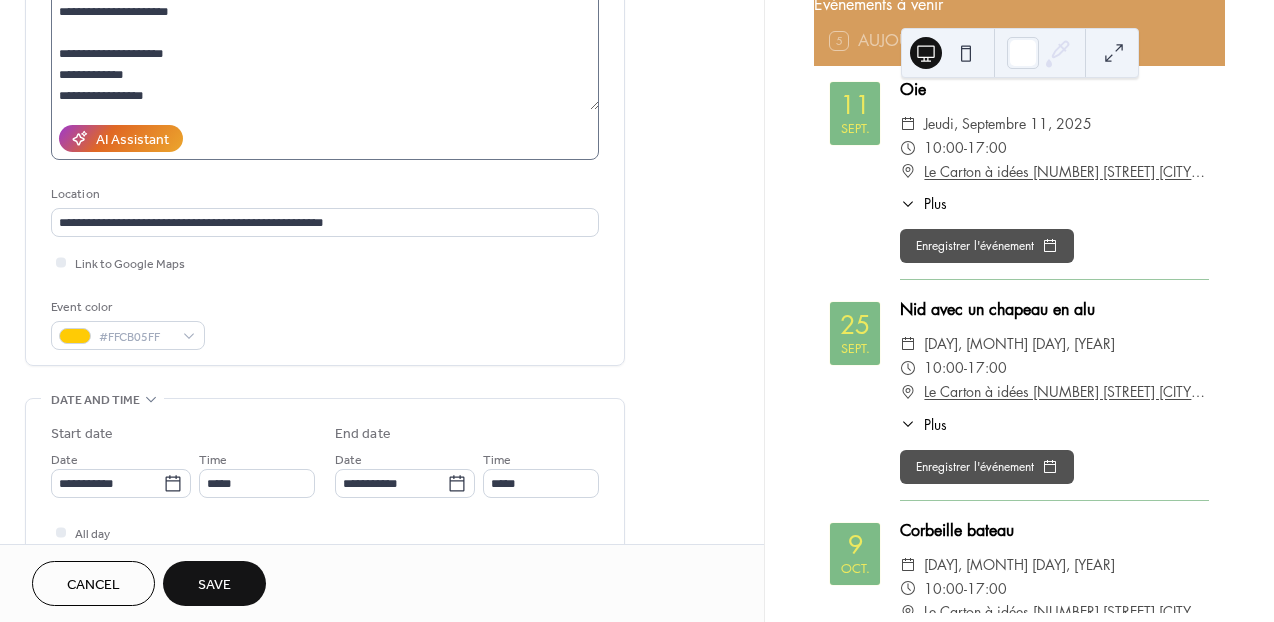 scroll, scrollTop: 257, scrollLeft: 0, axis: vertical 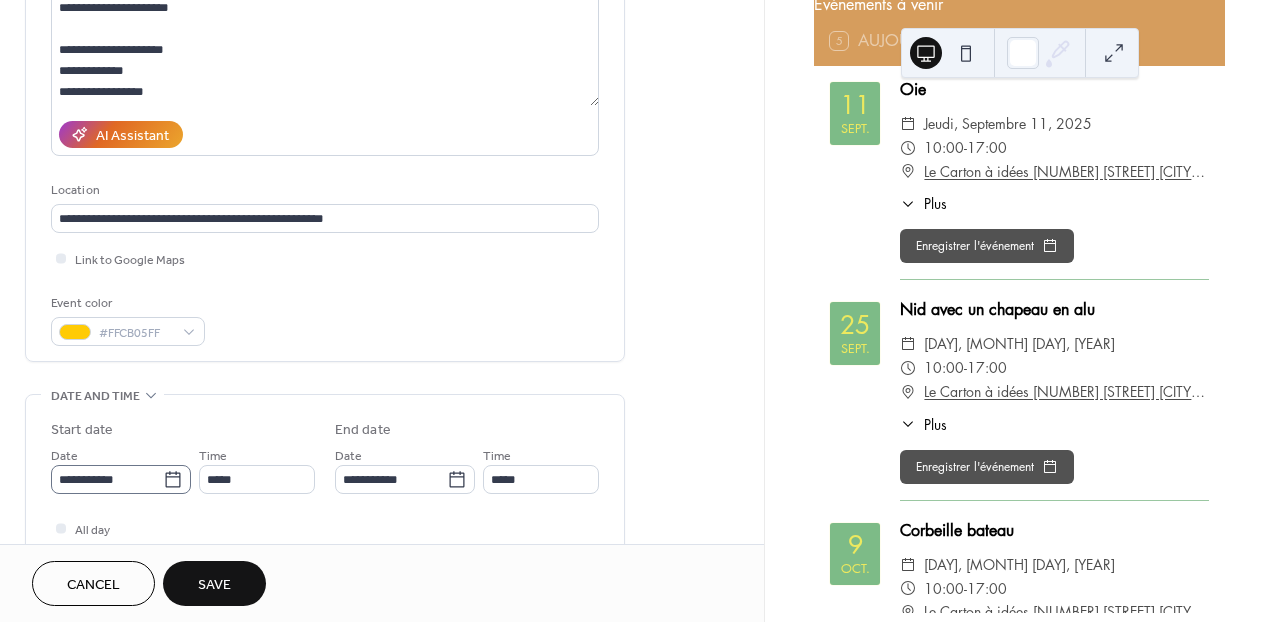 type on "**********" 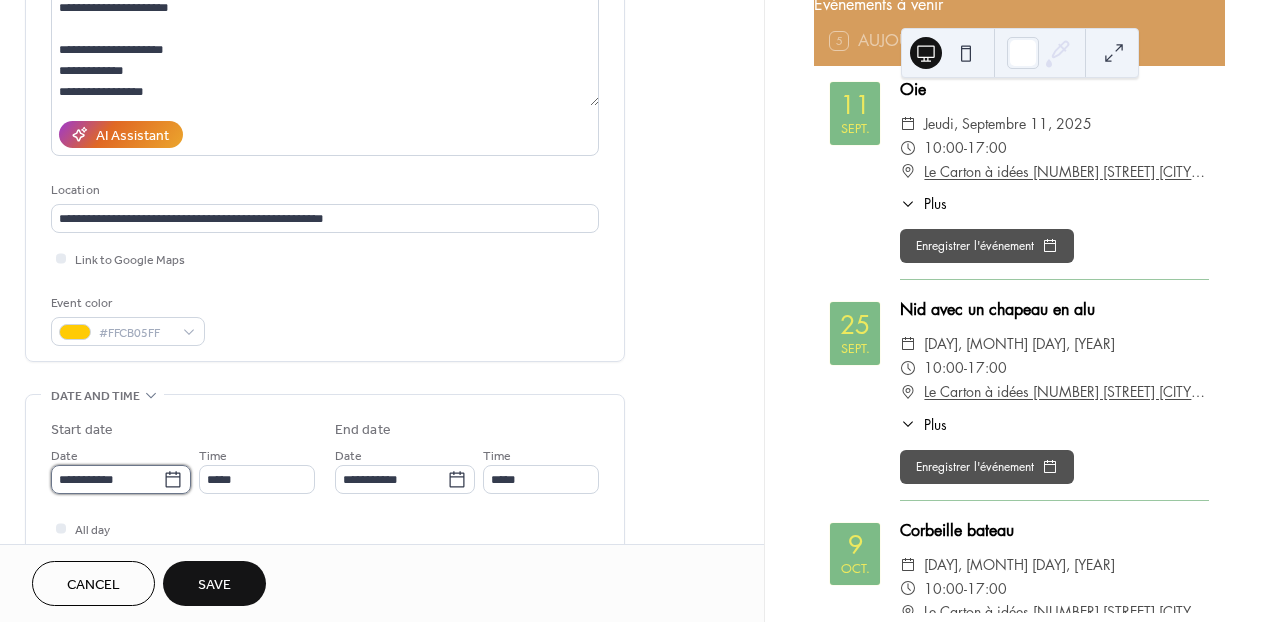 click on "**********" at bounding box center [107, 479] 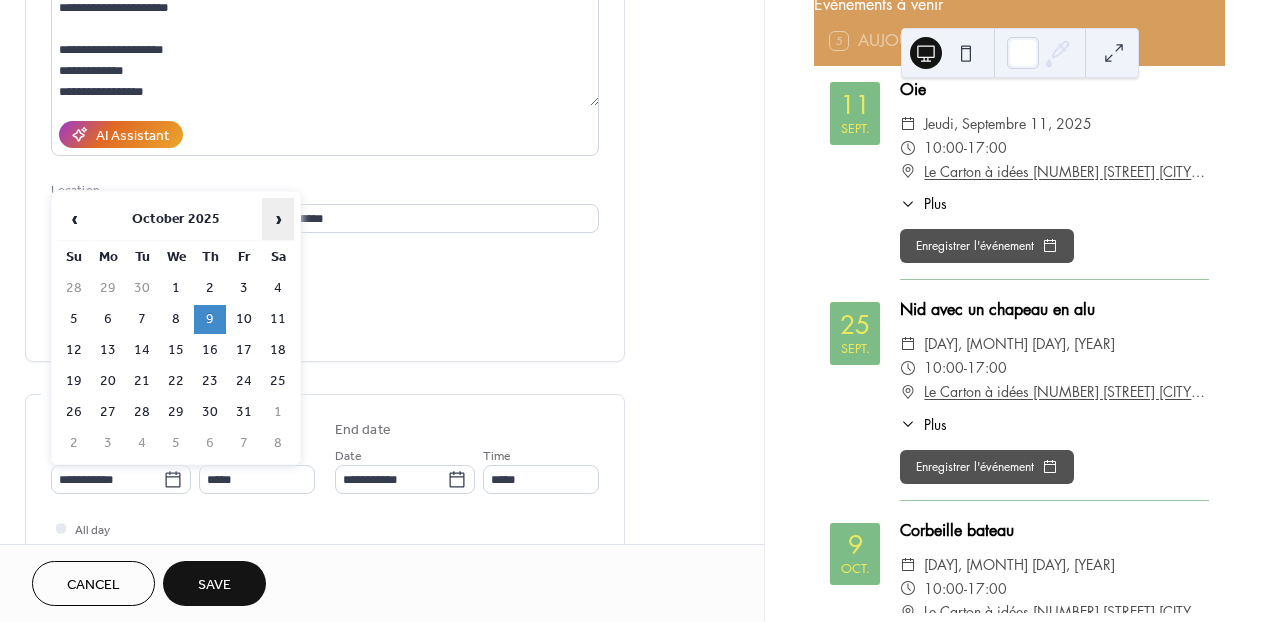 click on "›" at bounding box center [278, 219] 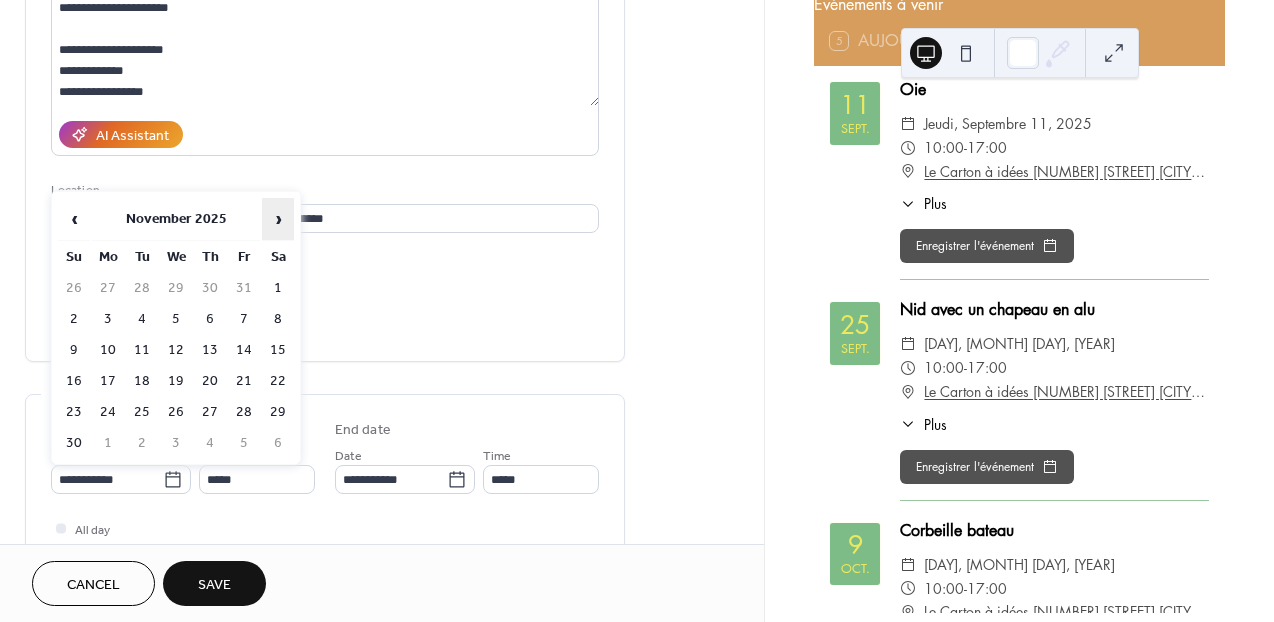 click on "›" at bounding box center (278, 219) 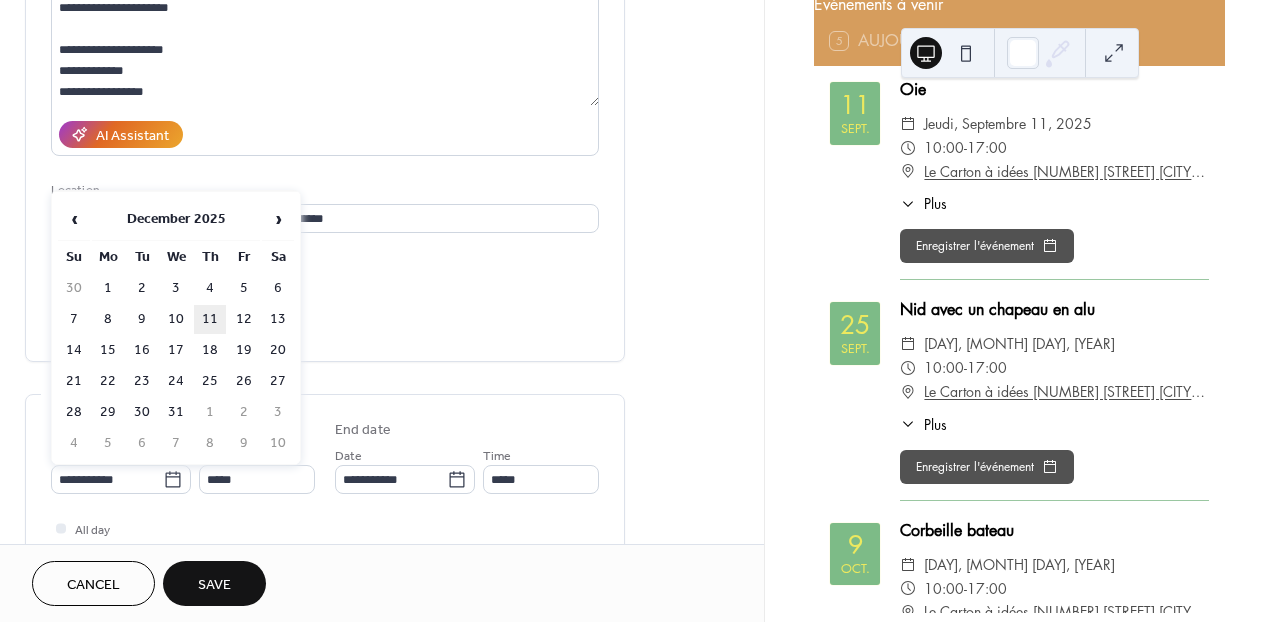 click on "11" at bounding box center (210, 319) 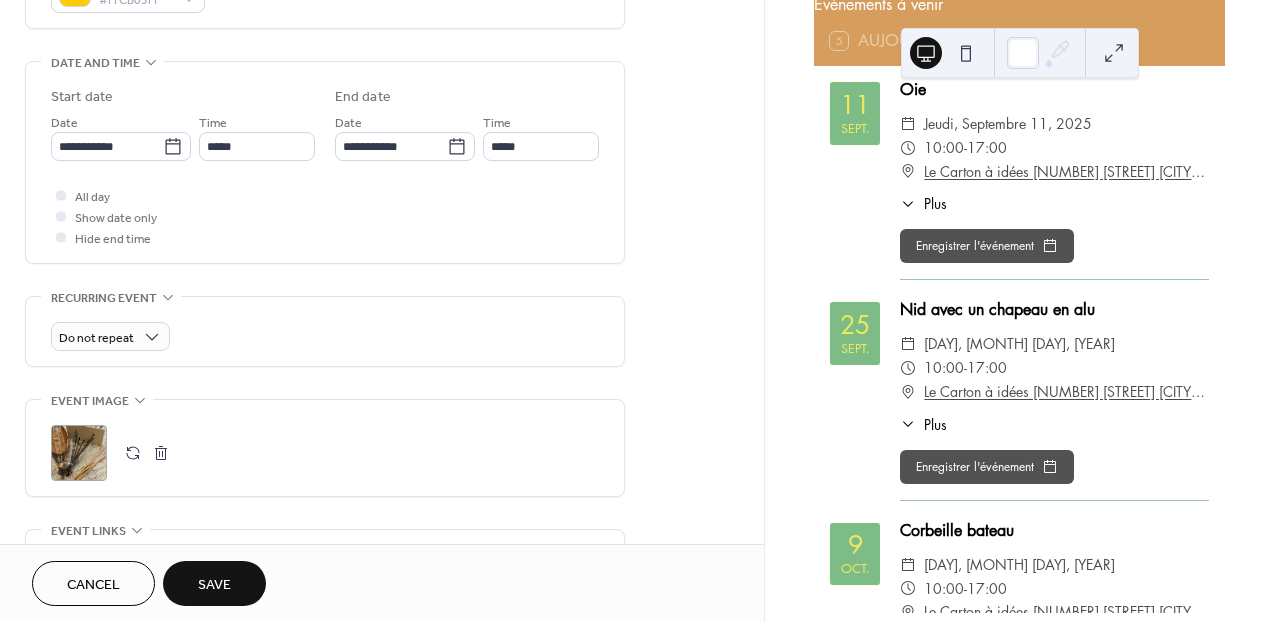 scroll, scrollTop: 613, scrollLeft: 0, axis: vertical 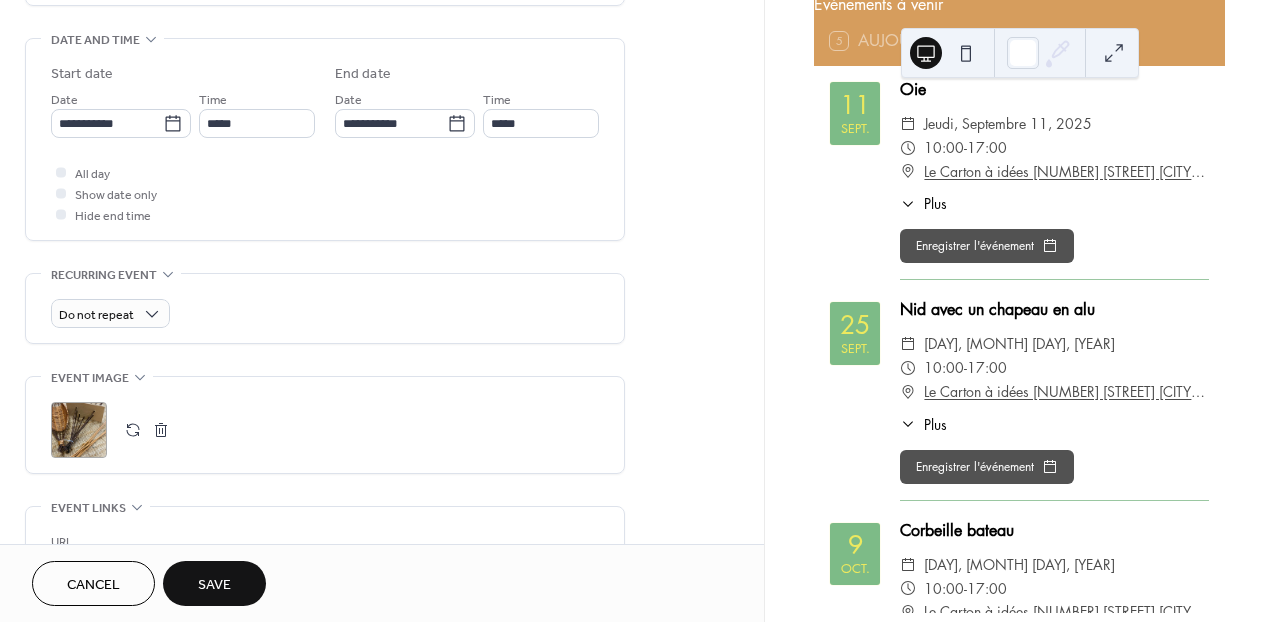 click at bounding box center [133, 430] 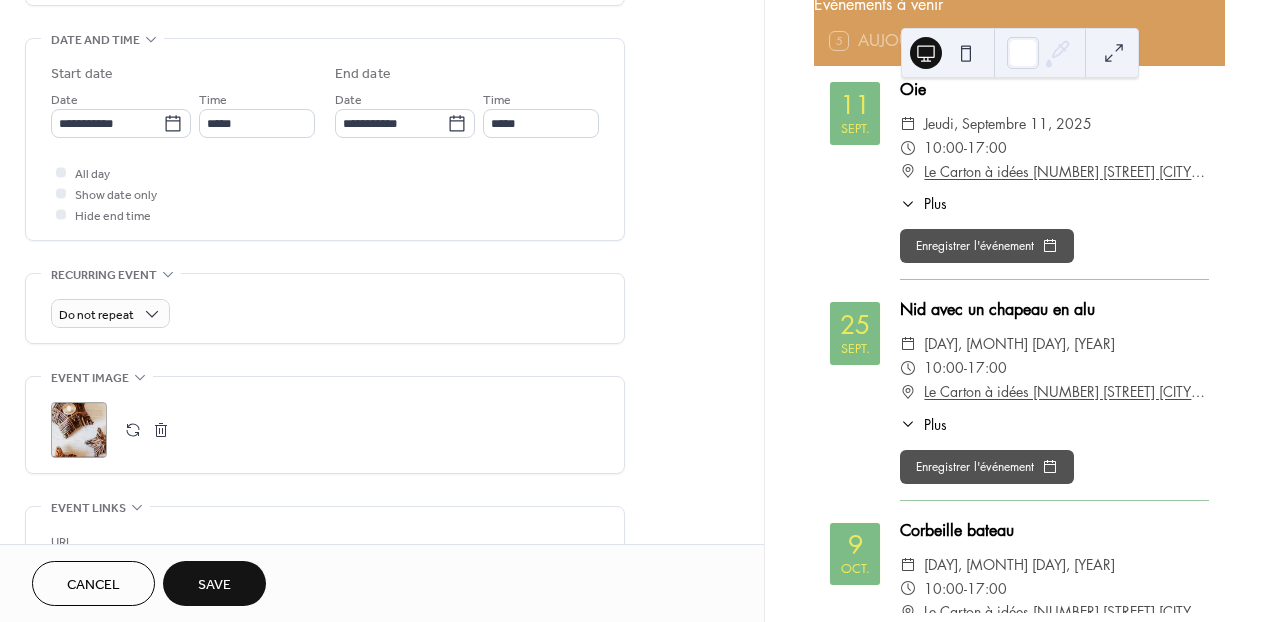 click on "Save" at bounding box center [214, 583] 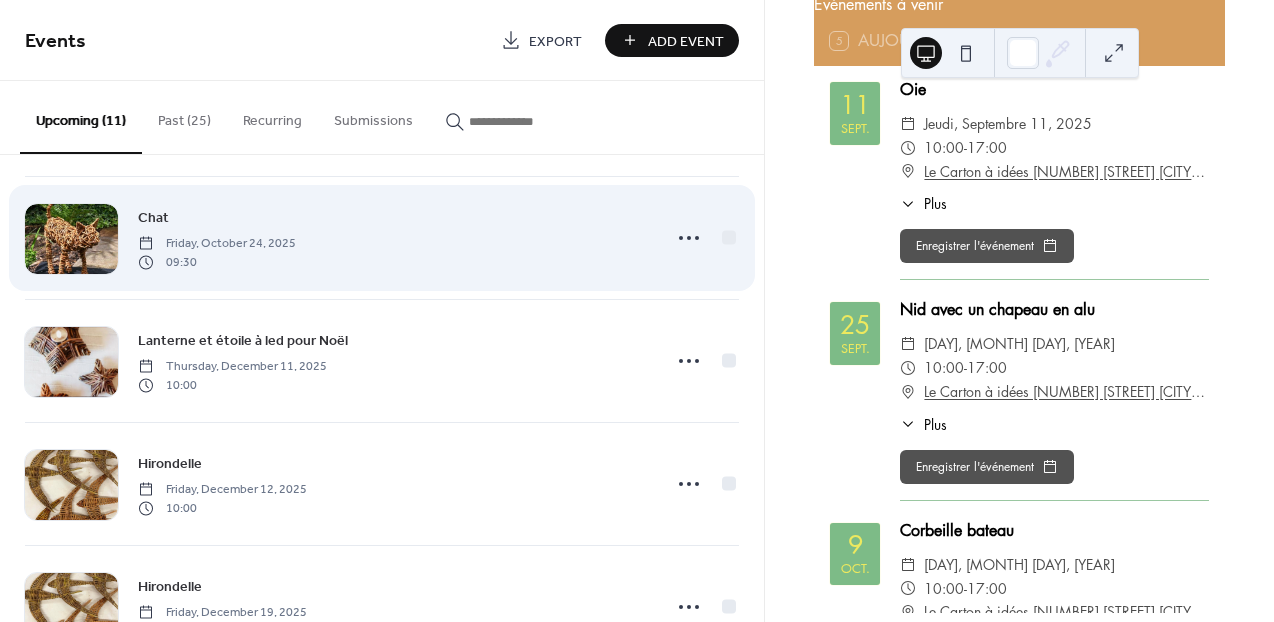scroll, scrollTop: 384, scrollLeft: 0, axis: vertical 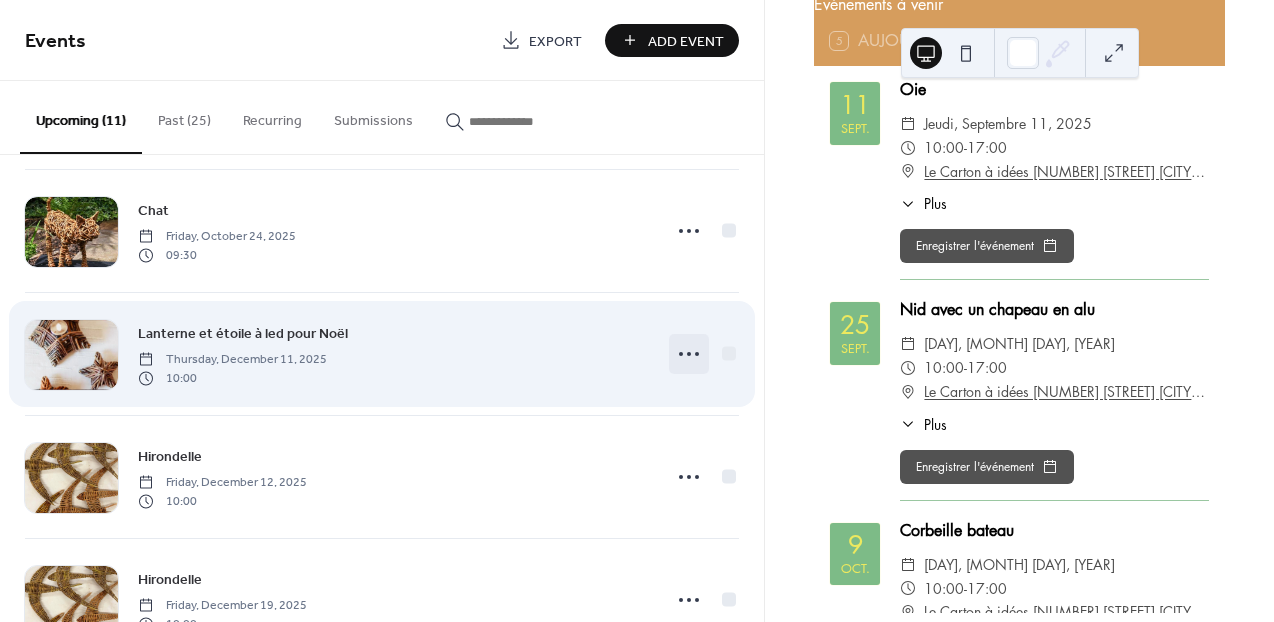 click 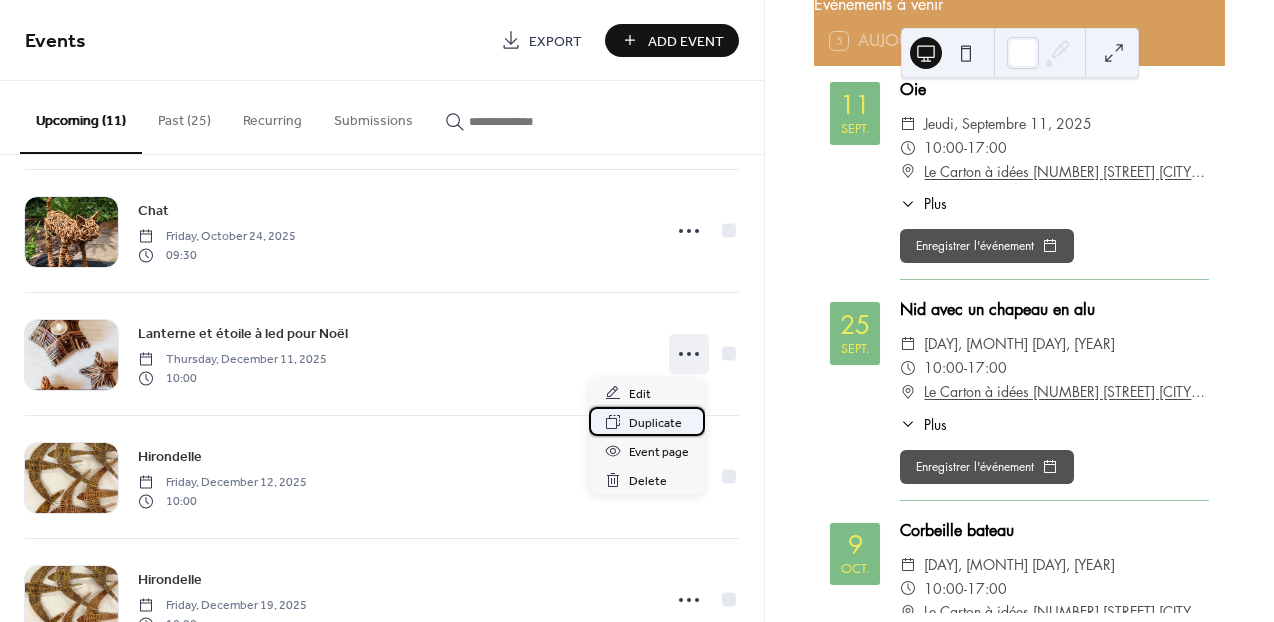 click on "Duplicate" at bounding box center [655, 423] 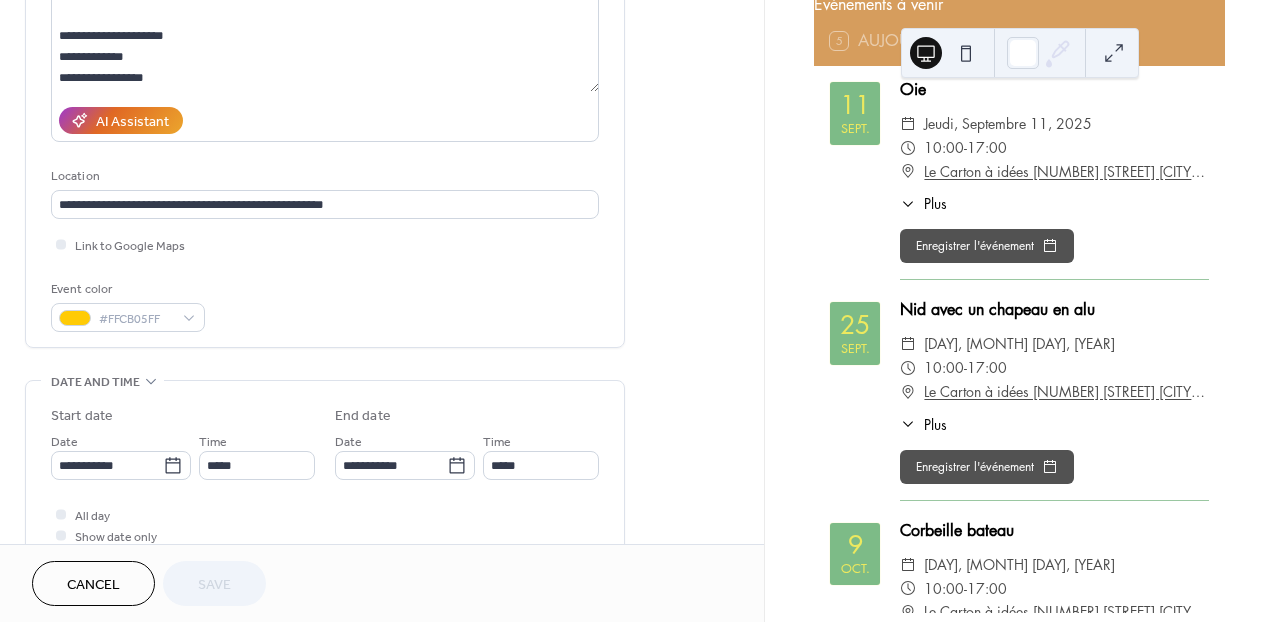 scroll, scrollTop: 274, scrollLeft: 0, axis: vertical 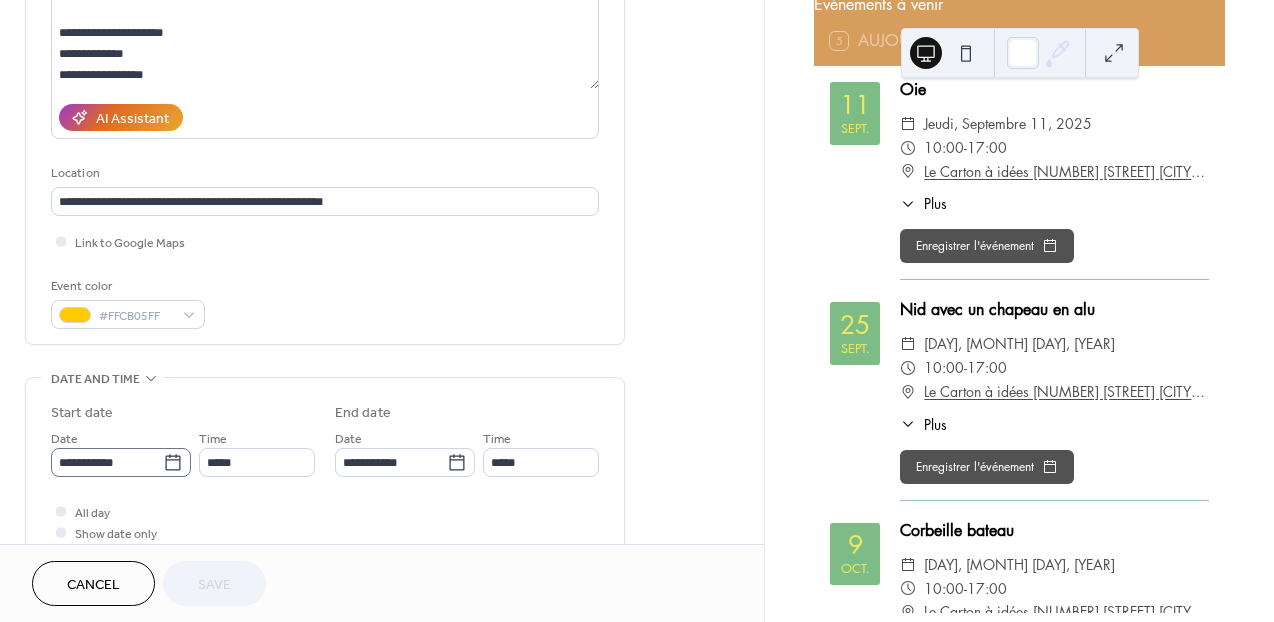 click 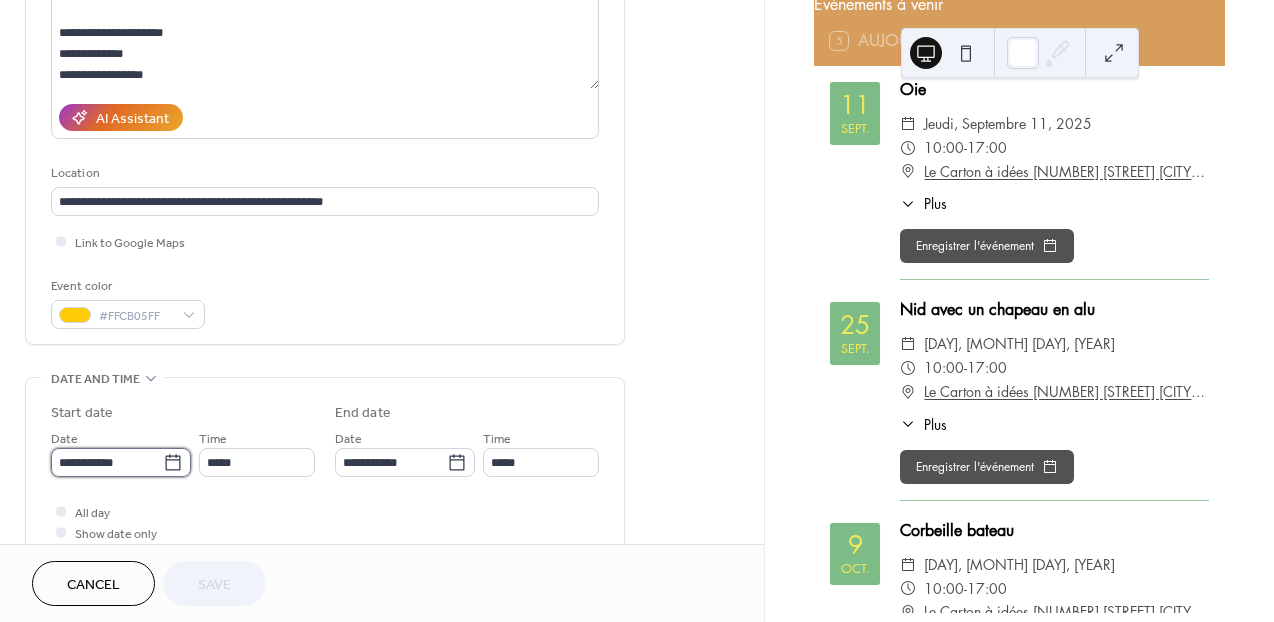 click on "**********" at bounding box center [107, 462] 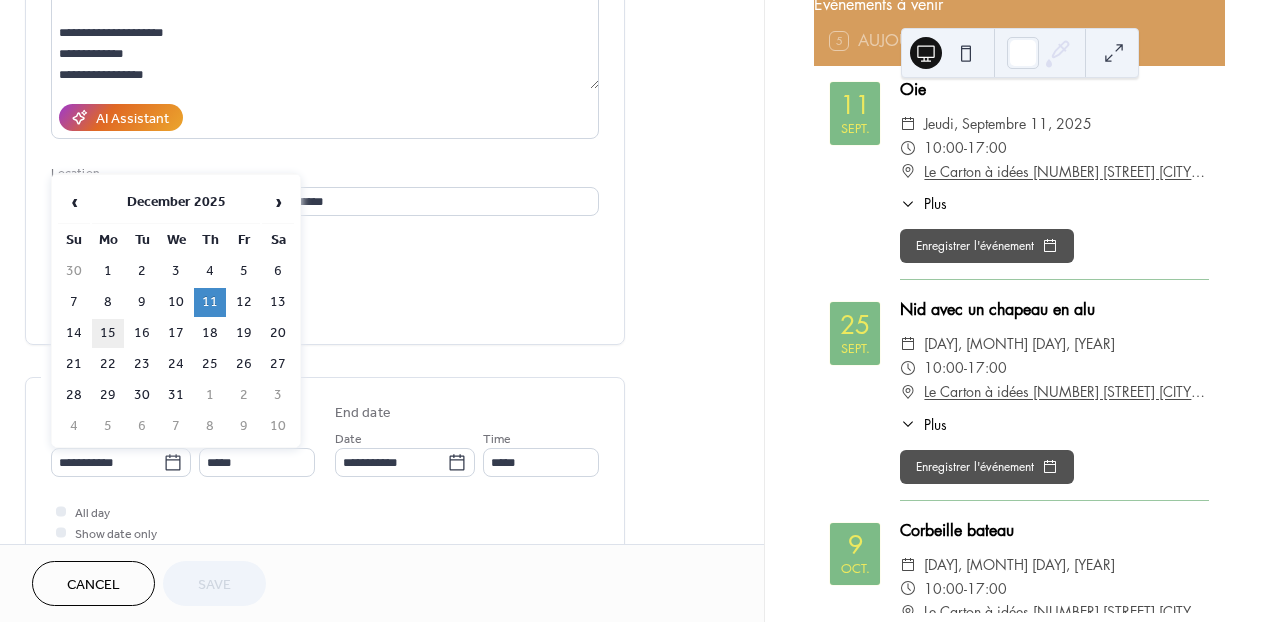 click on "15" at bounding box center (108, 333) 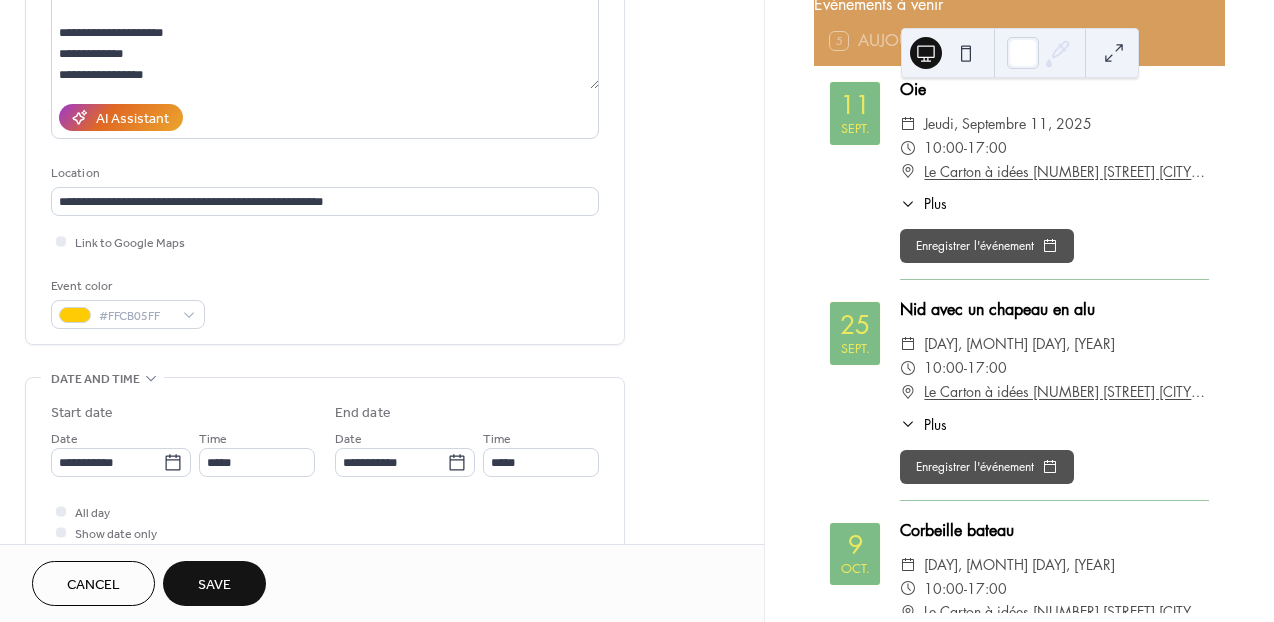 click on "Save" at bounding box center [214, 585] 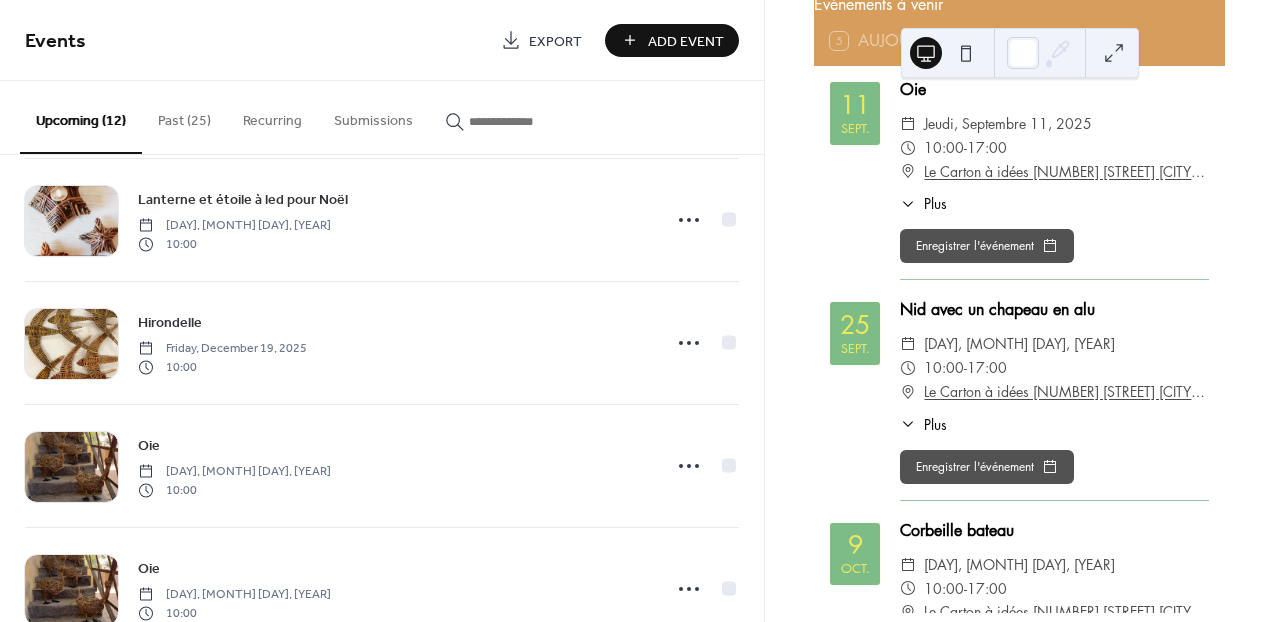 scroll, scrollTop: 766, scrollLeft: 0, axis: vertical 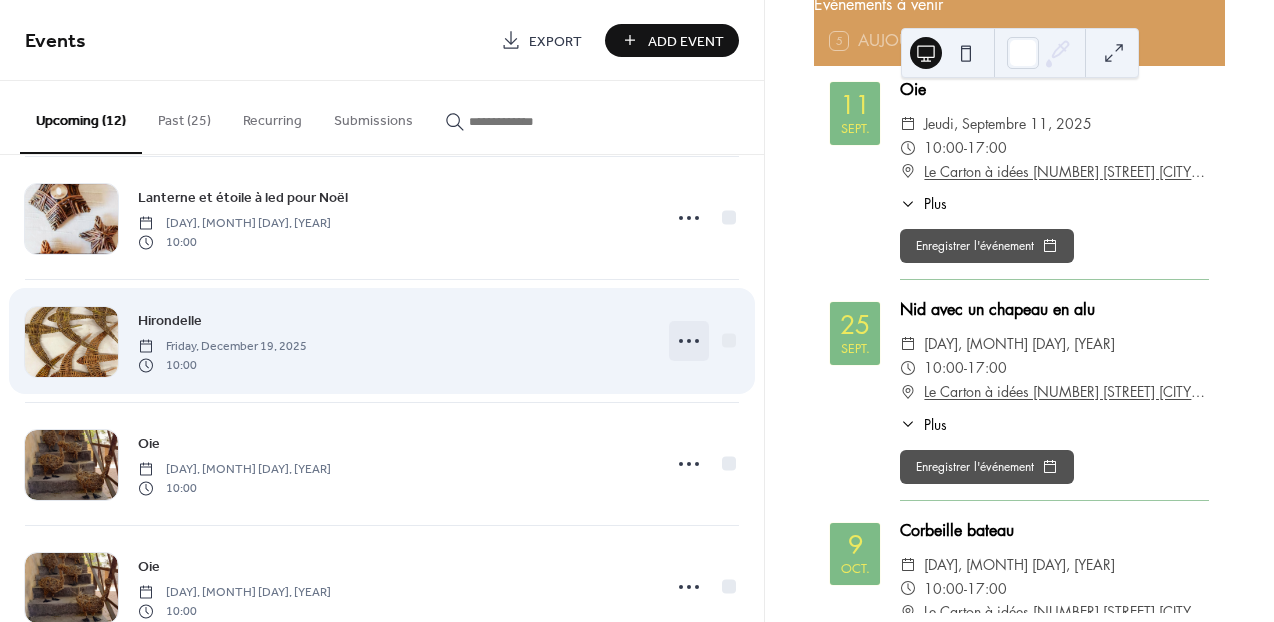 click 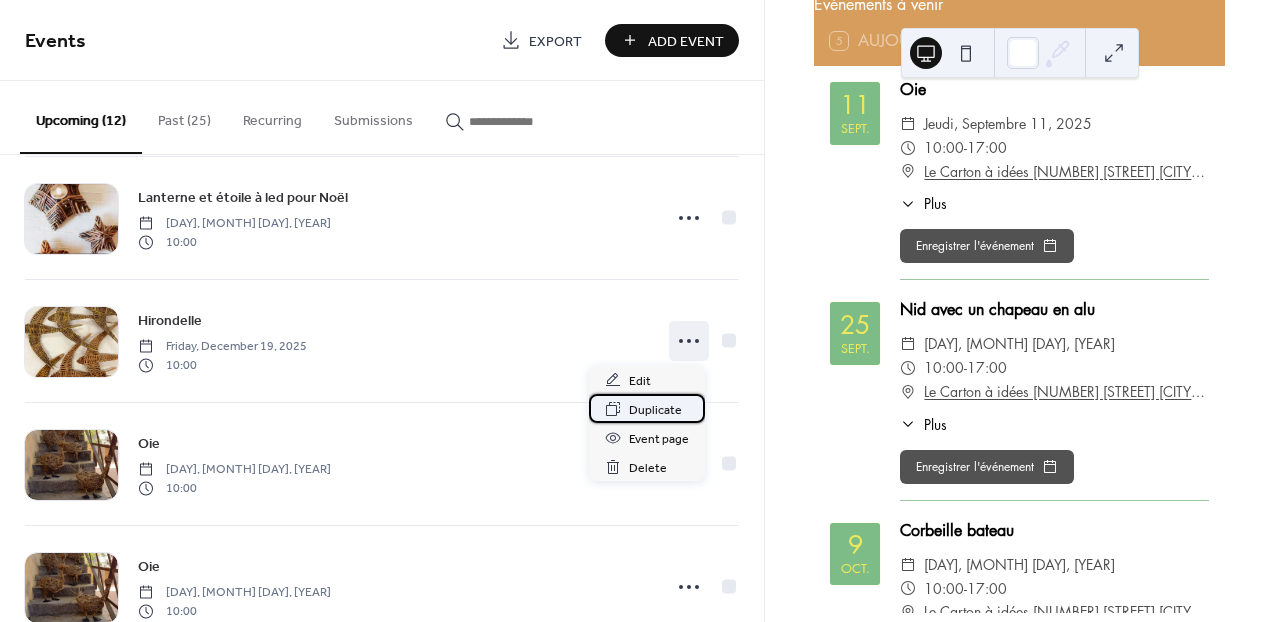 click on "Duplicate" at bounding box center (655, 410) 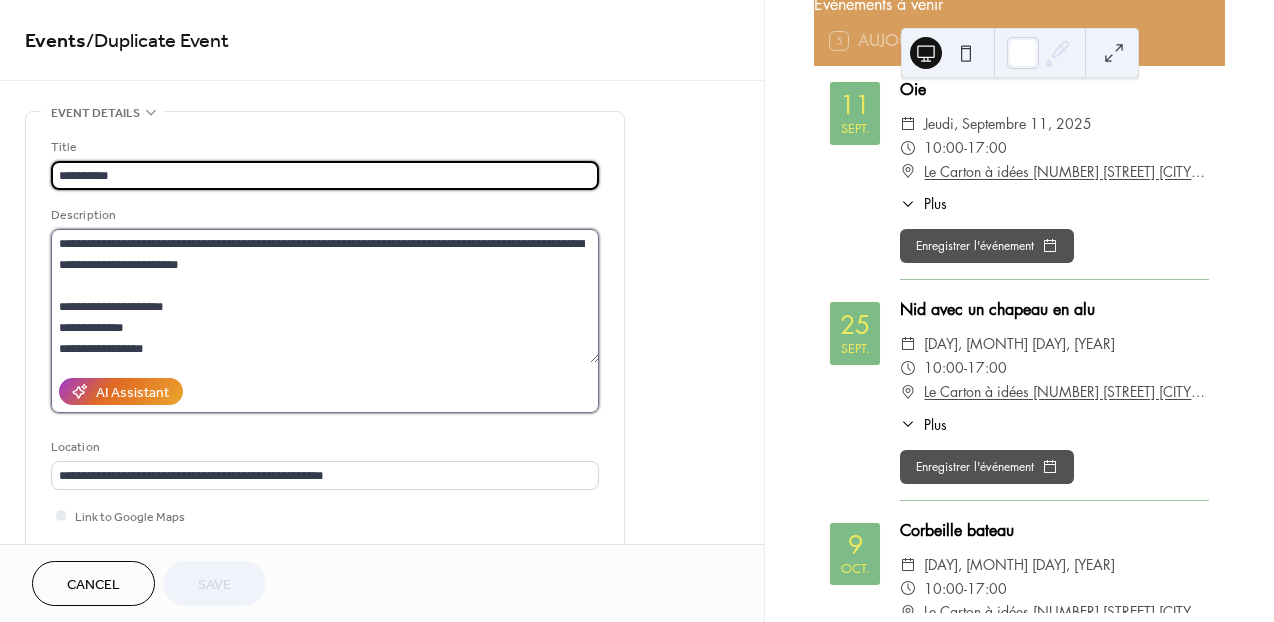 click on "**********" at bounding box center (325, 296) 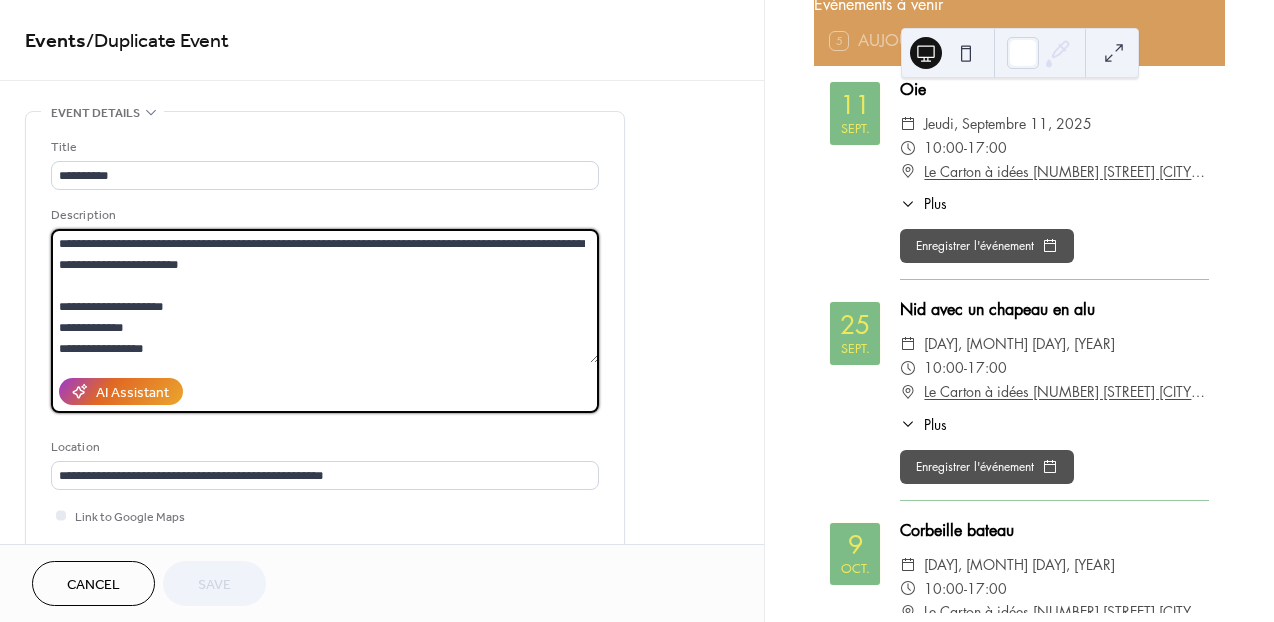 click on "**********" at bounding box center [325, 296] 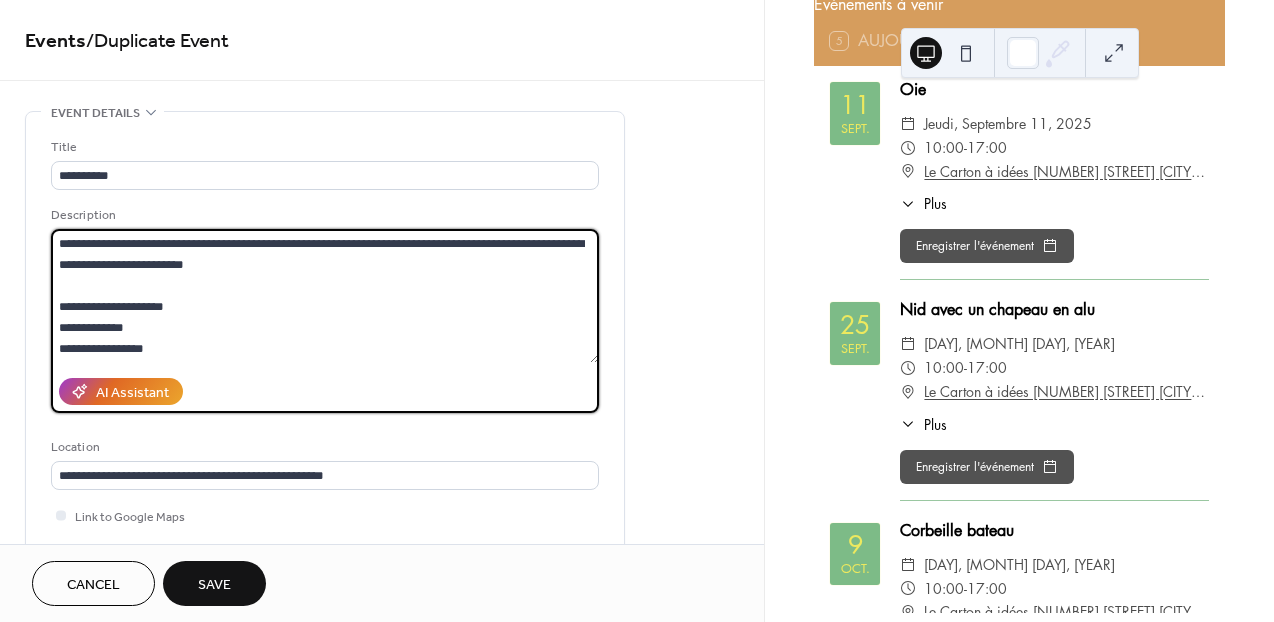 drag, startPoint x: 480, startPoint y: 246, endPoint x: 532, endPoint y: 246, distance: 52 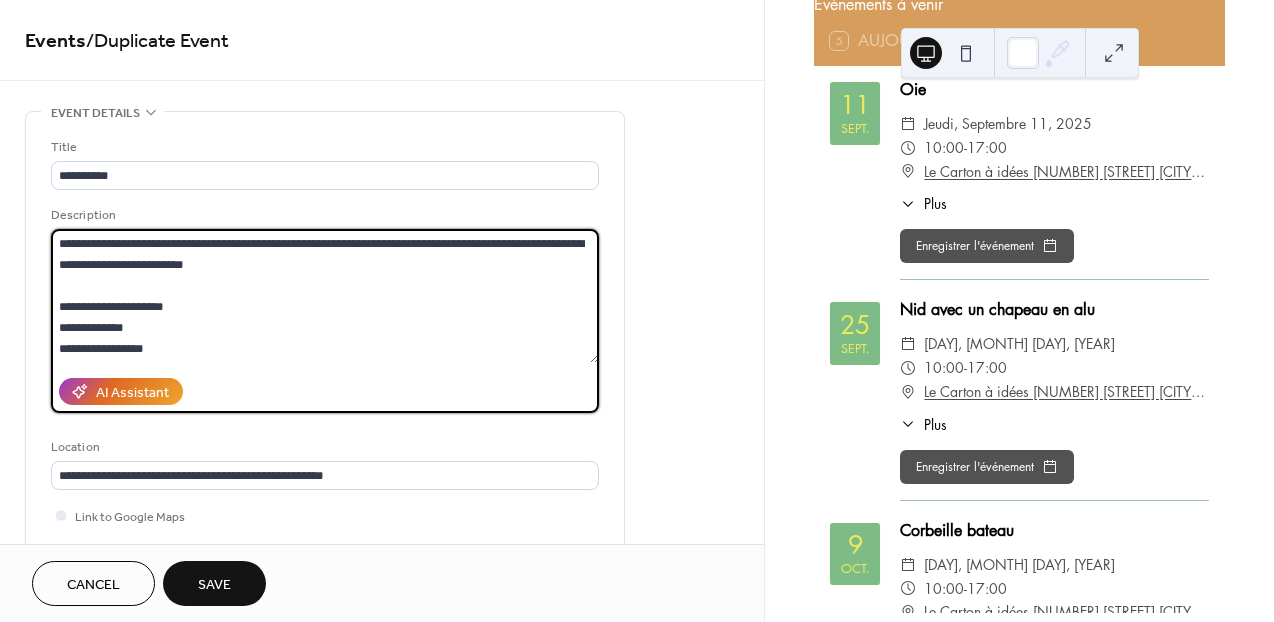 click on "**********" at bounding box center (325, 296) 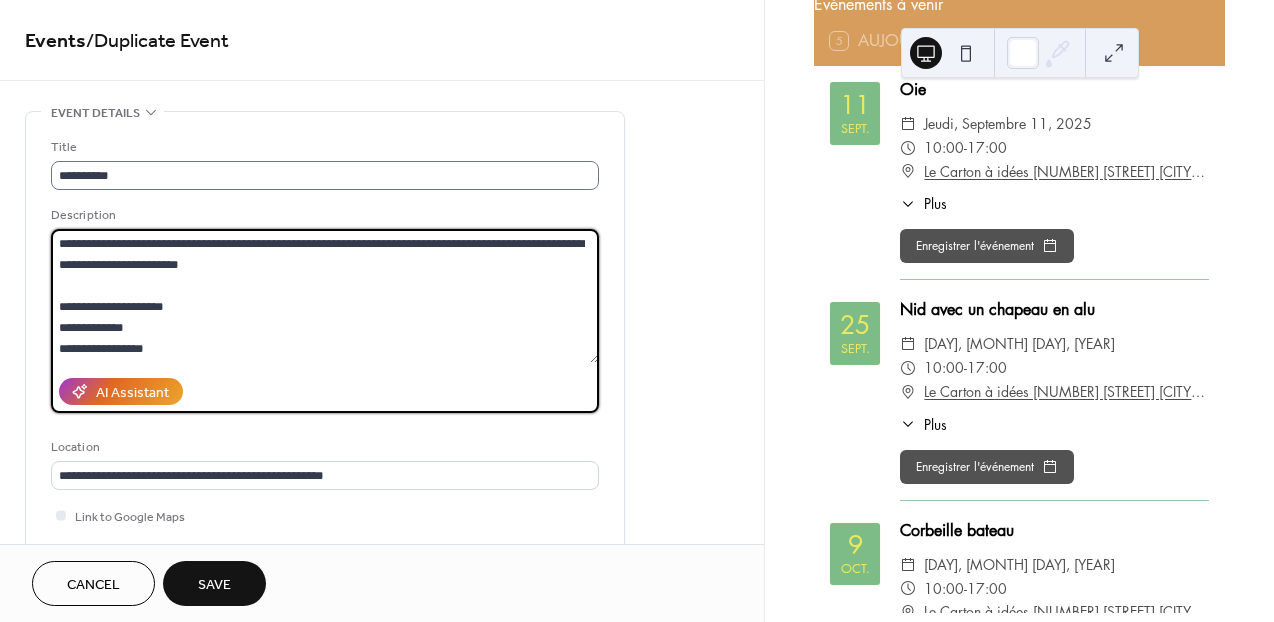 type on "**********" 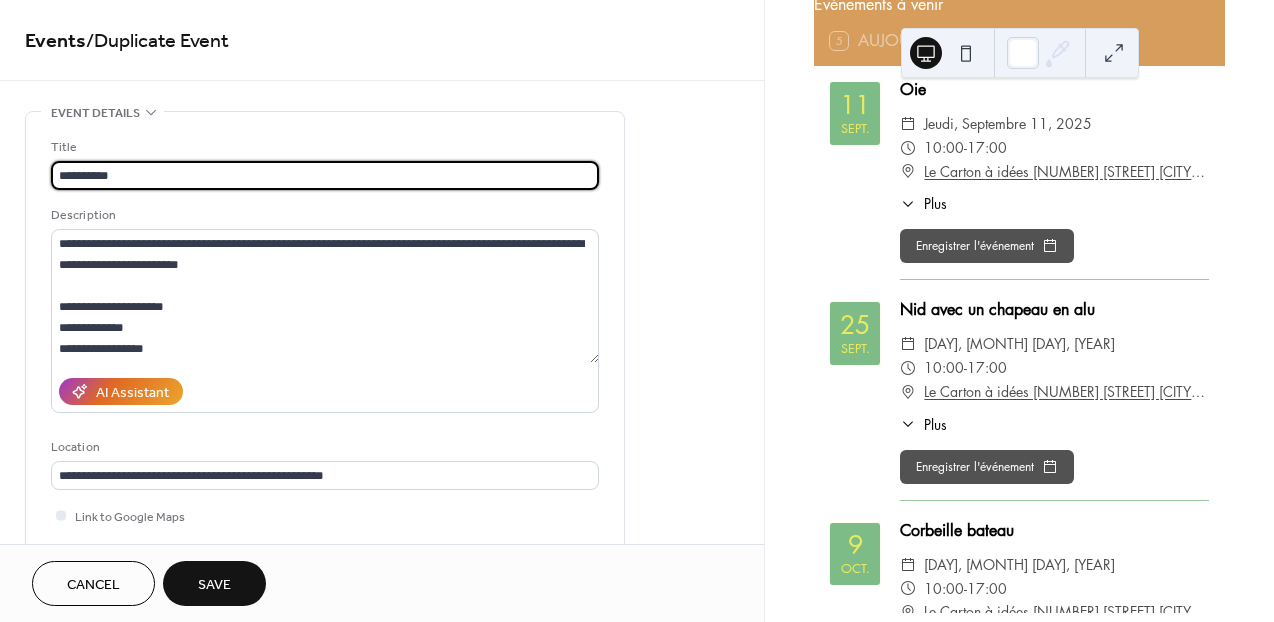 drag, startPoint x: 132, startPoint y: 179, endPoint x: 56, endPoint y: 183, distance: 76.105194 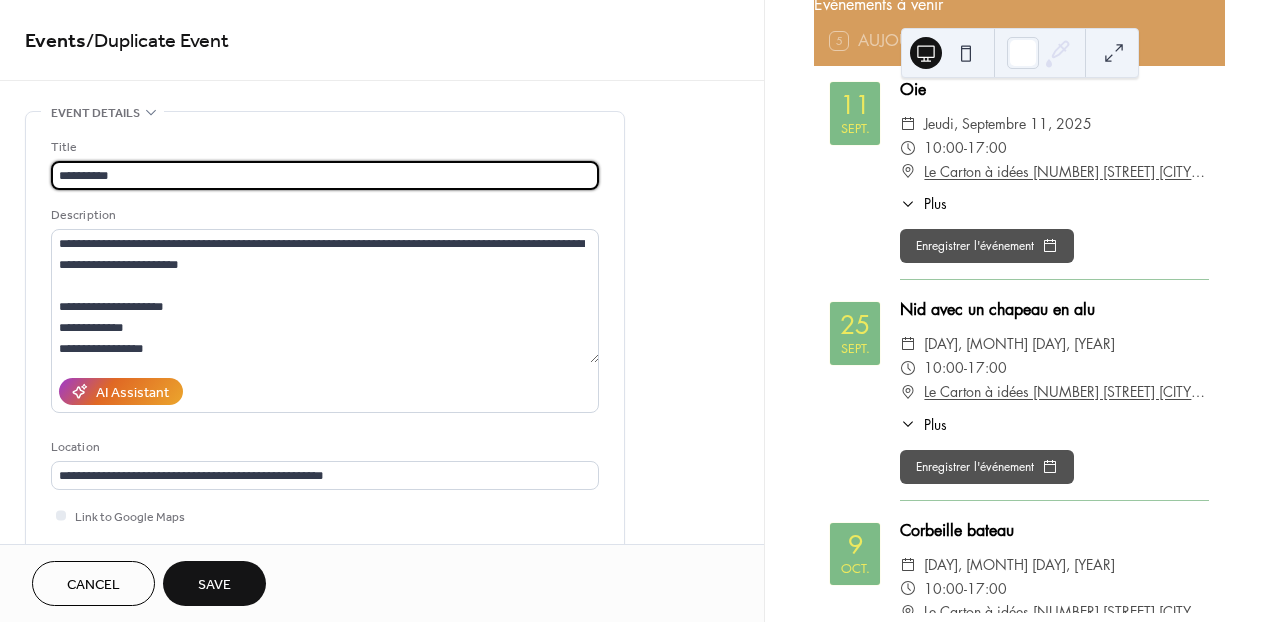 click on "**********" at bounding box center [325, 175] 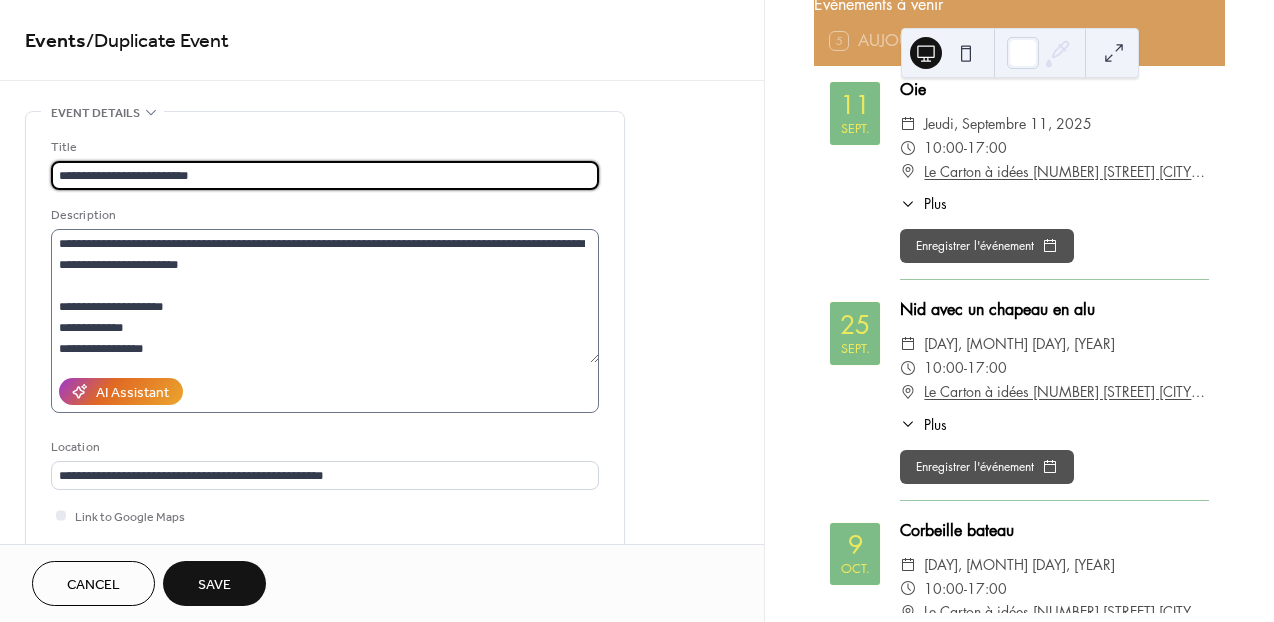 type on "**********" 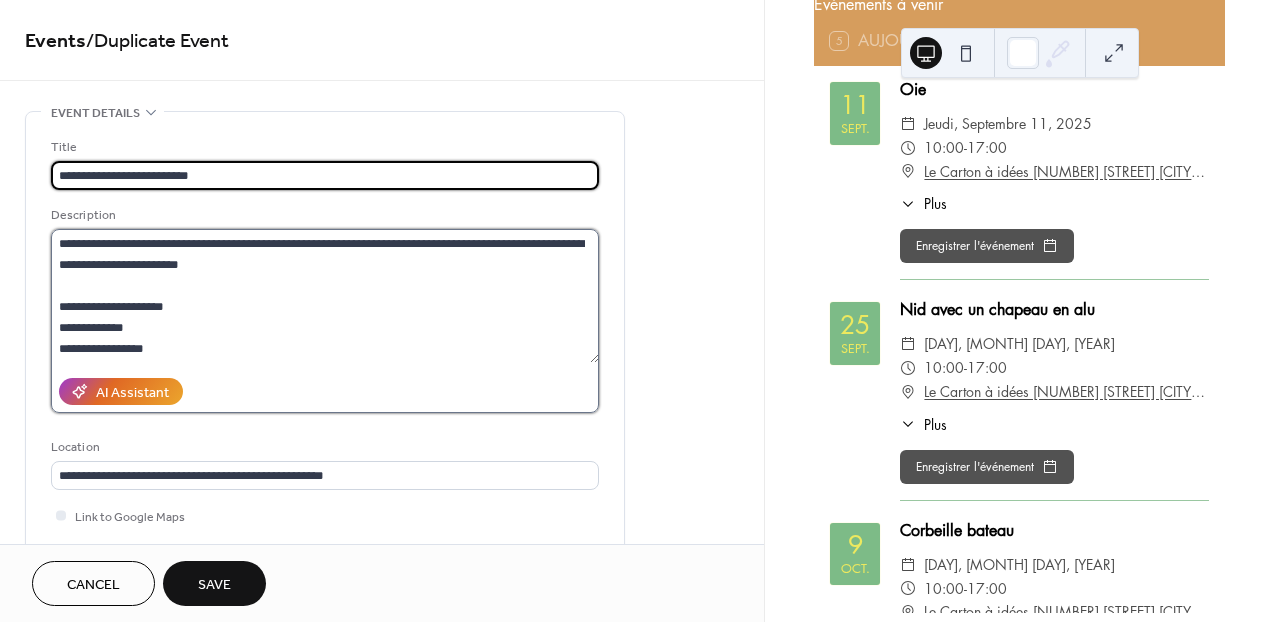click on "**********" at bounding box center (325, 296) 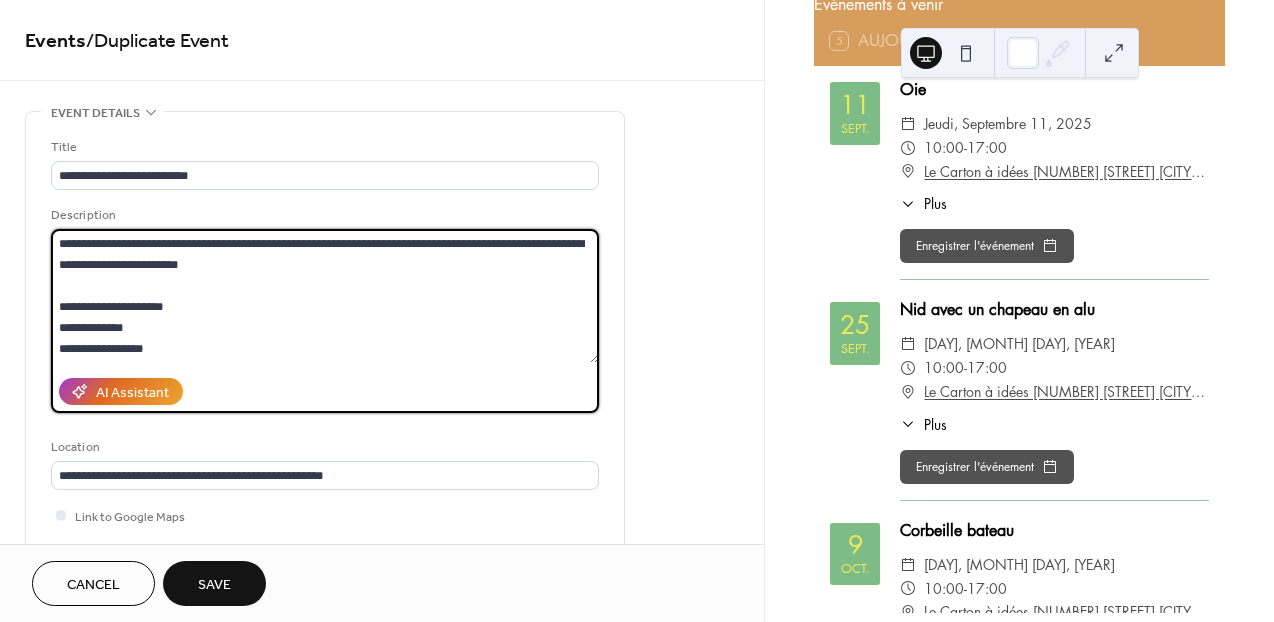 click on "**********" at bounding box center (325, 296) 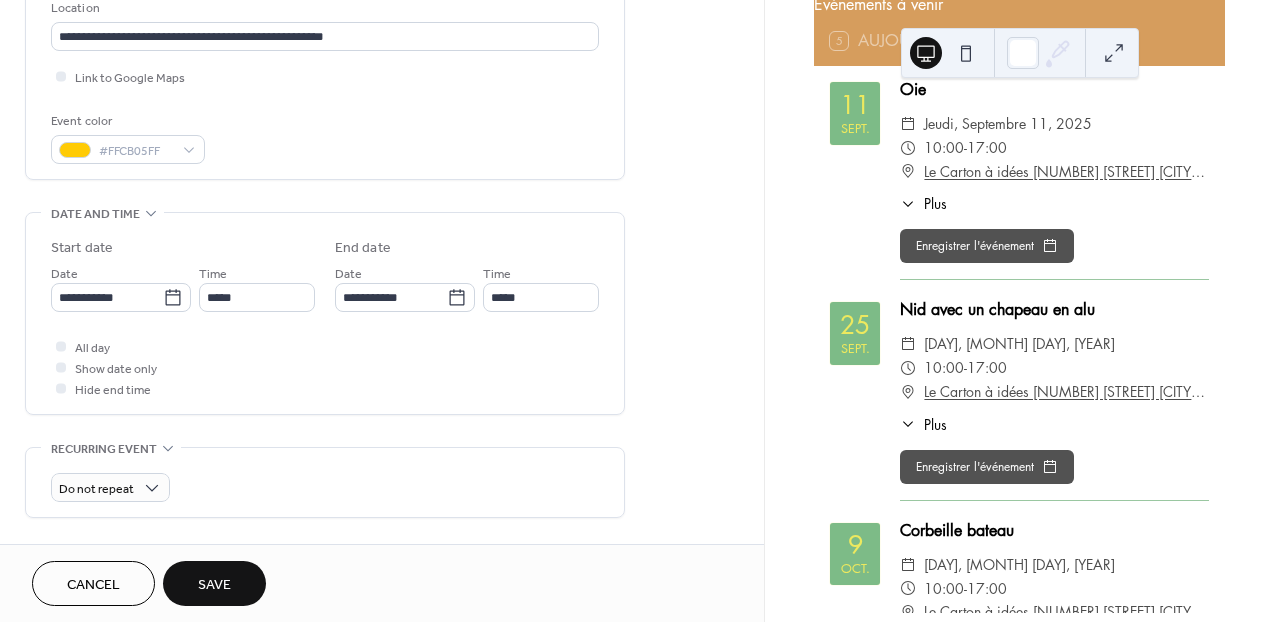 scroll, scrollTop: 447, scrollLeft: 0, axis: vertical 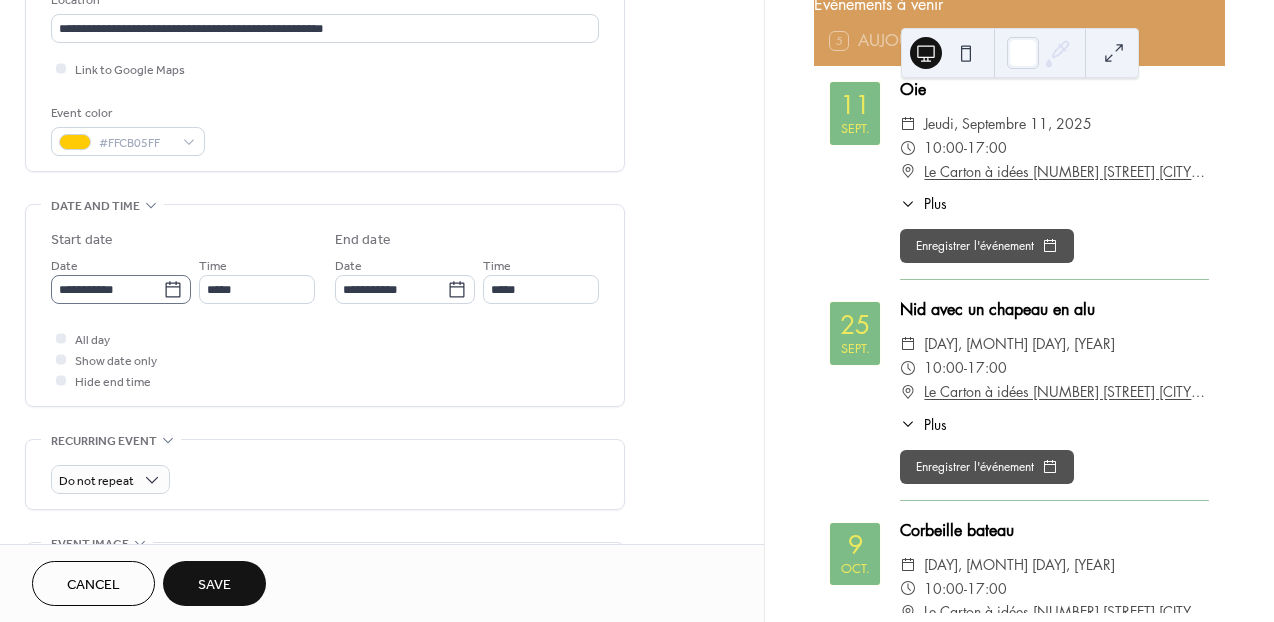 type on "**********" 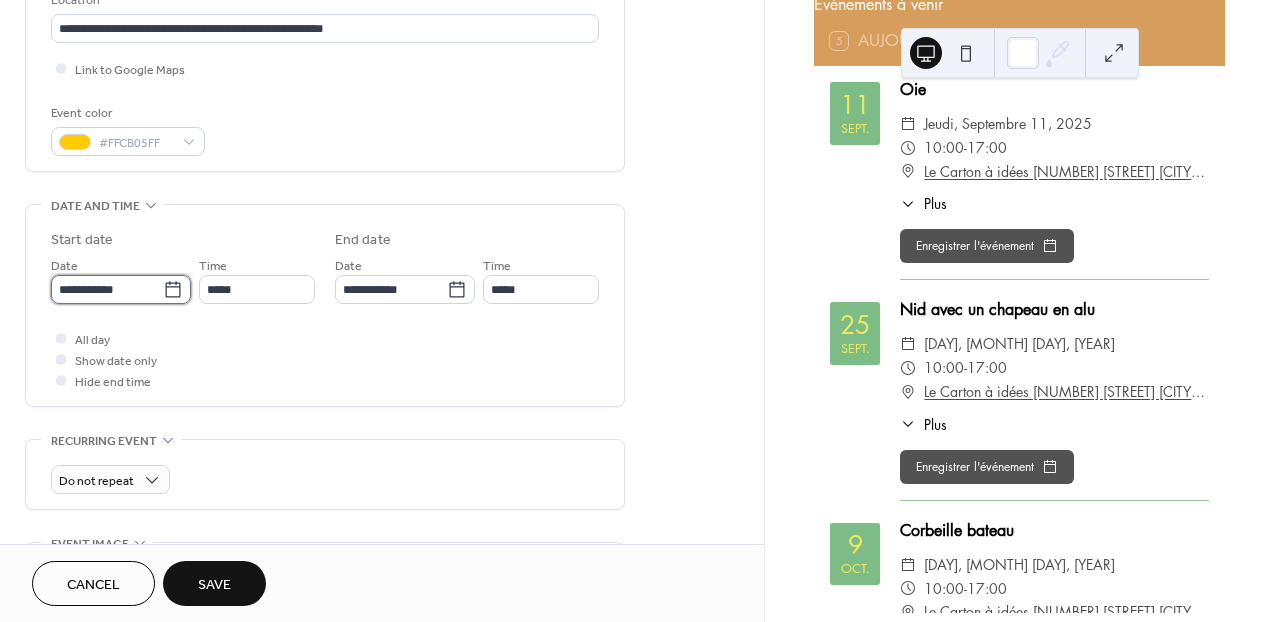 click on "**********" at bounding box center (107, 289) 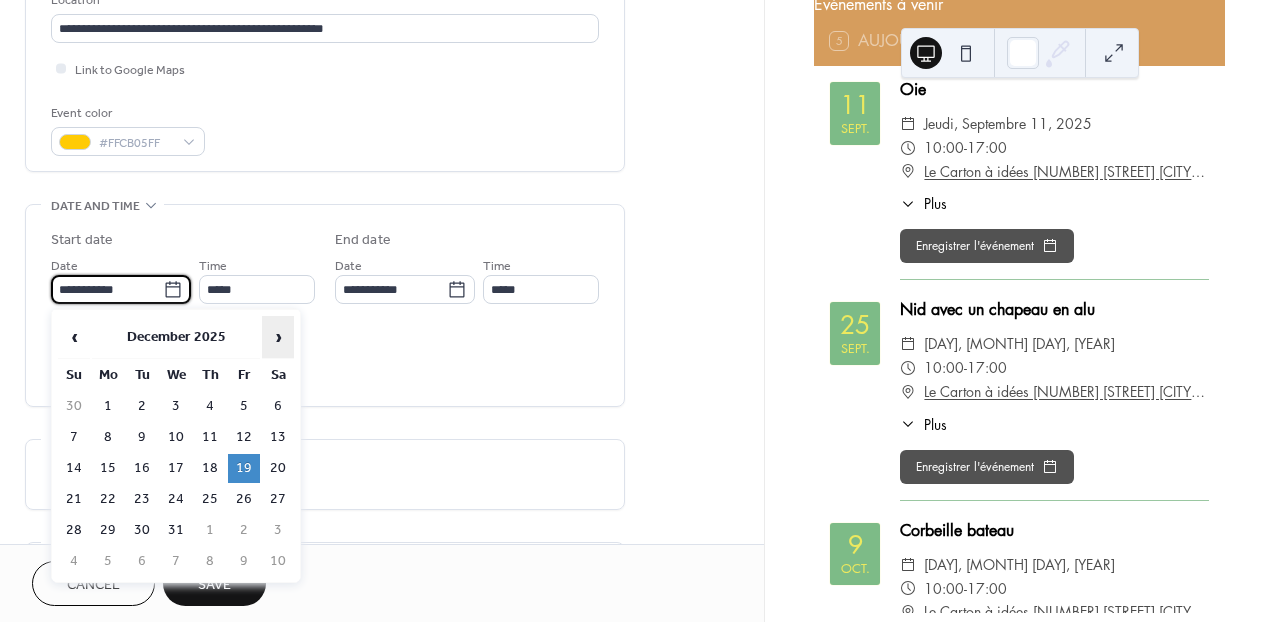 click on "›" at bounding box center [278, 337] 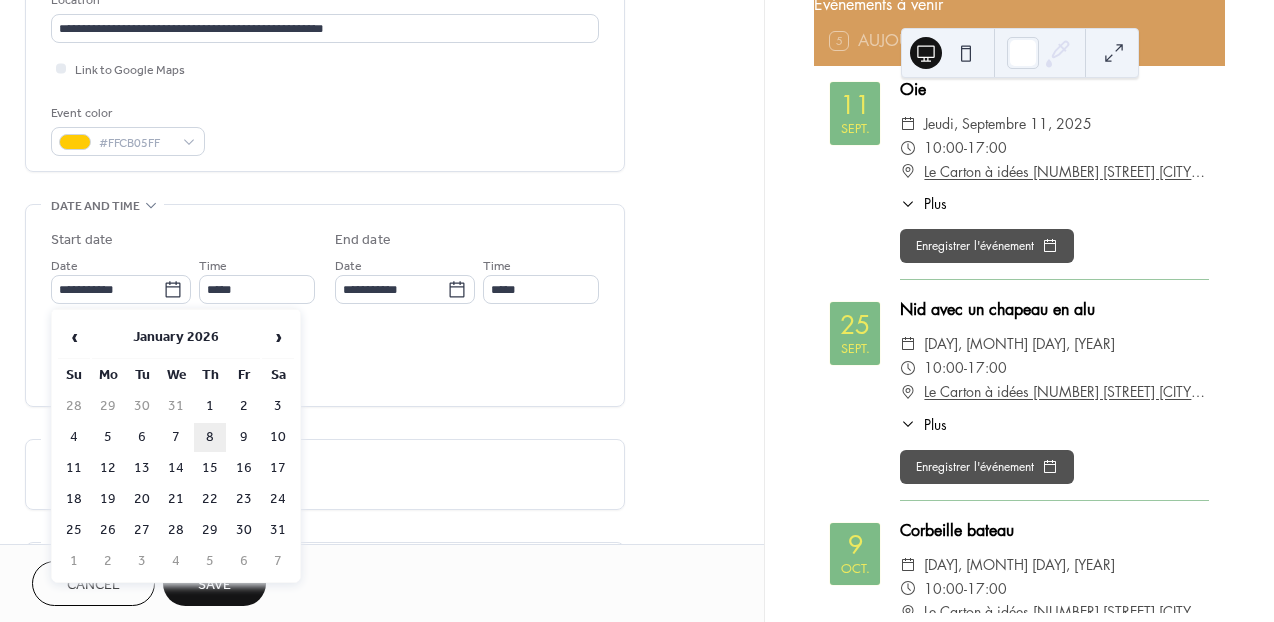 click on "8" at bounding box center [210, 437] 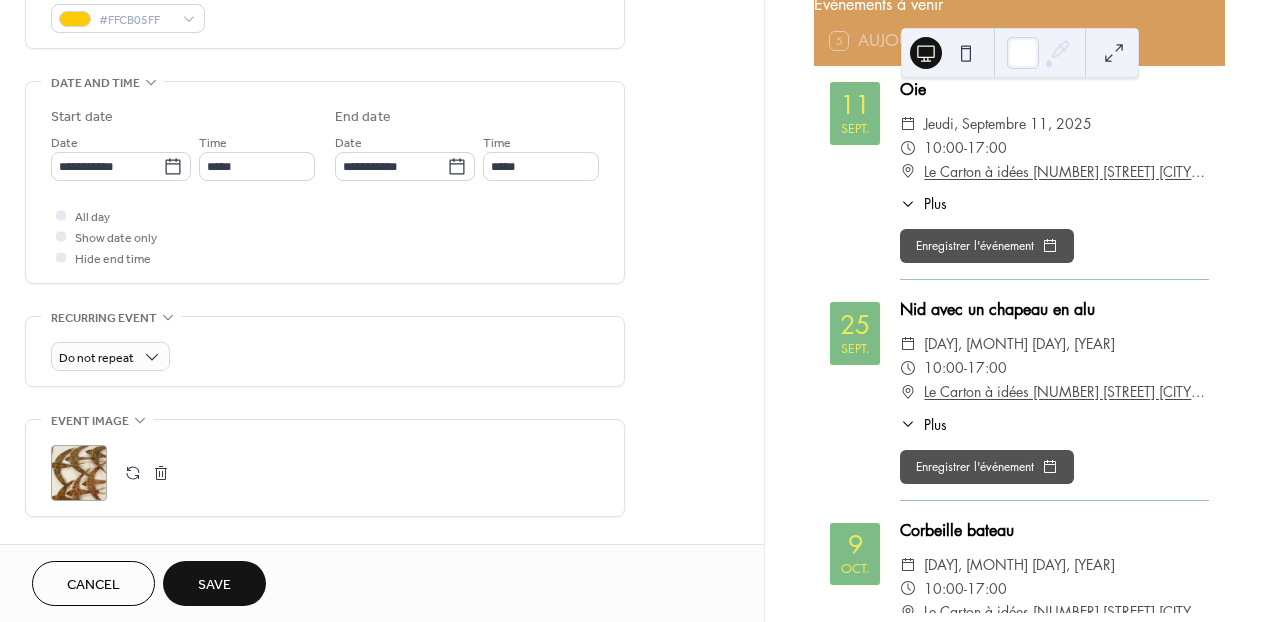 scroll, scrollTop: 587, scrollLeft: 0, axis: vertical 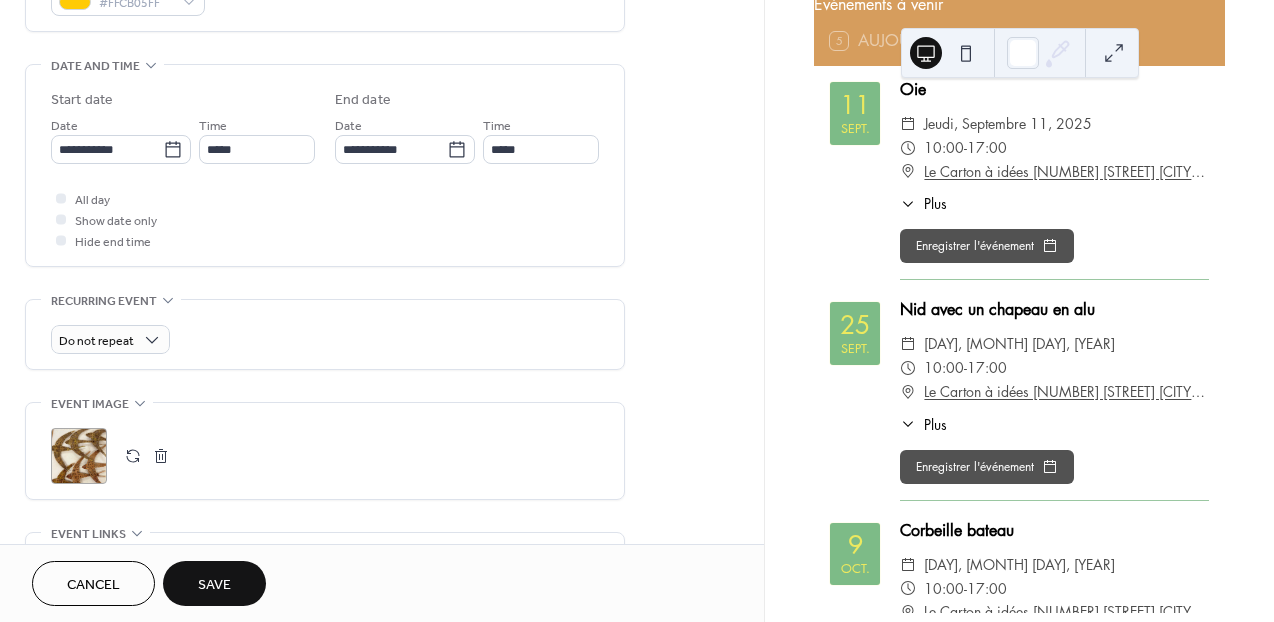 click at bounding box center (133, 456) 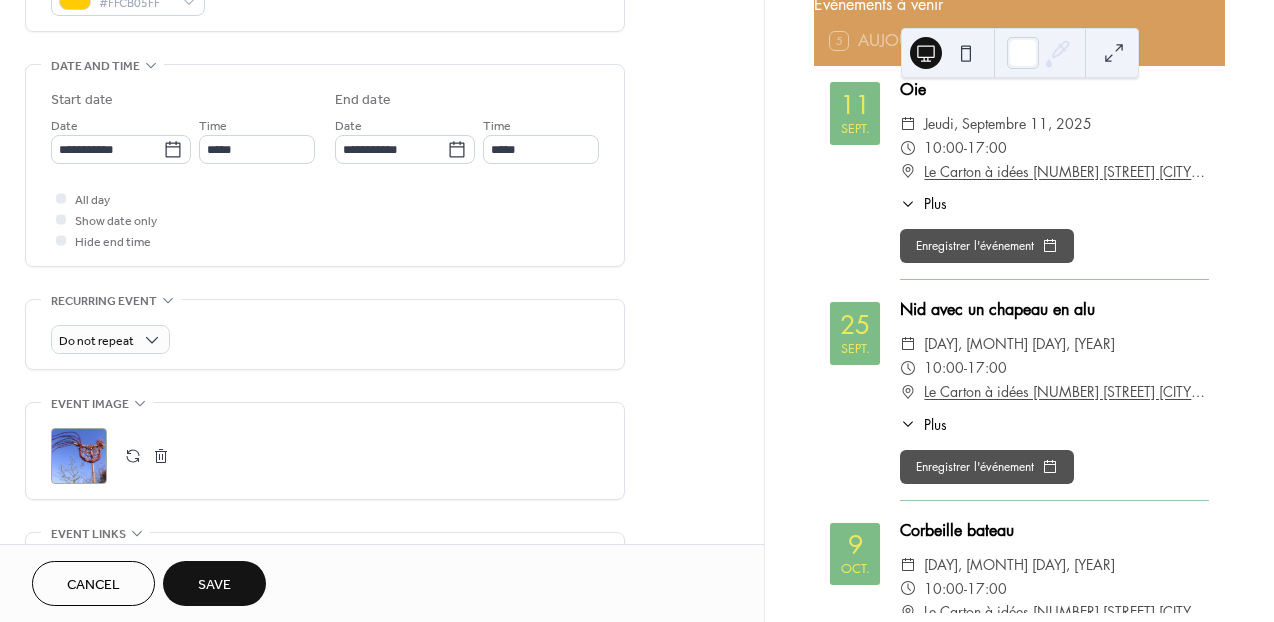 click on "Save" at bounding box center (214, 585) 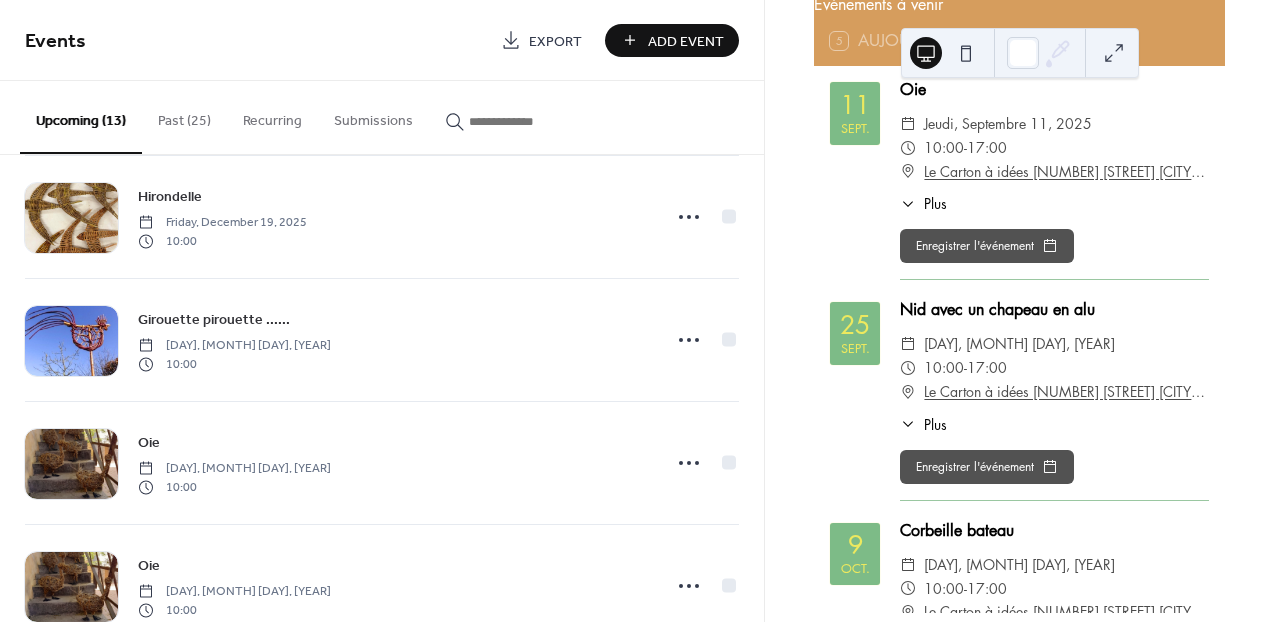 scroll, scrollTop: 892, scrollLeft: 0, axis: vertical 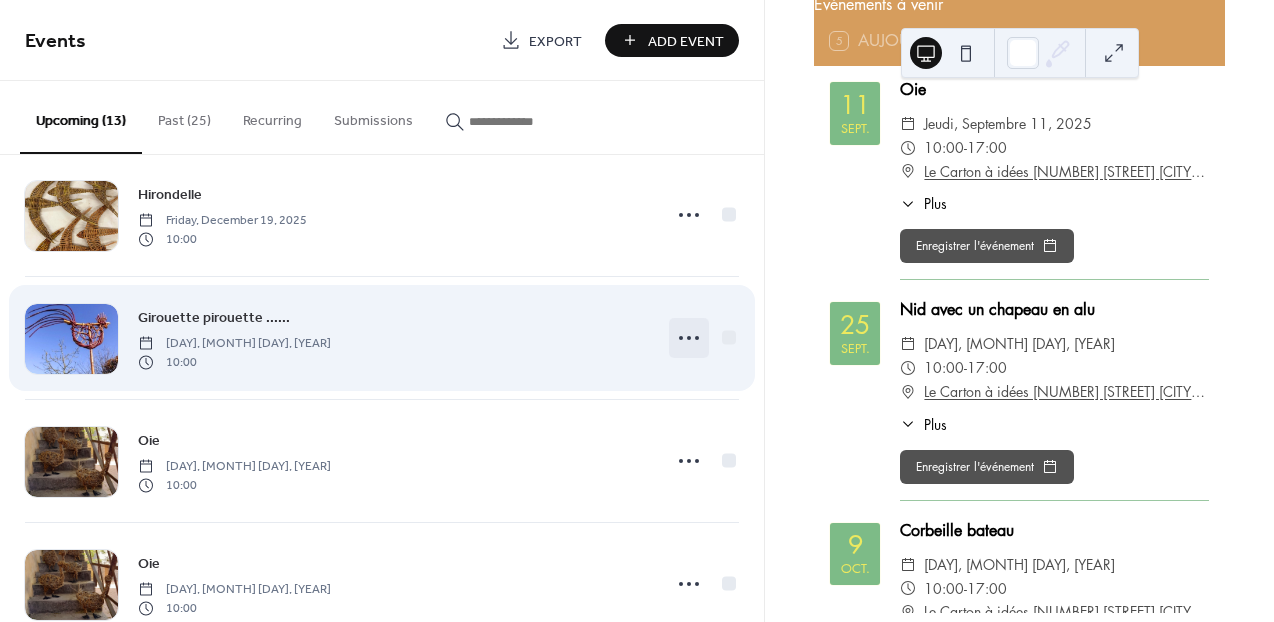 click 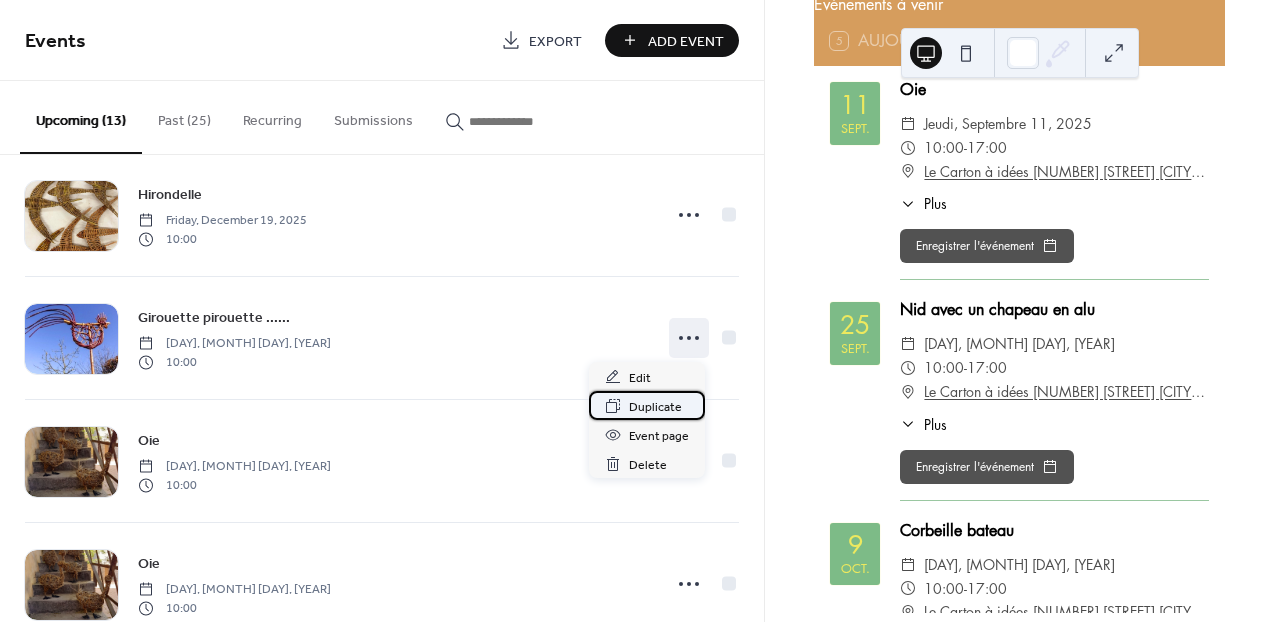 click on "Duplicate" at bounding box center [655, 407] 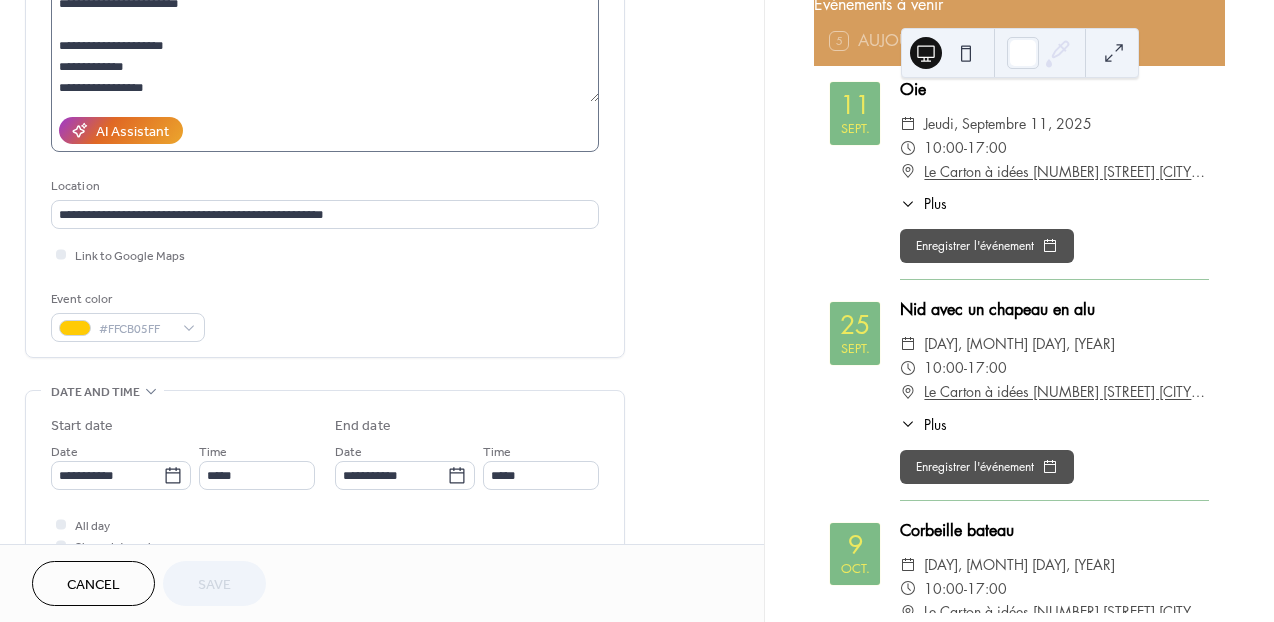 scroll, scrollTop: 270, scrollLeft: 0, axis: vertical 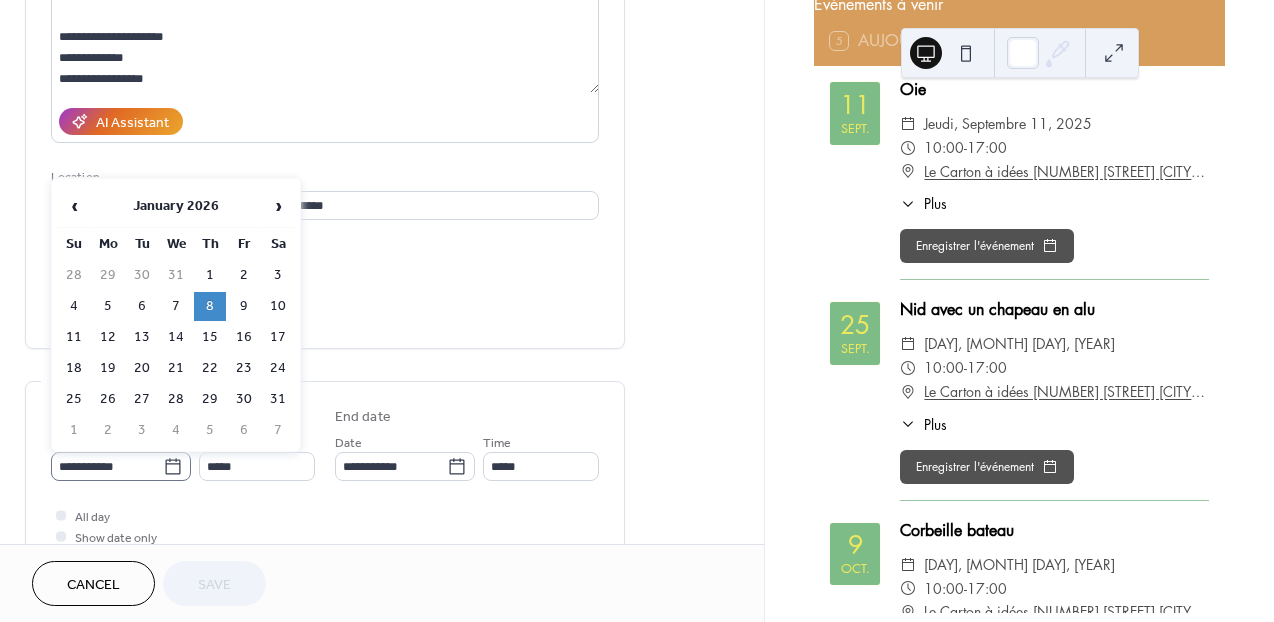 click 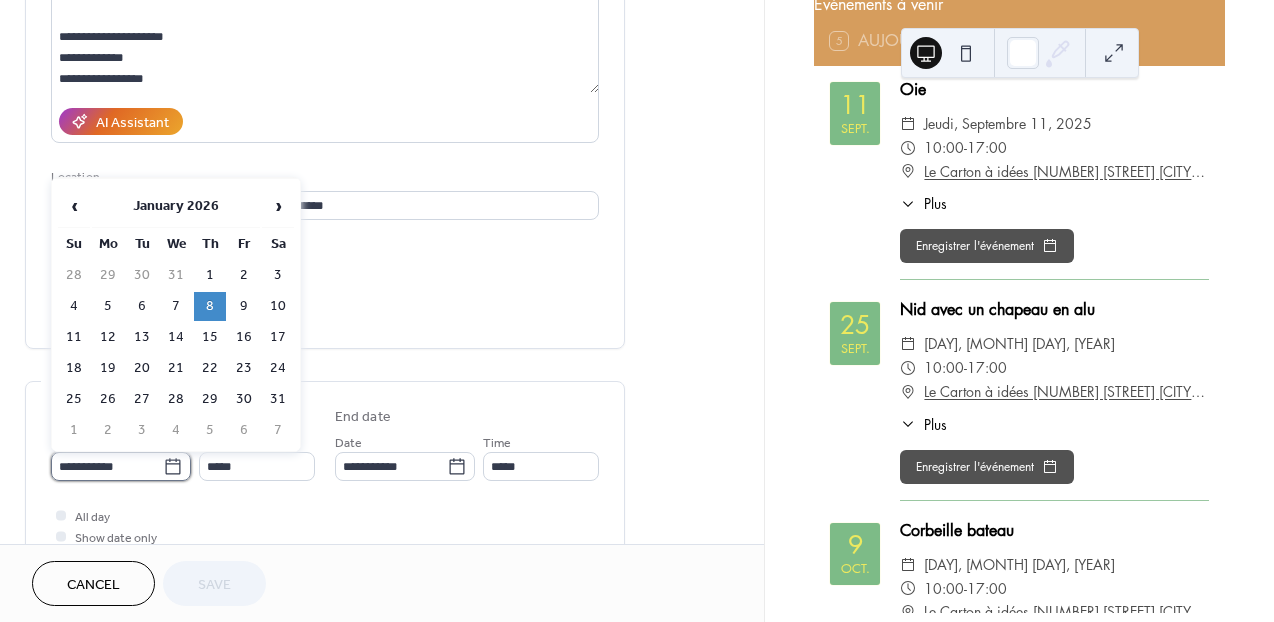 click on "**********" at bounding box center [107, 466] 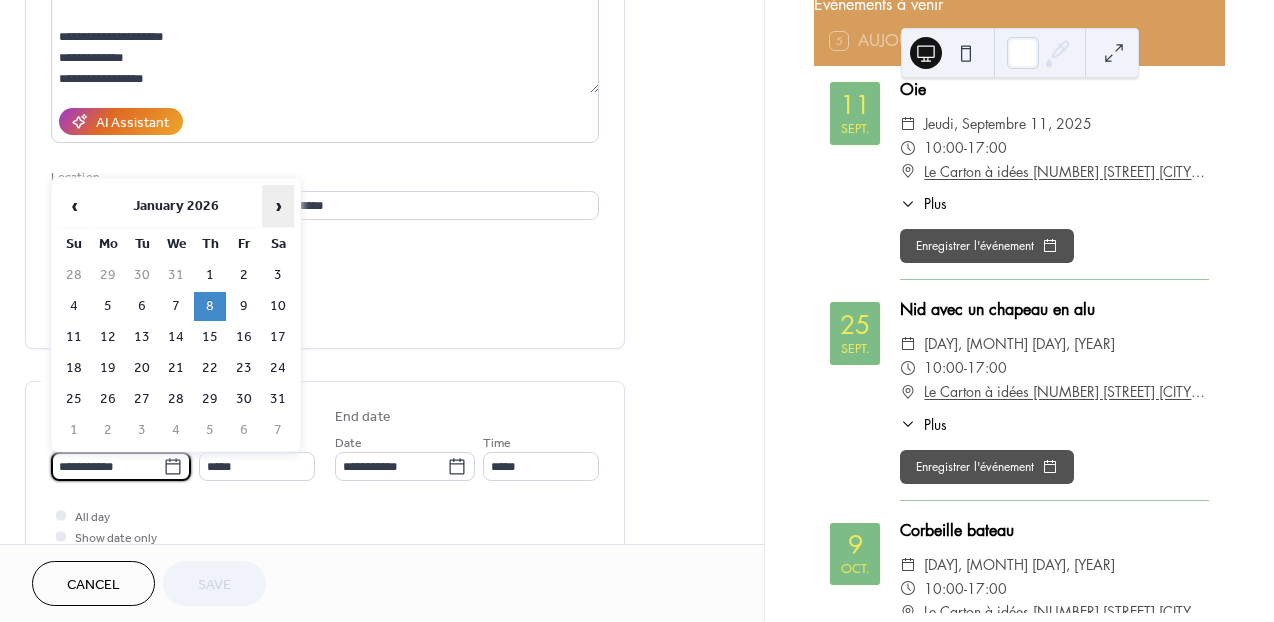 click on "›" at bounding box center (278, 206) 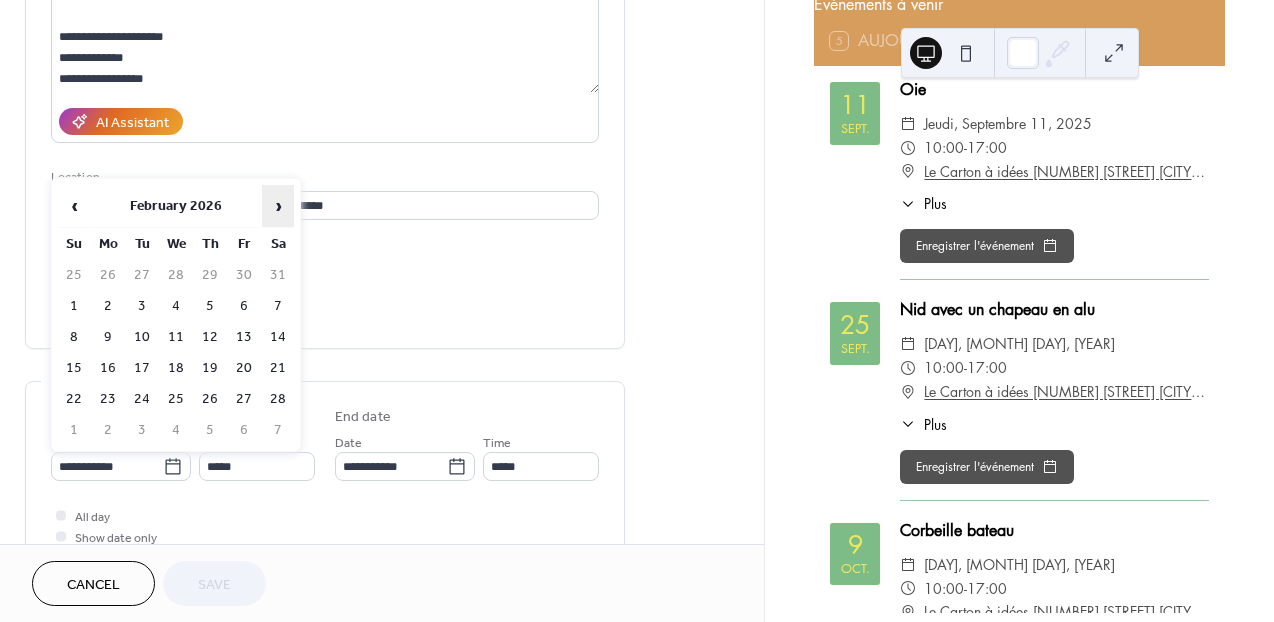 click on "›" at bounding box center (278, 206) 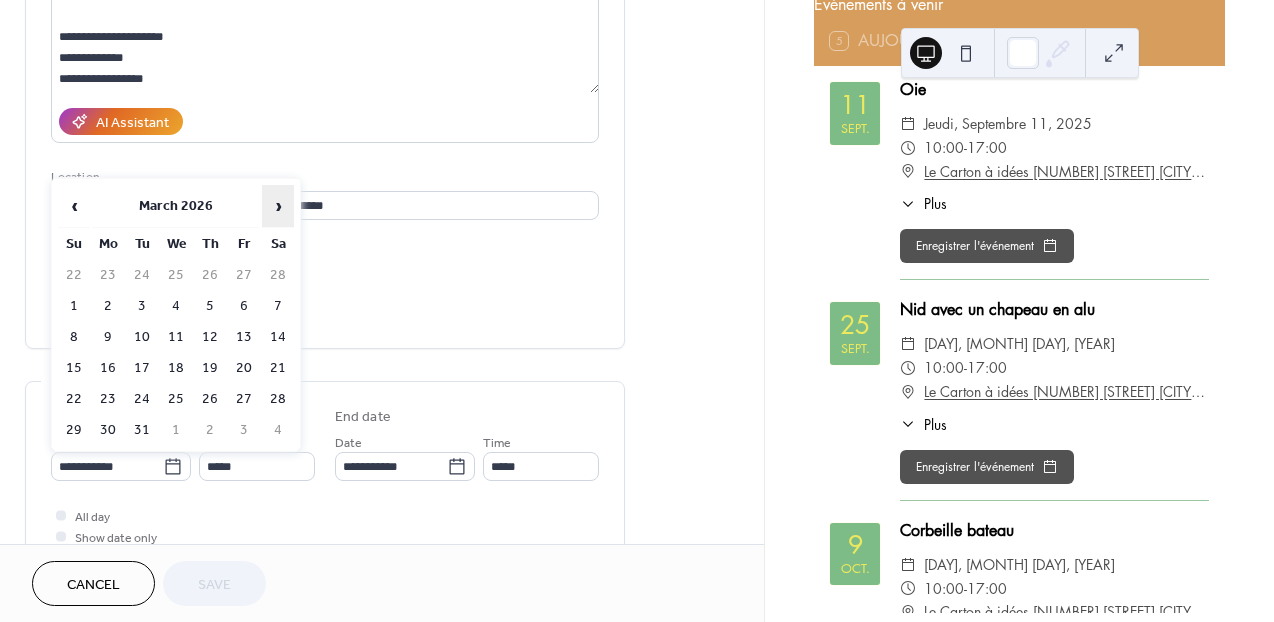click on "›" at bounding box center (278, 206) 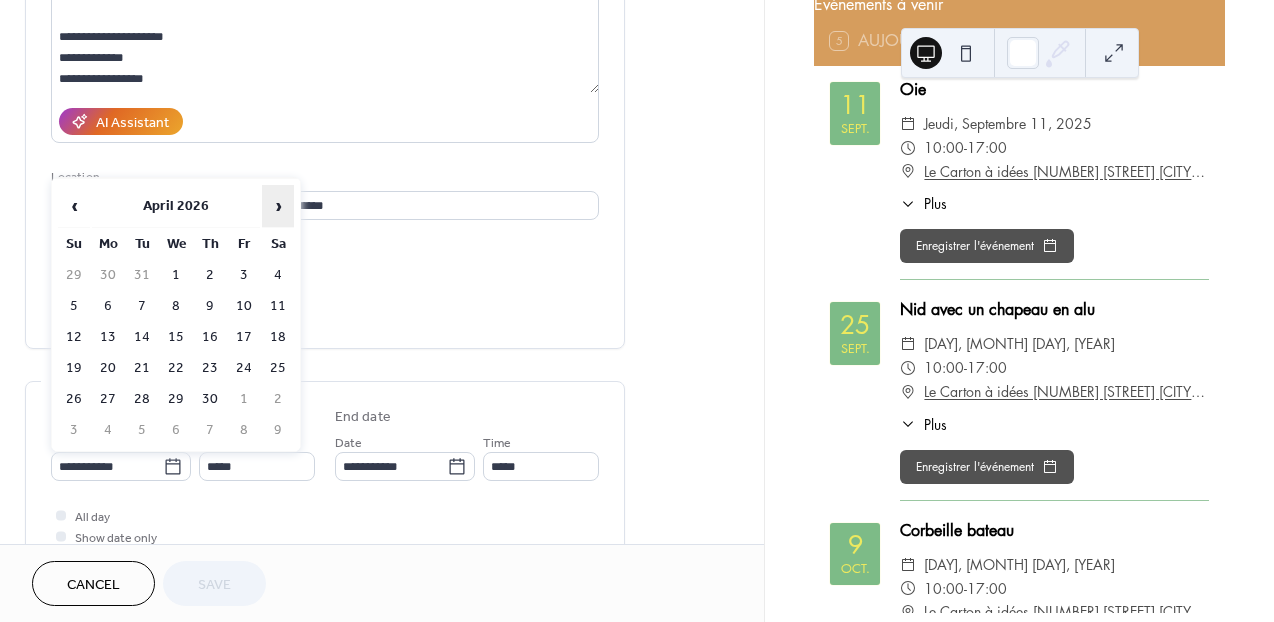 click on "›" at bounding box center (278, 206) 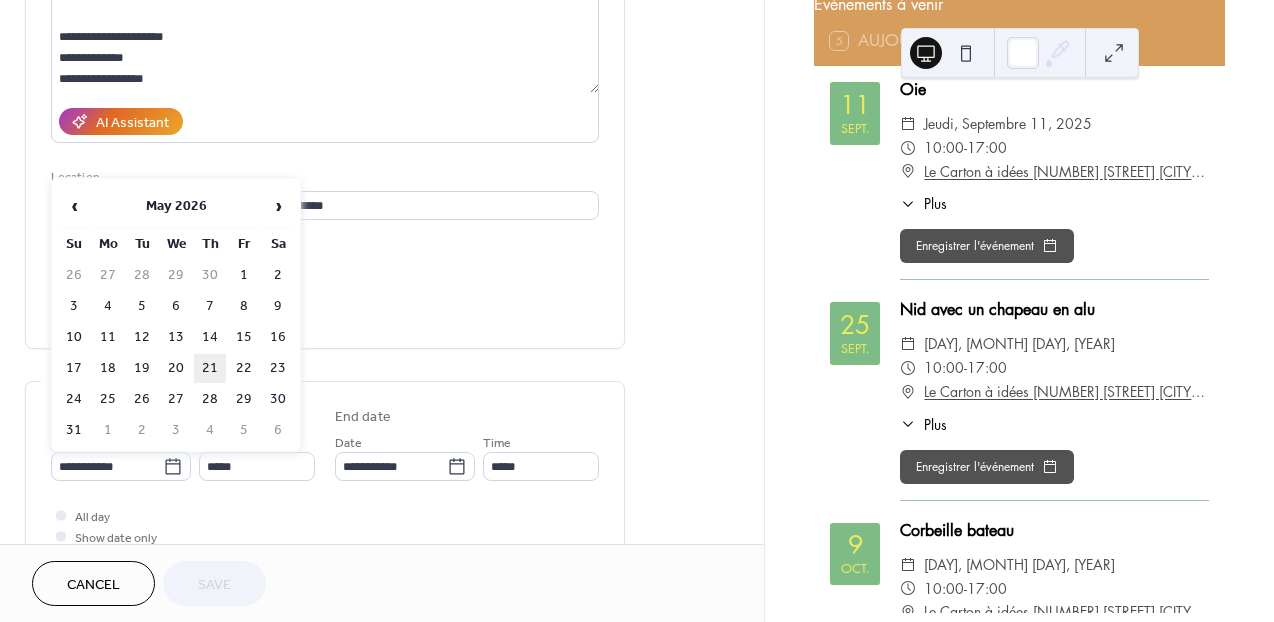 click on "21" at bounding box center [210, 368] 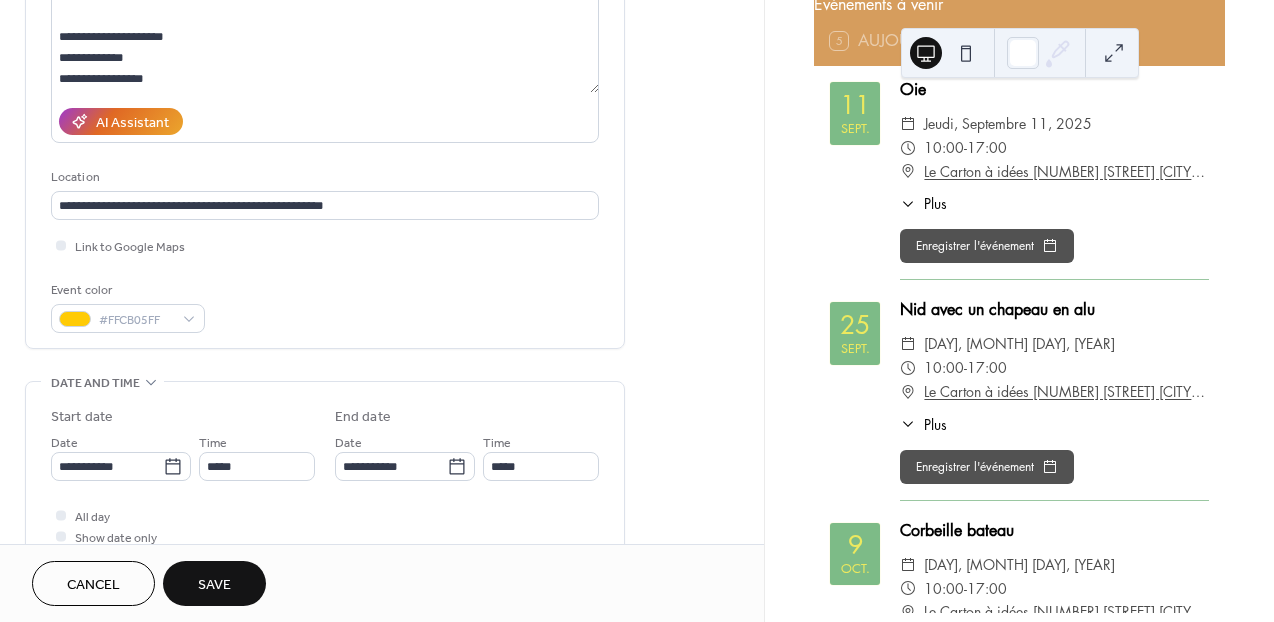 click on "Save" at bounding box center [214, 583] 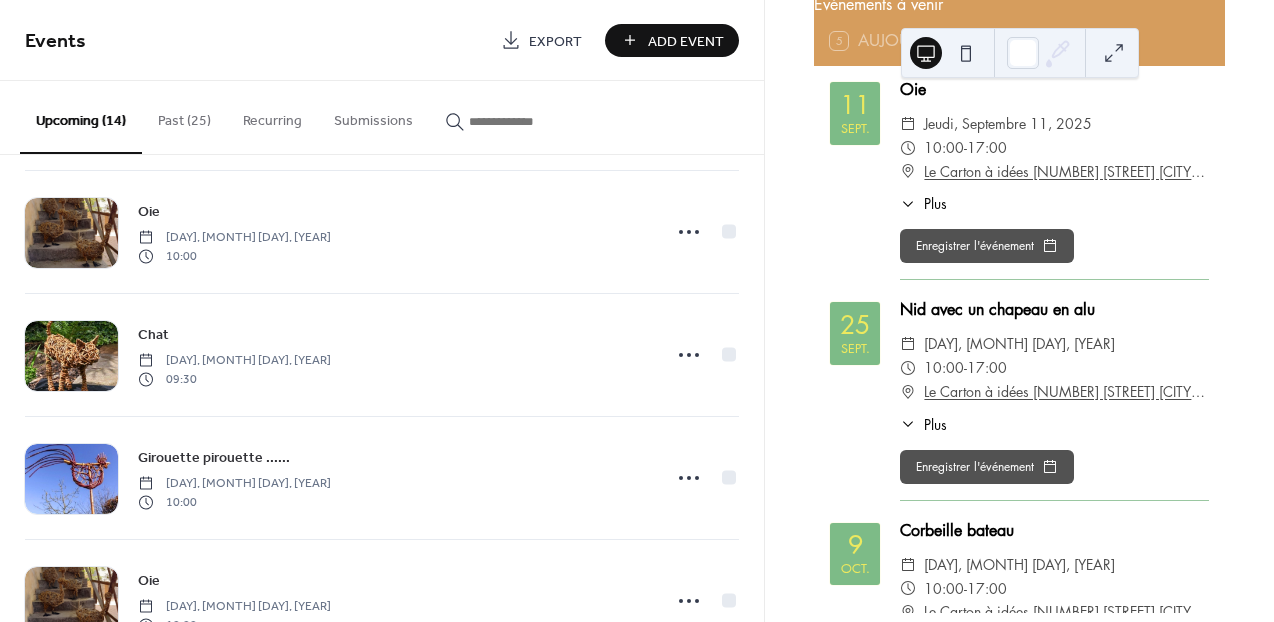 scroll, scrollTop: 1314, scrollLeft: 0, axis: vertical 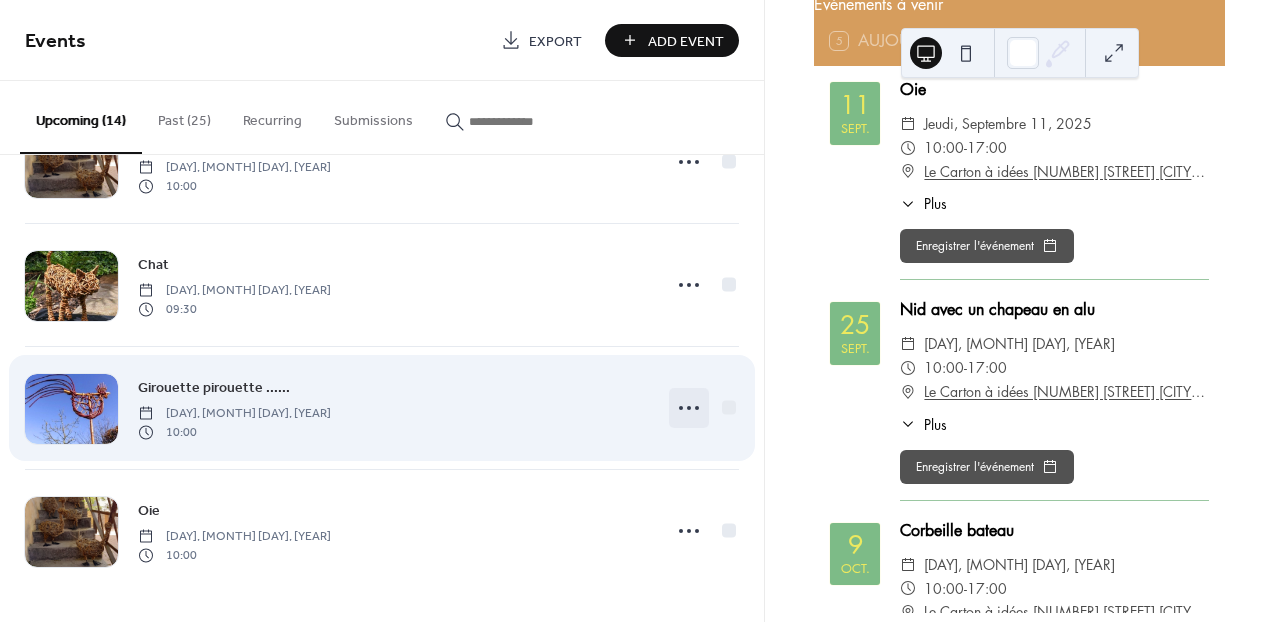 click 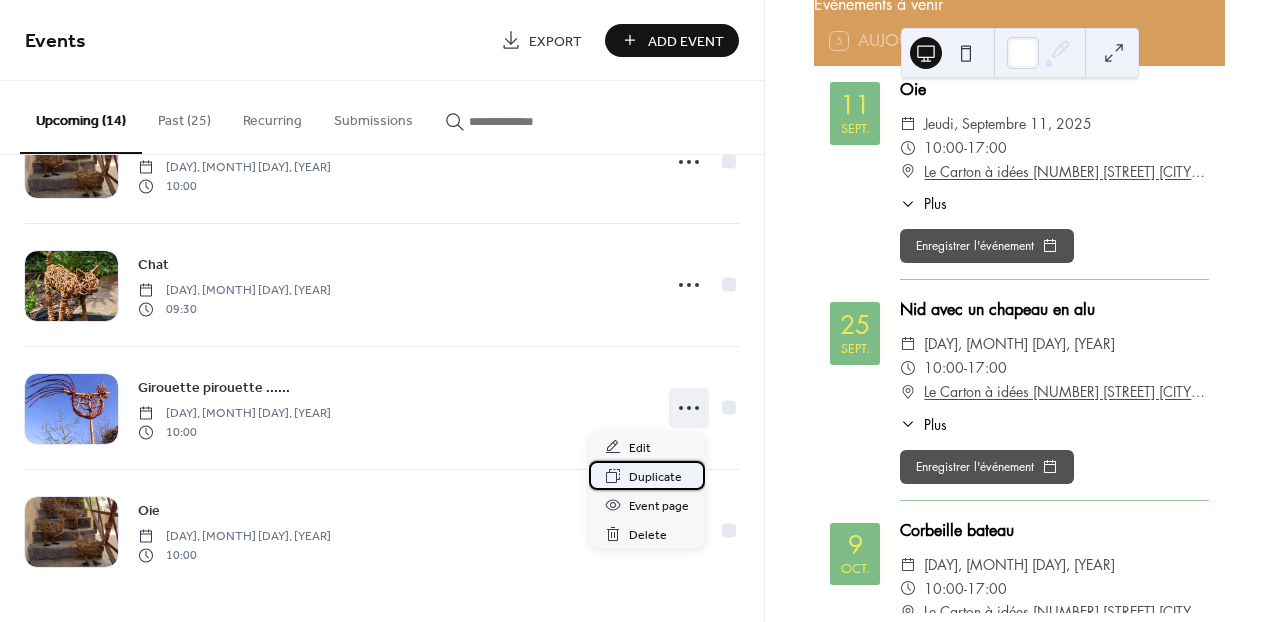 click on "Duplicate" at bounding box center [655, 477] 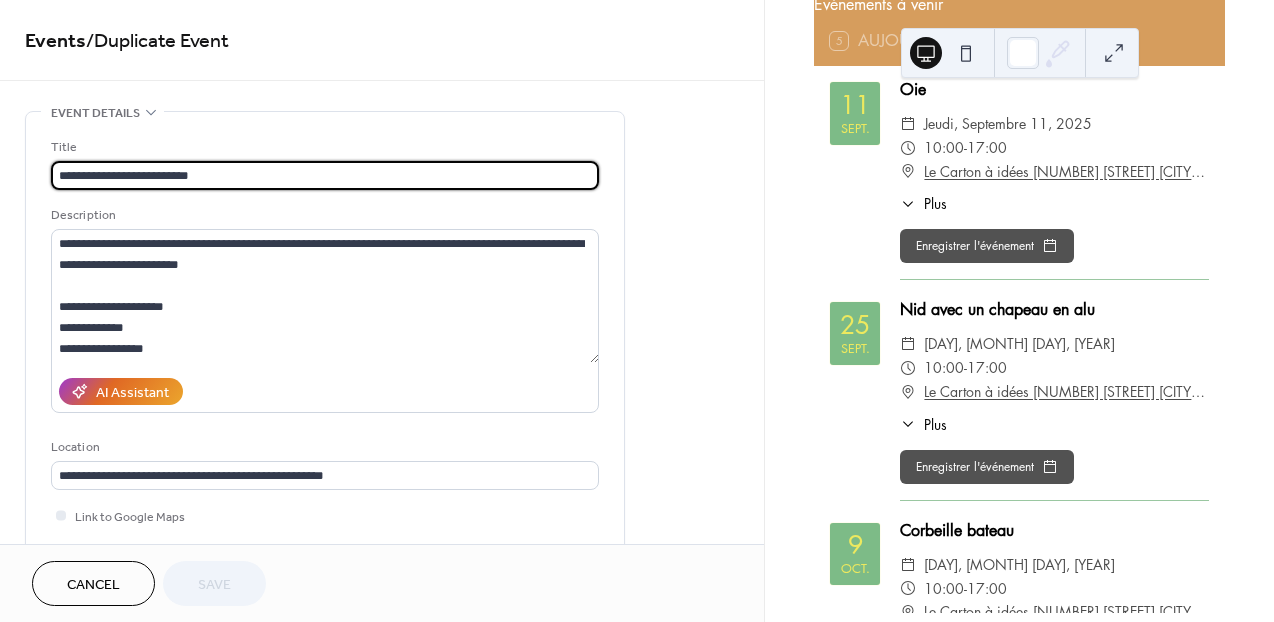 drag, startPoint x: 193, startPoint y: 178, endPoint x: 53, endPoint y: 176, distance: 140.01428 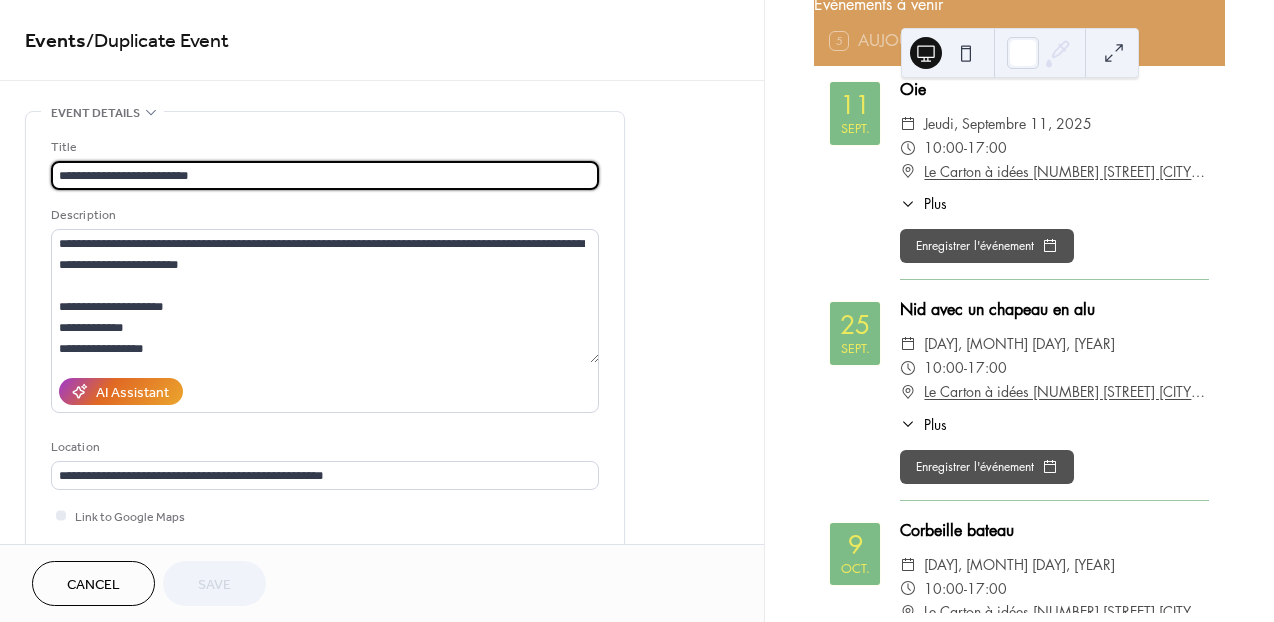 click on "**********" at bounding box center (325, 175) 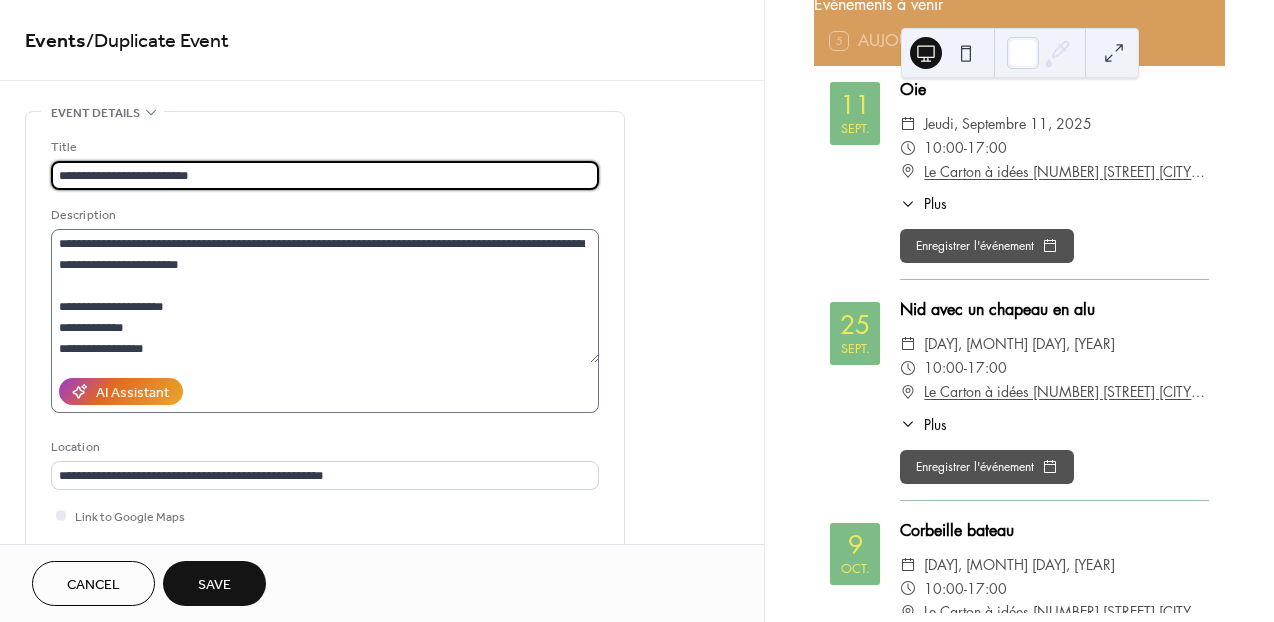 type on "**********" 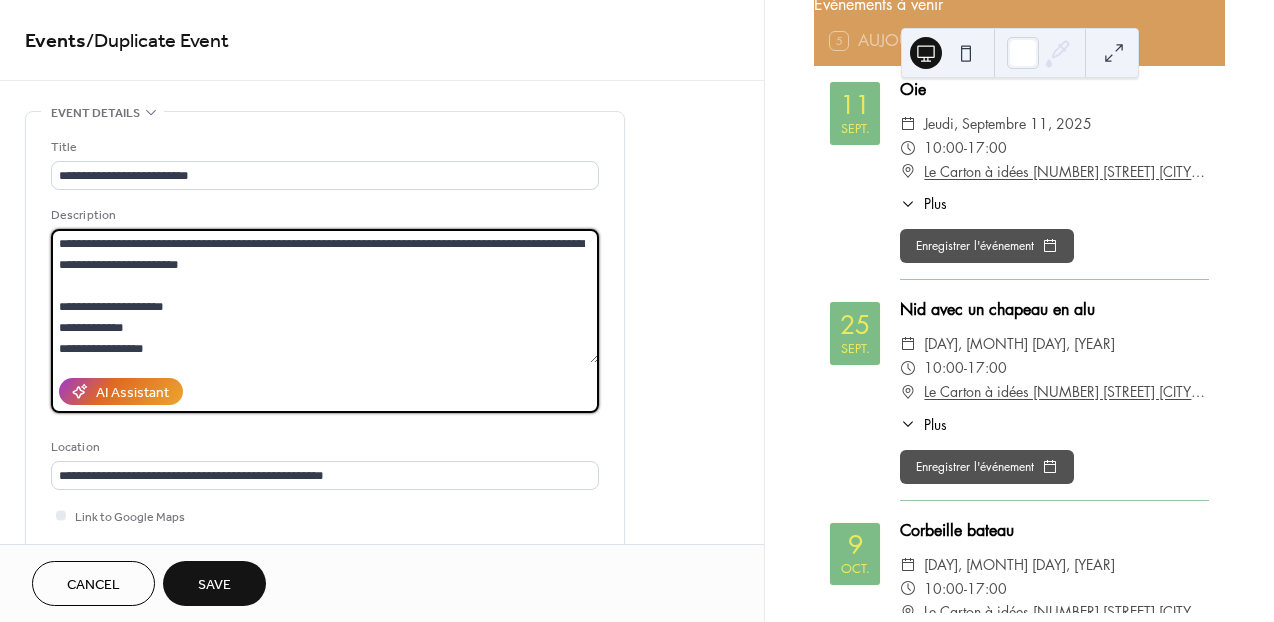 drag, startPoint x: 274, startPoint y: 246, endPoint x: 287, endPoint y: 265, distance: 23.021729 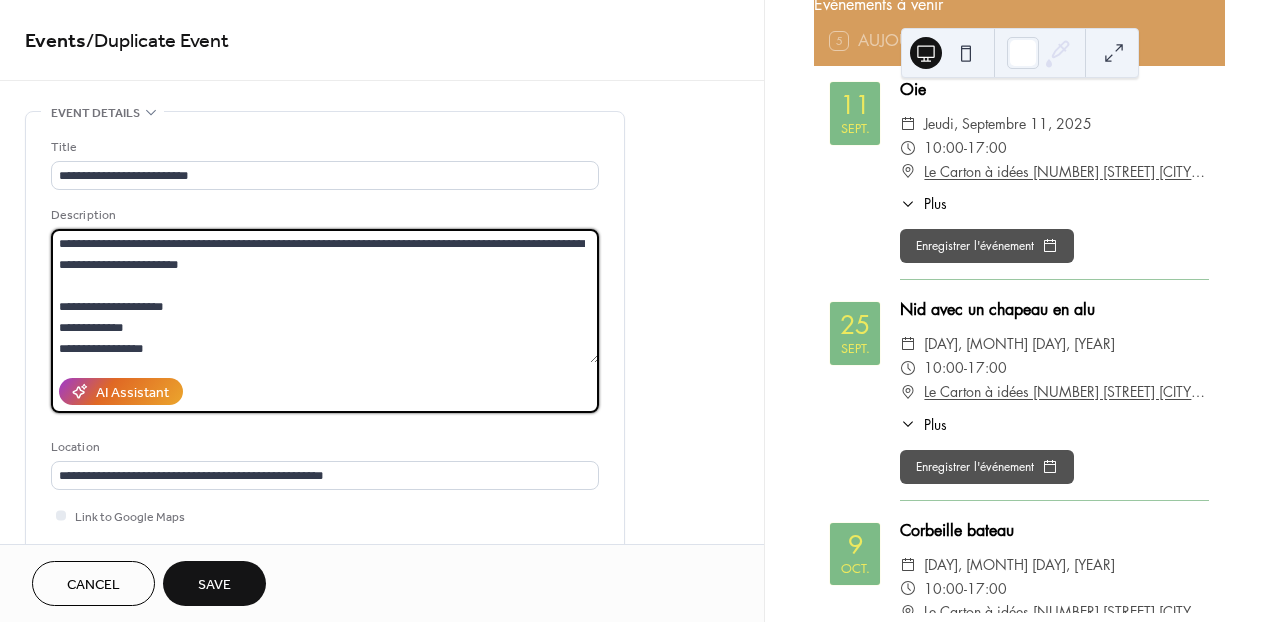 click on "**********" at bounding box center (325, 296) 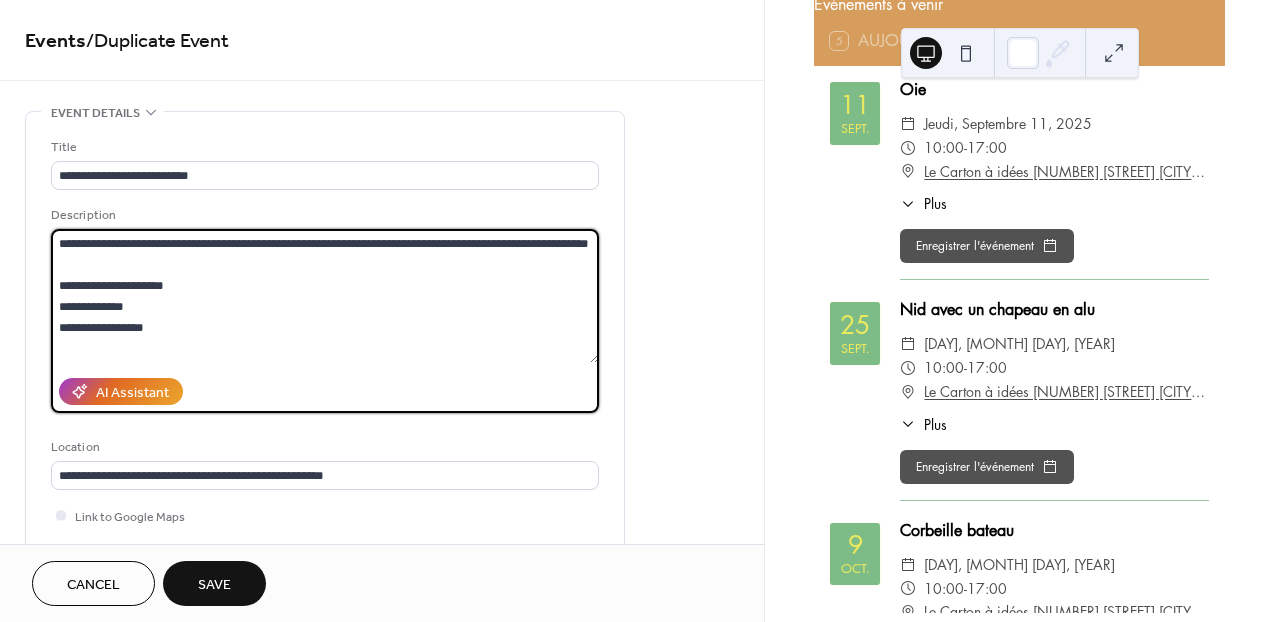 click on "**********" at bounding box center (325, 296) 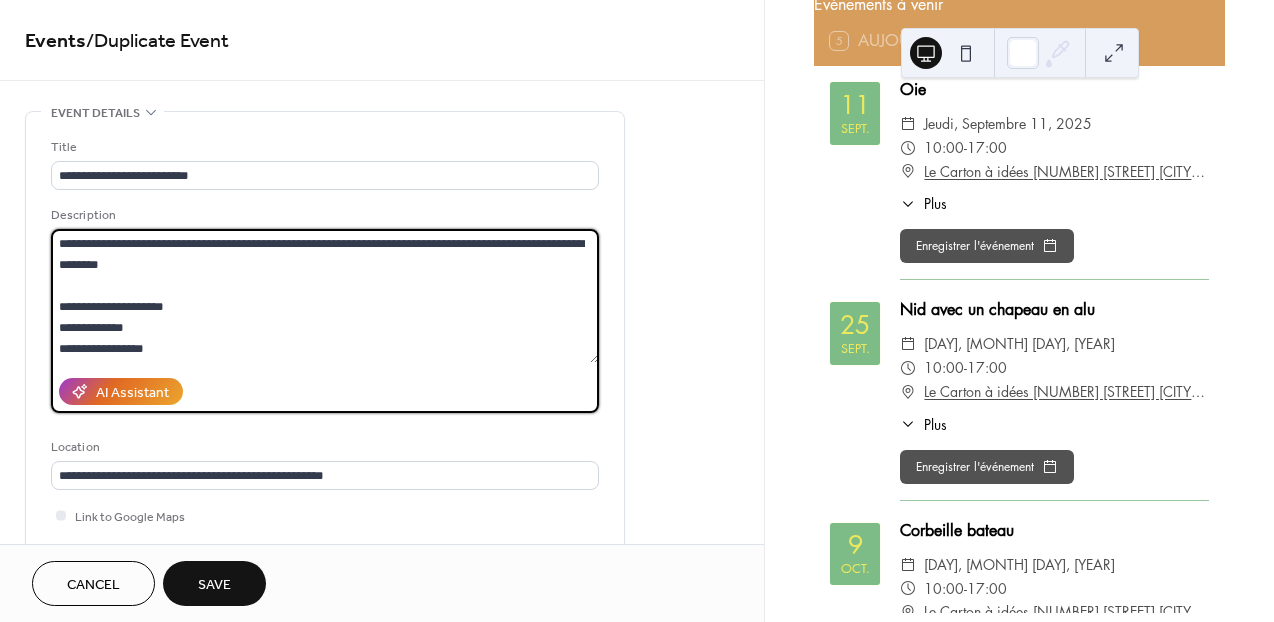 click on "**********" at bounding box center [325, 296] 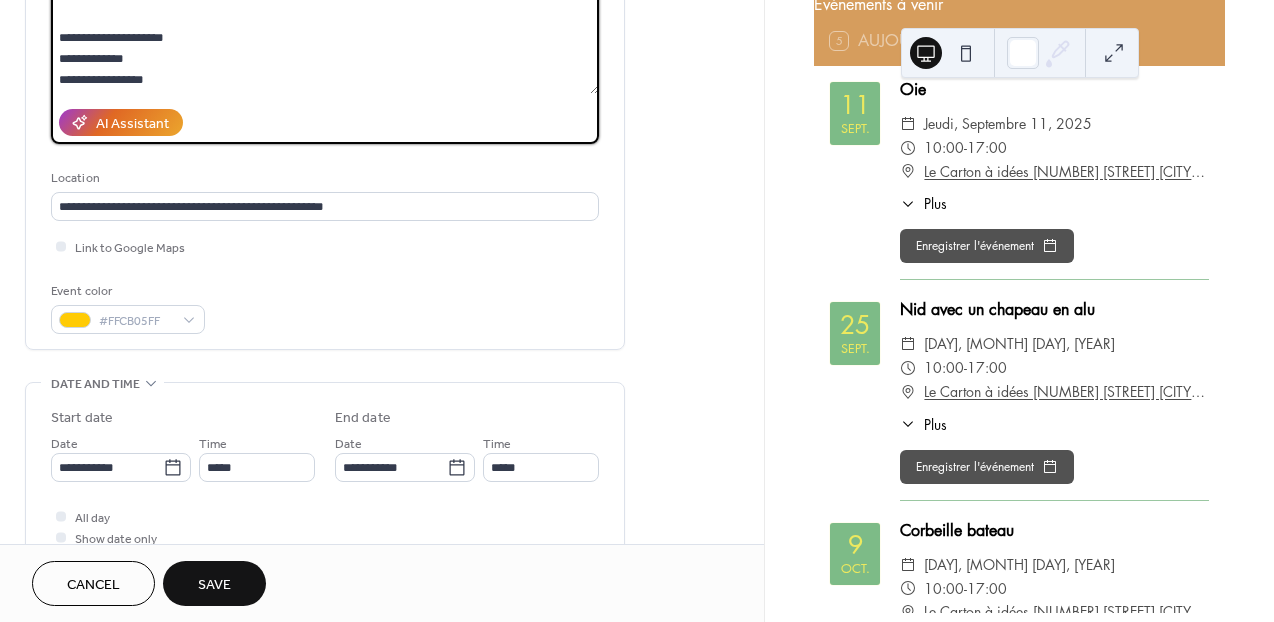 scroll, scrollTop: 270, scrollLeft: 0, axis: vertical 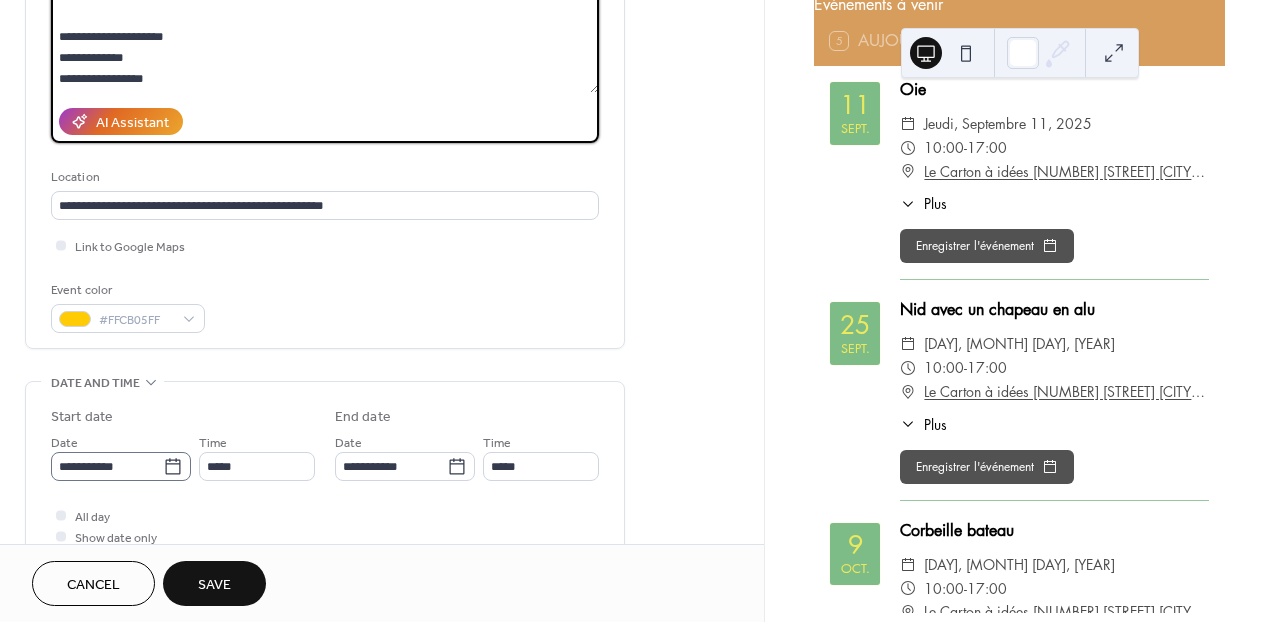 type on "**********" 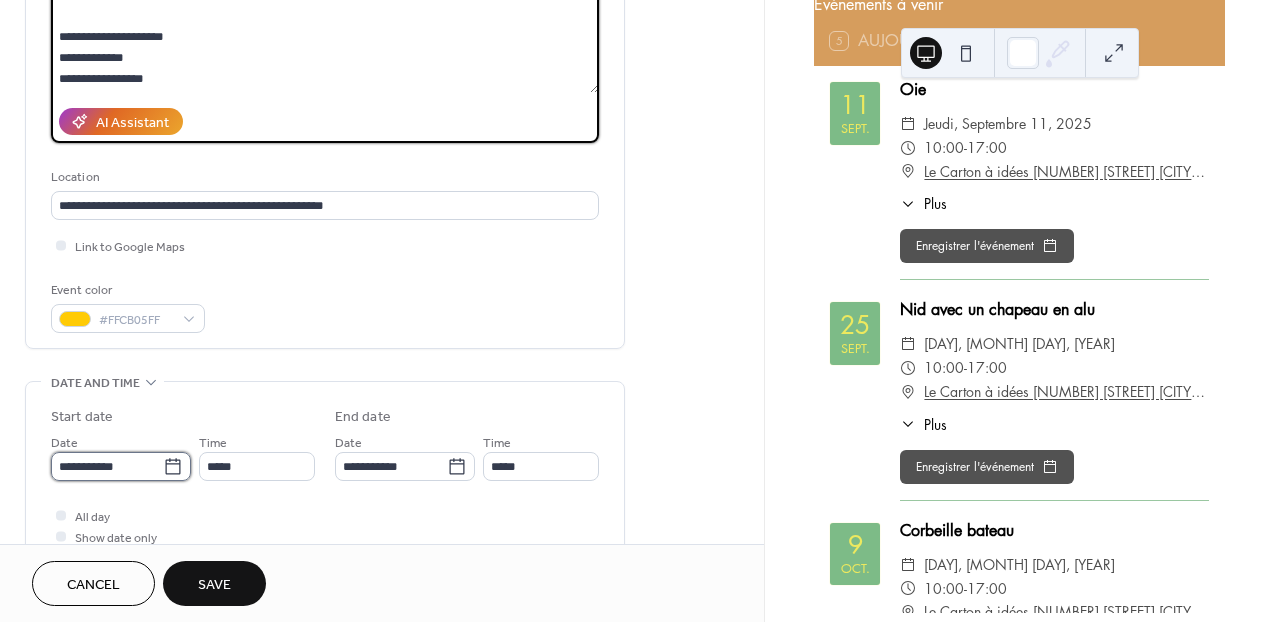 click on "**********" at bounding box center [107, 466] 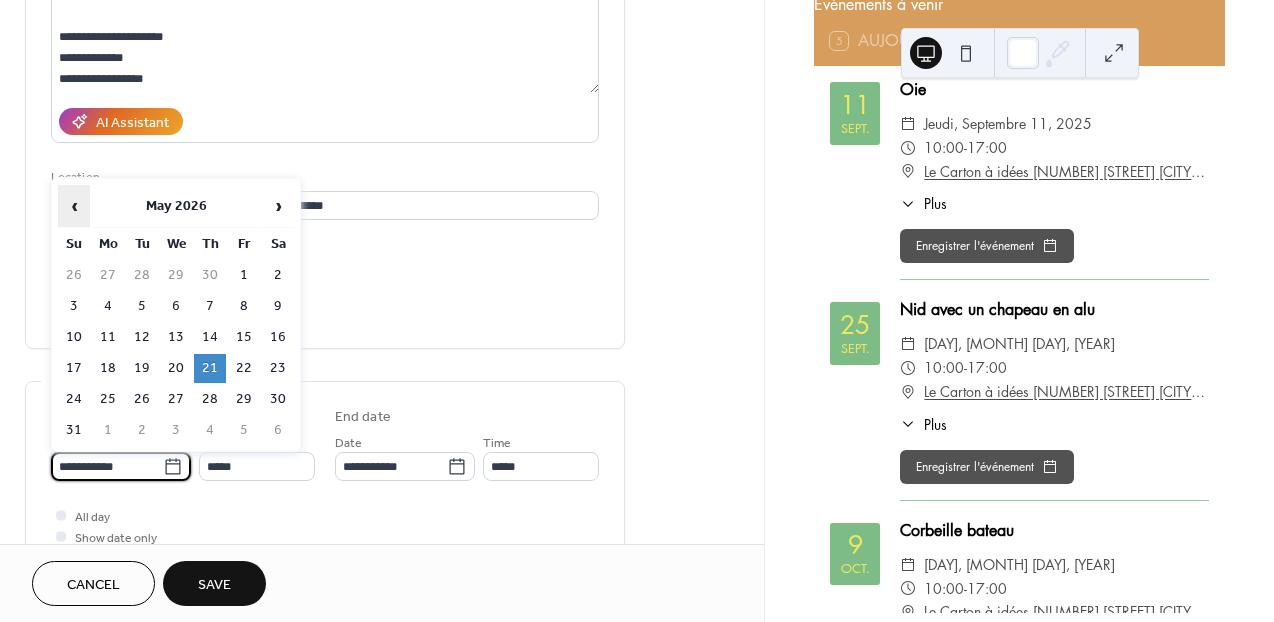 click on "‹" at bounding box center [74, 206] 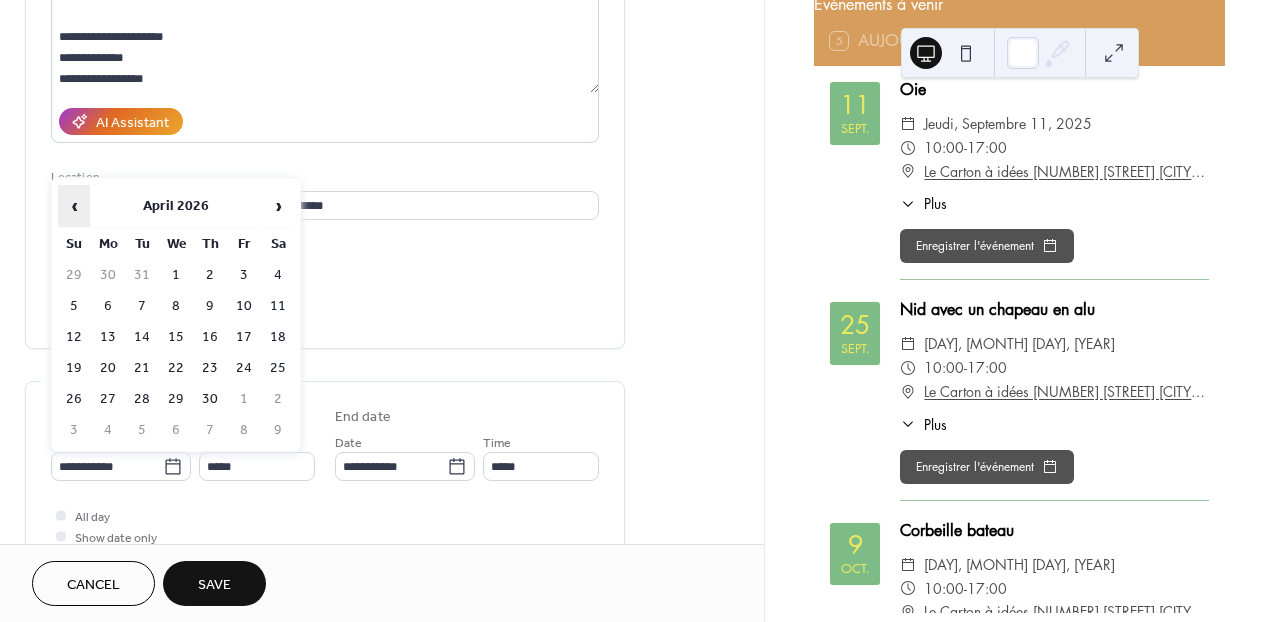 click on "‹" at bounding box center [74, 206] 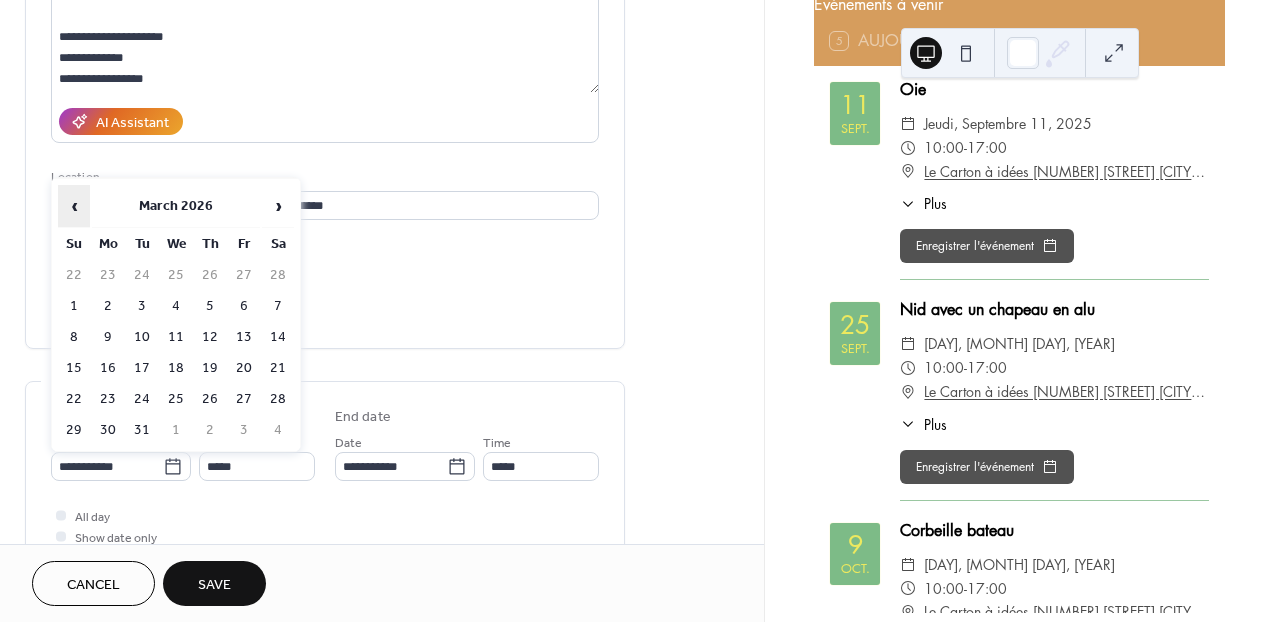 click on "‹" at bounding box center [74, 206] 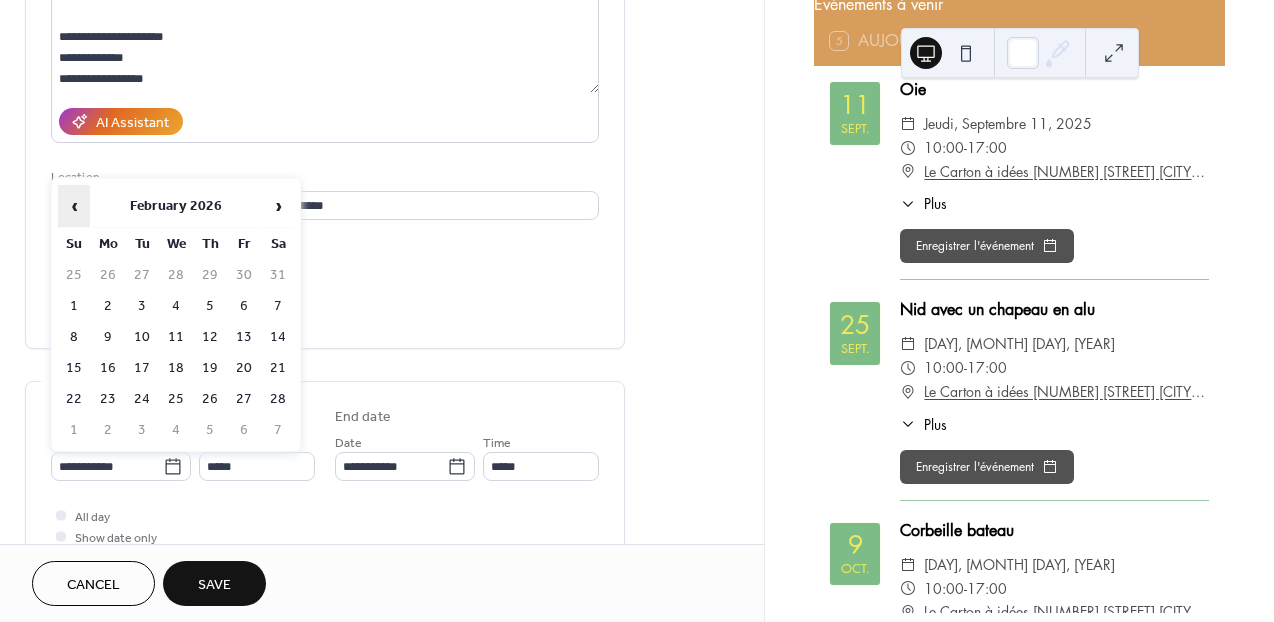 click on "‹" at bounding box center [74, 206] 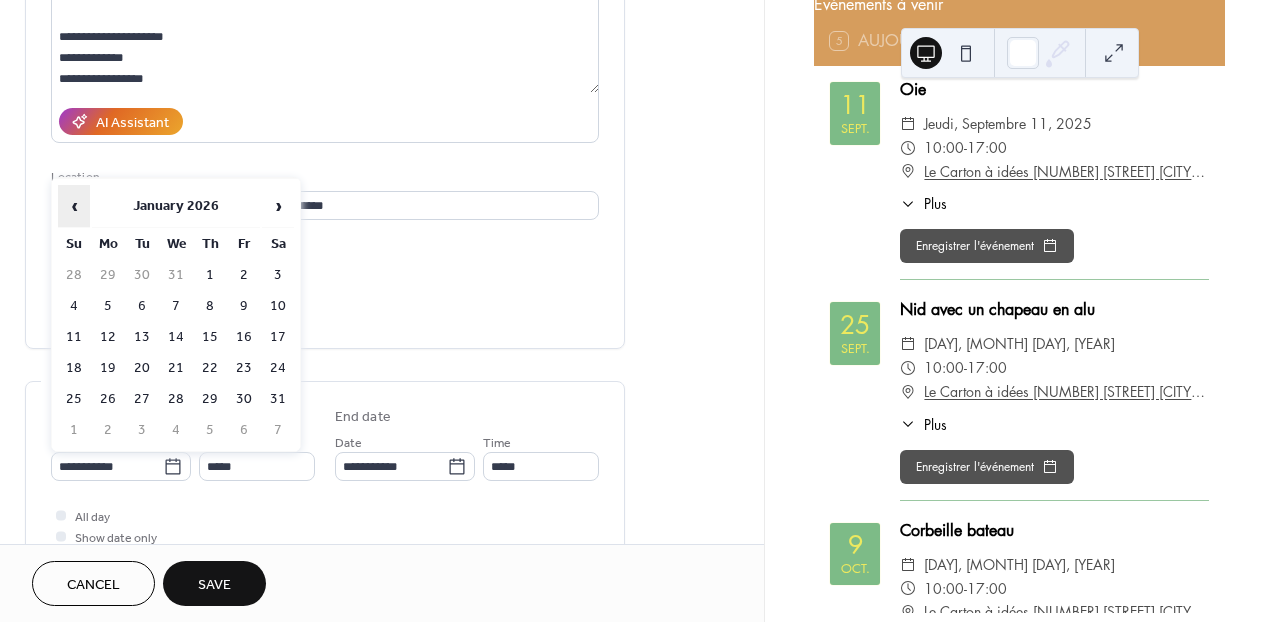 click on "‹" at bounding box center (74, 206) 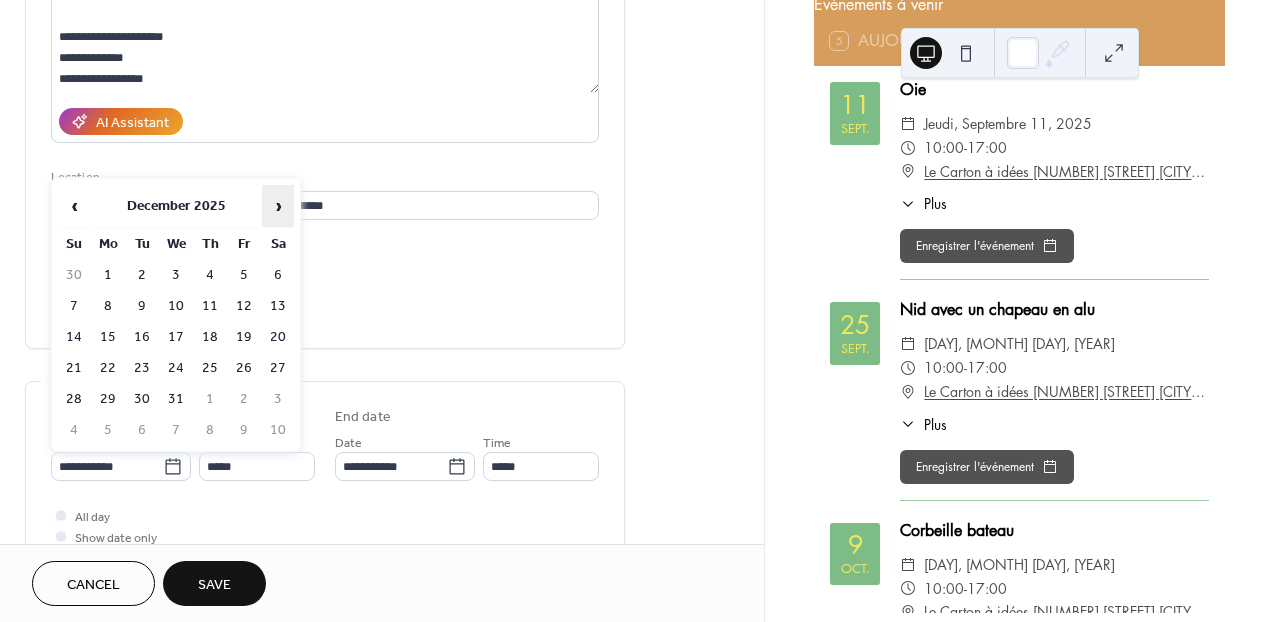 click on "›" at bounding box center [278, 206] 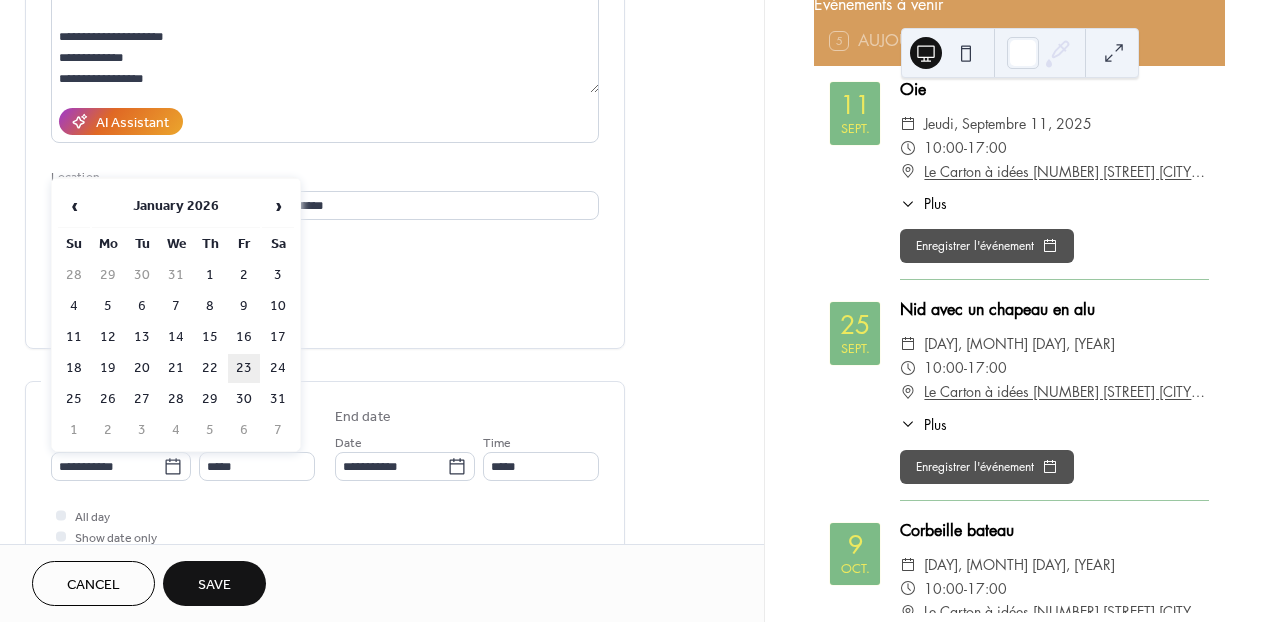 click on "23" at bounding box center [244, 368] 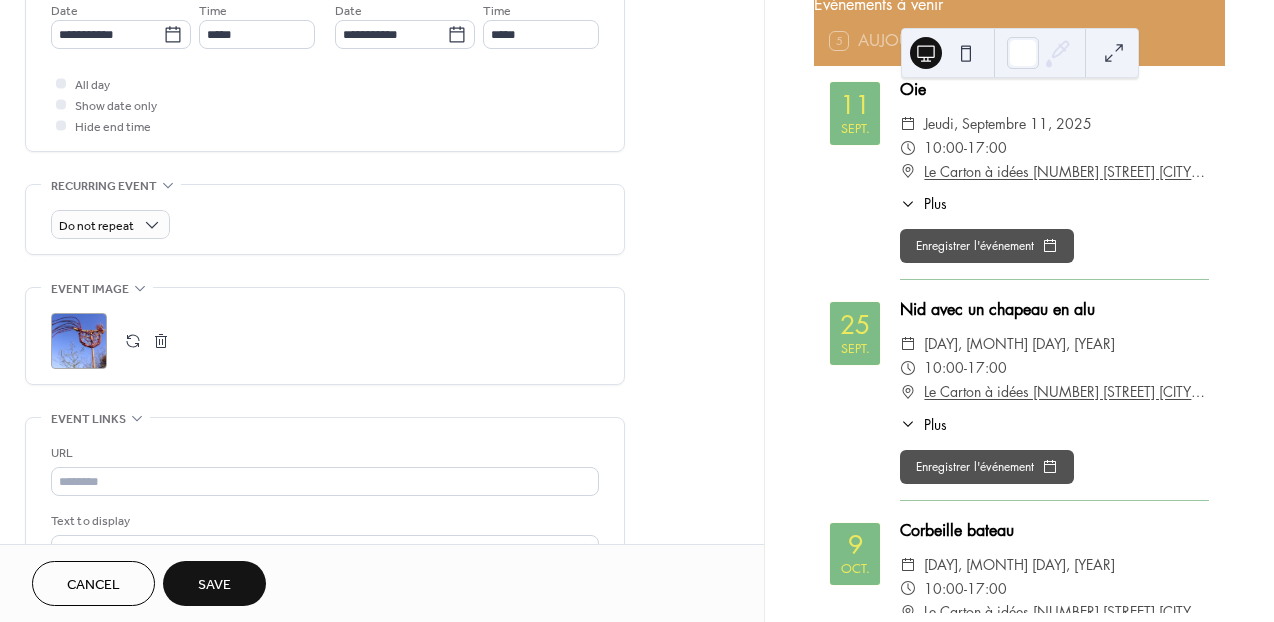 scroll, scrollTop: 703, scrollLeft: 0, axis: vertical 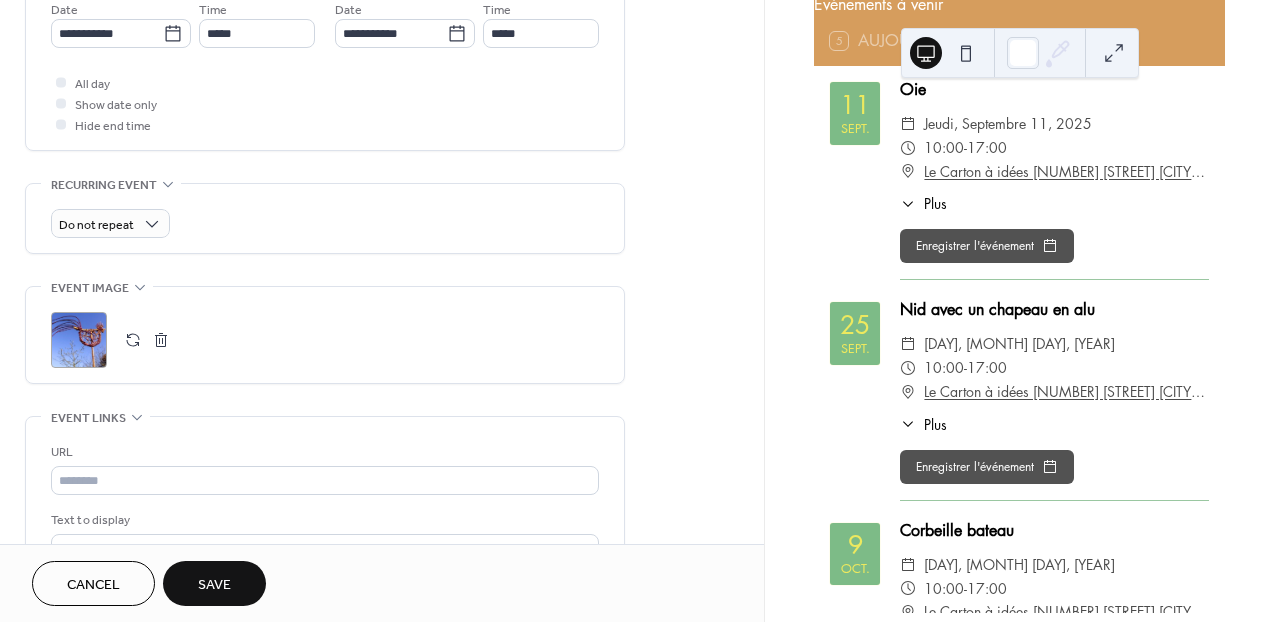 click at bounding box center [133, 340] 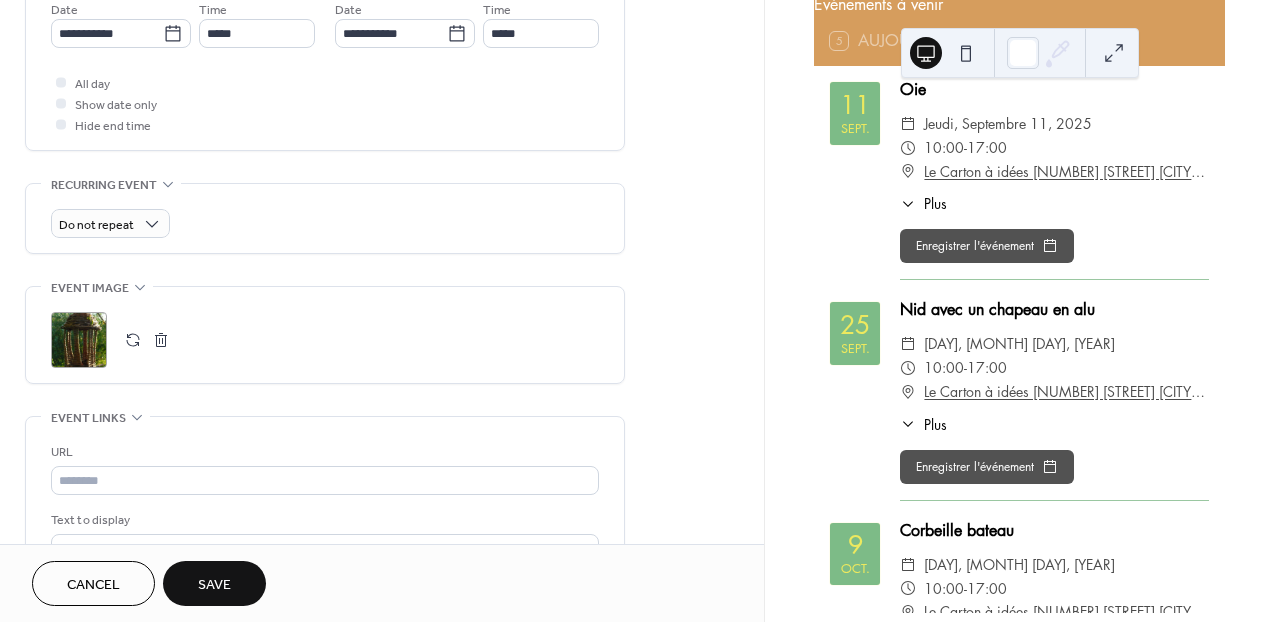 click on "Save" at bounding box center (214, 585) 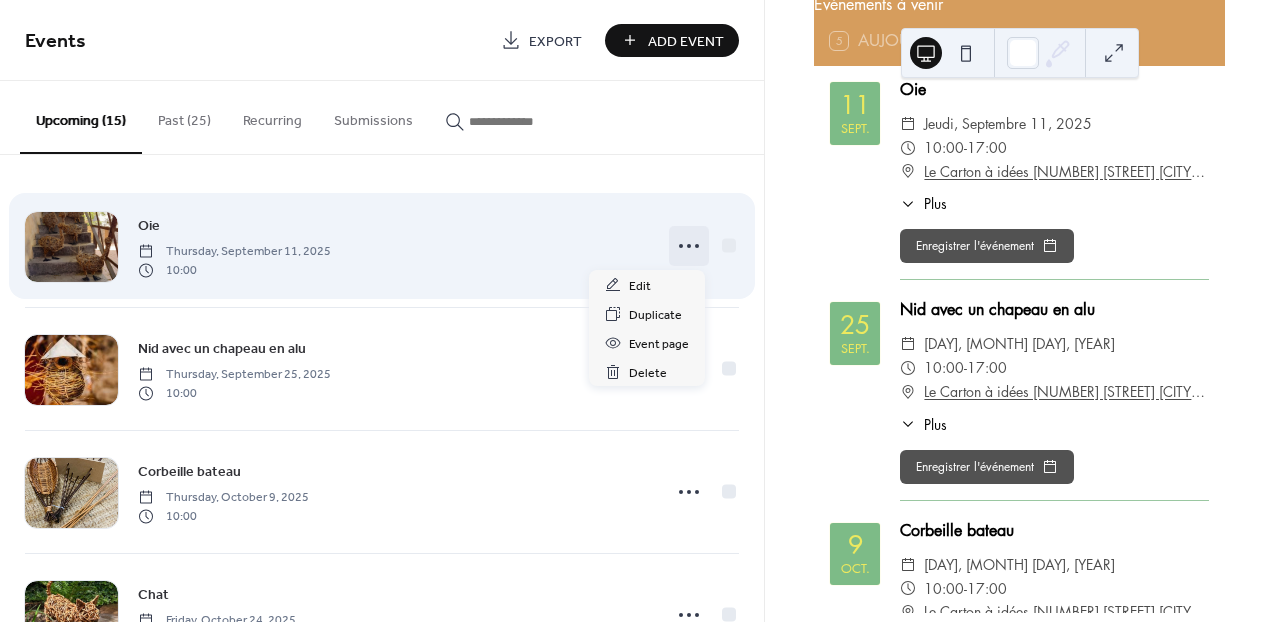 click 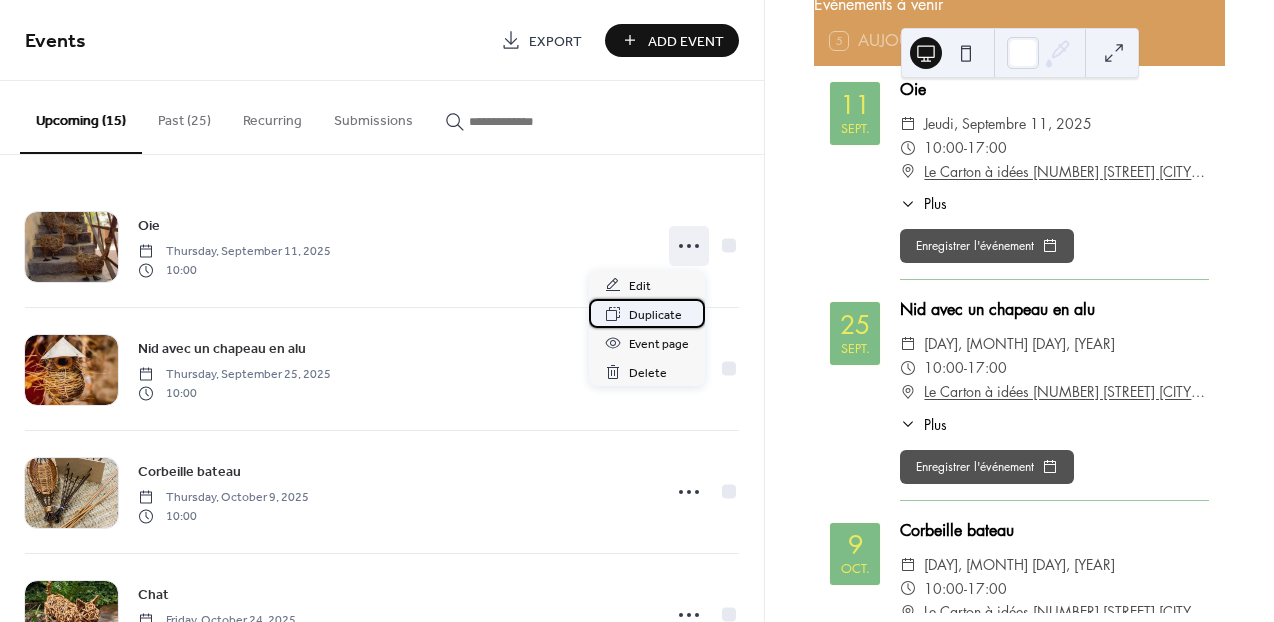 click on "Duplicate" at bounding box center [655, 315] 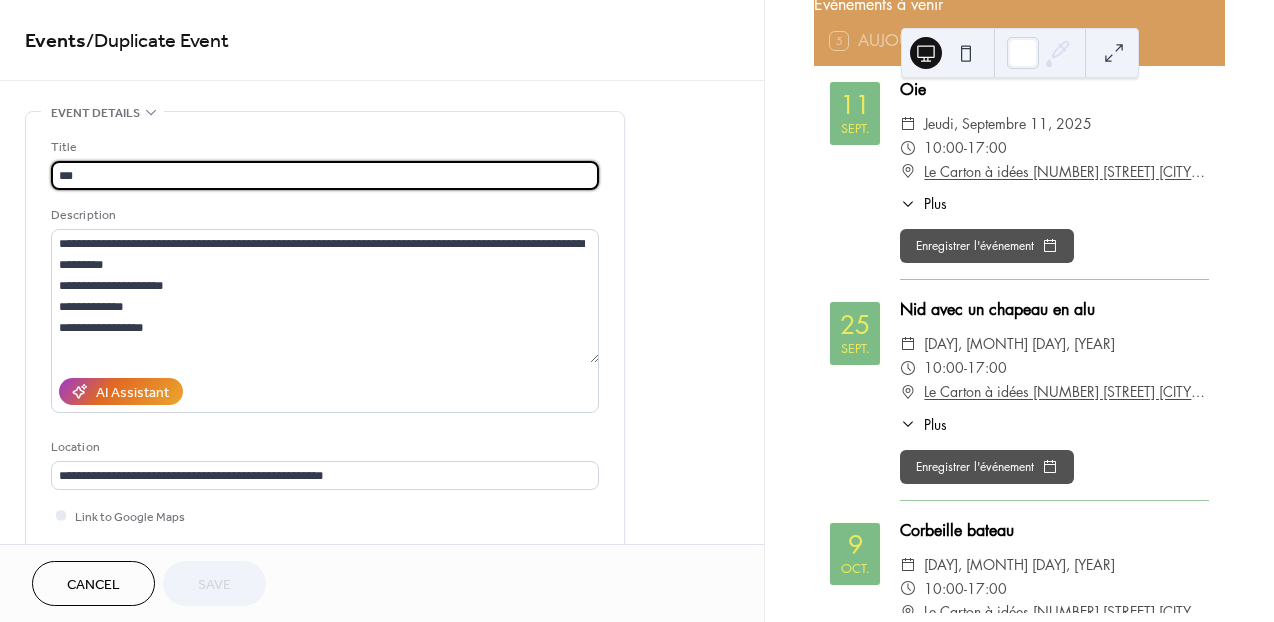 drag, startPoint x: 126, startPoint y: 174, endPoint x: 49, endPoint y: 173, distance: 77.00649 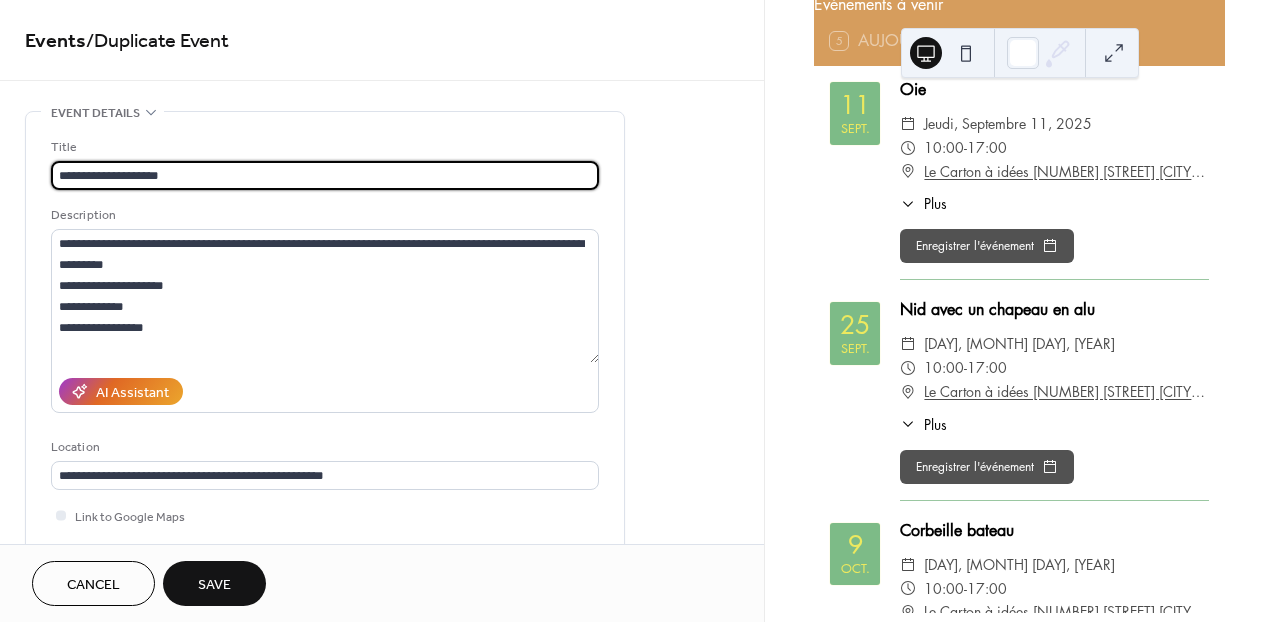click on "**********" at bounding box center (325, 175) 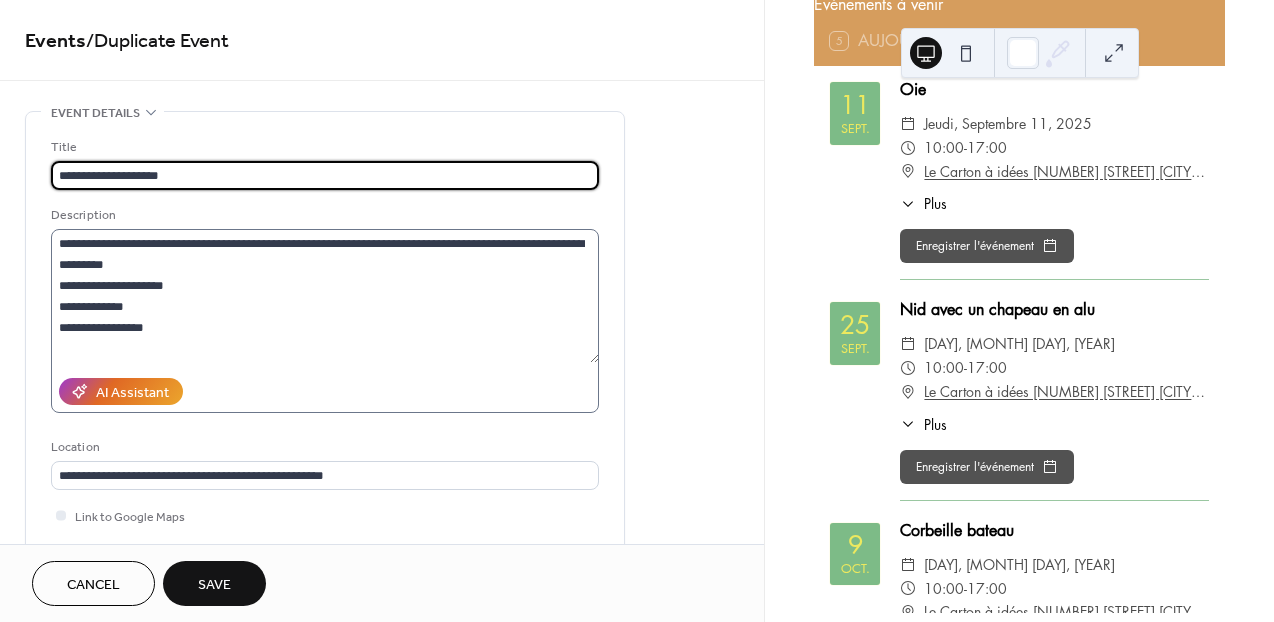 type on "**********" 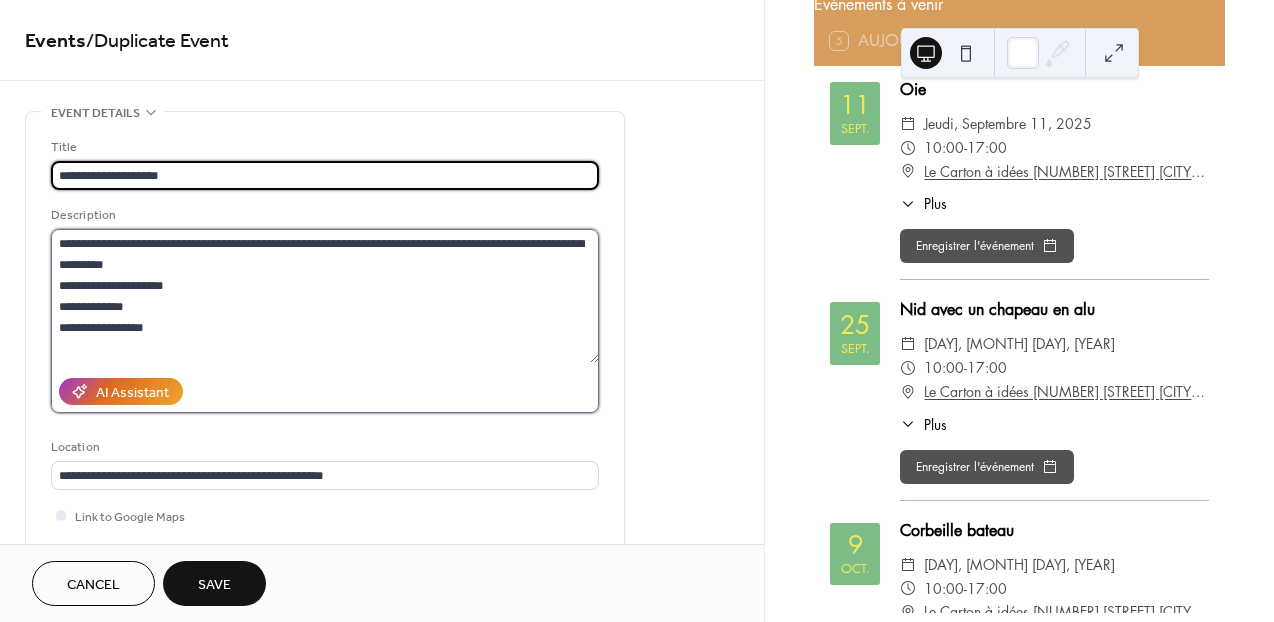 click on "**********" at bounding box center (325, 296) 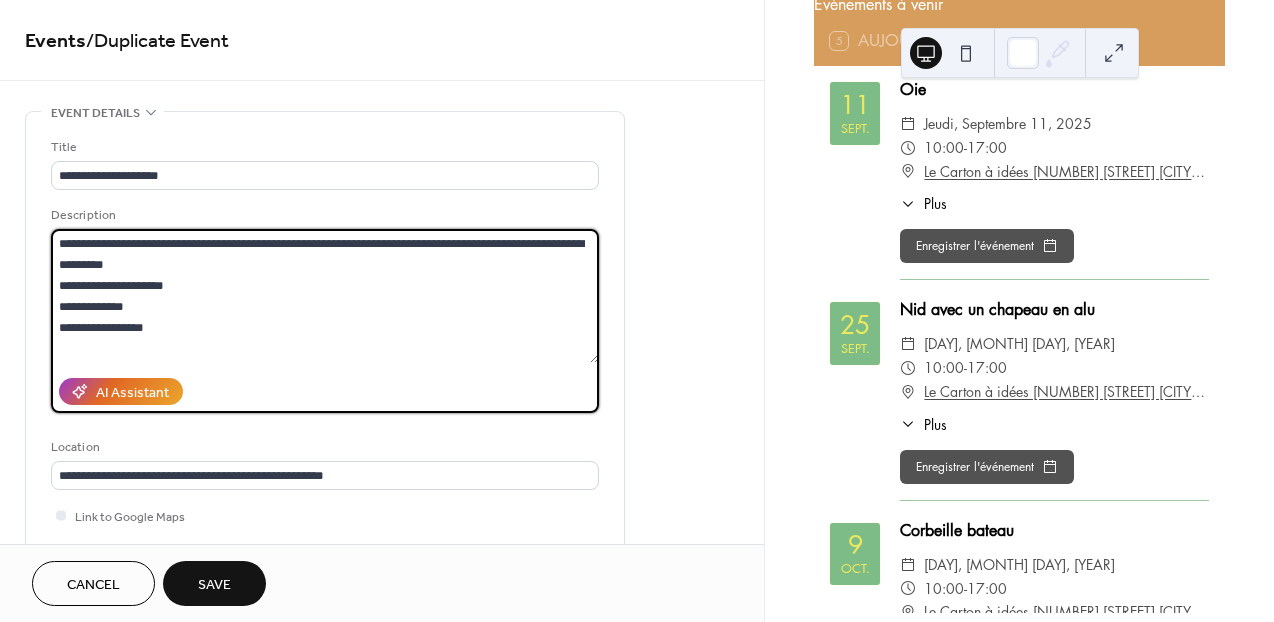 click on "**********" at bounding box center [325, 296] 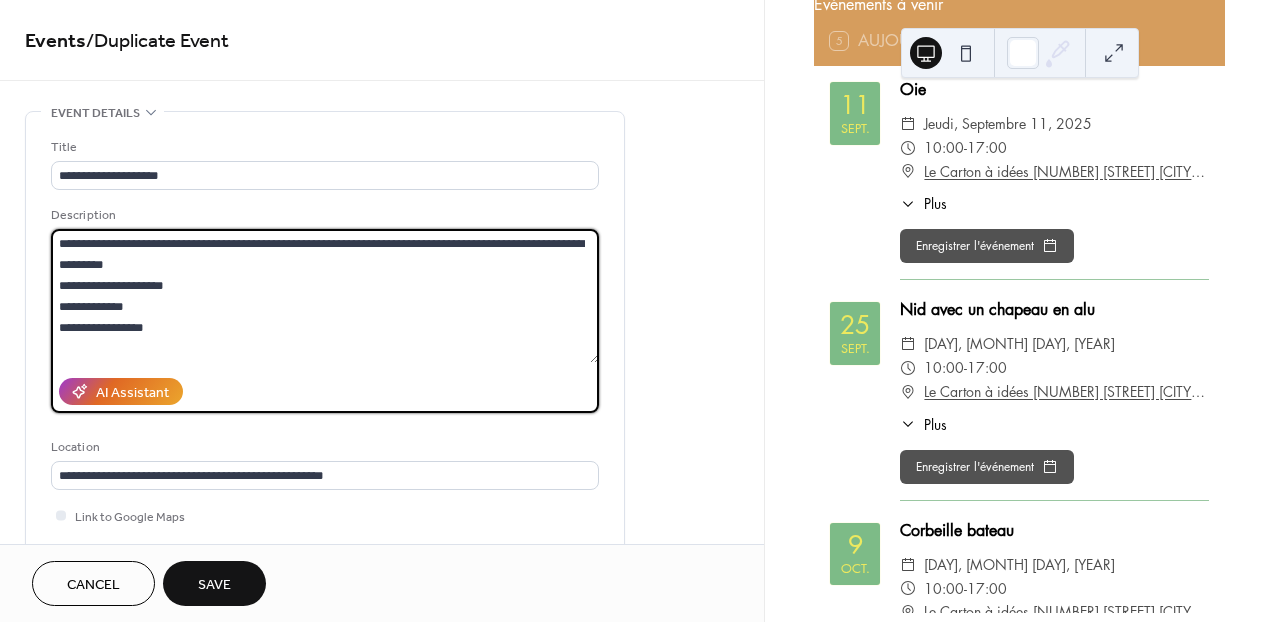 drag, startPoint x: 329, startPoint y: 246, endPoint x: 370, endPoint y: 250, distance: 41.19466 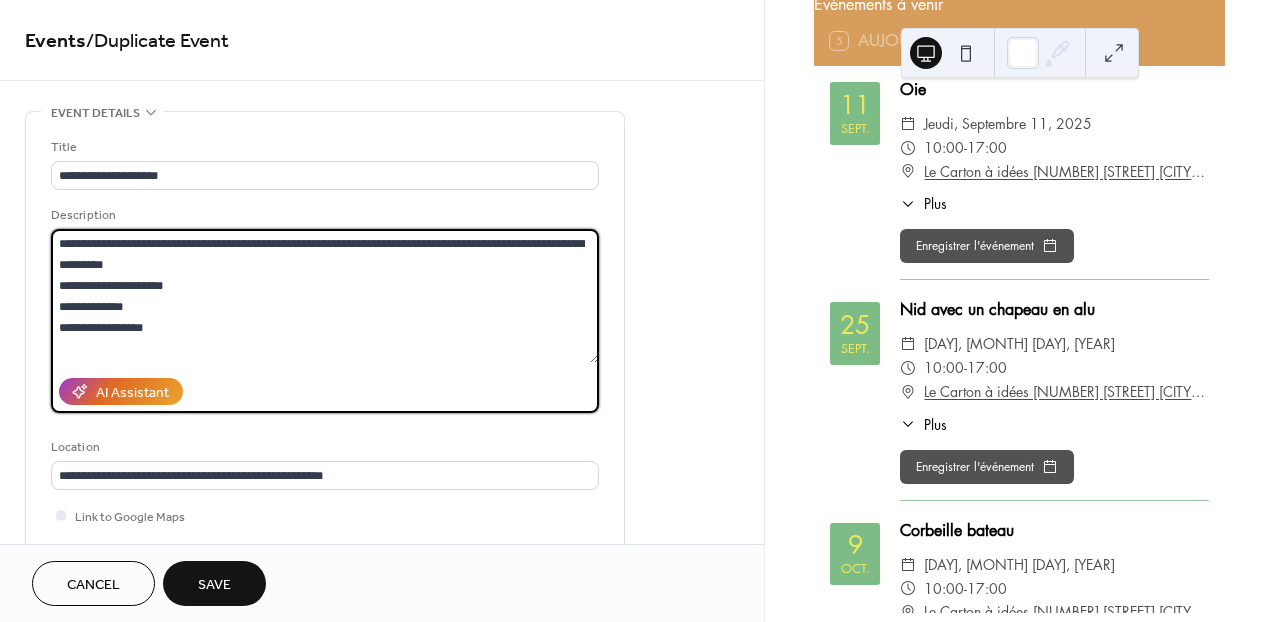 click on "**********" at bounding box center (325, 296) 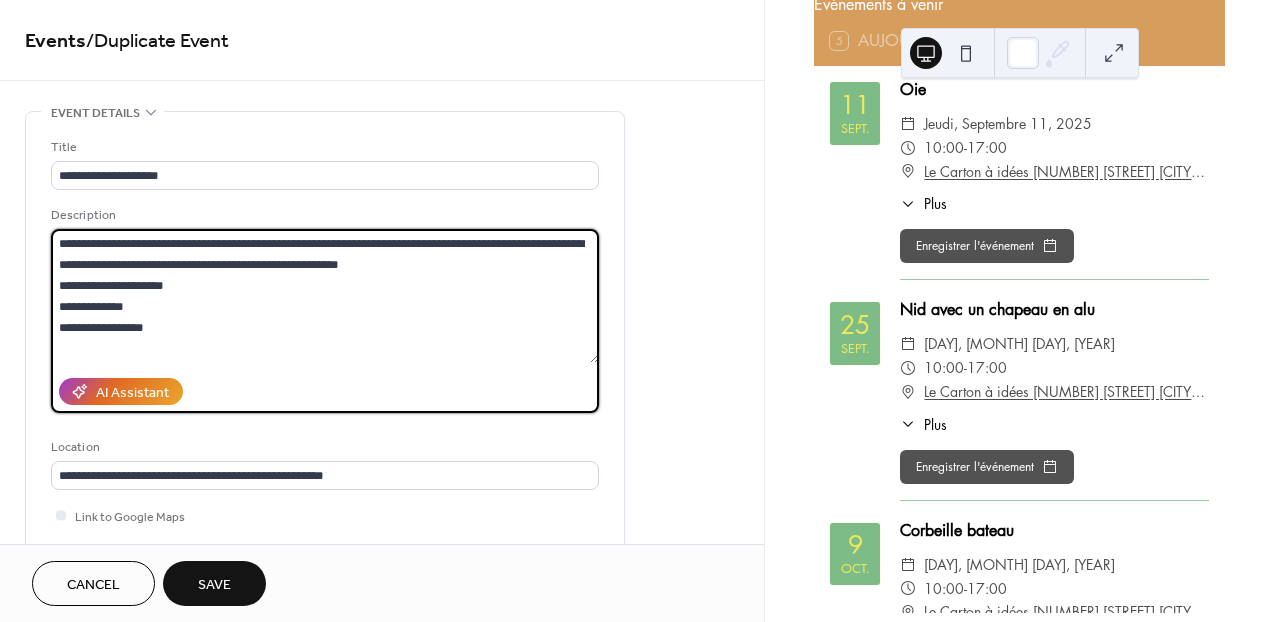 drag, startPoint x: 400, startPoint y: 264, endPoint x: 126, endPoint y: 262, distance: 274.0073 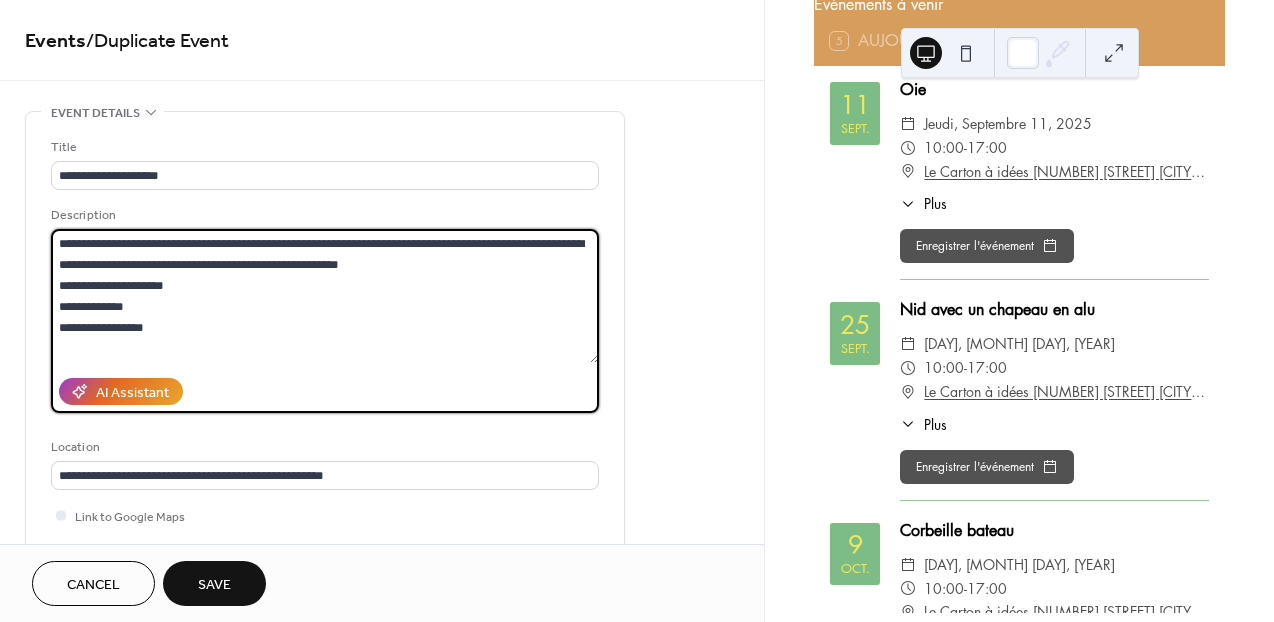 click on "**********" at bounding box center [325, 296] 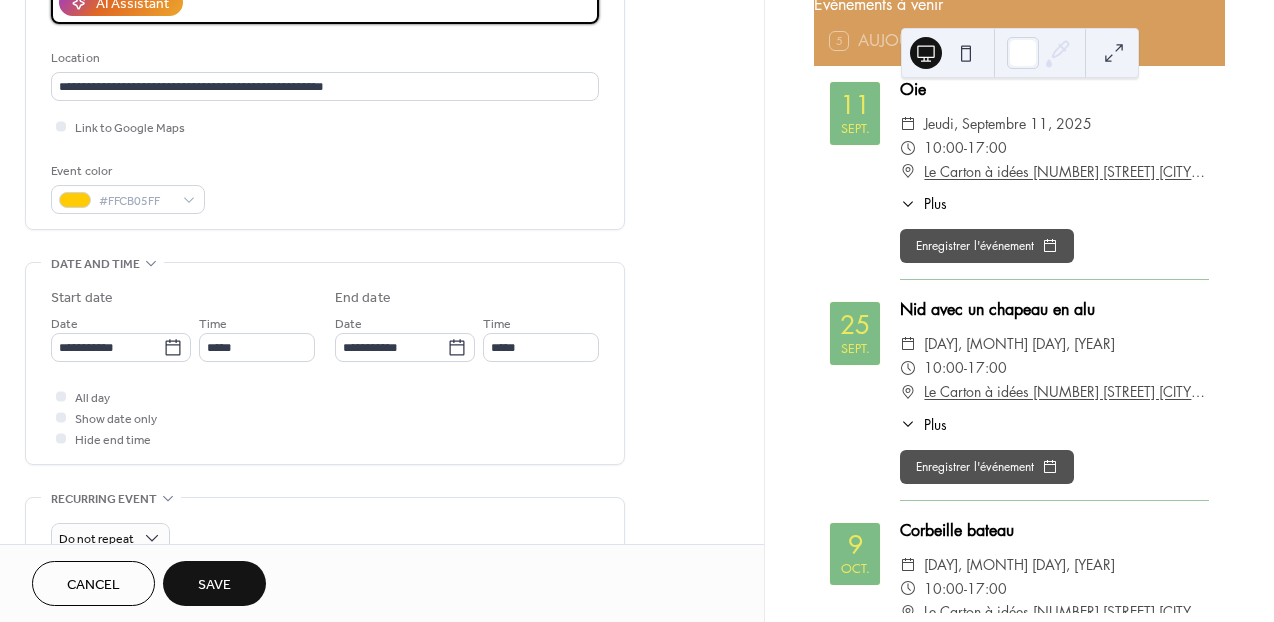 scroll, scrollTop: 406, scrollLeft: 0, axis: vertical 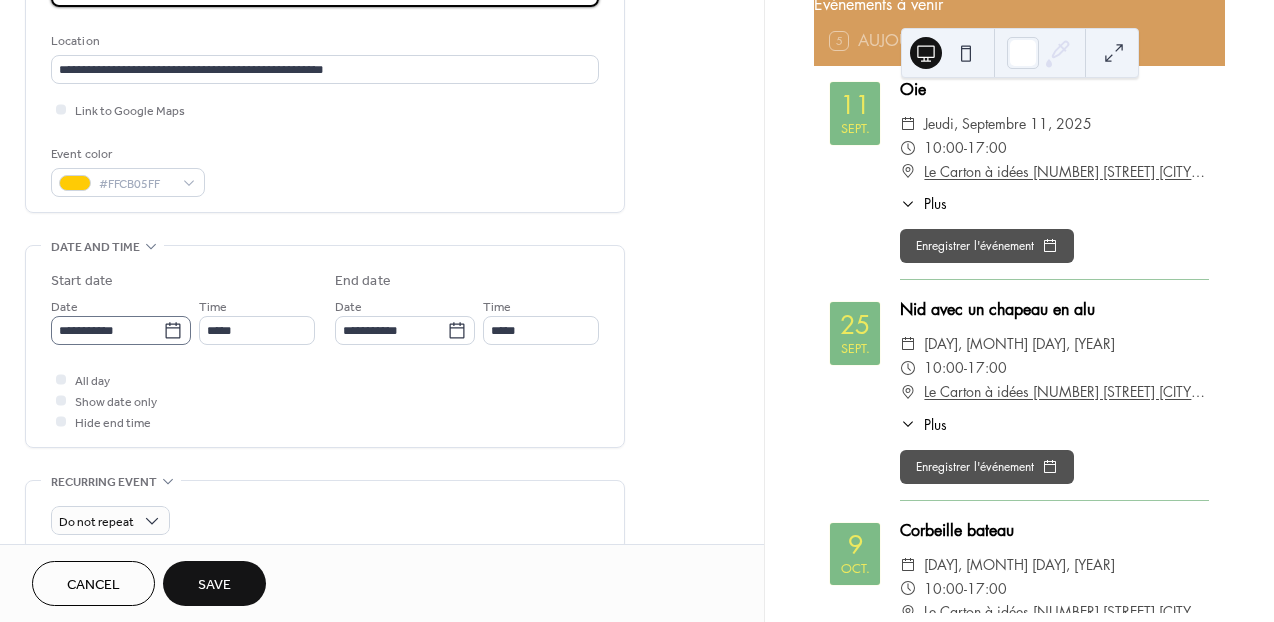 type on "**********" 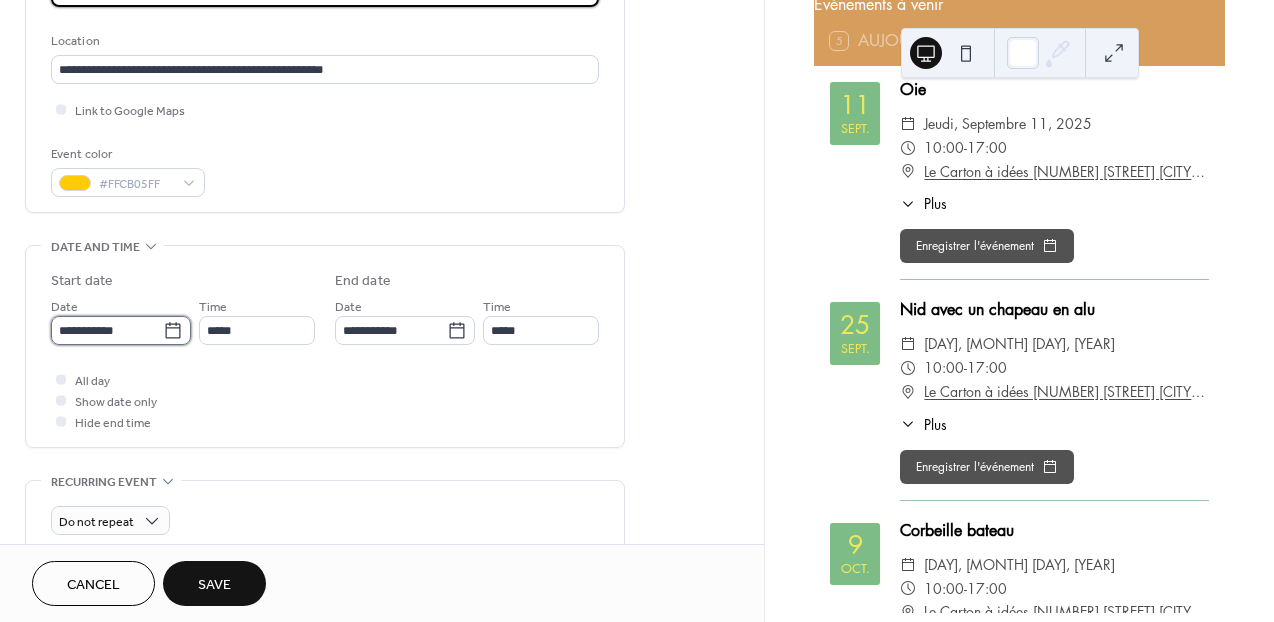 click on "**********" at bounding box center (107, 330) 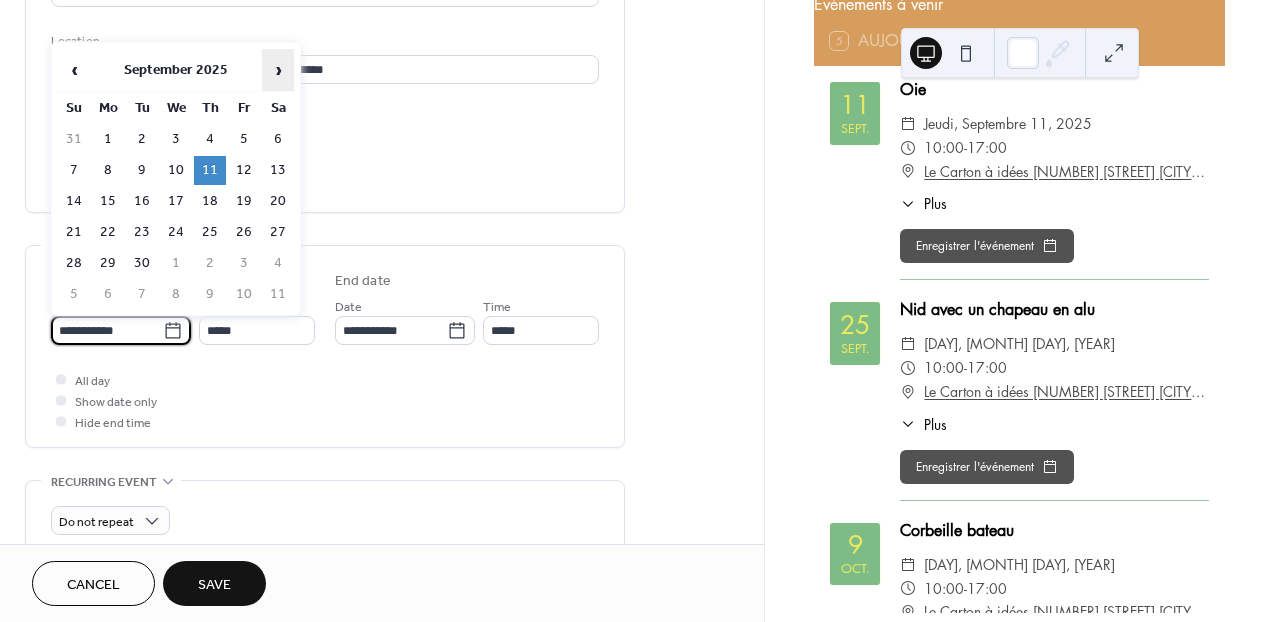 click on "›" at bounding box center (278, 70) 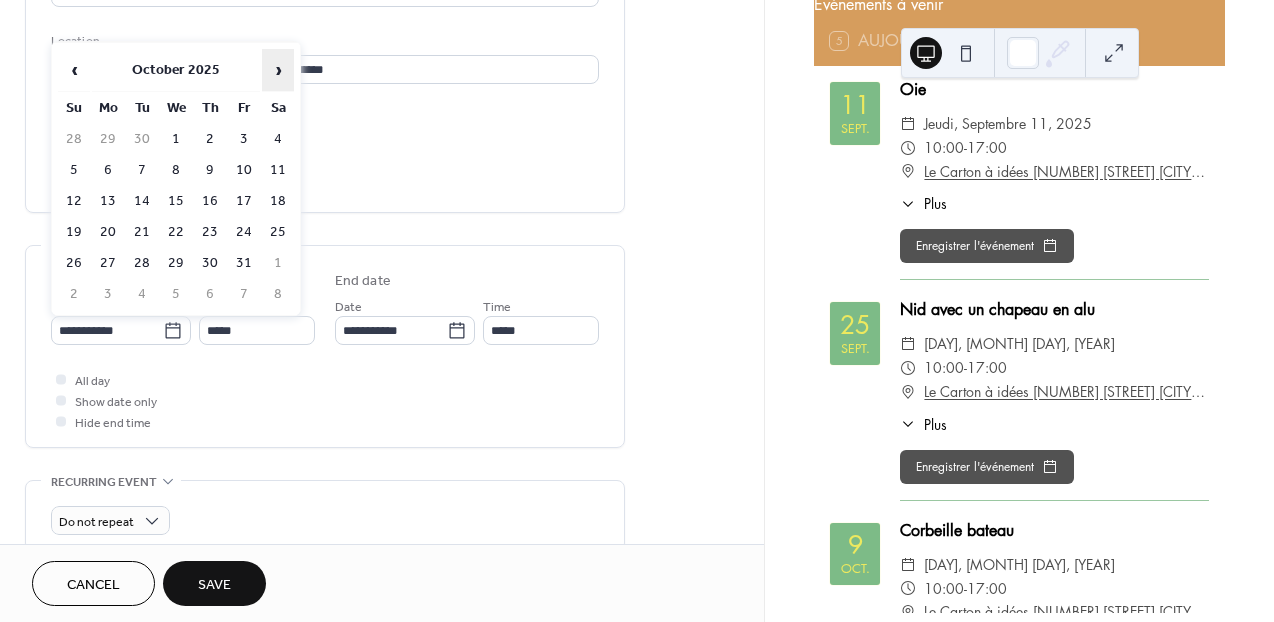 click on "›" at bounding box center (278, 70) 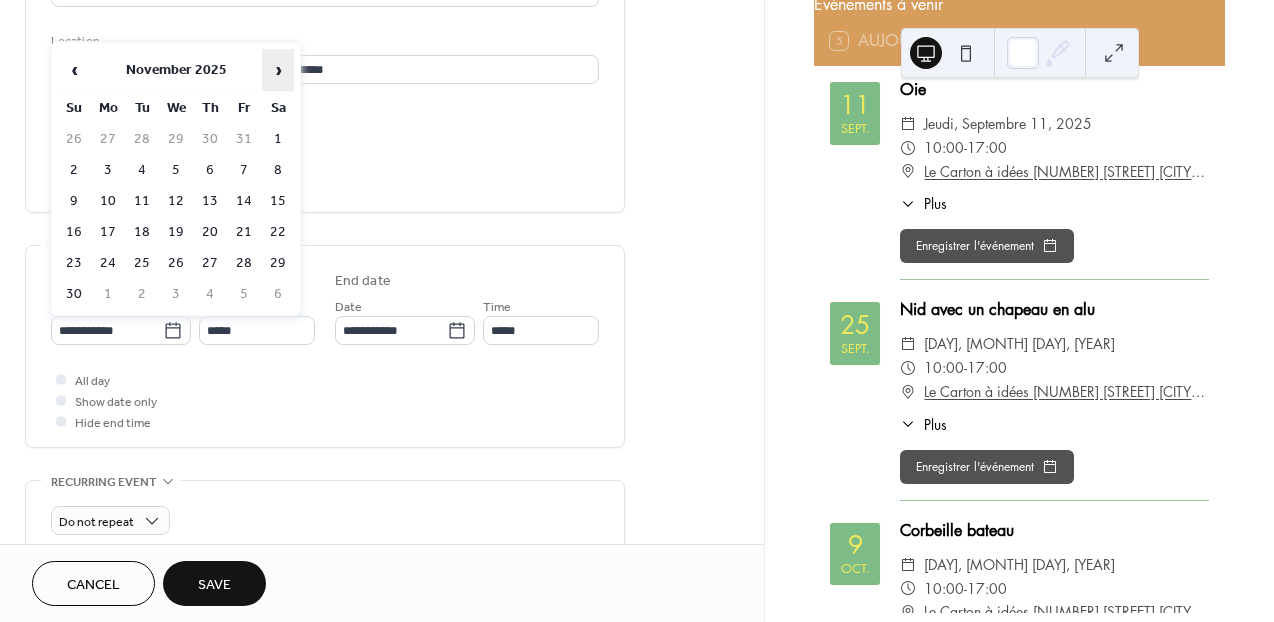 click on "›" at bounding box center (278, 70) 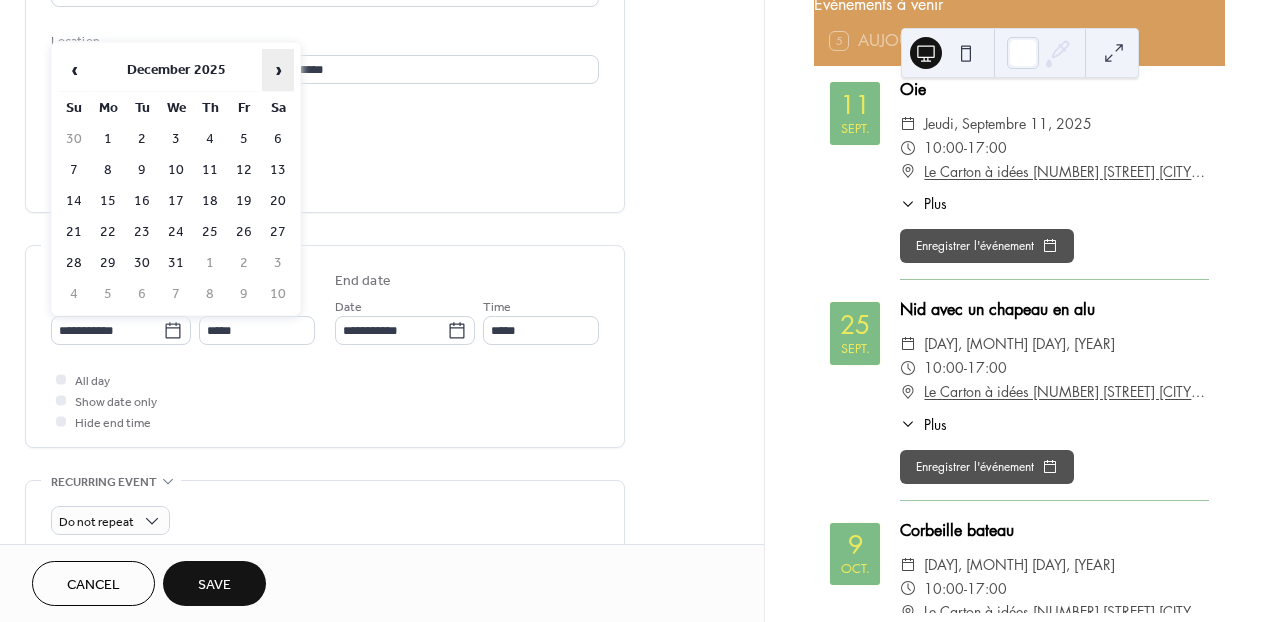 click on "›" at bounding box center (278, 70) 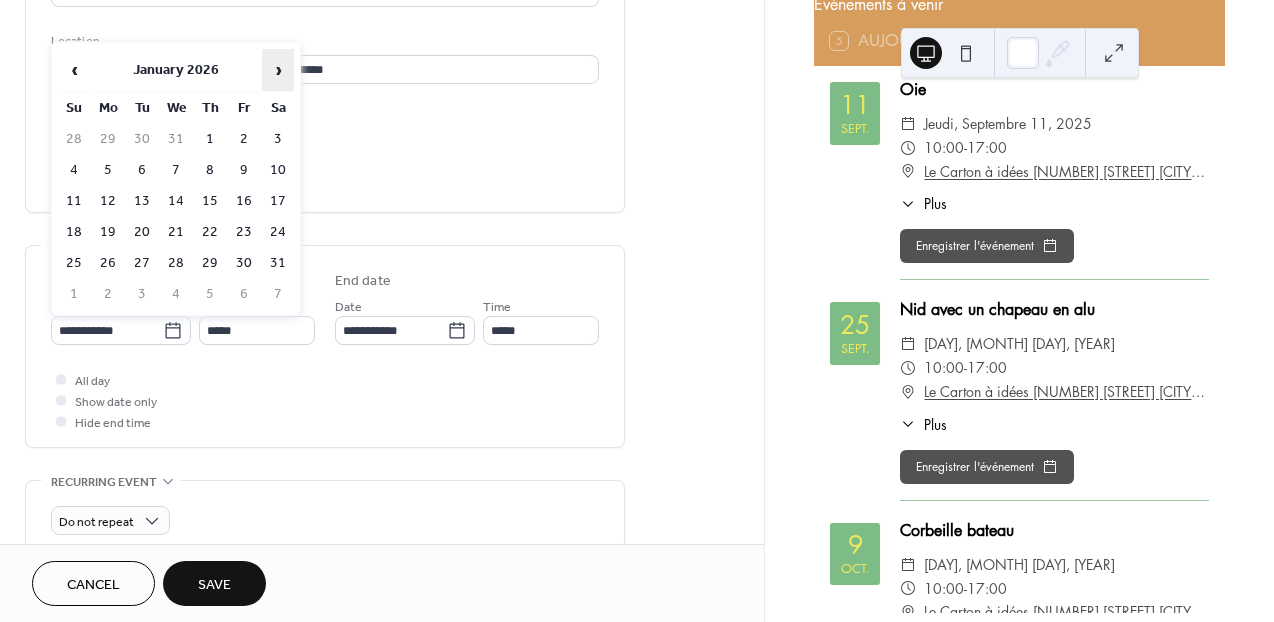 click on "›" at bounding box center [278, 70] 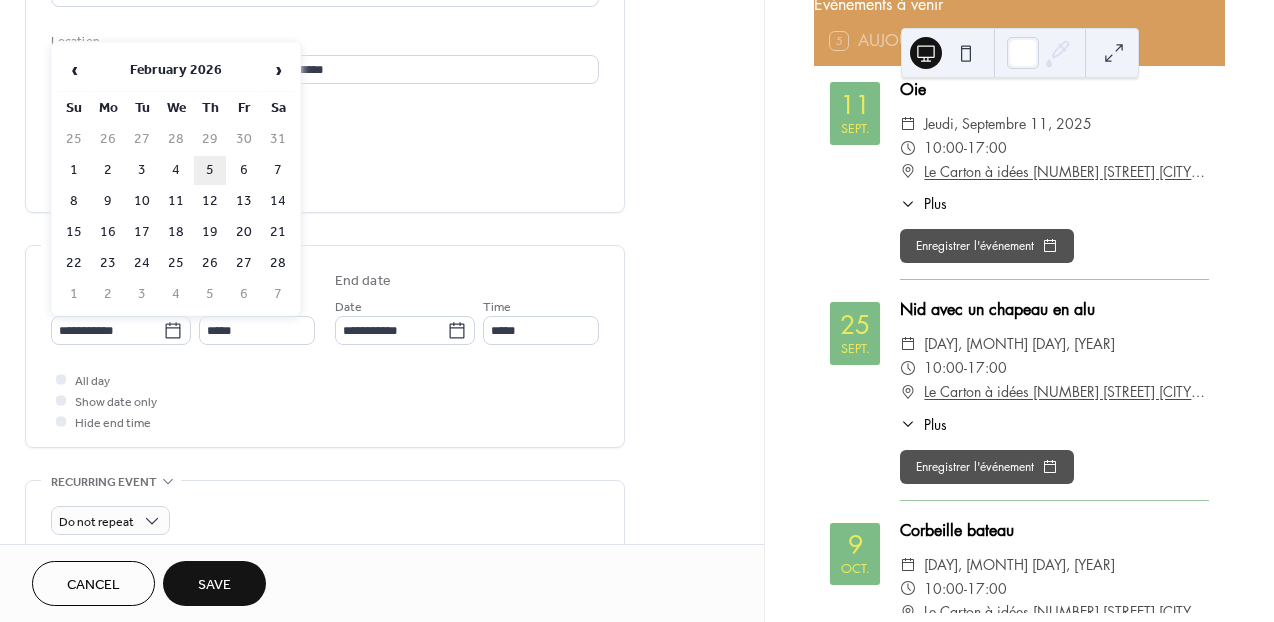 click on "5" at bounding box center [210, 170] 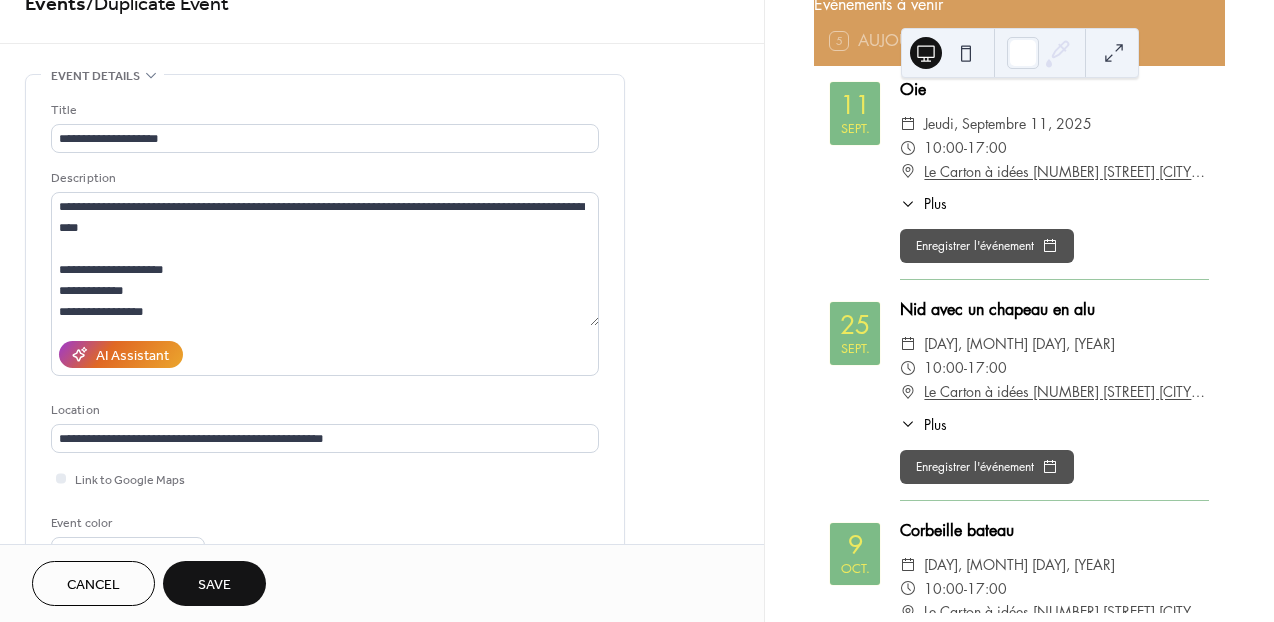 scroll, scrollTop: 0, scrollLeft: 0, axis: both 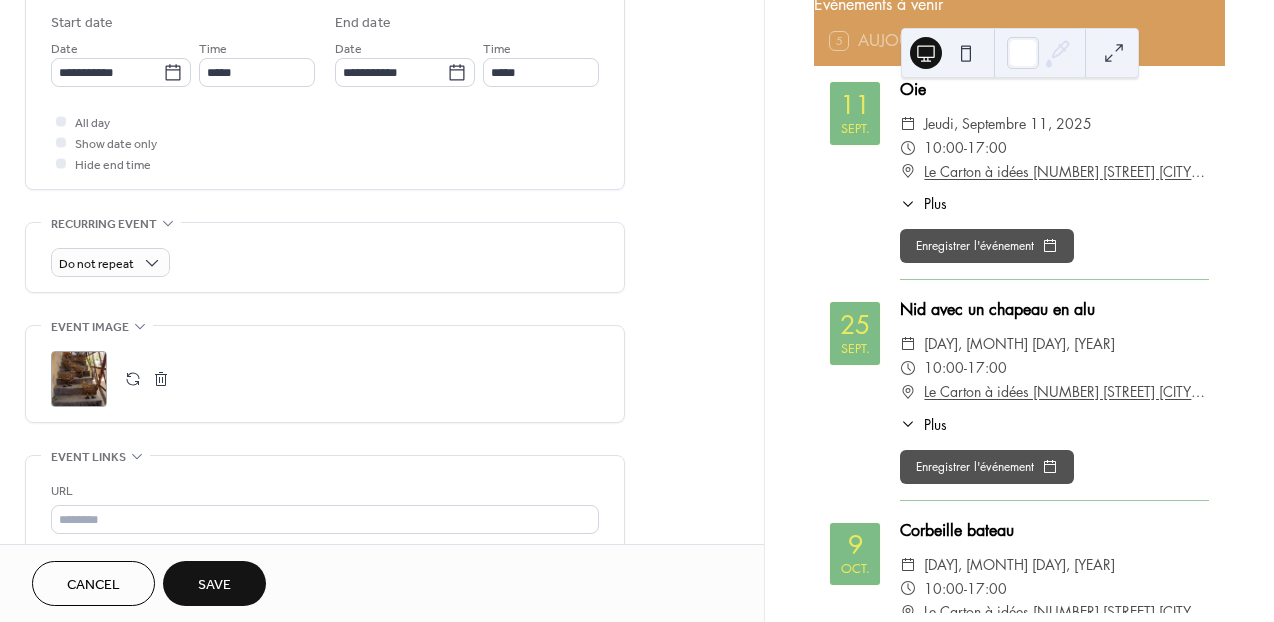 click at bounding box center [133, 379] 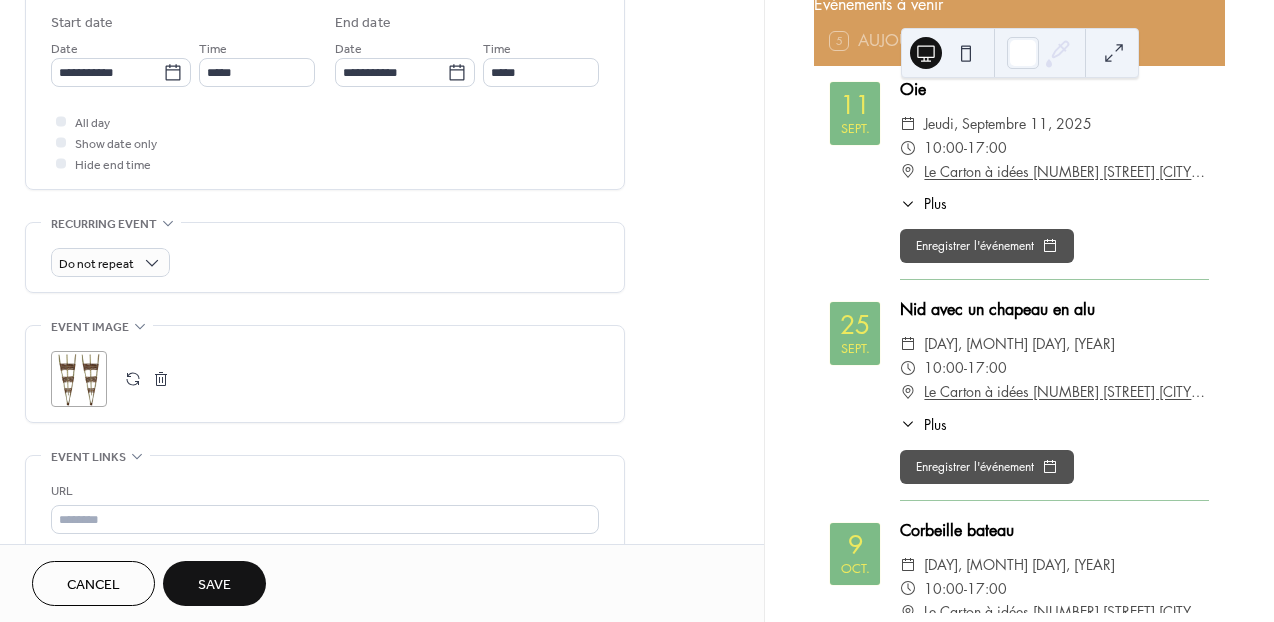 click on "Save" at bounding box center (214, 585) 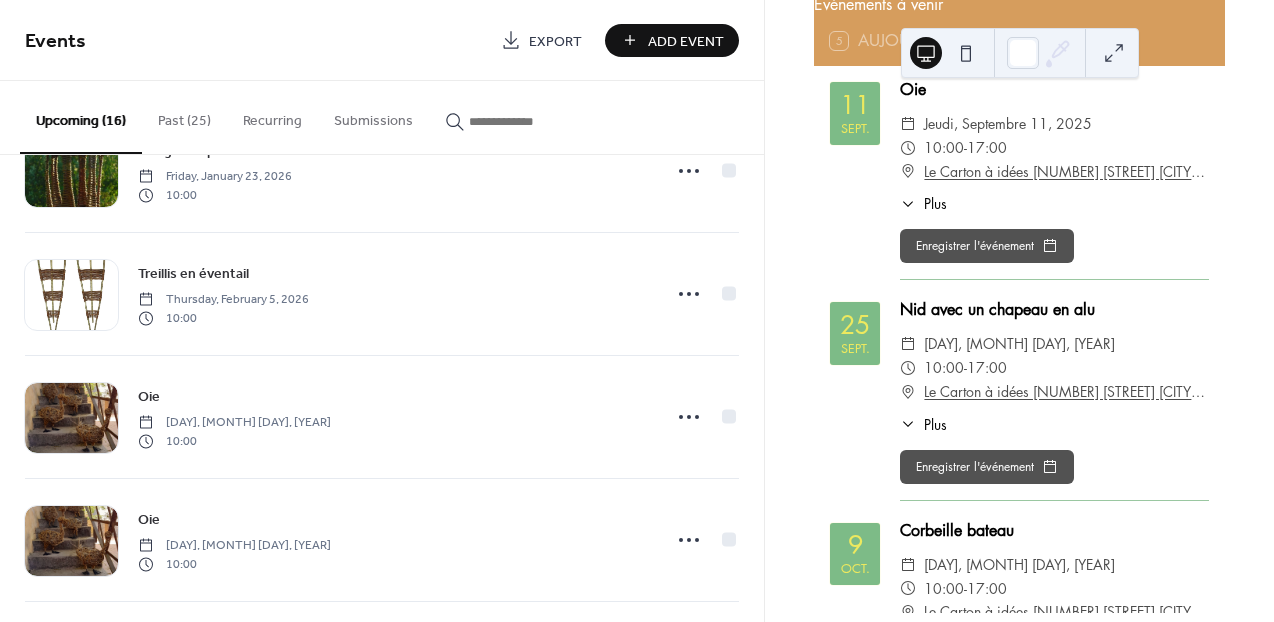 scroll, scrollTop: 1185, scrollLeft: 0, axis: vertical 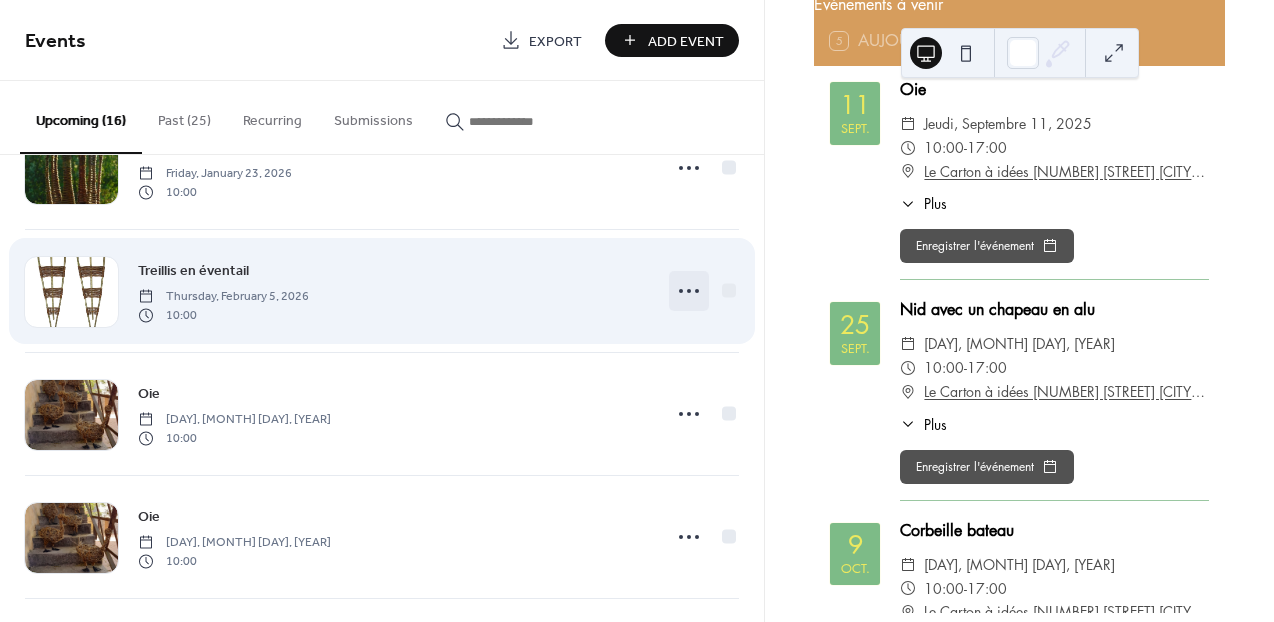 click 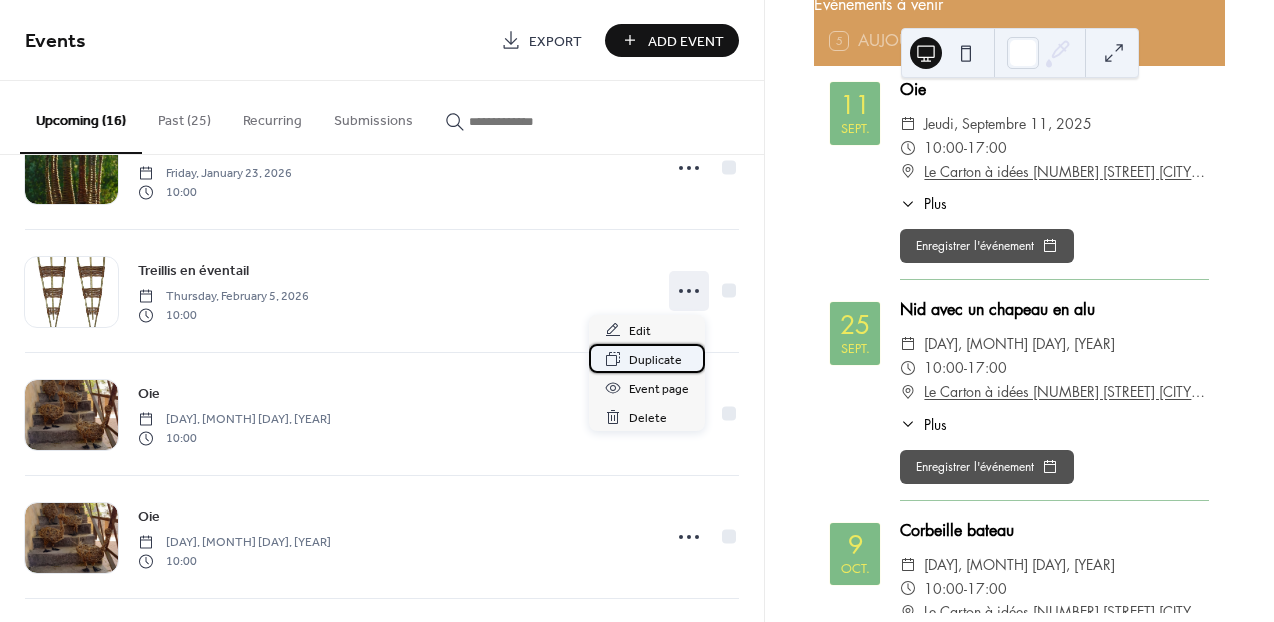 click on "Duplicate" at bounding box center [655, 360] 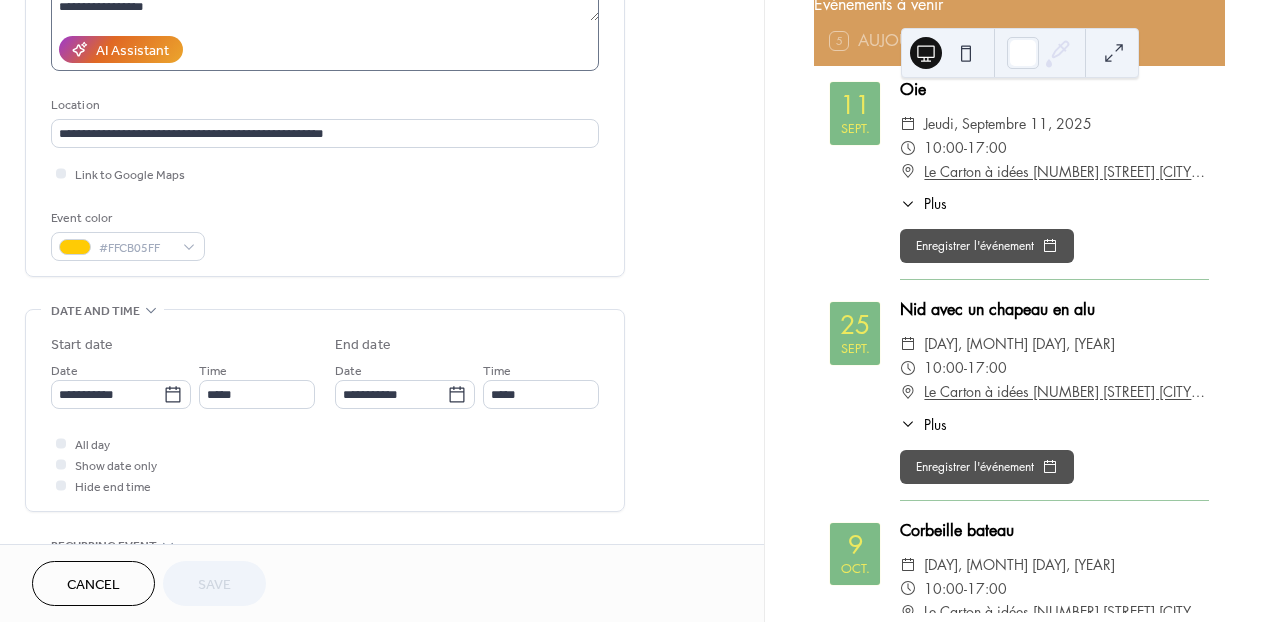 scroll, scrollTop: 345, scrollLeft: 0, axis: vertical 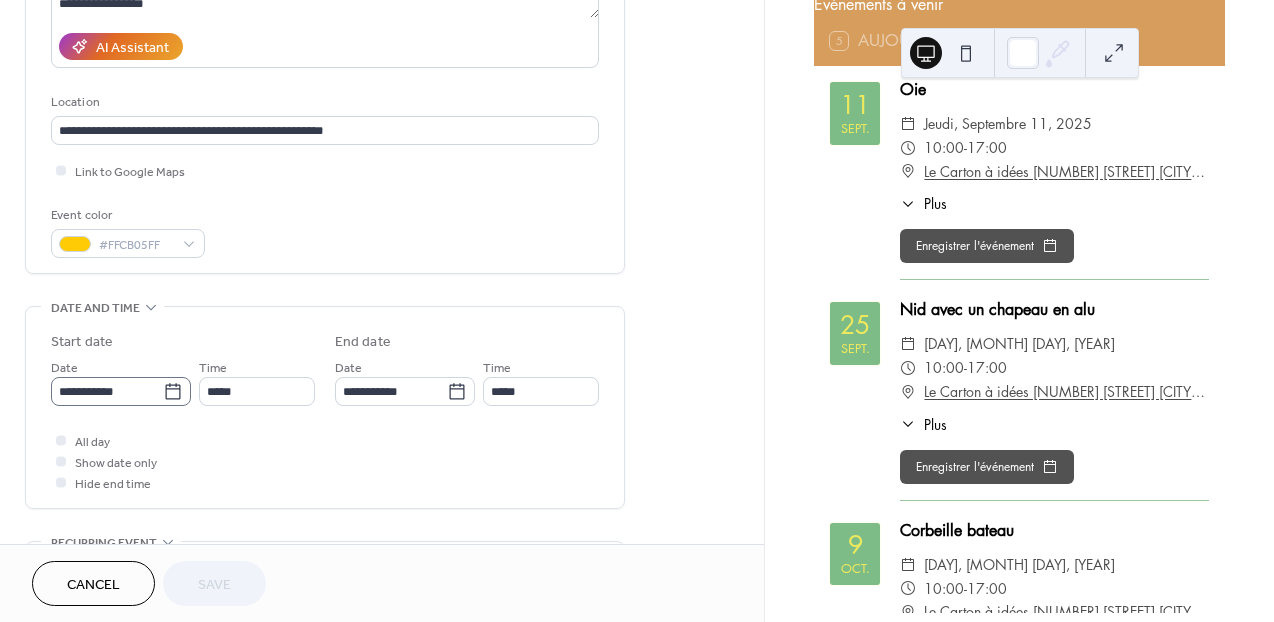 click 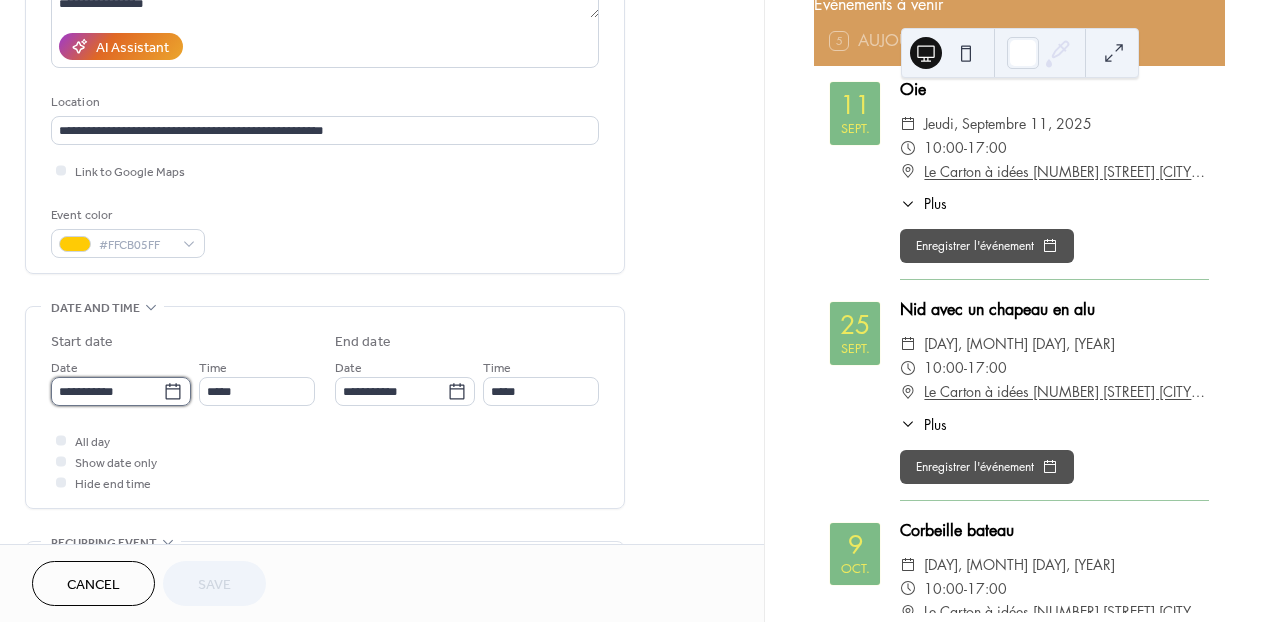 click on "**********" at bounding box center [107, 391] 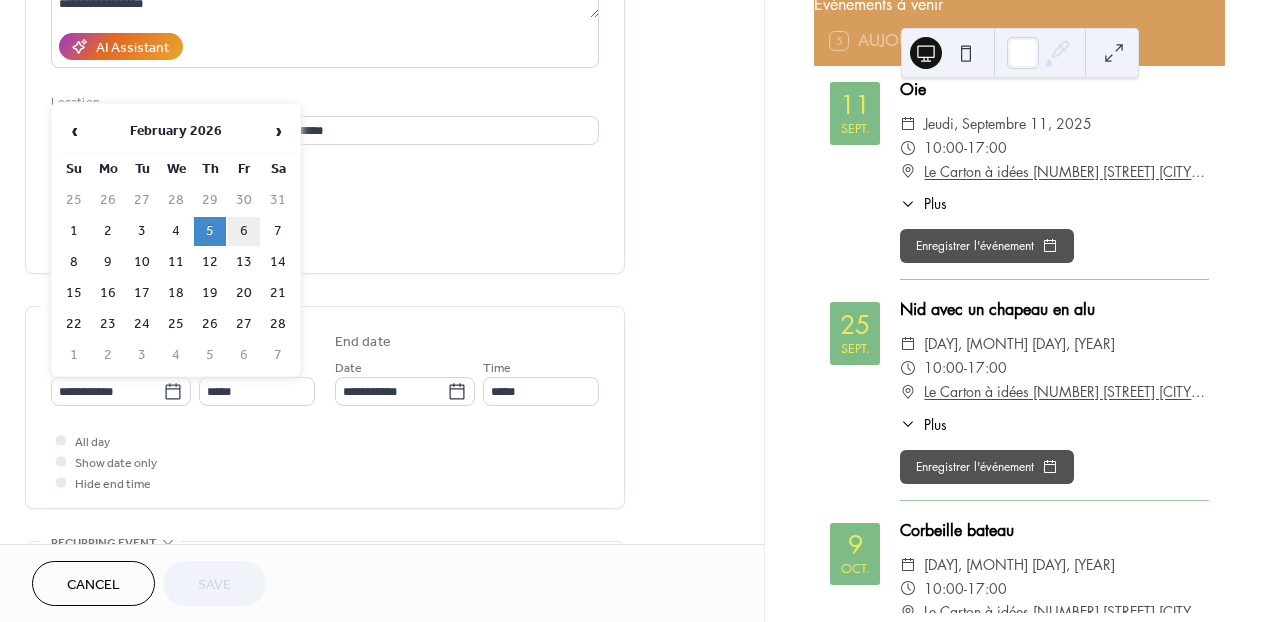 click on "6" at bounding box center [244, 231] 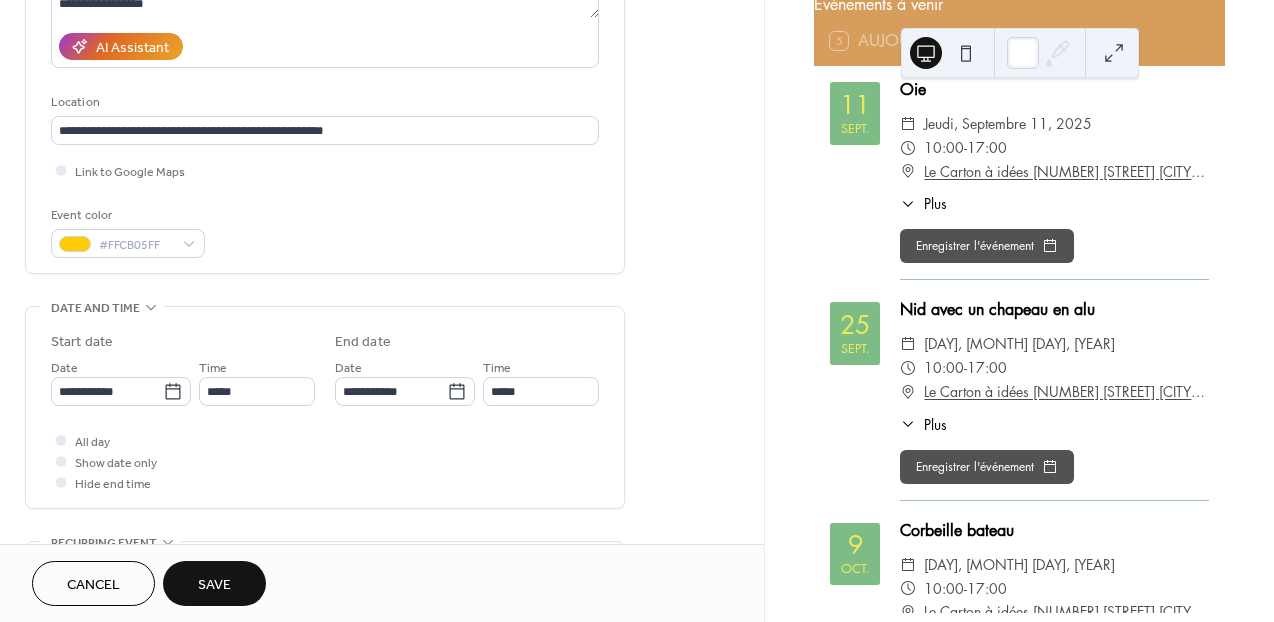 click on "Save" at bounding box center [214, 583] 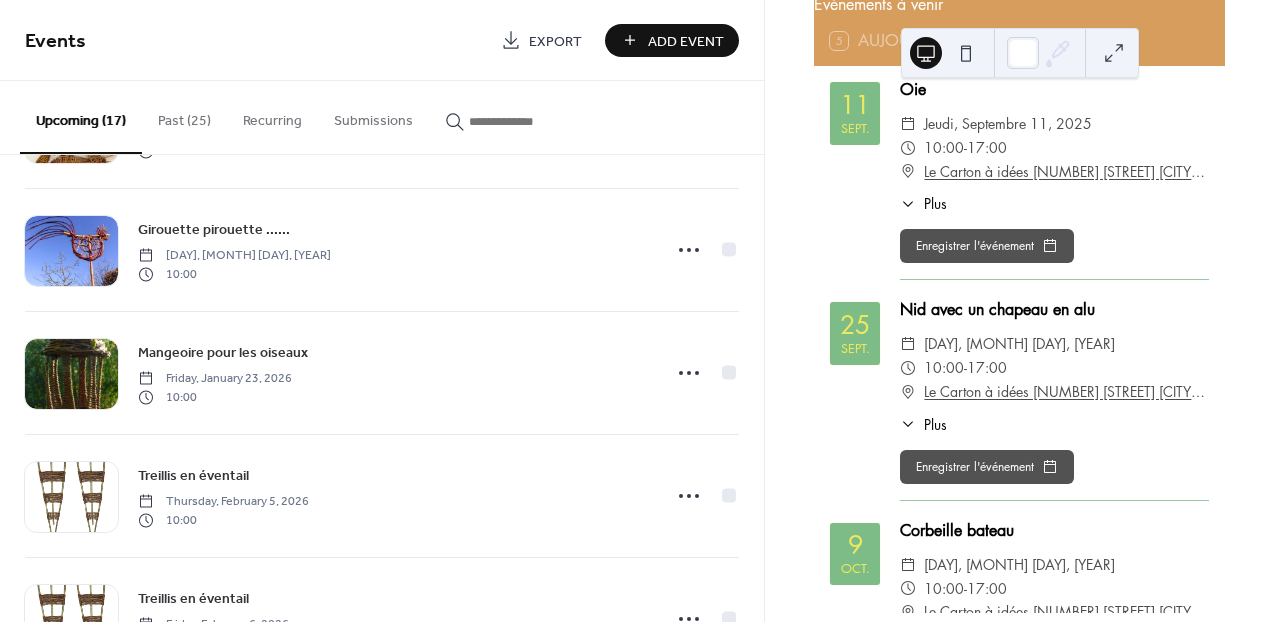 scroll, scrollTop: 982, scrollLeft: 0, axis: vertical 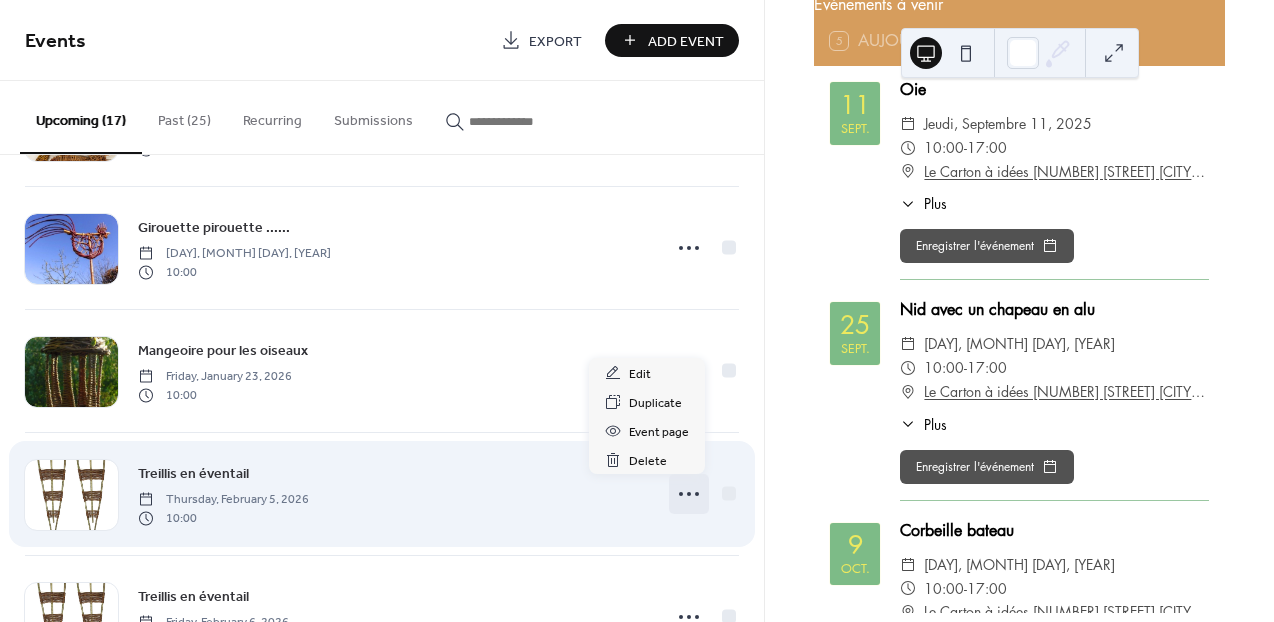click 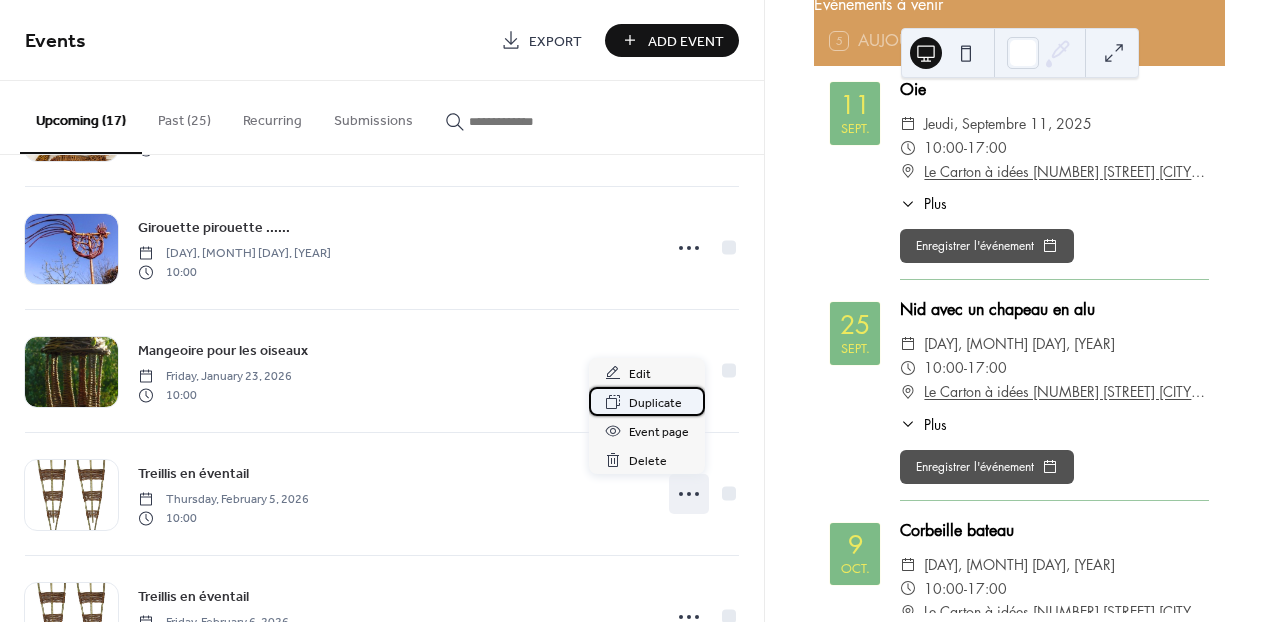 click on "Duplicate" at bounding box center [655, 403] 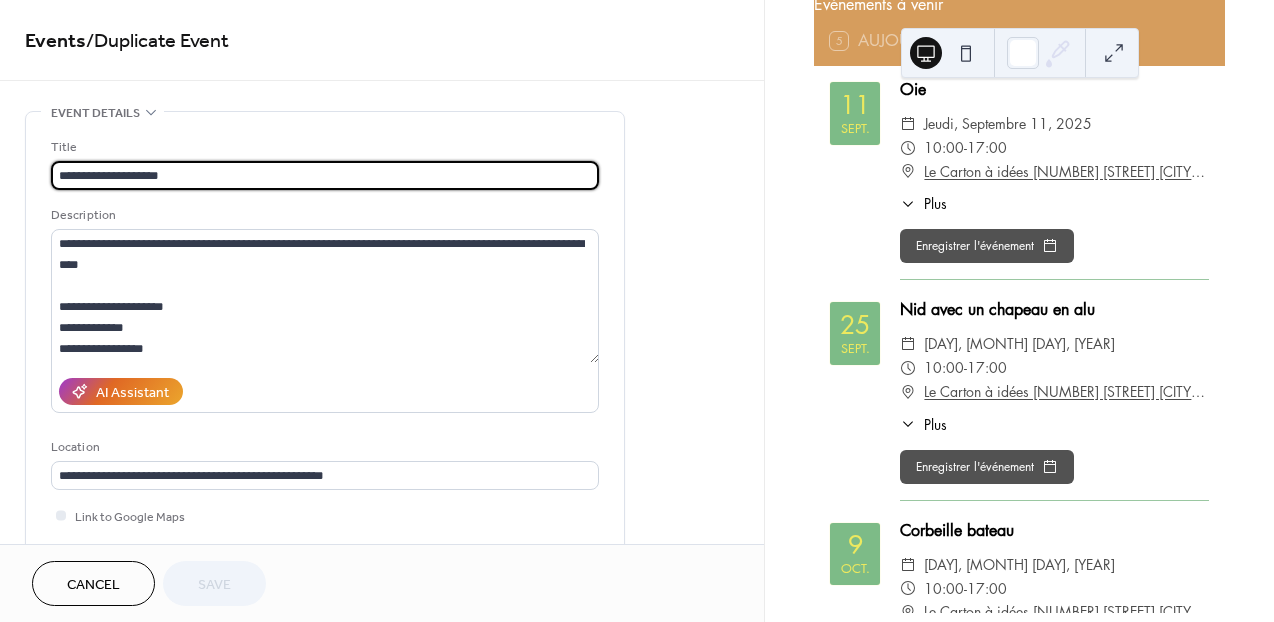 scroll, scrollTop: 0, scrollLeft: 0, axis: both 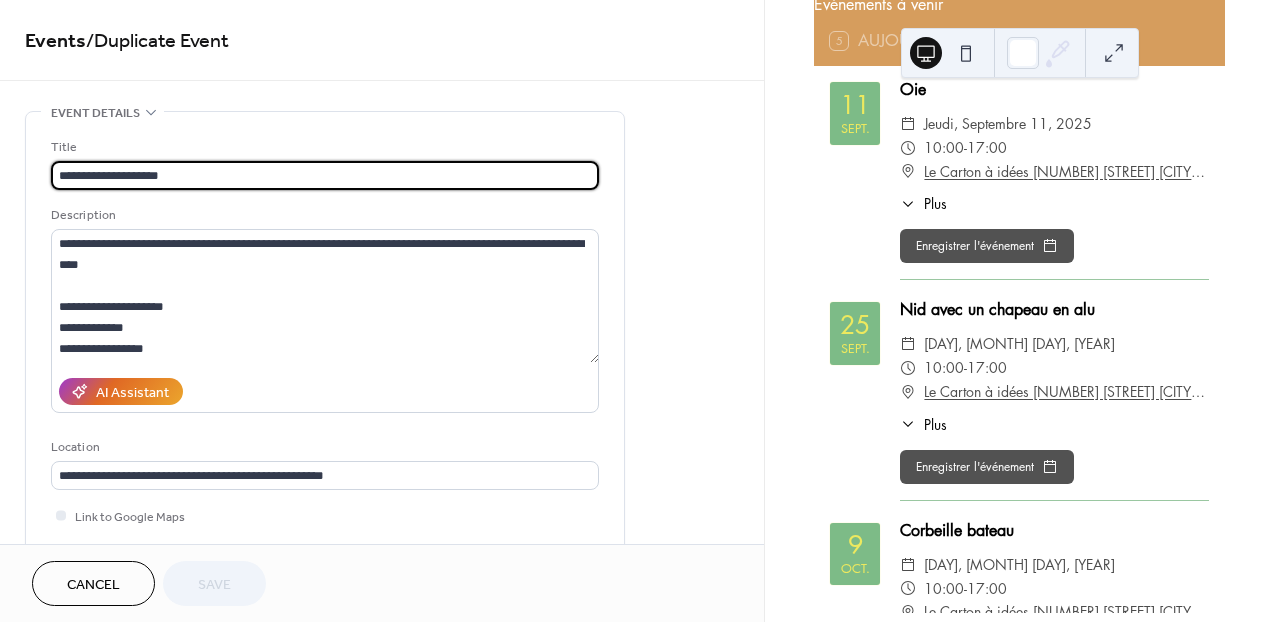 drag, startPoint x: 164, startPoint y: 171, endPoint x: 53, endPoint y: 174, distance: 111.040535 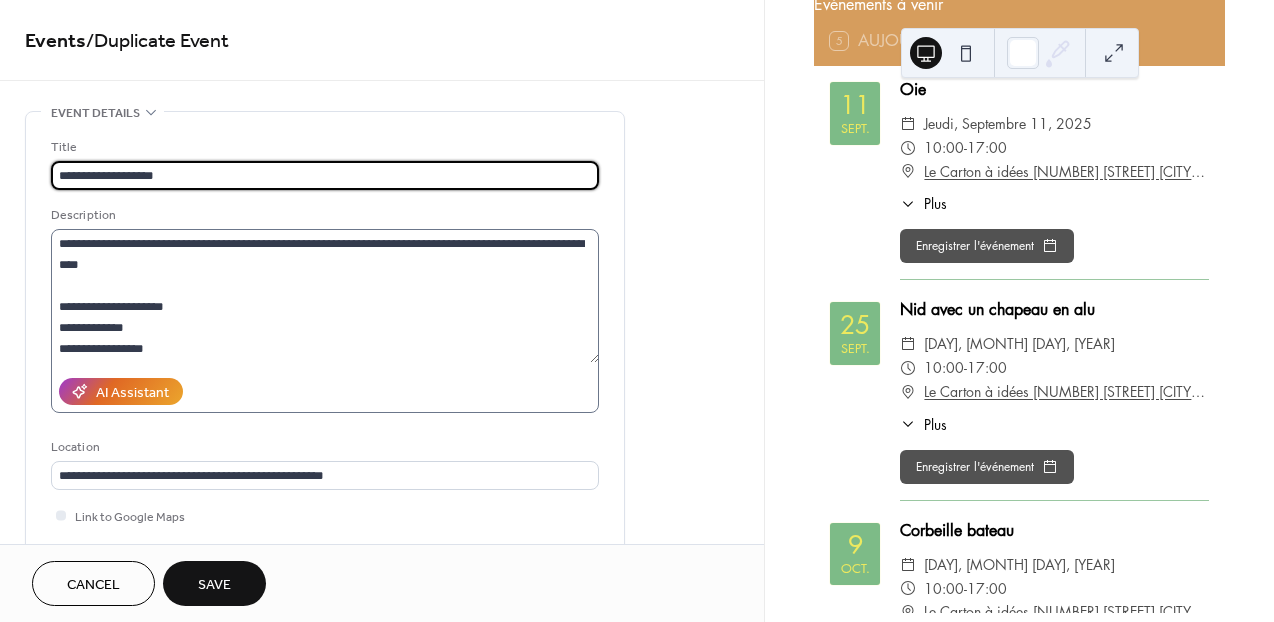 type on "**********" 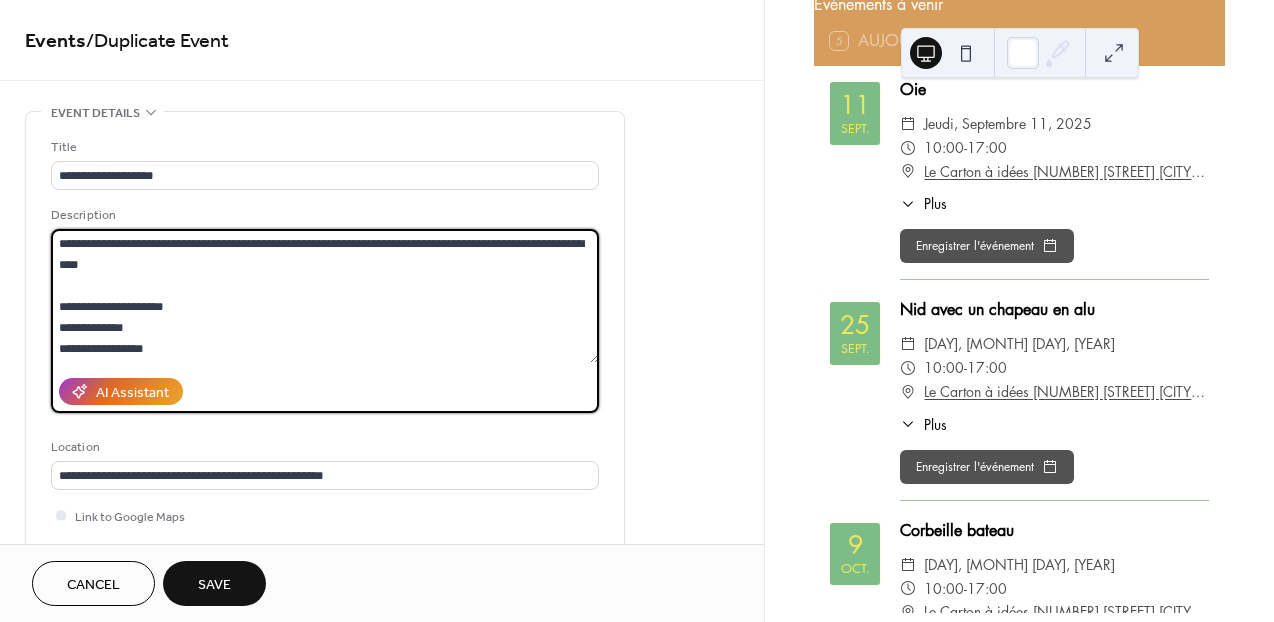 drag, startPoint x: 56, startPoint y: 245, endPoint x: 166, endPoint y: 266, distance: 111.9866 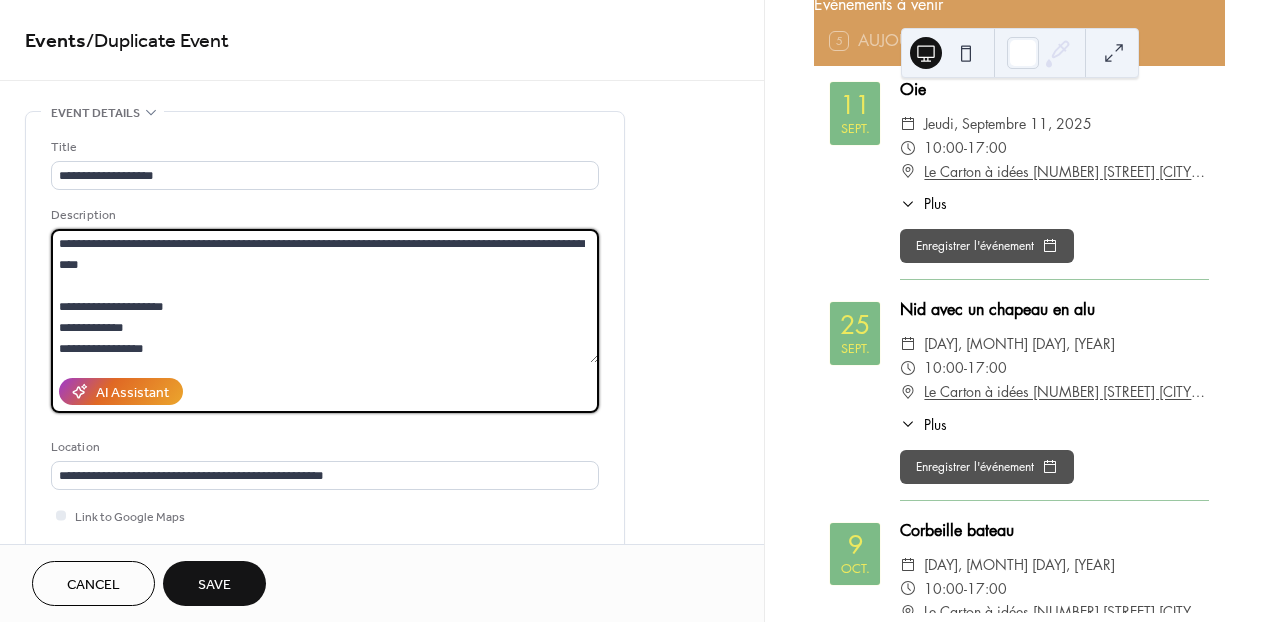 click on "**********" at bounding box center (325, 296) 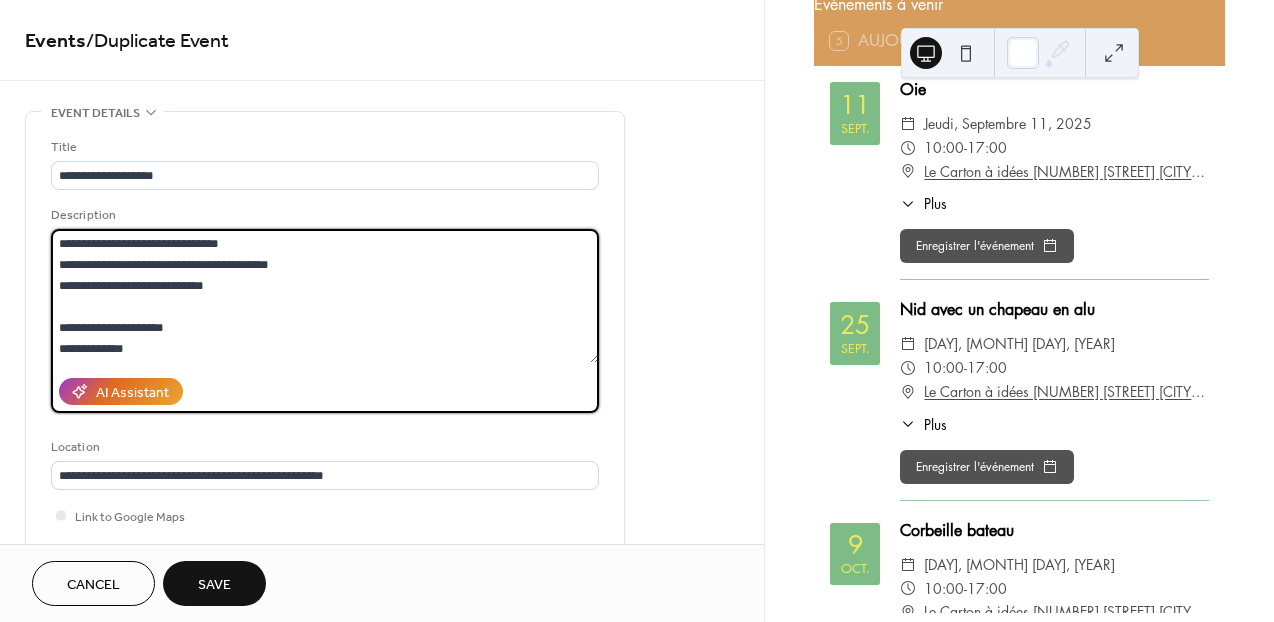 scroll, scrollTop: 21, scrollLeft: 0, axis: vertical 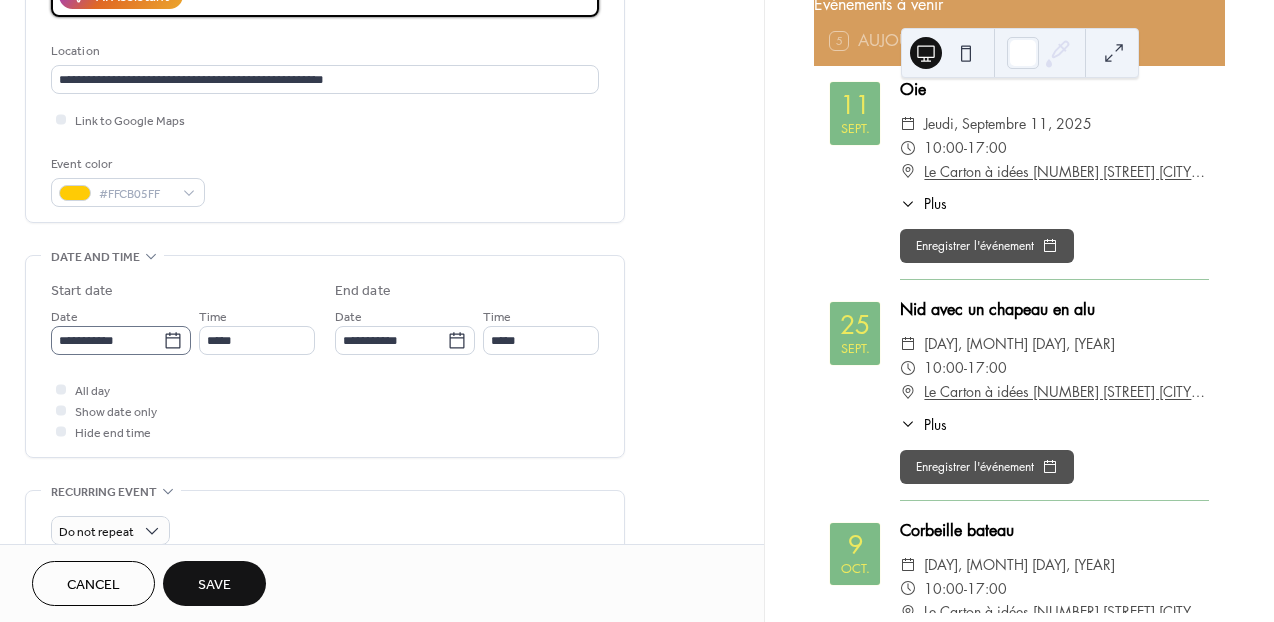 type on "**********" 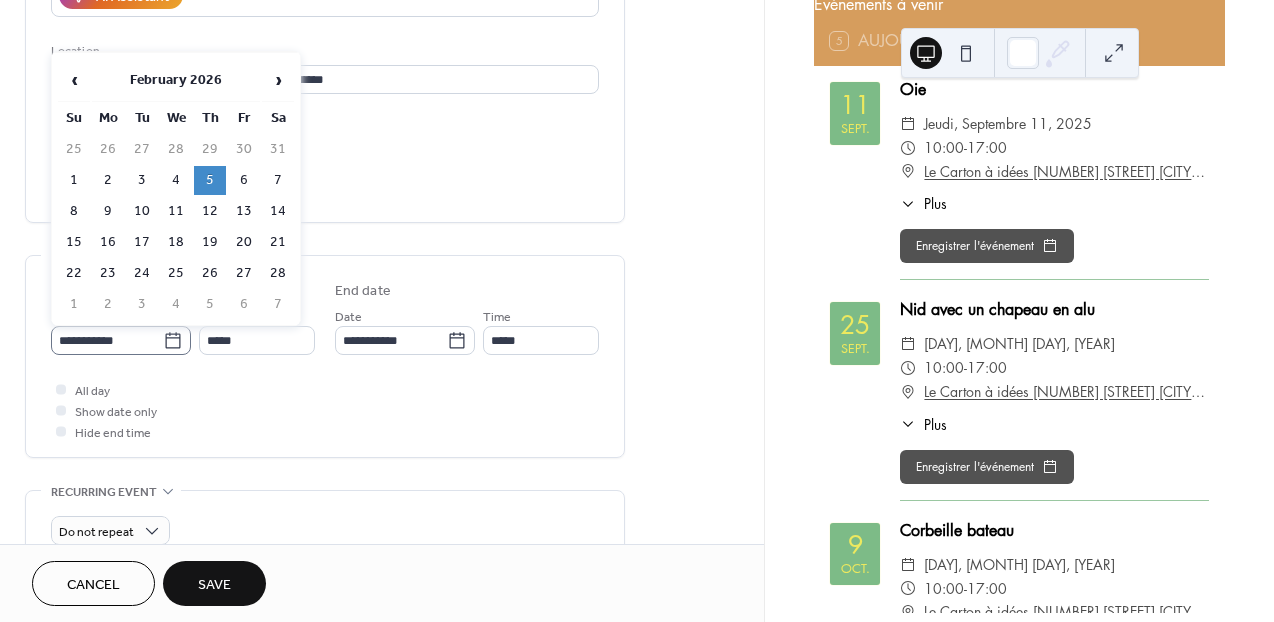 click 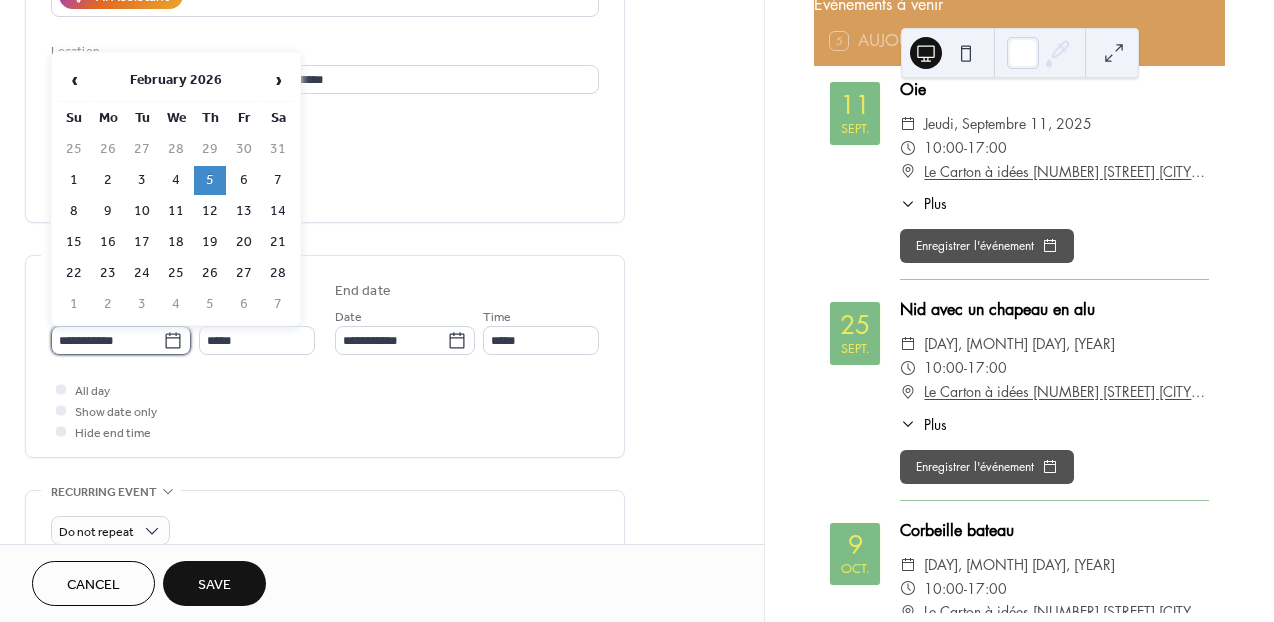click on "**********" at bounding box center (107, 340) 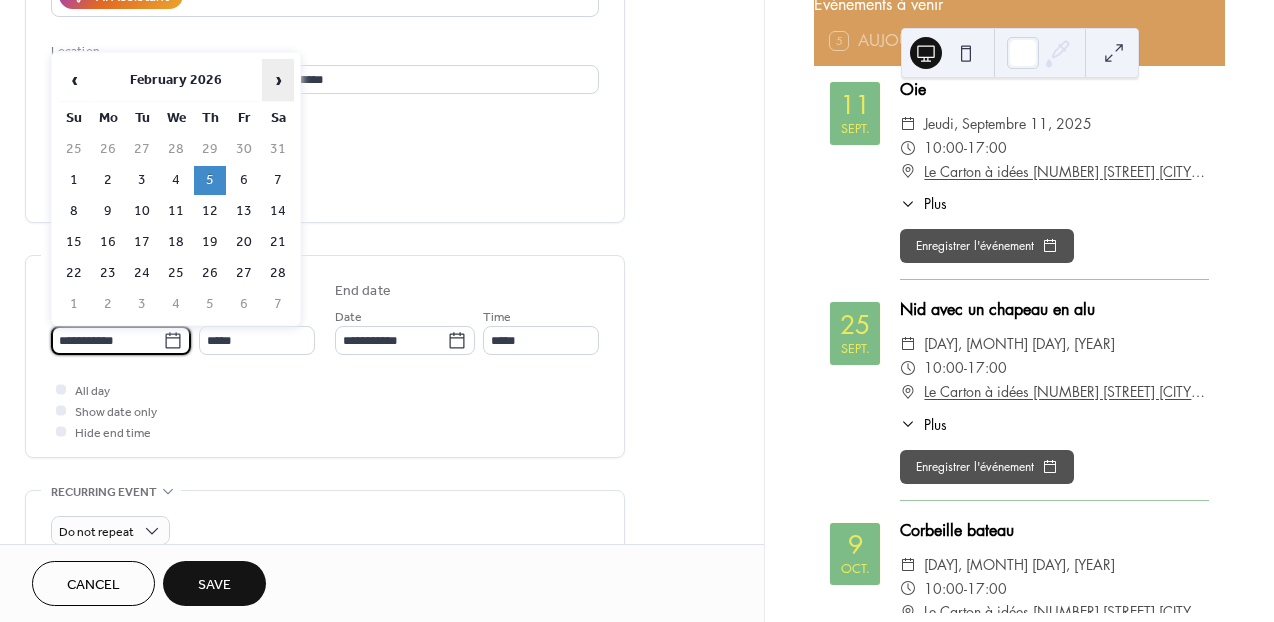click on "›" at bounding box center [278, 80] 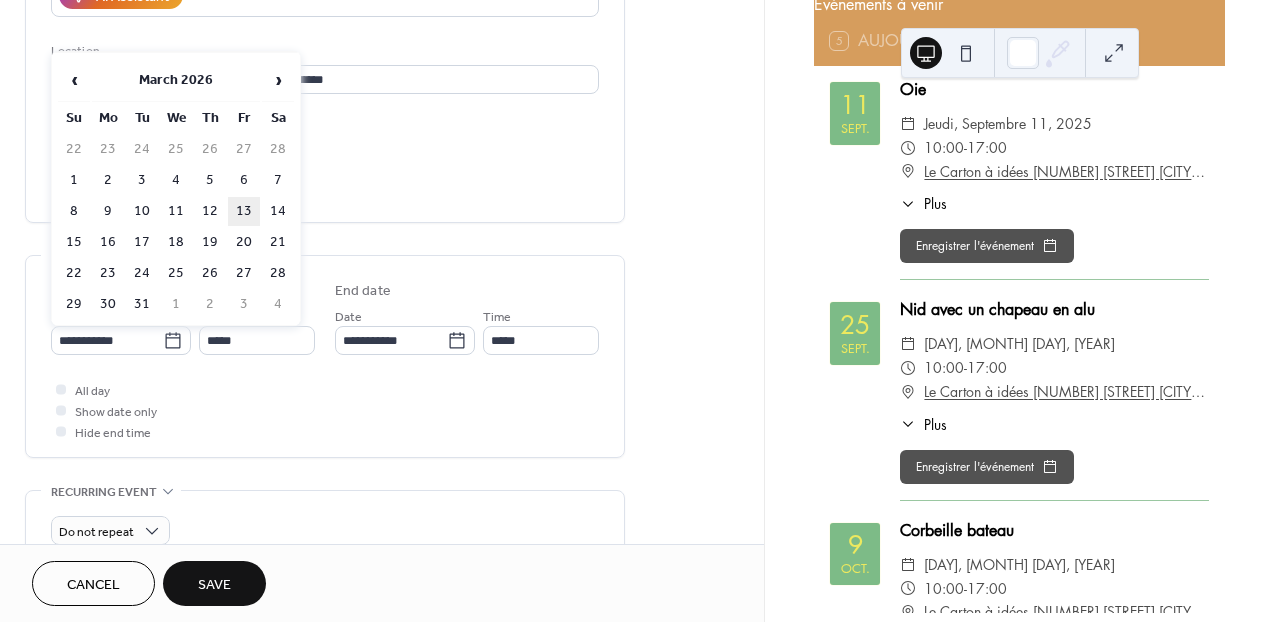 click on "13" at bounding box center [244, 211] 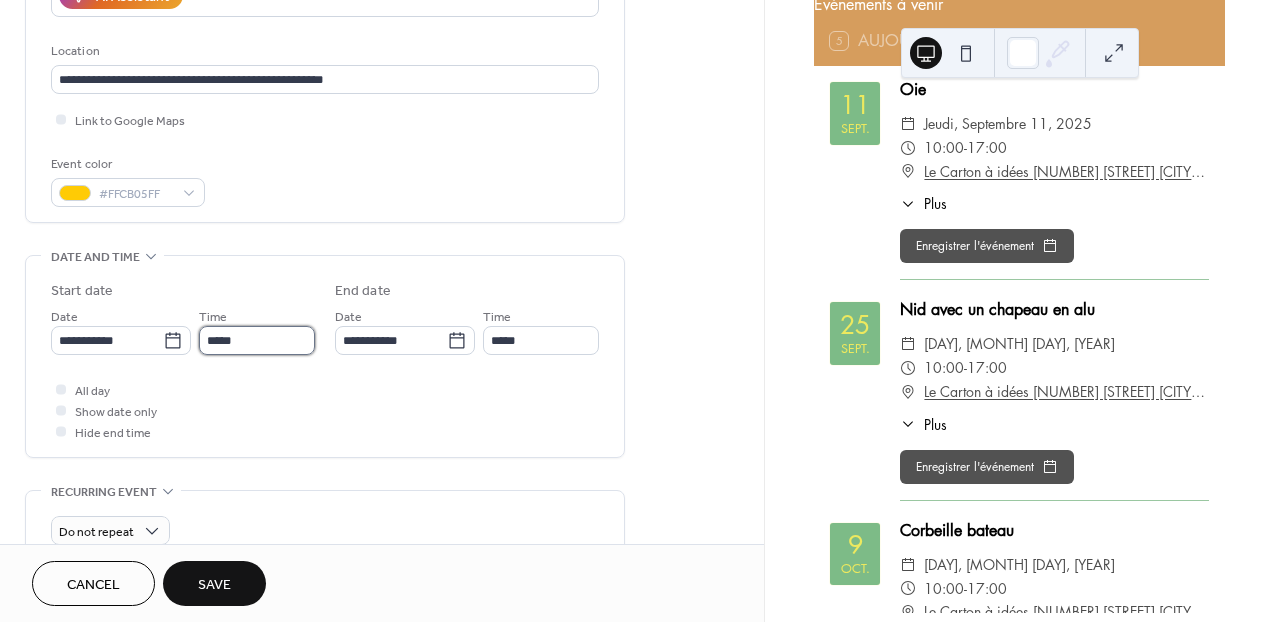 click on "*****" at bounding box center [257, 340] 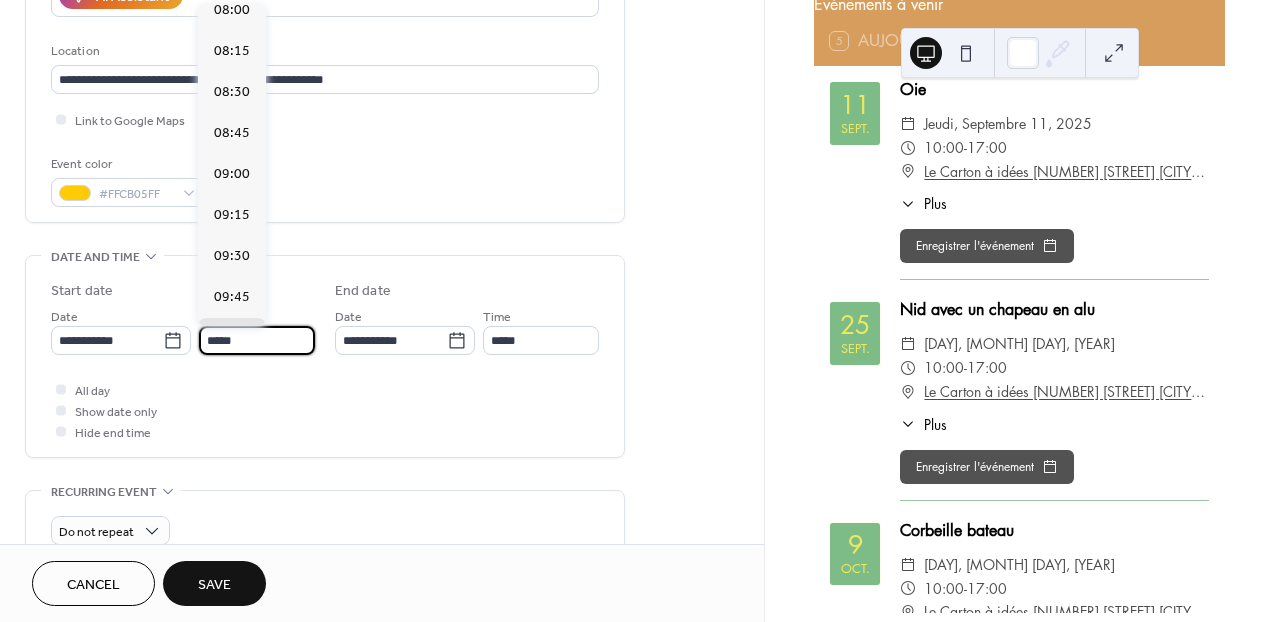 scroll, scrollTop: 1323, scrollLeft: 0, axis: vertical 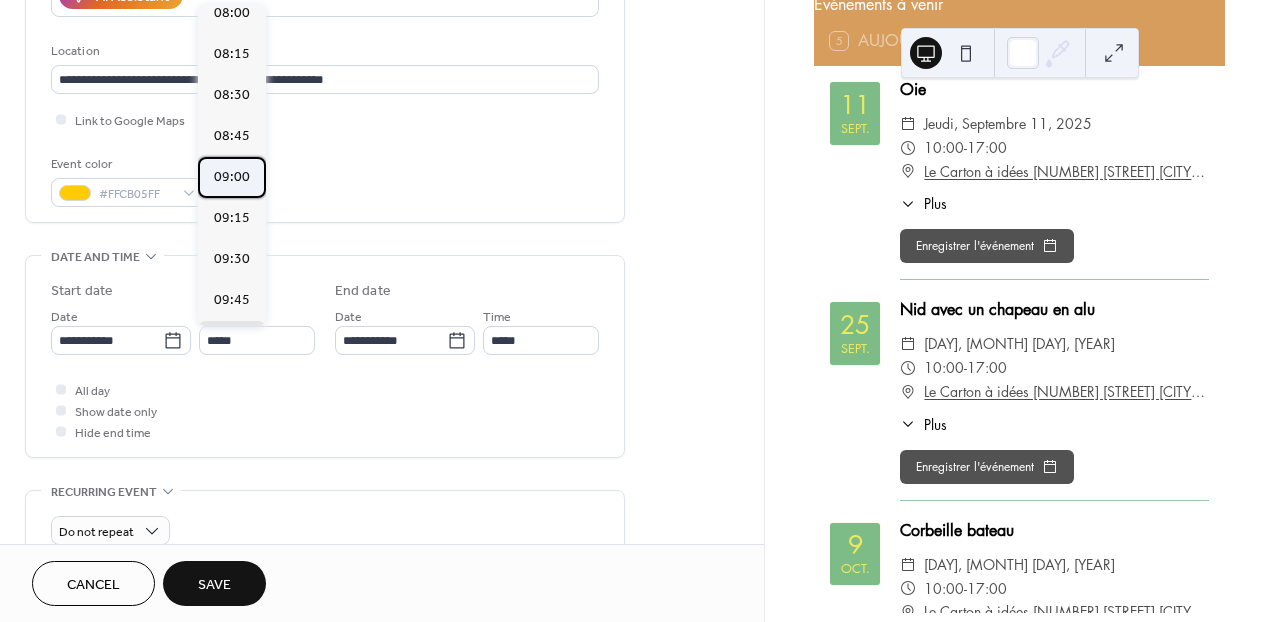 click on "09:00" at bounding box center [232, 177] 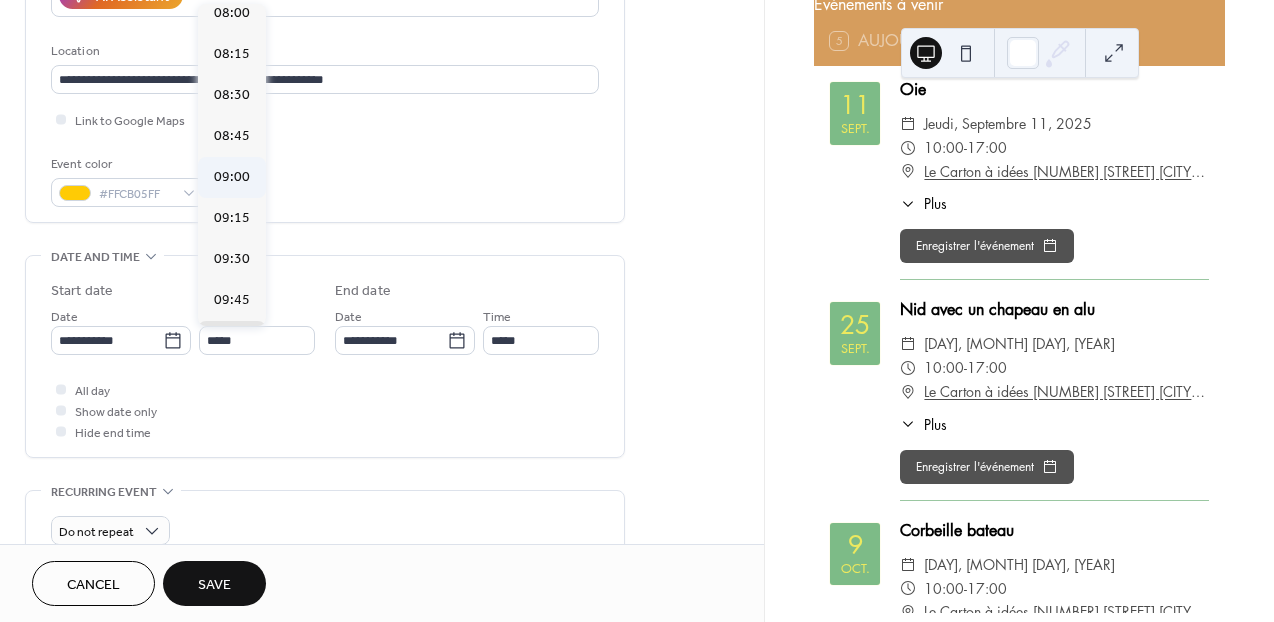 type on "*****" 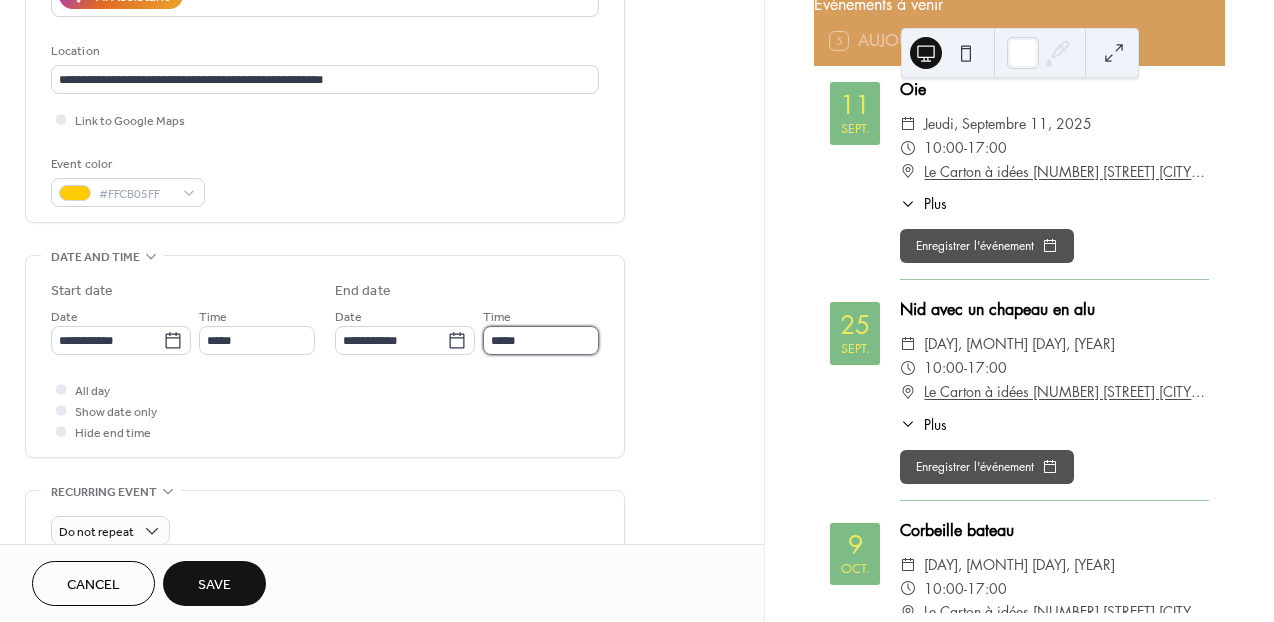 click on "*****" at bounding box center (541, 340) 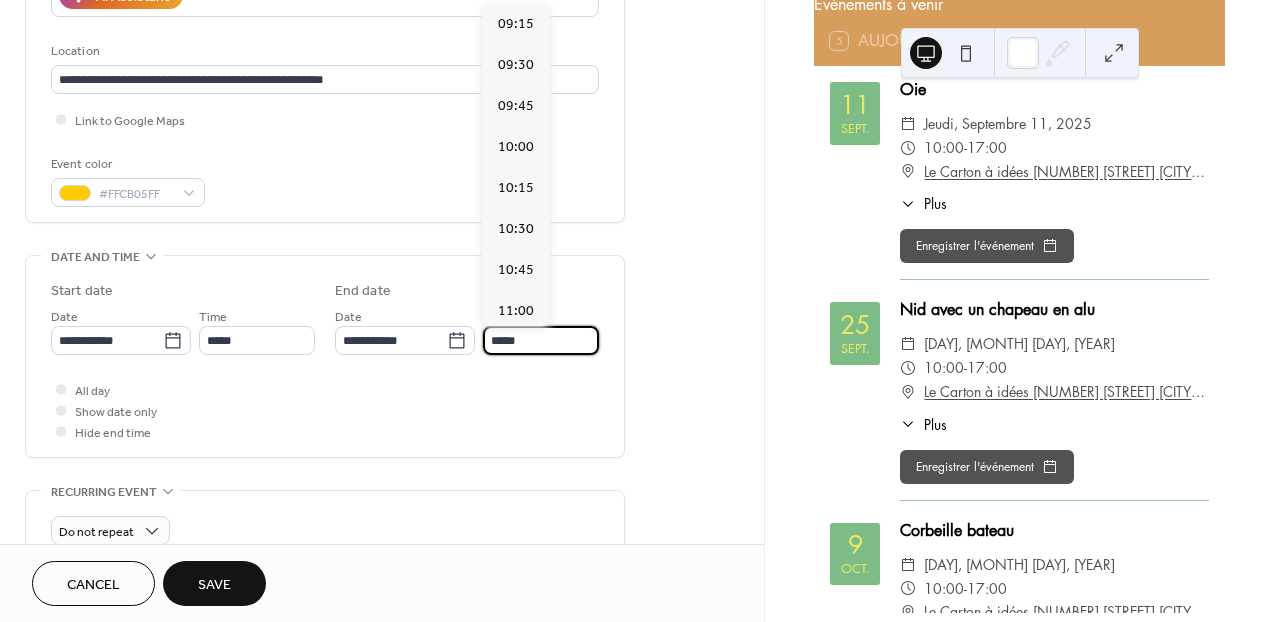 scroll, scrollTop: 1107, scrollLeft: 0, axis: vertical 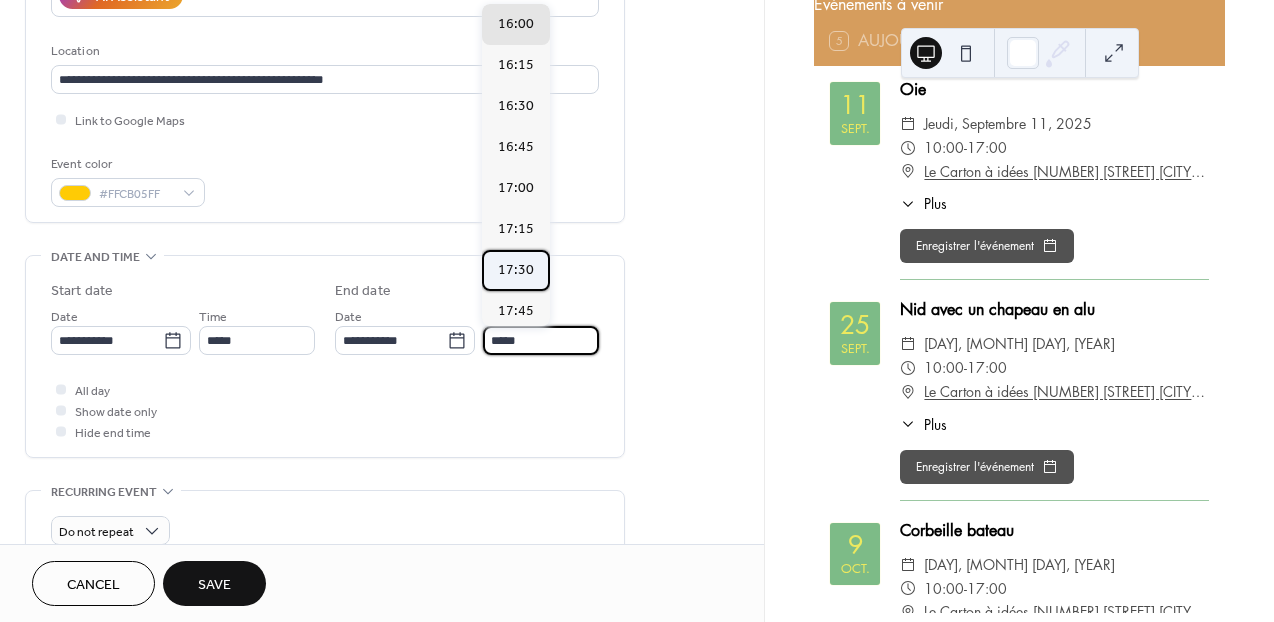 click on "17:30" at bounding box center [516, 270] 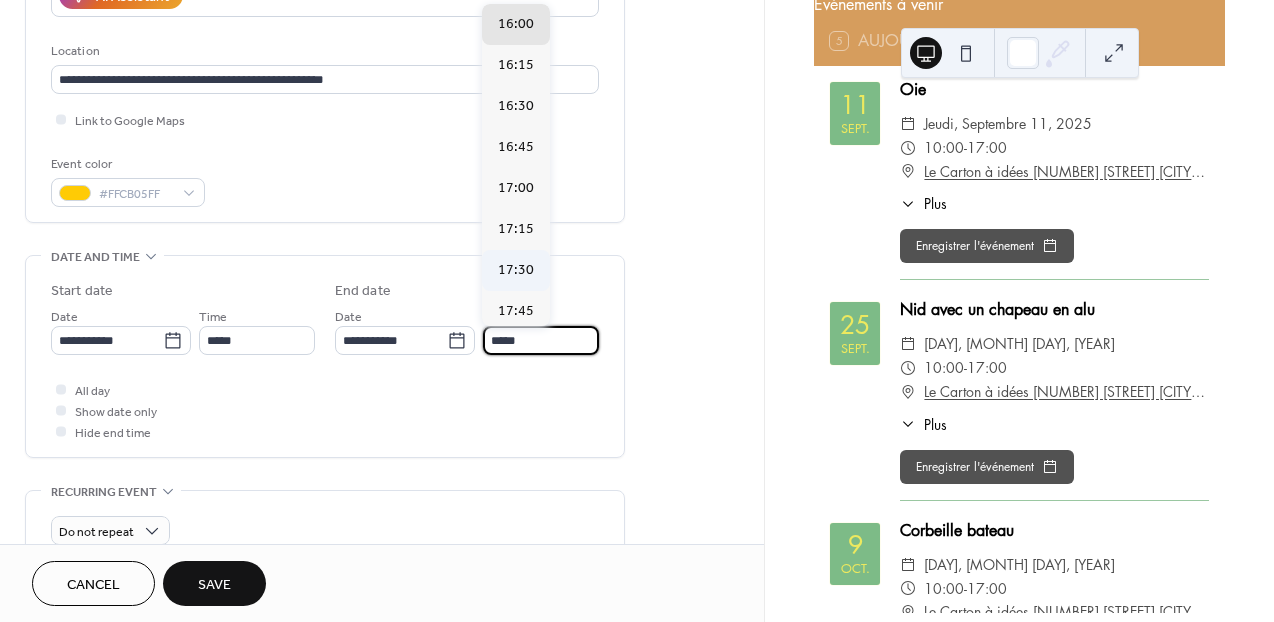 type on "*****" 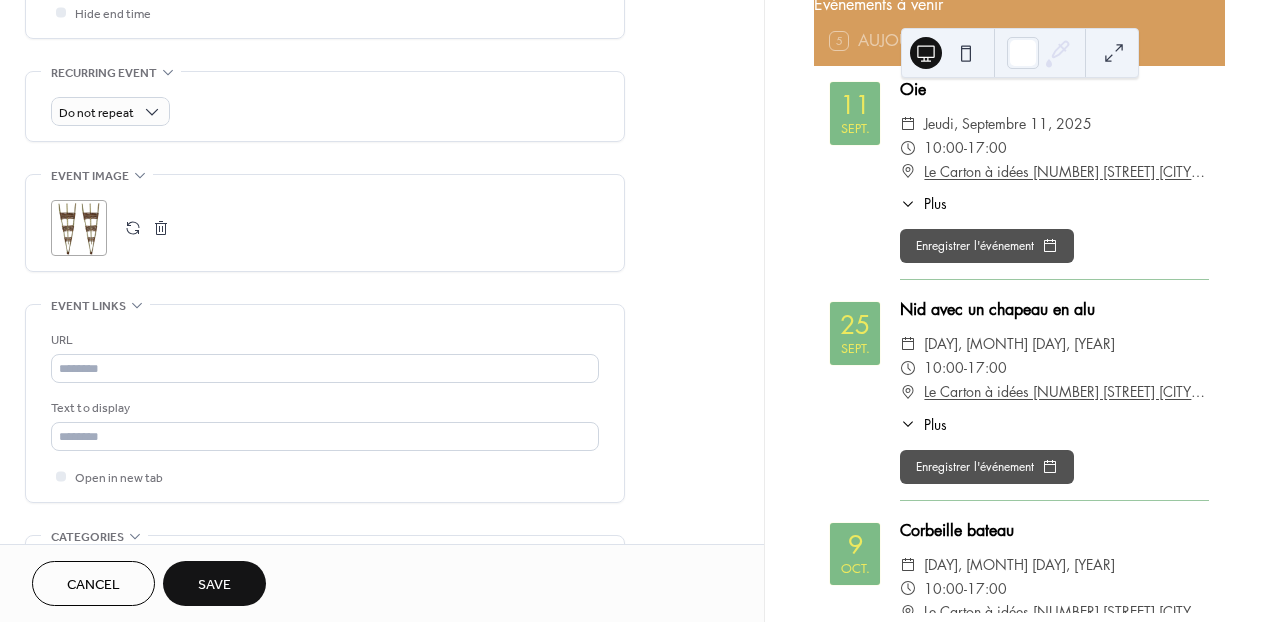 scroll, scrollTop: 818, scrollLeft: 0, axis: vertical 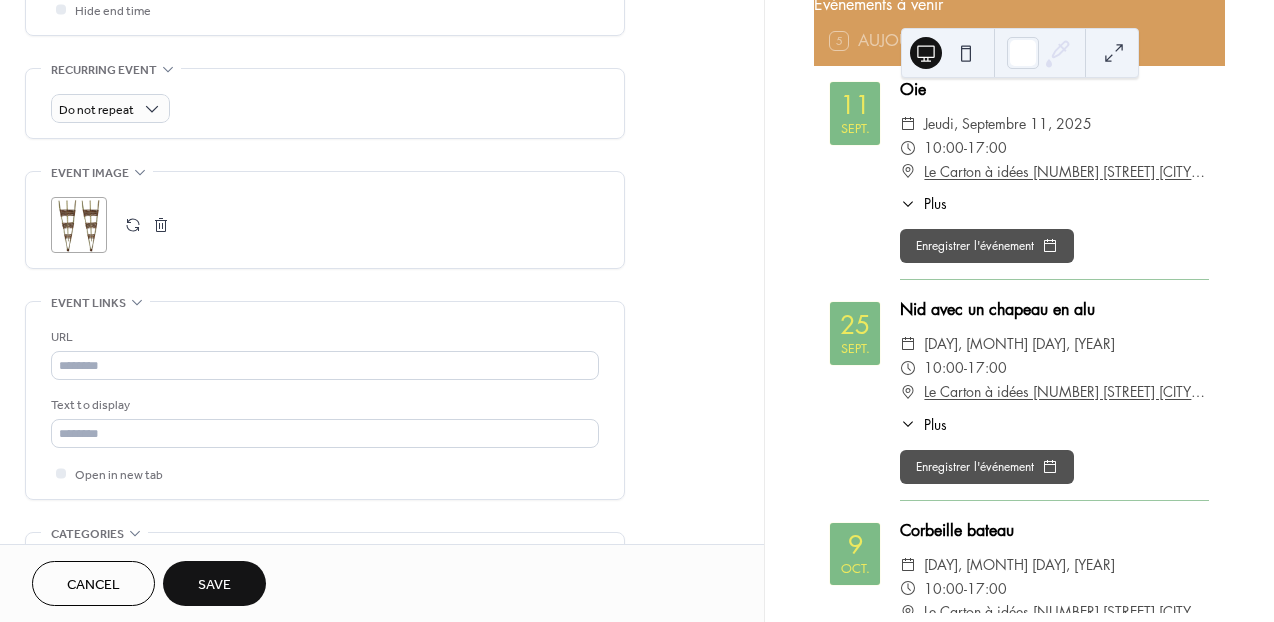 click at bounding box center (133, 225) 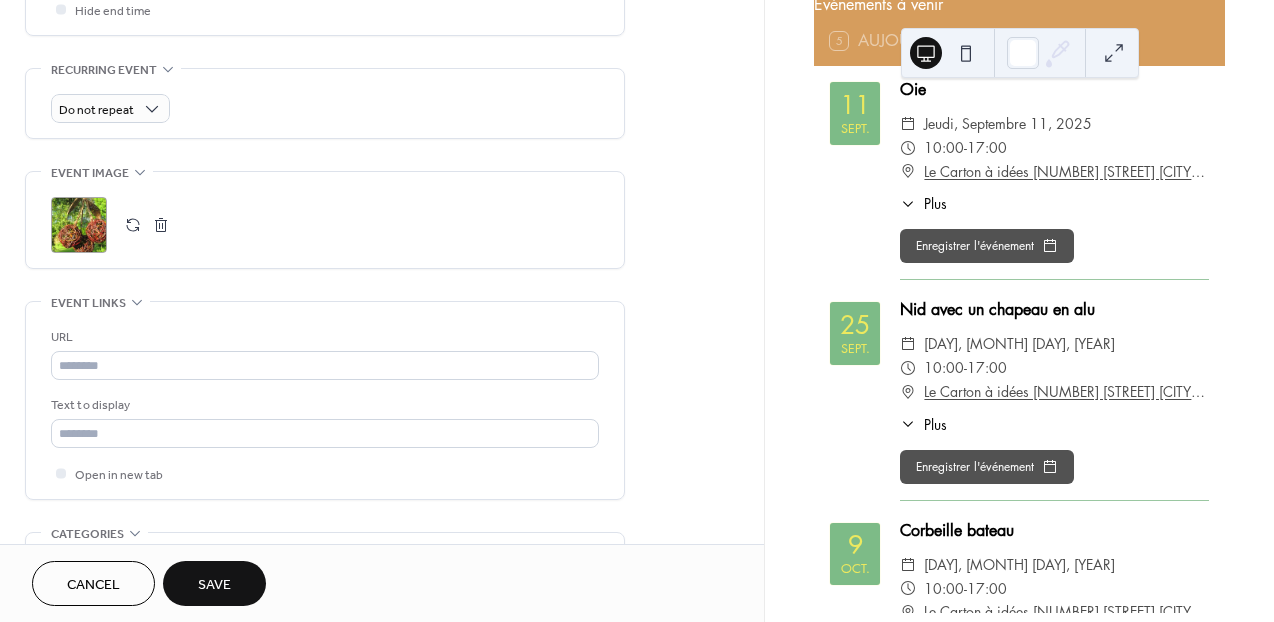 click on "Save" at bounding box center (214, 585) 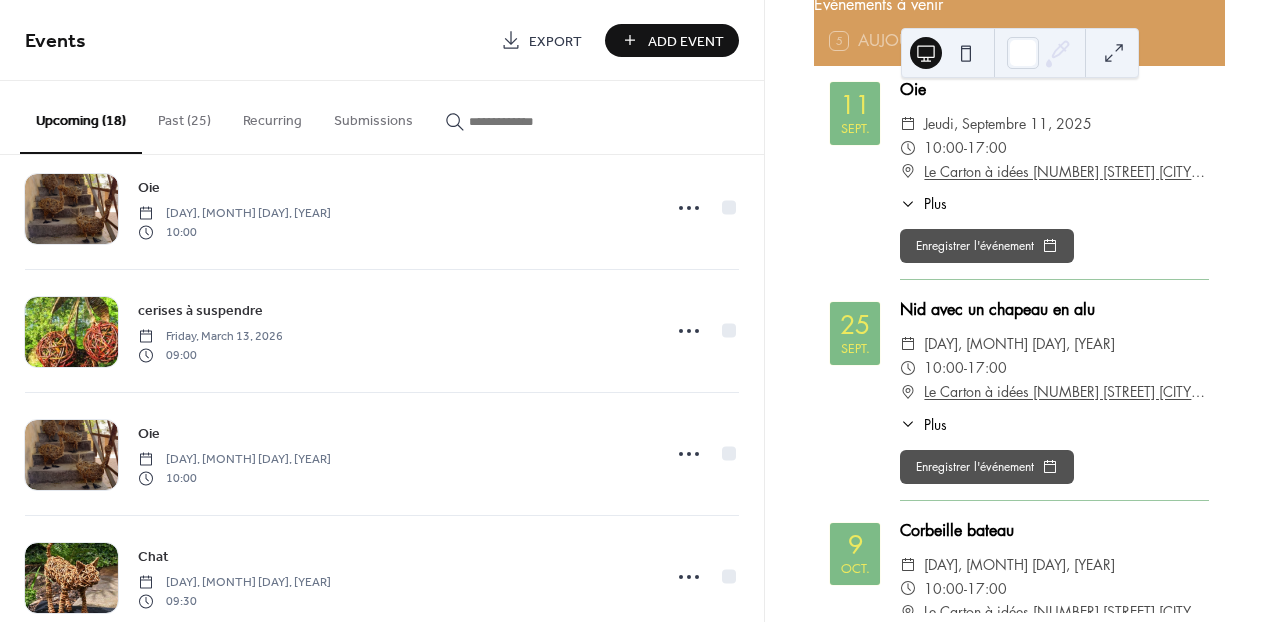 scroll, scrollTop: 1522, scrollLeft: 0, axis: vertical 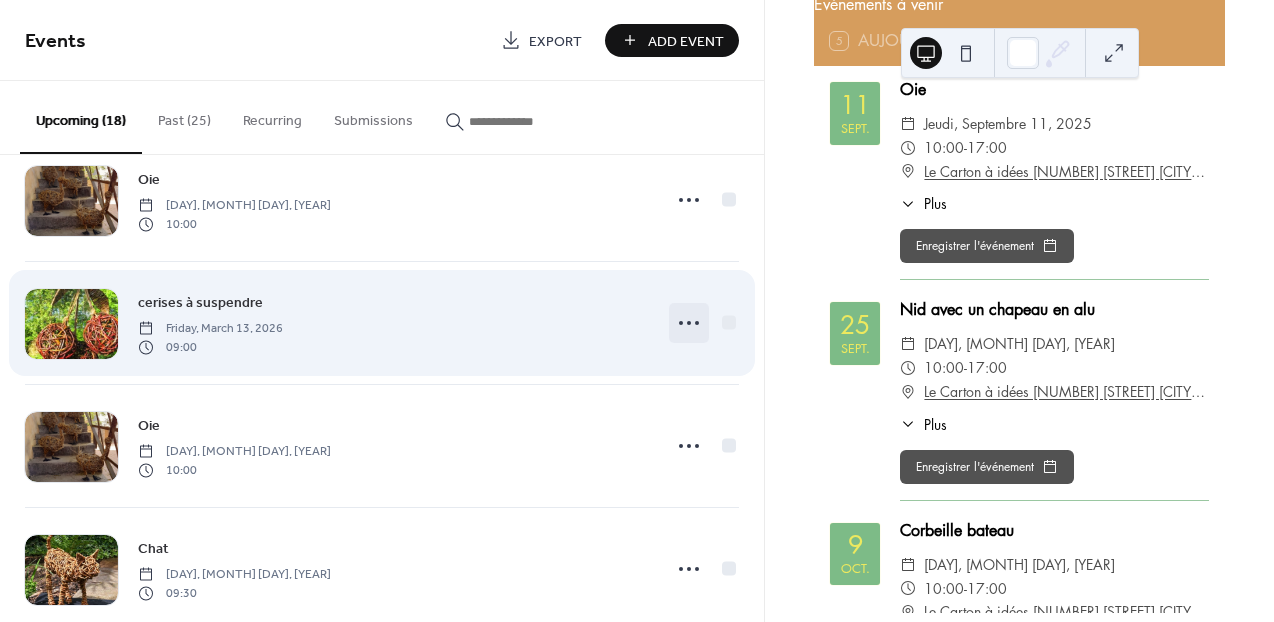 click 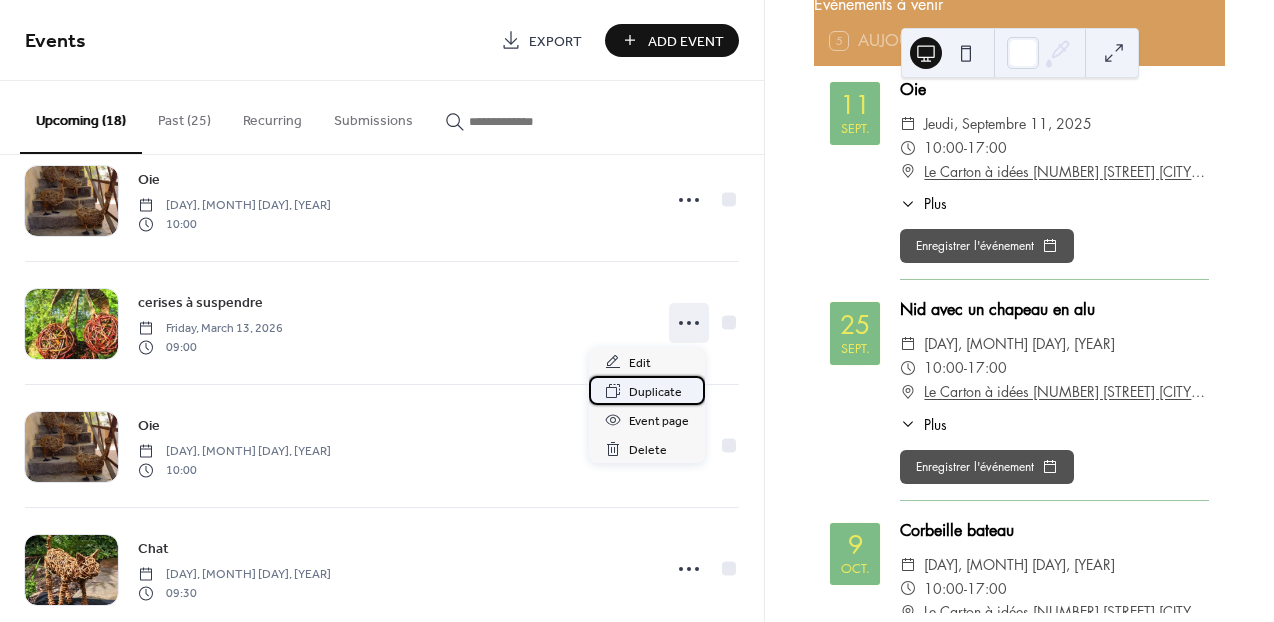 click on "Duplicate" at bounding box center (655, 392) 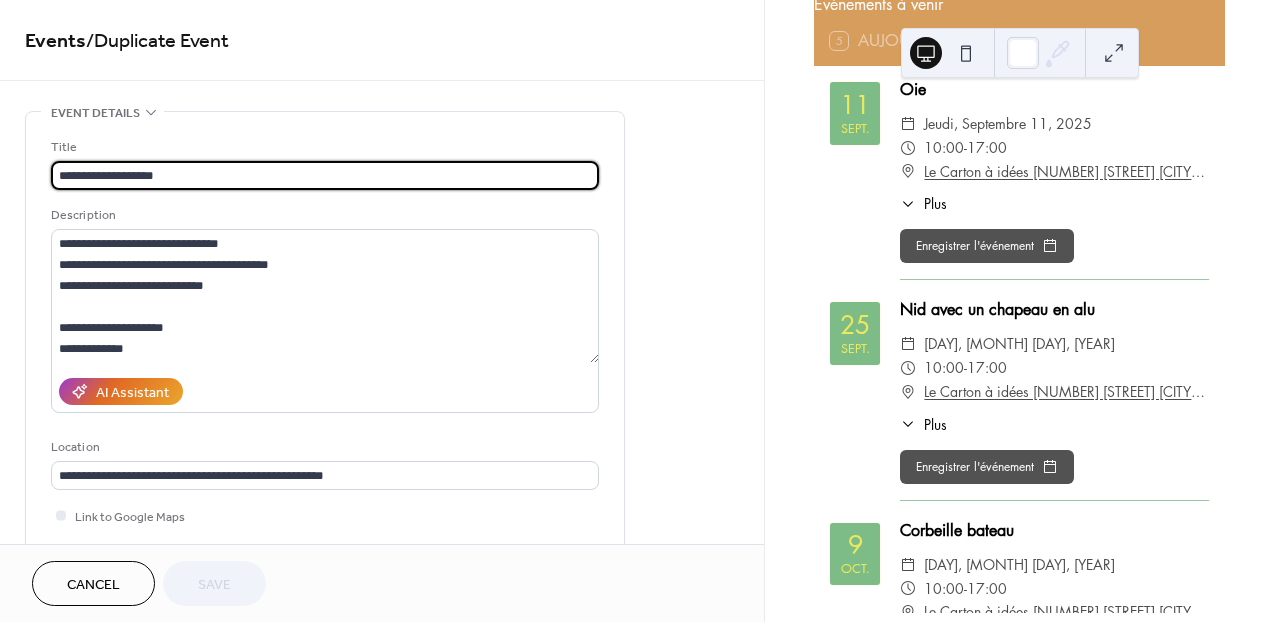 drag, startPoint x: 174, startPoint y: 180, endPoint x: 55, endPoint y: 183, distance: 119.03781 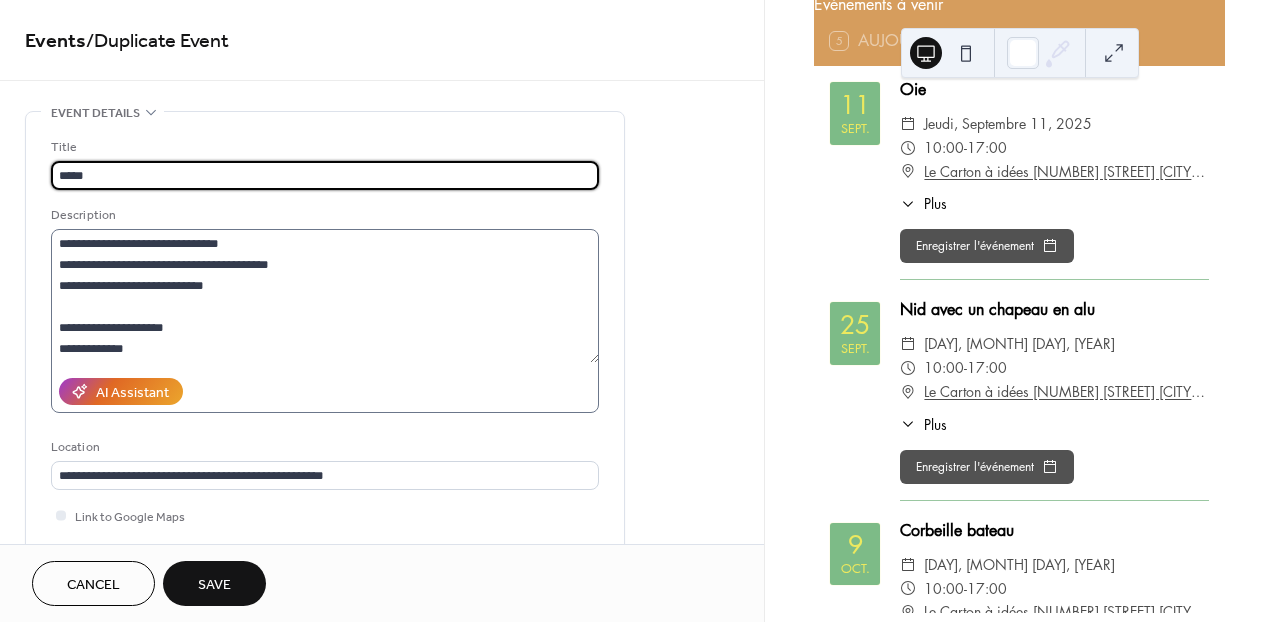 type on "*****" 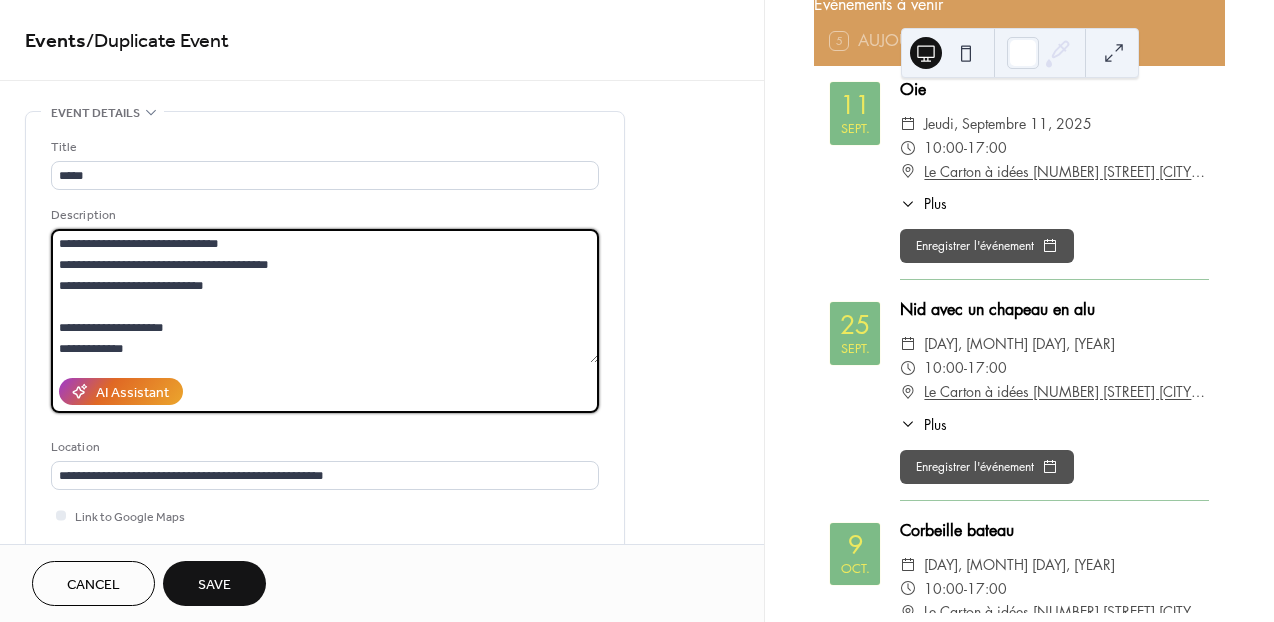 drag, startPoint x: 57, startPoint y: 237, endPoint x: 239, endPoint y: 287, distance: 188.74321 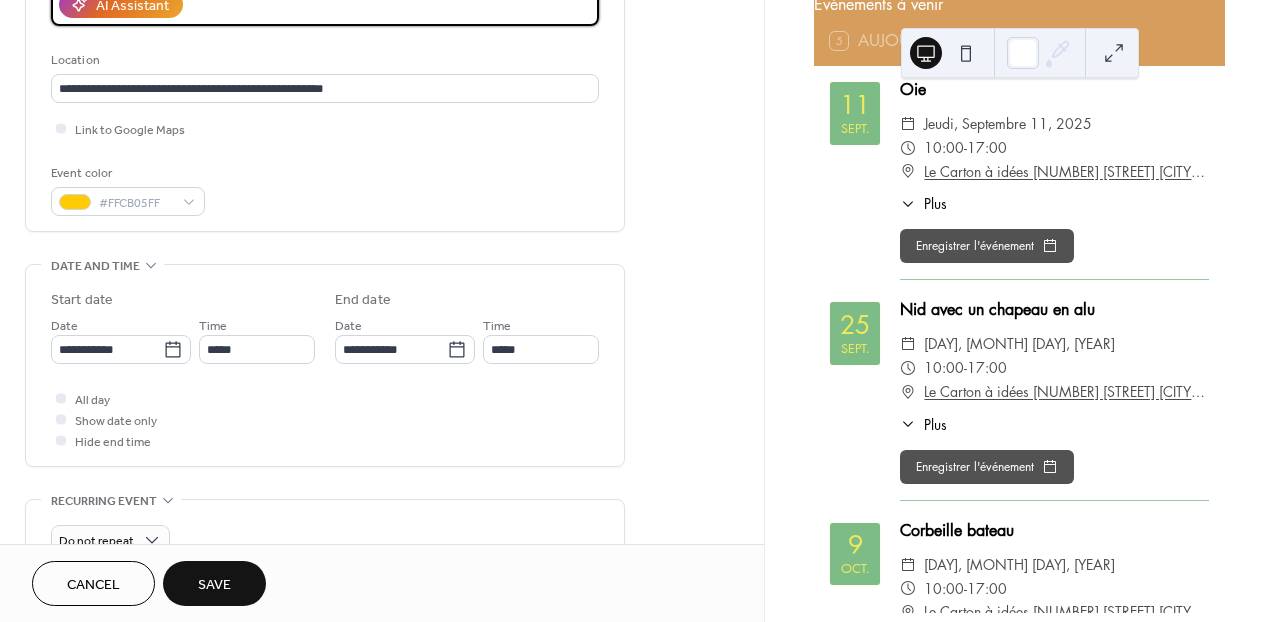 scroll, scrollTop: 390, scrollLeft: 0, axis: vertical 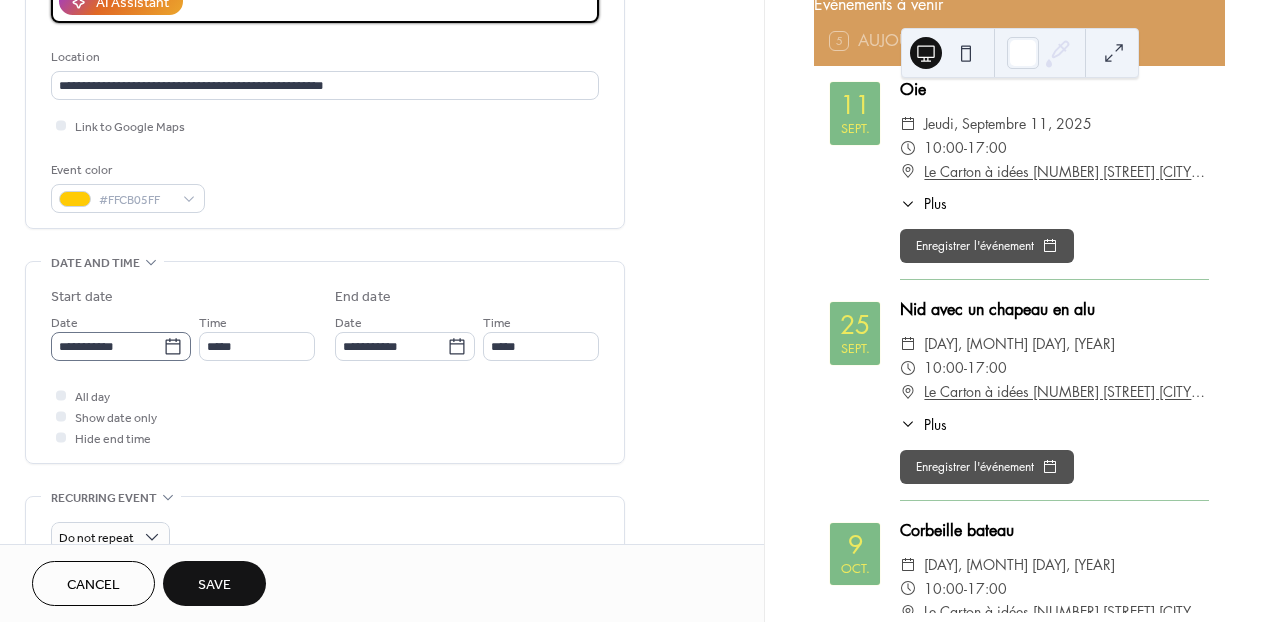type on "**********" 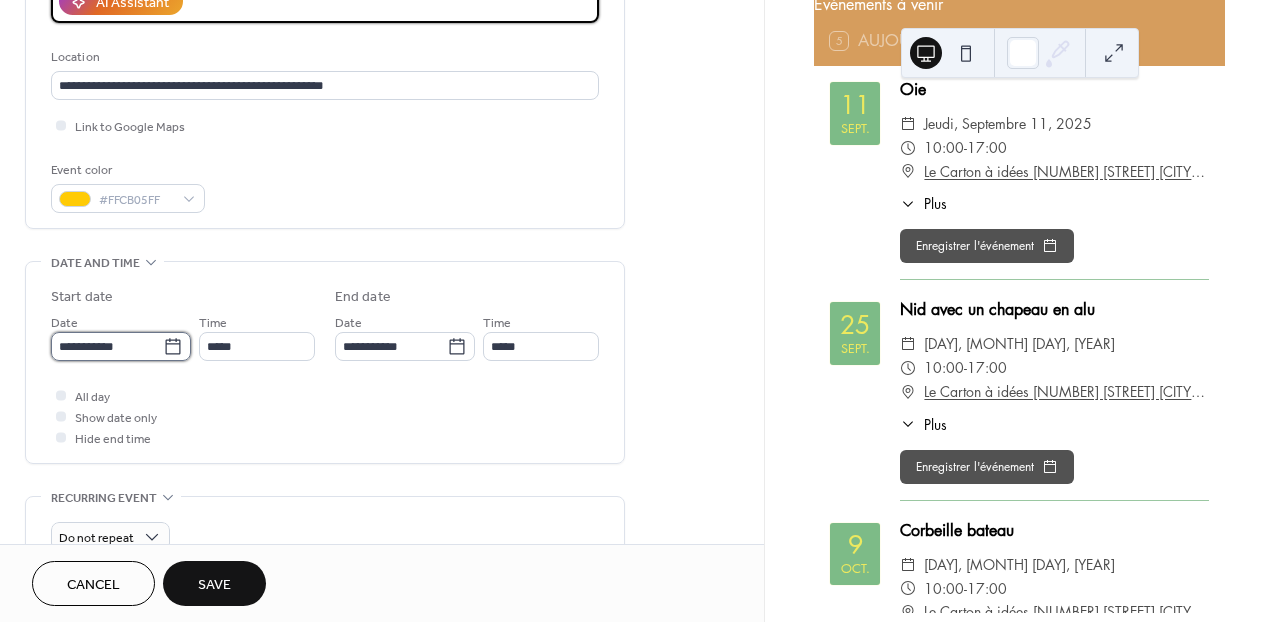 click on "**********" at bounding box center [107, 346] 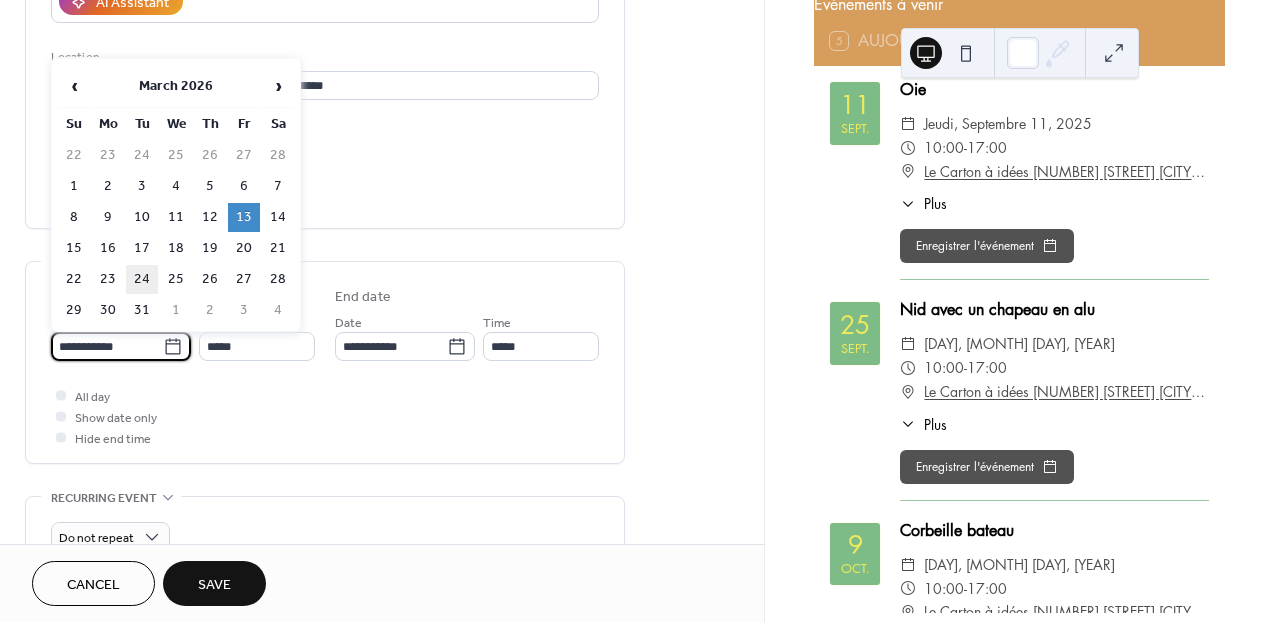 click on "24" at bounding box center [142, 279] 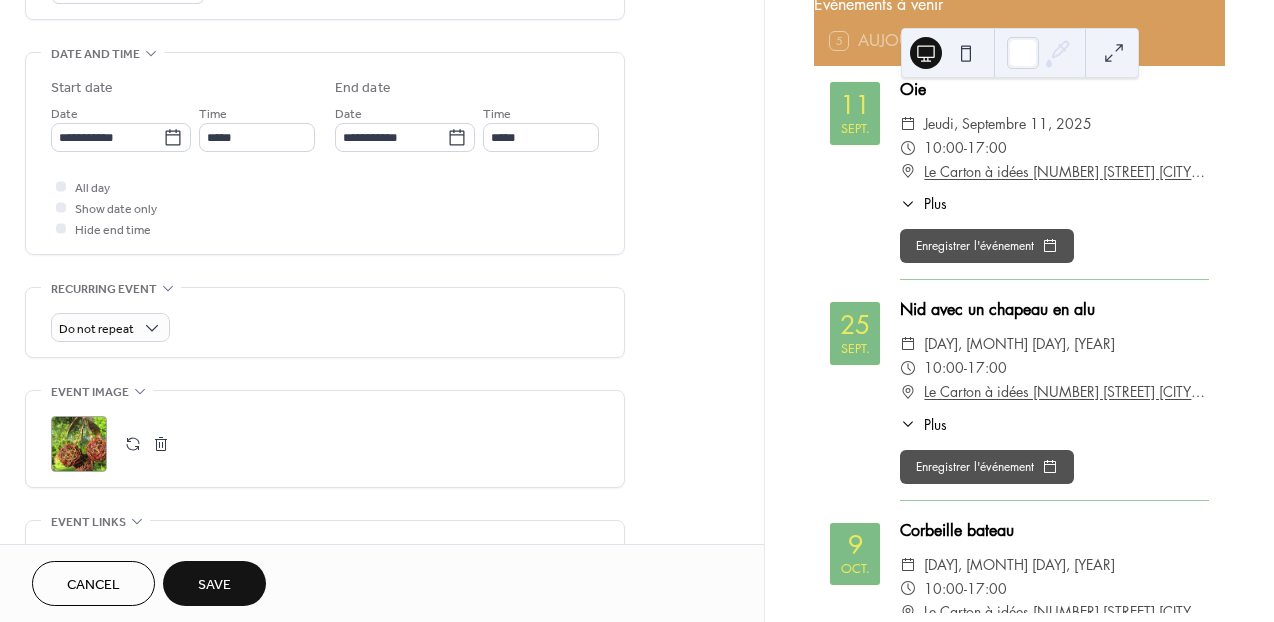 scroll, scrollTop: 609, scrollLeft: 0, axis: vertical 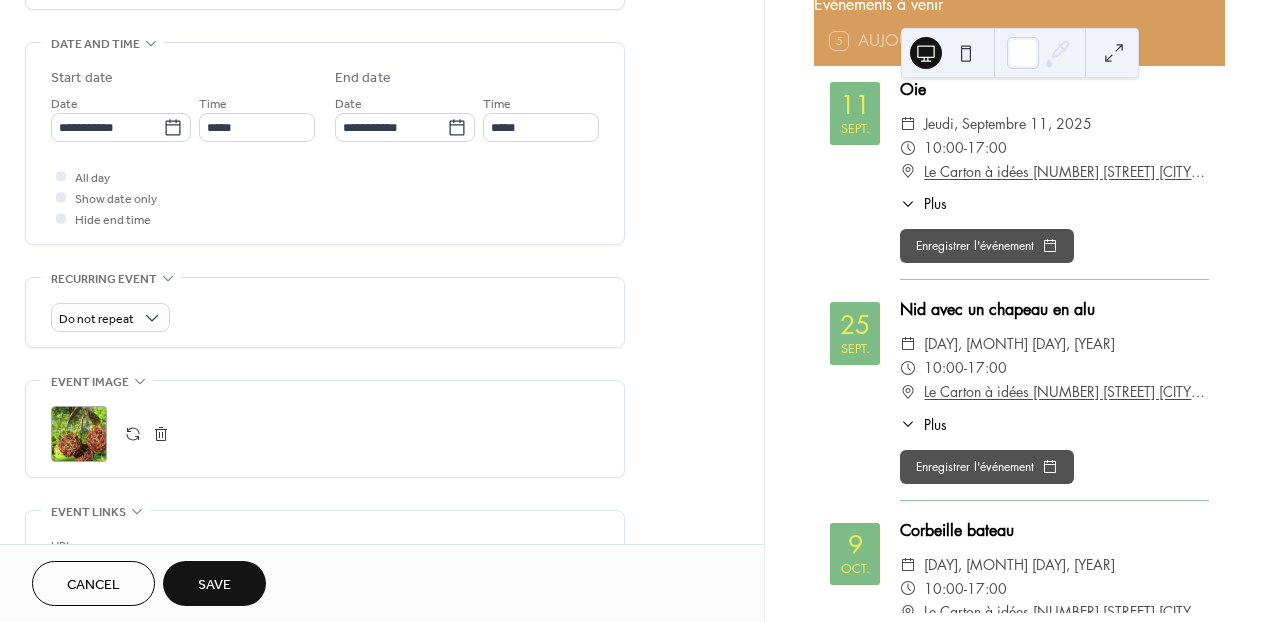 click at bounding box center [133, 434] 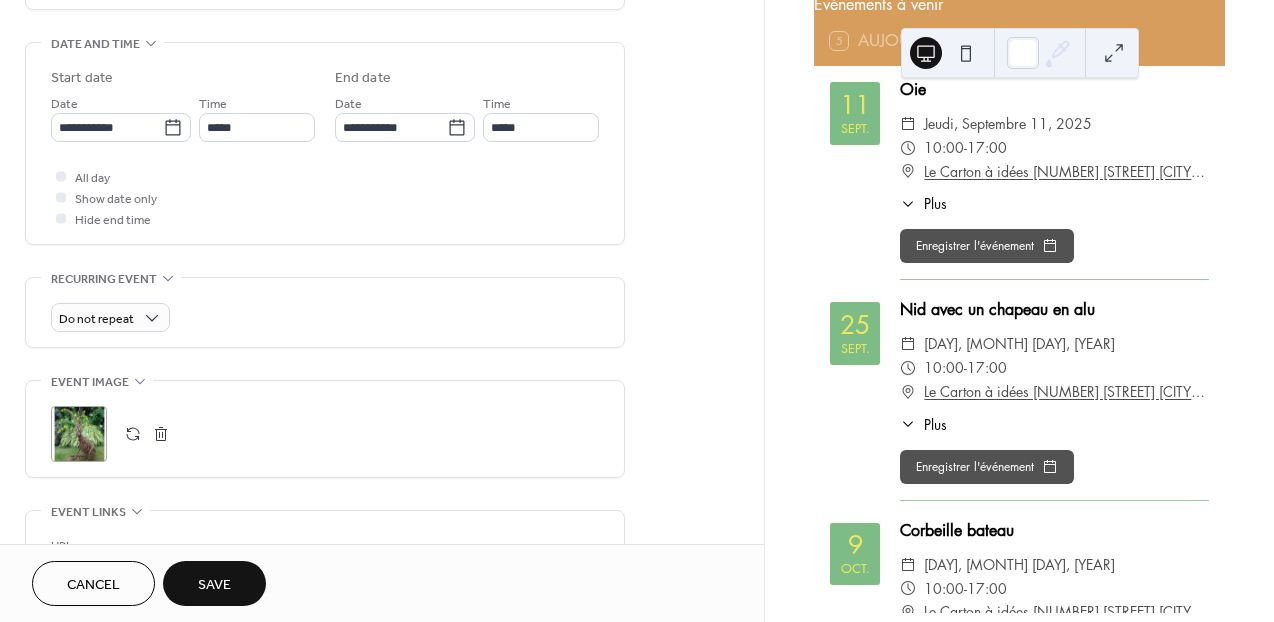 click on "Save" at bounding box center (214, 585) 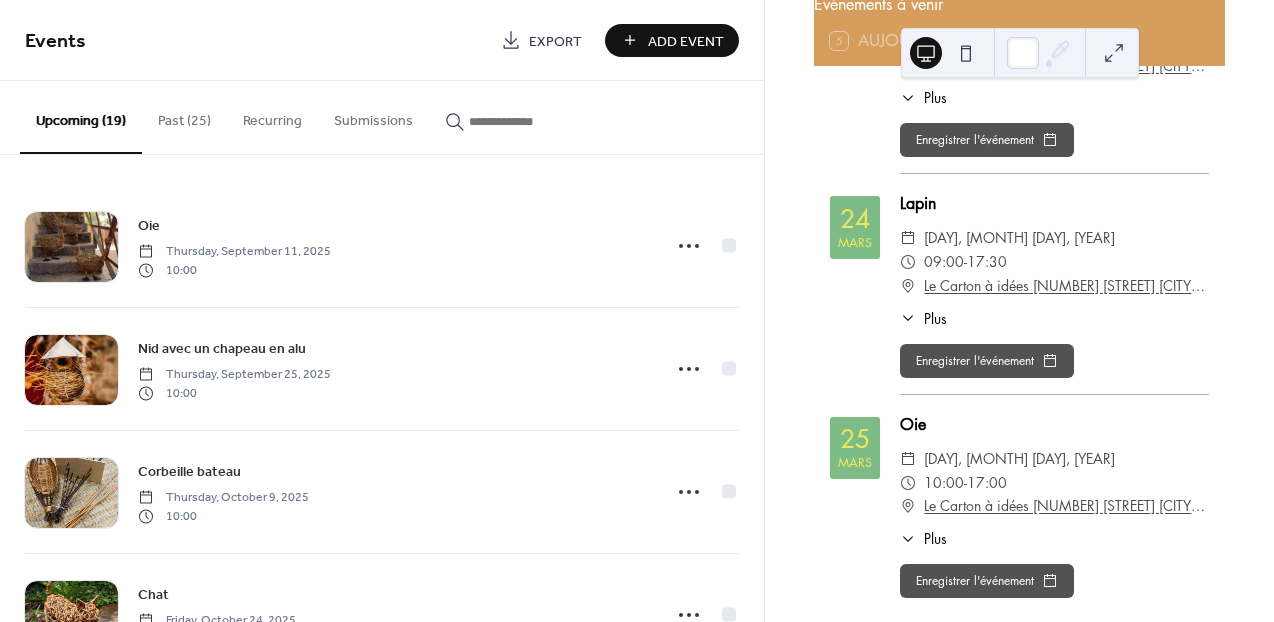 scroll, scrollTop: 2970, scrollLeft: 0, axis: vertical 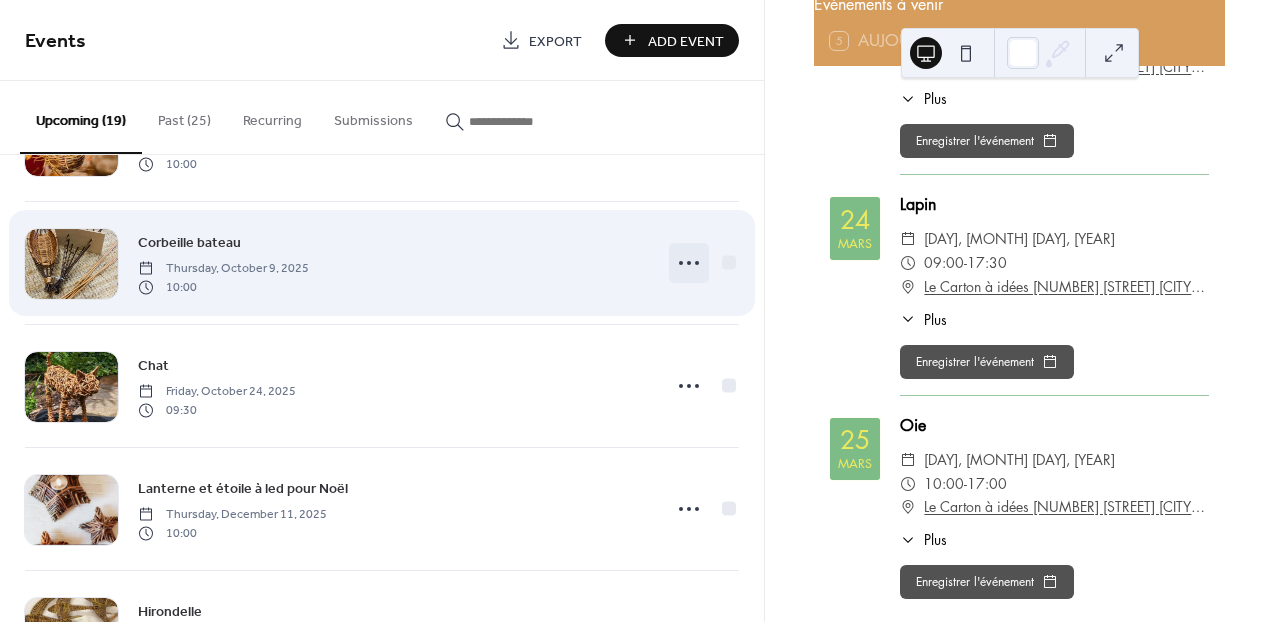 click 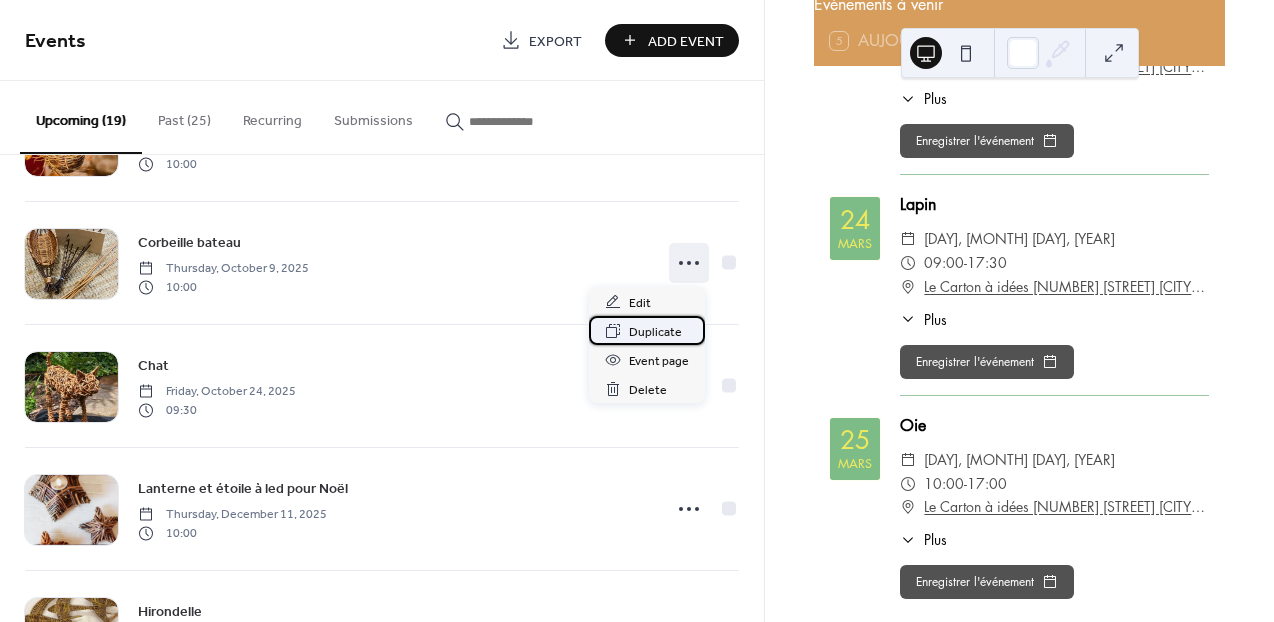 click on "Duplicate" at bounding box center [655, 332] 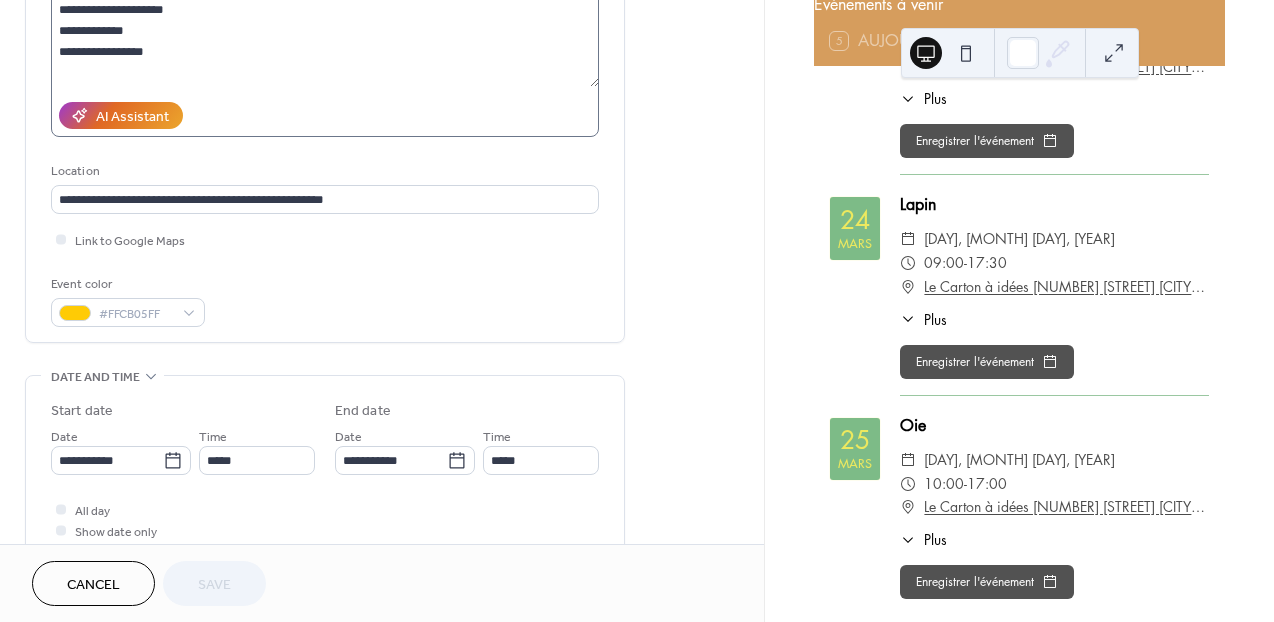 scroll, scrollTop: 277, scrollLeft: 0, axis: vertical 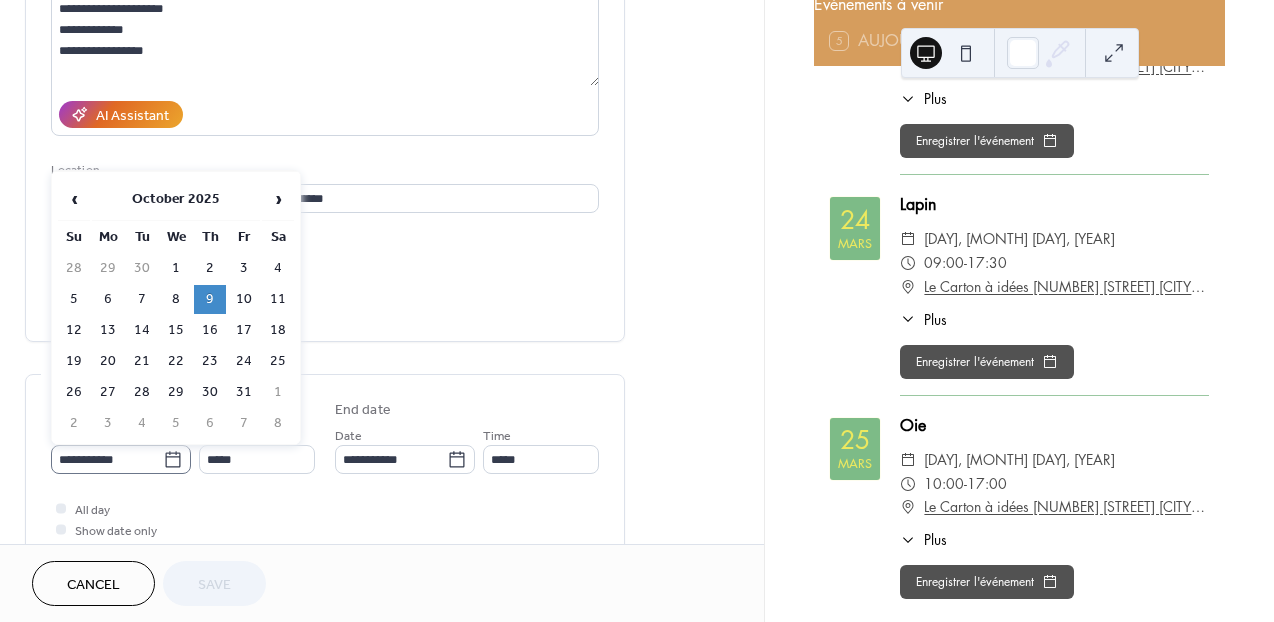 click 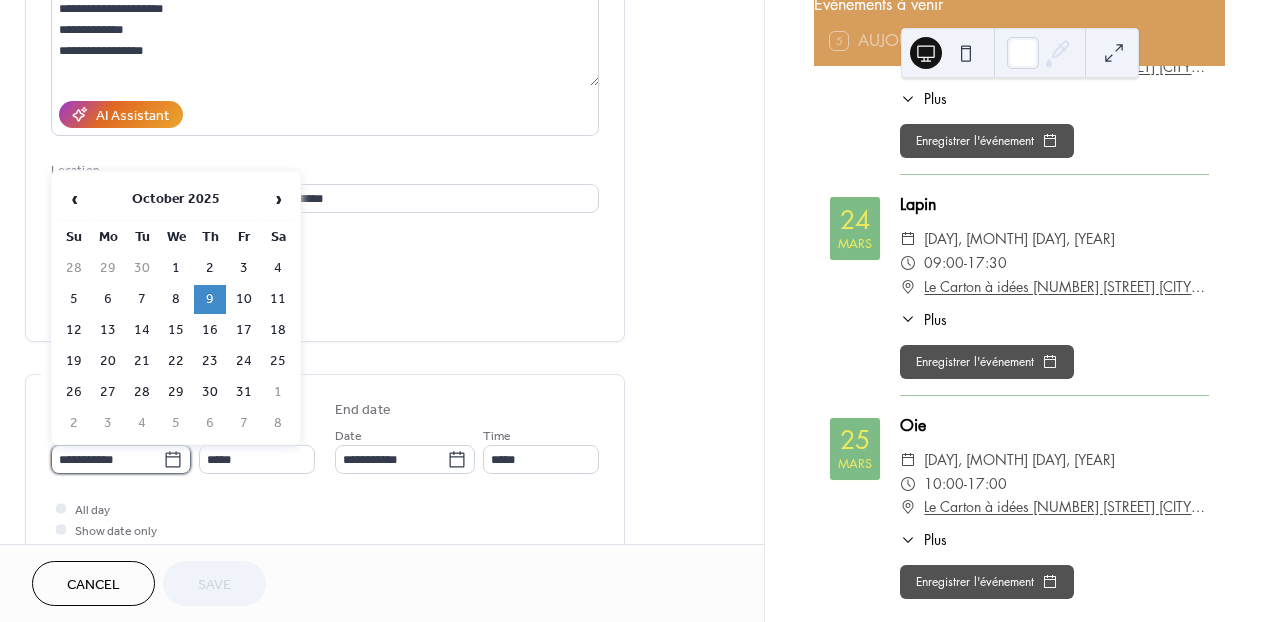 click on "**********" at bounding box center (107, 459) 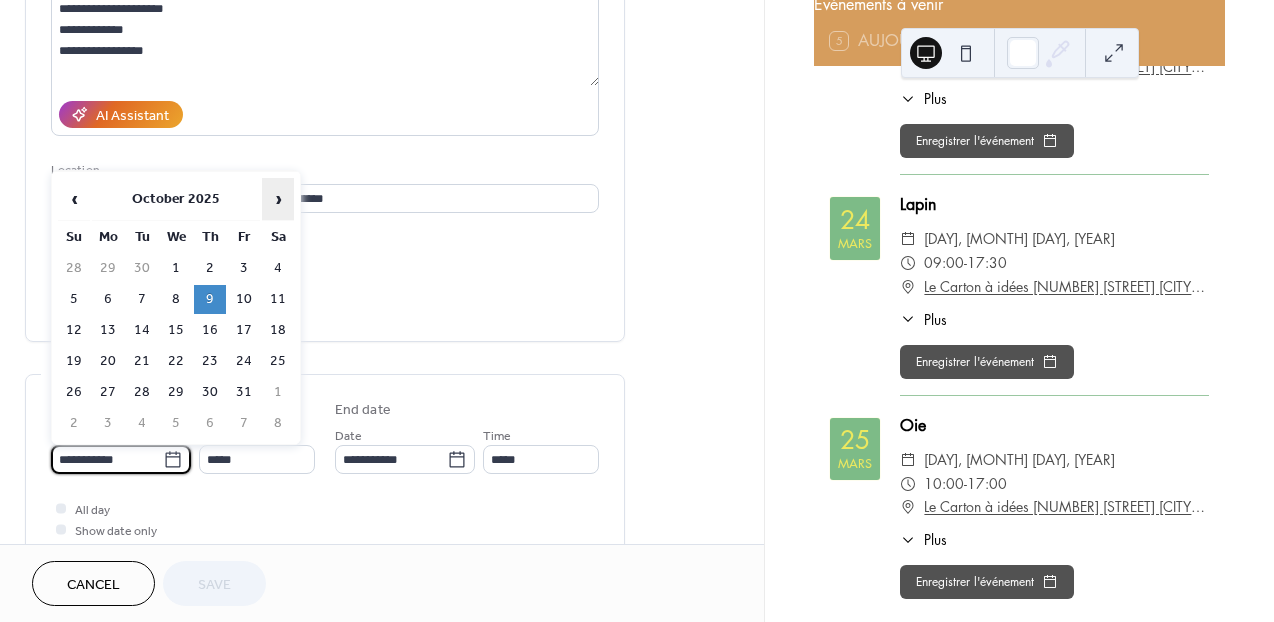 click on "›" at bounding box center (278, 199) 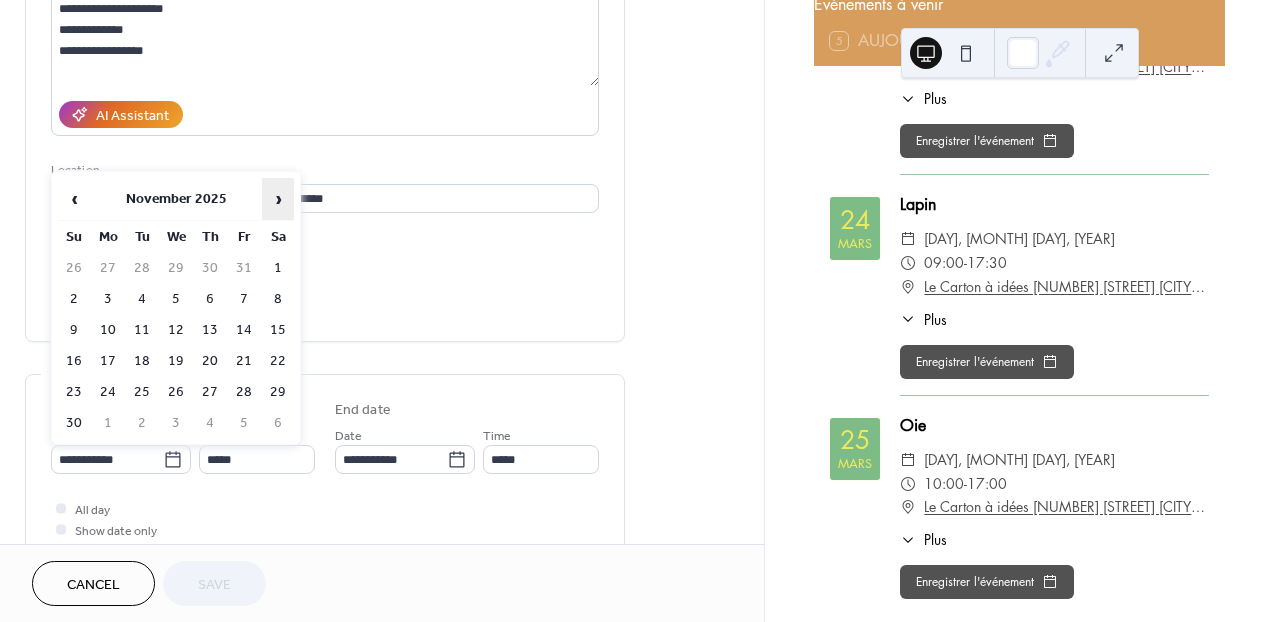 click on "›" at bounding box center (278, 199) 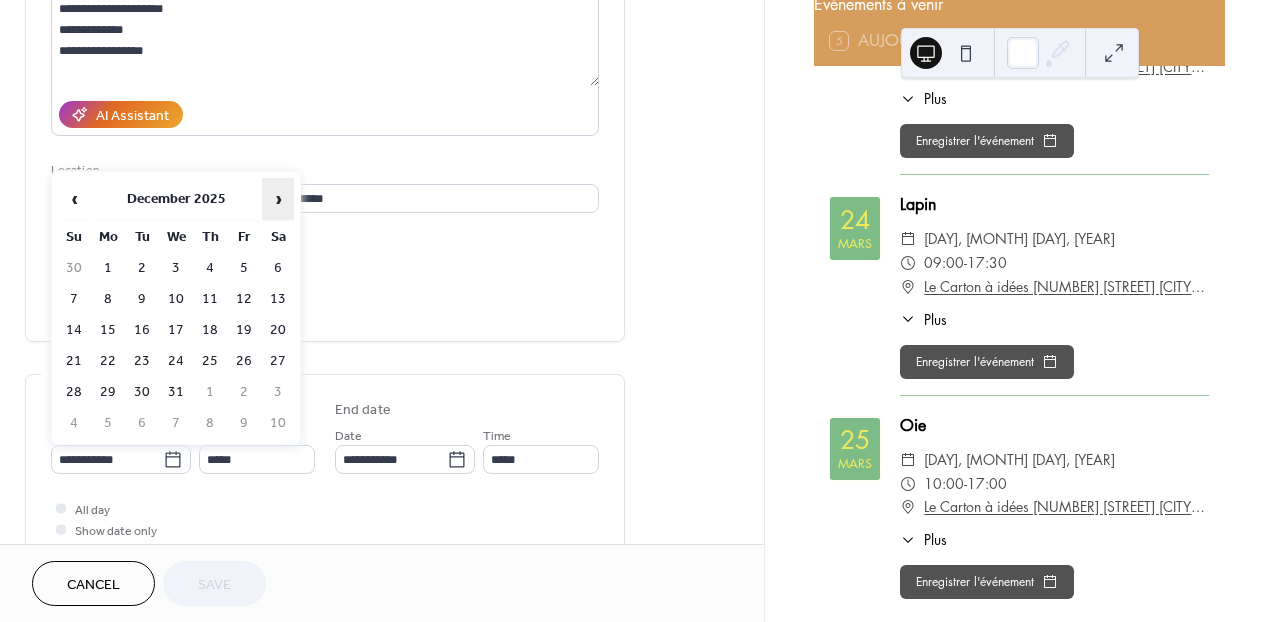 click on "›" at bounding box center (278, 199) 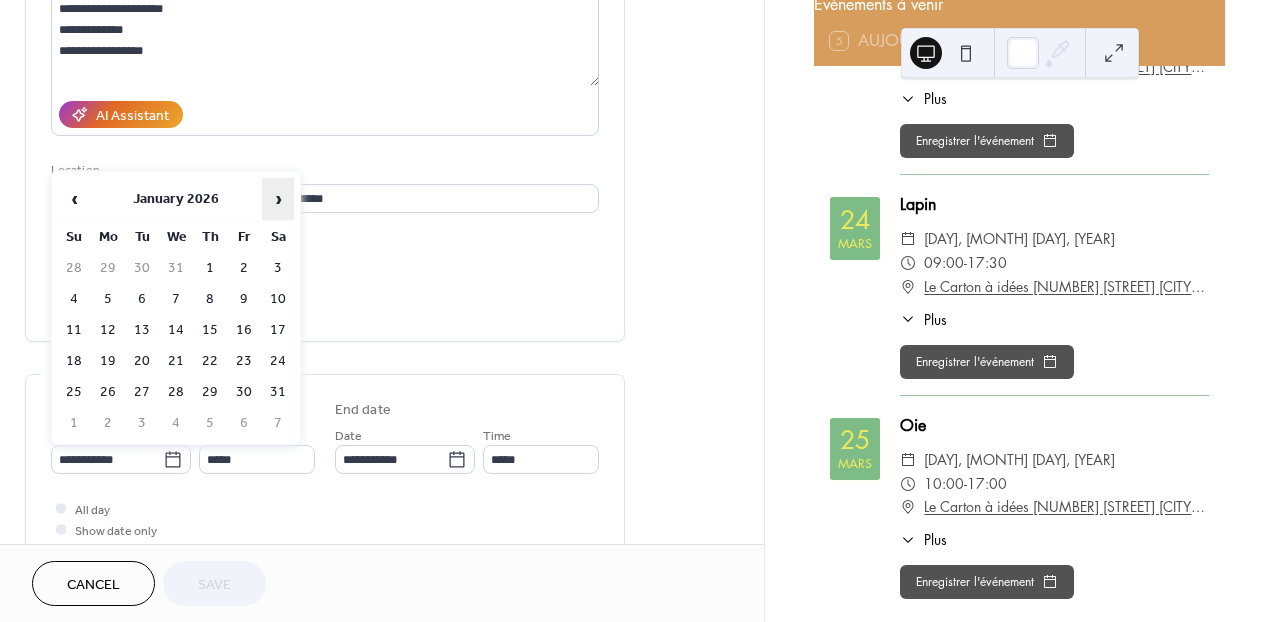 click on "›" at bounding box center [278, 199] 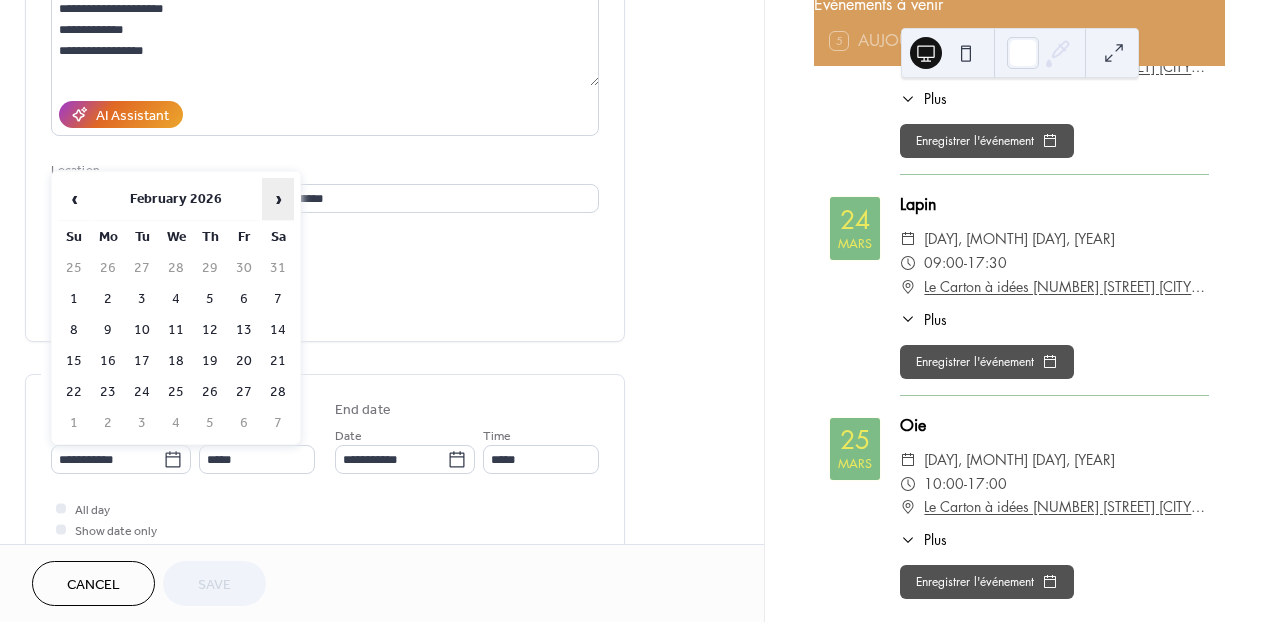 click on "›" at bounding box center (278, 199) 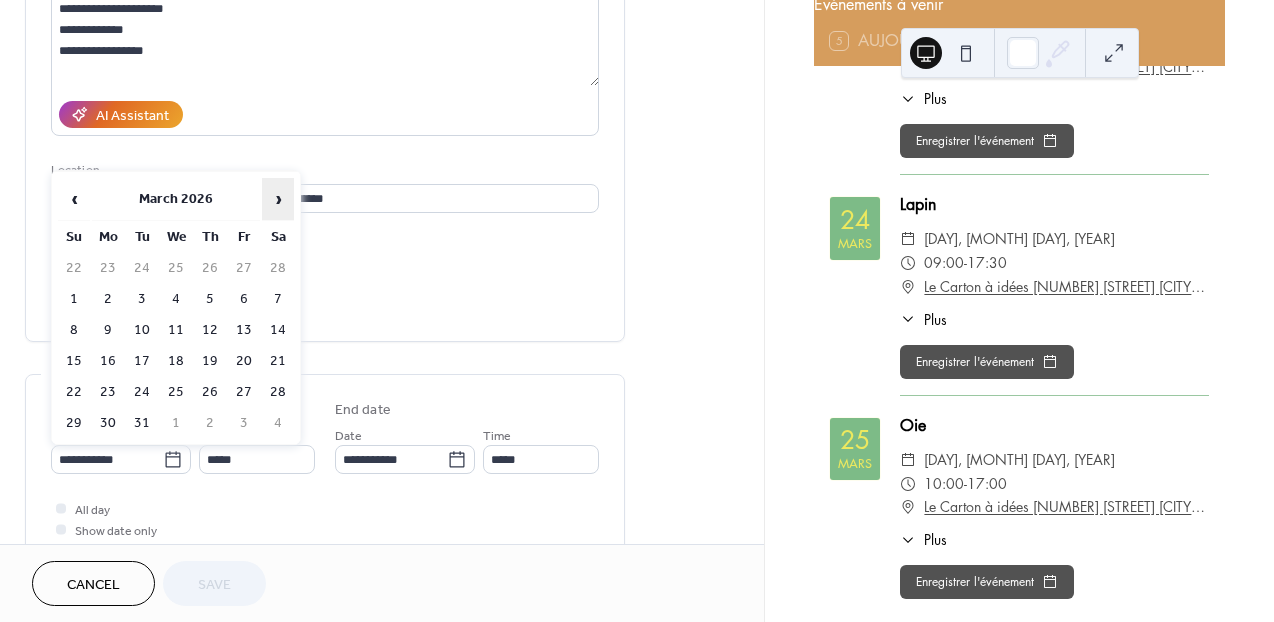click on "›" at bounding box center [278, 199] 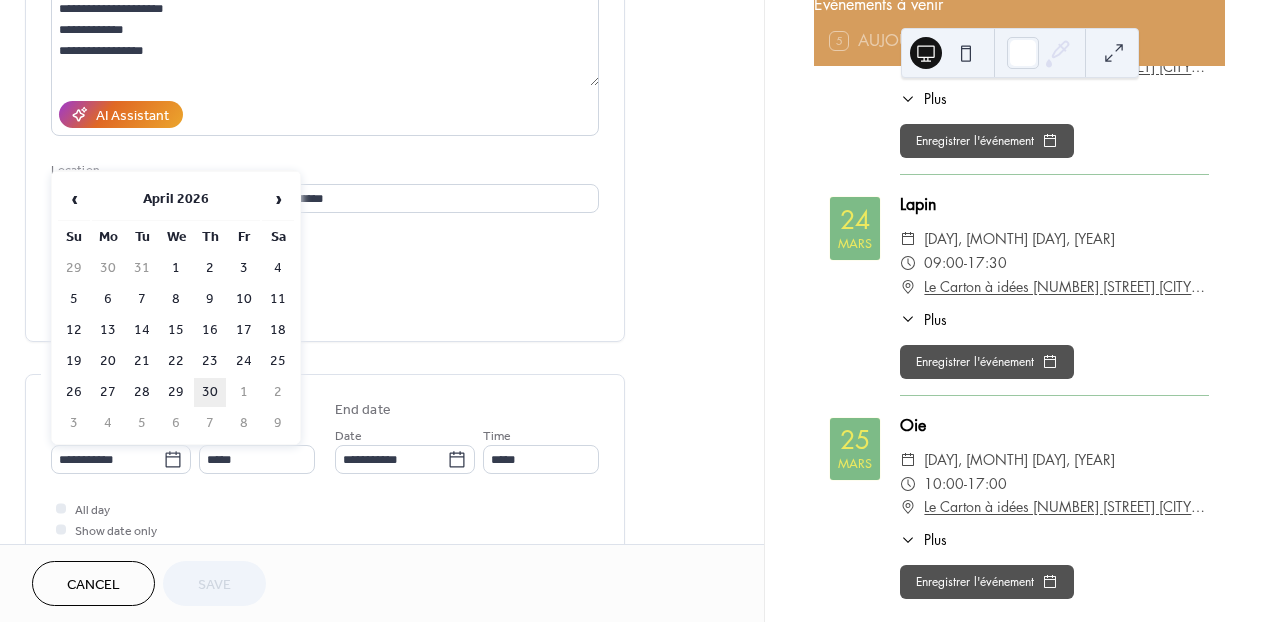 click on "30" at bounding box center (210, 392) 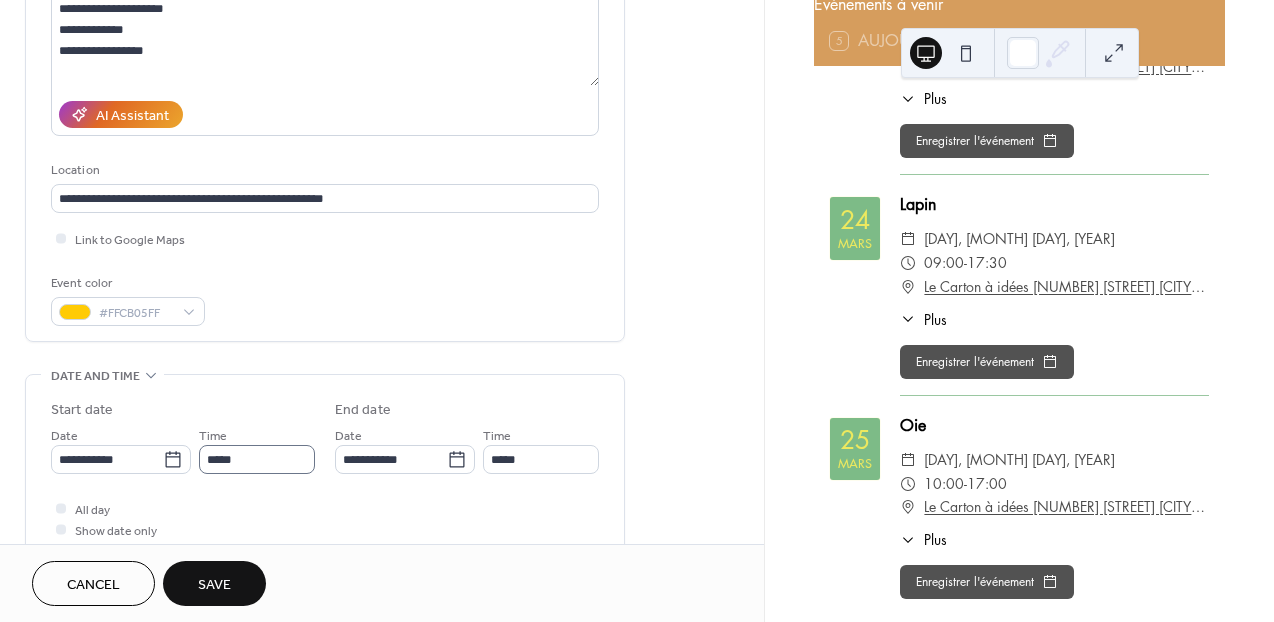 scroll, scrollTop: 1, scrollLeft: 0, axis: vertical 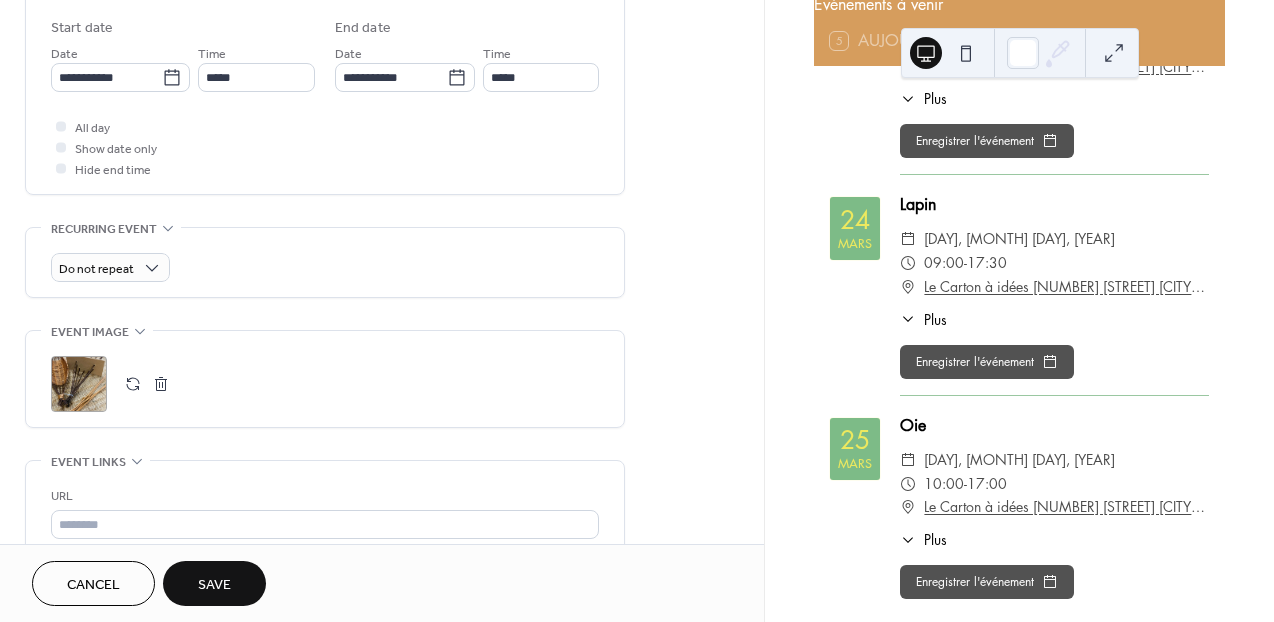 click on "Save" at bounding box center (214, 585) 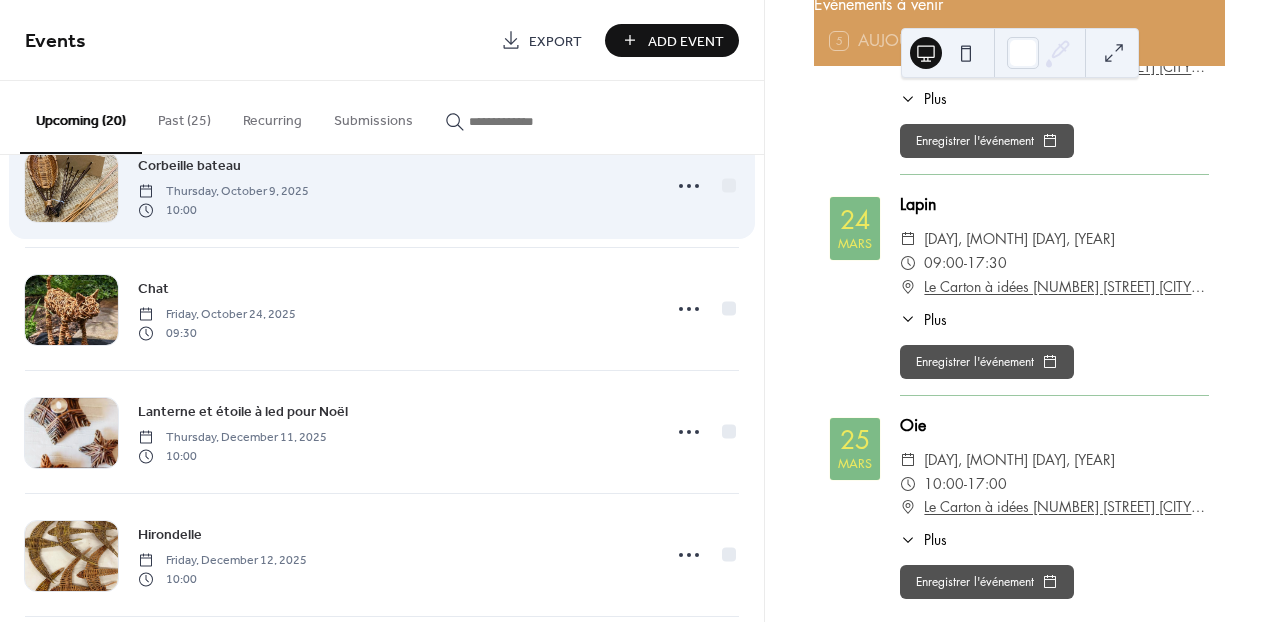 scroll, scrollTop: 309, scrollLeft: 0, axis: vertical 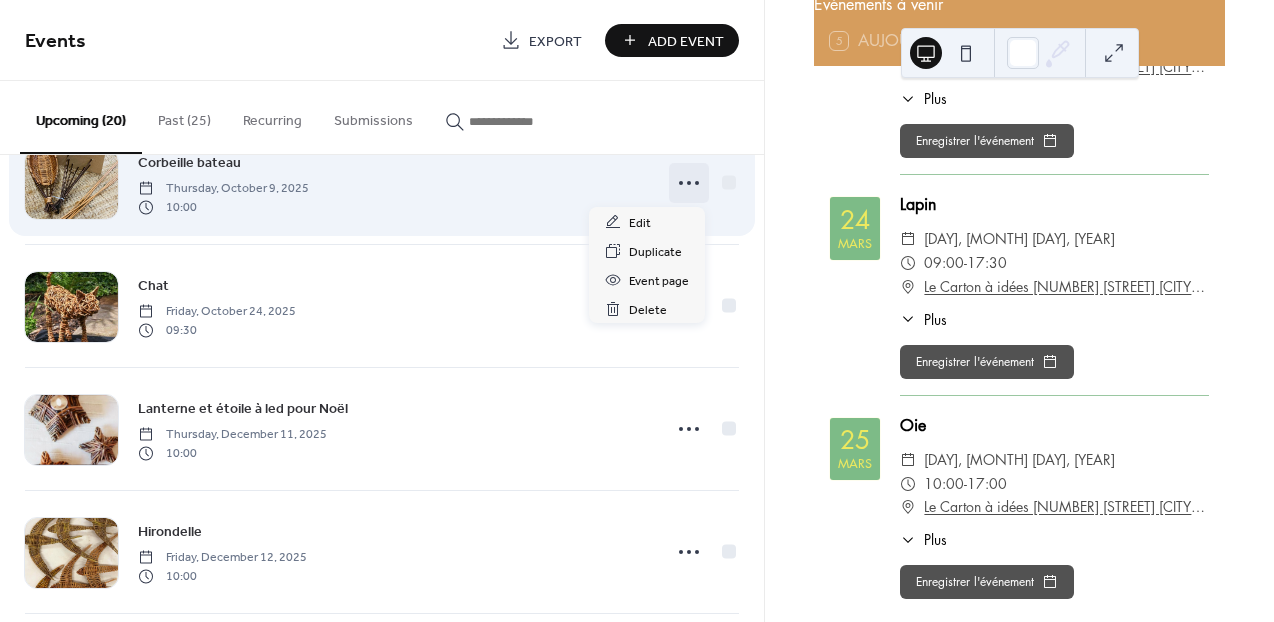 click 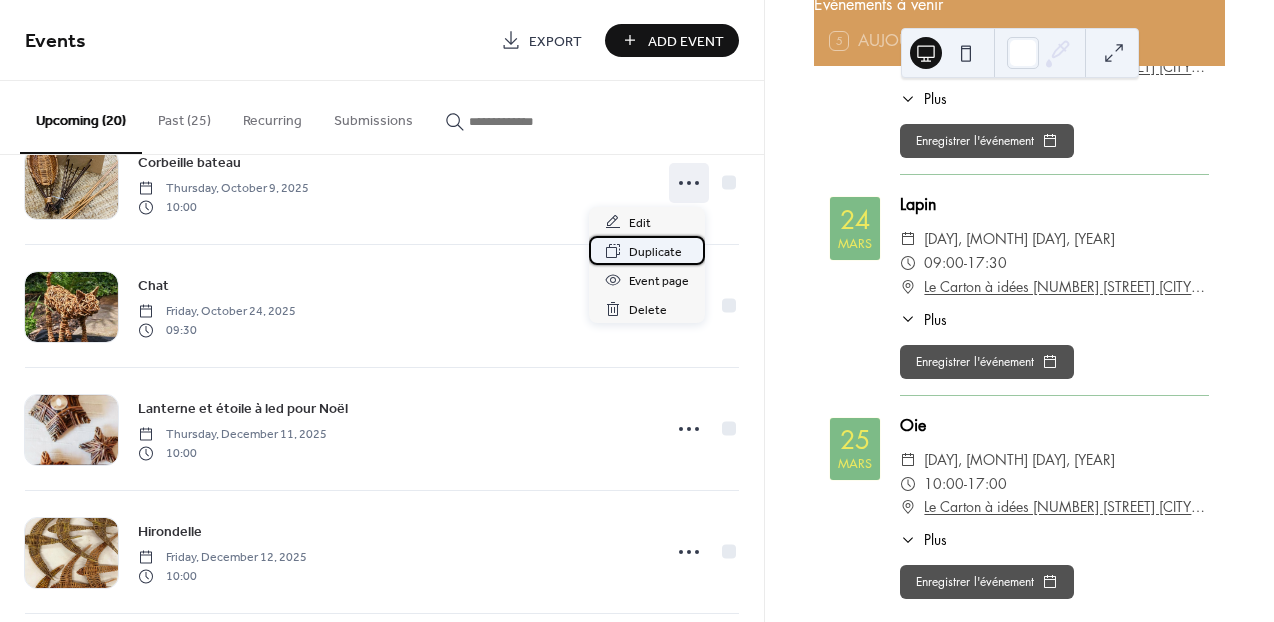 click on "Duplicate" at bounding box center [655, 252] 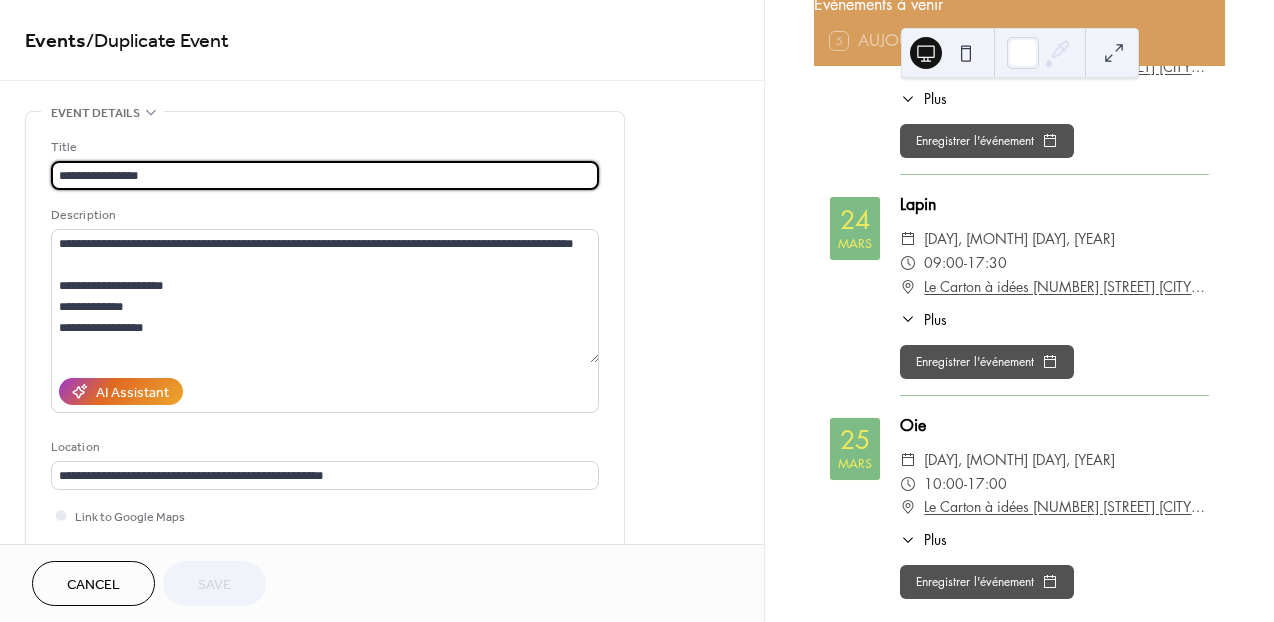 drag, startPoint x: 166, startPoint y: 174, endPoint x: 53, endPoint y: 181, distance: 113.216606 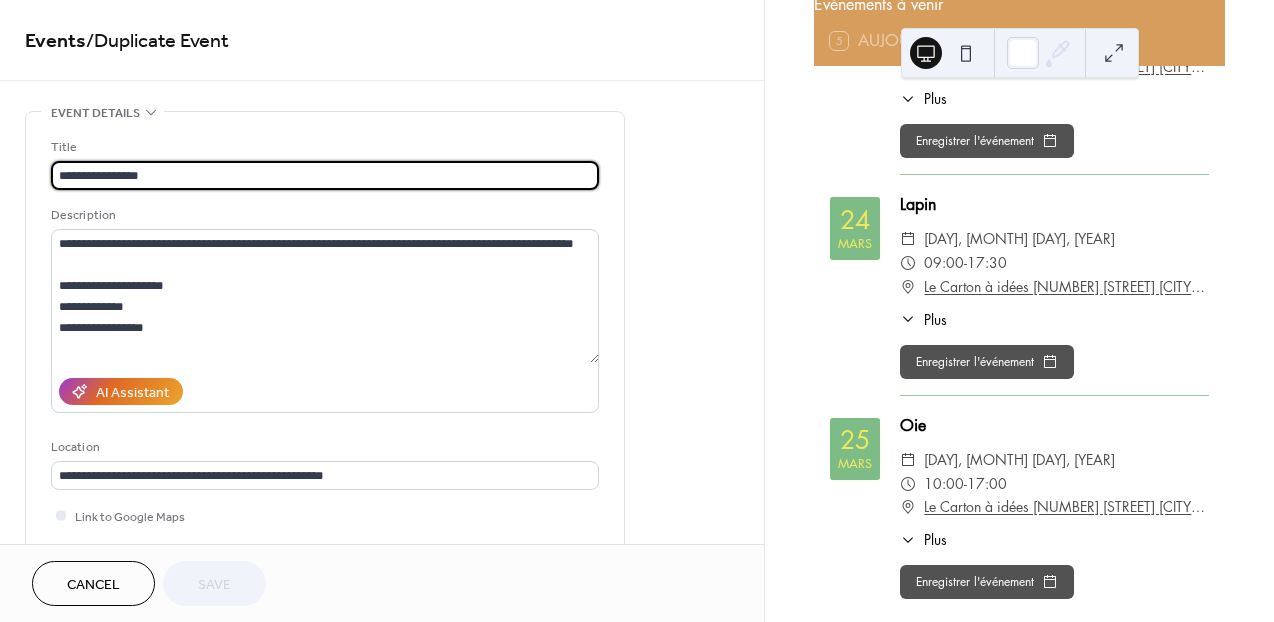 click on "**********" at bounding box center (325, 175) 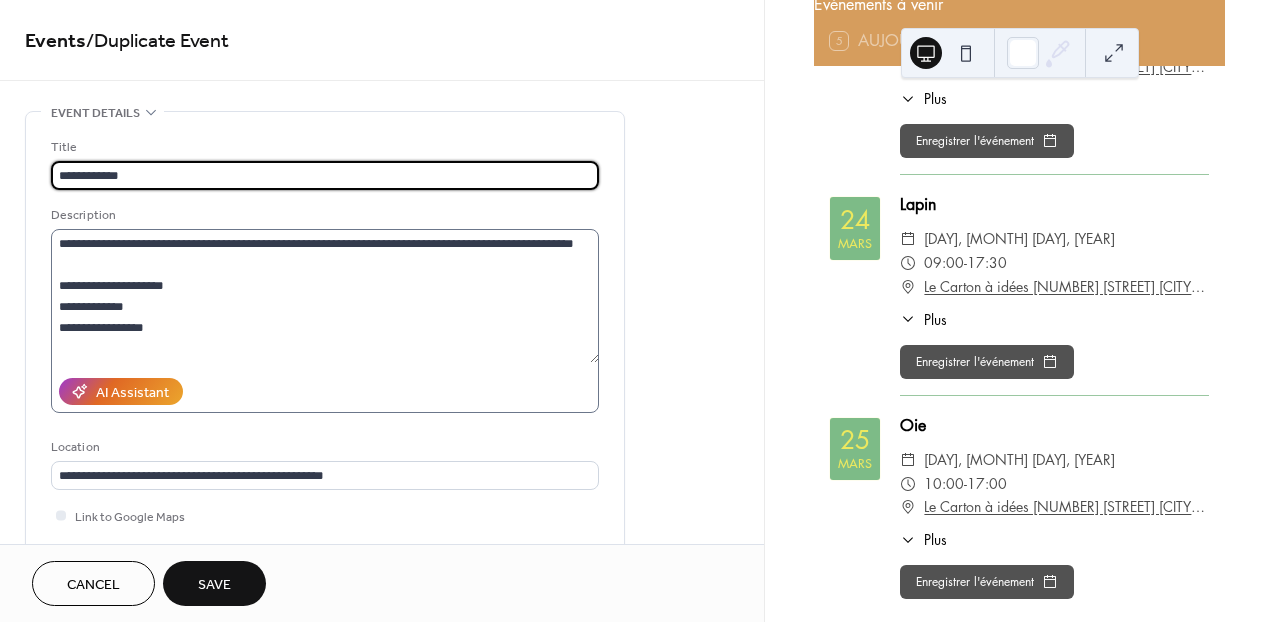 type on "**********" 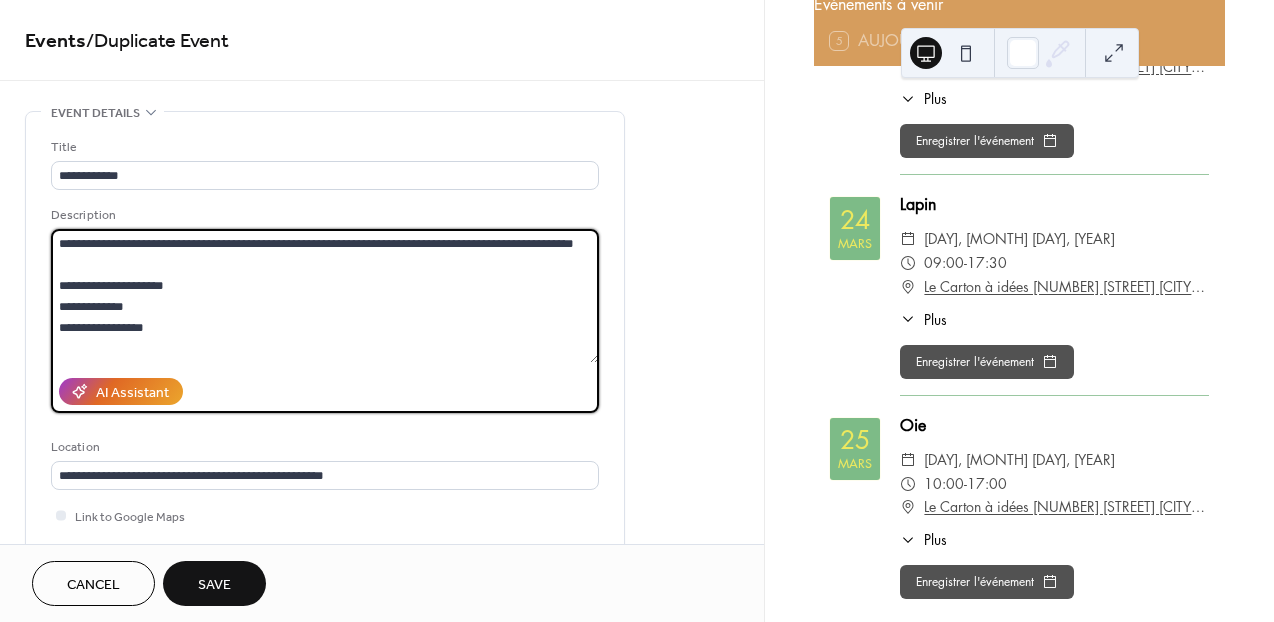 drag, startPoint x: 405, startPoint y: 249, endPoint x: 561, endPoint y: 264, distance: 156.7195 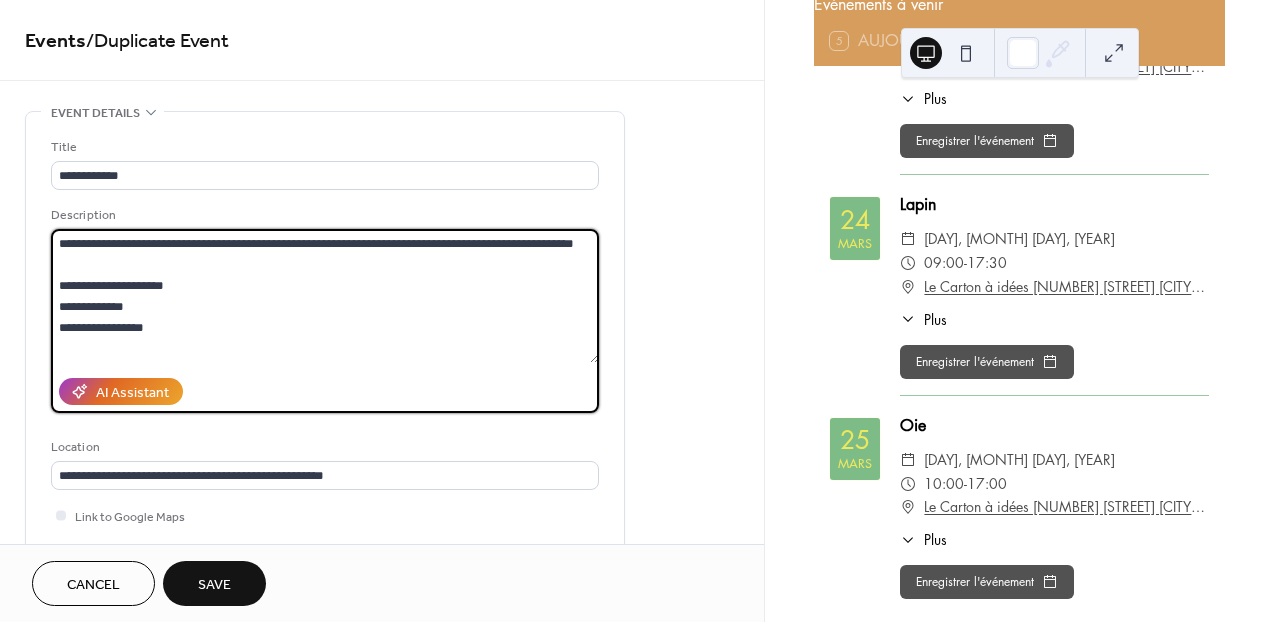 click on "**********" at bounding box center [325, 296] 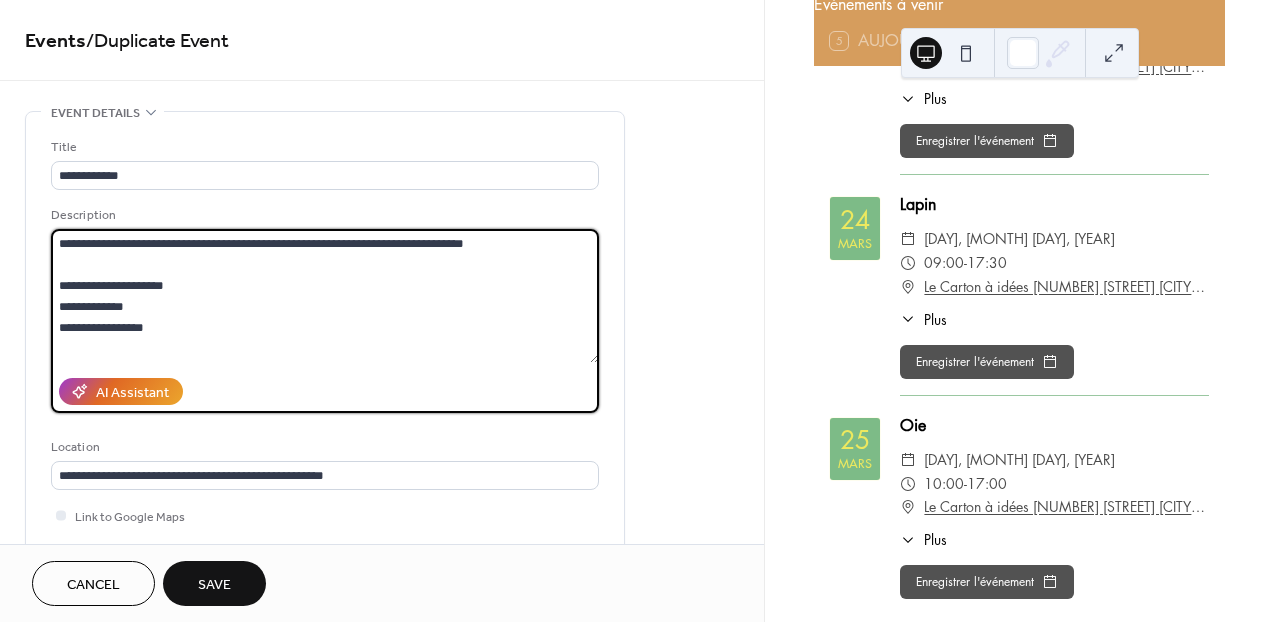 click on "**********" at bounding box center (325, 296) 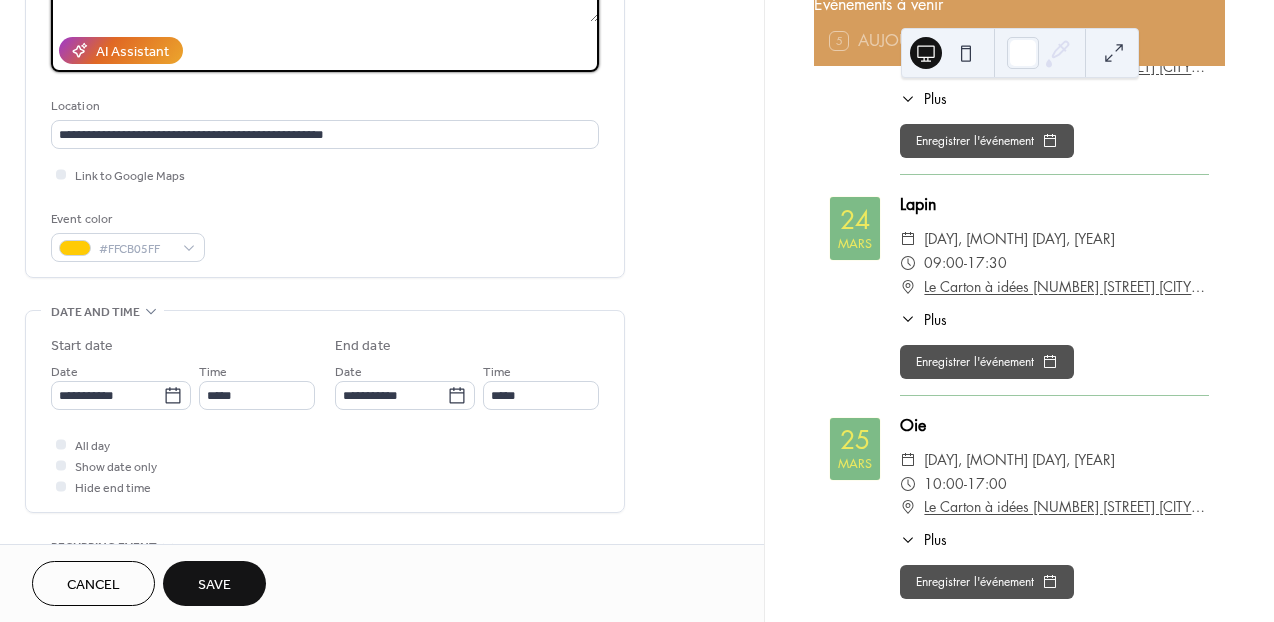 scroll, scrollTop: 343, scrollLeft: 0, axis: vertical 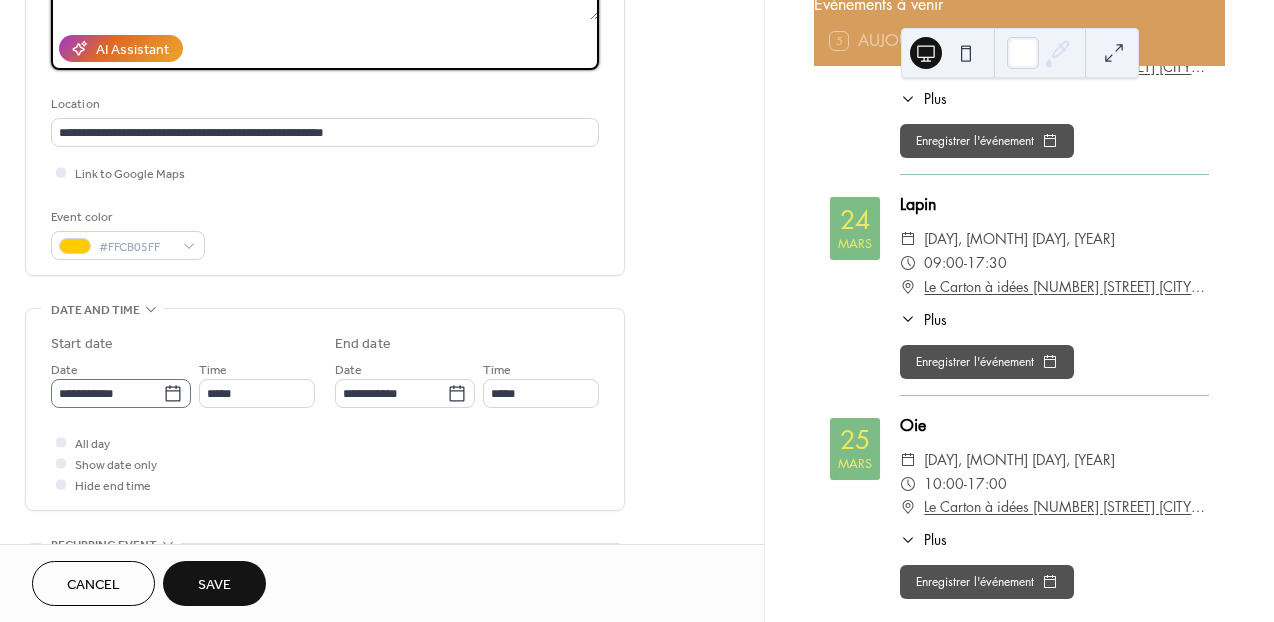 type on "**********" 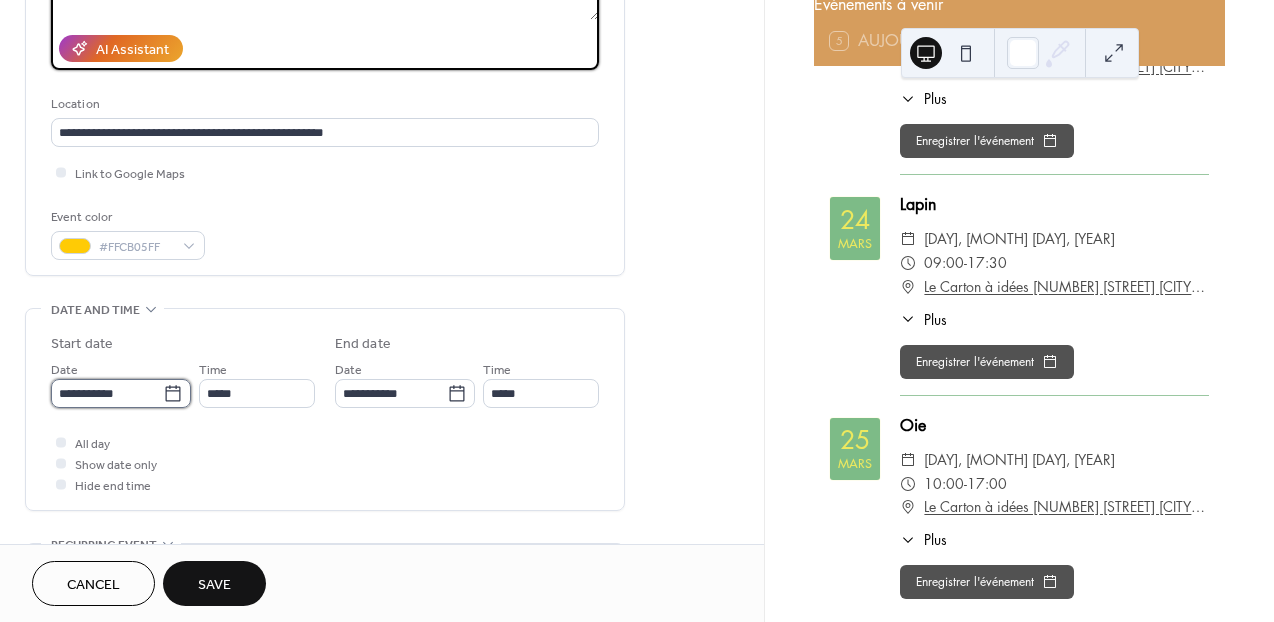 click on "**********" at bounding box center [107, 393] 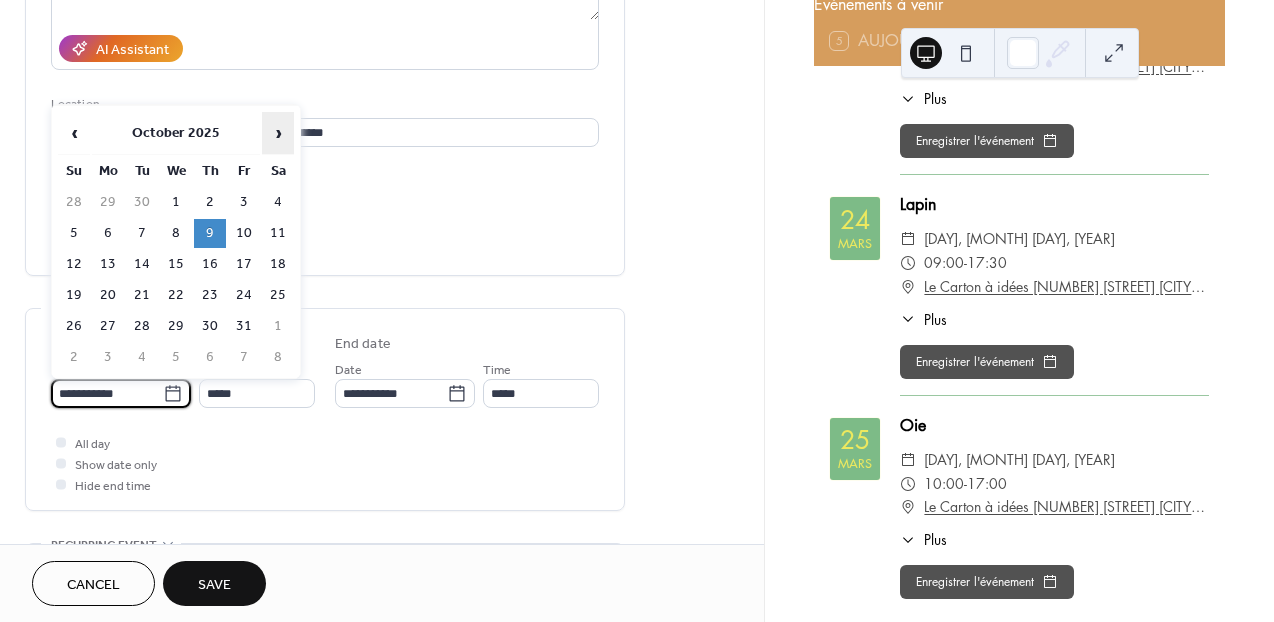 click on "›" at bounding box center [278, 133] 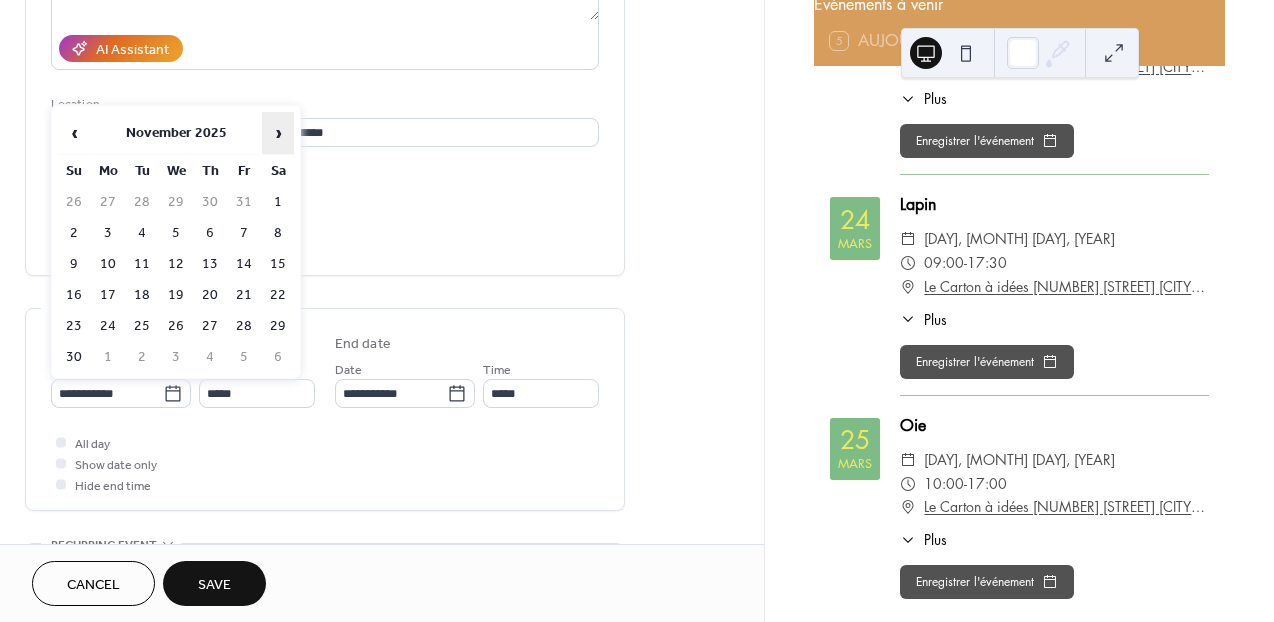 click on "›" at bounding box center (278, 133) 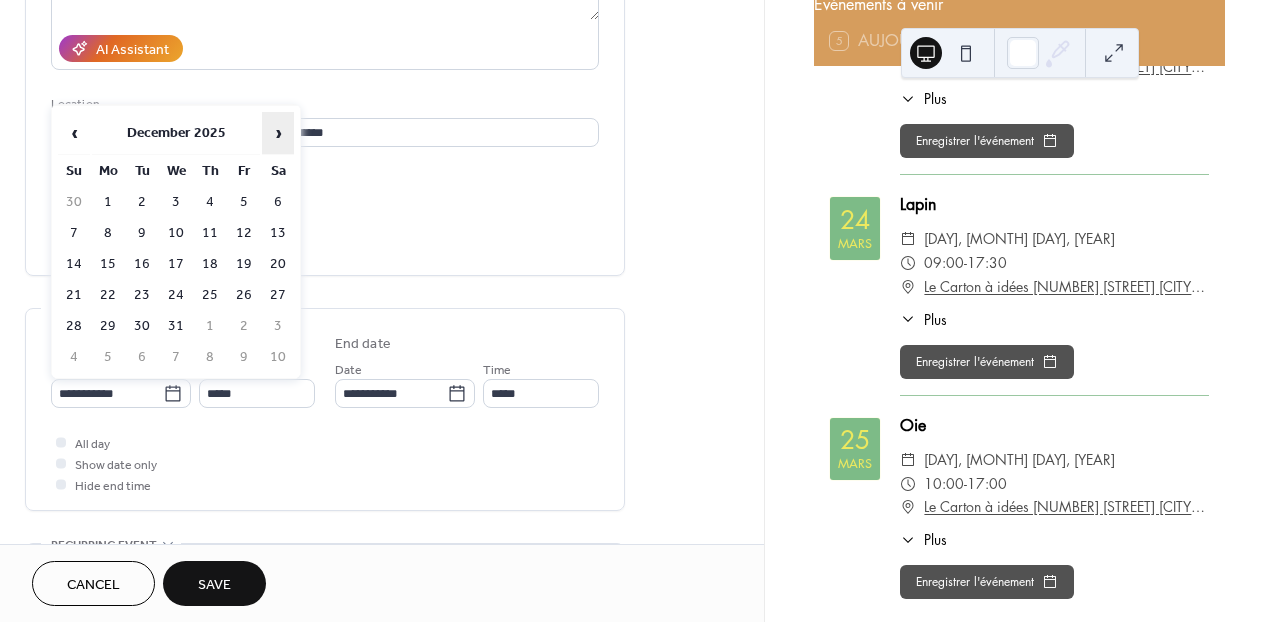 click on "›" at bounding box center [278, 133] 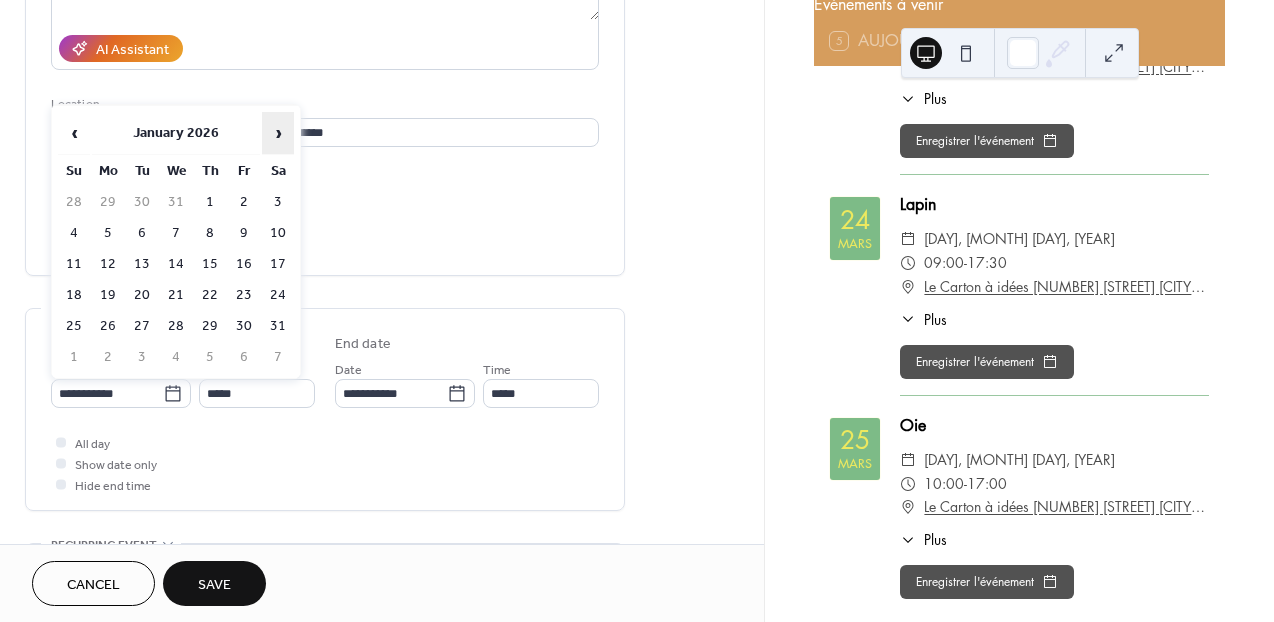 click on "›" at bounding box center [278, 133] 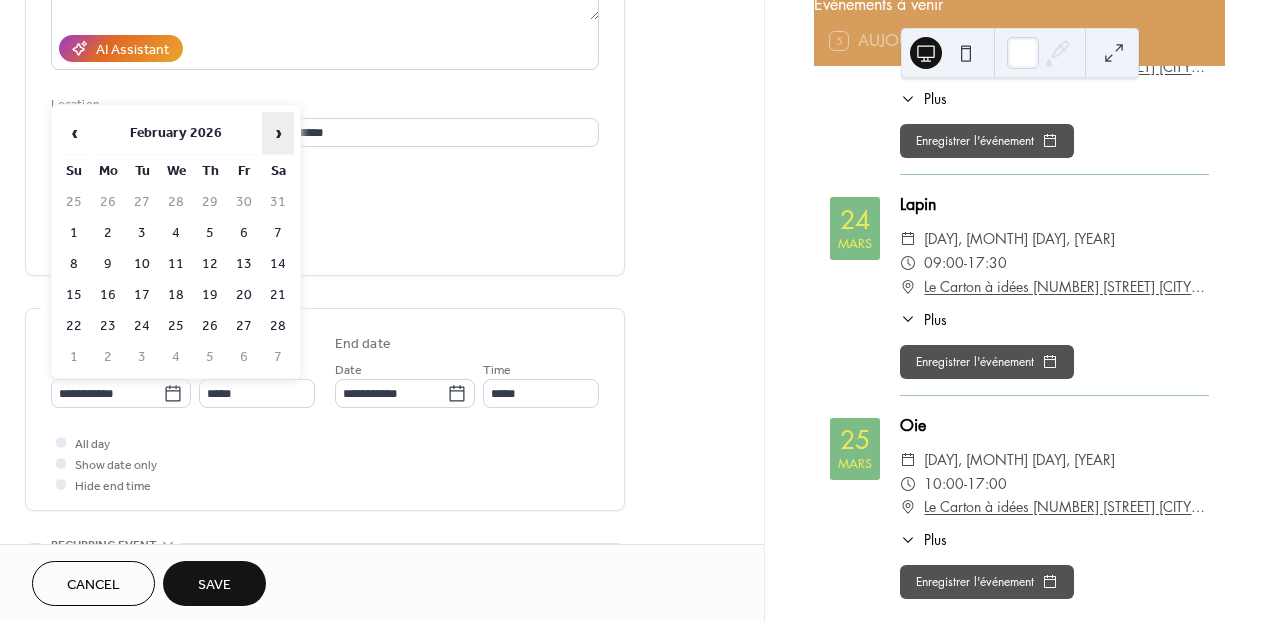 click on "›" at bounding box center [278, 133] 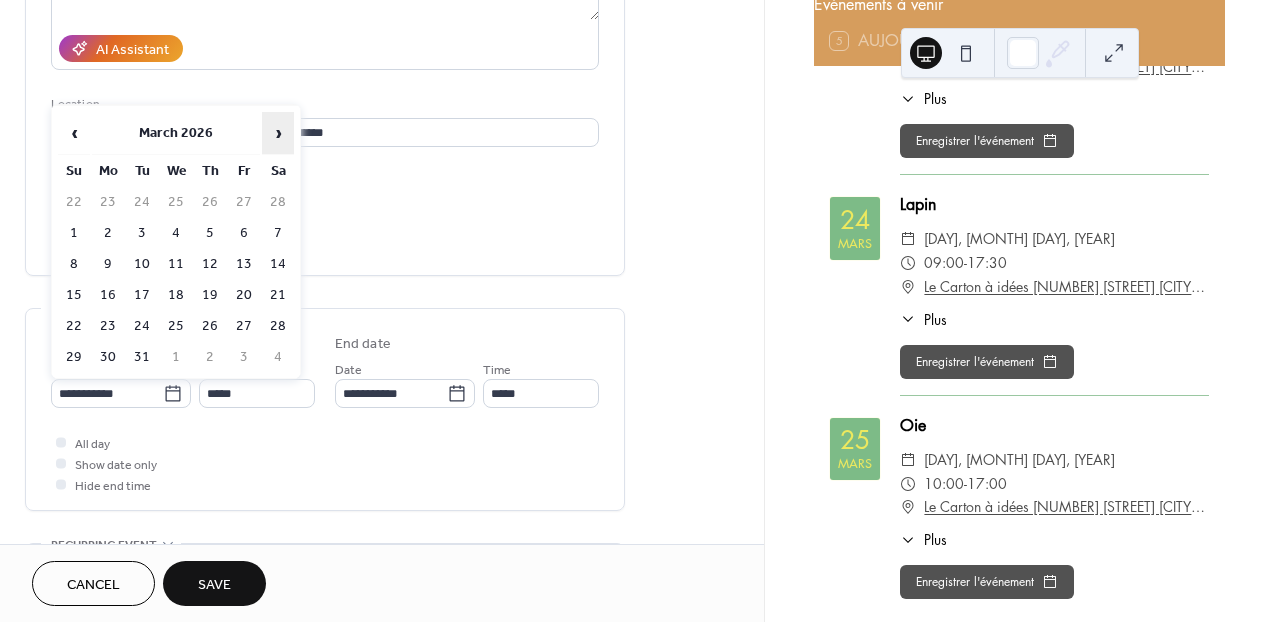 click on "›" at bounding box center [278, 133] 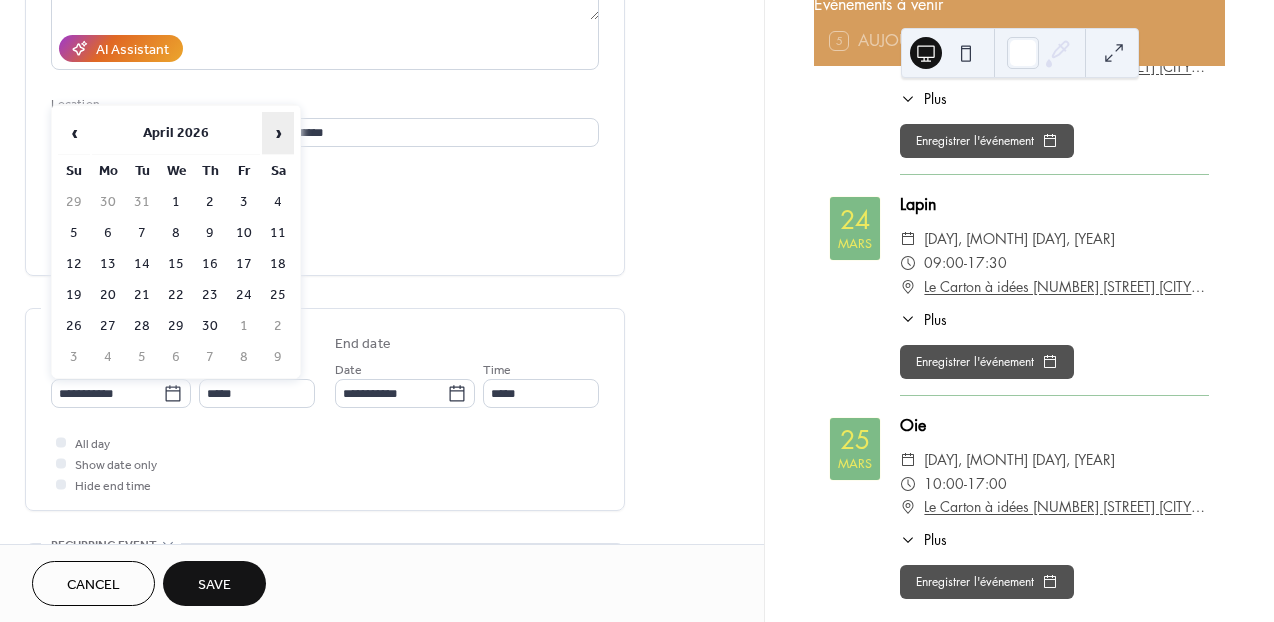 click on "›" at bounding box center [278, 133] 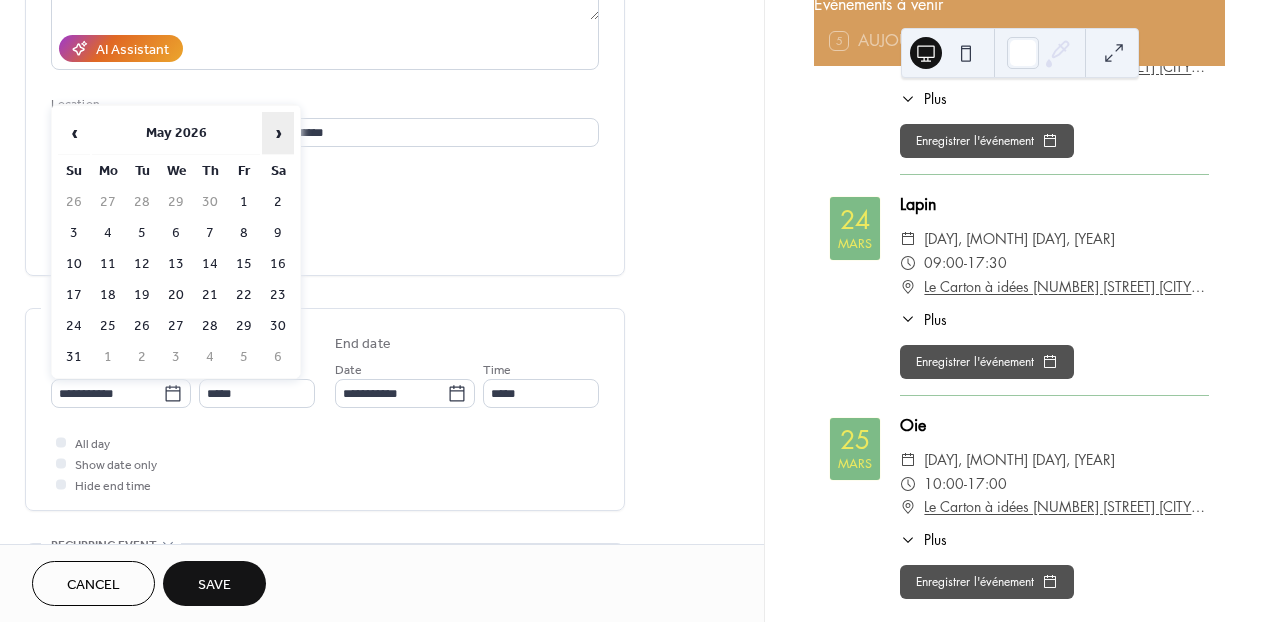 click on "›" at bounding box center [278, 133] 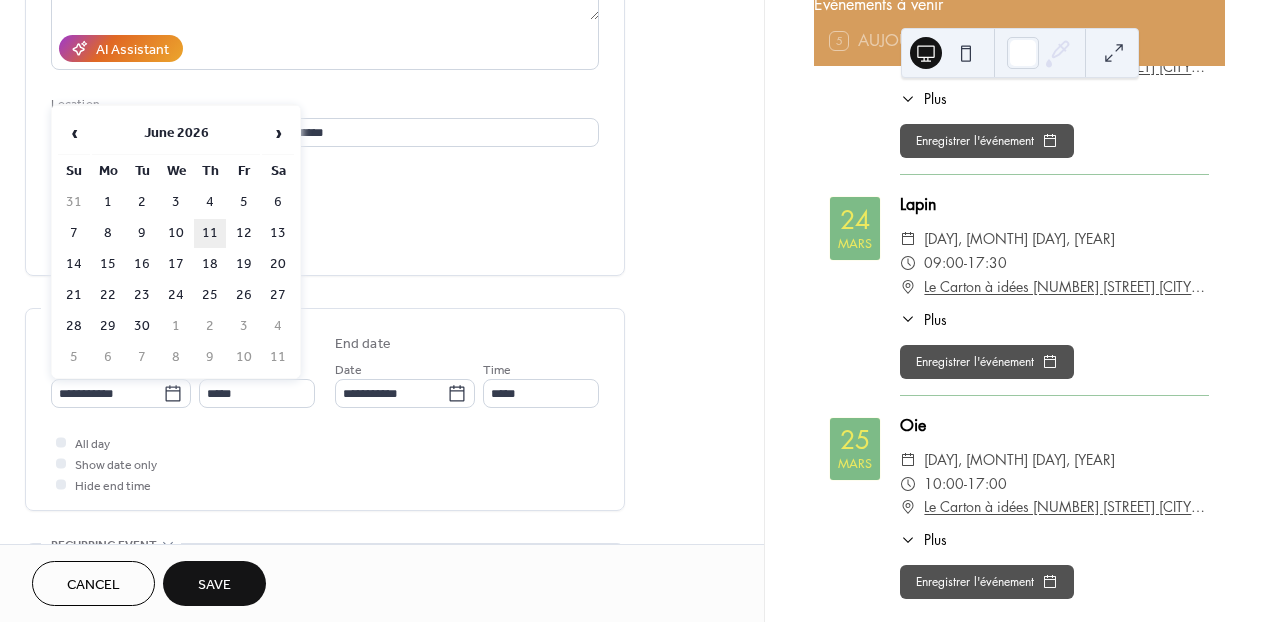 click on "11" at bounding box center [210, 233] 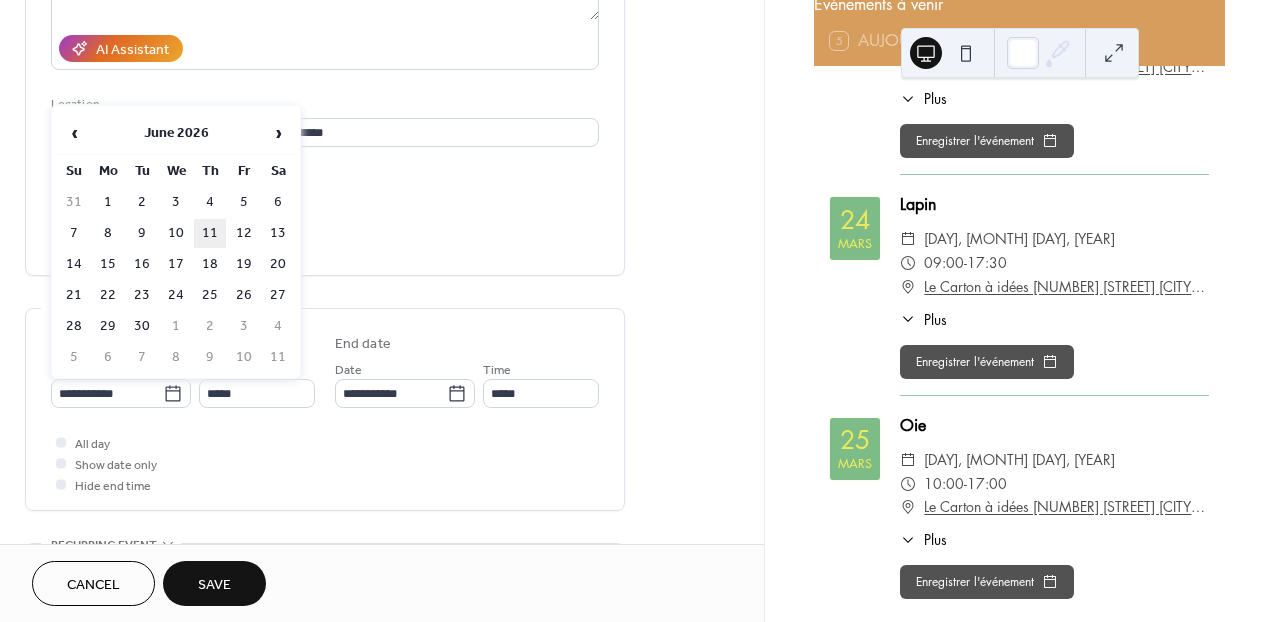 type on "**********" 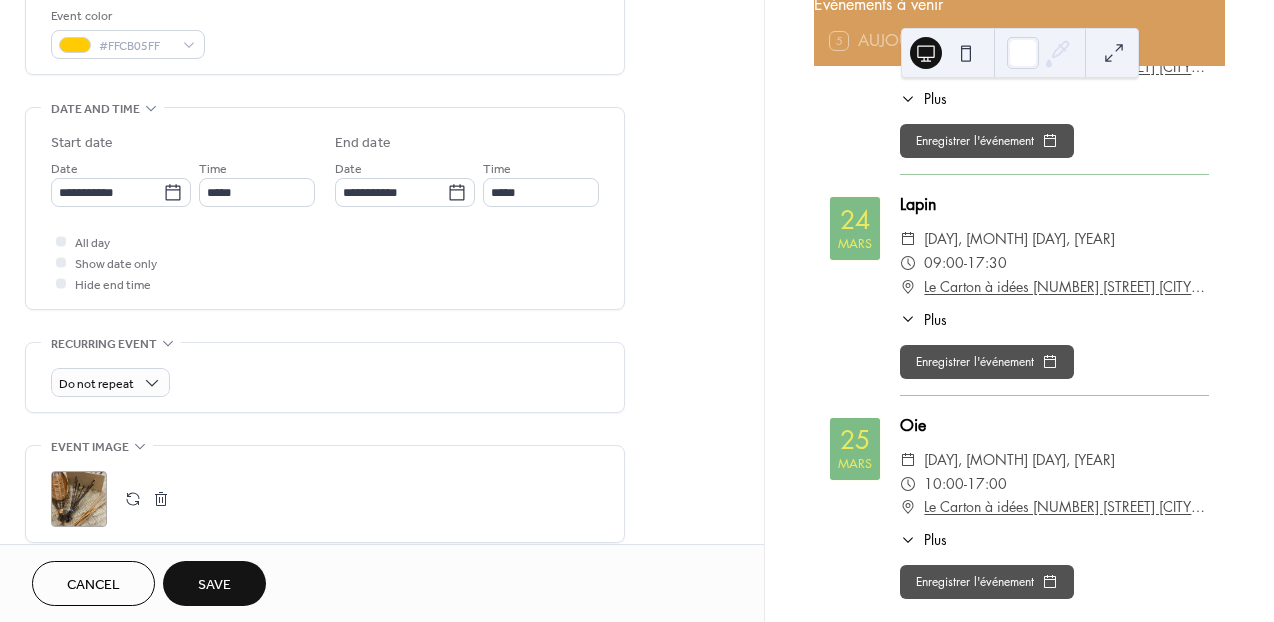 scroll, scrollTop: 545, scrollLeft: 0, axis: vertical 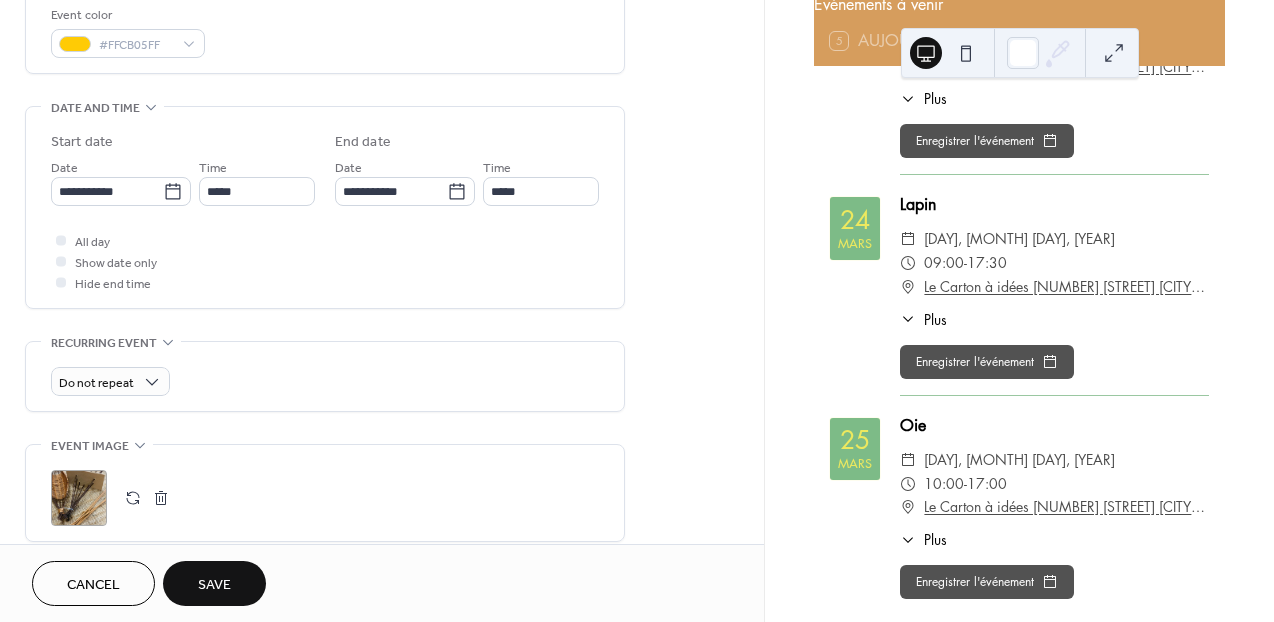 click at bounding box center (133, 498) 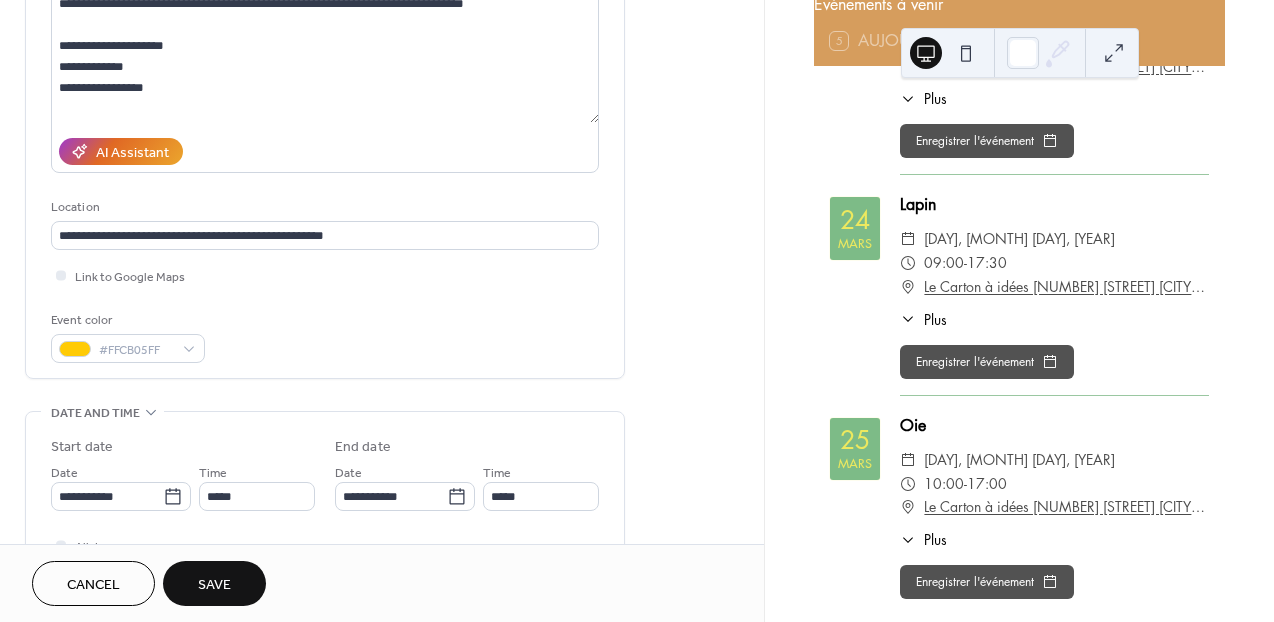 scroll, scrollTop: 0, scrollLeft: 0, axis: both 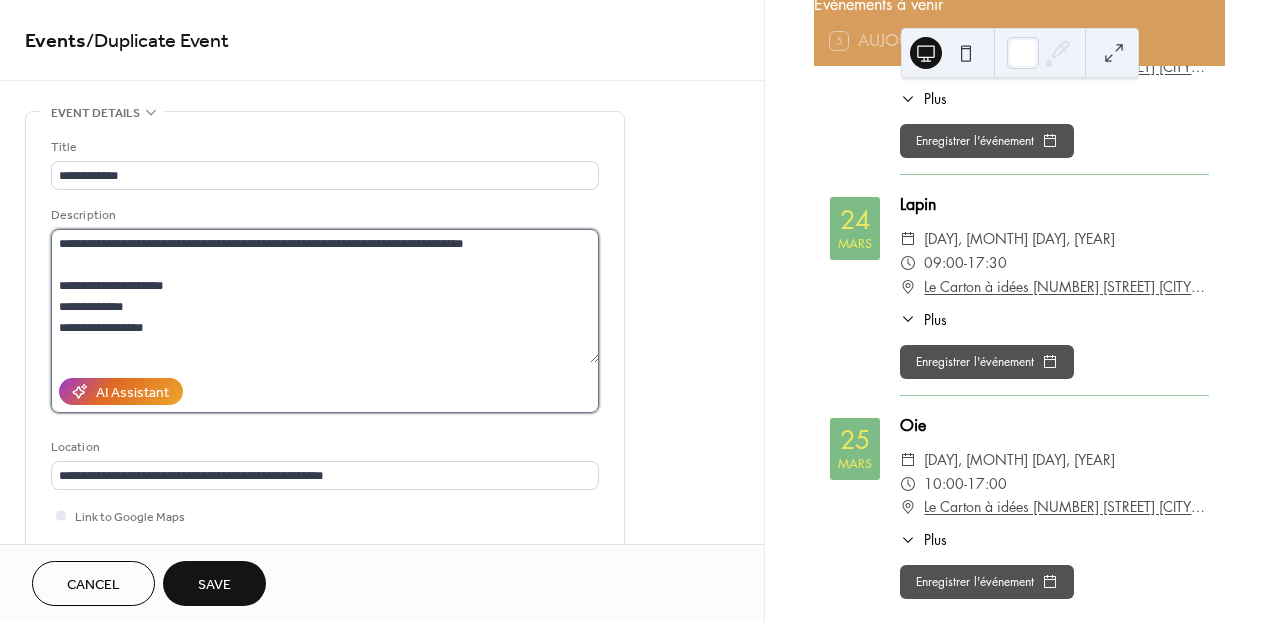 click on "**********" at bounding box center (325, 296) 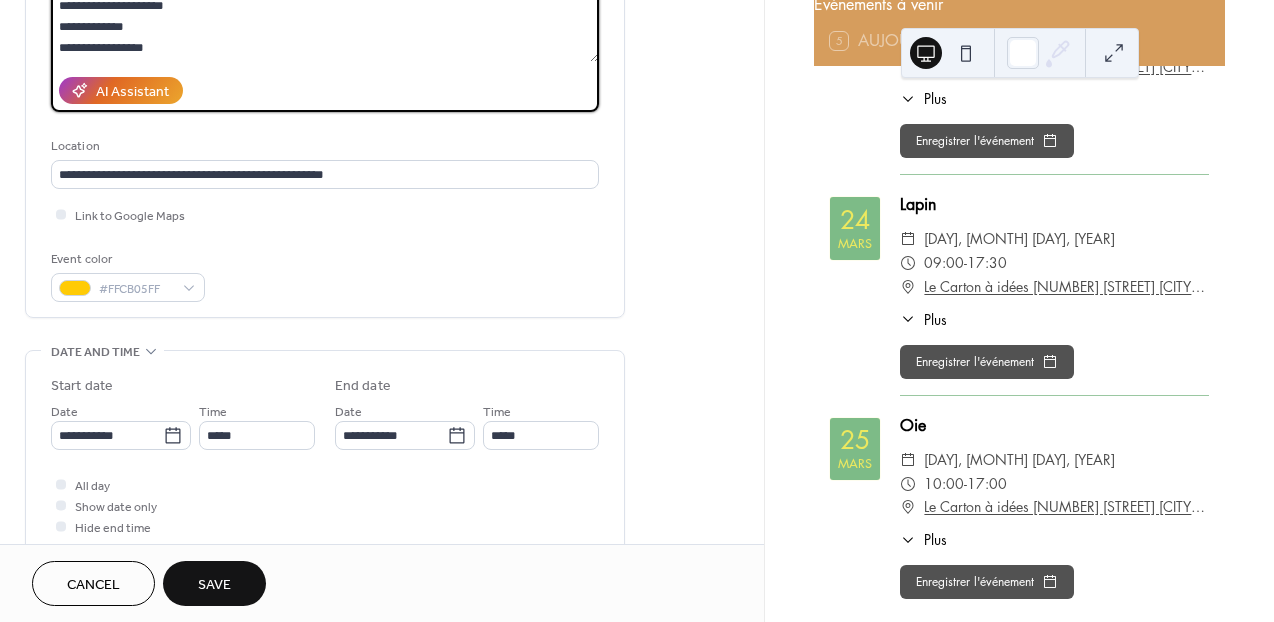 scroll, scrollTop: 291, scrollLeft: 0, axis: vertical 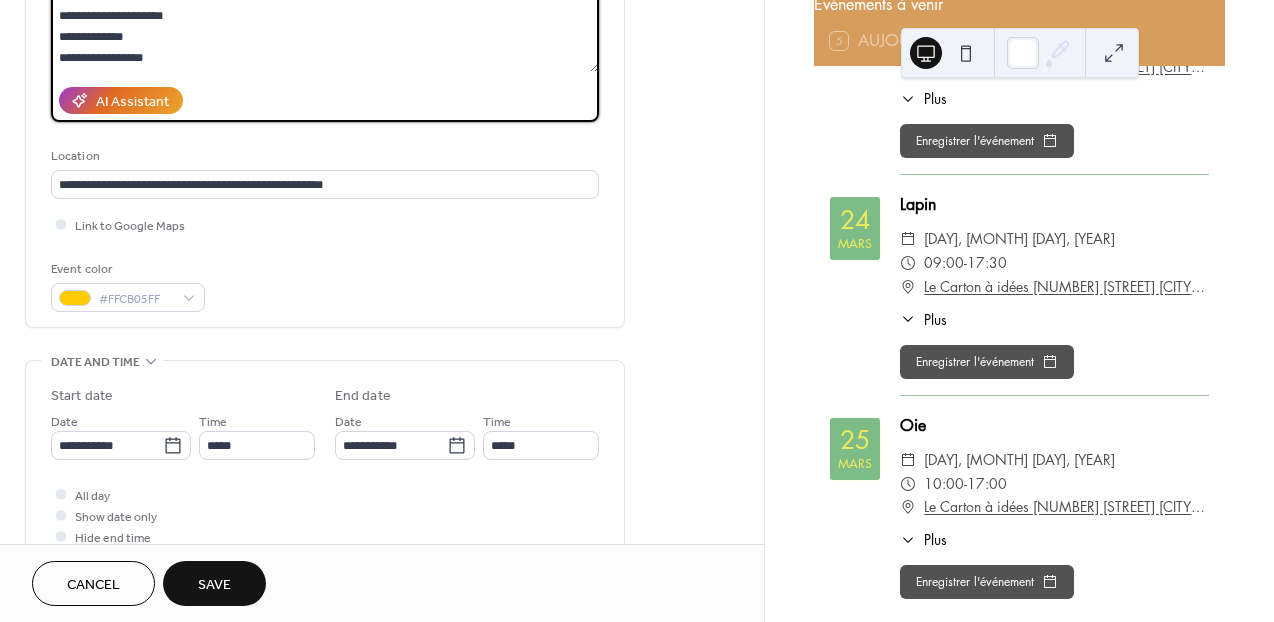 type on "**********" 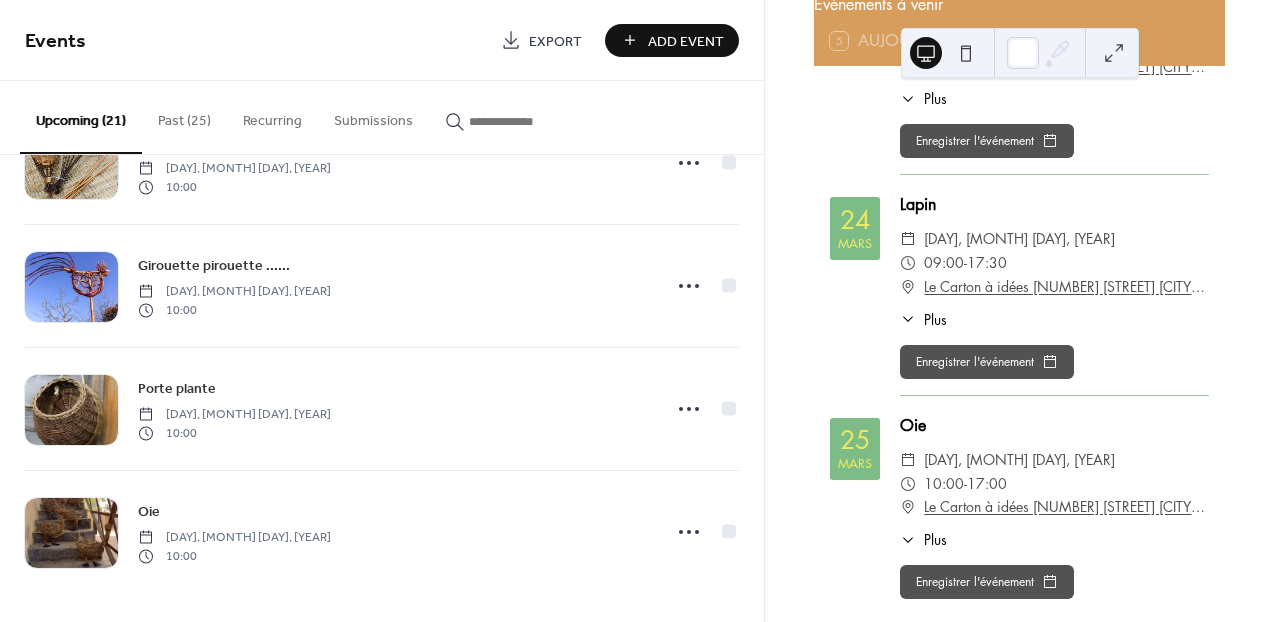 scroll, scrollTop: 2175, scrollLeft: 0, axis: vertical 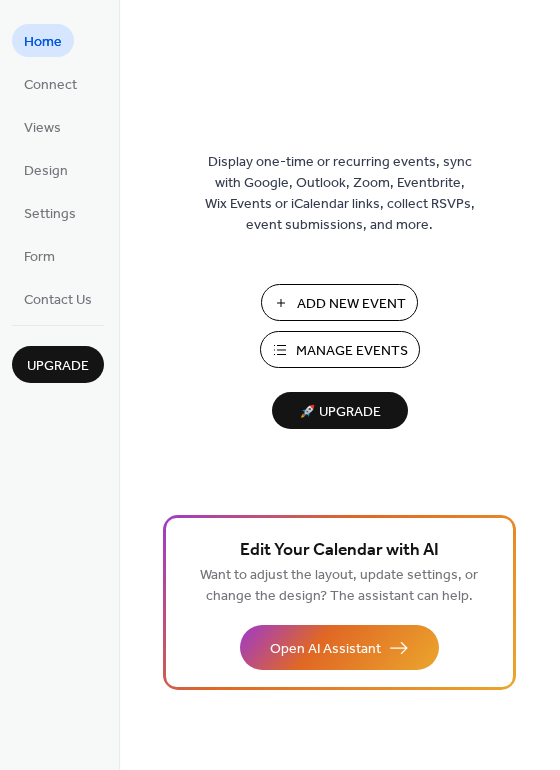 click on "Manage Events" at bounding box center (352, 351) 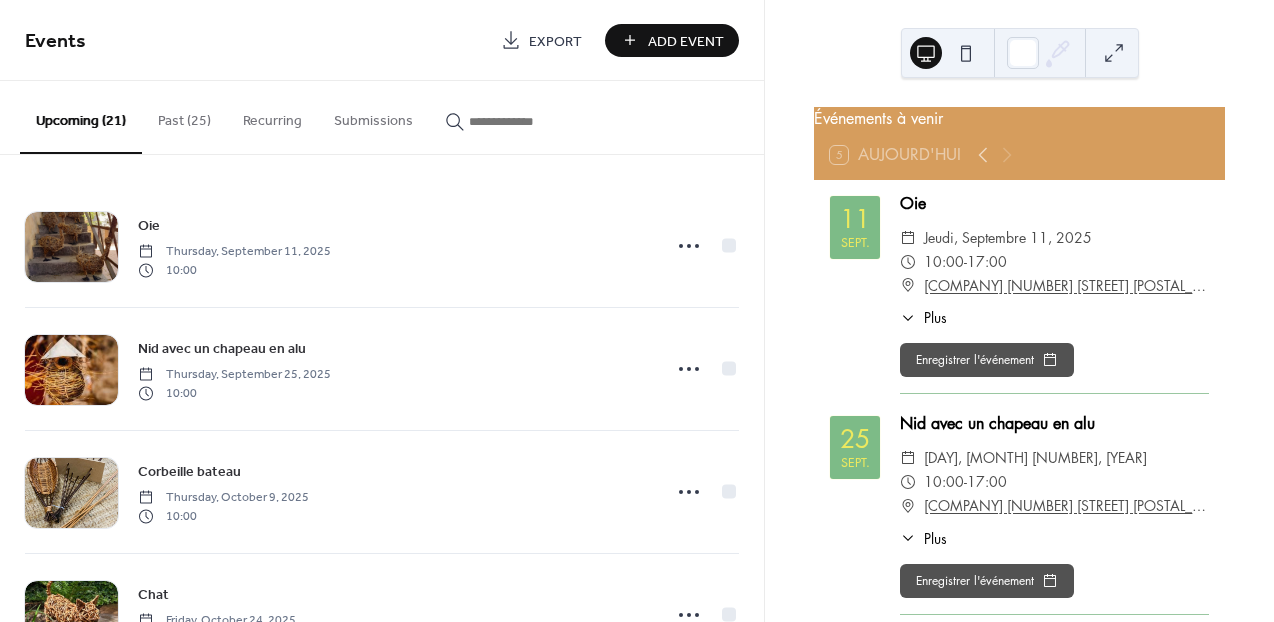 scroll, scrollTop: 0, scrollLeft: 0, axis: both 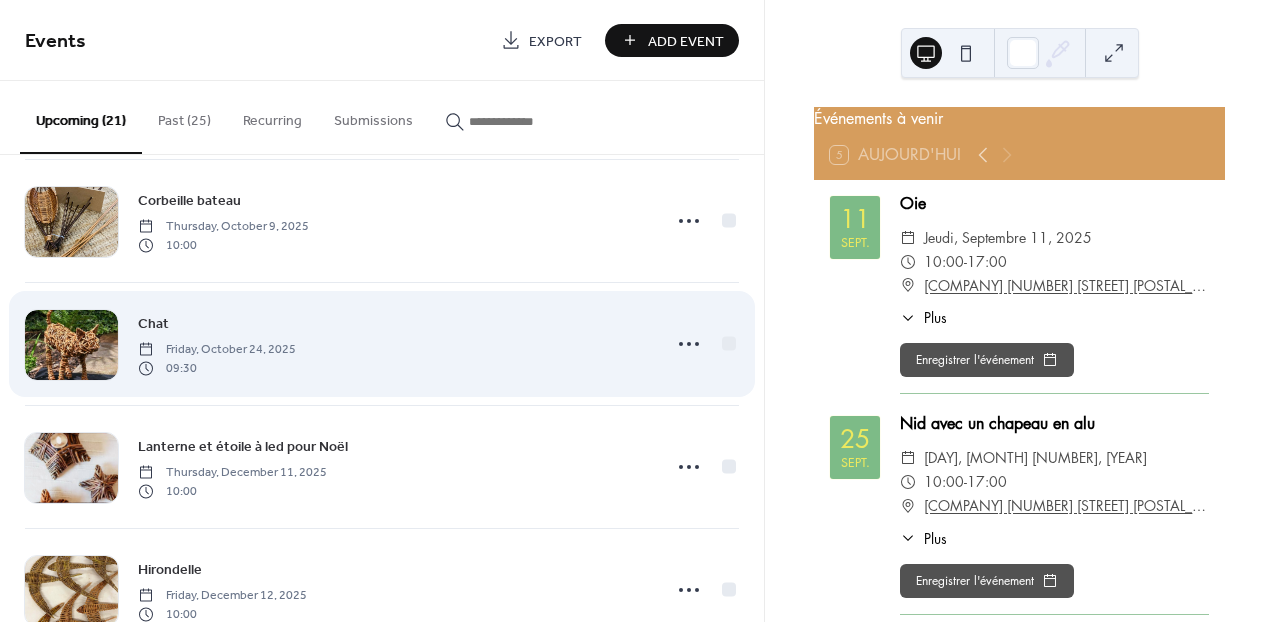 click on "Chat" at bounding box center (153, 324) 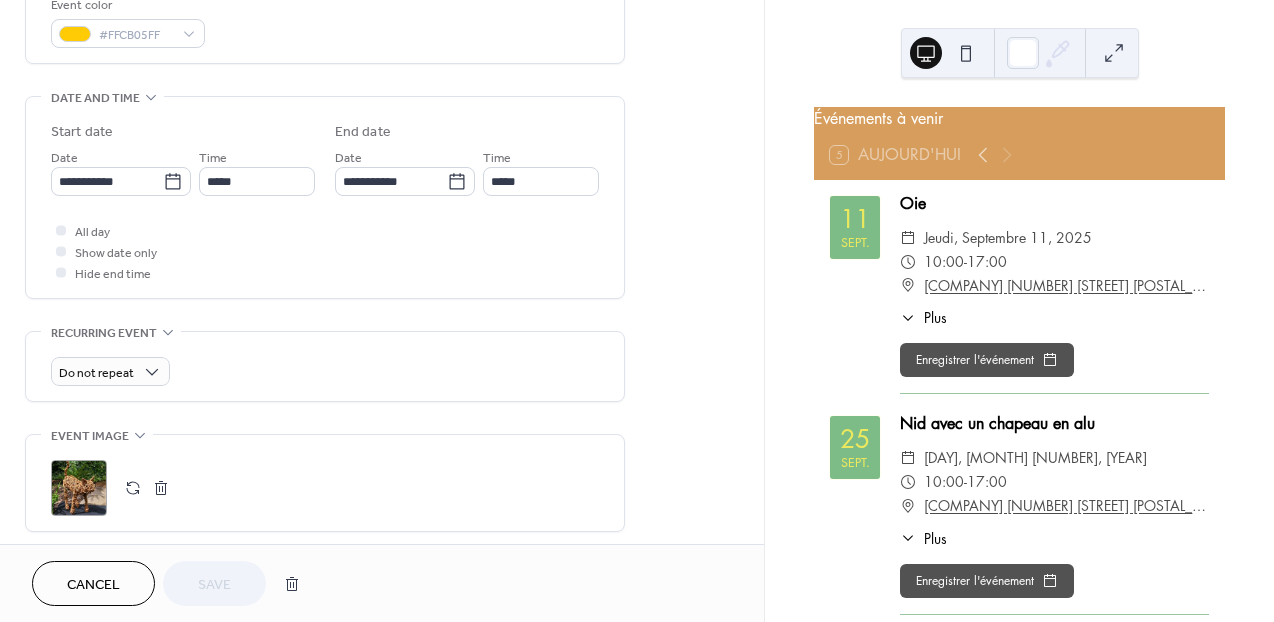 scroll, scrollTop: 0, scrollLeft: 0, axis: both 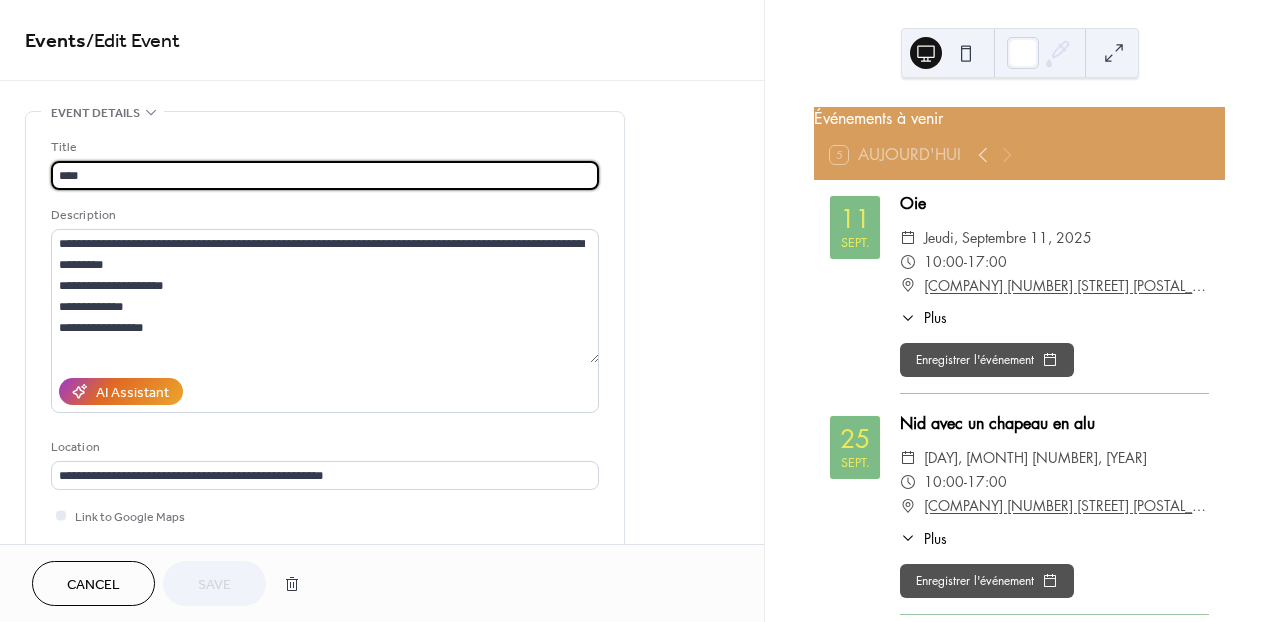 click on "Cancel Save" at bounding box center [171, 583] 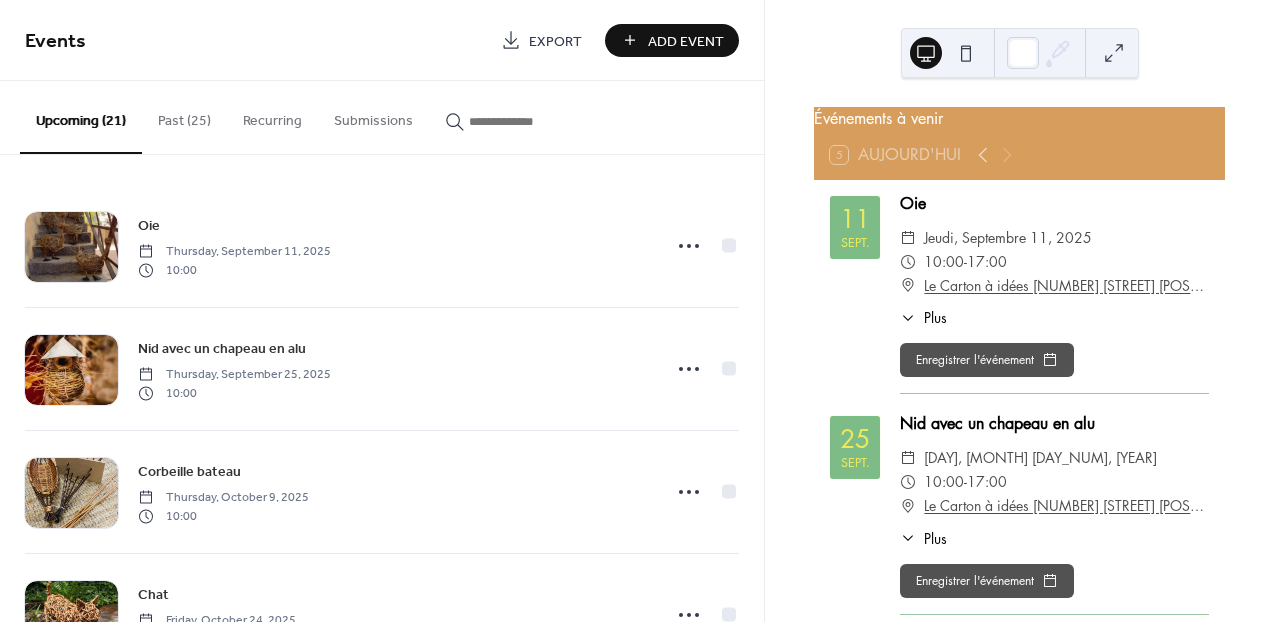 scroll, scrollTop: 0, scrollLeft: 0, axis: both 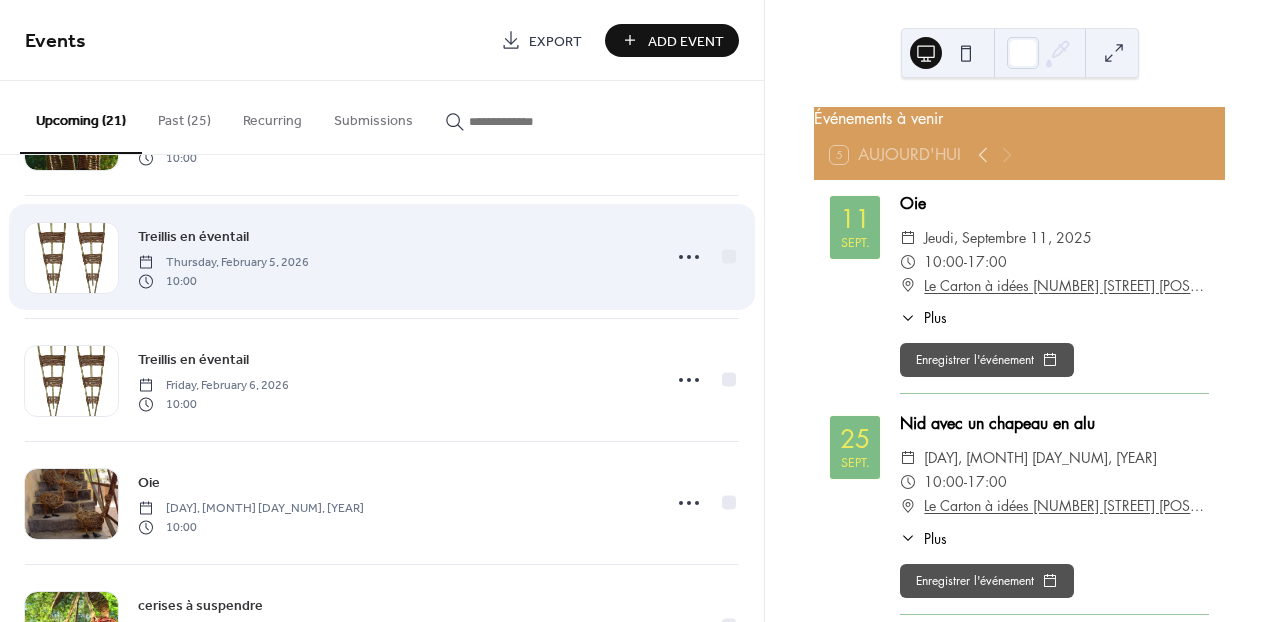click on "Treillis en éventail" at bounding box center [193, 237] 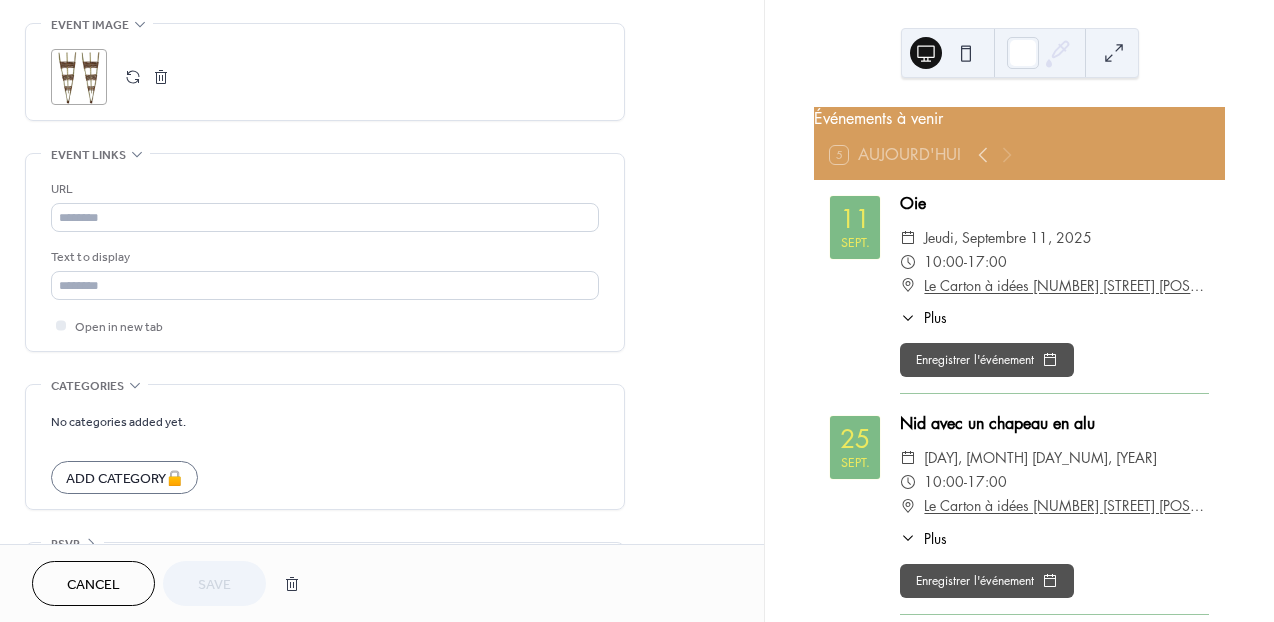 scroll, scrollTop: 1026, scrollLeft: 0, axis: vertical 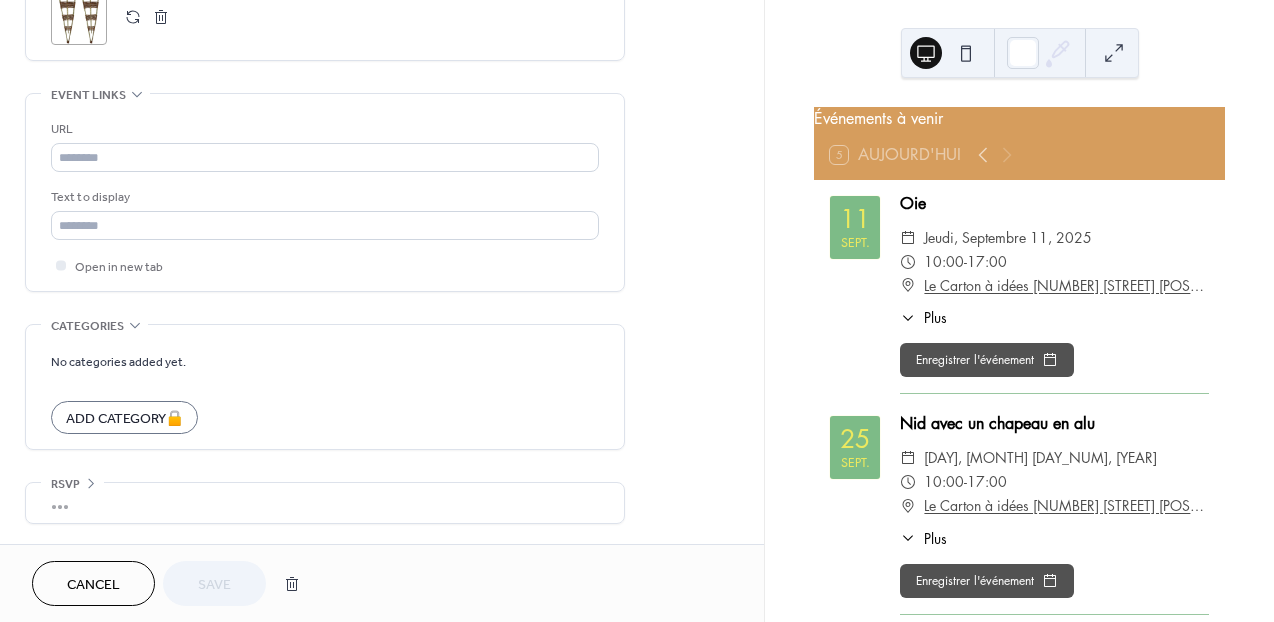 click on "Cancel Save" at bounding box center (171, 583) 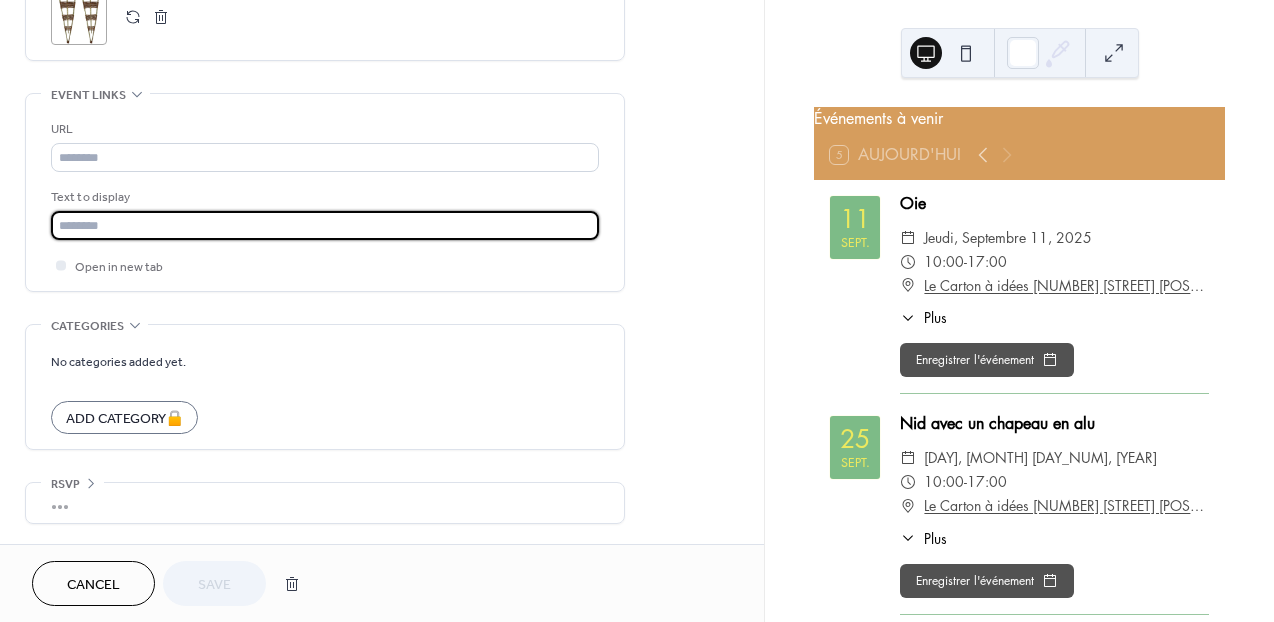 click at bounding box center (325, 225) 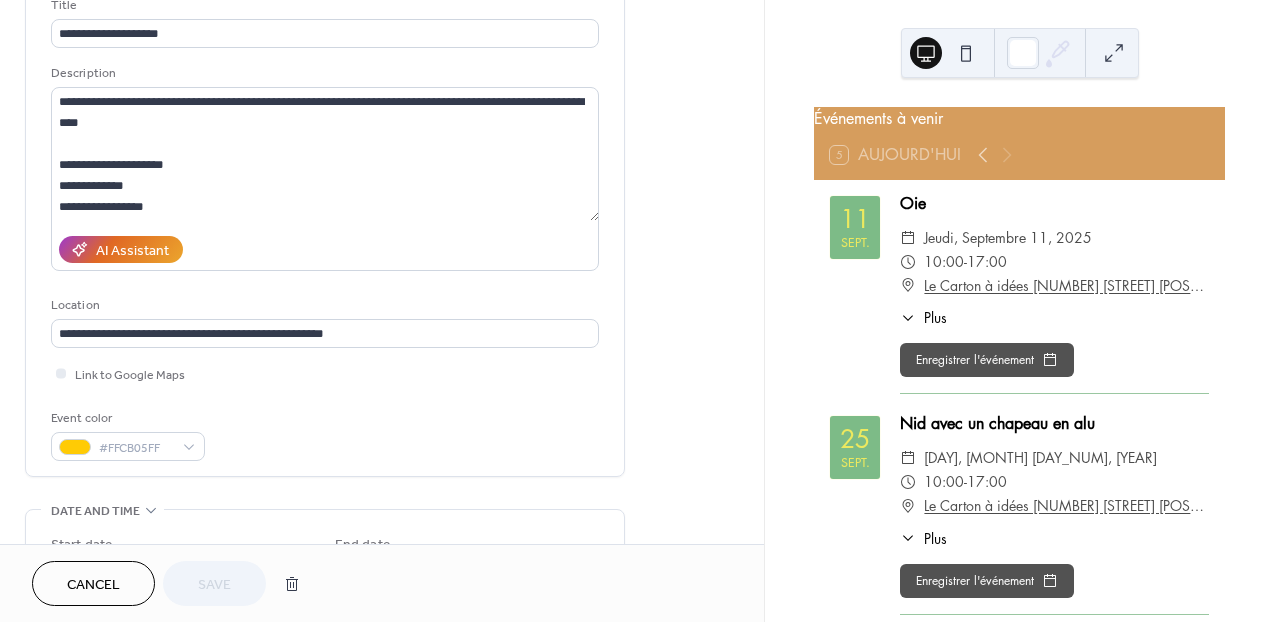 scroll, scrollTop: 0, scrollLeft: 0, axis: both 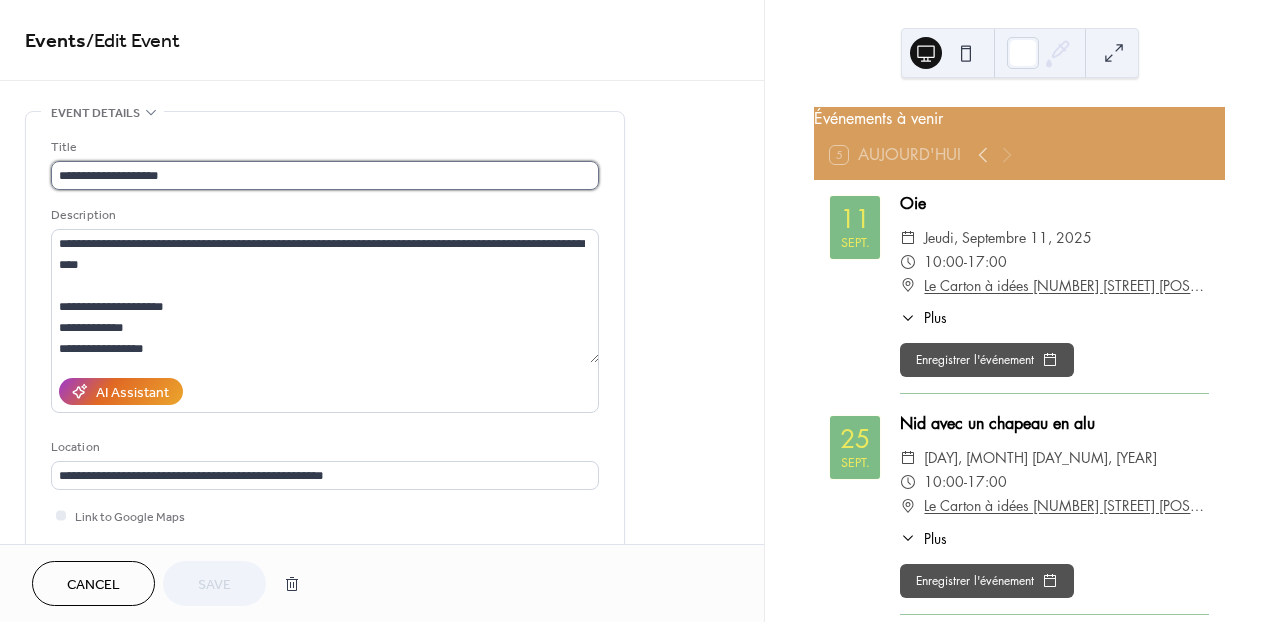 click on "**********" at bounding box center (325, 175) 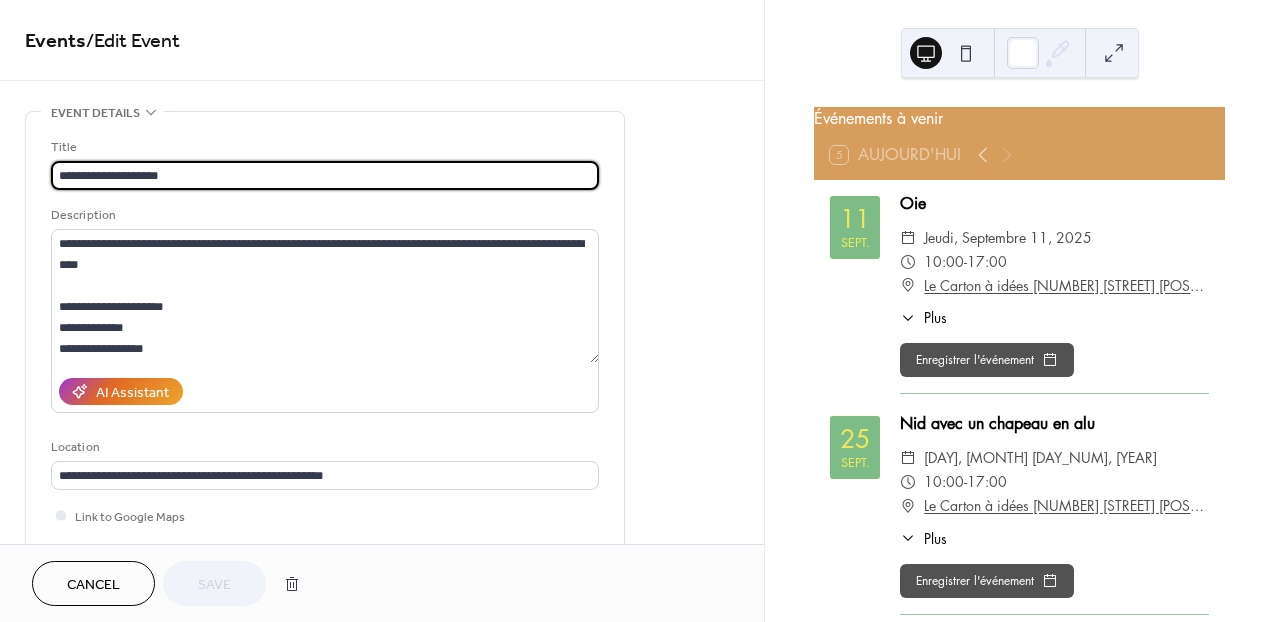 click on "**********" at bounding box center (325, 175) 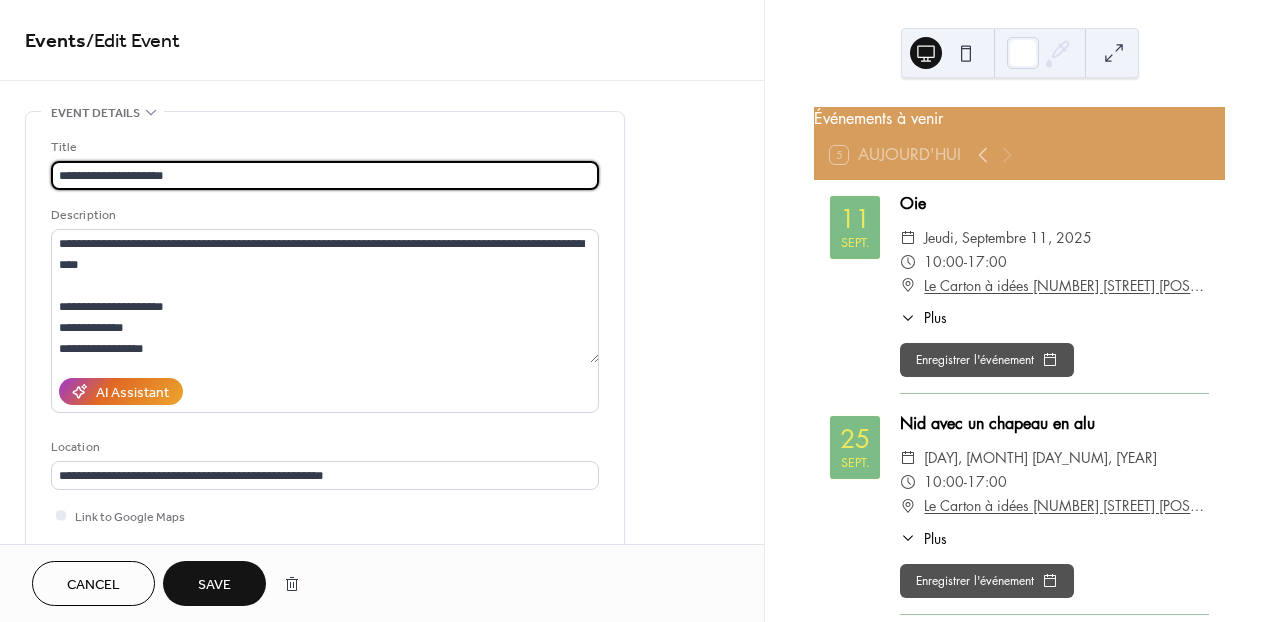 type on "**********" 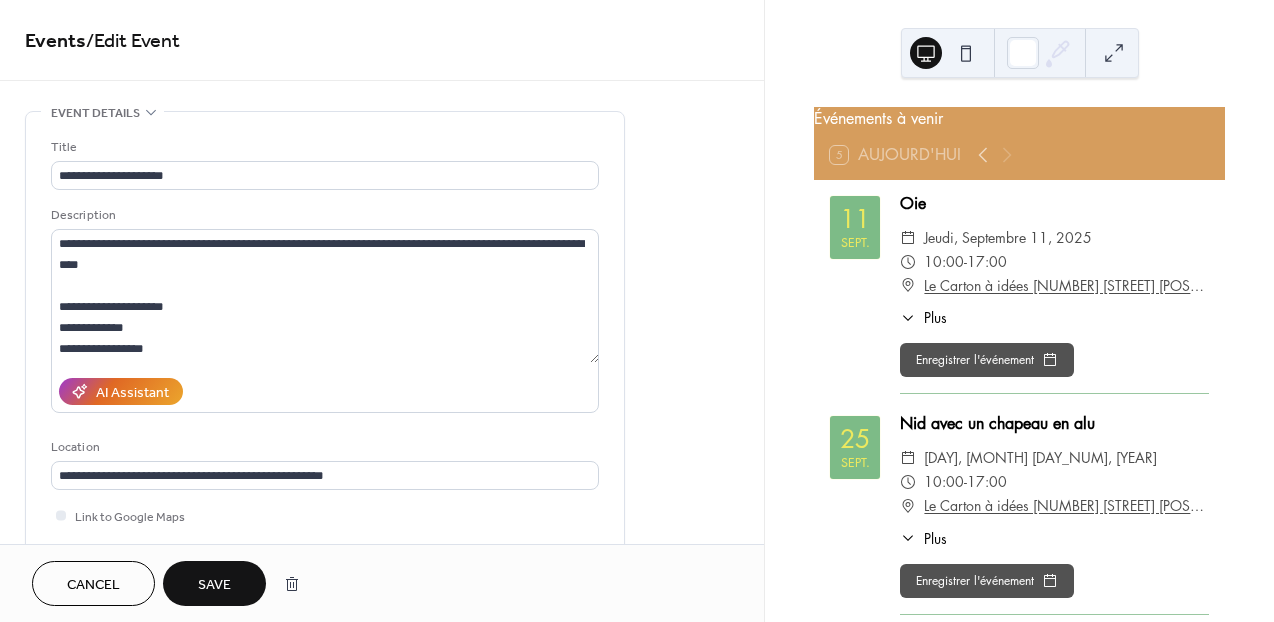 click on "Save" at bounding box center (214, 585) 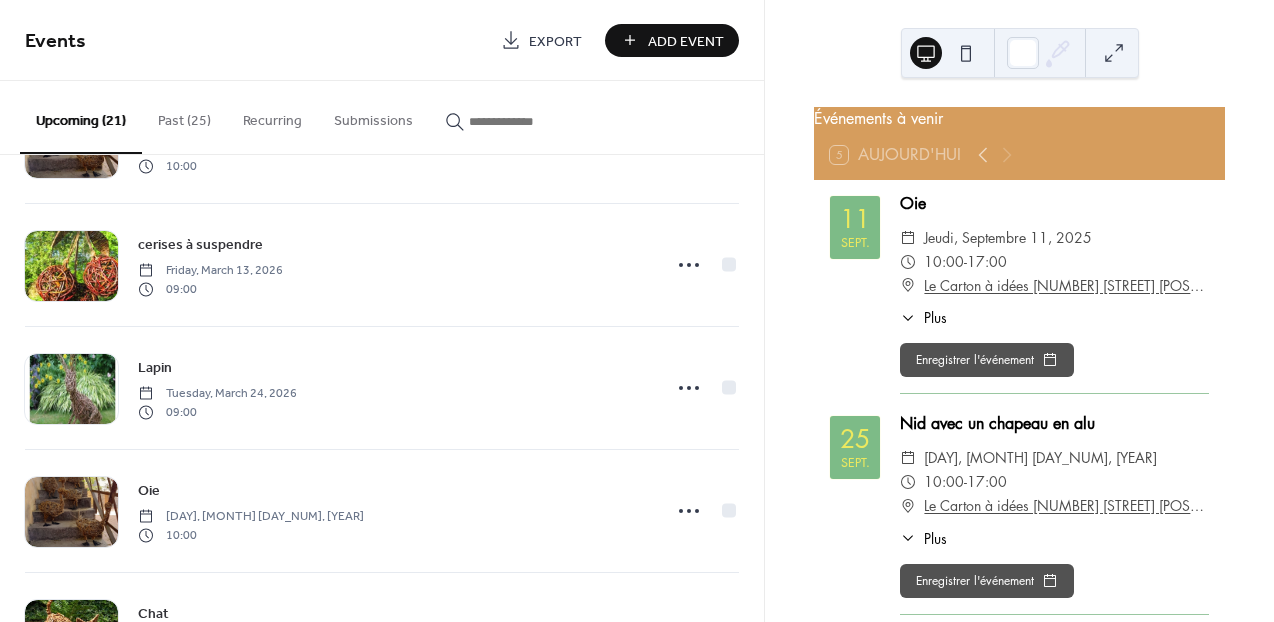scroll, scrollTop: 1592, scrollLeft: 0, axis: vertical 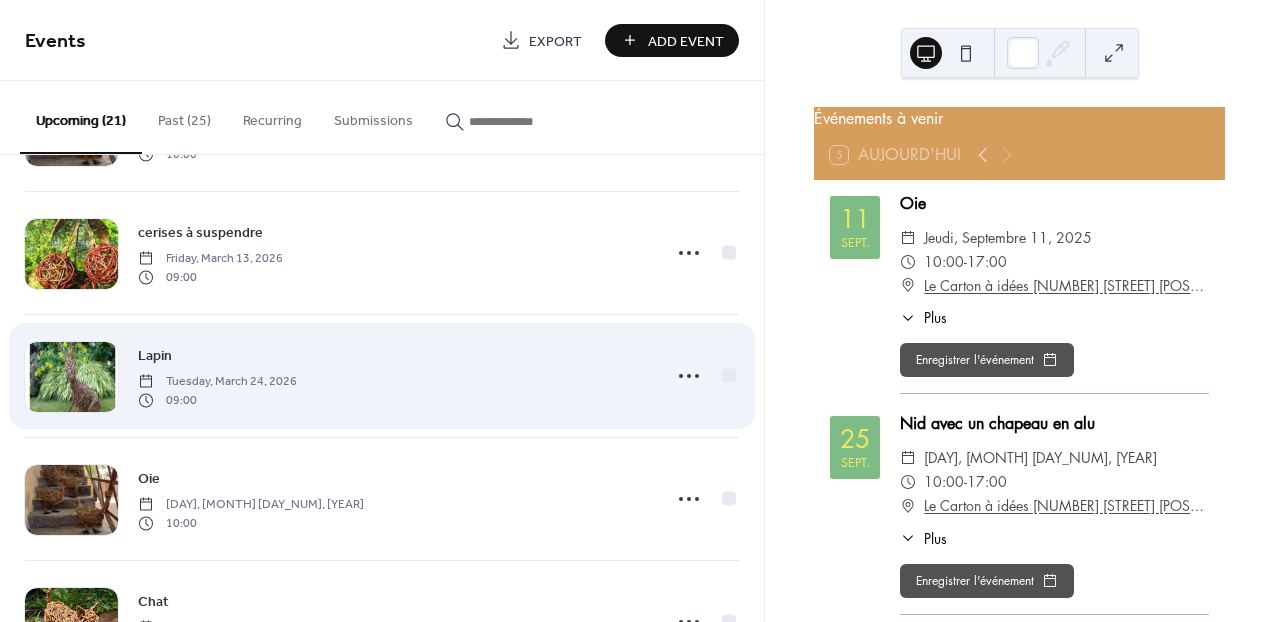click on "Lapin" at bounding box center (155, 356) 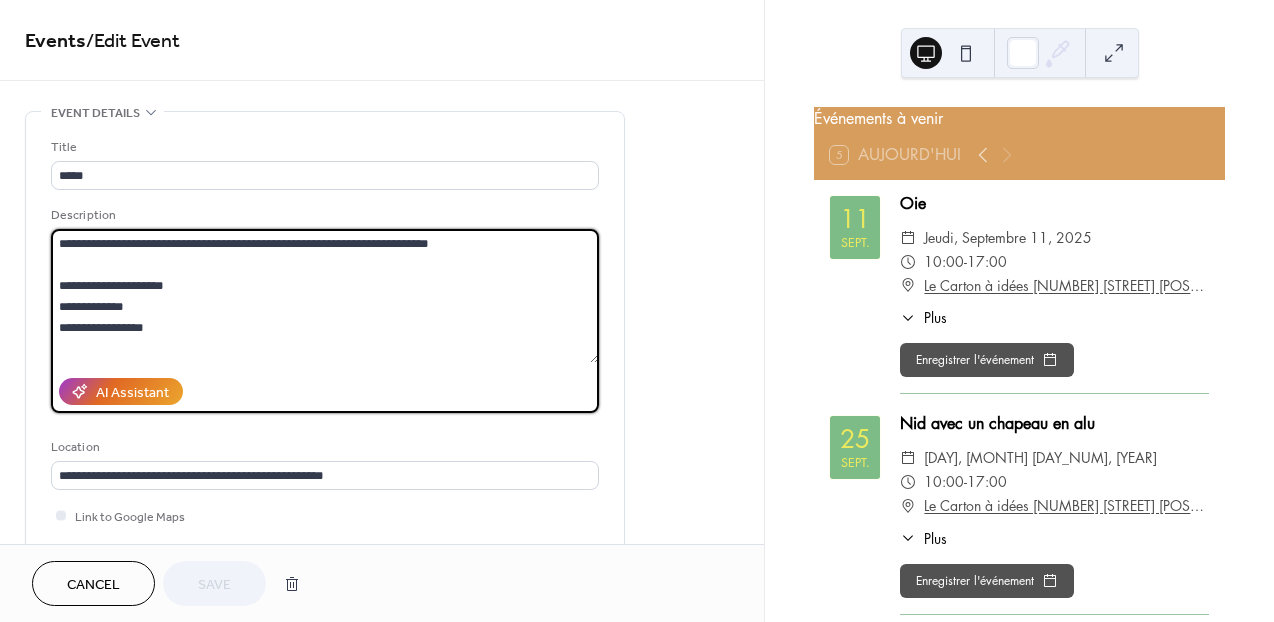 click on "**********" at bounding box center [325, 296] 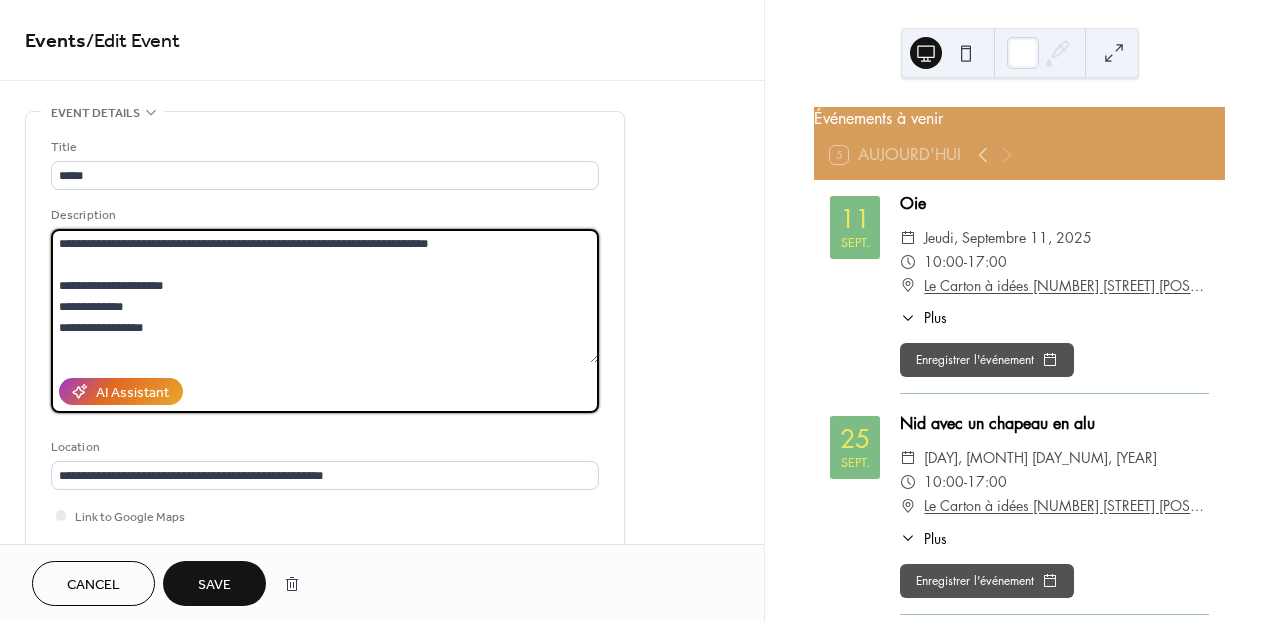 click on "**********" at bounding box center (325, 296) 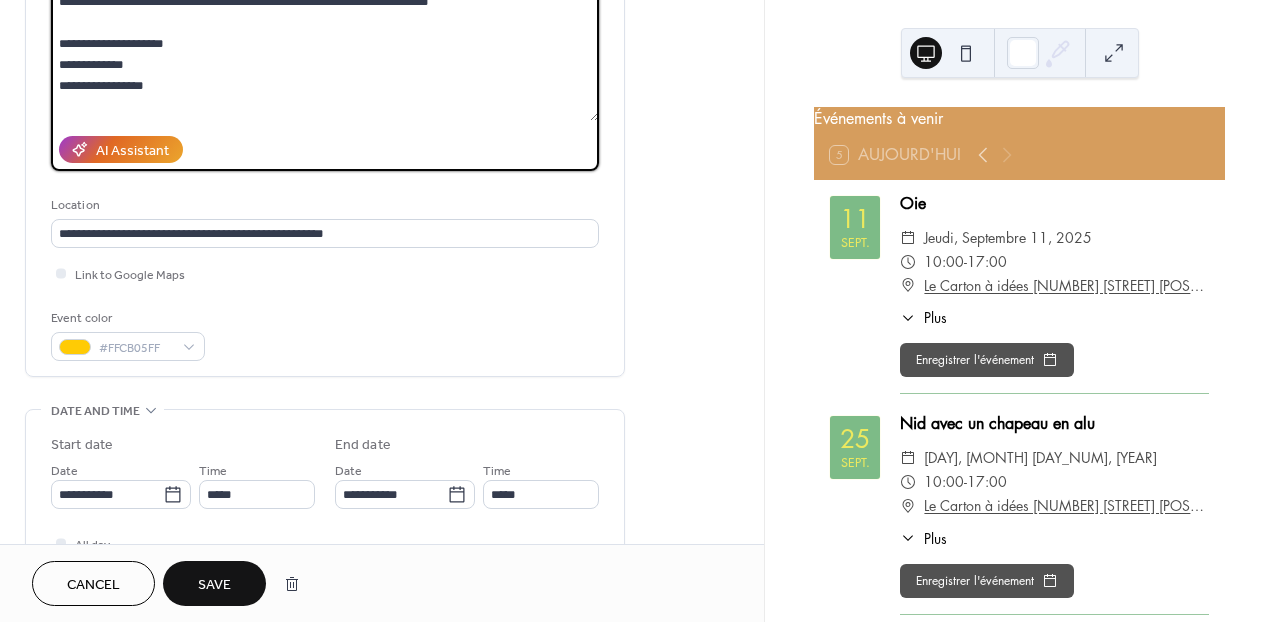 scroll, scrollTop: 260, scrollLeft: 0, axis: vertical 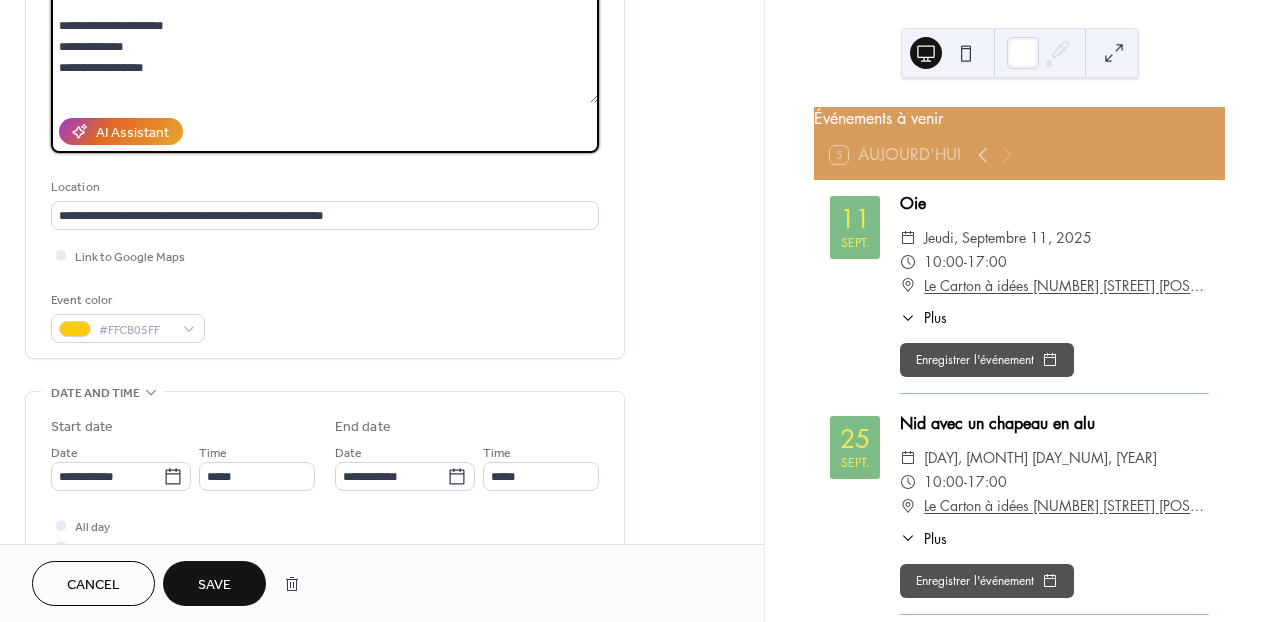 type on "**********" 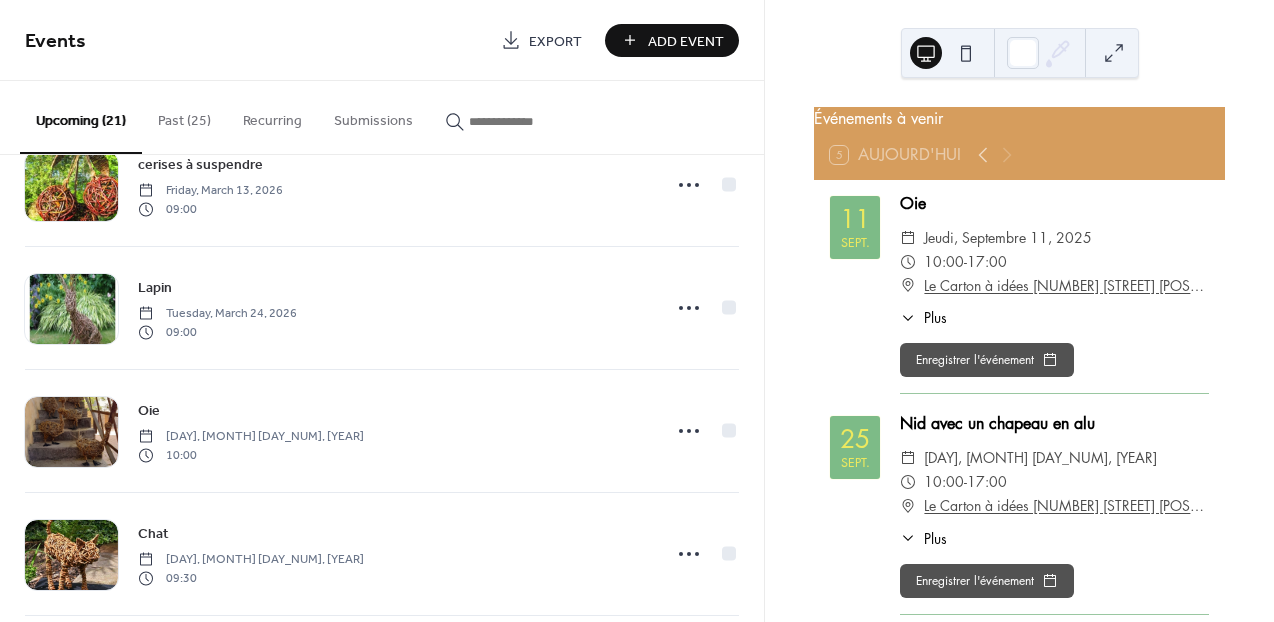 scroll, scrollTop: 1662, scrollLeft: 0, axis: vertical 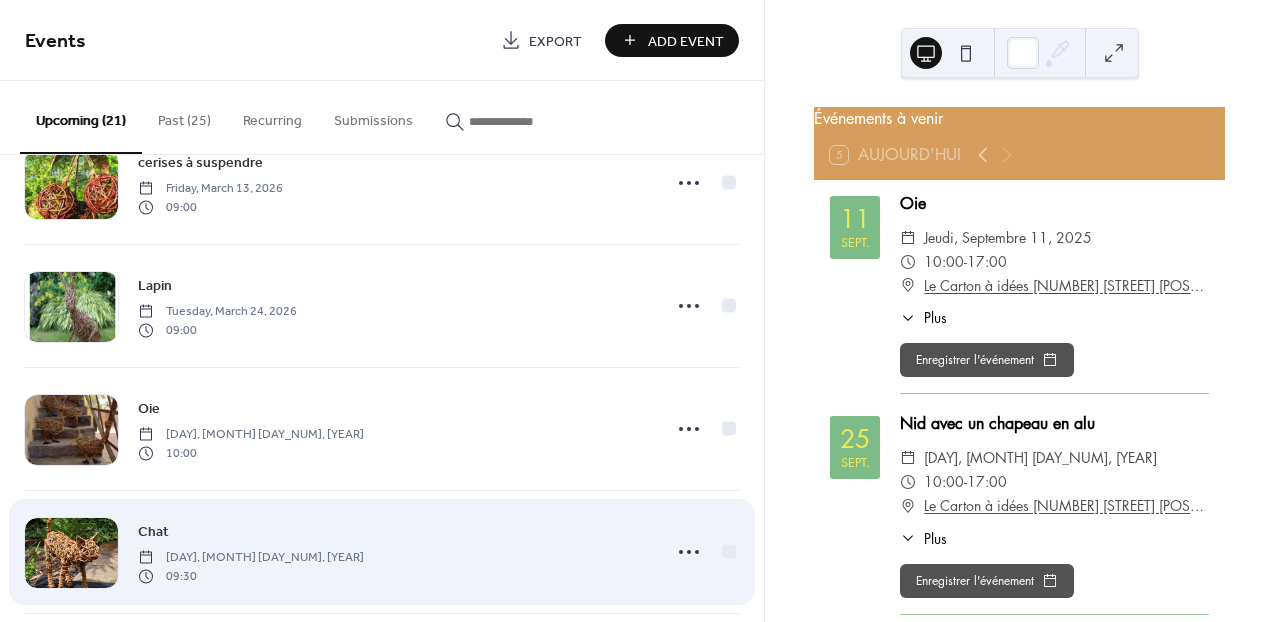 click on "Chat" at bounding box center [153, 532] 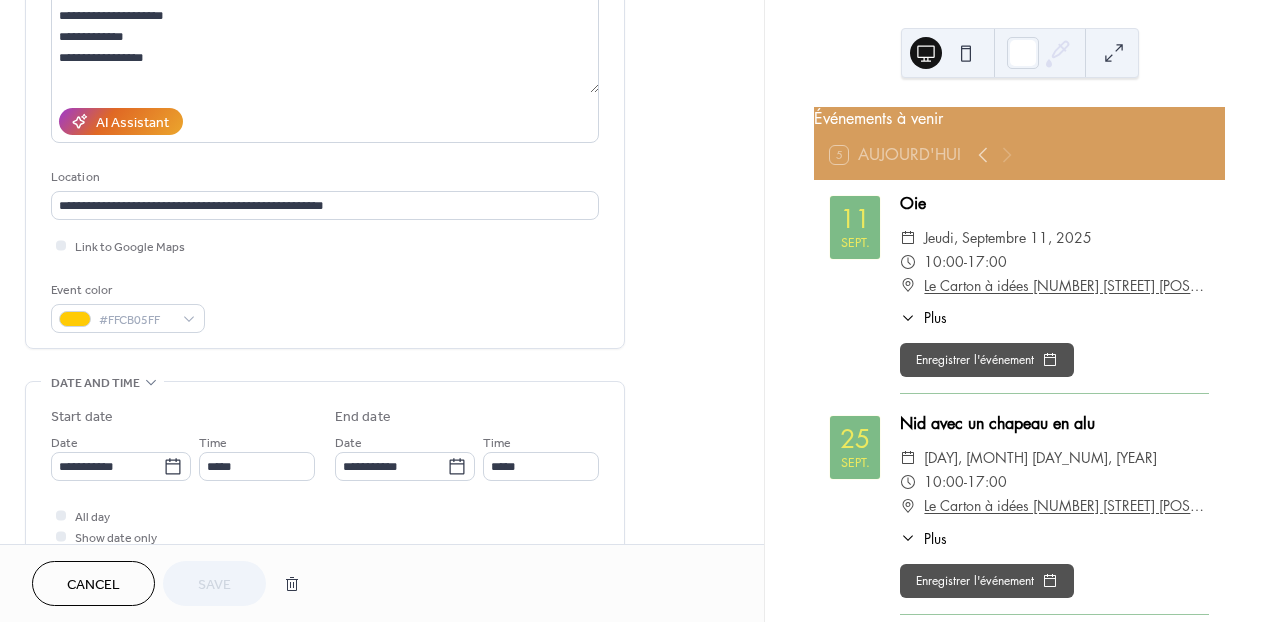scroll, scrollTop: 271, scrollLeft: 0, axis: vertical 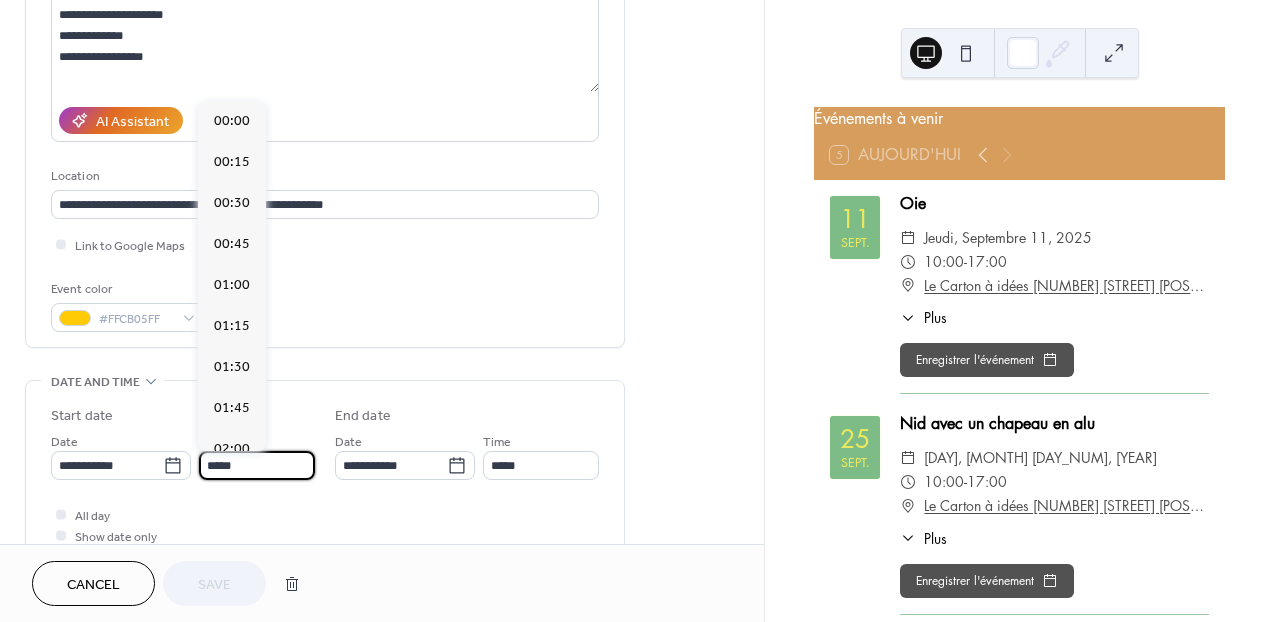 click on "*****" at bounding box center (257, 465) 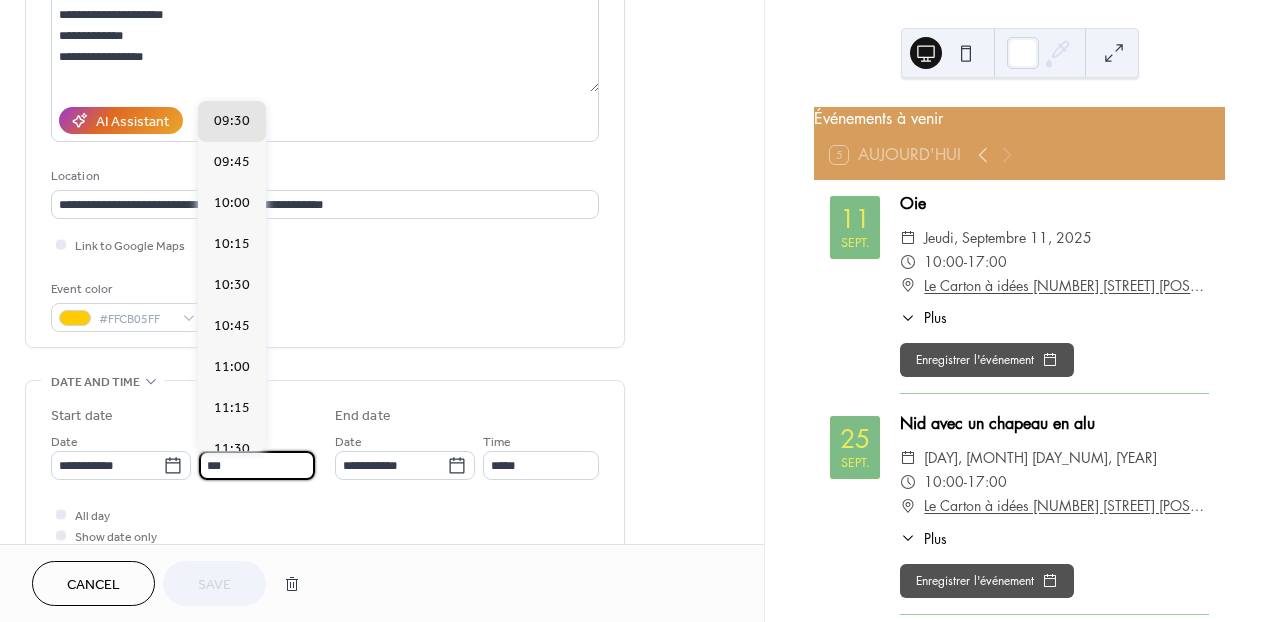 scroll, scrollTop: 1476, scrollLeft: 0, axis: vertical 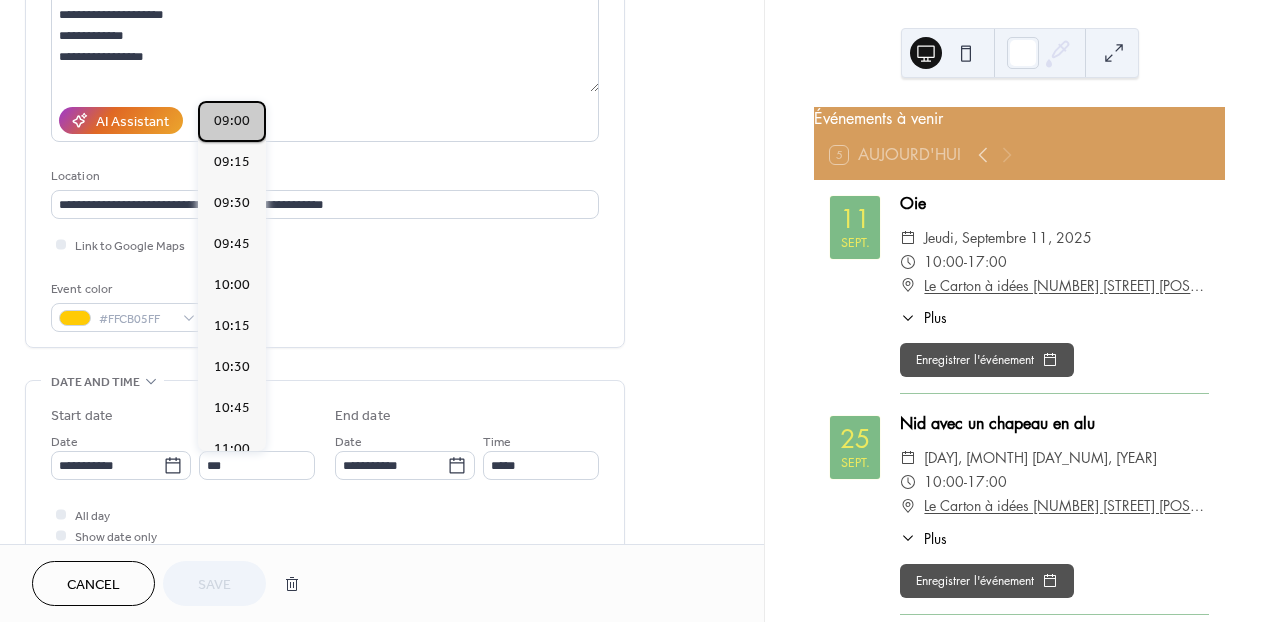click on "09:00" at bounding box center (232, 121) 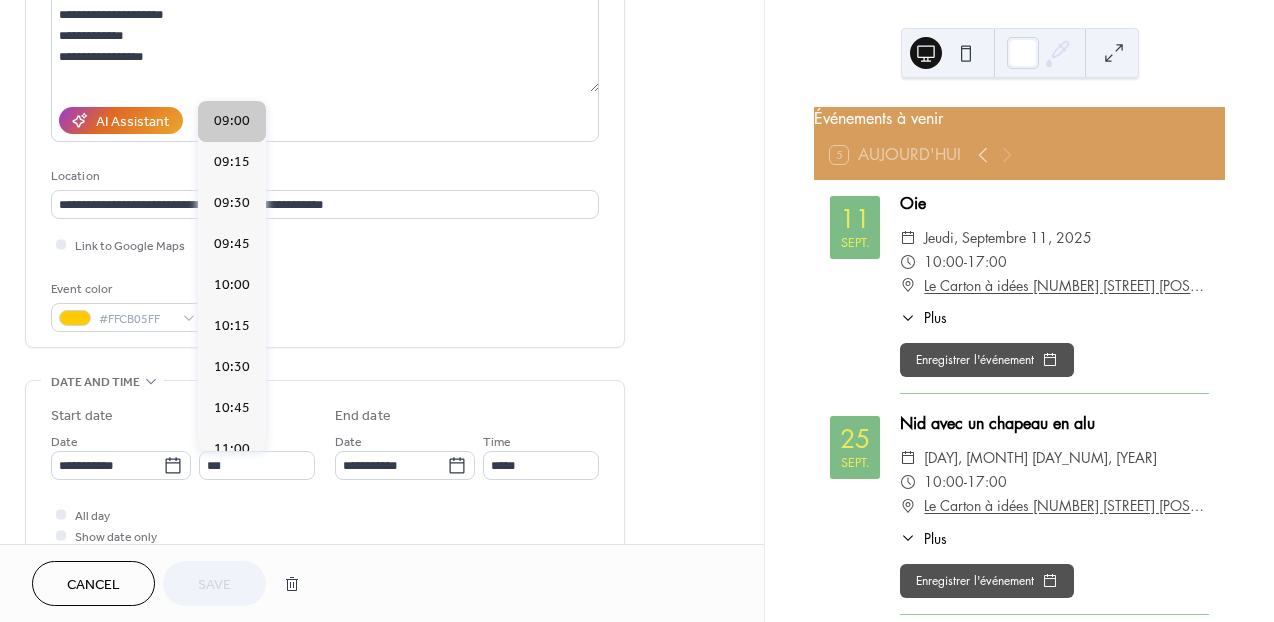 type on "*****" 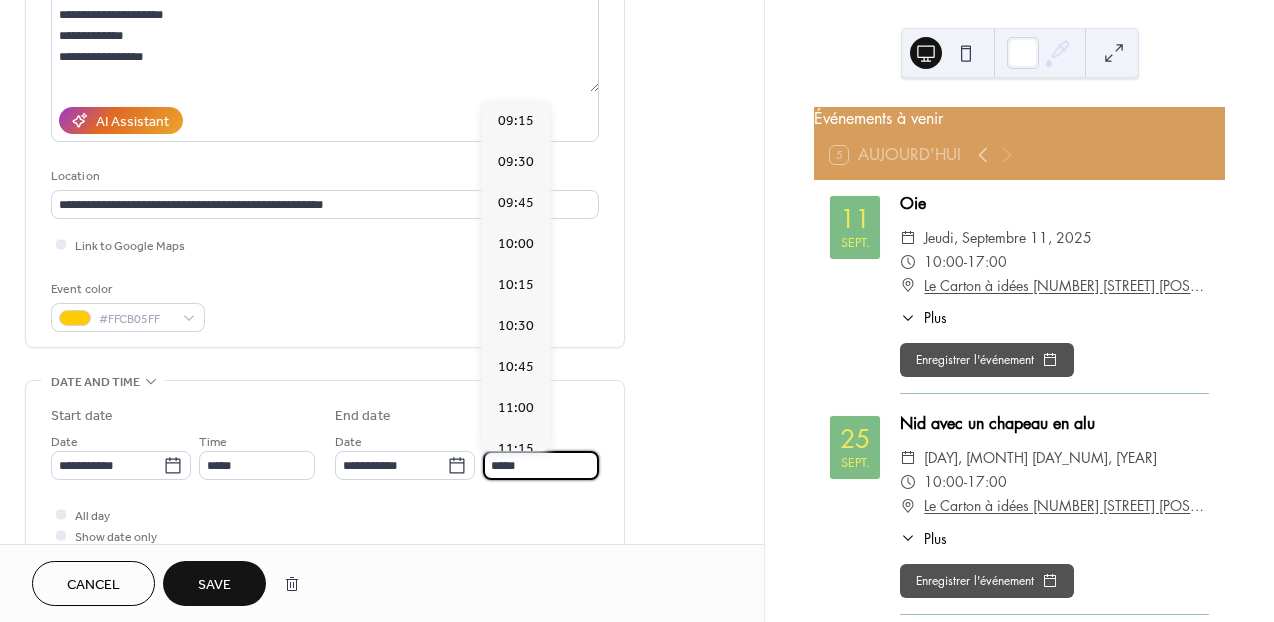 click on "*****" at bounding box center [541, 465] 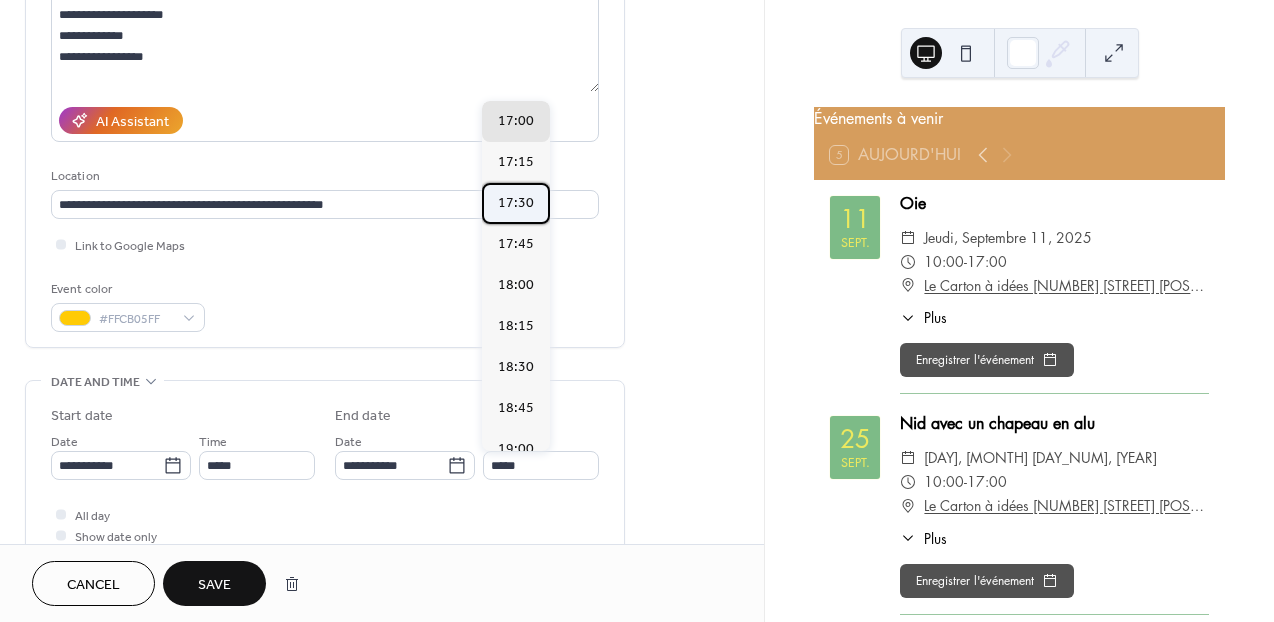 click on "17:30" at bounding box center [516, 203] 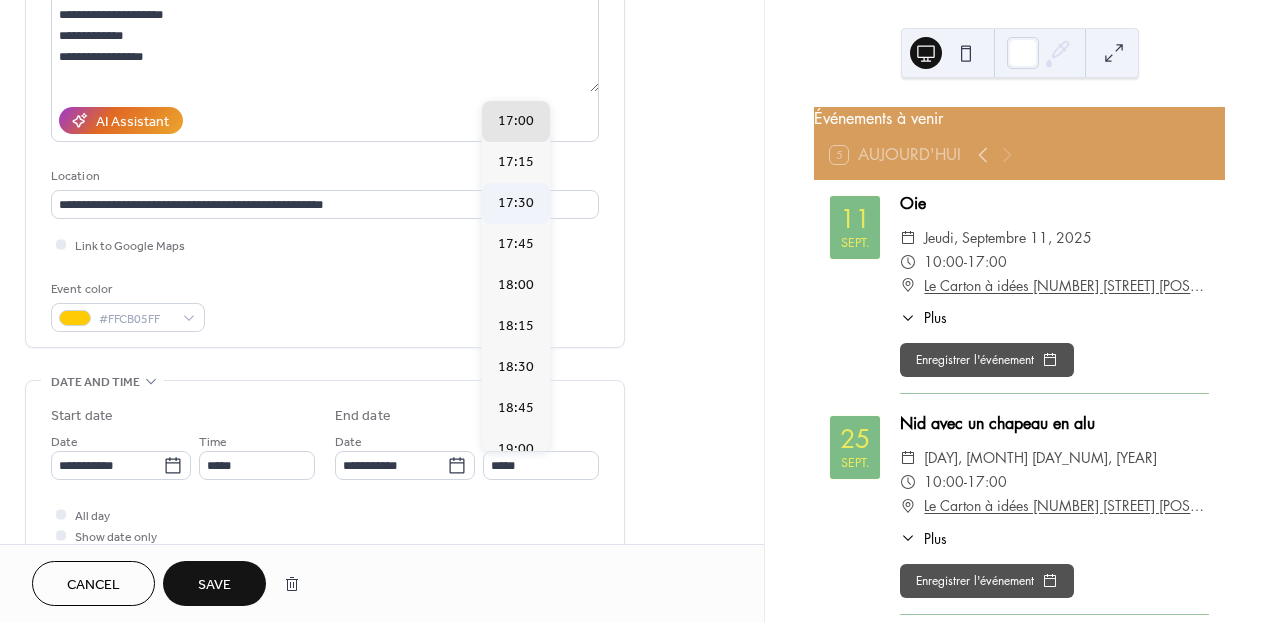 type on "*****" 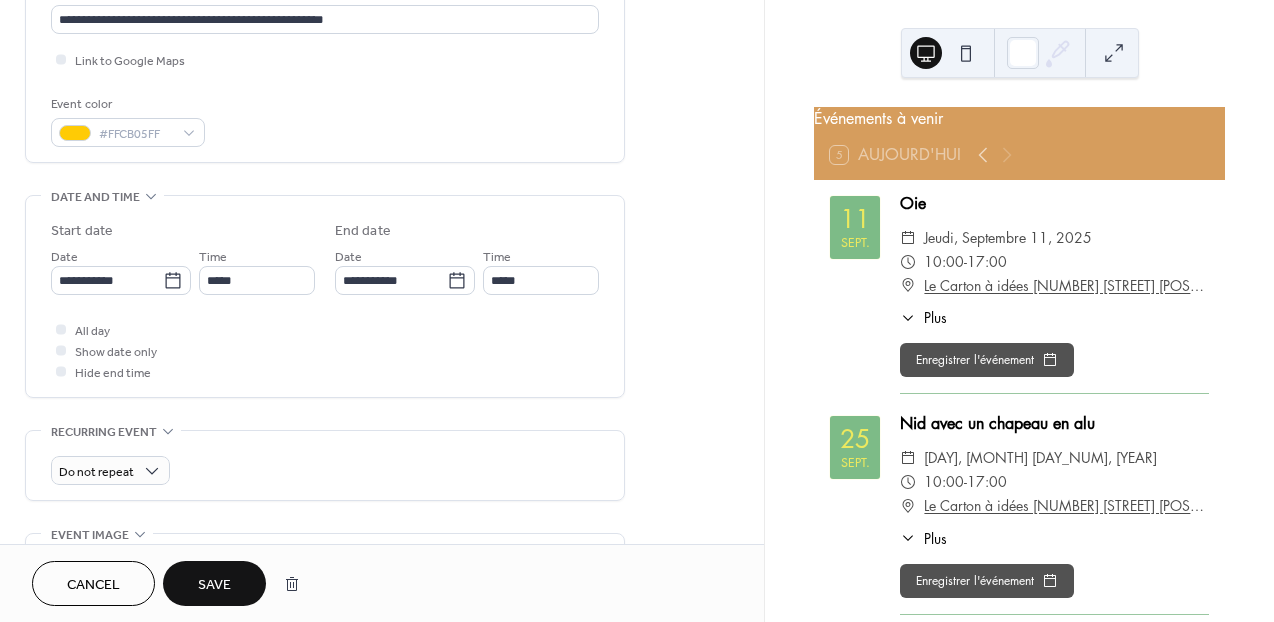 scroll, scrollTop: 460, scrollLeft: 0, axis: vertical 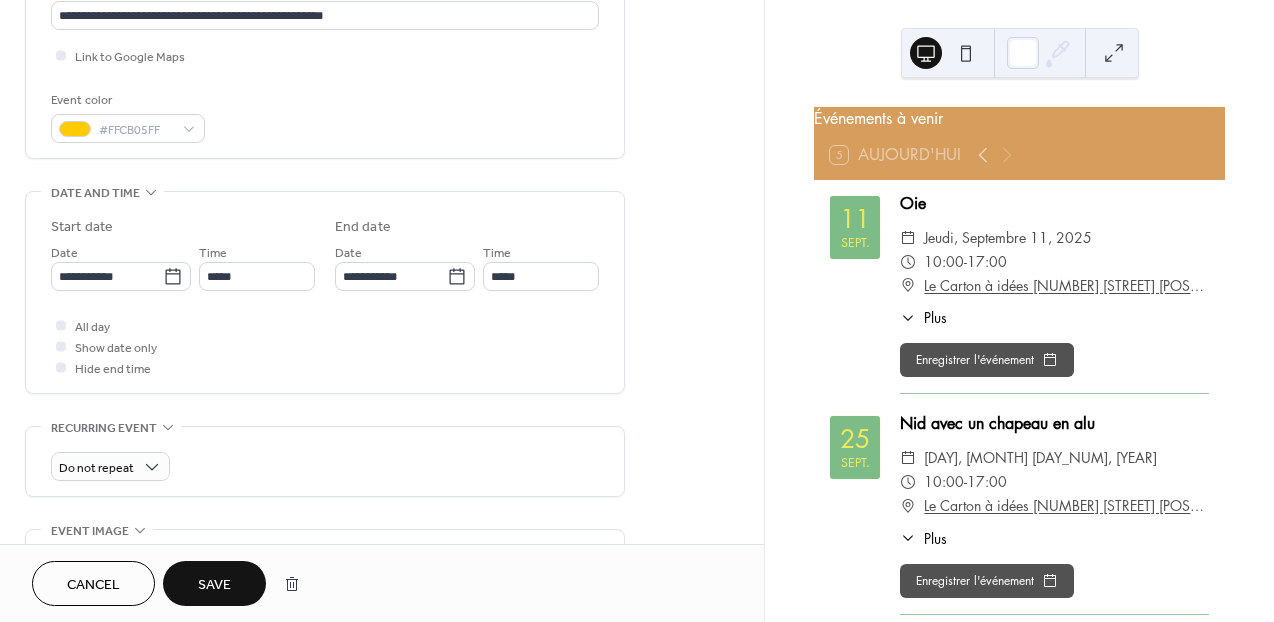 click on "Save" at bounding box center [214, 585] 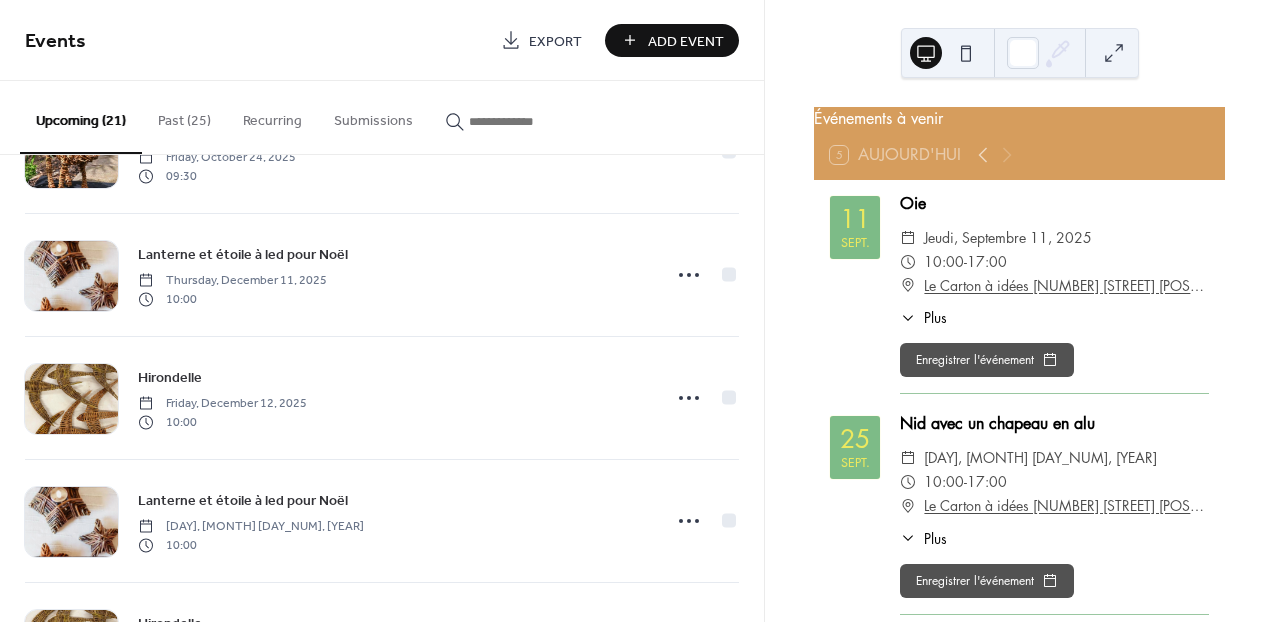 scroll, scrollTop: 0, scrollLeft: 0, axis: both 